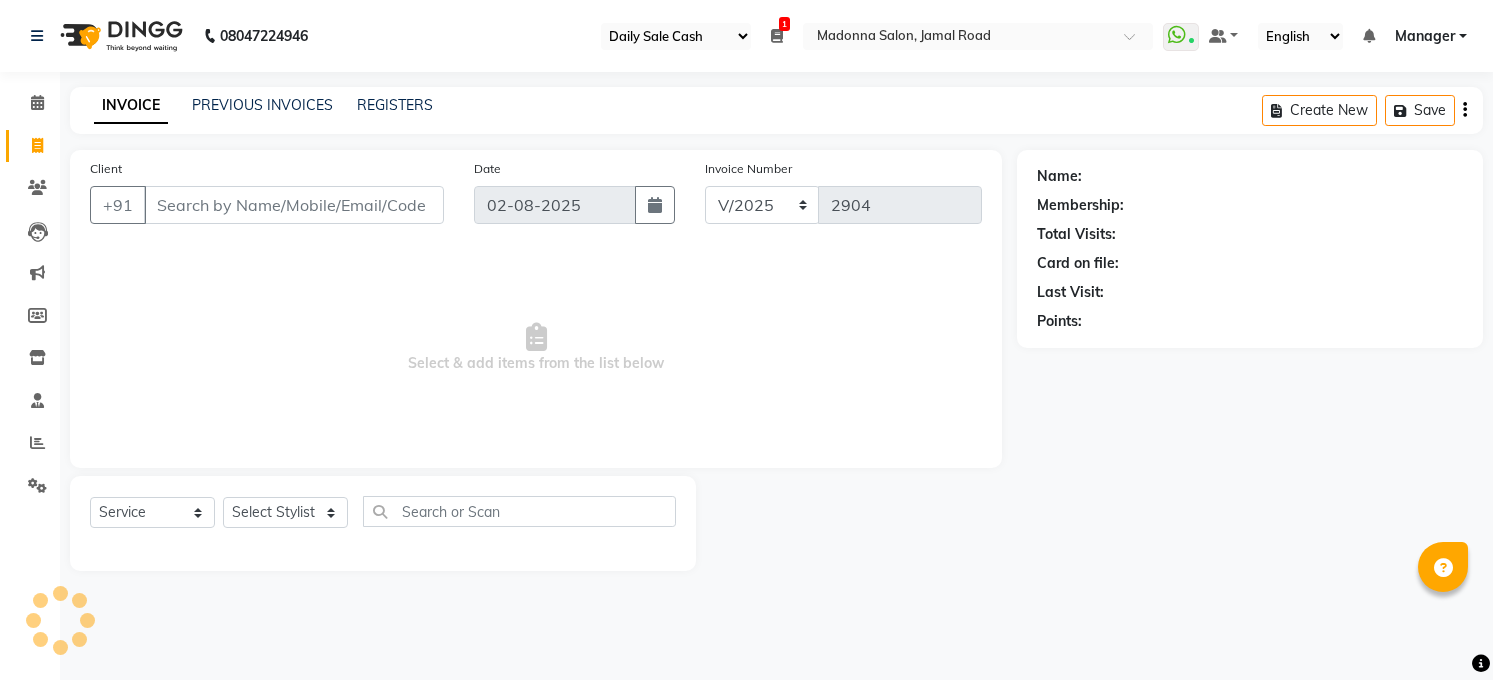 select on "35" 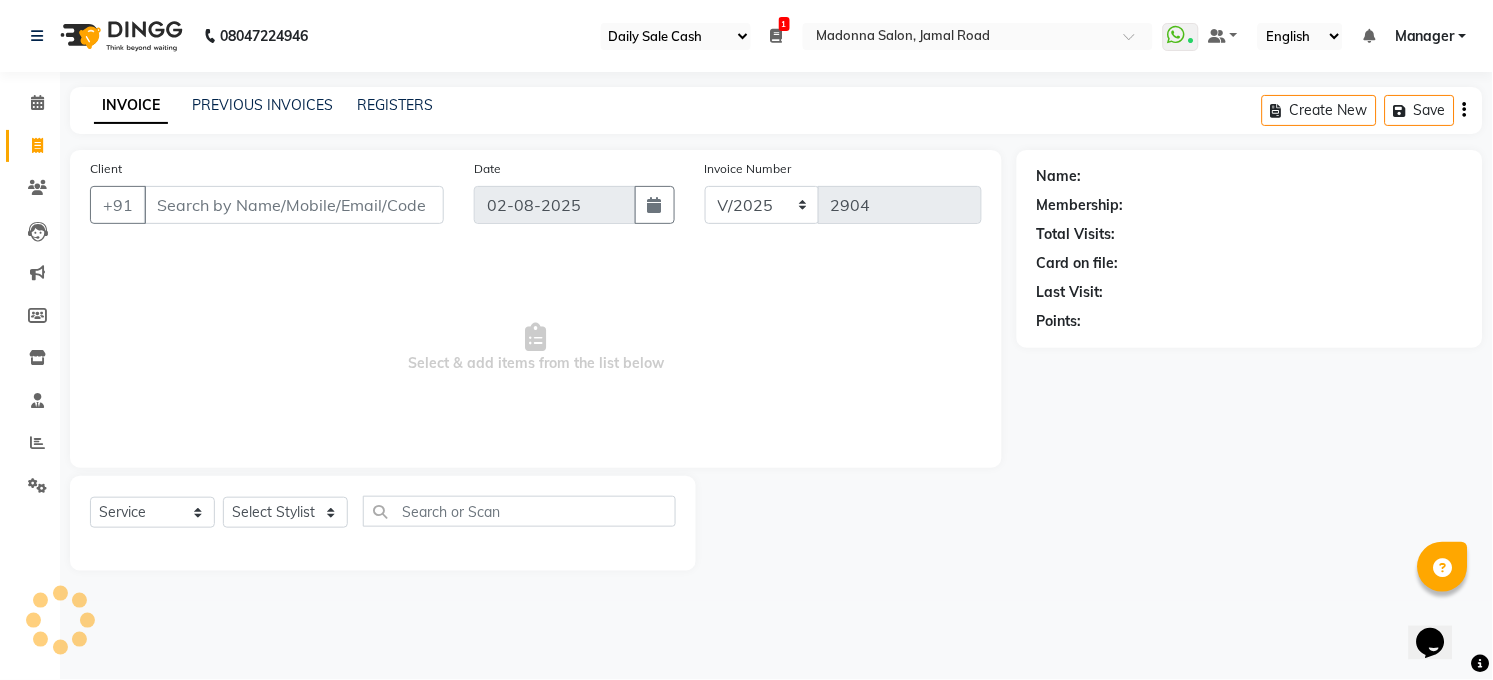 scroll, scrollTop: 0, scrollLeft: 0, axis: both 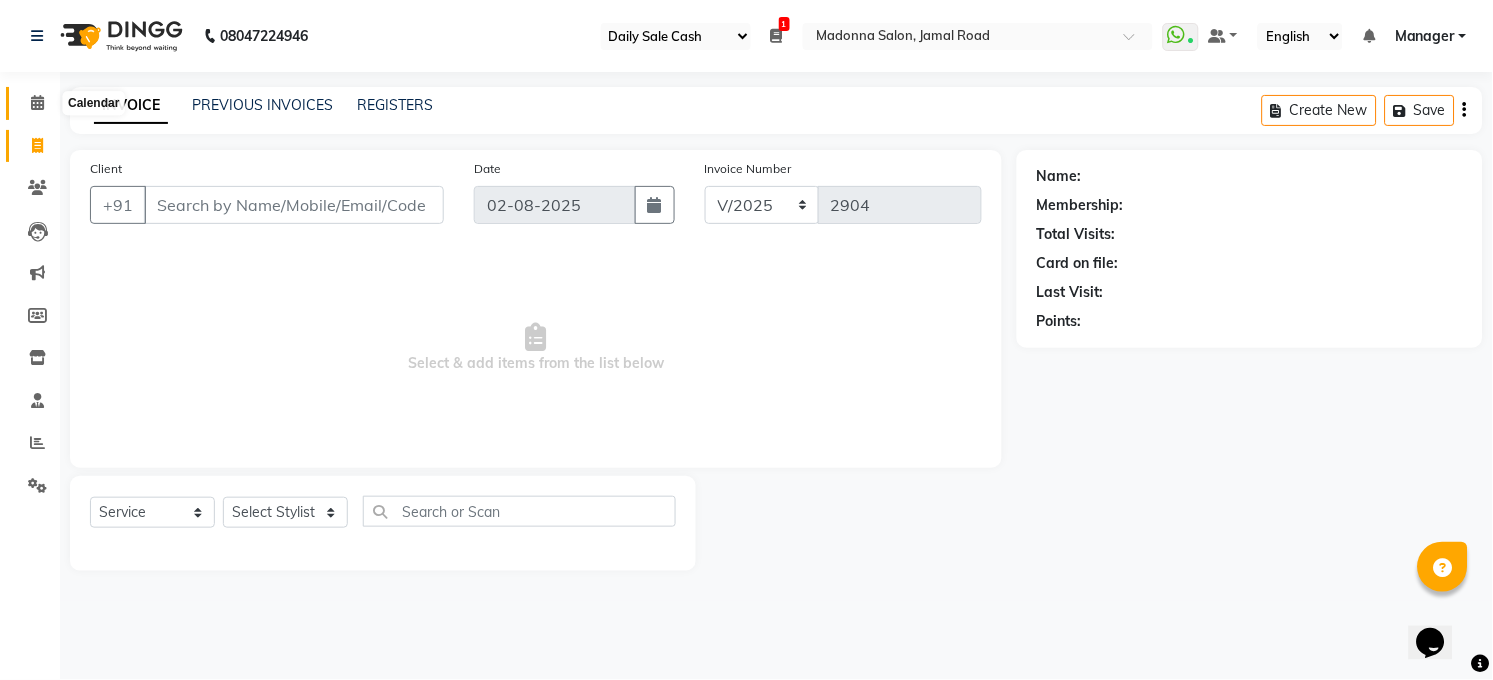 click 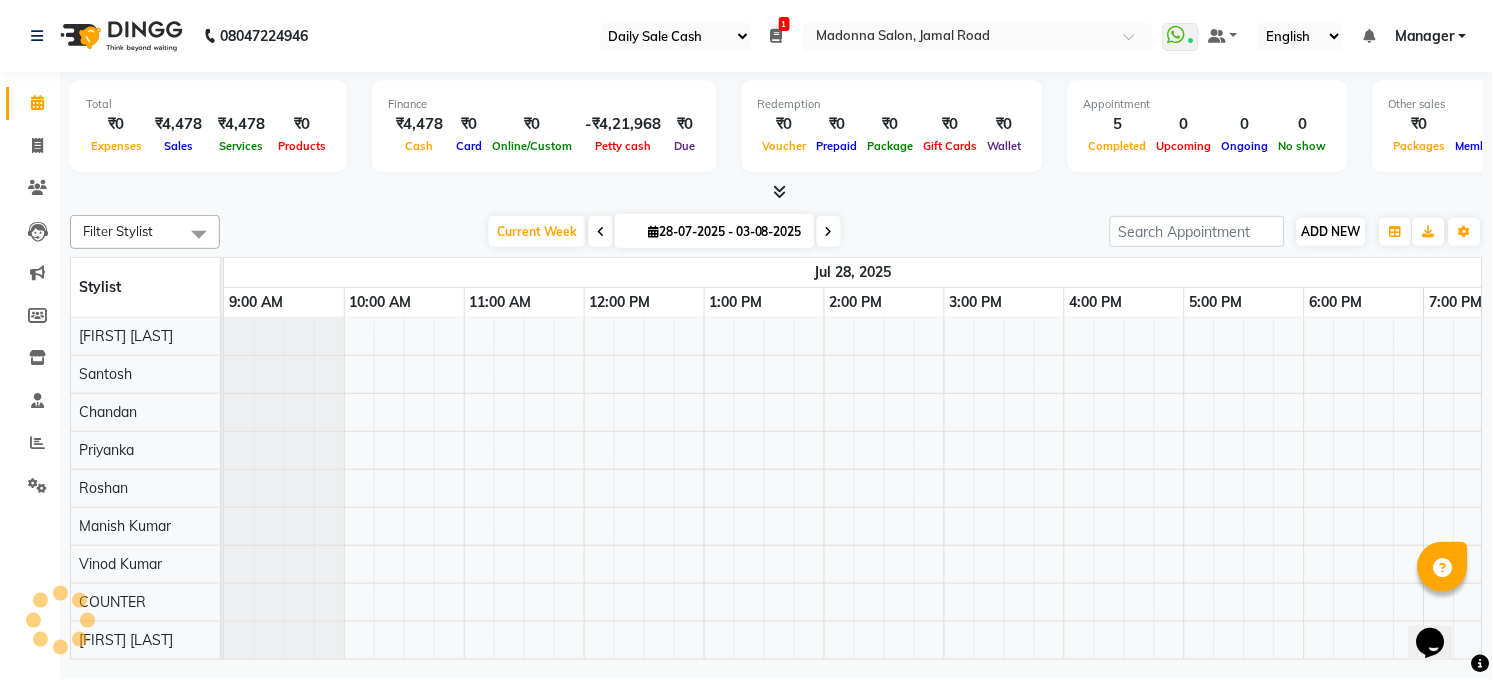 scroll, scrollTop: 0, scrollLeft: 0, axis: both 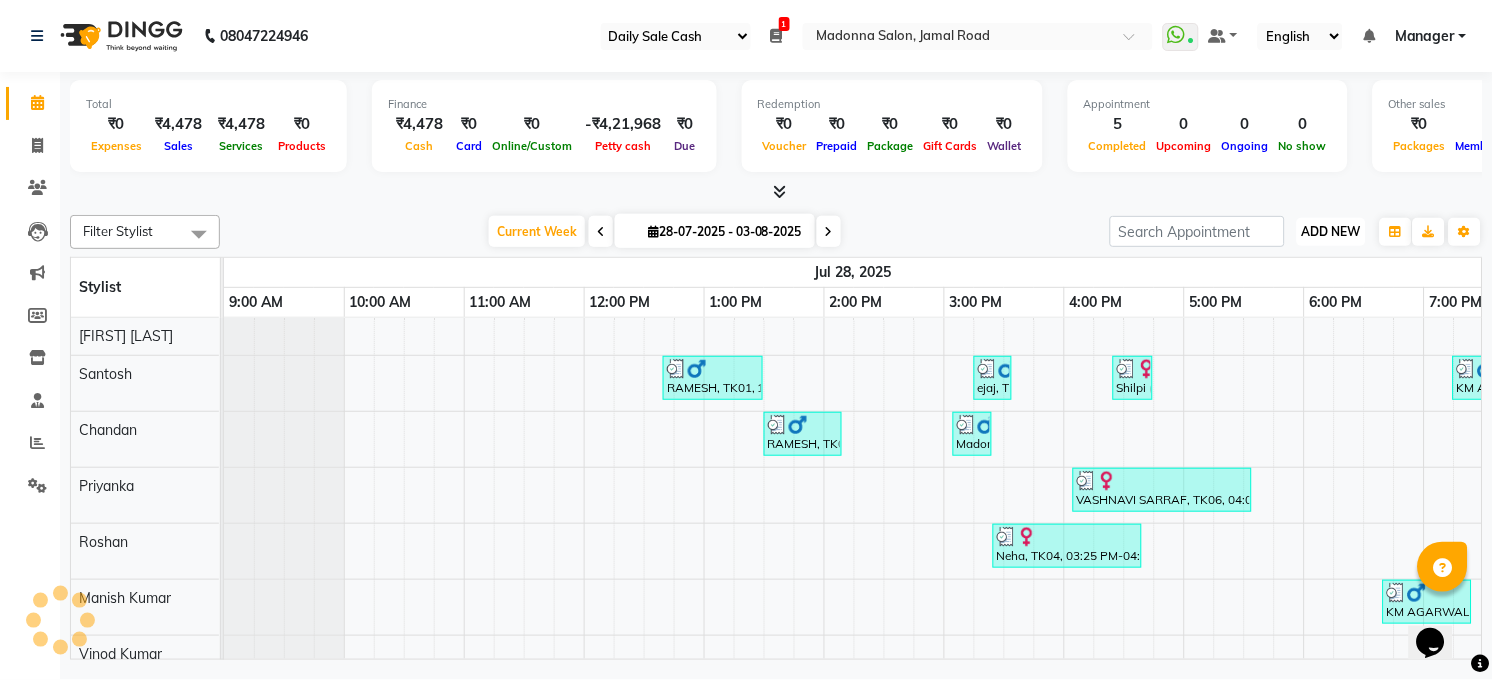 click on "ADD NEW" at bounding box center [1331, 231] 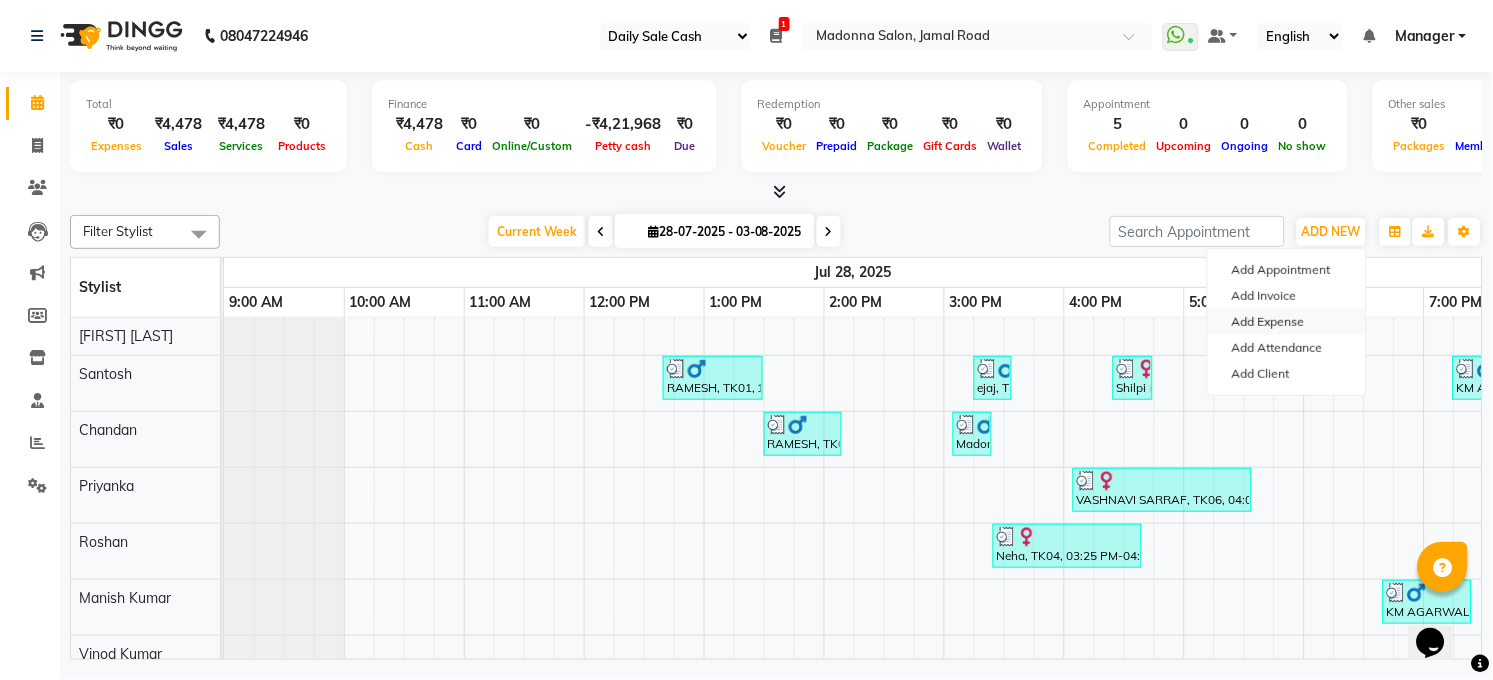 click on "Add Expense" at bounding box center (1287, 322) 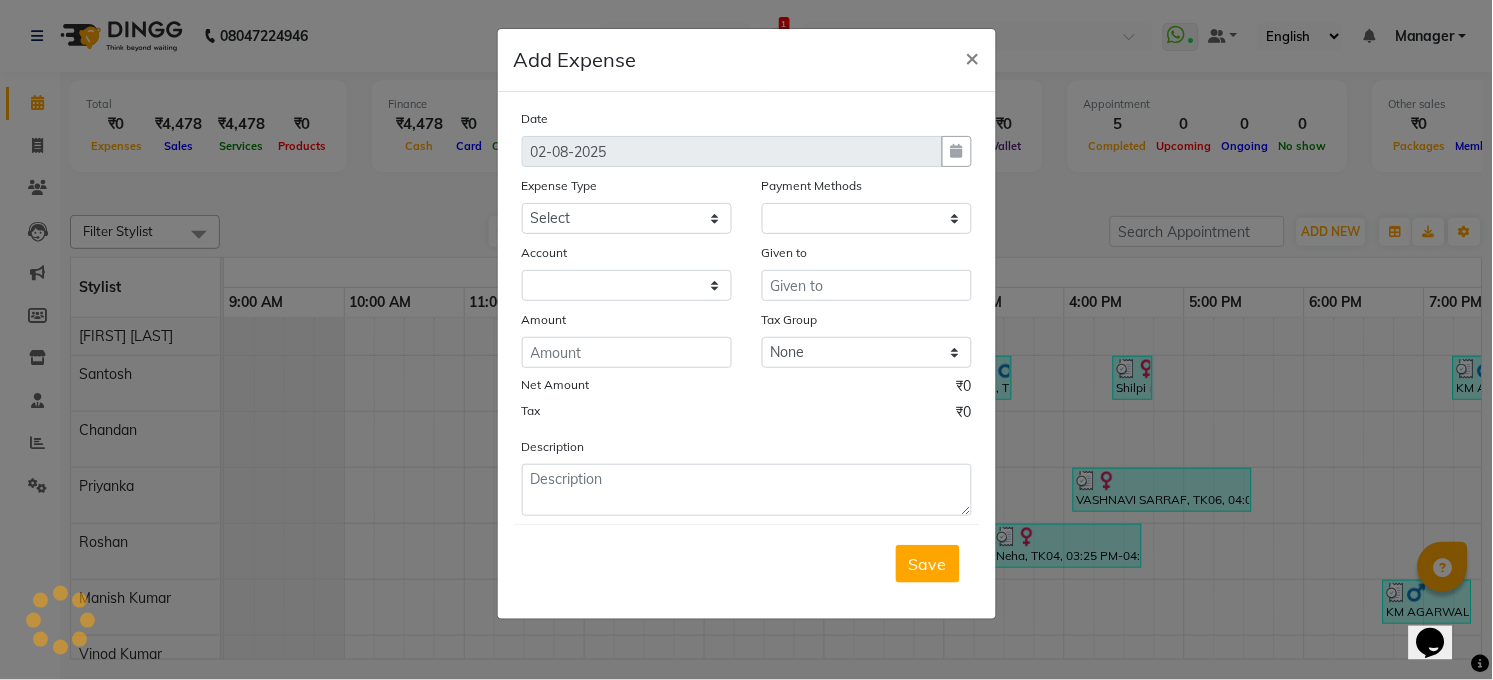 select on "1" 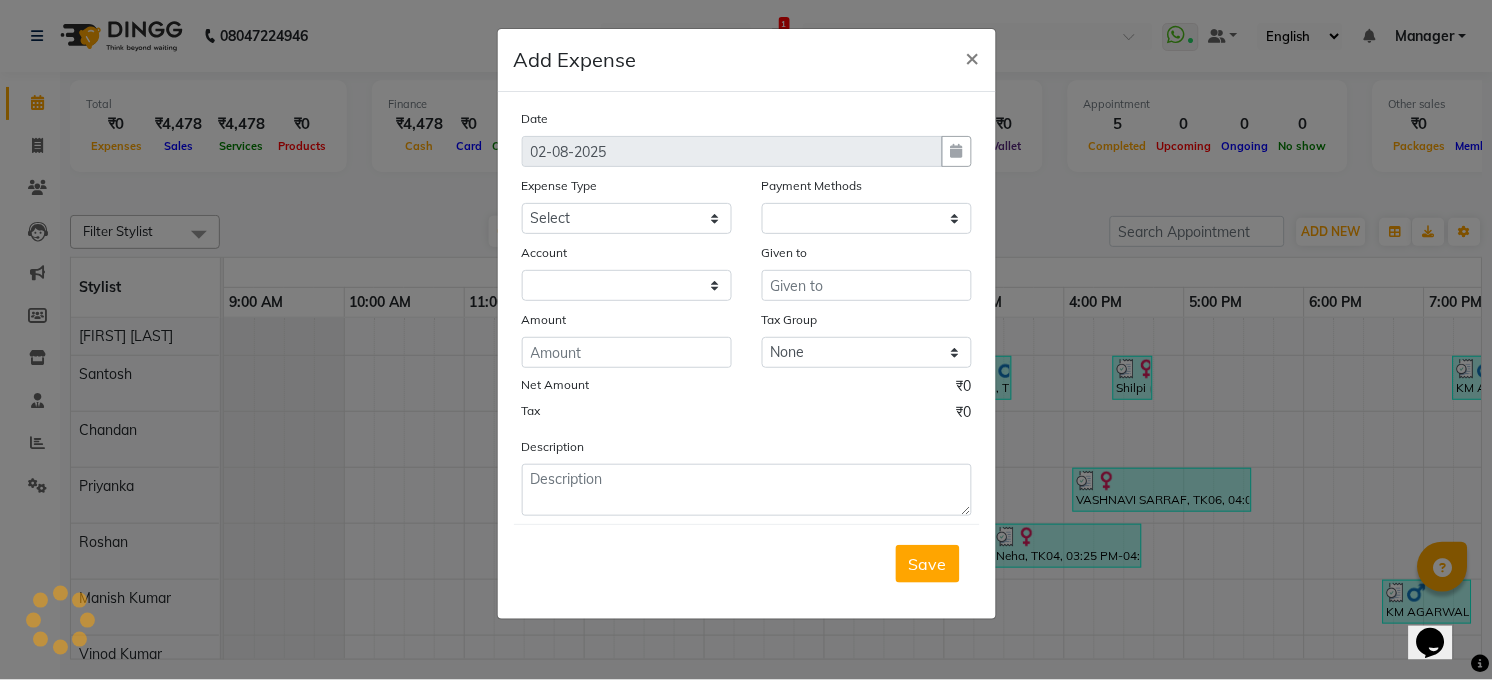 select on "4703" 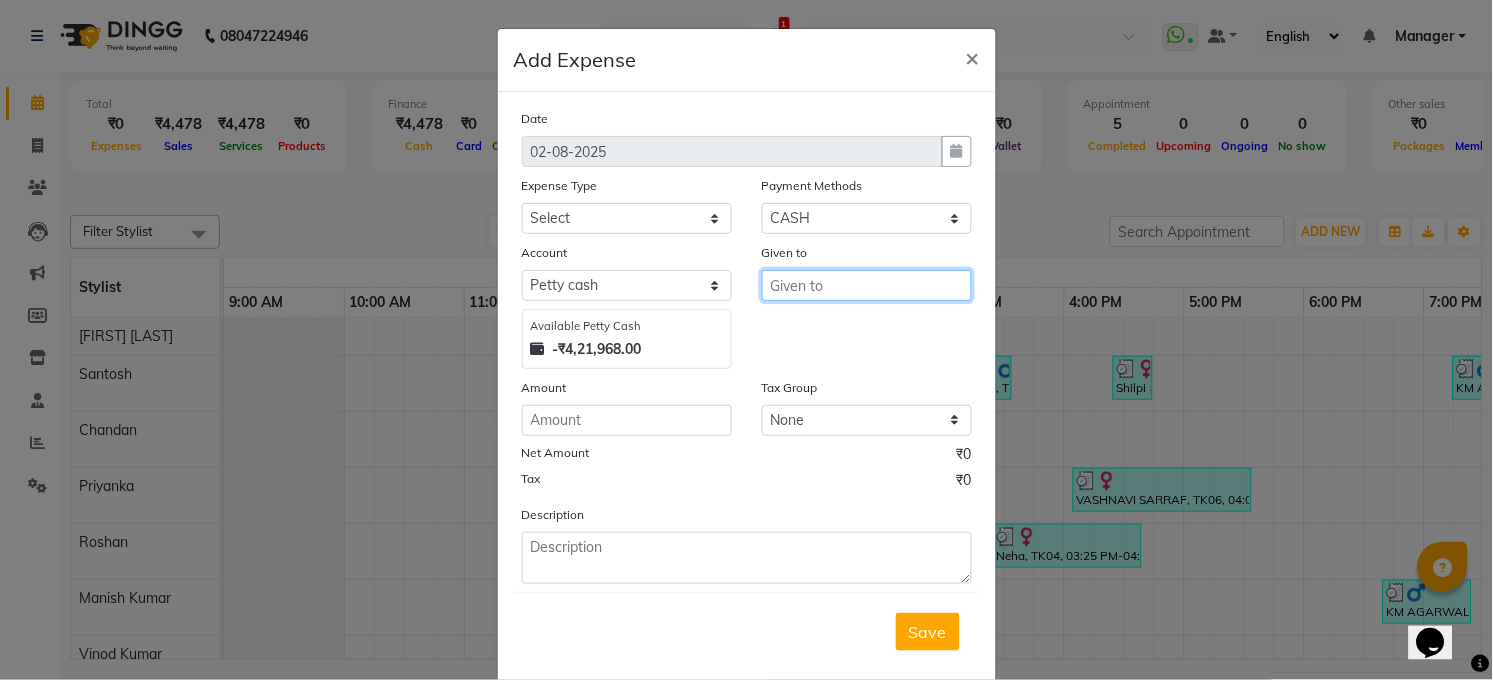 click at bounding box center (867, 285) 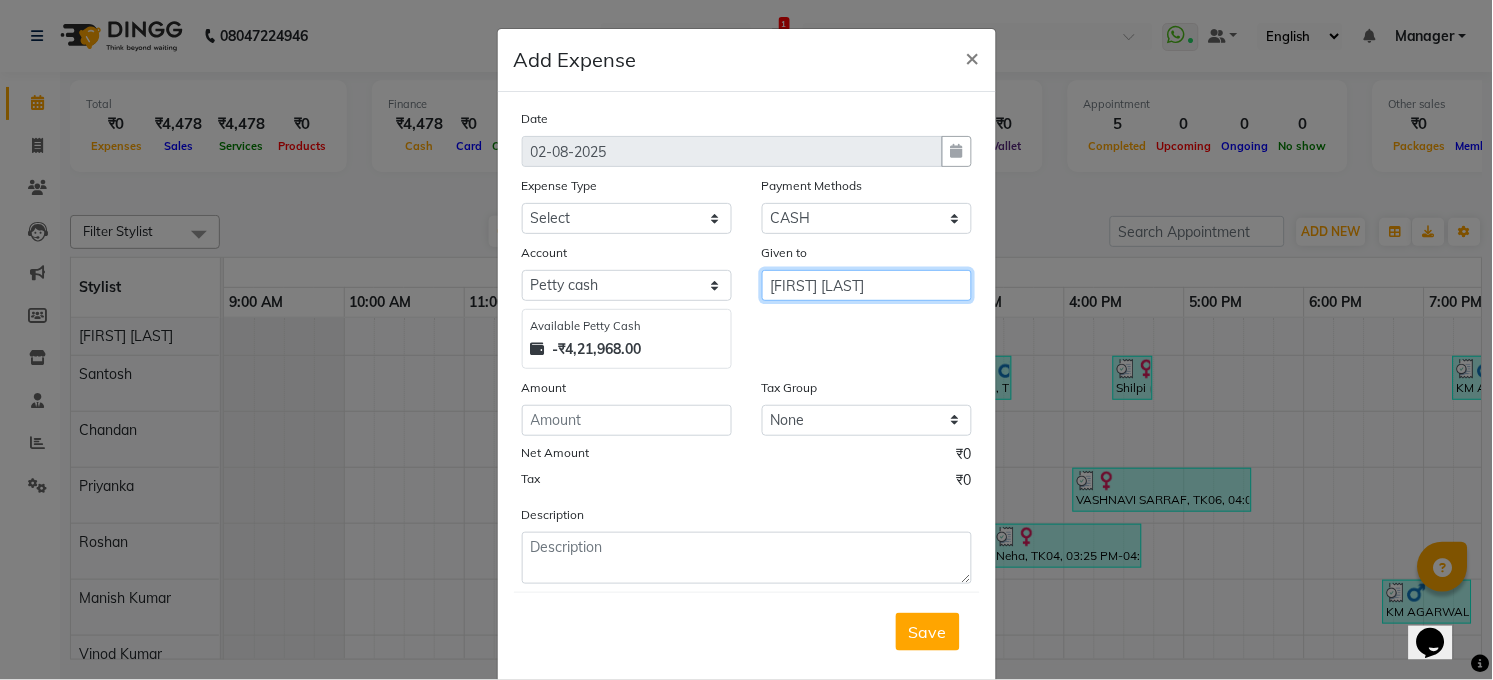 type on "[FIRST] [LAST]" 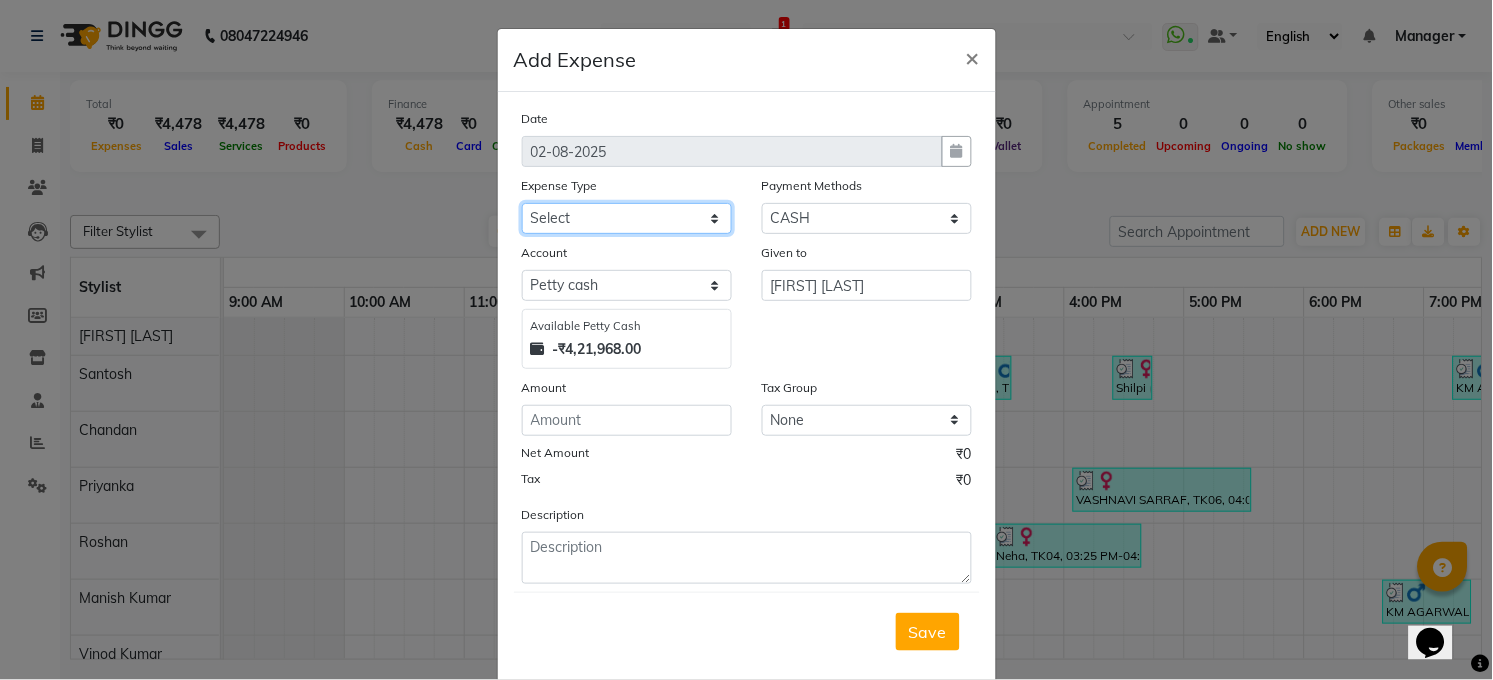 click on "Select 99 STORE Advance Salary BILLS CARDAMOM client change paytm Client Snacks Coffee CONVEYANCE cookies Day book Donation ELECTRICIAN Electricity Bill FARE FOOD EXPENSE Garbage Monthly Expense Ginger Hit Incentive INSTAMART JALJIRA POWDER JEERA POWDER LAUNDARY Lemon Marketing Medical MEMBERSHIP COMISSON milk Misc MOBILE RECHARGE MONEY CHANGE M S COMI Nimbu Payment Other Pantry PAYMENT paytm Tip PLUMBER PRINT ROLL Product PRODUCT iNCENTIVE PURCHASING Recive cash SAFAIWALA Salary salon use SALT staff incentive Staff Snacks SUGAR Tea TIP VISHAL MART WATER ZEPTO" 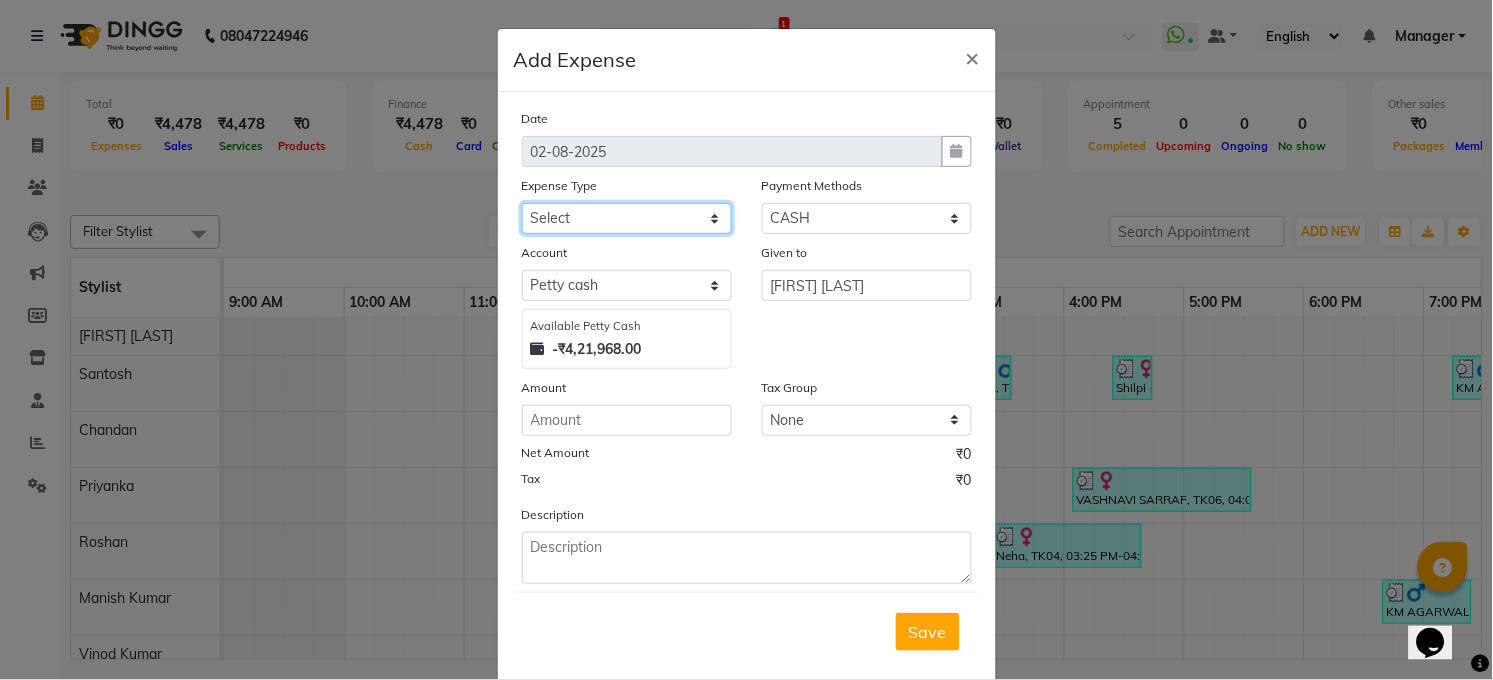 select on "15145" 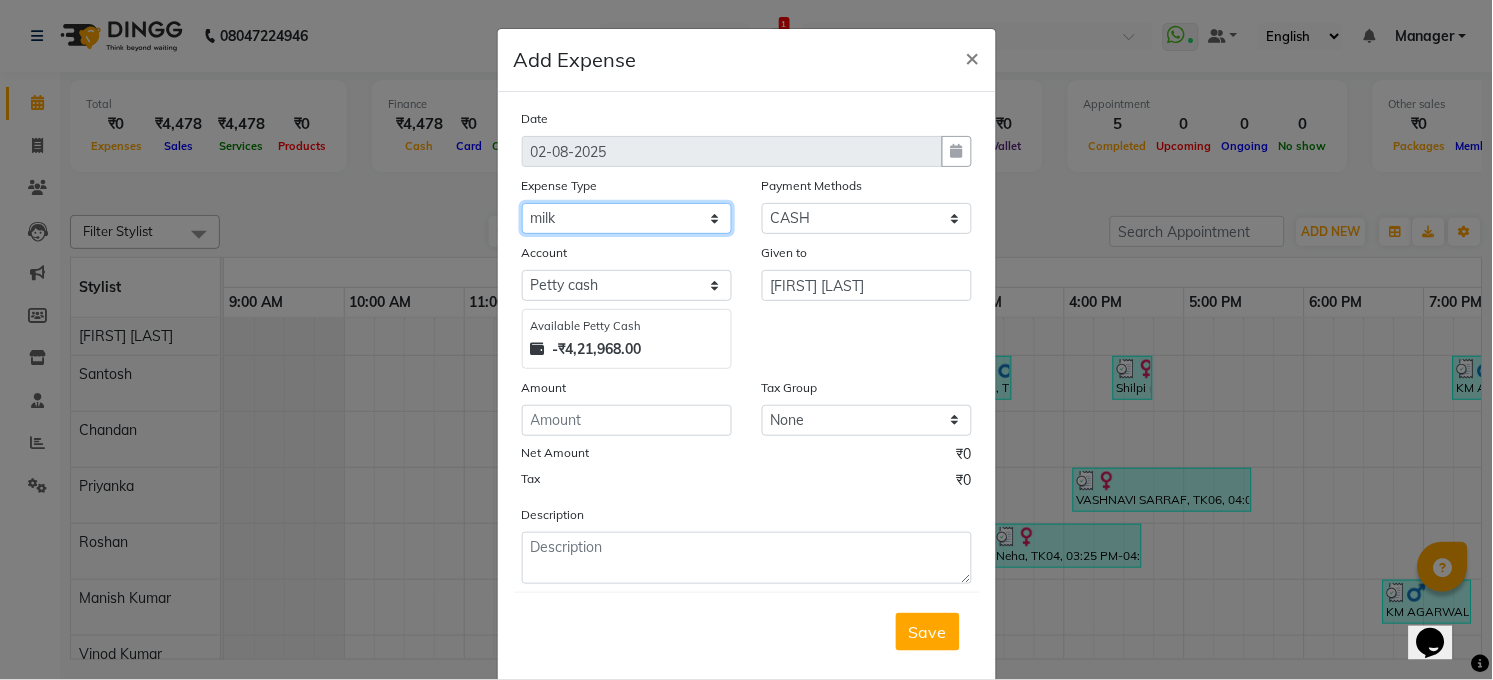 click on "Select 99 STORE Advance Salary BILLS CARDAMOM client change paytm Client Snacks Coffee CONVEYANCE cookies Day book Donation ELECTRICIAN Electricity Bill FARE FOOD EXPENSE Garbage Monthly Expense Ginger Hit Incentive INSTAMART JALJIRA POWDER JEERA POWDER LAUNDARY Lemon Marketing Medical MEMBERSHIP COMISSON milk Misc MOBILE RECHARGE MONEY CHANGE M S COMI Nimbu Payment Other Pantry PAYMENT paytm Tip PLUMBER PRINT ROLL Product PRODUCT iNCENTIVE PURCHASING Recive cash SAFAIWALA Salary salon use SALT staff incentive Staff Snacks SUGAR Tea TIP VISHAL MART WATER ZEPTO" 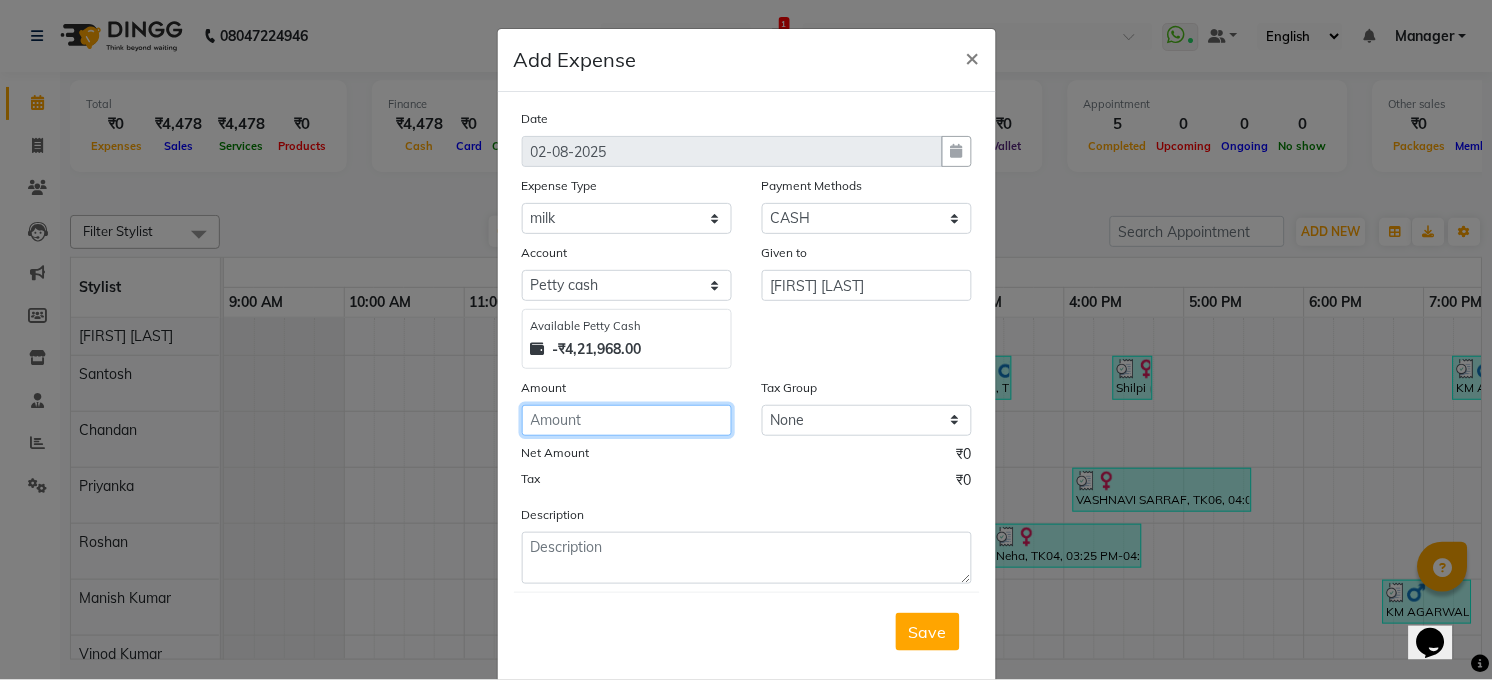 click 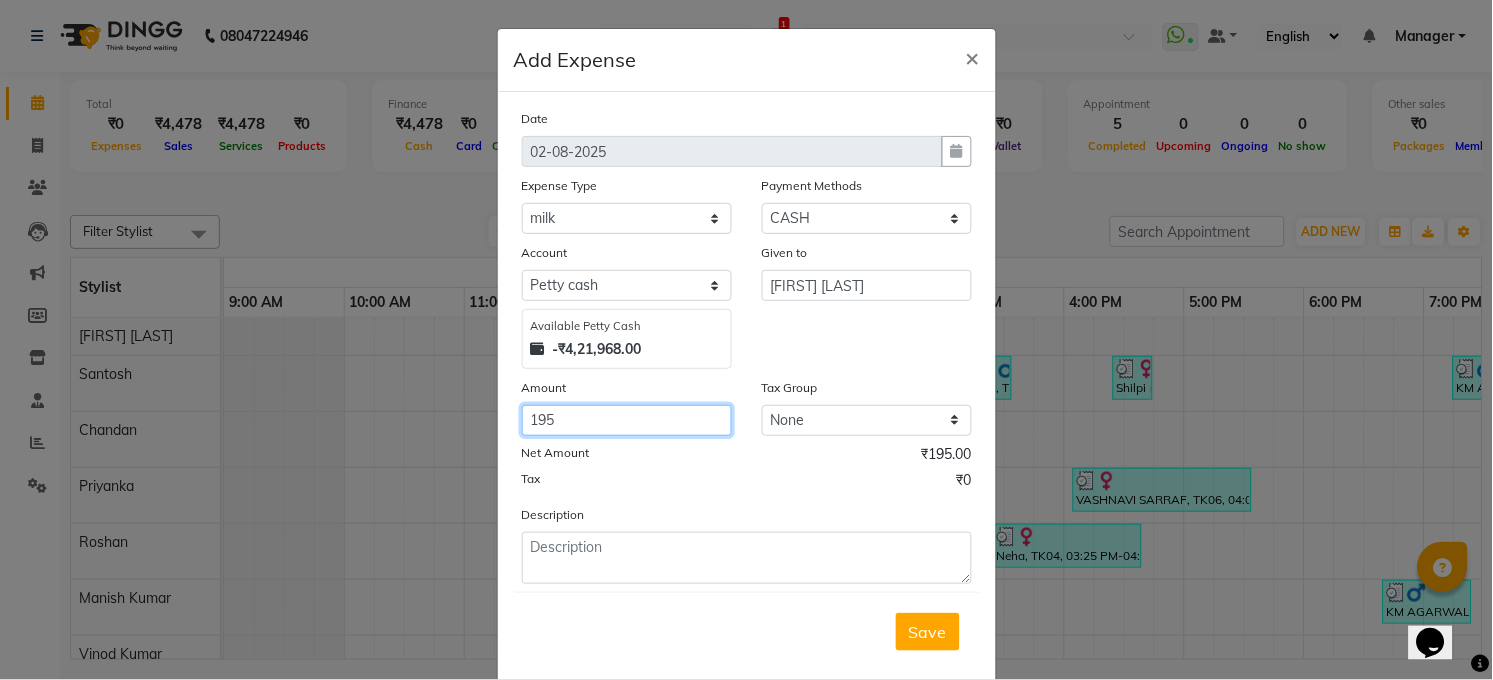 type on "195" 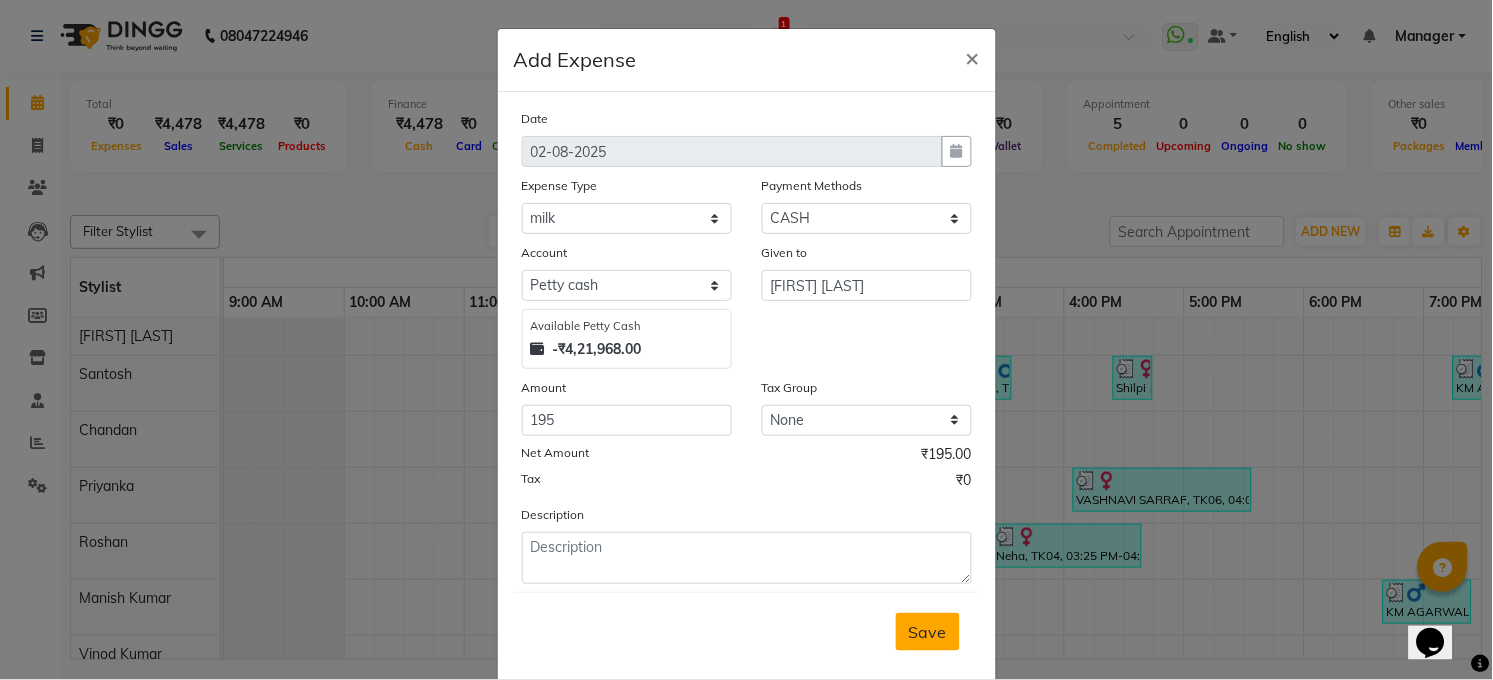 click on "Save" at bounding box center (928, 632) 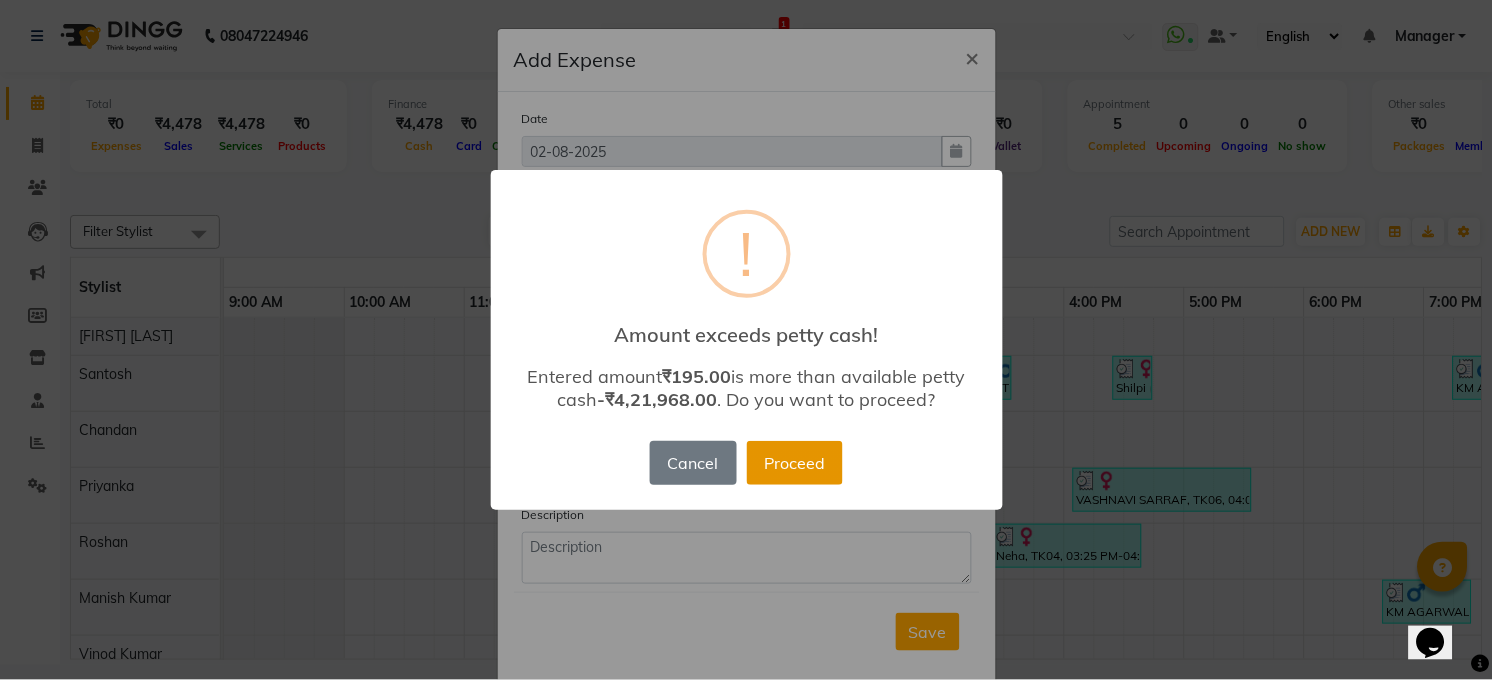 click on "Proceed" at bounding box center [795, 463] 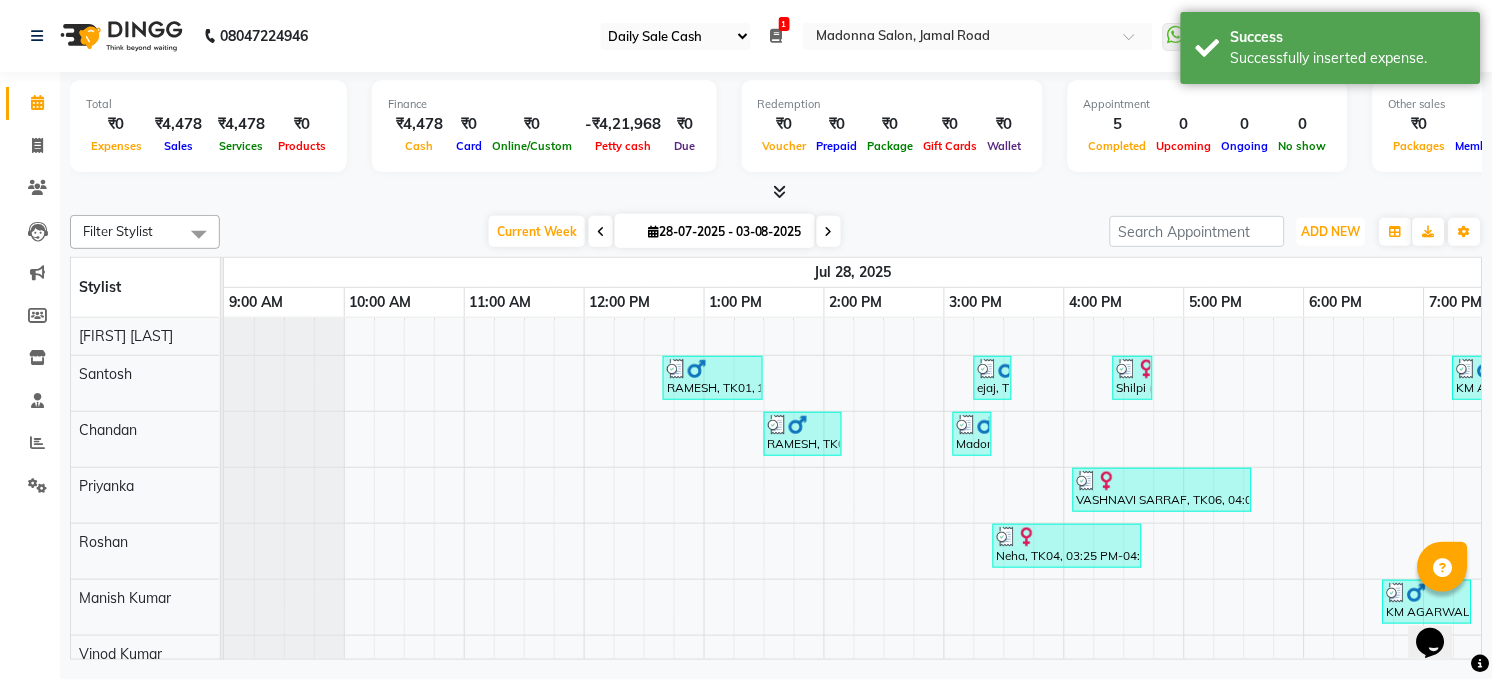 drag, startPoint x: 1336, startPoint y: 239, endPoint x: 1292, endPoint y: 279, distance: 59.464275 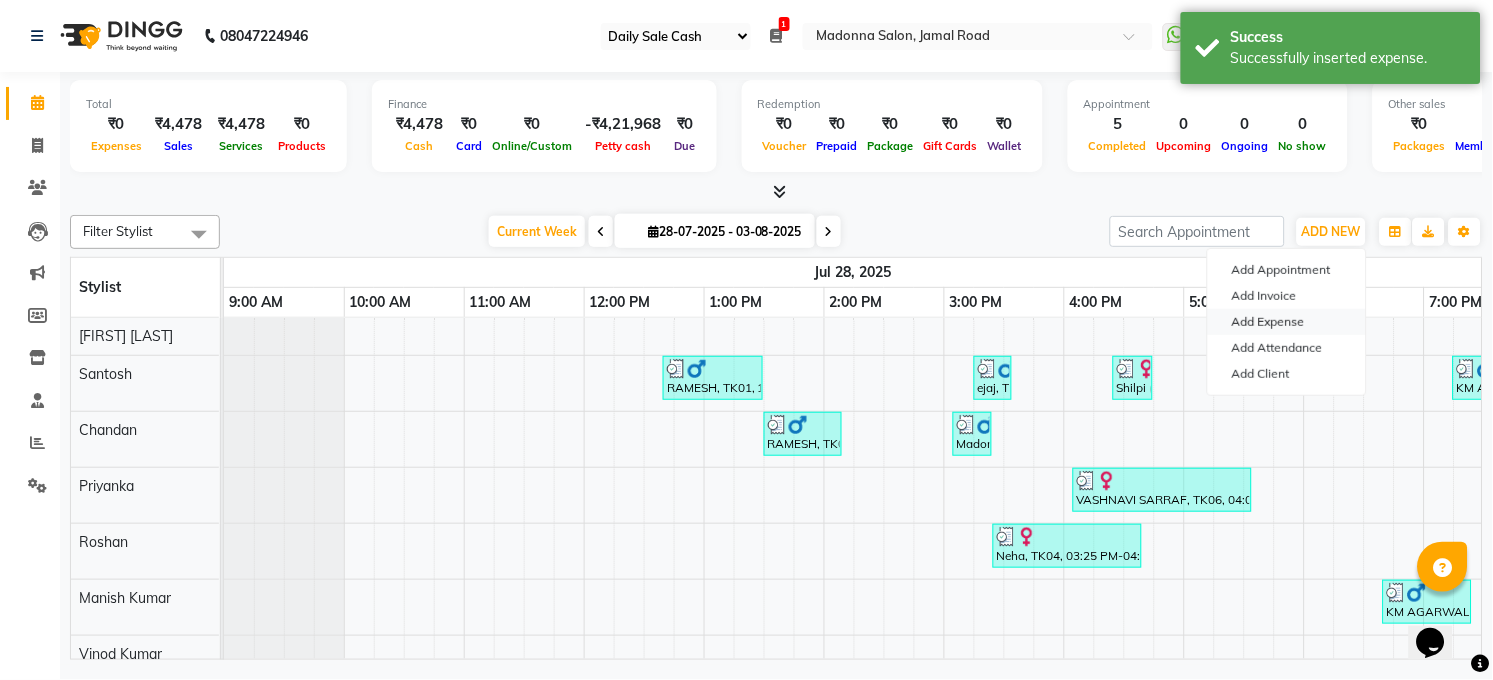 click on "Add Expense" at bounding box center (1287, 322) 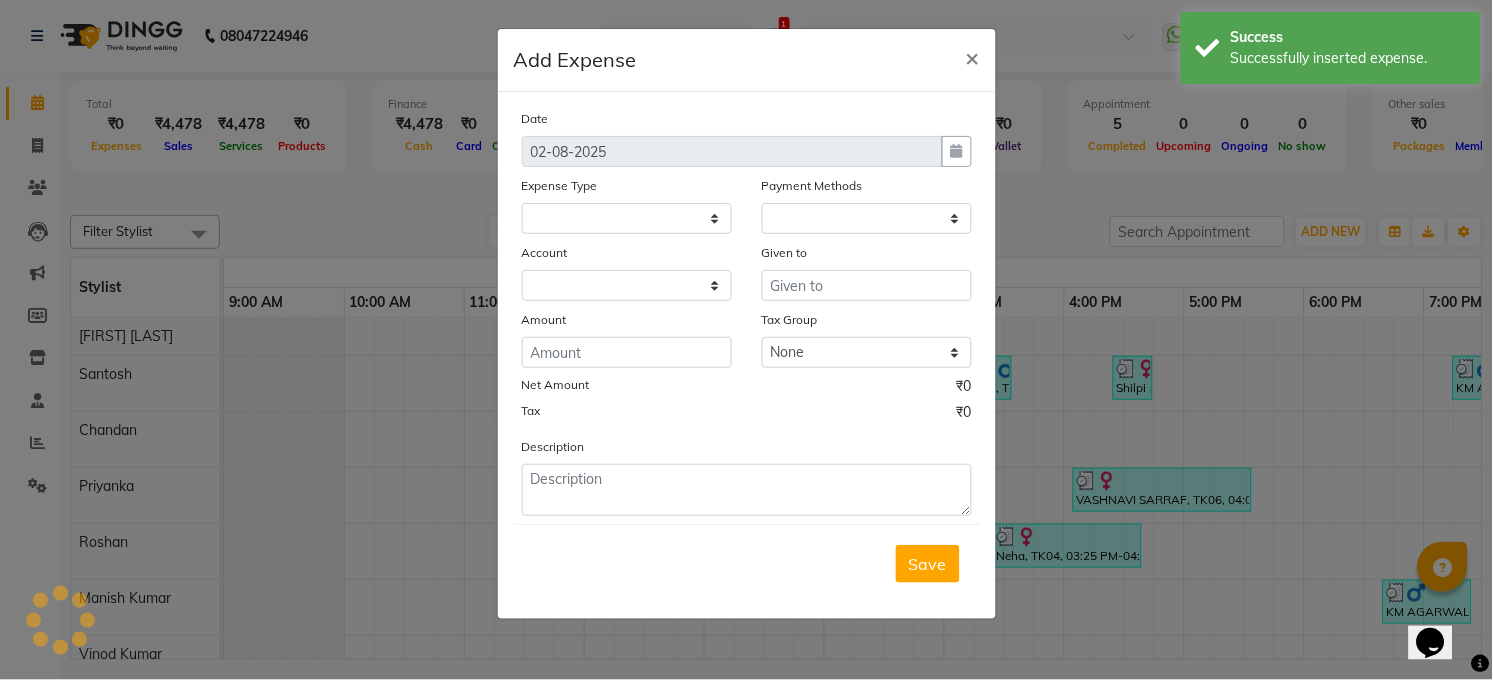 select 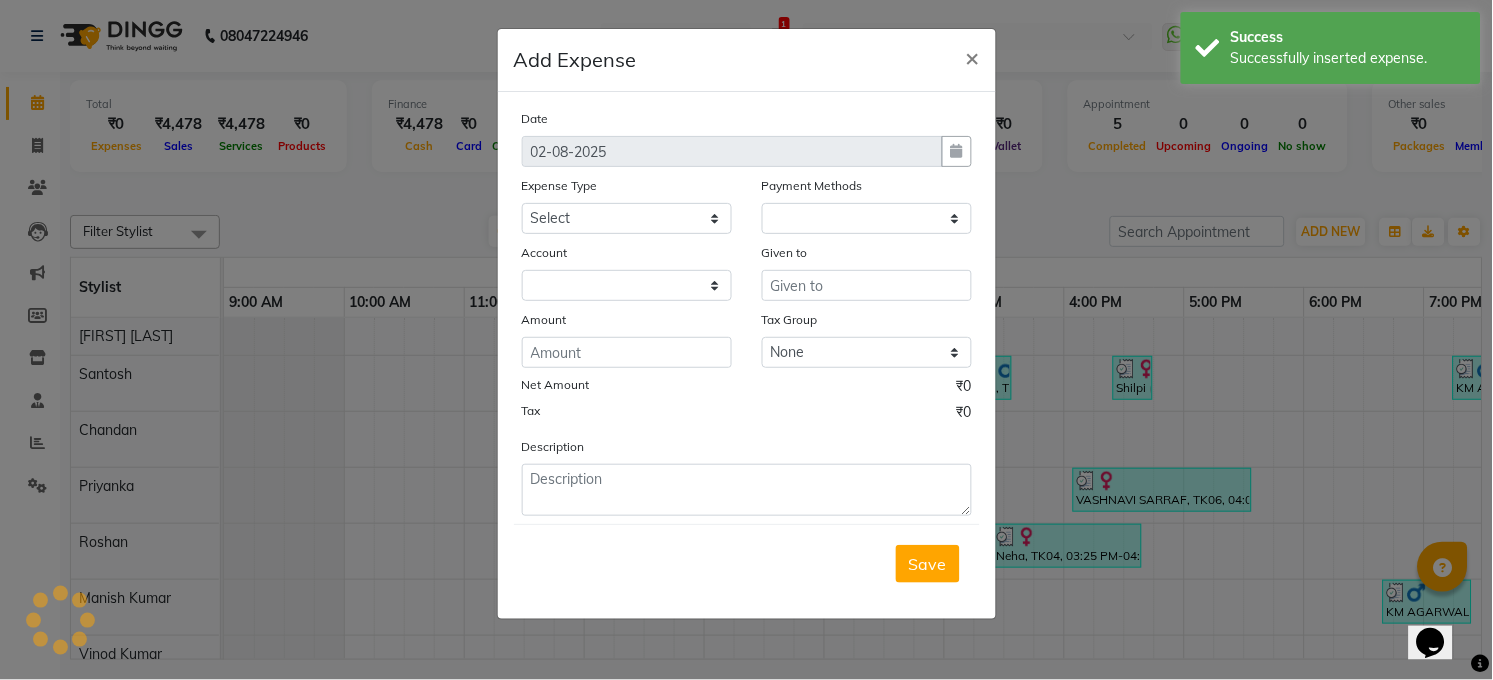 select on "1" 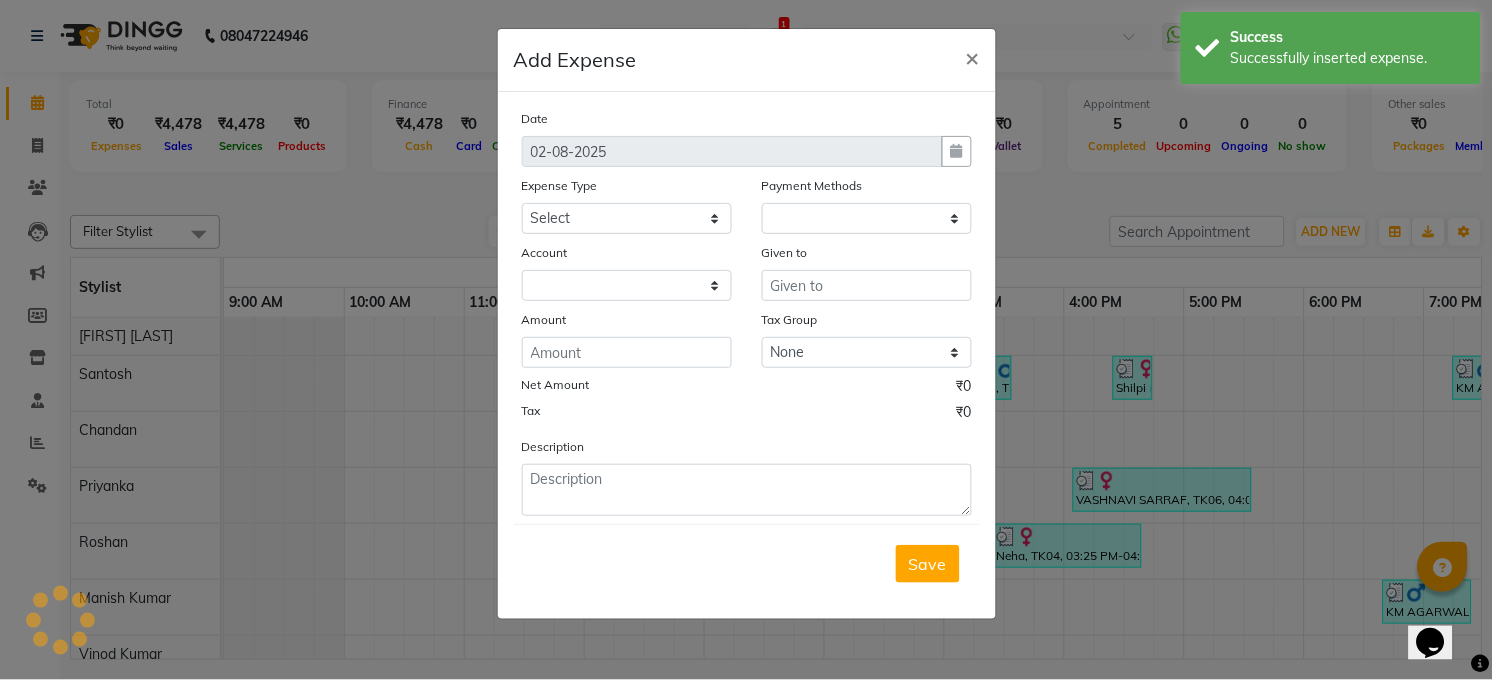 select on "4703" 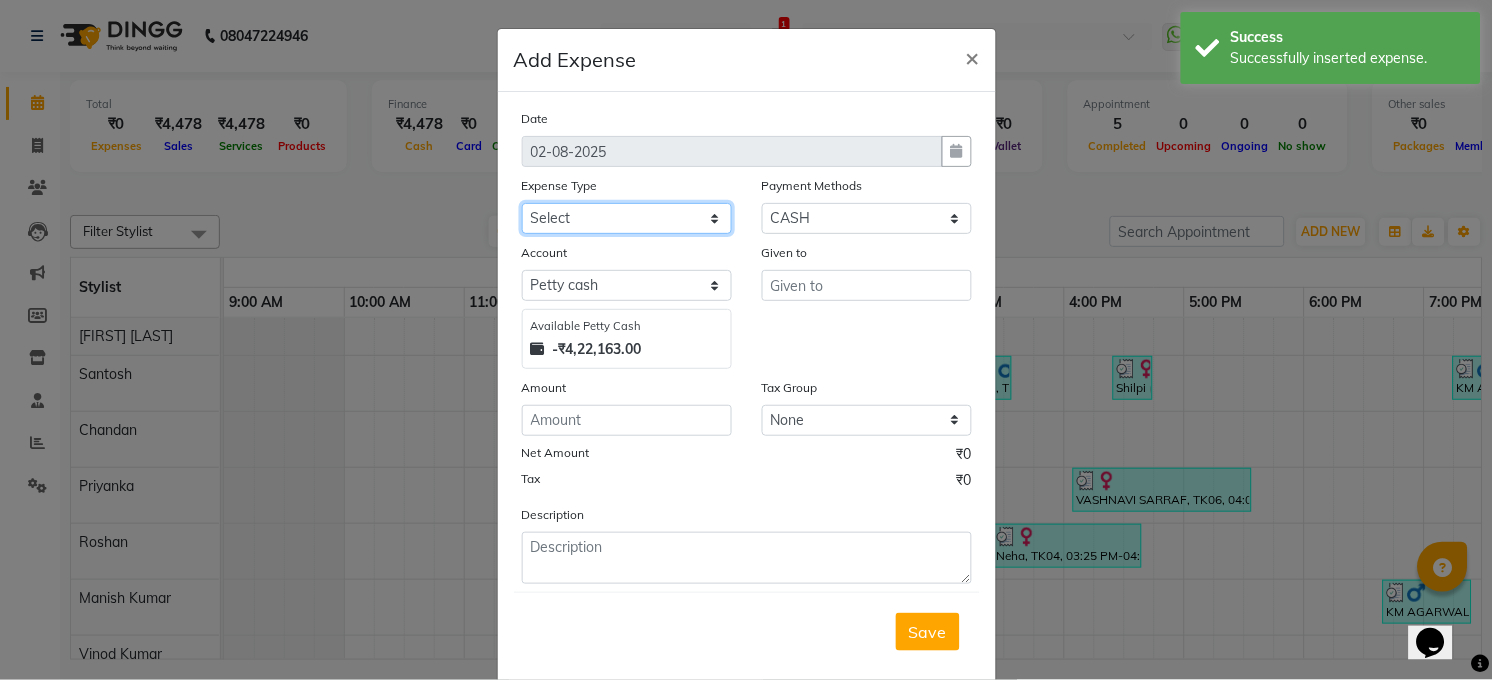 click on "Select 99 STORE Advance Salary BILLS CARDAMOM client change paytm Client Snacks Coffee CONVEYANCE cookies Day book Donation ELECTRICIAN Electricity Bill FARE FOOD EXPENSE Garbage Monthly Expense Ginger Hit Incentive INSTAMART JALJIRA POWDER JEERA POWDER LAUNDARY Lemon Marketing Medical MEMBERSHIP COMISSON milk Misc MOBILE RECHARGE MONEY CHANGE M S COMI Nimbu Payment Other Pantry PAYMENT paytm Tip PLUMBER PRINT ROLL Product PRODUCT iNCENTIVE PURCHASING Recive cash SAFAIWALA Salary salon use SALT staff incentive Staff Snacks SUGAR Tea TIP VISHAL MART WATER ZEPTO" 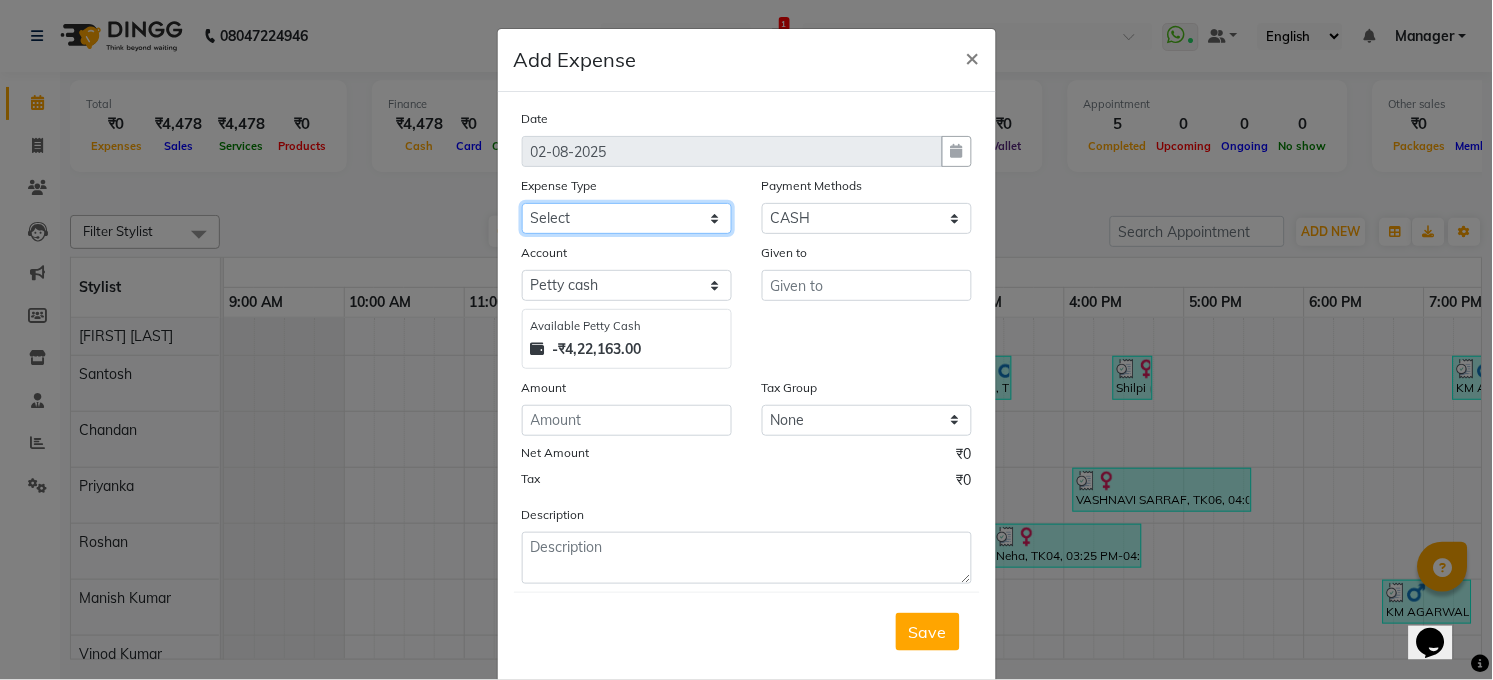 select on "19062" 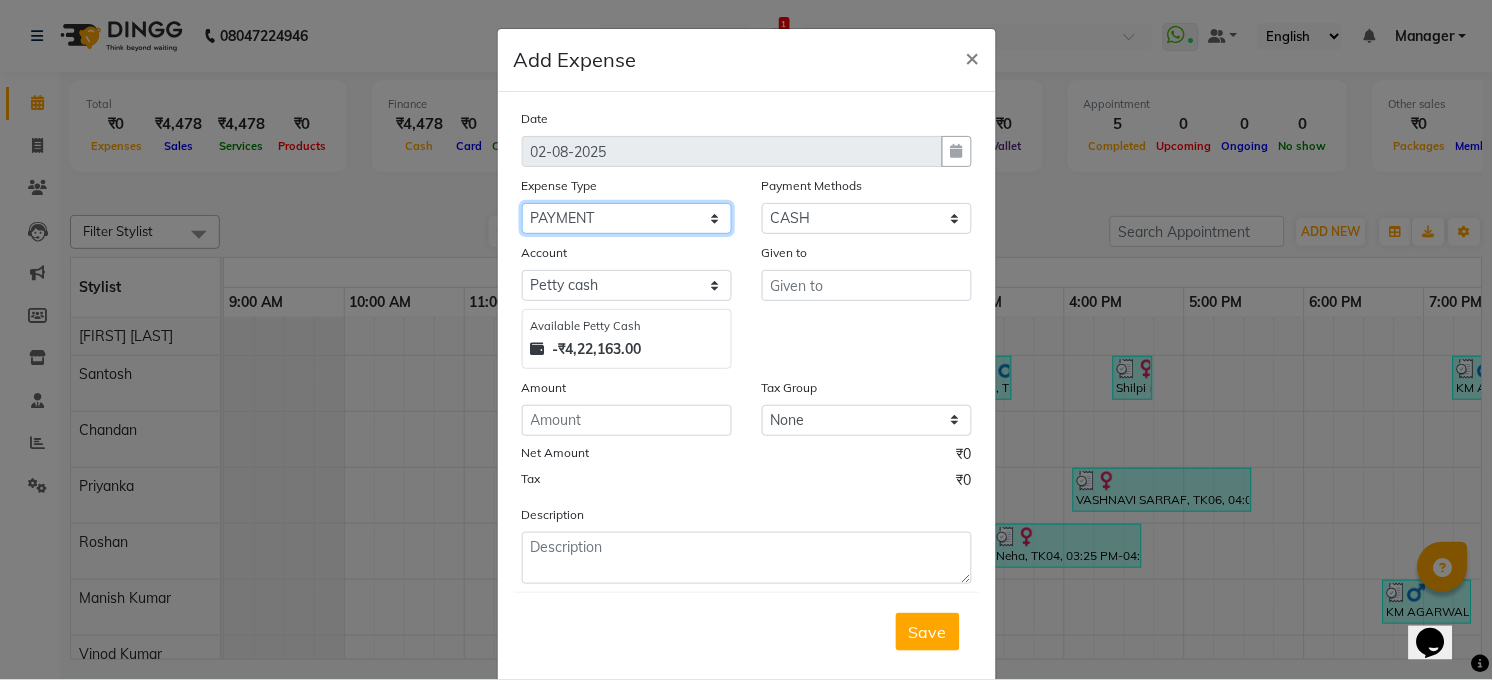 click on "Select 99 STORE Advance Salary BILLS CARDAMOM client change paytm Client Snacks Coffee CONVEYANCE cookies Day book Donation ELECTRICIAN Electricity Bill FARE FOOD EXPENSE Garbage Monthly Expense Ginger Hit Incentive INSTAMART JALJIRA POWDER JEERA POWDER LAUNDARY Lemon Marketing Medical MEMBERSHIP COMISSON milk Misc MOBILE RECHARGE MONEY CHANGE M S COMI Nimbu Payment Other Pantry PAYMENT paytm Tip PLUMBER PRINT ROLL Product PRODUCT iNCENTIVE PURCHASING Recive cash SAFAIWALA Salary salon use SALT staff incentive Staff Snacks SUGAR Tea TIP VISHAL MART WATER ZEPTO" 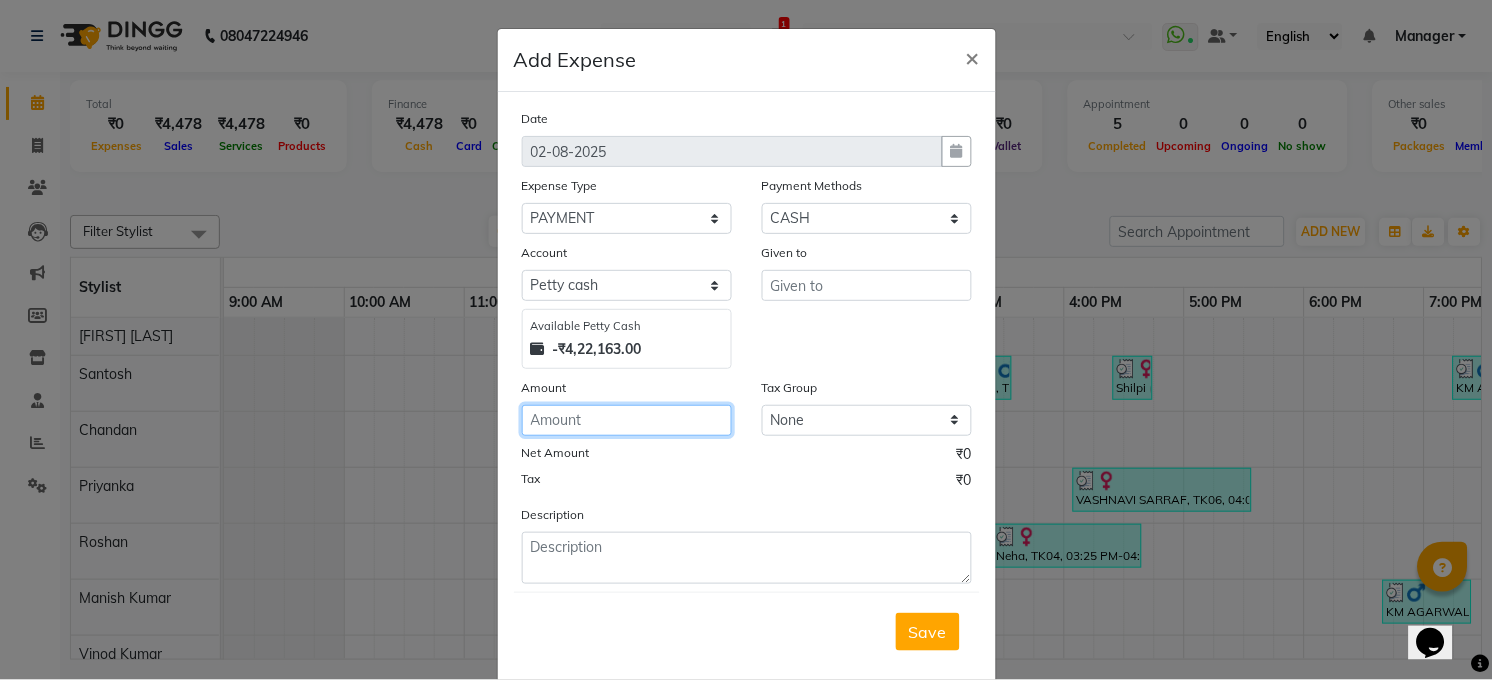 click 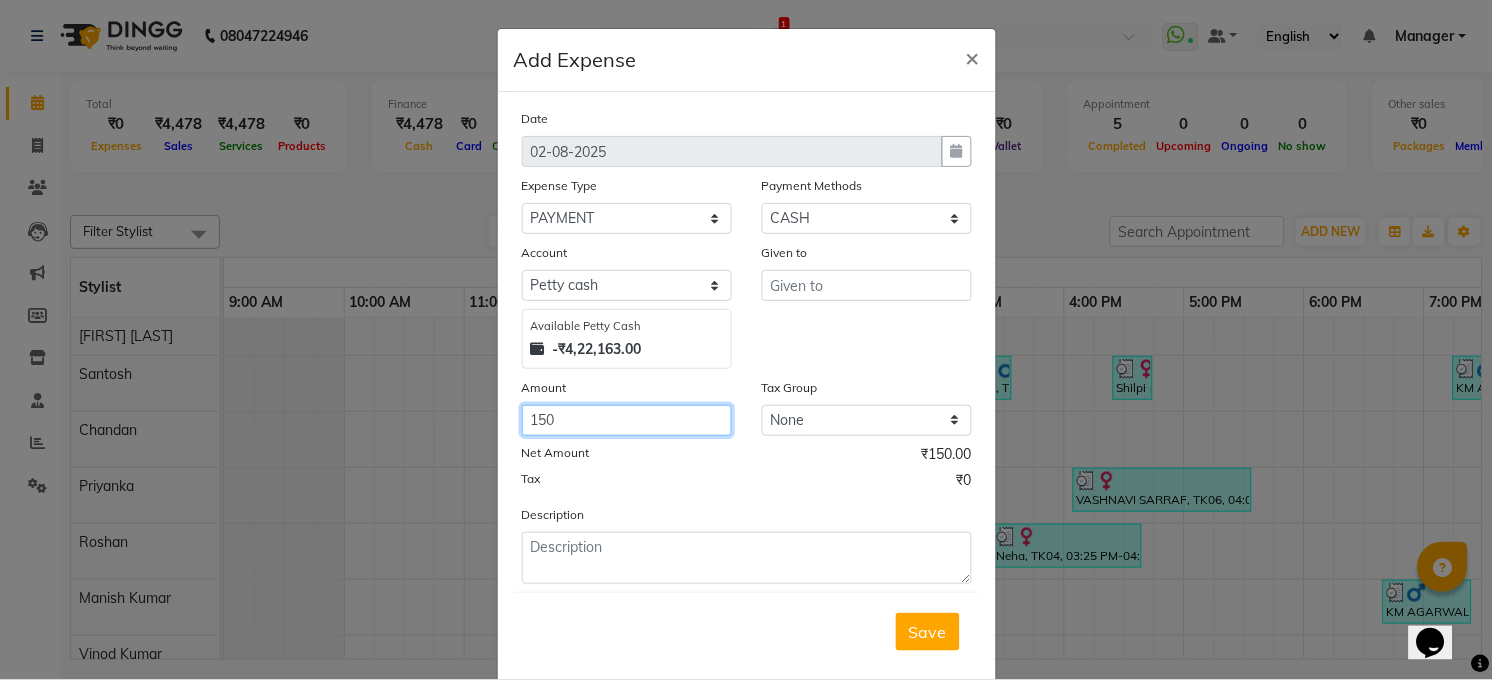 type on "150" 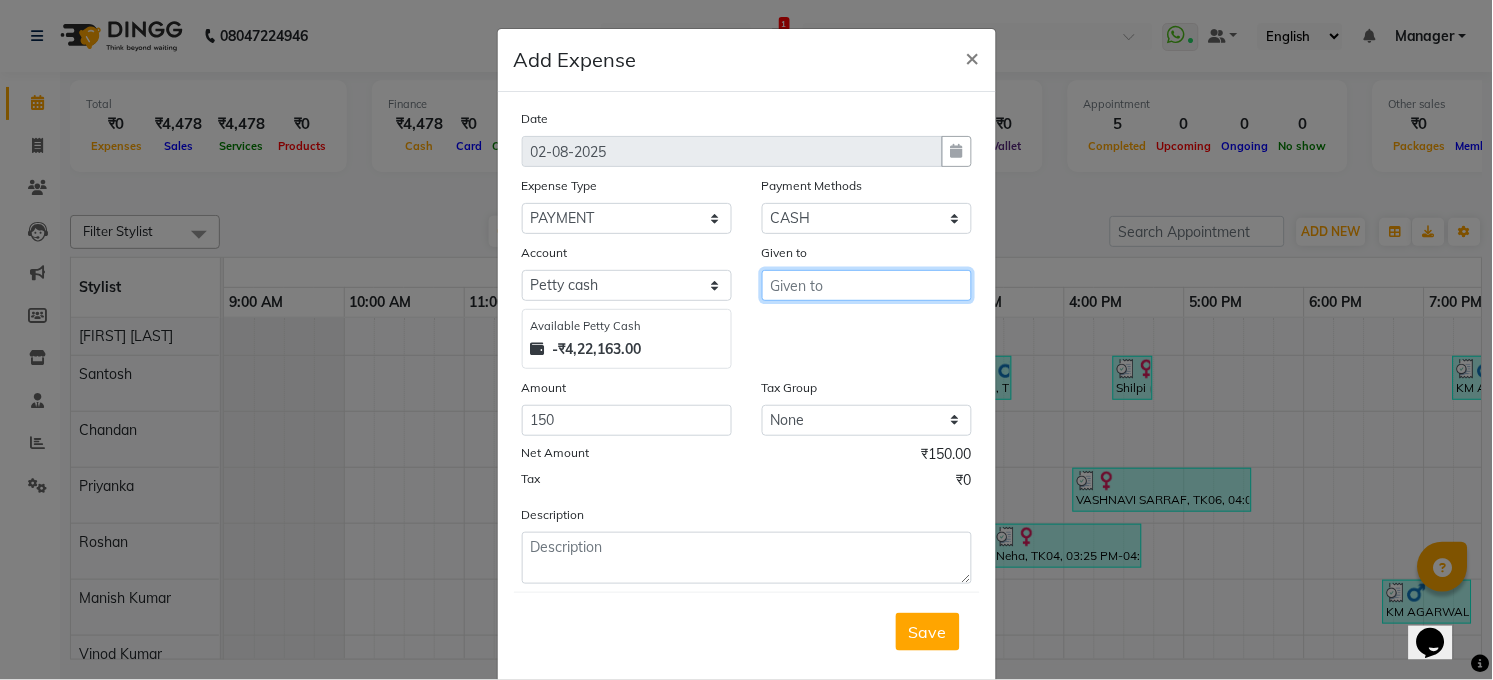 click at bounding box center [867, 285] 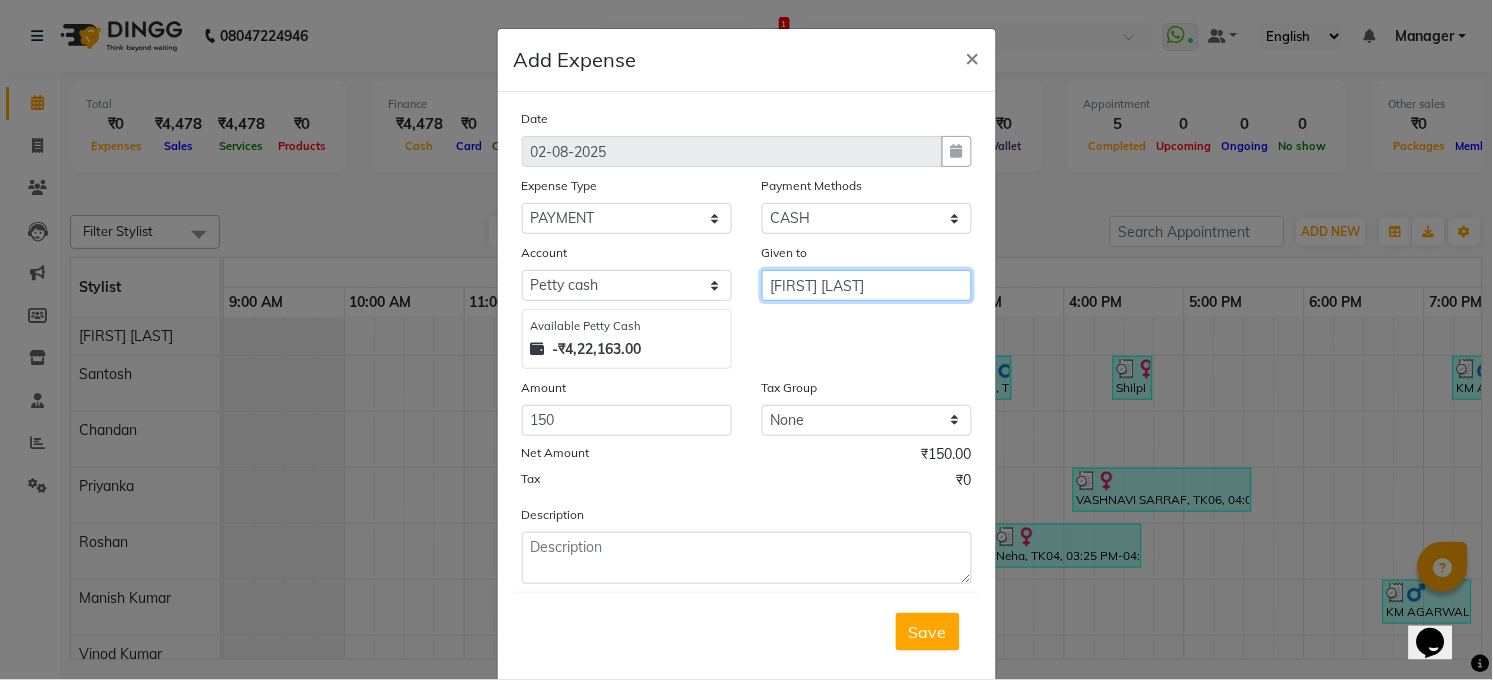 type on "[FIRST] [LAST]" 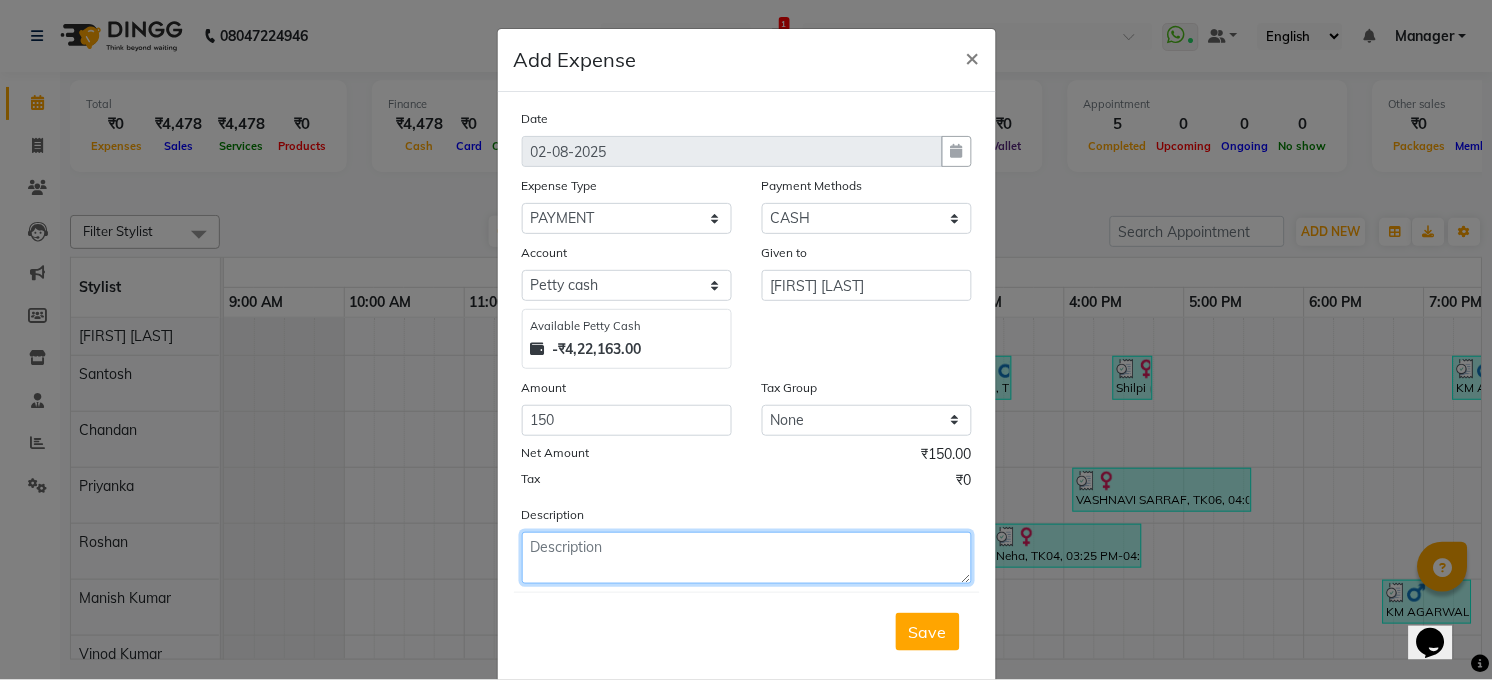 click 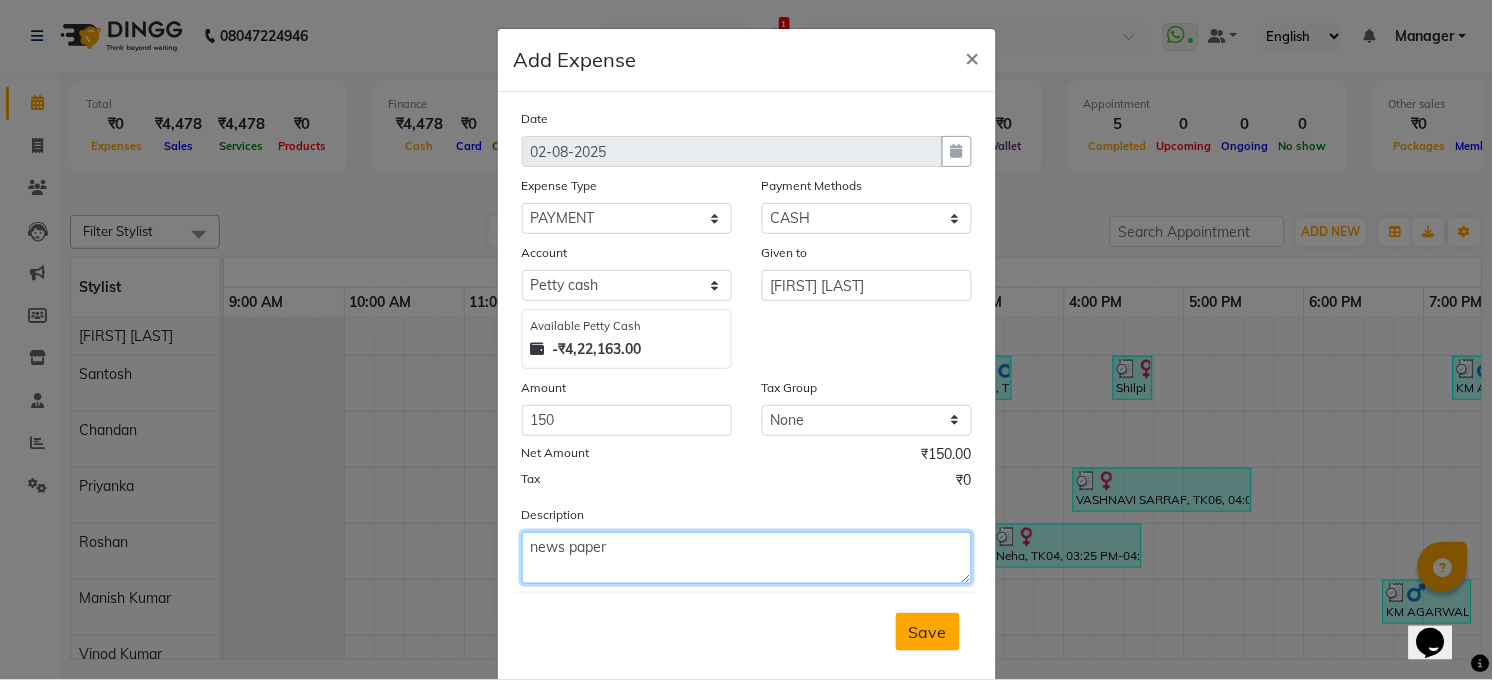 type on "news paper" 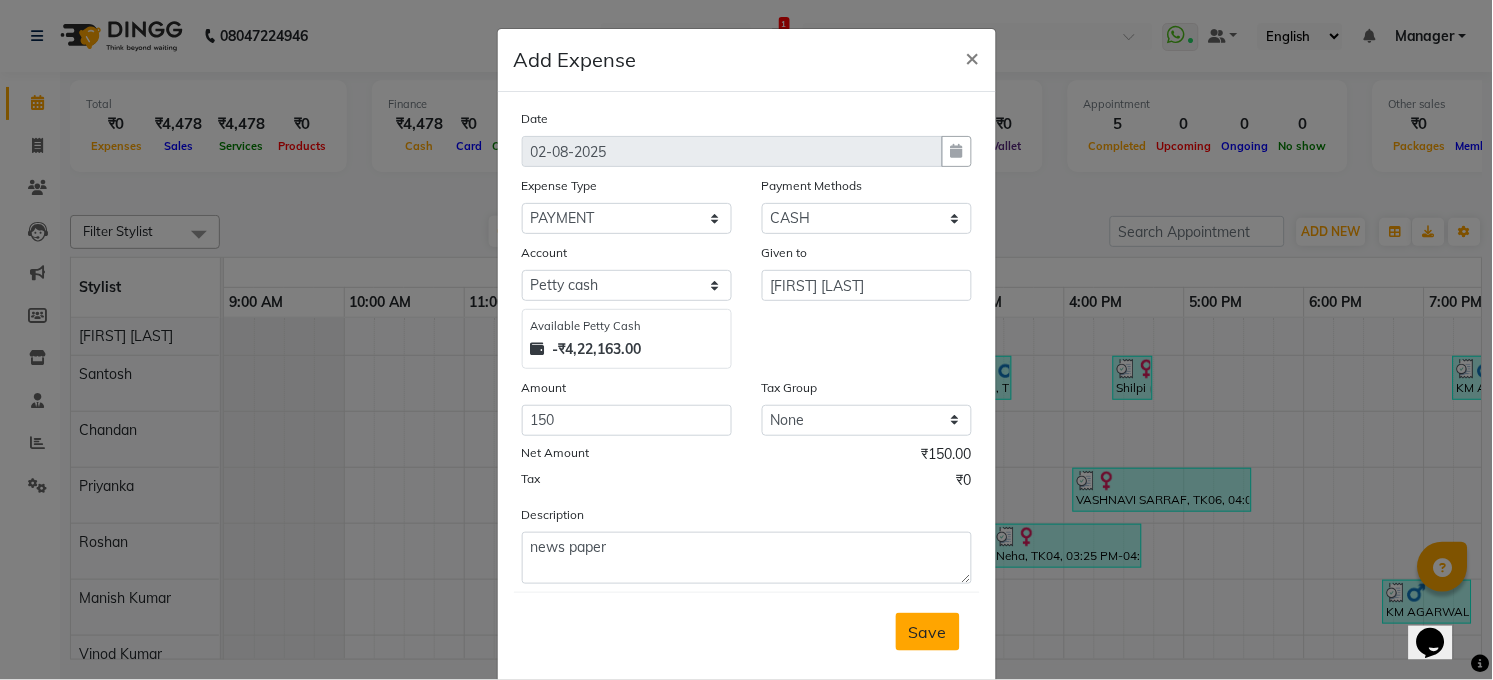 click on "Save" at bounding box center [928, 632] 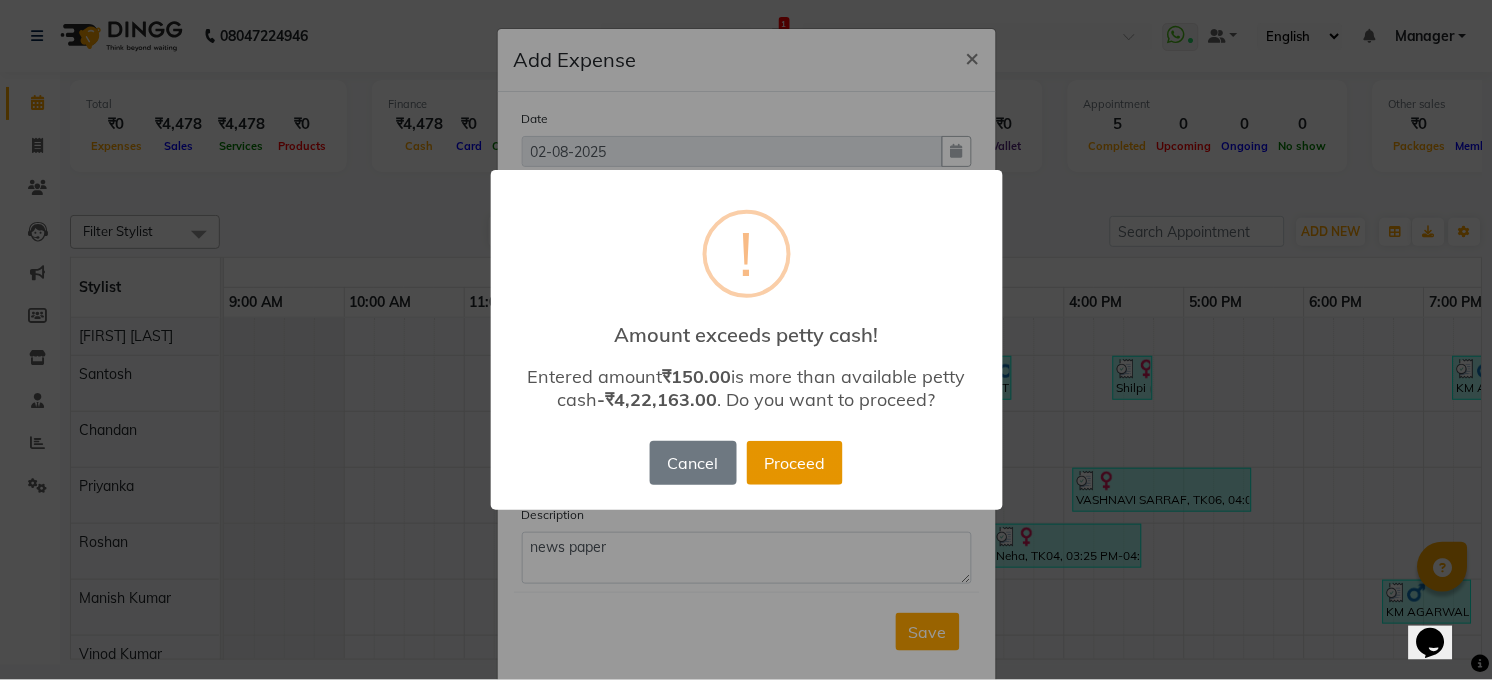 click on "Proceed" at bounding box center (795, 463) 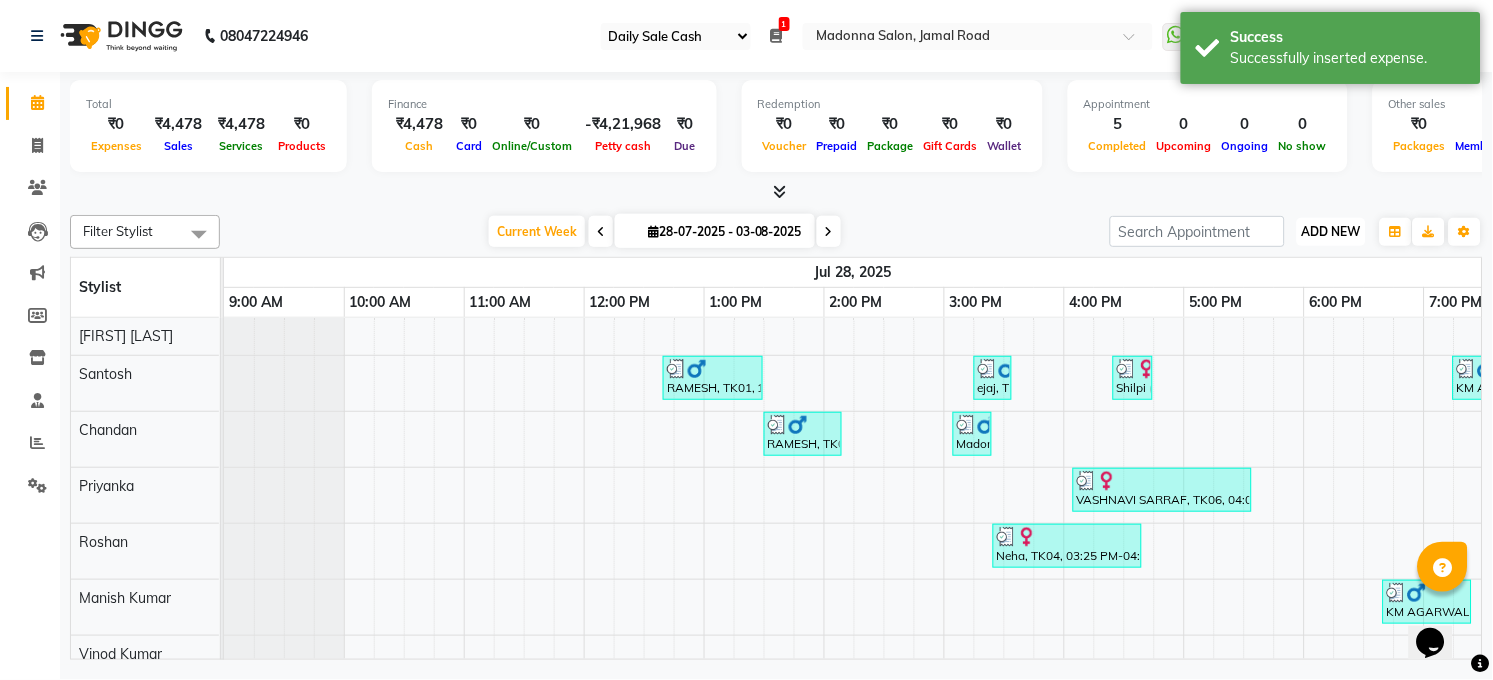 click on "ADD NEW Toggle Dropdown" at bounding box center (1331, 232) 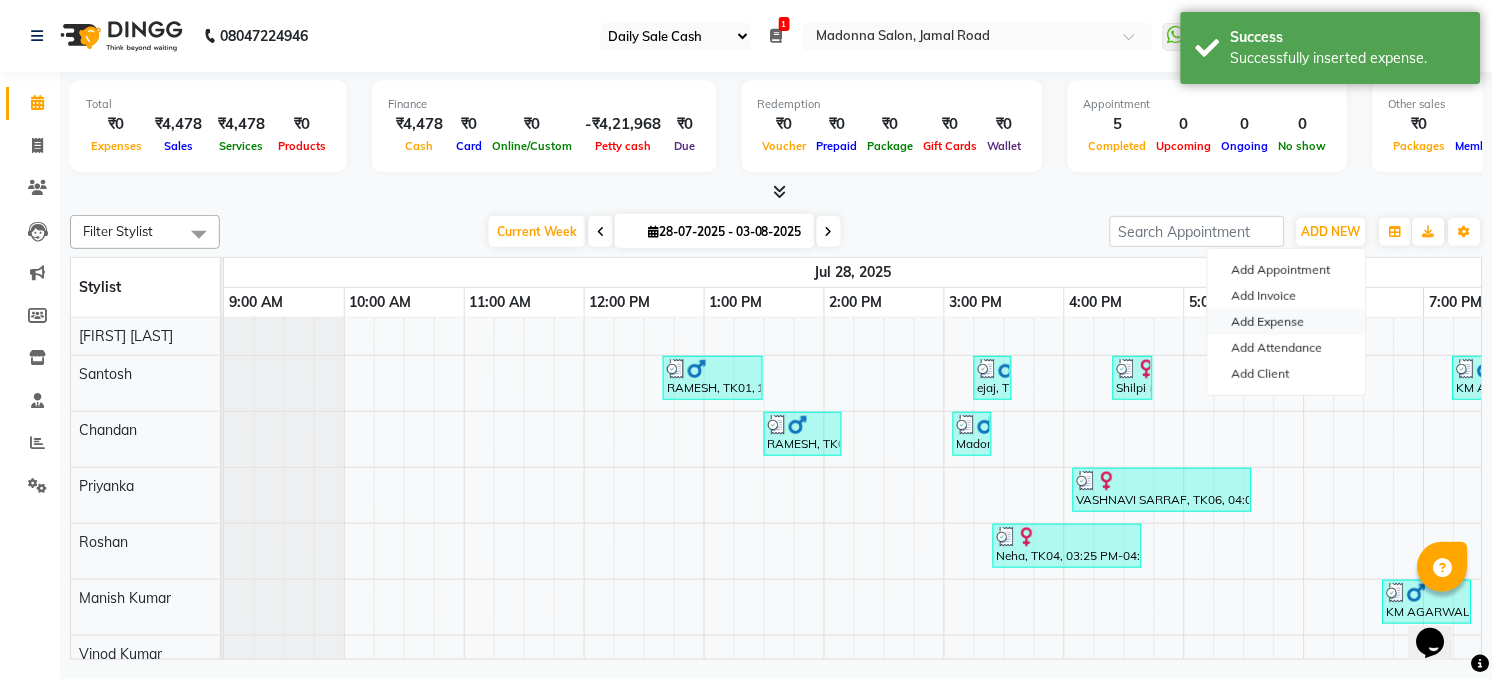 click on "Add Expense" at bounding box center [1287, 322] 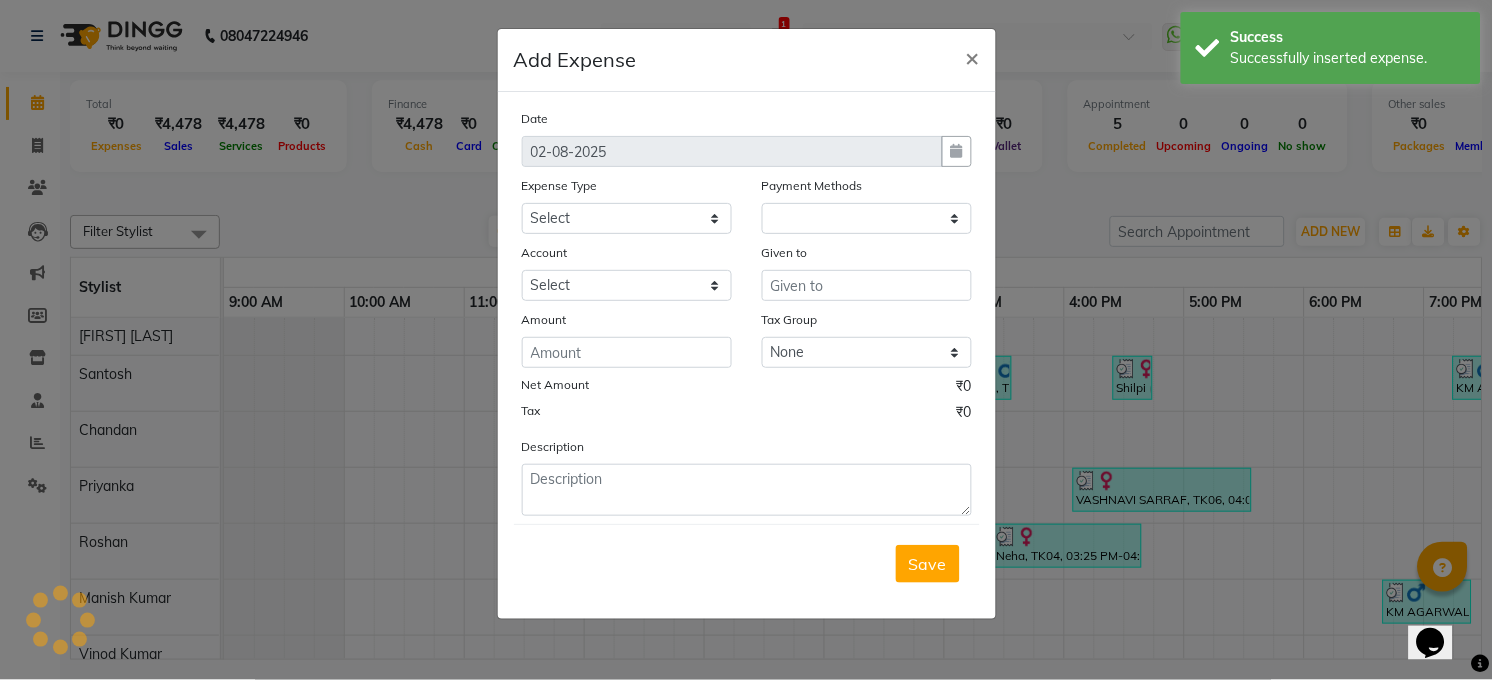 select on "1" 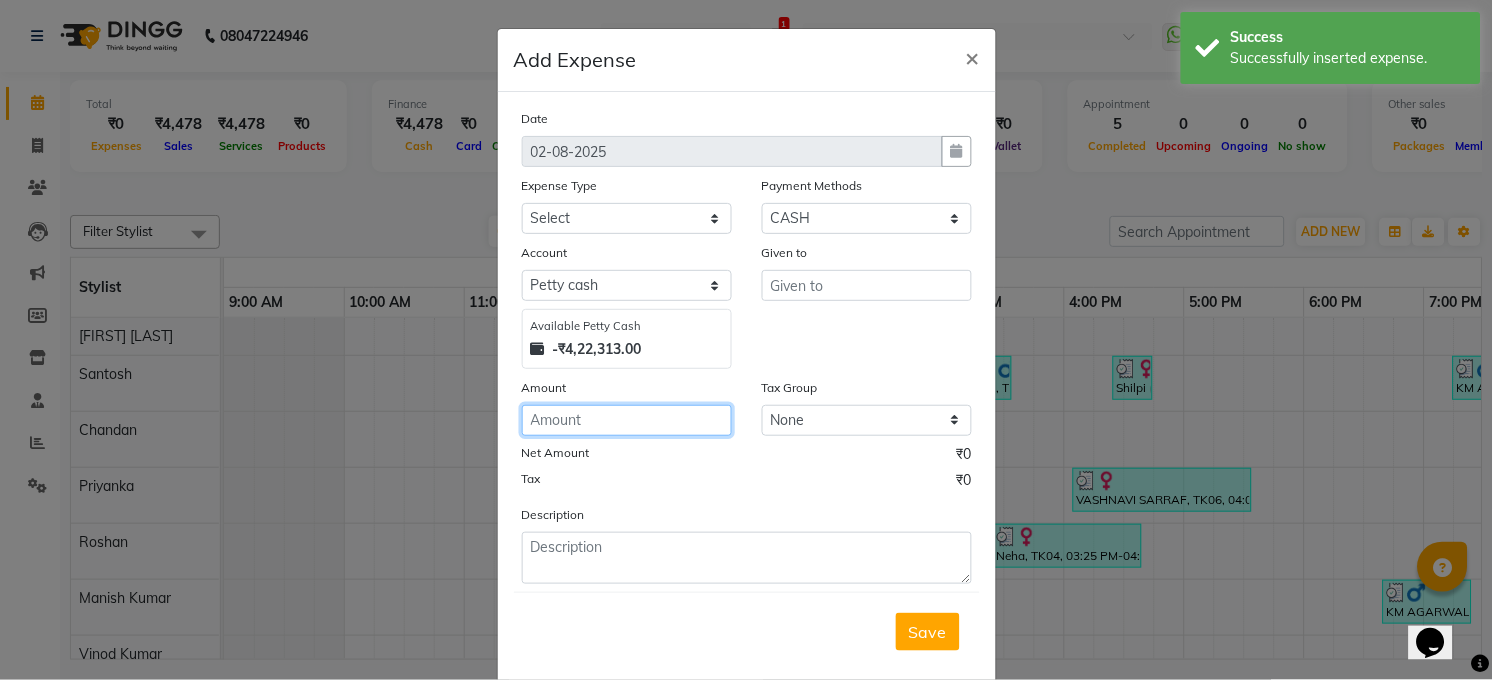 click 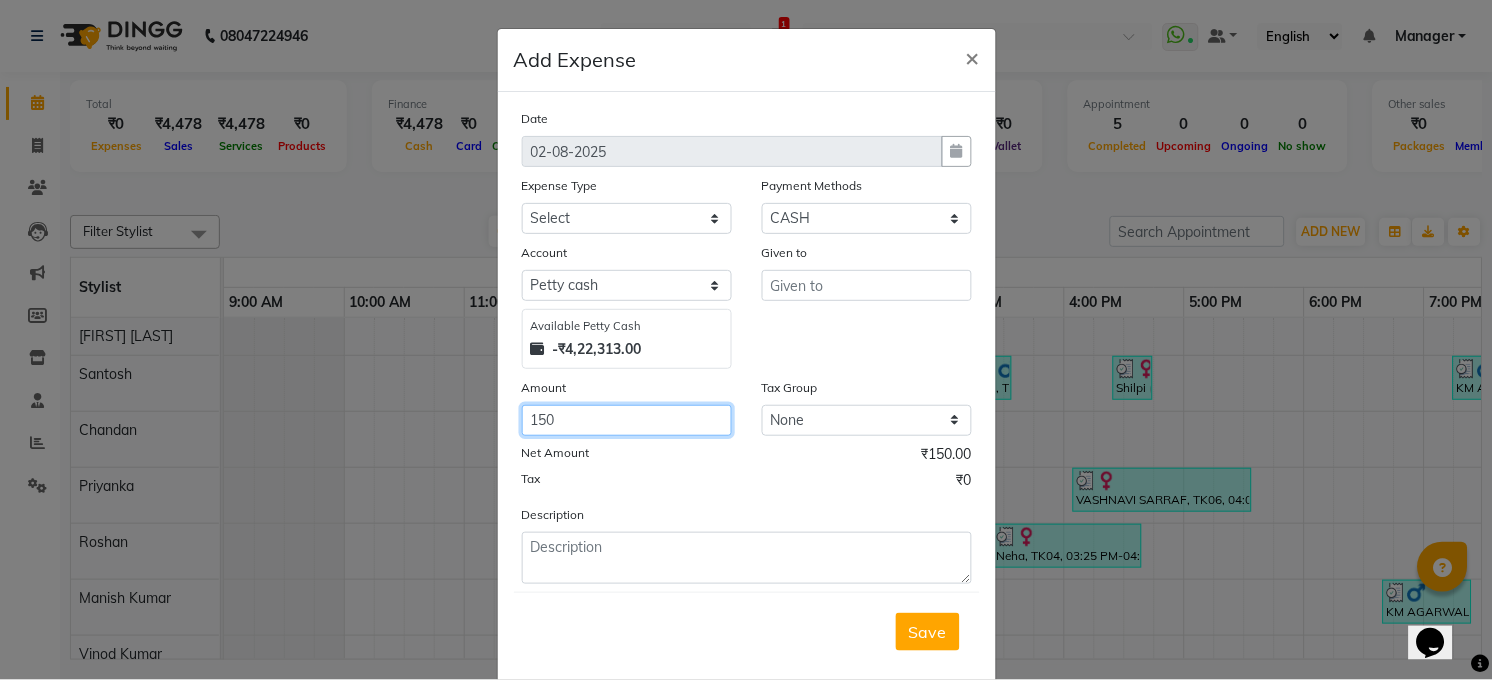 type on "150" 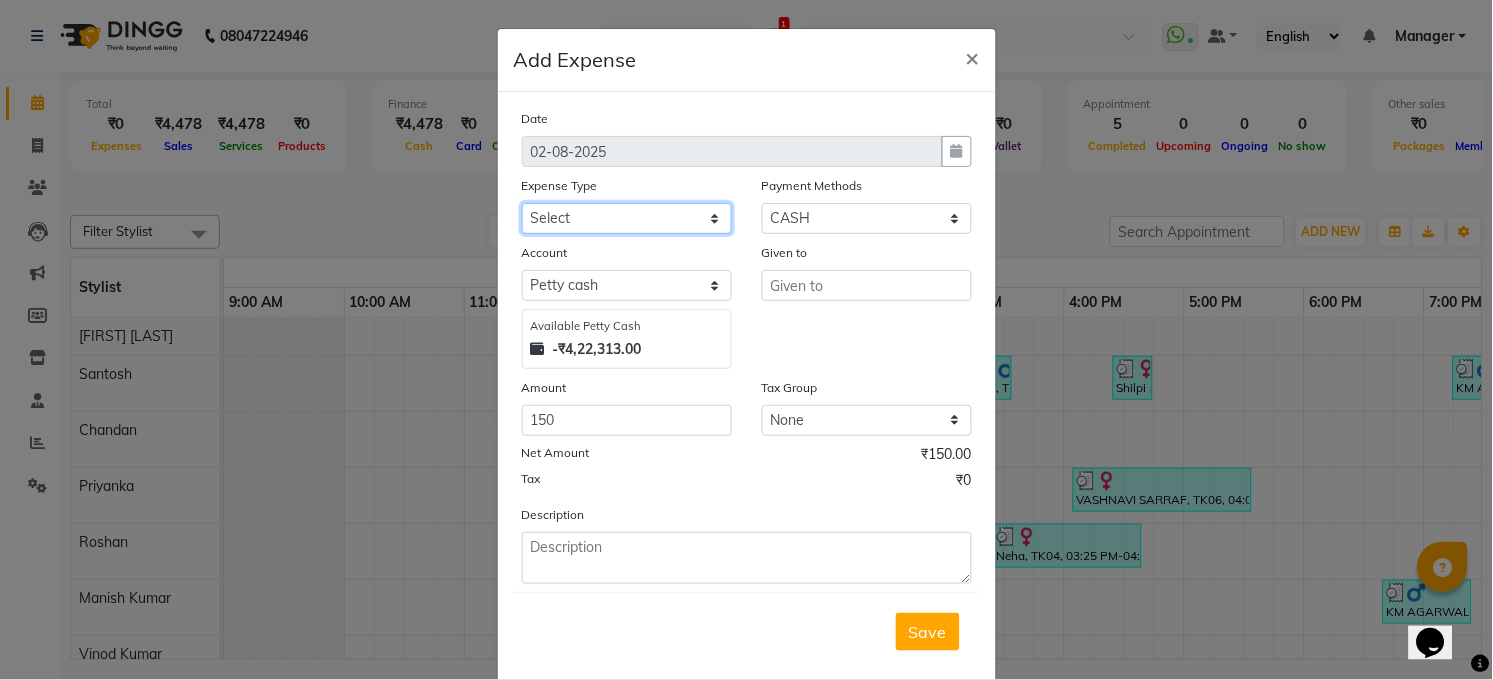 click on "Select 99 STORE Advance Salary BILLS CARDAMOM client change paytm Client Snacks Coffee CONVEYANCE cookies Day book Donation ELECTRICIAN Electricity Bill FARE FOOD EXPENSE Garbage Monthly Expense Ginger Hit Incentive INSTAMART JALJIRA POWDER JEERA POWDER LAUNDARY Lemon Marketing Medical MEMBERSHIP COMISSON milk Misc MOBILE RECHARGE MONEY CHANGE M S COMI Nimbu Payment Other Pantry PAYMENT paytm Tip PLUMBER PRINT ROLL Product PRODUCT iNCENTIVE PURCHASING Recive cash SAFAIWALA Salary salon use SALT staff incentive Staff Snacks SUGAR Tea TIP VISHAL MART WATER ZEPTO" 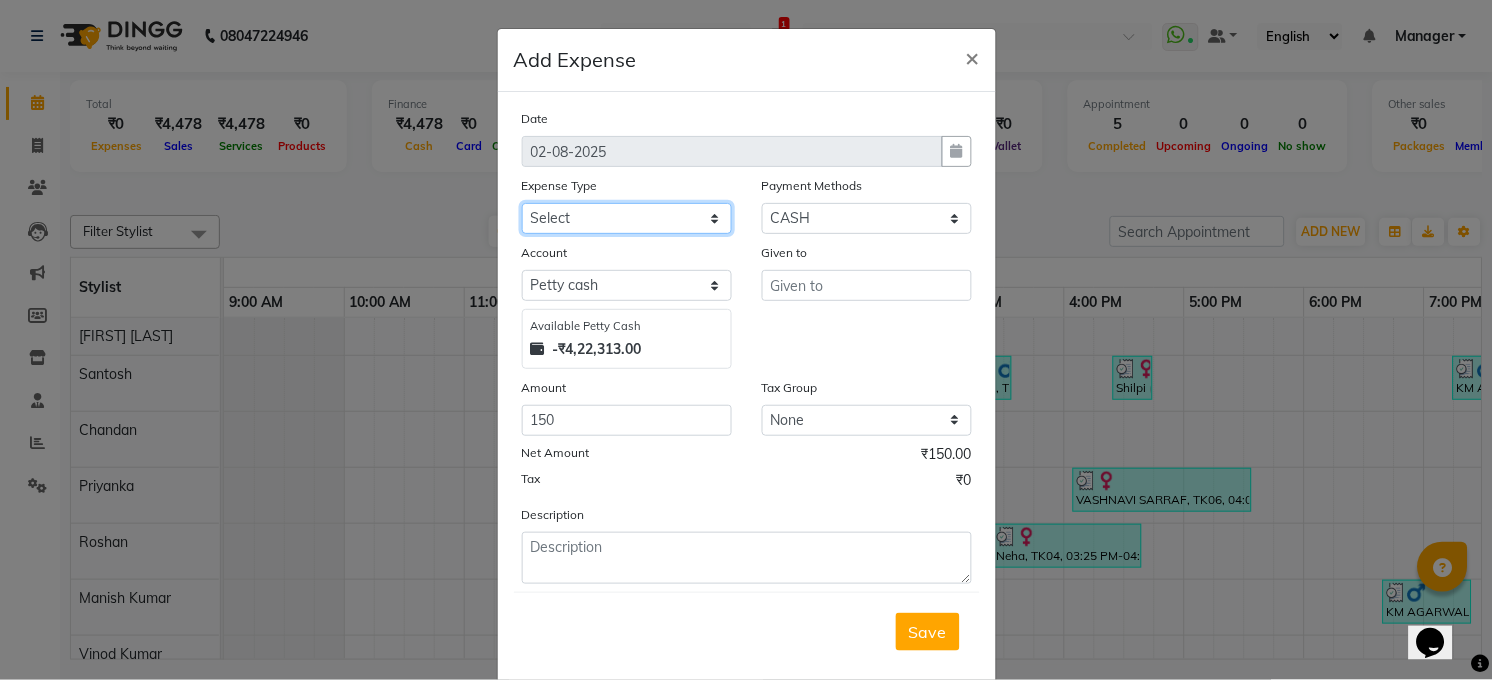 select on "19062" 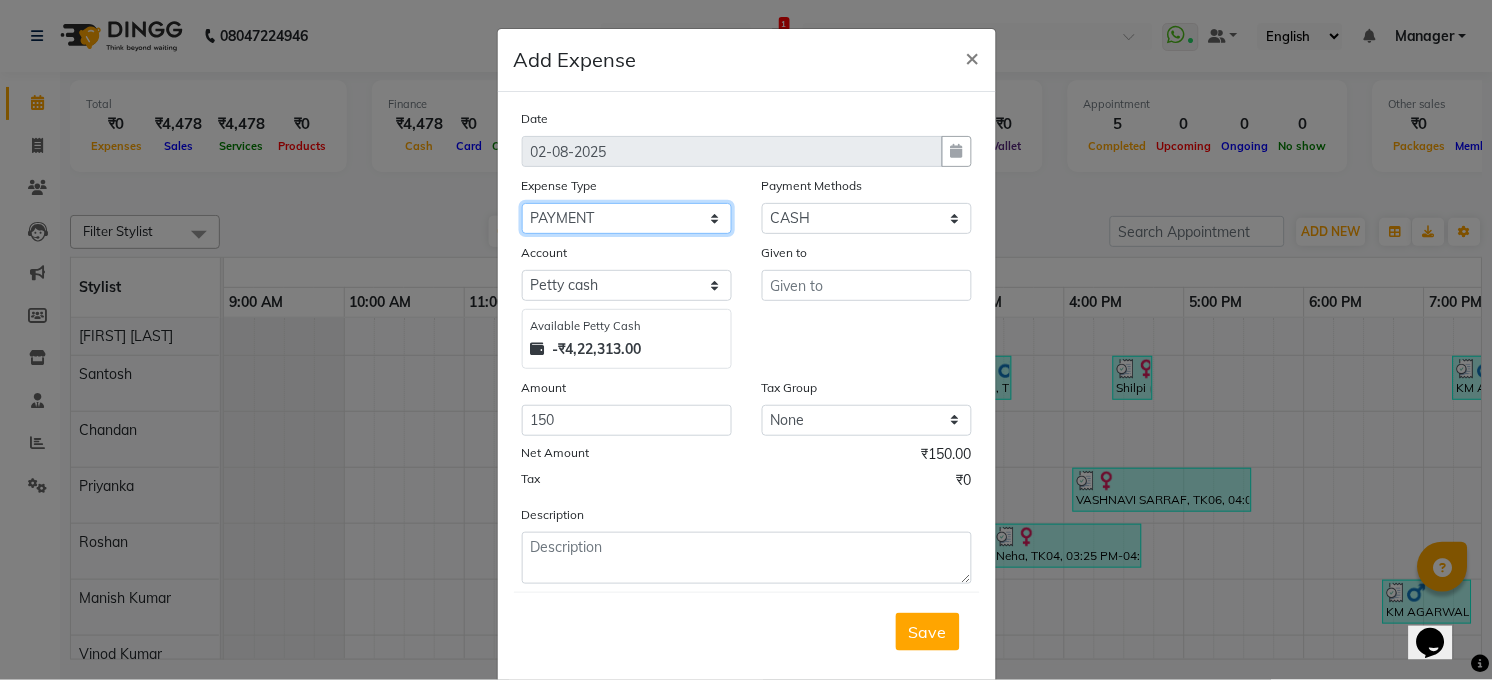 click on "Select 99 STORE Advance Salary BILLS CARDAMOM client change paytm Client Snacks Coffee CONVEYANCE cookies Day book Donation ELECTRICIAN Electricity Bill FARE FOOD EXPENSE Garbage Monthly Expense Ginger Hit Incentive INSTAMART JALJIRA POWDER JEERA POWDER LAUNDARY Lemon Marketing Medical MEMBERSHIP COMISSON milk Misc MOBILE RECHARGE MONEY CHANGE M S COMI Nimbu Payment Other Pantry PAYMENT paytm Tip PLUMBER PRINT ROLL Product PRODUCT iNCENTIVE PURCHASING Recive cash SAFAIWALA Salary salon use SALT staff incentive Staff Snacks SUGAR Tea TIP VISHAL MART WATER ZEPTO" 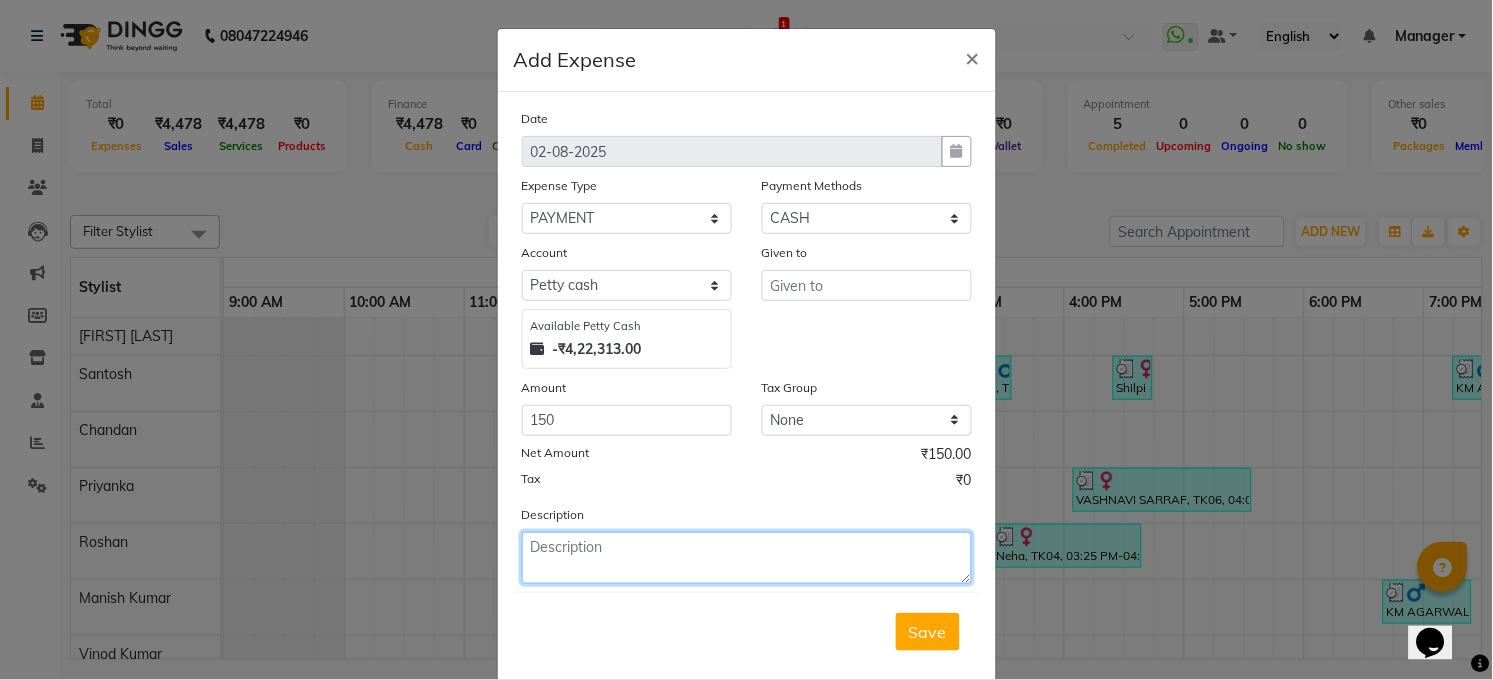 click 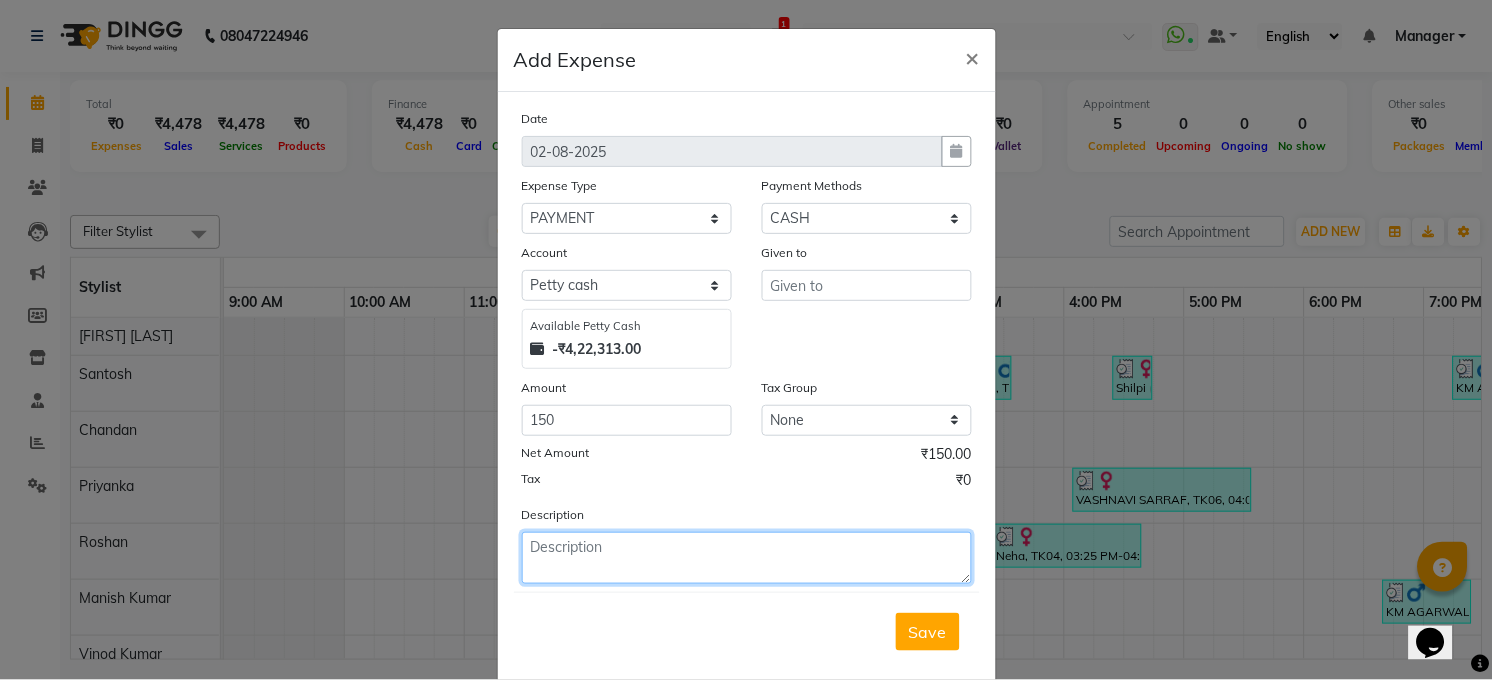 type on "l" 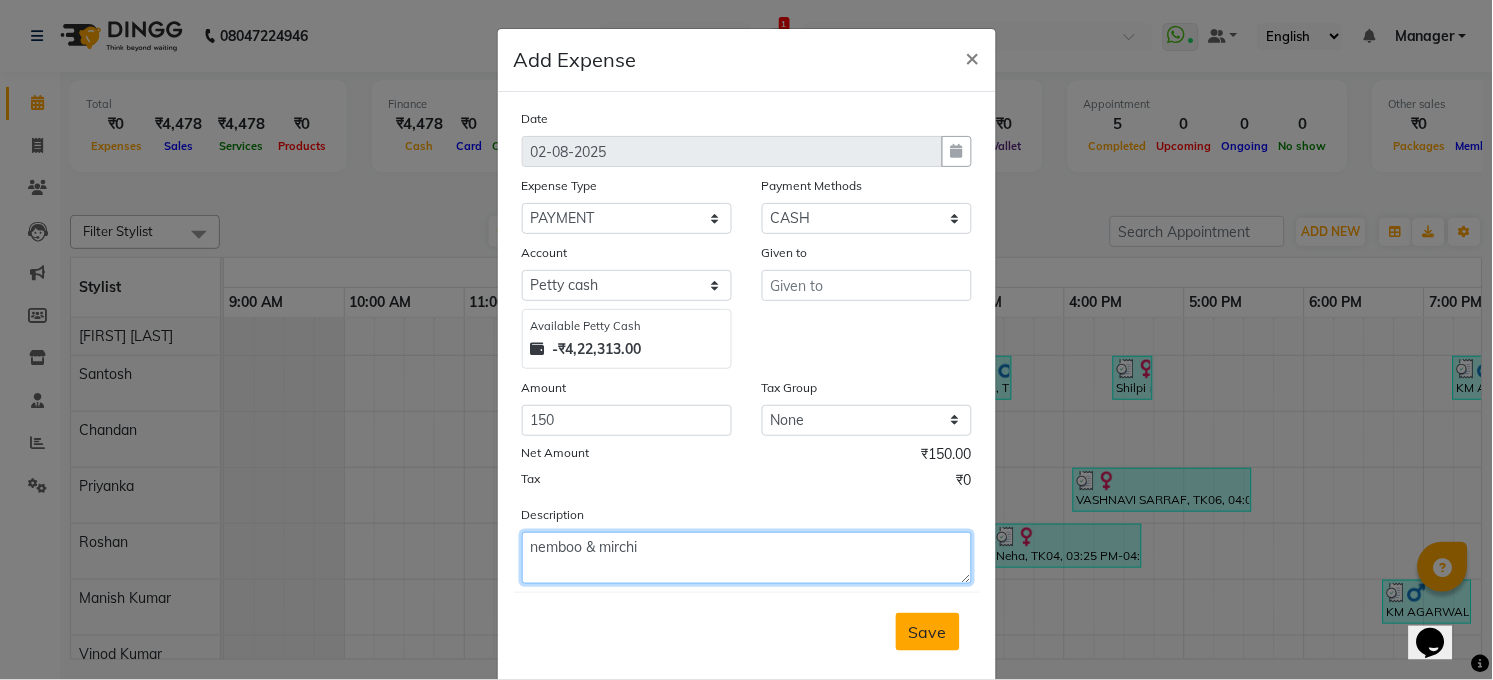 type on "nemboo & mirchi" 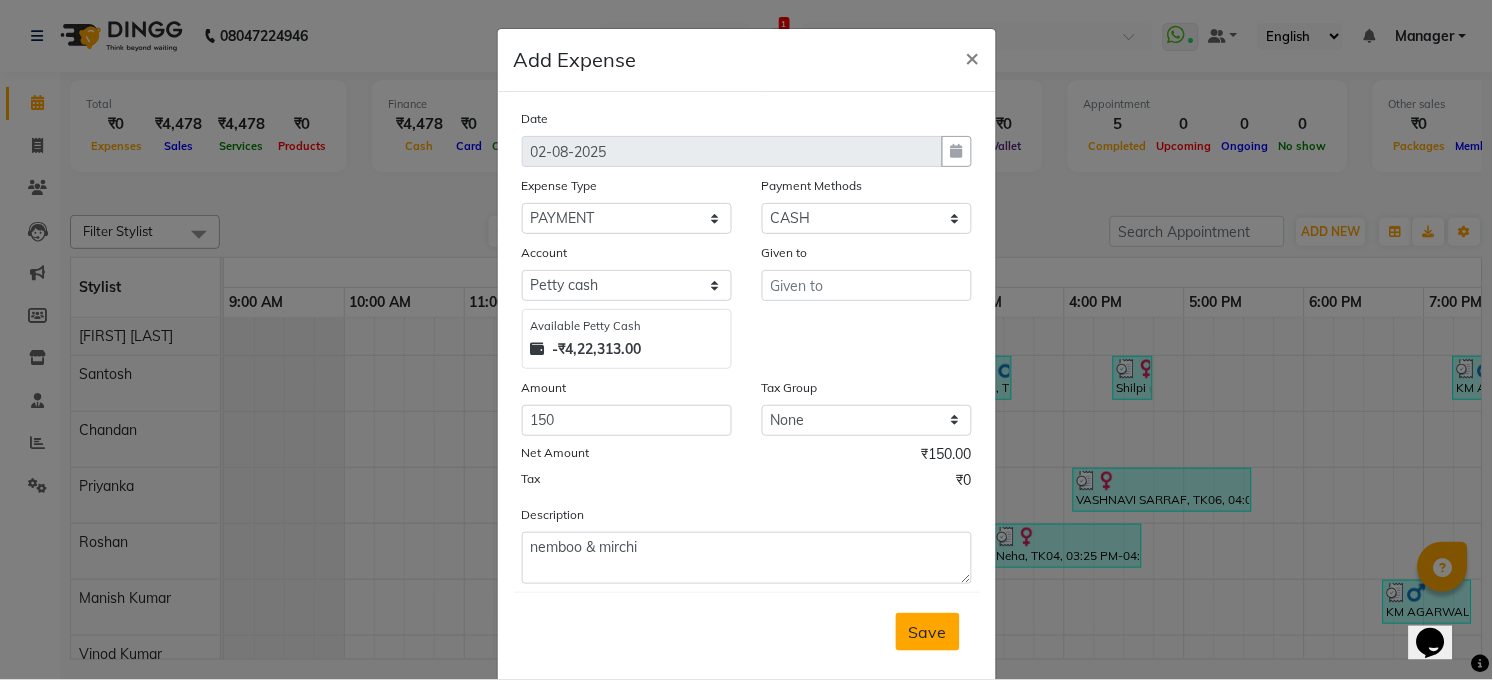 click on "Save" at bounding box center [928, 632] 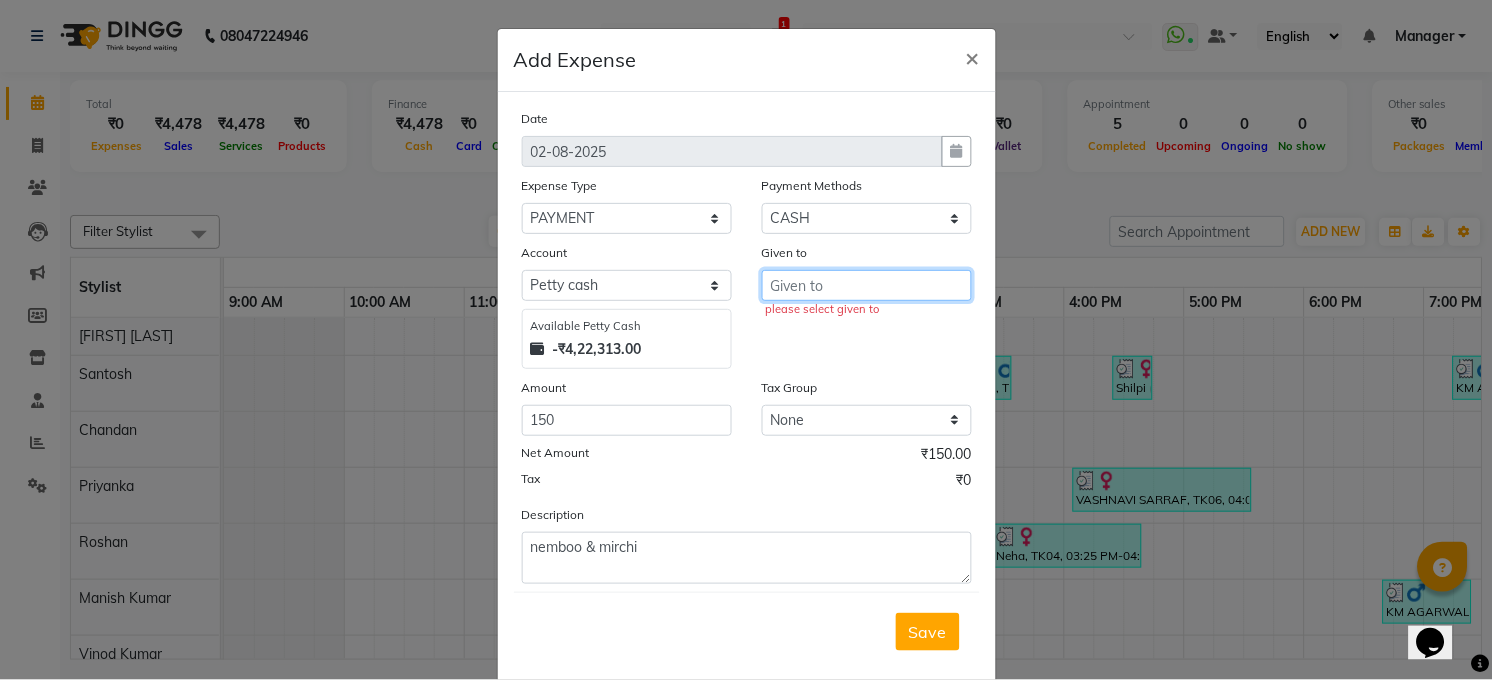 click at bounding box center (867, 285) 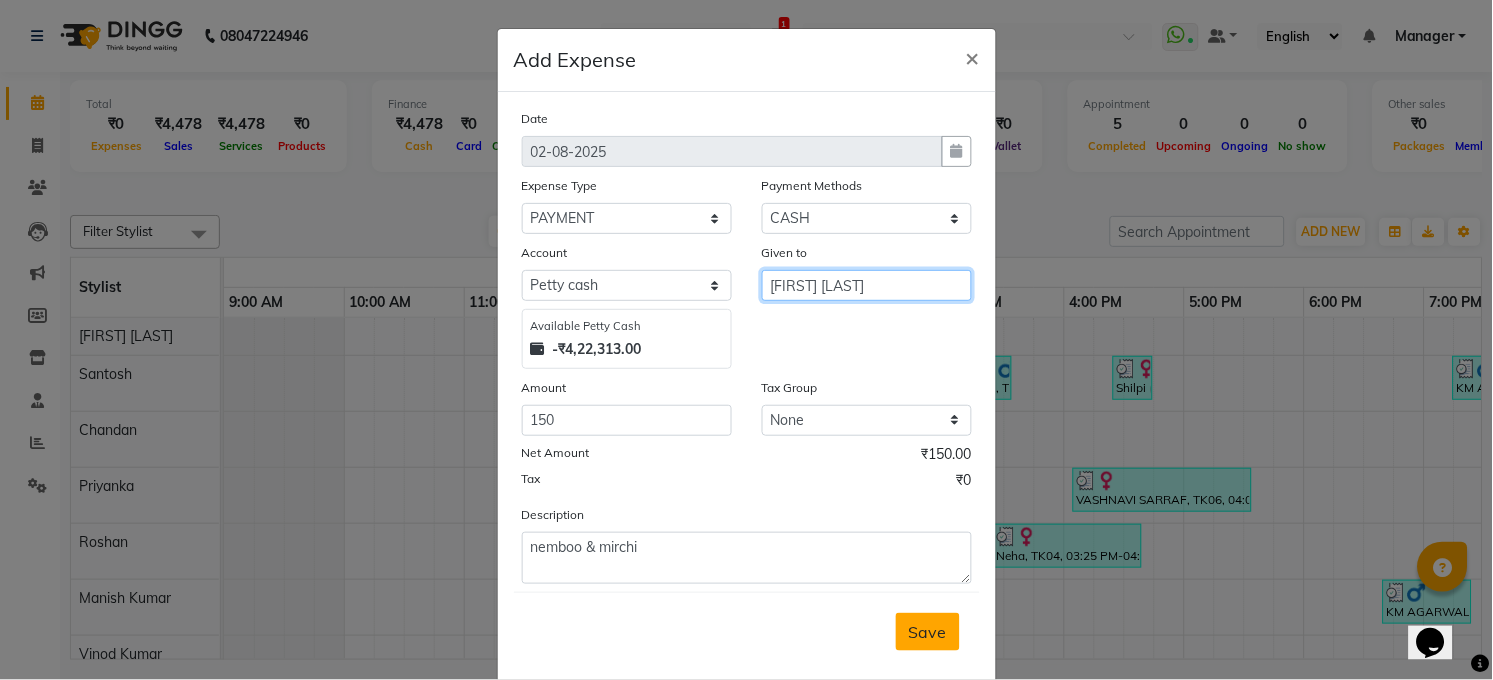 type on "[FIRST] [LAST]" 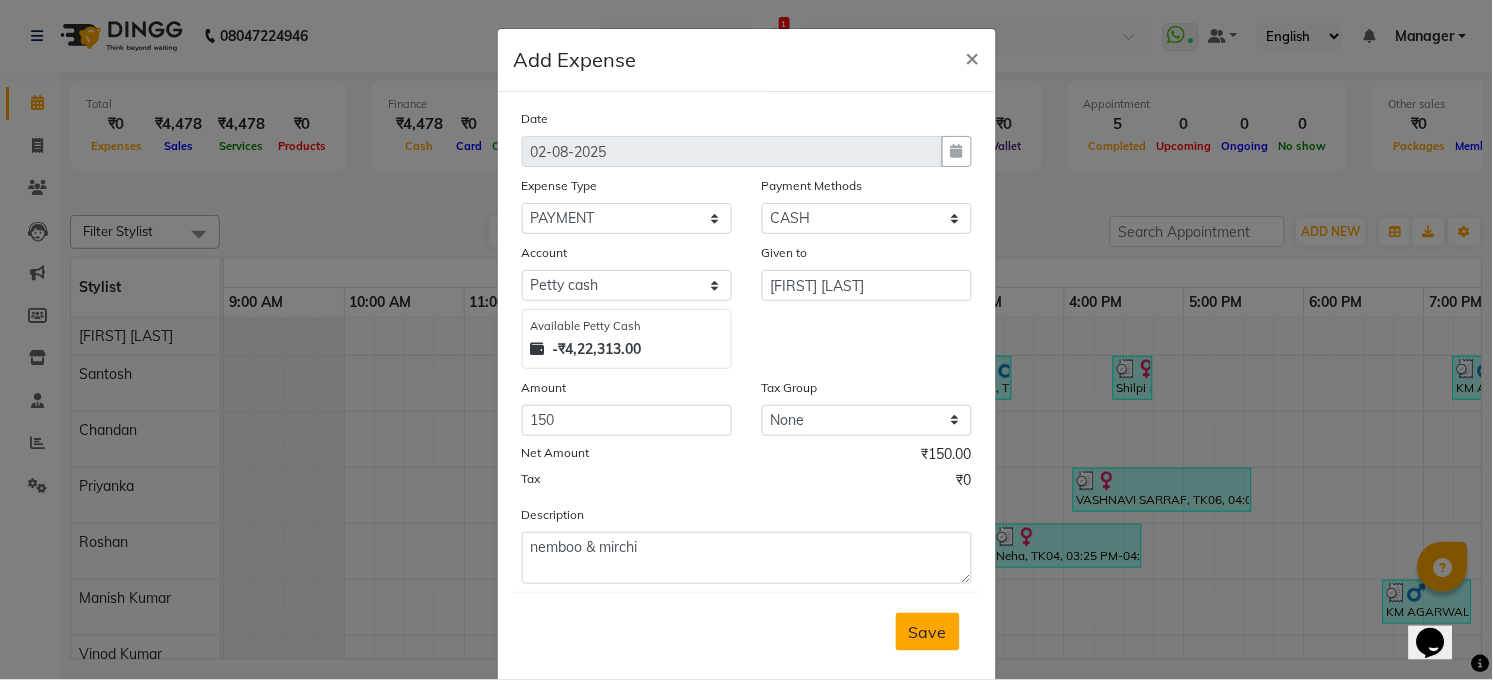 click on "Save" at bounding box center (928, 632) 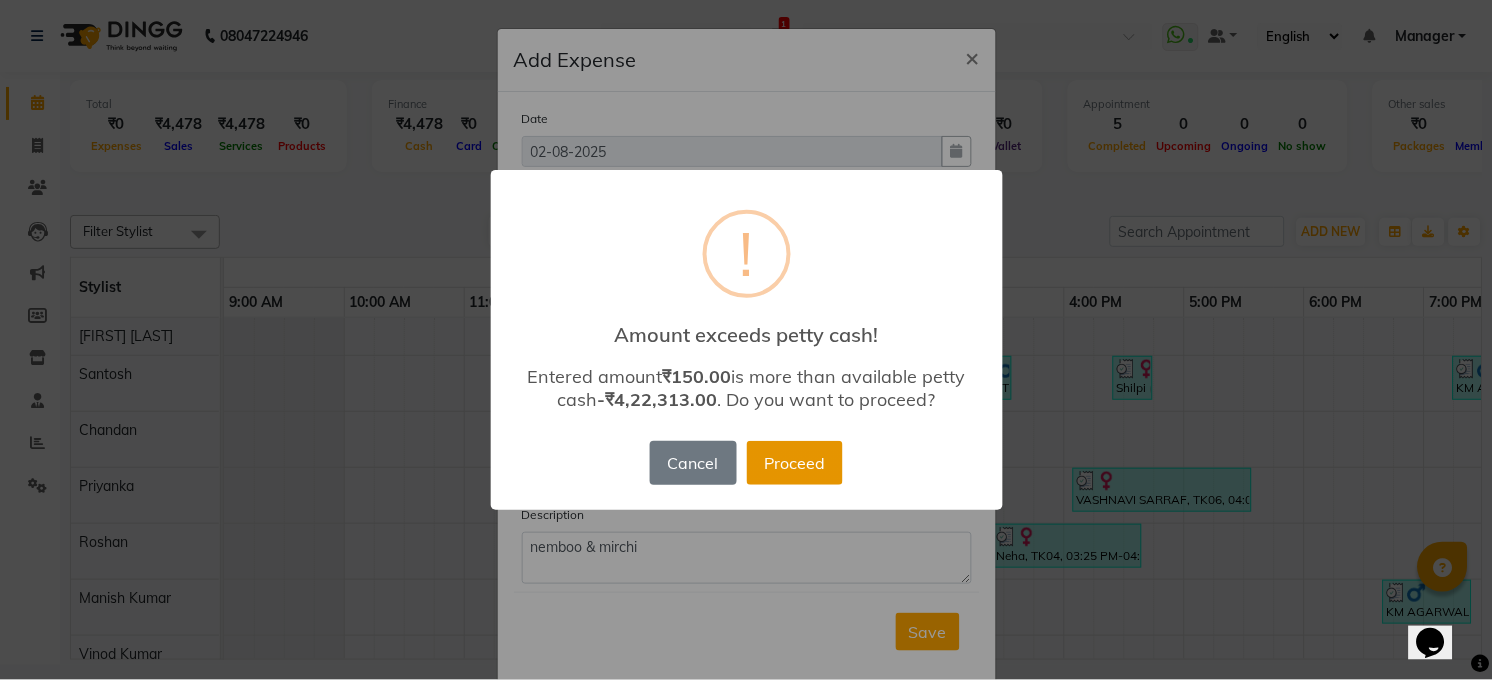 click on "Proceed" at bounding box center (795, 463) 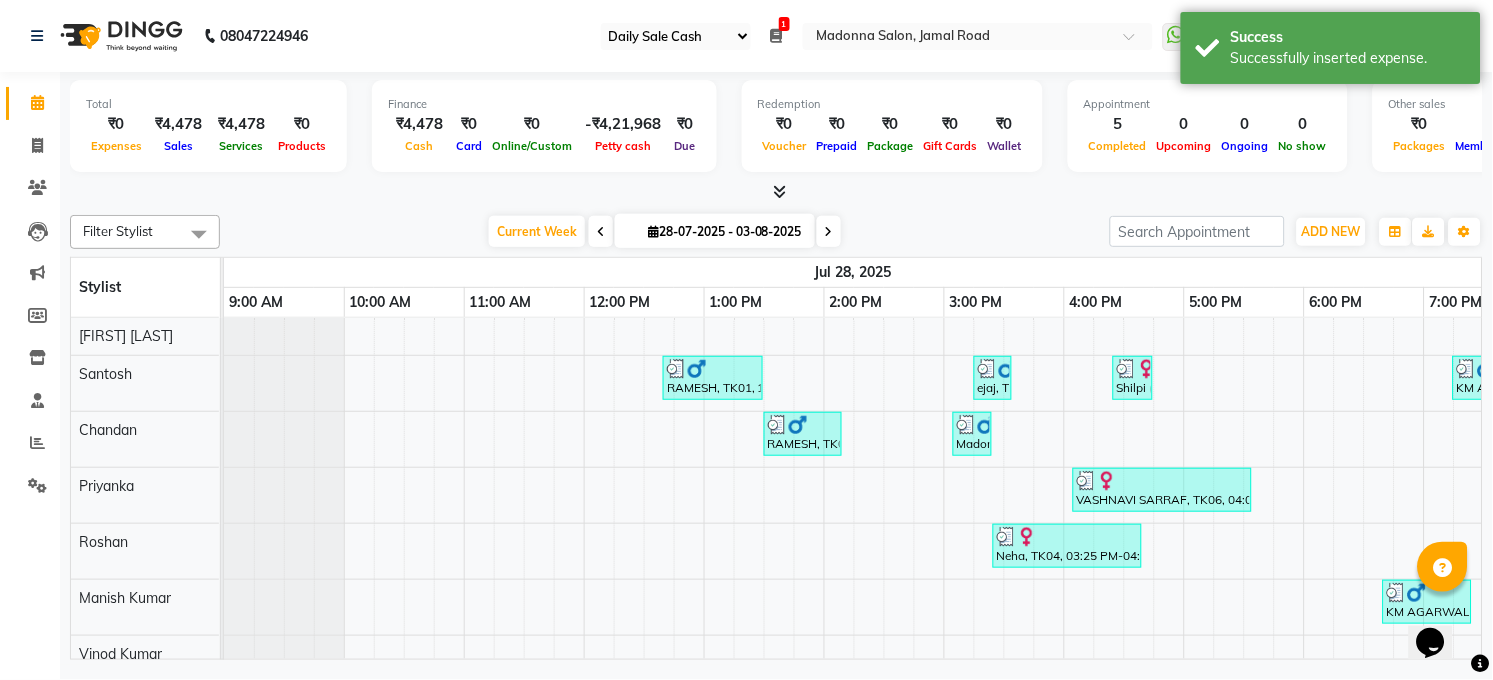 scroll, scrollTop: 36, scrollLeft: 0, axis: vertical 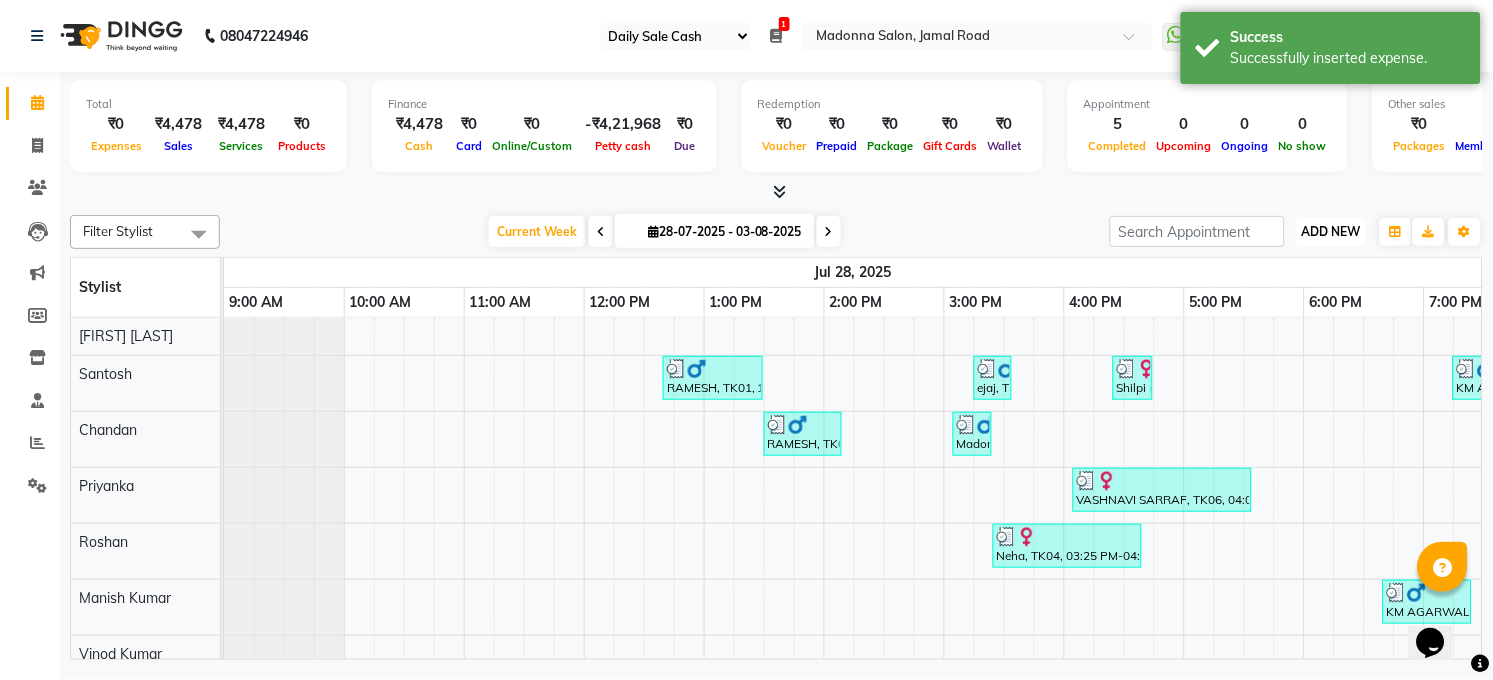 click on "ADD NEW Toggle Dropdown" at bounding box center (1331, 232) 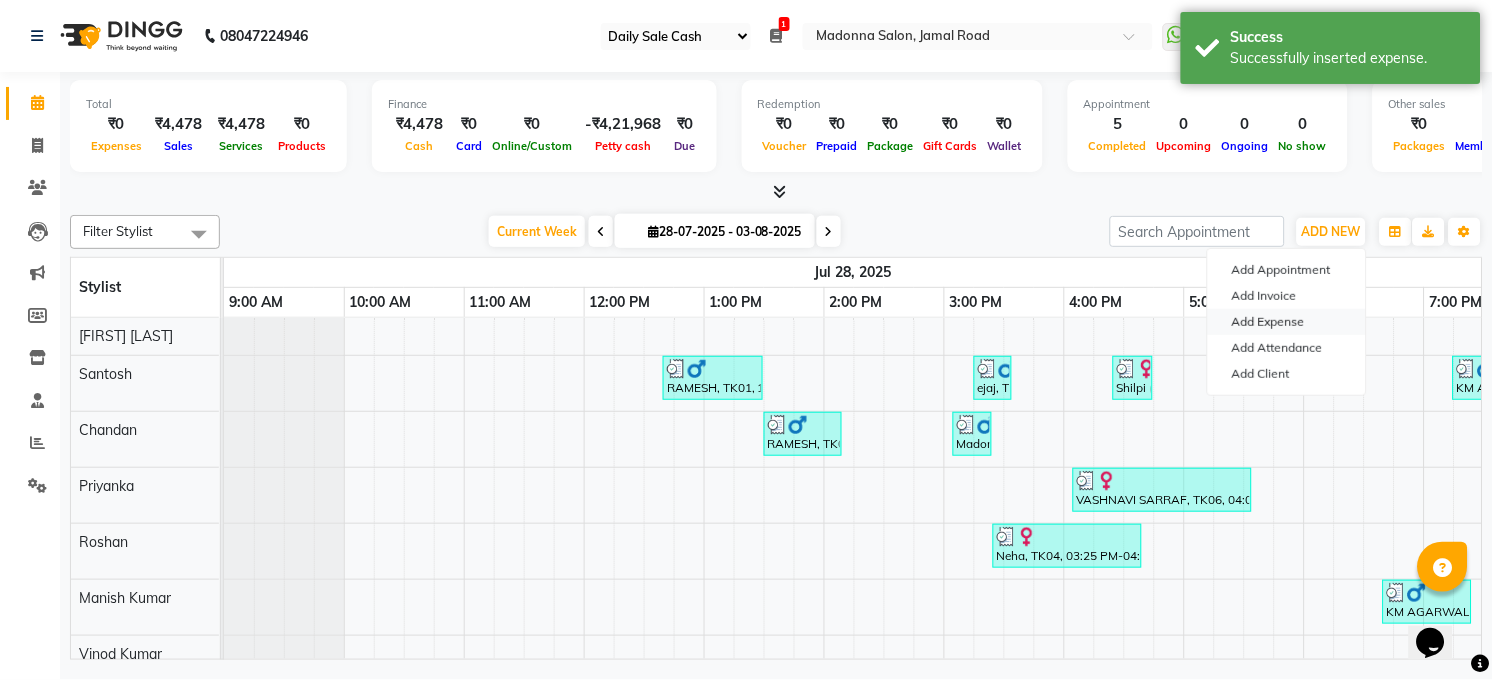 click on "Add Expense" at bounding box center (1287, 322) 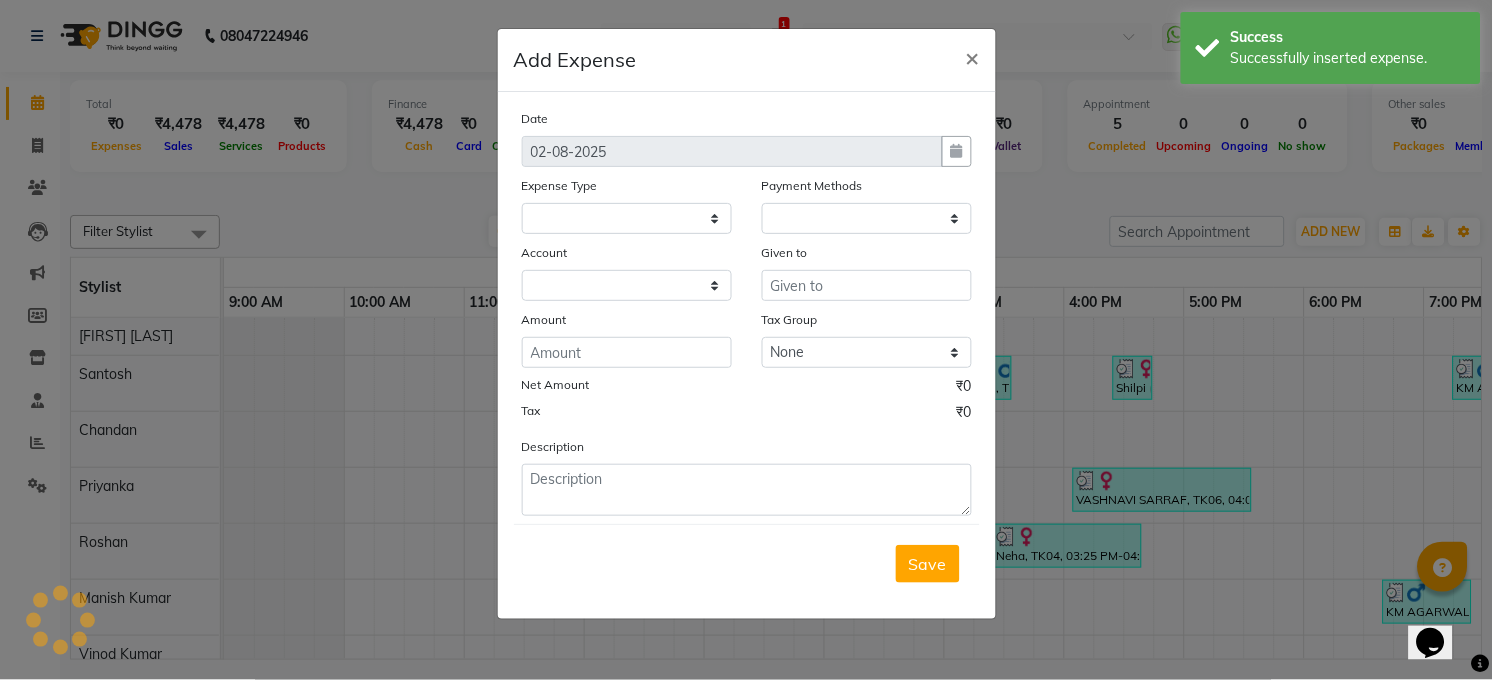 select 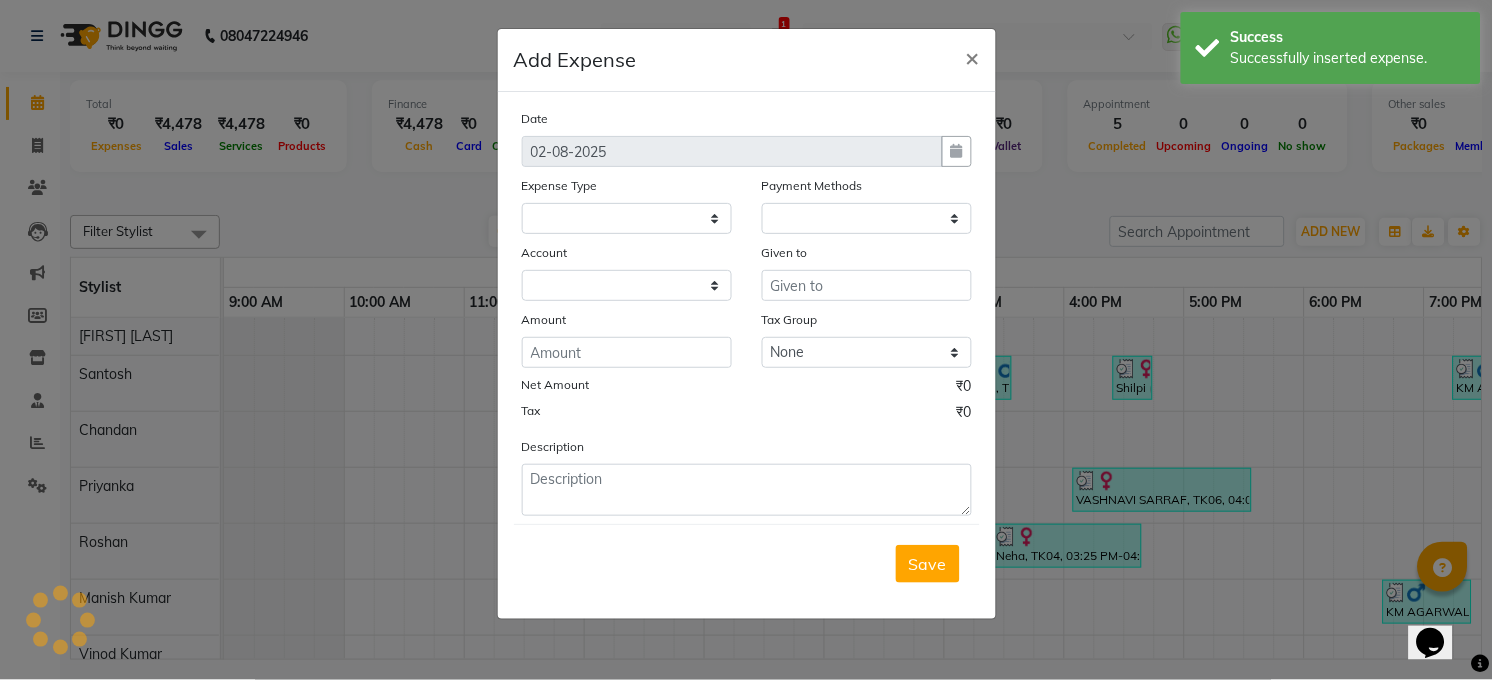 select on "1" 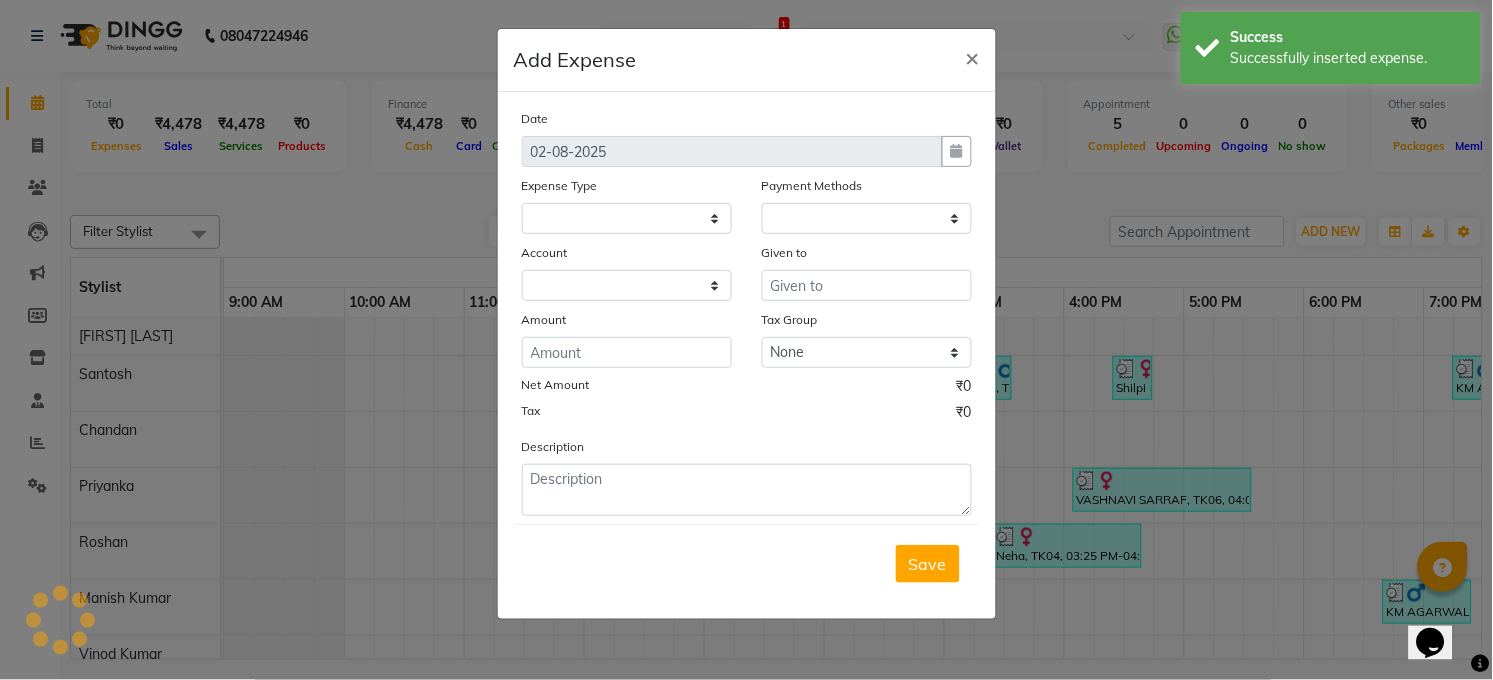 select on "4703" 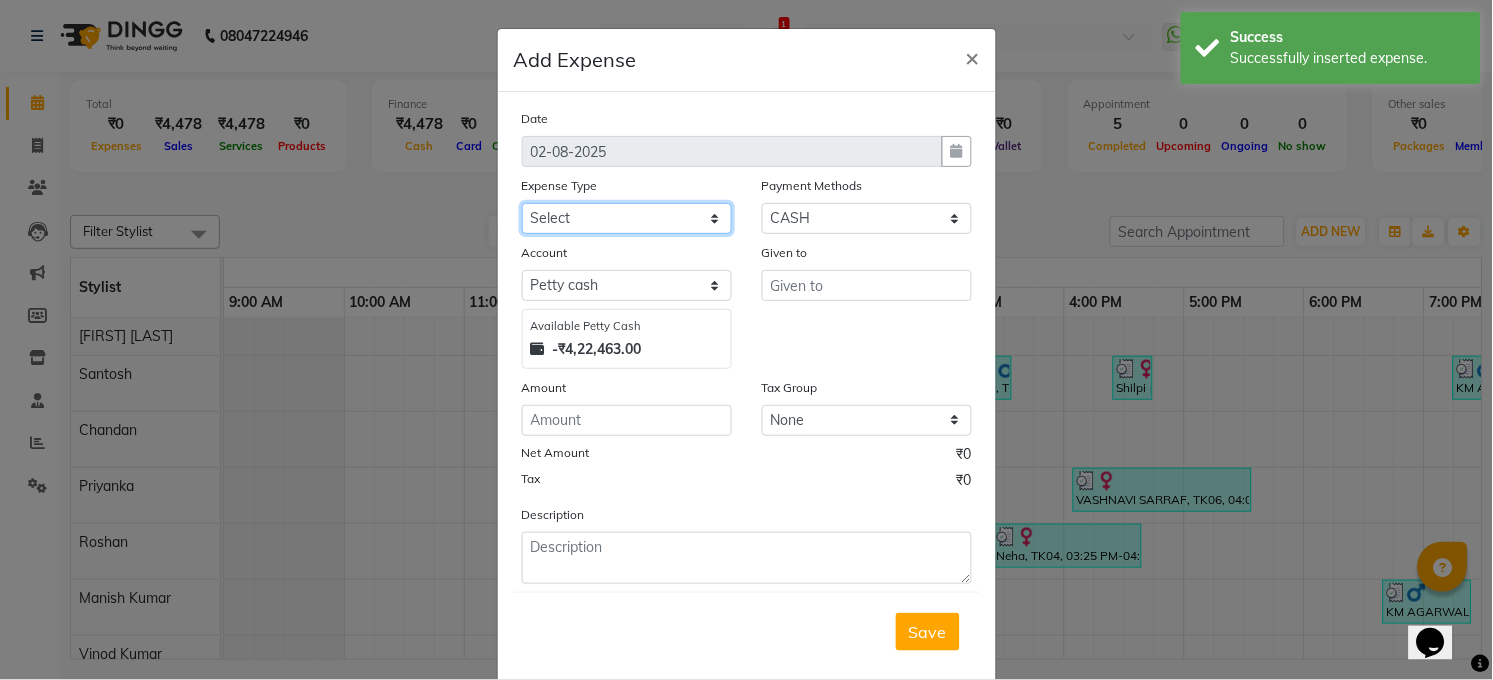 click on "Select 99 STORE Advance Salary BILLS CARDAMOM client change paytm Client Snacks Coffee CONVEYANCE cookies Day book Donation ELECTRICIAN Electricity Bill FARE FOOD EXPENSE Garbage Monthly Expense Ginger Hit Incentive INSTAMART JALJIRA POWDER JEERA POWDER LAUNDARY Lemon Marketing Medical MEMBERSHIP COMISSON milk Misc MOBILE RECHARGE MONEY CHANGE M S COMI Nimbu Payment Other Pantry PAYMENT paytm Tip PLUMBER PRINT ROLL Product PRODUCT iNCENTIVE PURCHASING Recive cash SAFAIWALA Salary salon use SALT staff incentive Staff Snacks SUGAR Tea TIP VISHAL MART WATER ZEPTO" 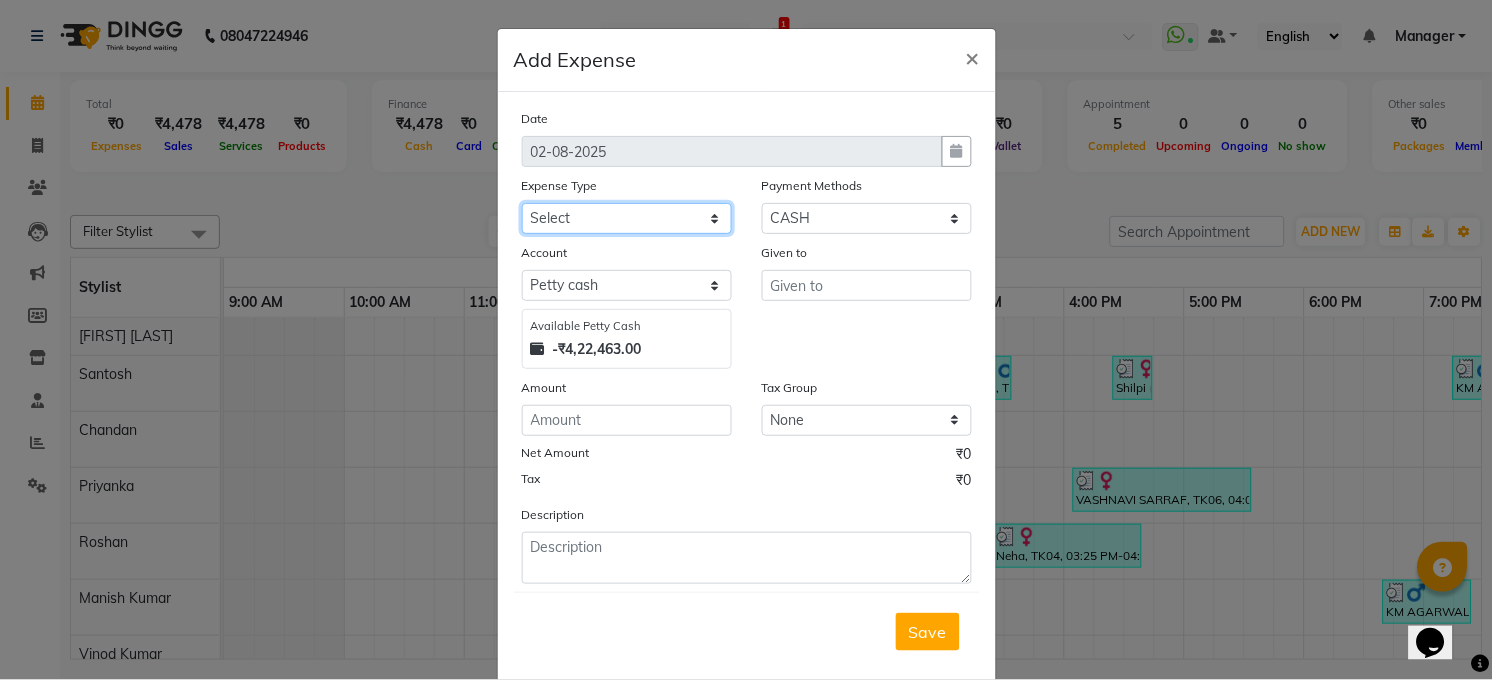 select on "19516" 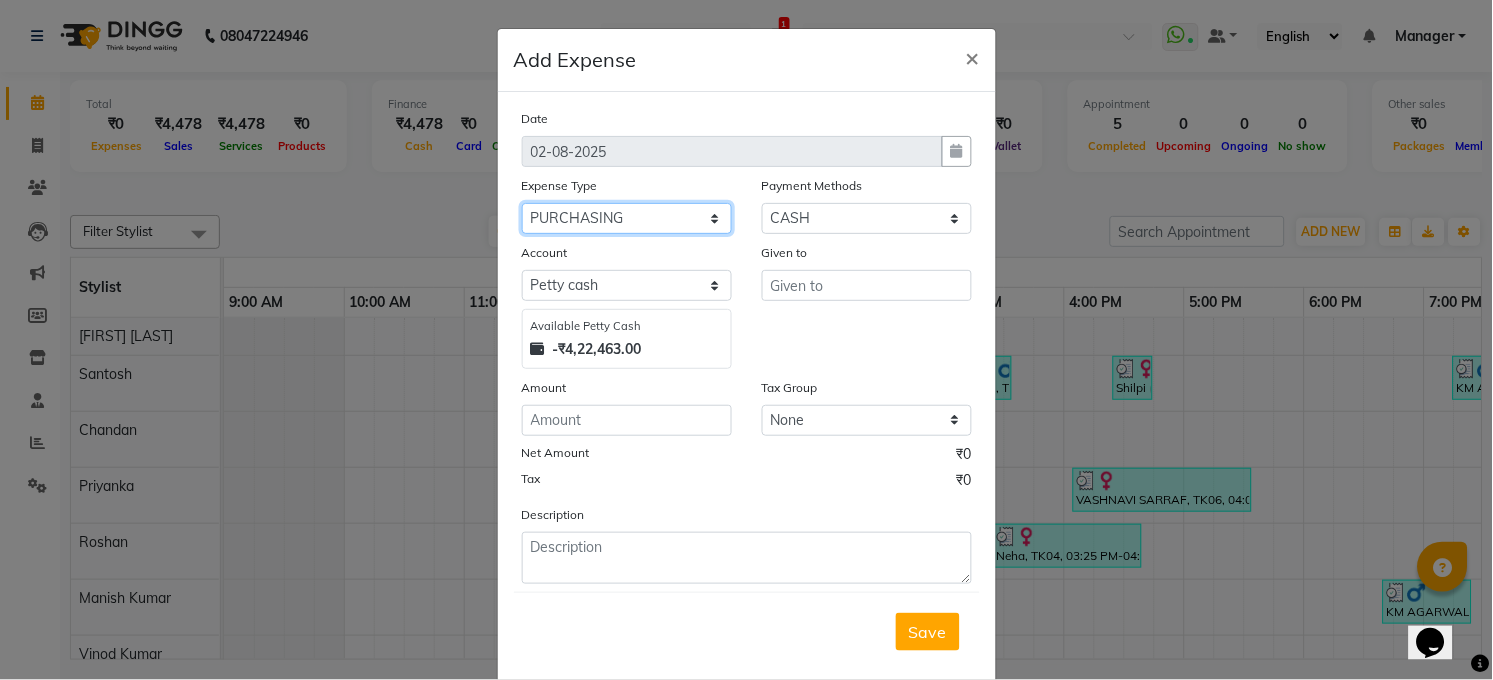 click on "Select 99 STORE Advance Salary BILLS CARDAMOM client change paytm Client Snacks Coffee CONVEYANCE cookies Day book Donation ELECTRICIAN Electricity Bill FARE FOOD EXPENSE Garbage Monthly Expense Ginger Hit Incentive INSTAMART JALJIRA POWDER JEERA POWDER LAUNDARY Lemon Marketing Medical MEMBERSHIP COMISSON milk Misc MOBILE RECHARGE MONEY CHANGE M S COMI Nimbu Payment Other Pantry PAYMENT paytm Tip PLUMBER PRINT ROLL Product PRODUCT iNCENTIVE PURCHASING Recive cash SAFAIWALA Salary salon use SALT staff incentive Staff Snacks SUGAR Tea TIP VISHAL MART WATER ZEPTO" 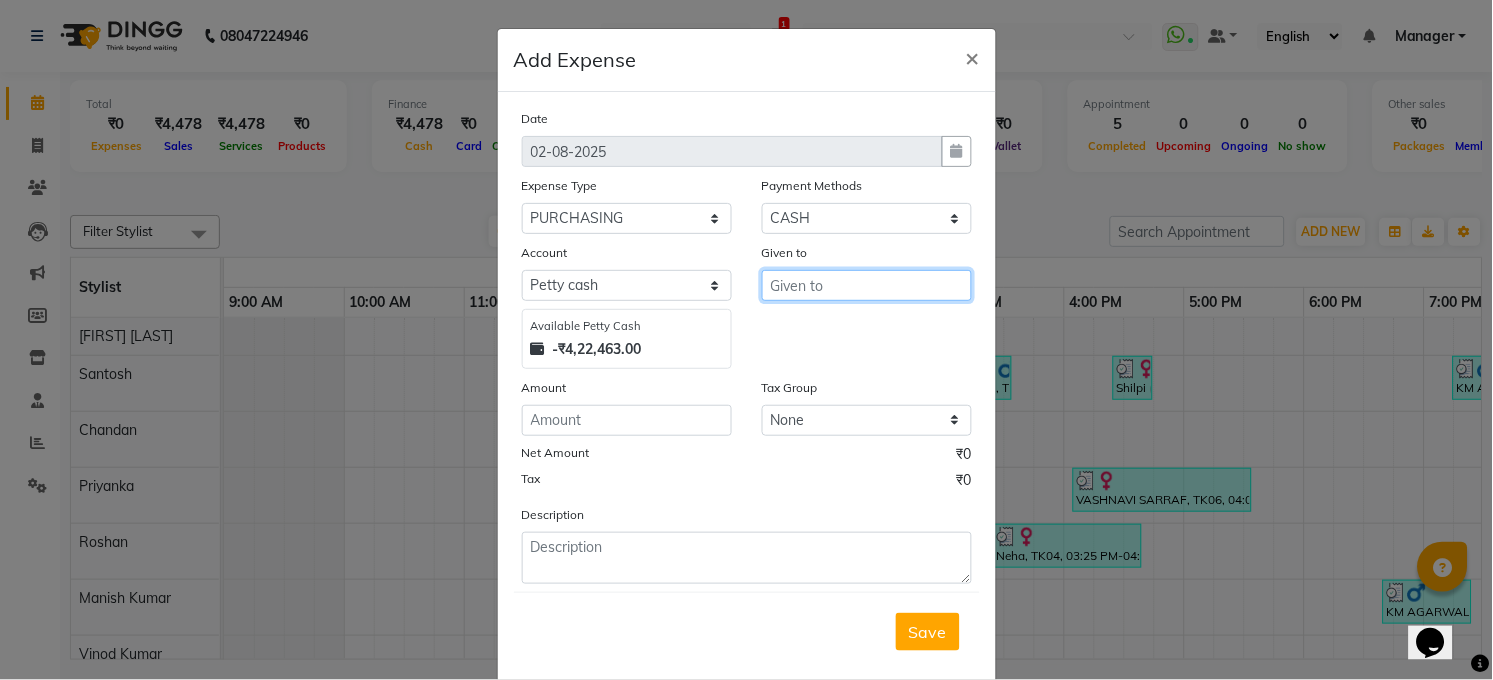click at bounding box center [867, 285] 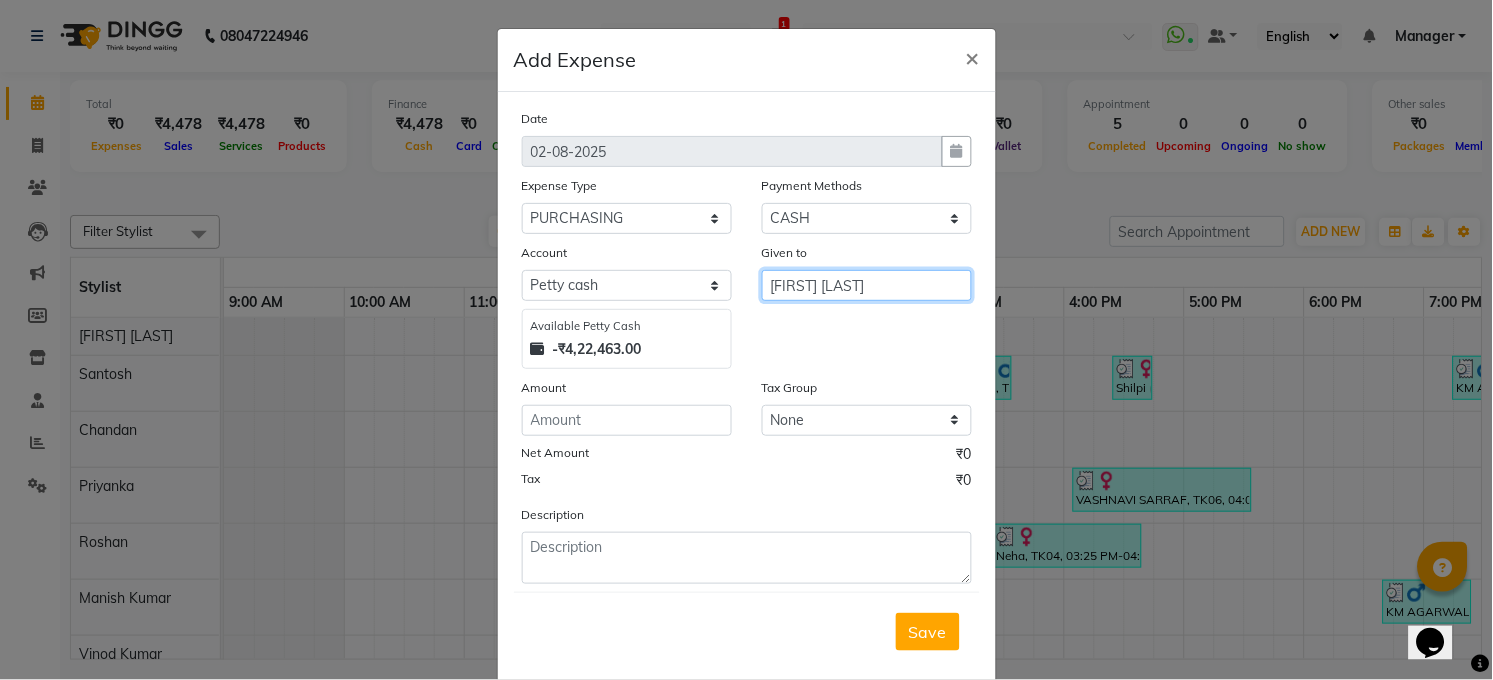 type on "[FIRST] [LAST]" 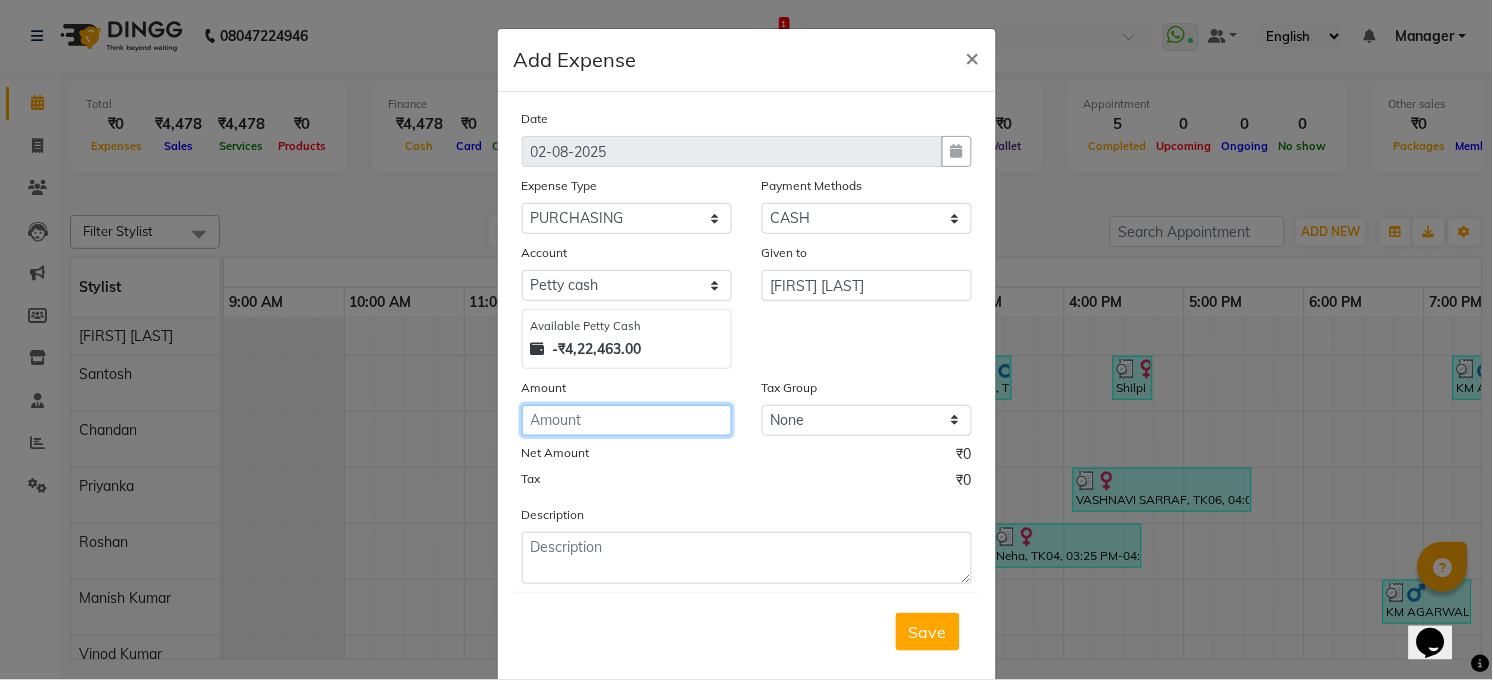 click 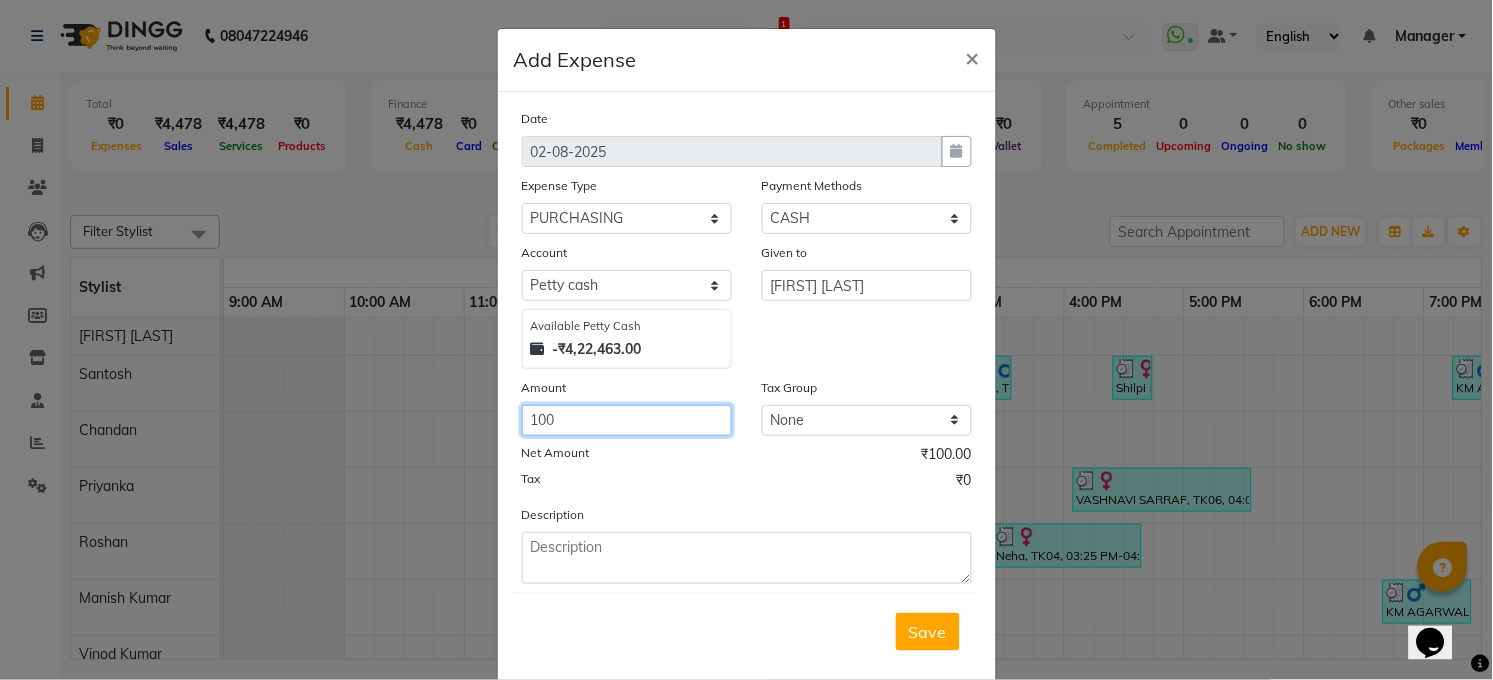 type on "100" 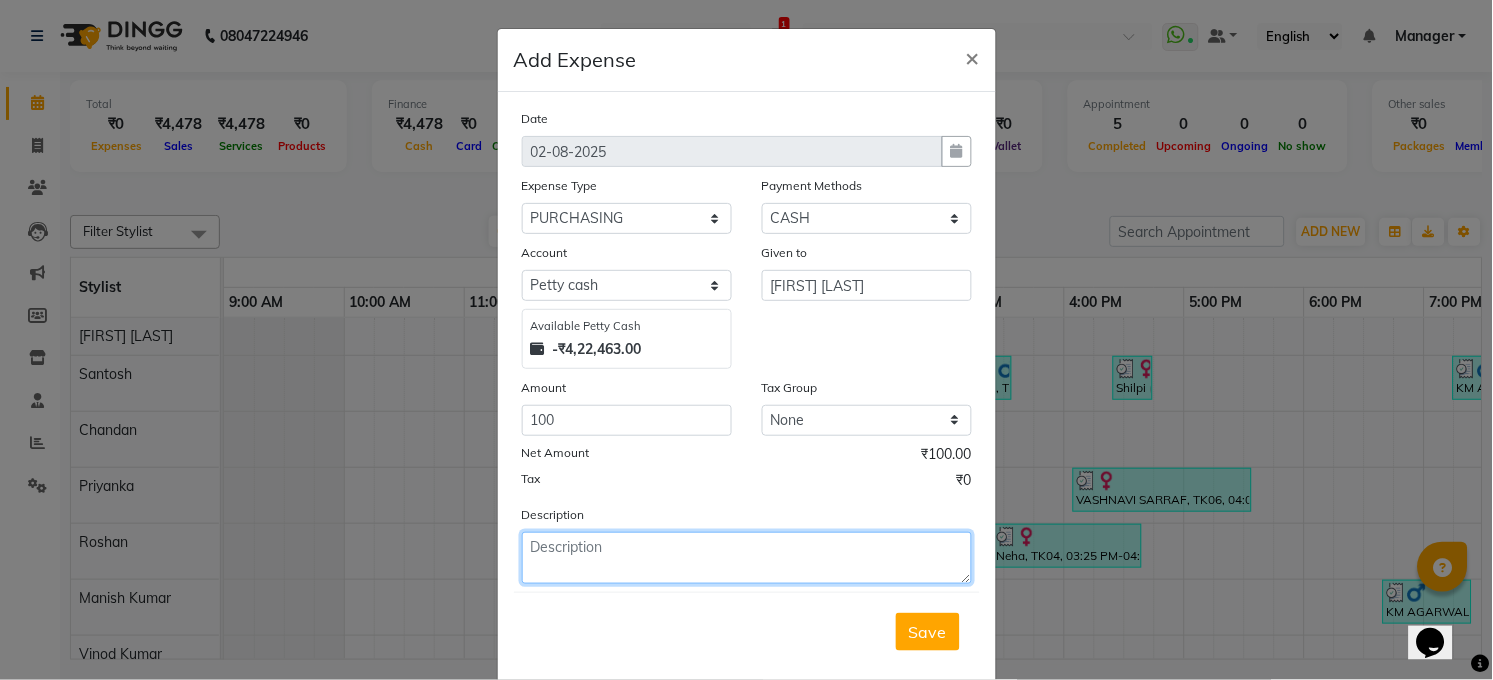click 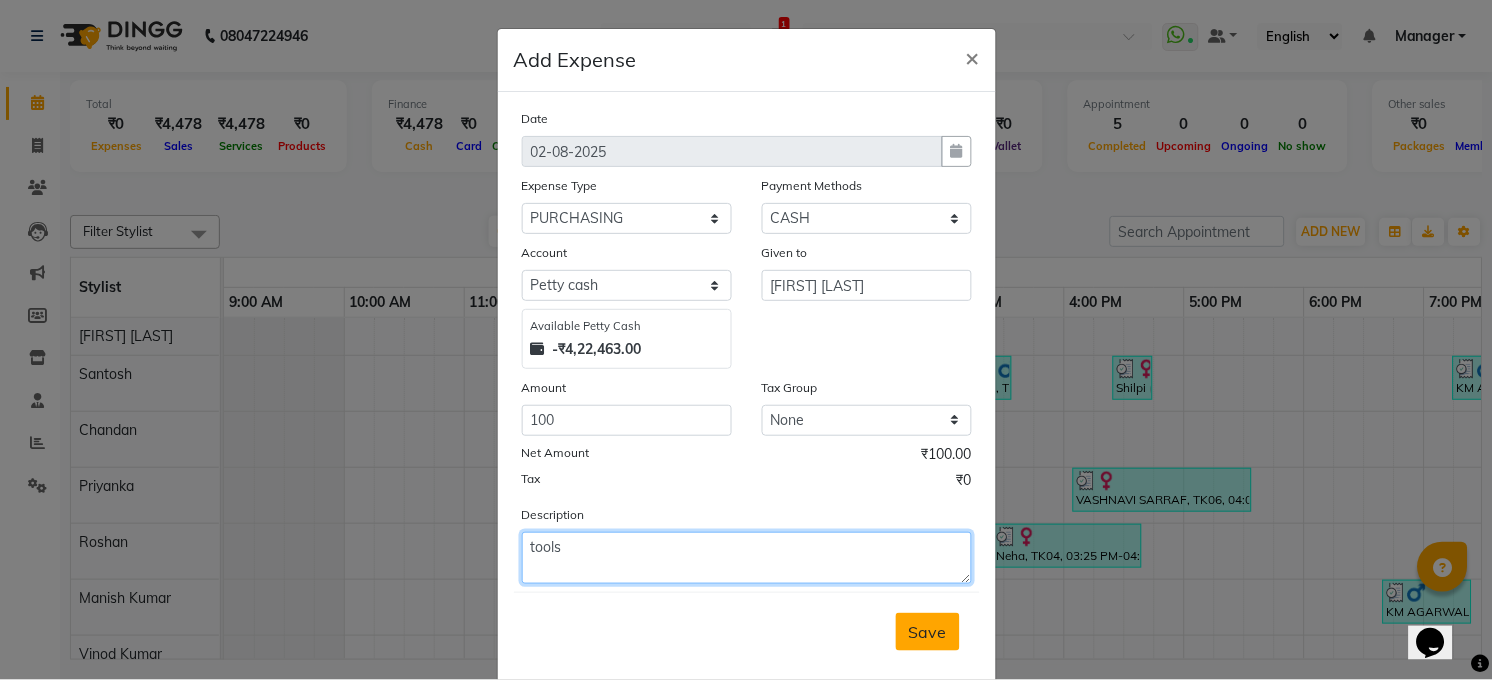 type on "tools" 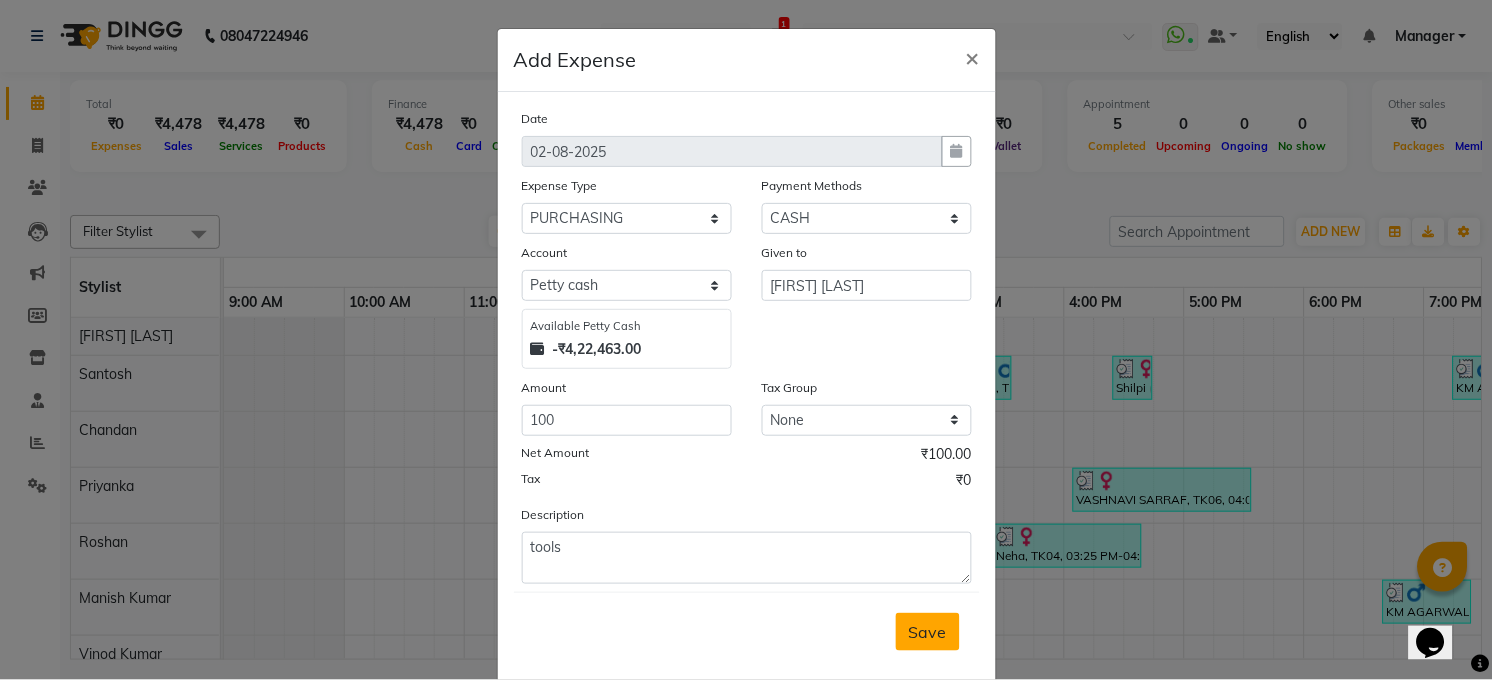 click on "Save" at bounding box center [928, 632] 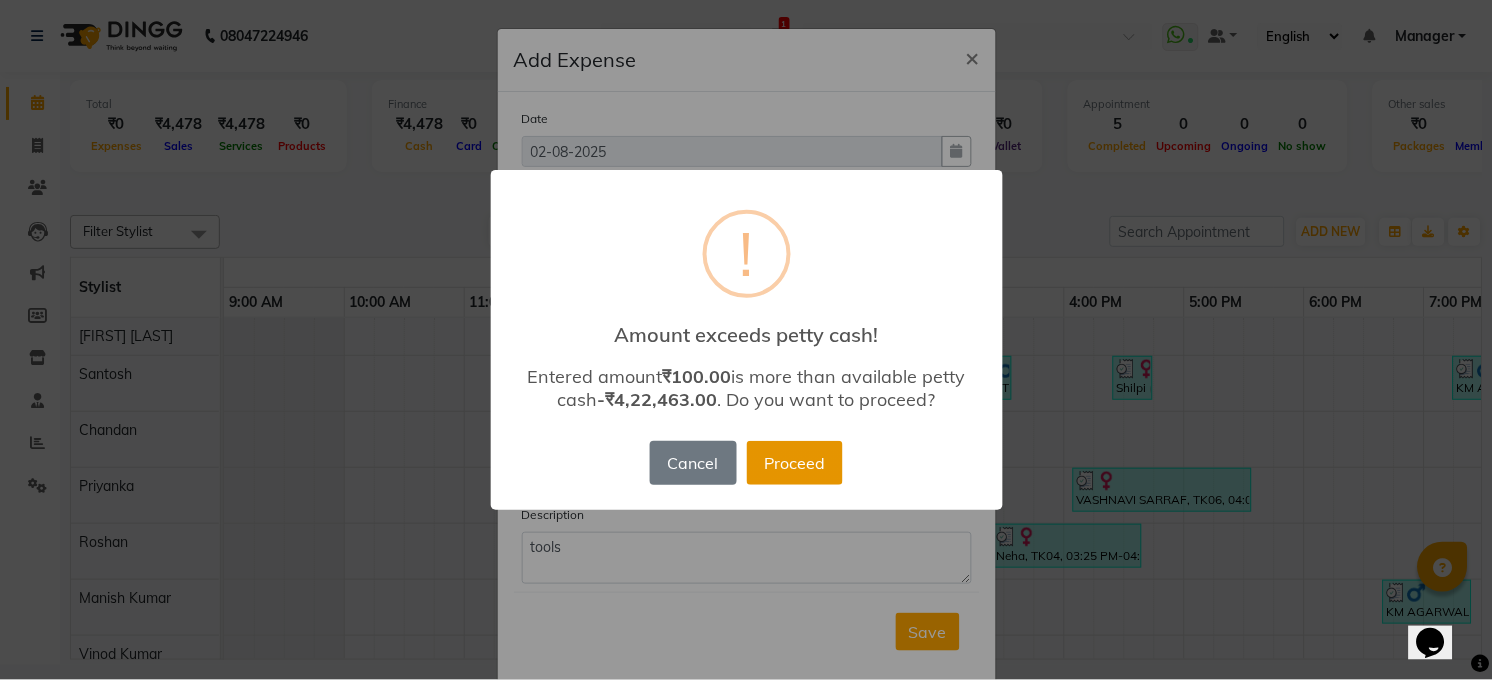 click on "Proceed" at bounding box center (795, 463) 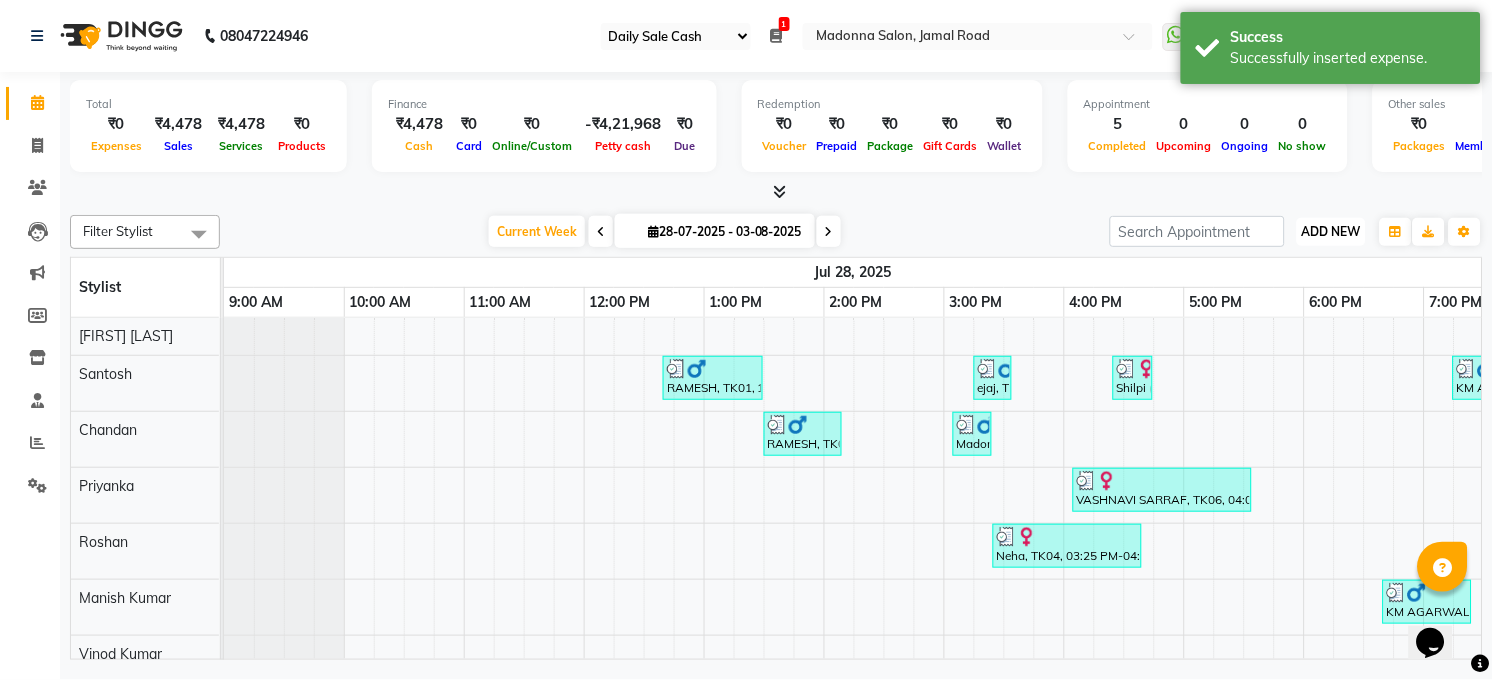 click on "ADD NEW" at bounding box center [1331, 231] 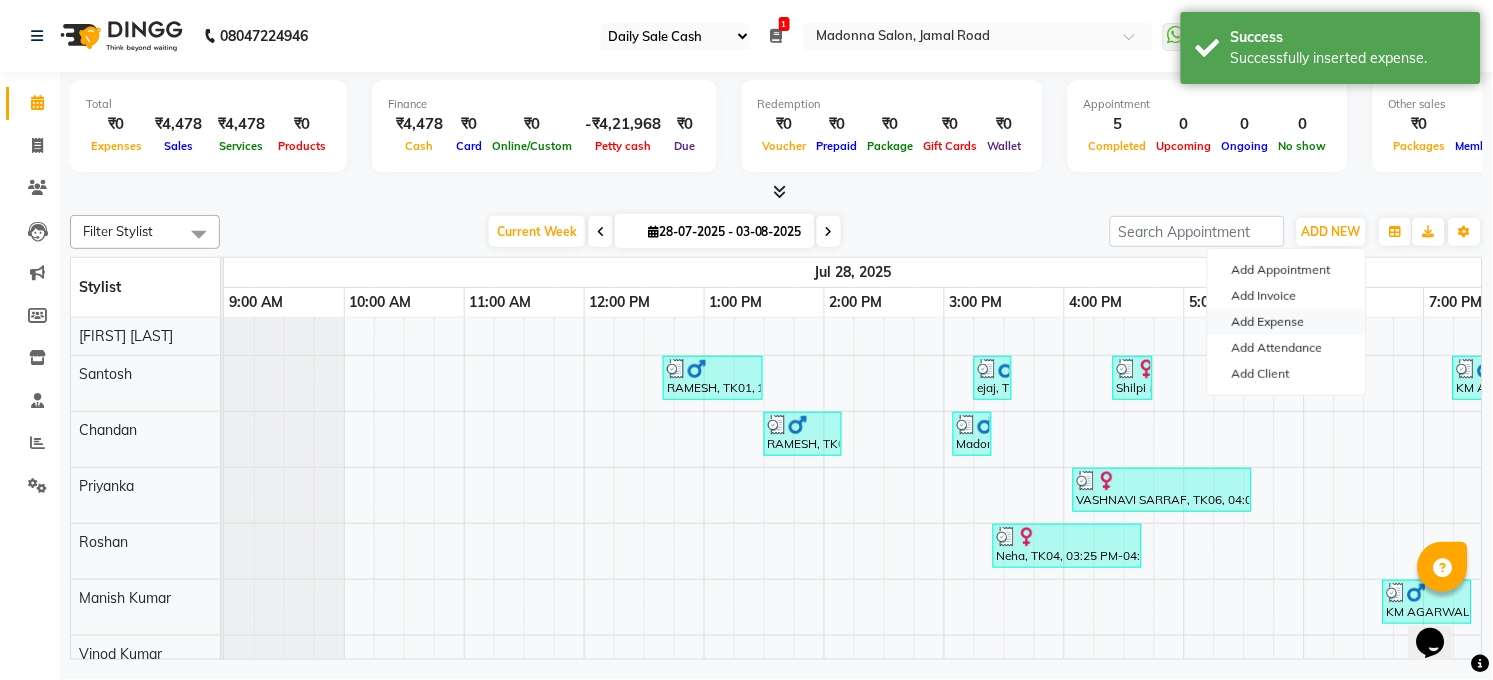click on "Add Expense" at bounding box center [1287, 322] 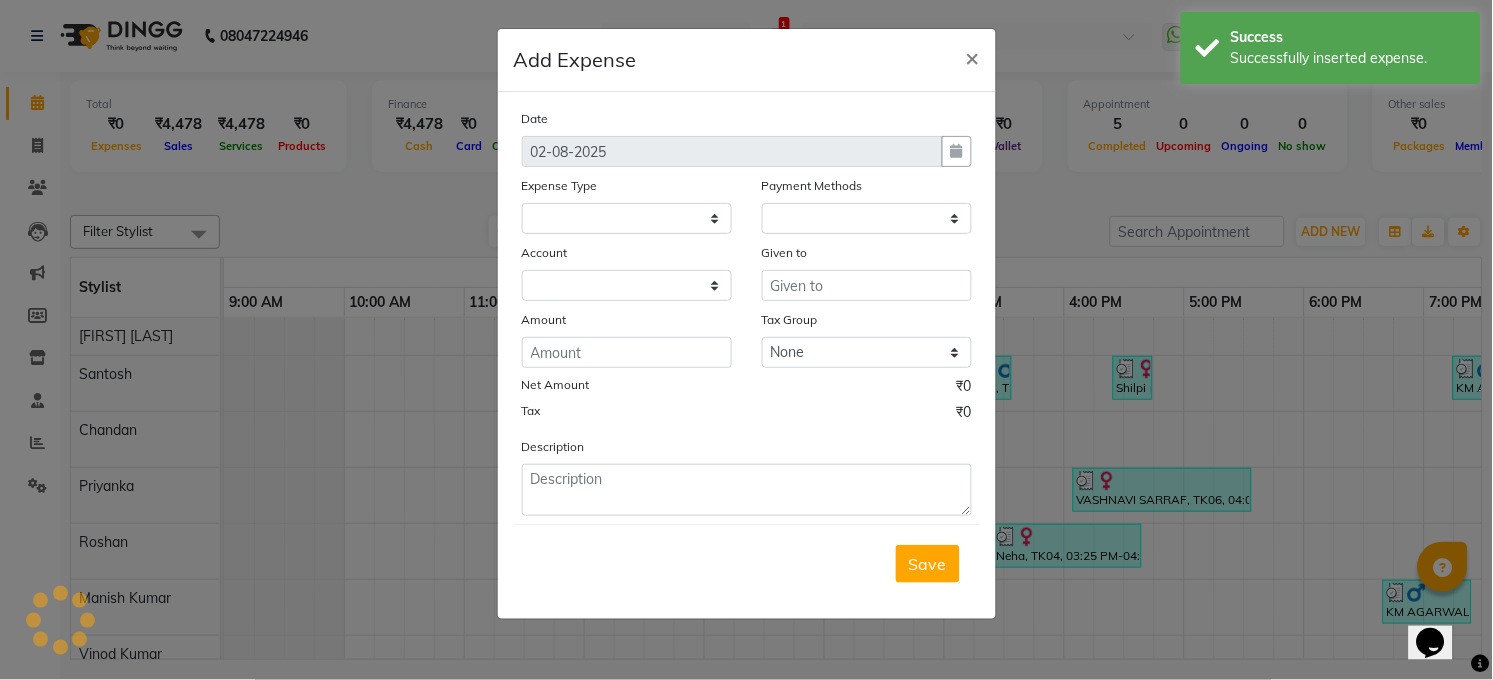 select on "1" 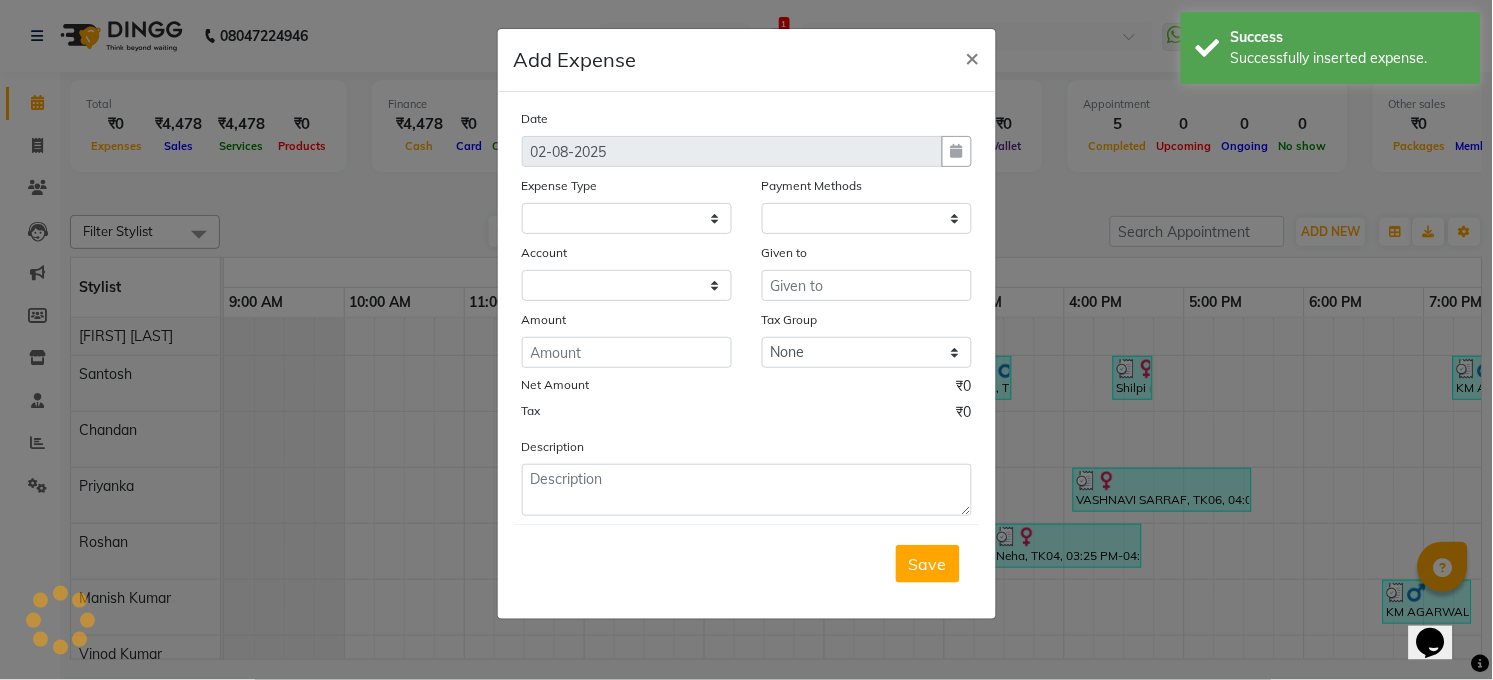 select on "4703" 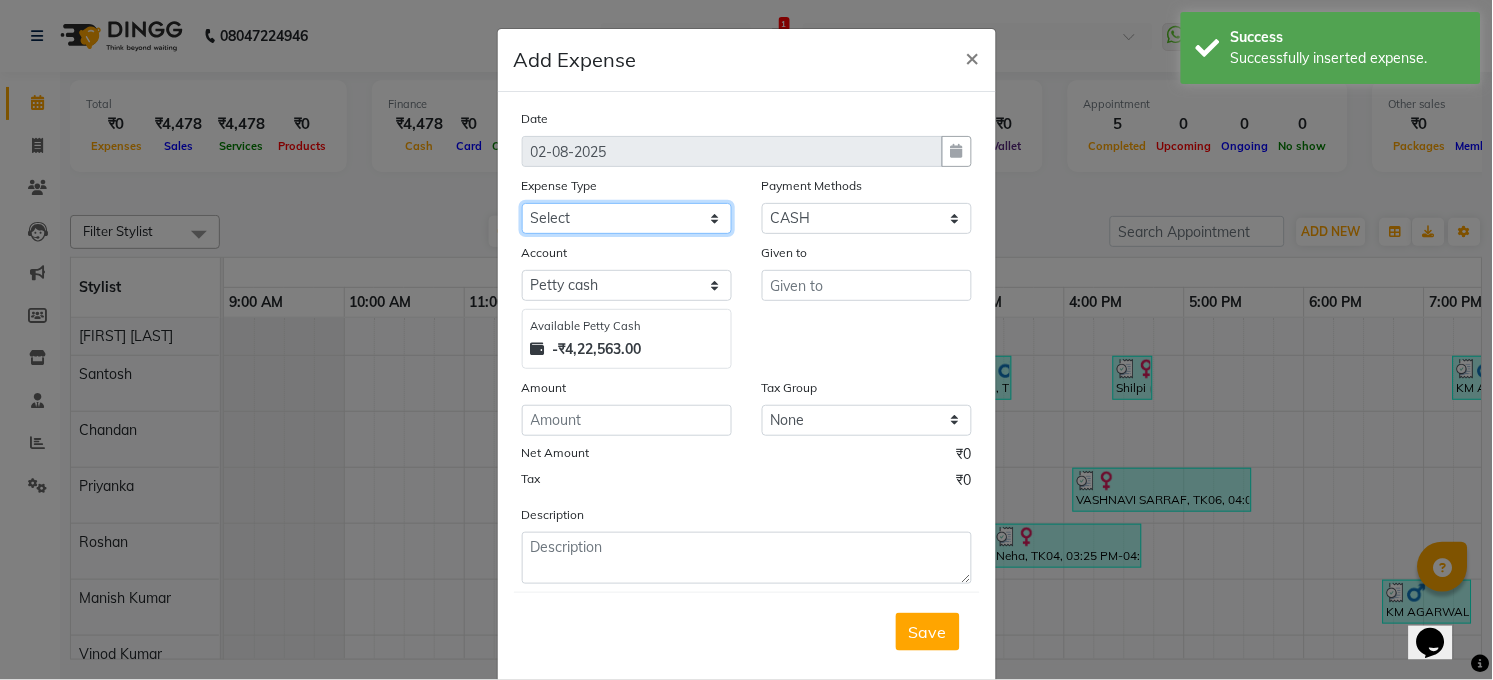 click on "Select 99 STORE Advance Salary BILLS CARDAMOM client change paytm Client Snacks Coffee CONVEYANCE cookies Day book Donation ELECTRICIAN Electricity Bill FARE FOOD EXPENSE Garbage Monthly Expense Ginger Hit Incentive INSTAMART JALJIRA POWDER JEERA POWDER LAUNDARY Lemon Marketing Medical MEMBERSHIP COMISSON milk Misc MOBILE RECHARGE MONEY CHANGE M S COMI Nimbu Payment Other Pantry PAYMENT paytm Tip PLUMBER PRINT ROLL Product PRODUCT iNCENTIVE PURCHASING Recive cash SAFAIWALA Salary salon use SALT staff incentive Staff Snacks SUGAR Tea TIP VISHAL MART WATER ZEPTO" 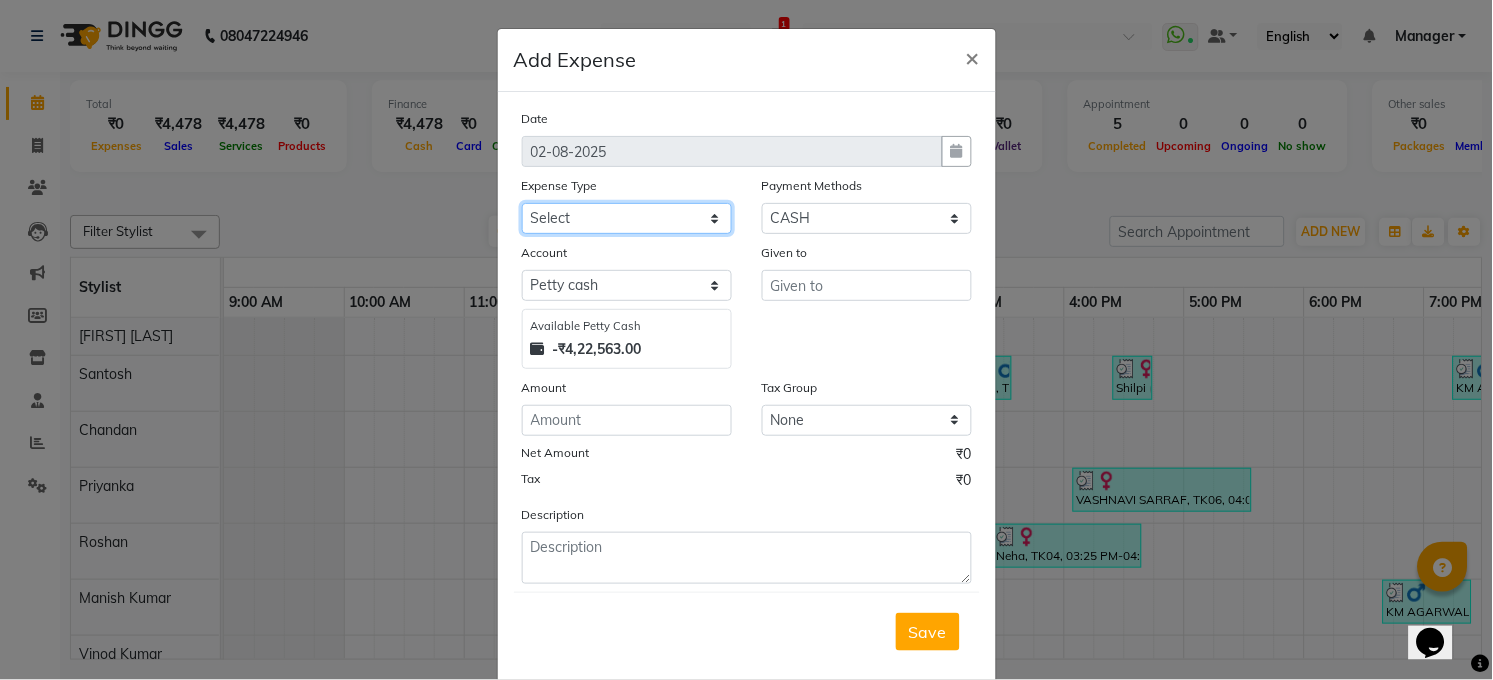 select on "19516" 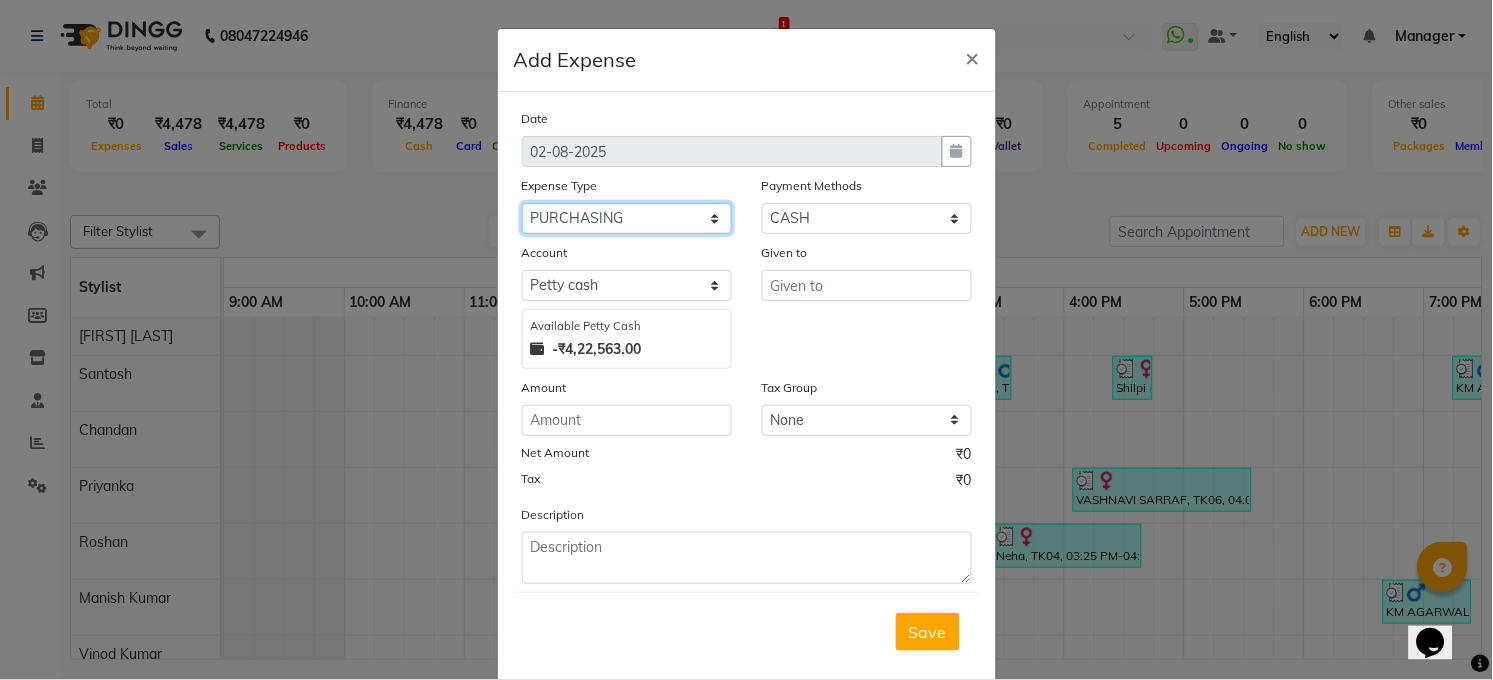 click on "Select 99 STORE Advance Salary BILLS CARDAMOM client change paytm Client Snacks Coffee CONVEYANCE cookies Day book Donation ELECTRICIAN Electricity Bill FARE FOOD EXPENSE Garbage Monthly Expense Ginger Hit Incentive INSTAMART JALJIRA POWDER JEERA POWDER LAUNDARY Lemon Marketing Medical MEMBERSHIP COMISSON milk Misc MOBILE RECHARGE MONEY CHANGE M S COMI Nimbu Payment Other Pantry PAYMENT paytm Tip PLUMBER PRINT ROLL Product PRODUCT iNCENTIVE PURCHASING Recive cash SAFAIWALA Salary salon use SALT staff incentive Staff Snacks SUGAR Tea TIP VISHAL MART WATER ZEPTO" 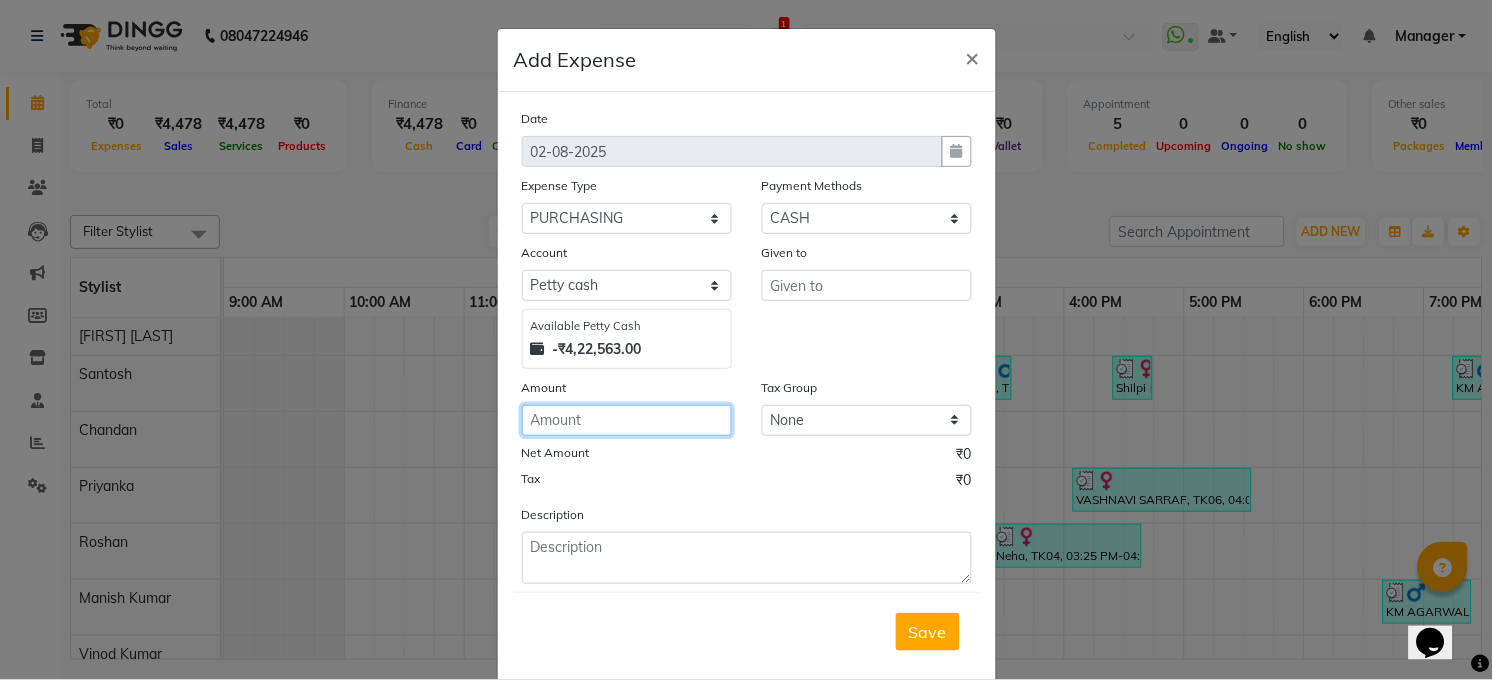 click 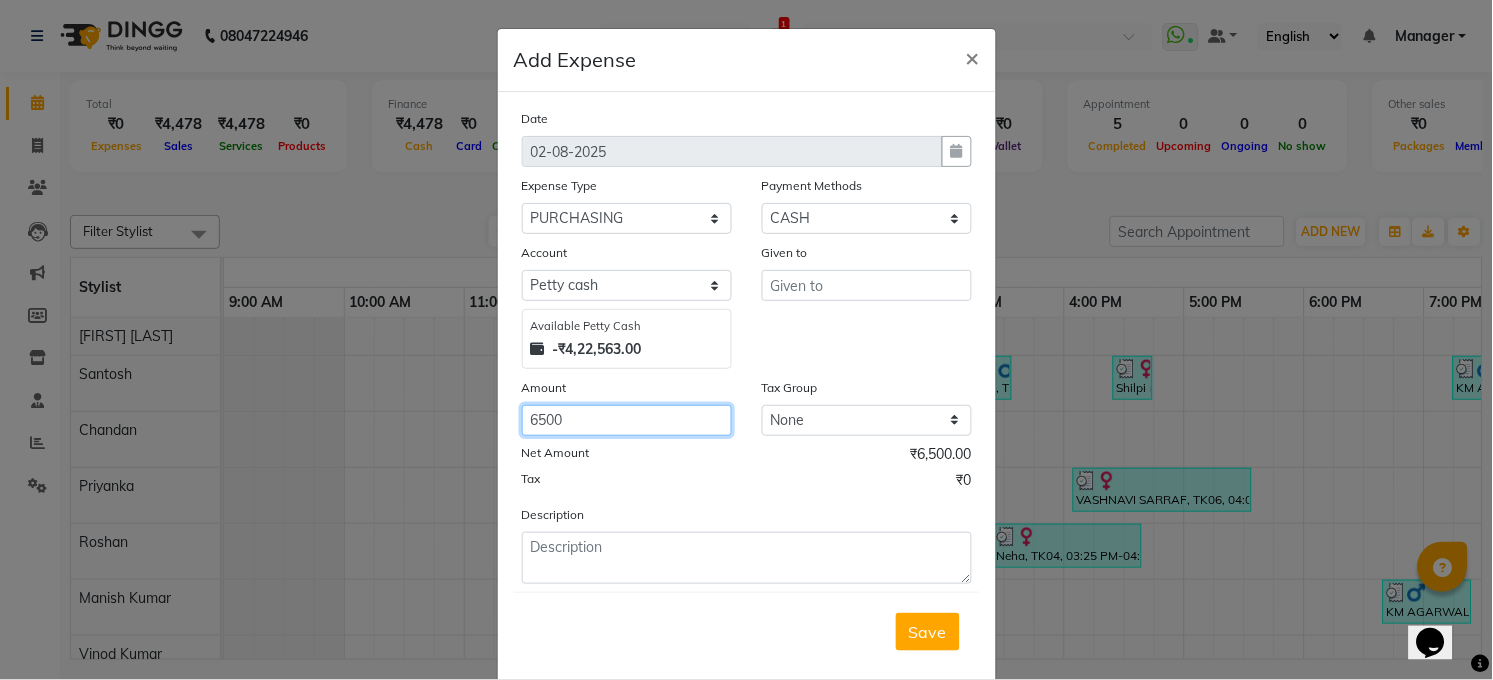 type on "6500" 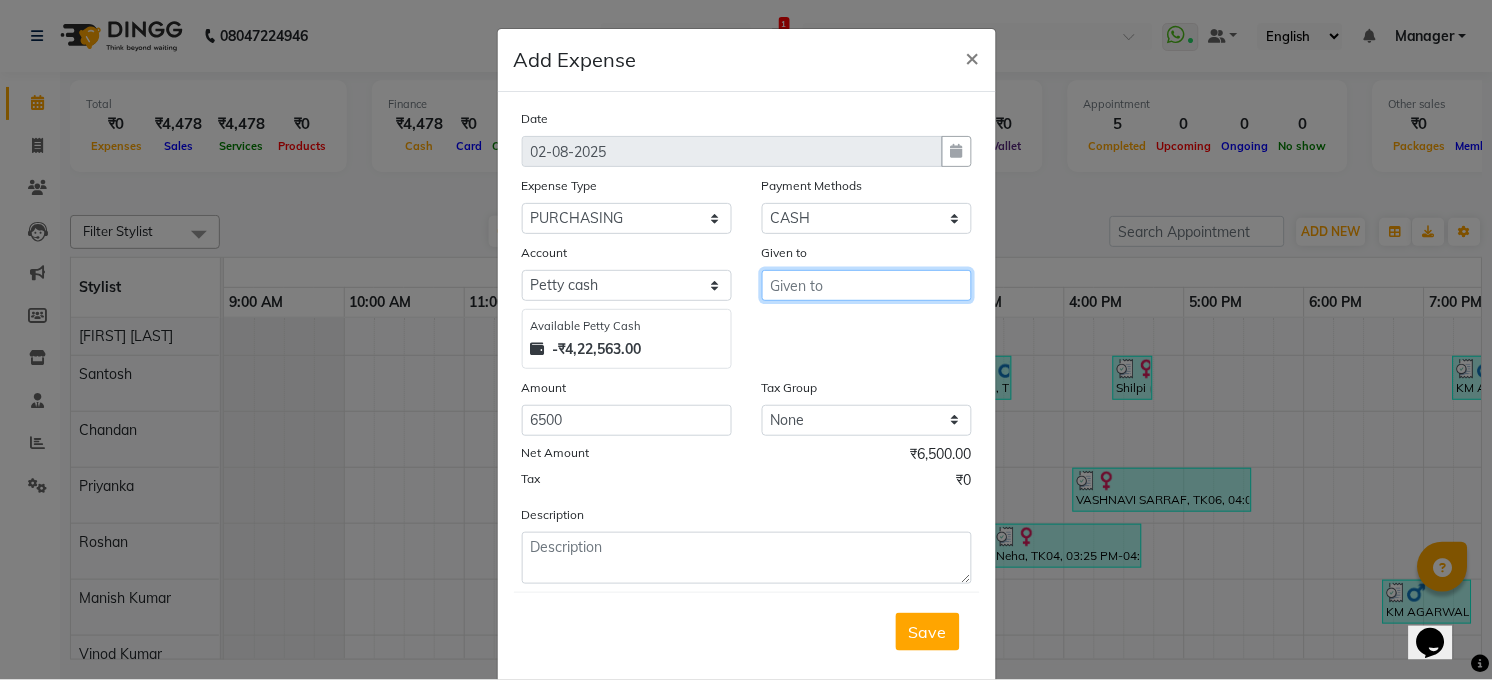 drag, startPoint x: 795, startPoint y: 288, endPoint x: 840, endPoint y: 292, distance: 45.17743 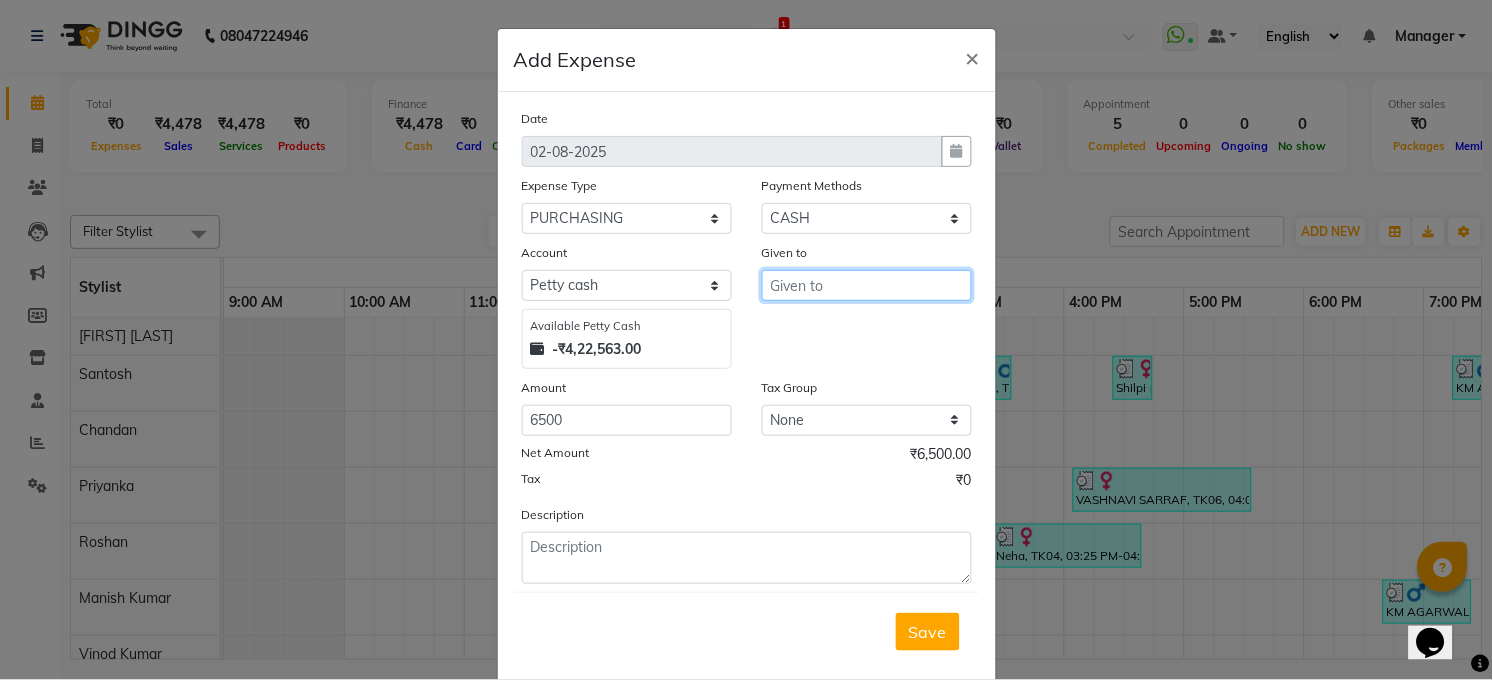 click at bounding box center [867, 285] 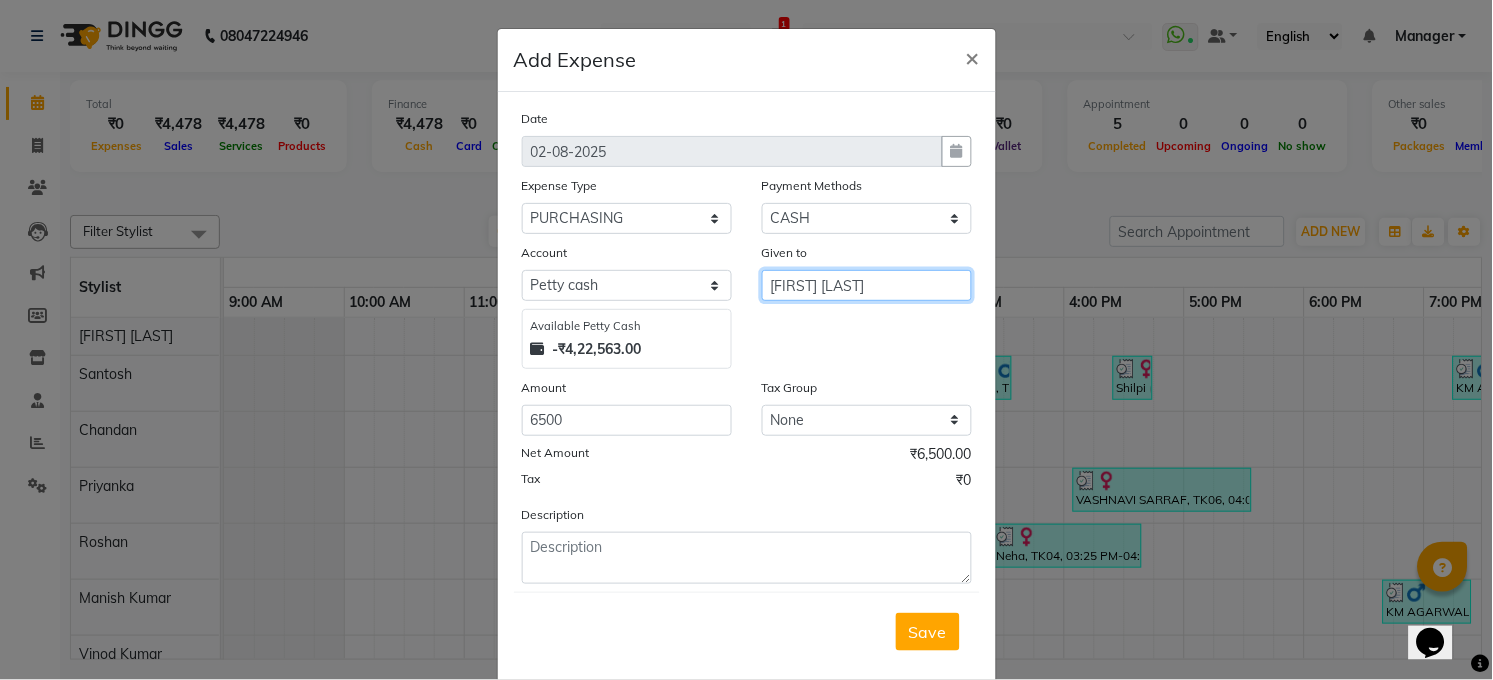 type on "[FIRST] [LAST]" 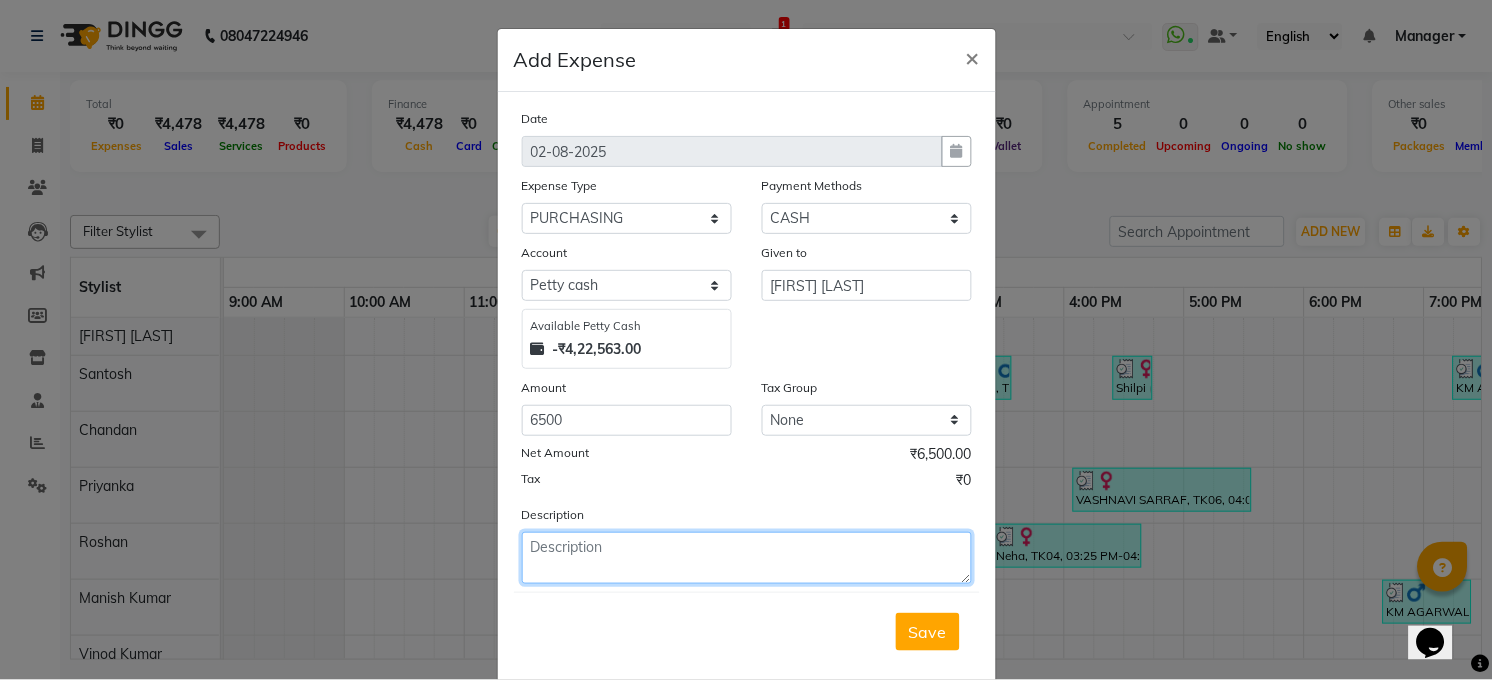 drag, startPoint x: 597, startPoint y: 555, endPoint x: 620, endPoint y: 564, distance: 24.698177 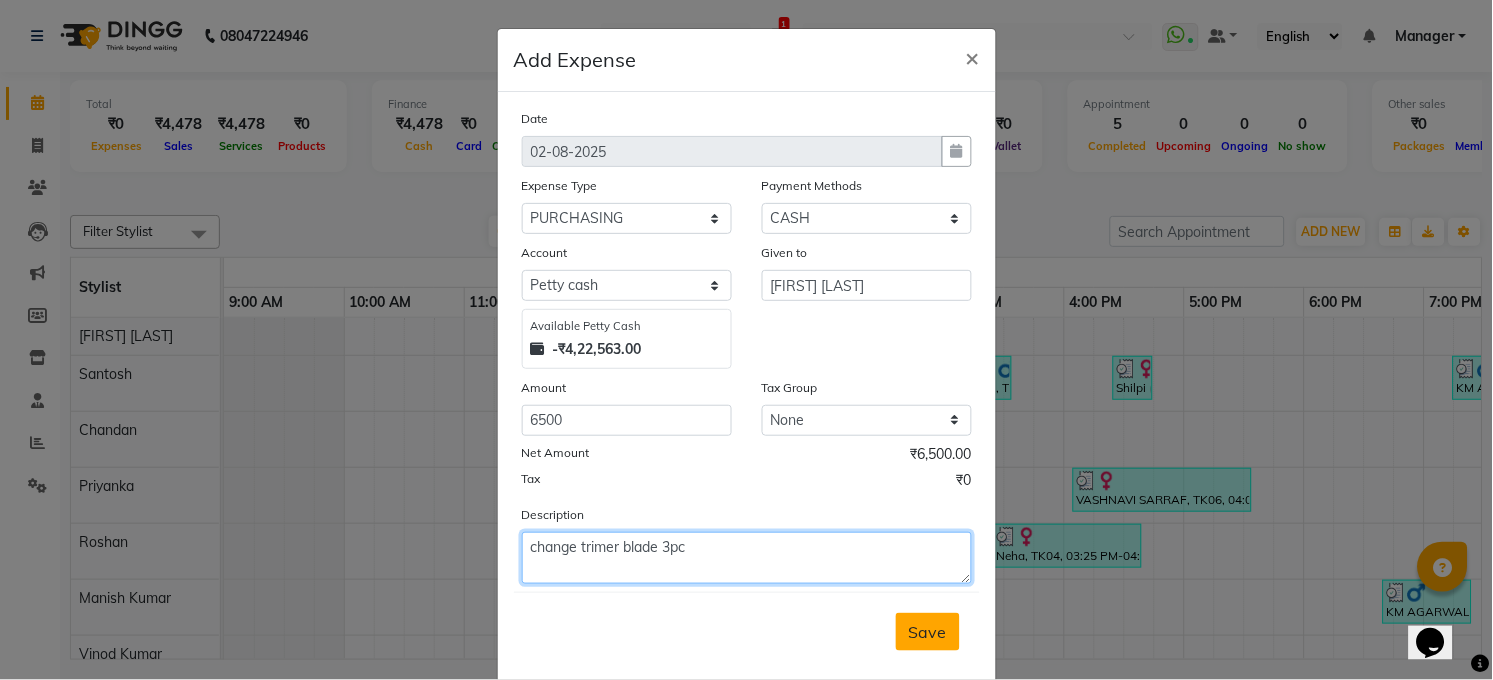 type on "change trimer blade 3pc" 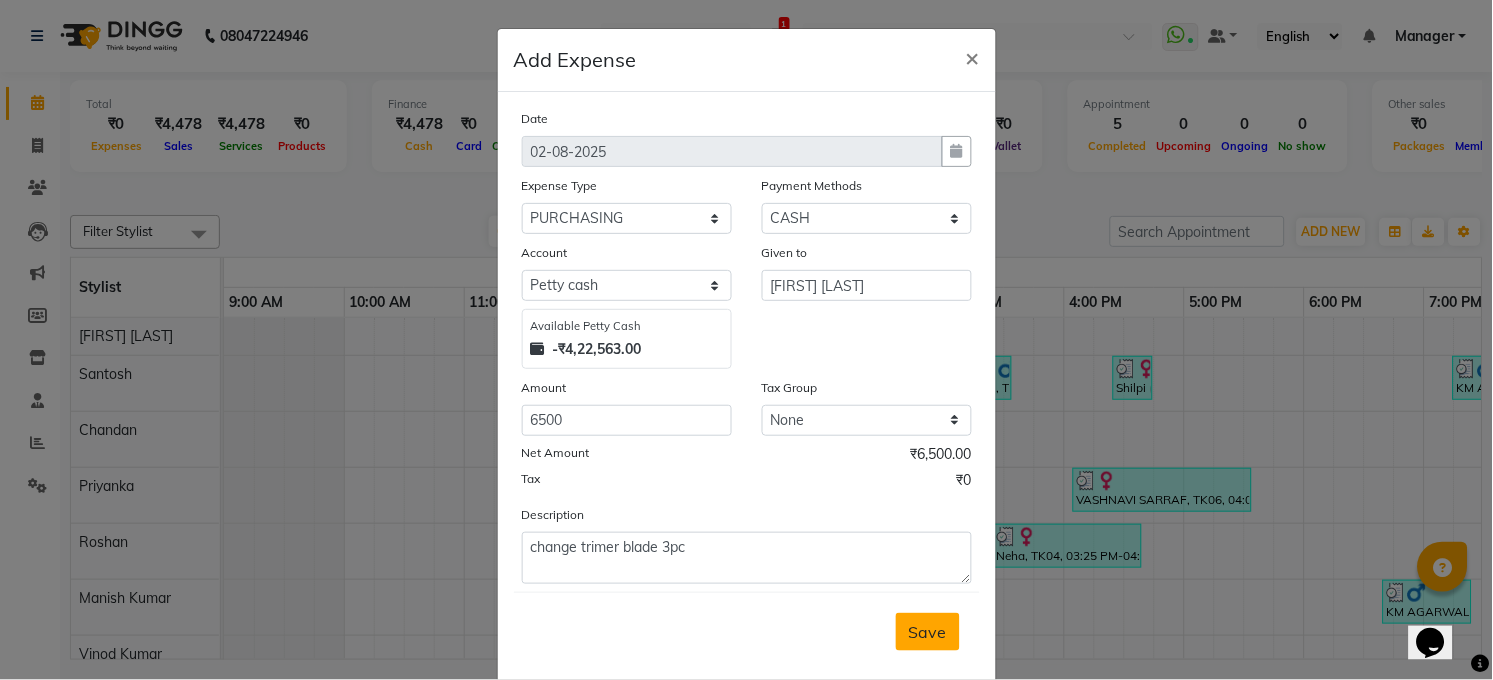 click on "Save" at bounding box center (928, 632) 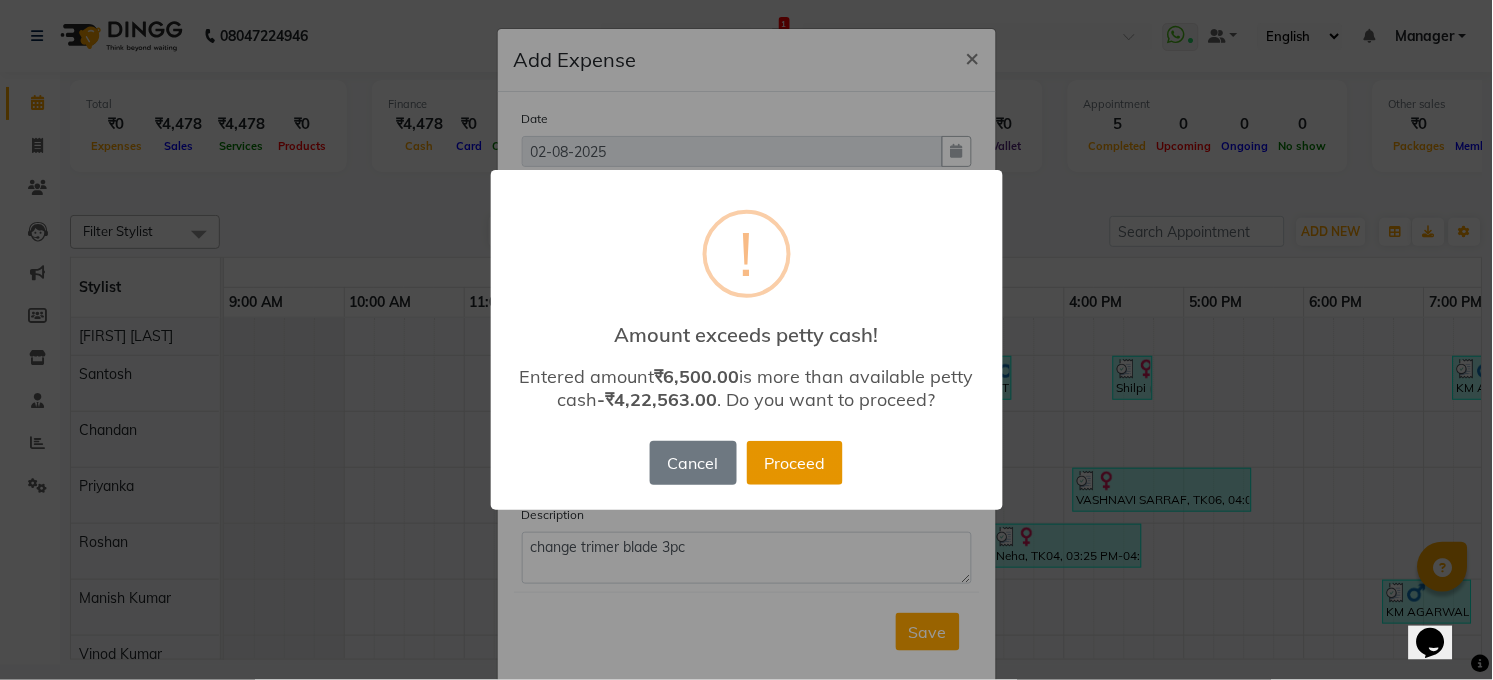 click on "Proceed" at bounding box center (795, 463) 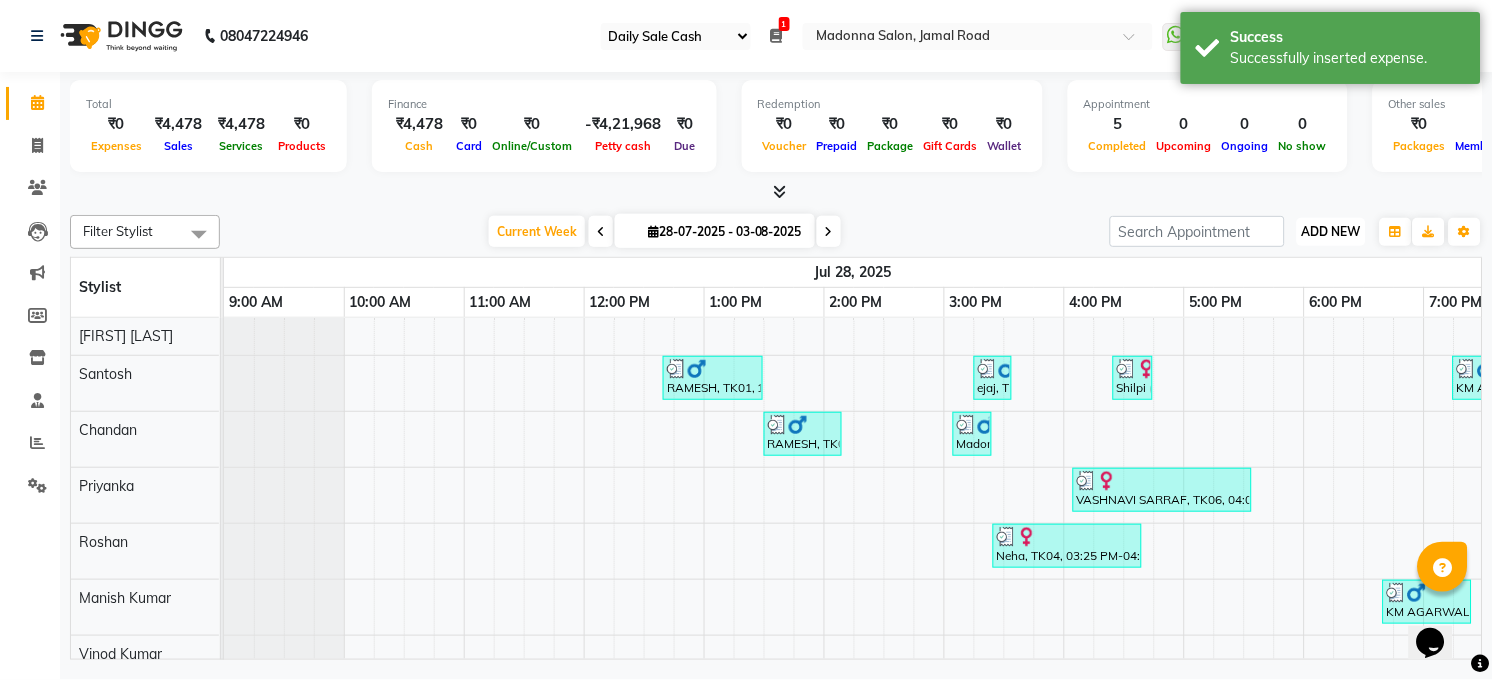 click on "ADD NEW" at bounding box center (1331, 231) 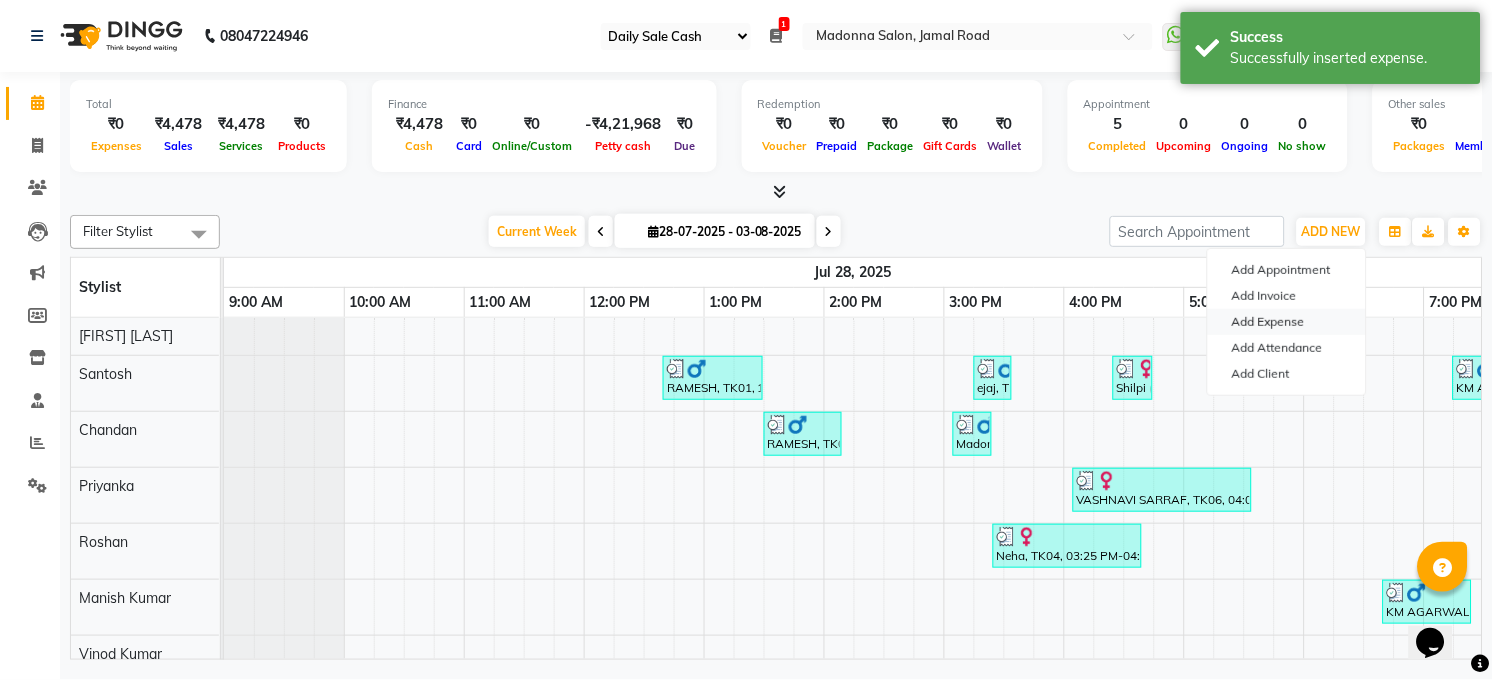 click on "Add Expense" at bounding box center [1287, 322] 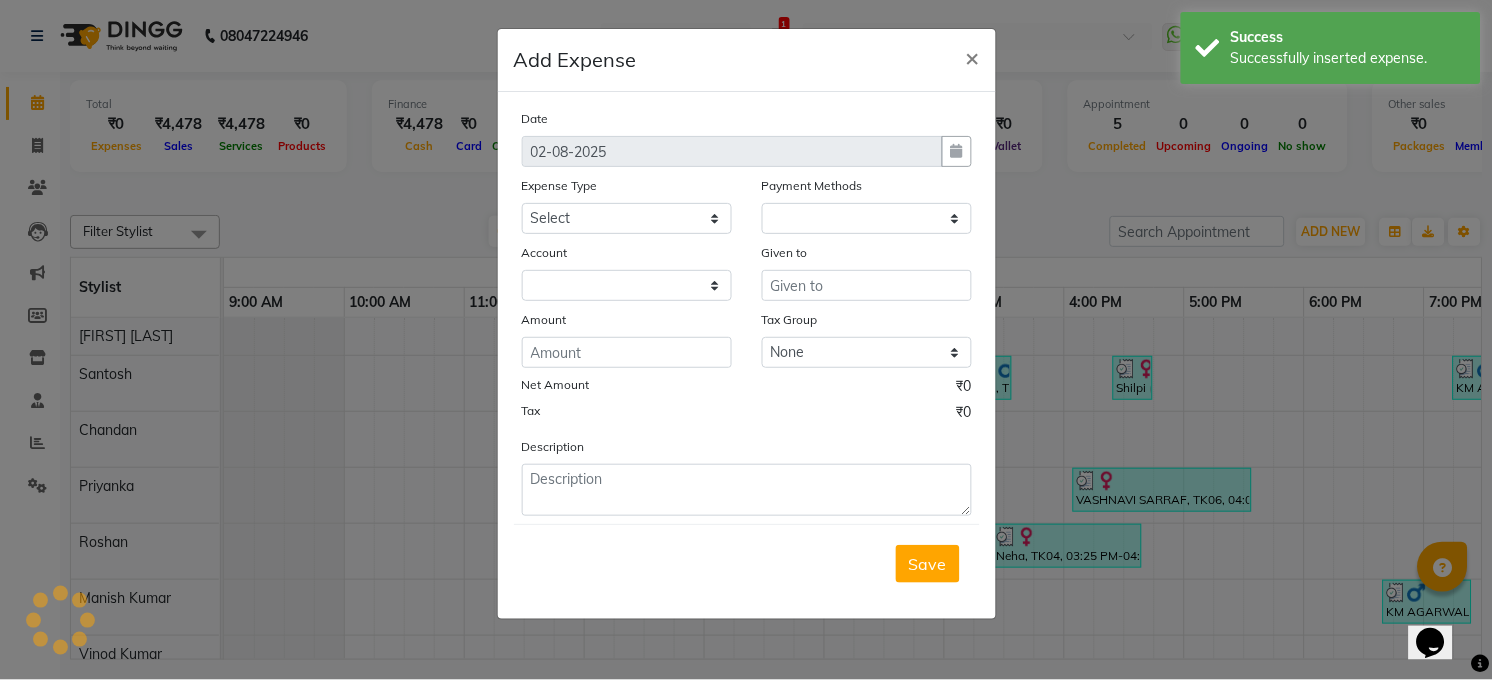 select on "1" 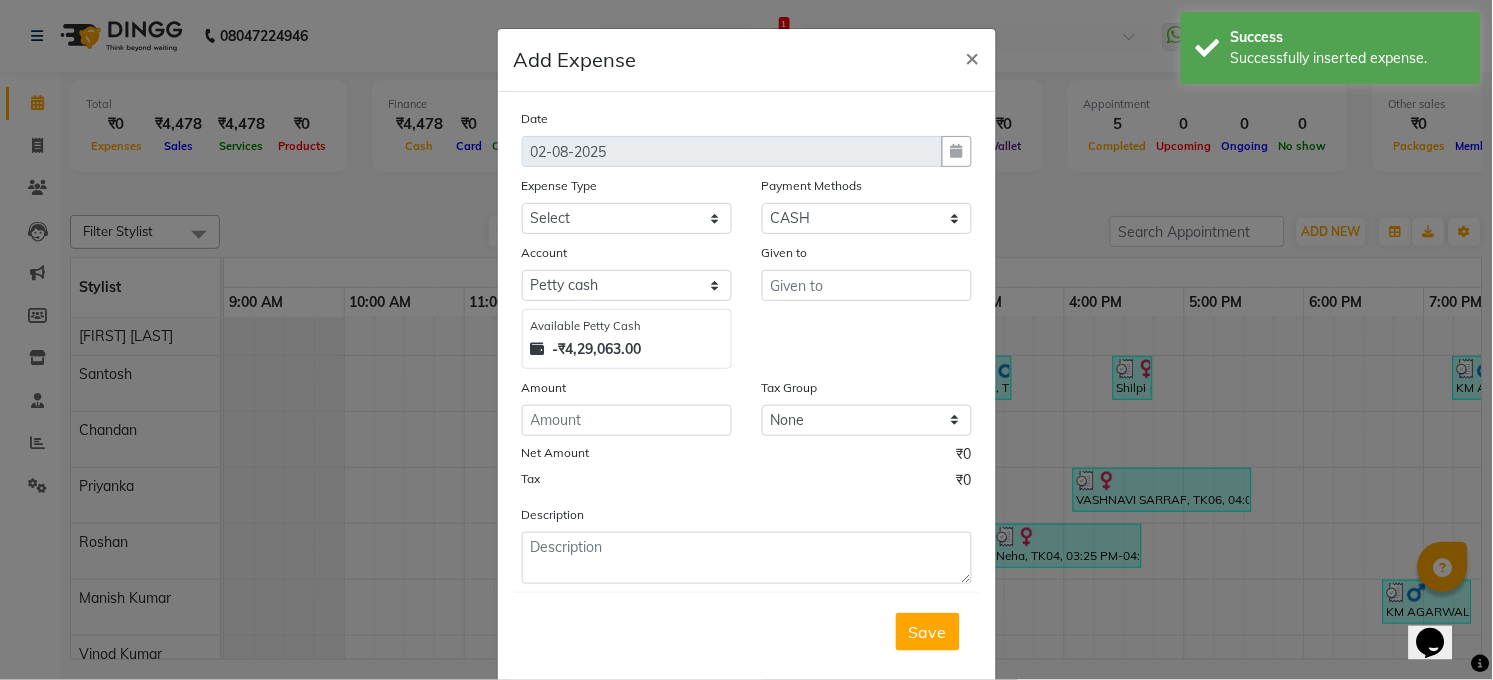 type 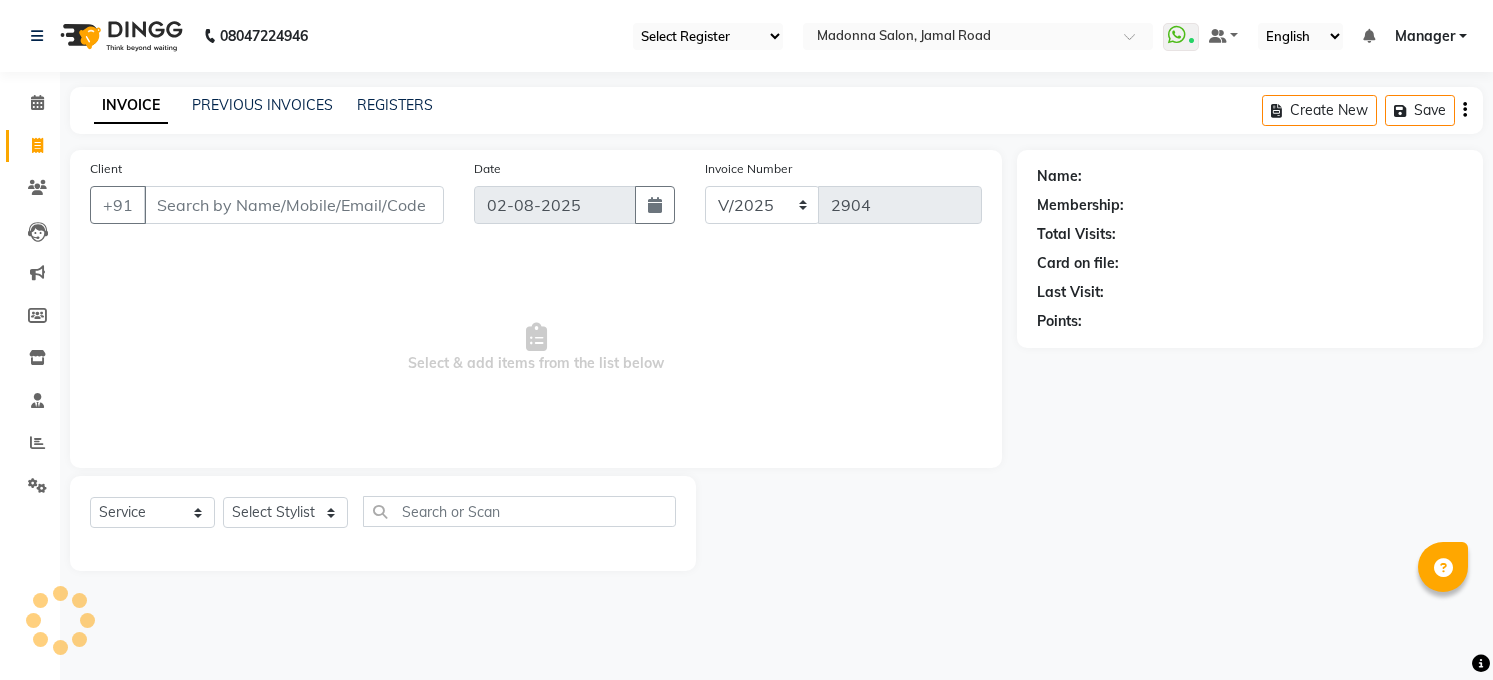 select on "5748" 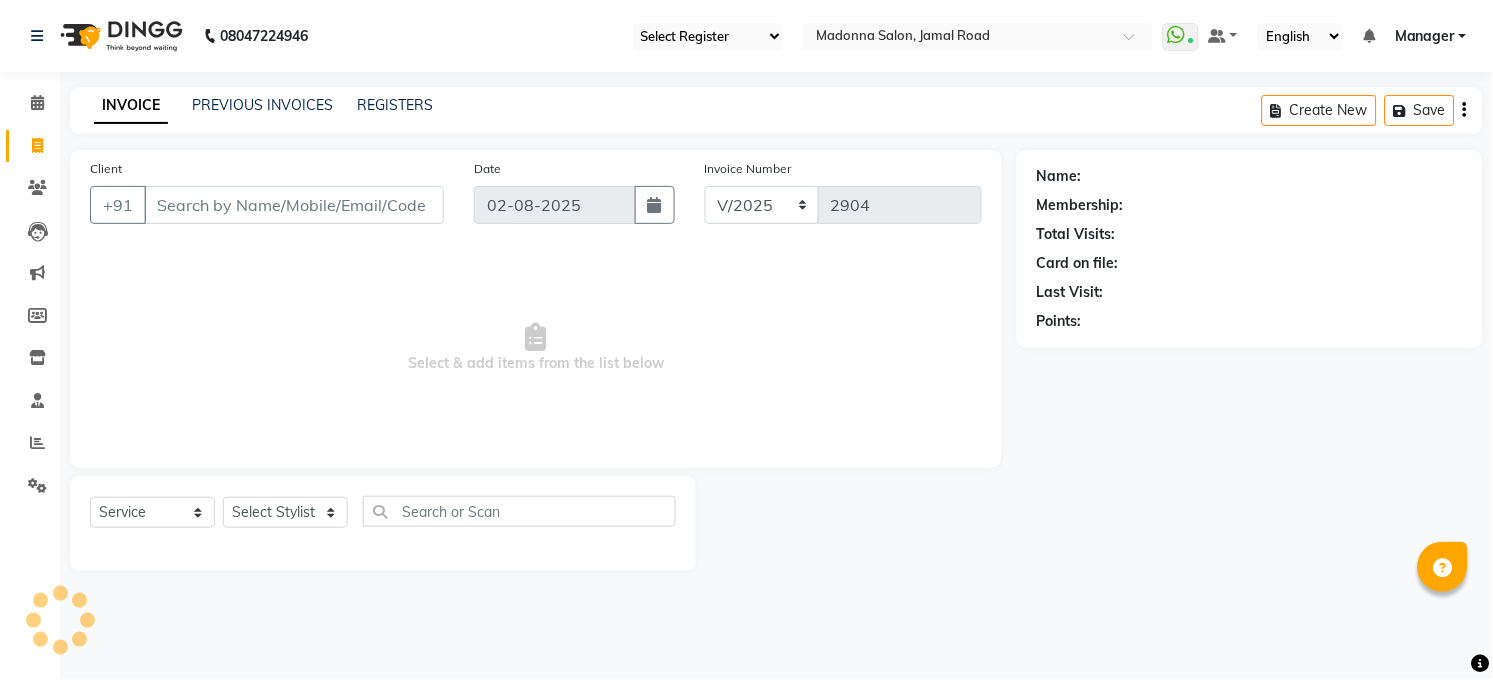 select on "35" 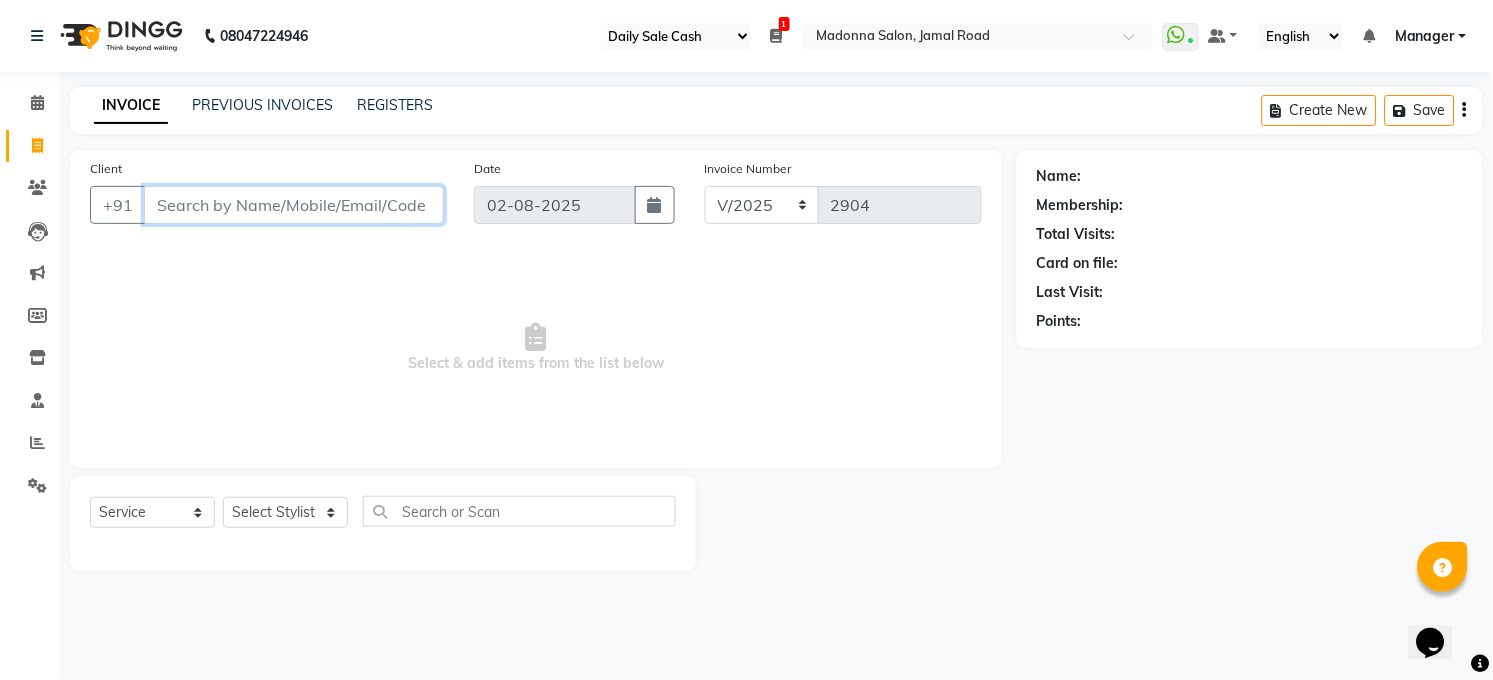 scroll, scrollTop: 0, scrollLeft: 0, axis: both 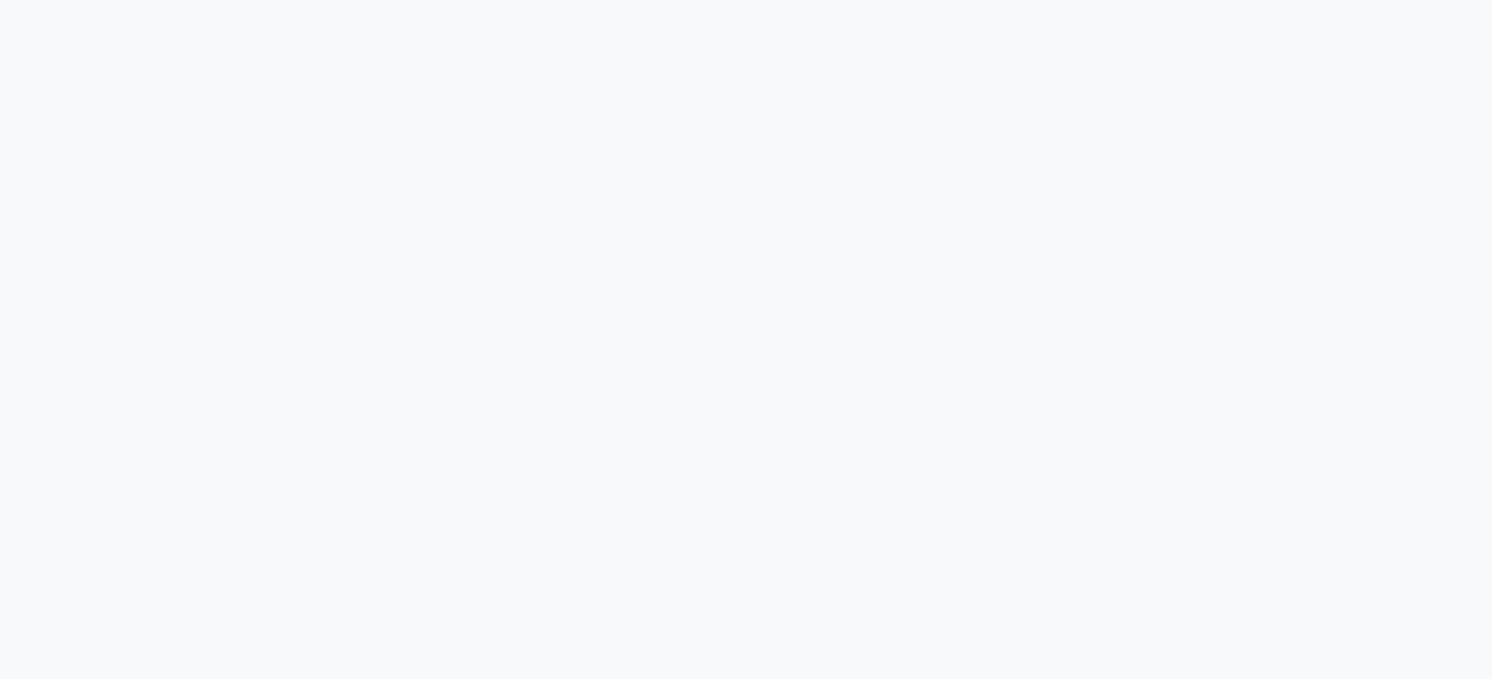 select on "35" 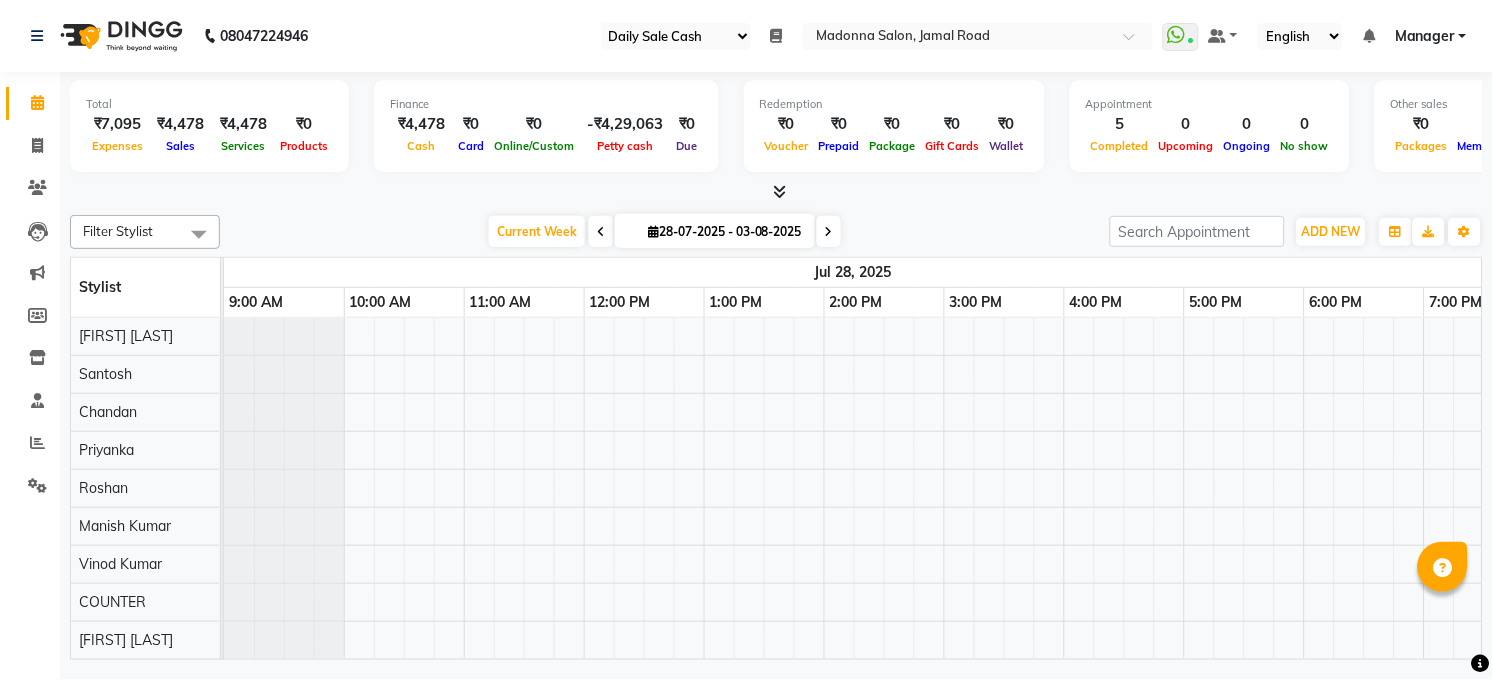 scroll, scrollTop: 0, scrollLeft: 0, axis: both 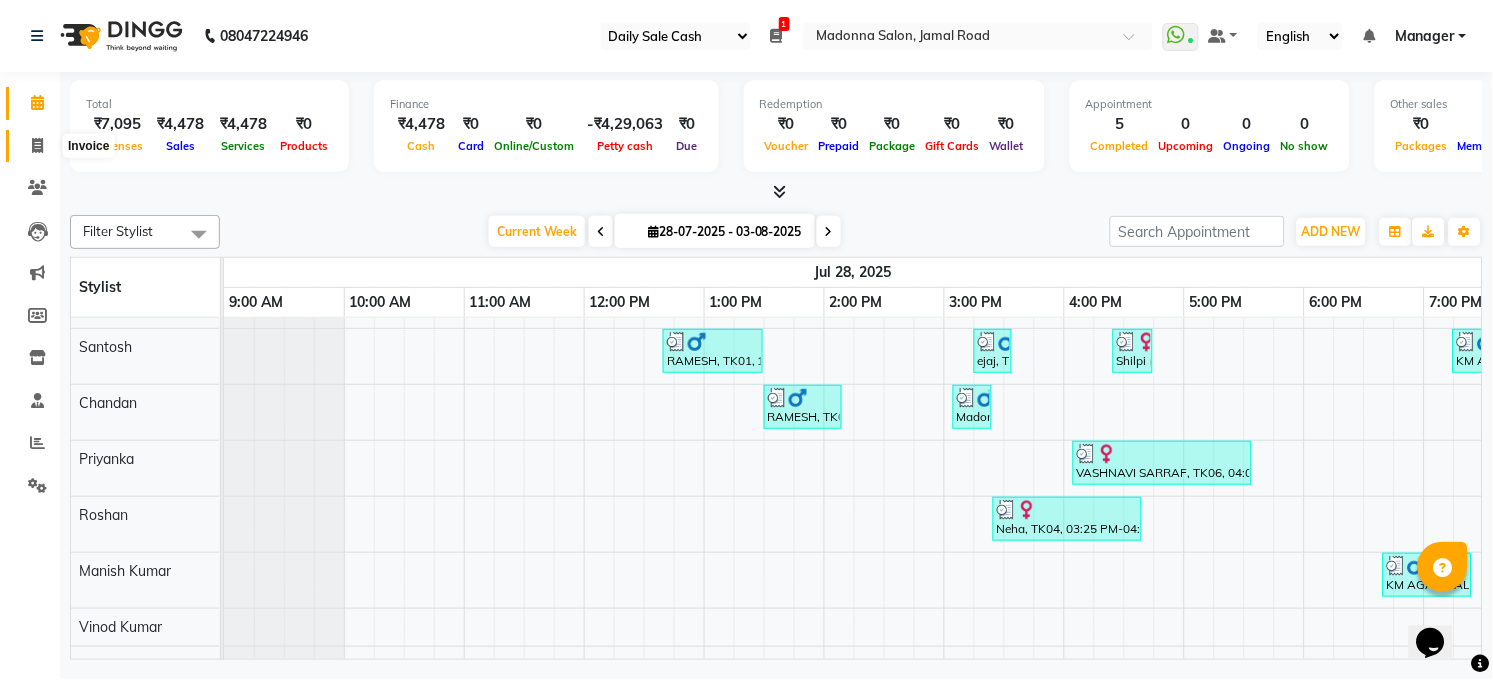click 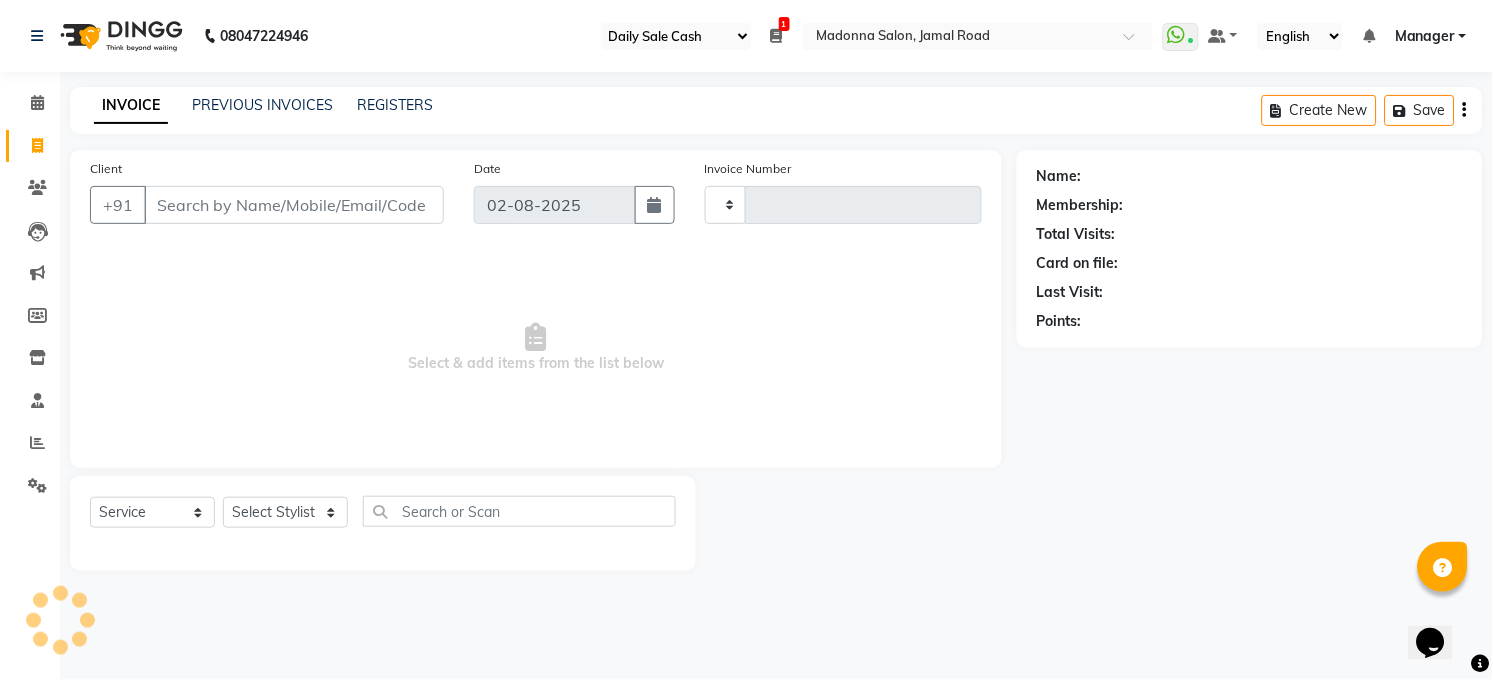 type on "2904" 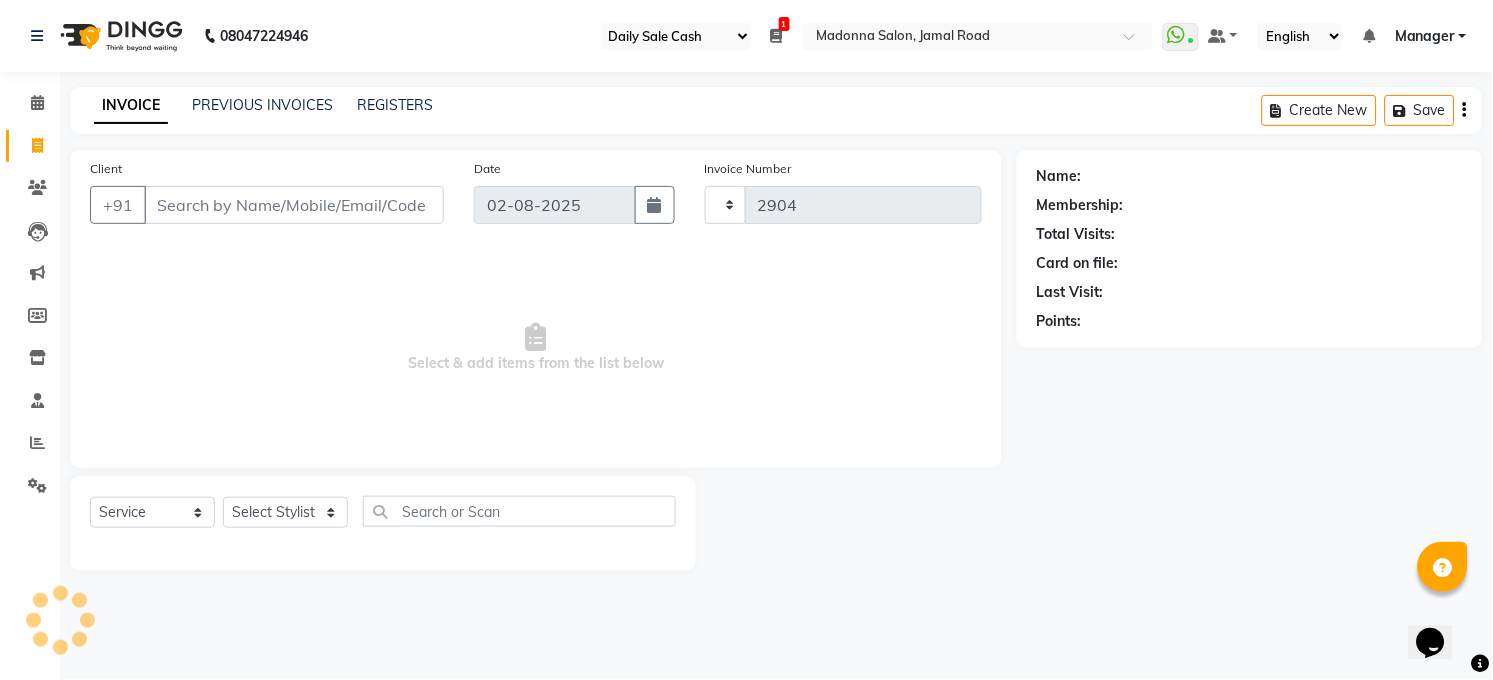 select on "5748" 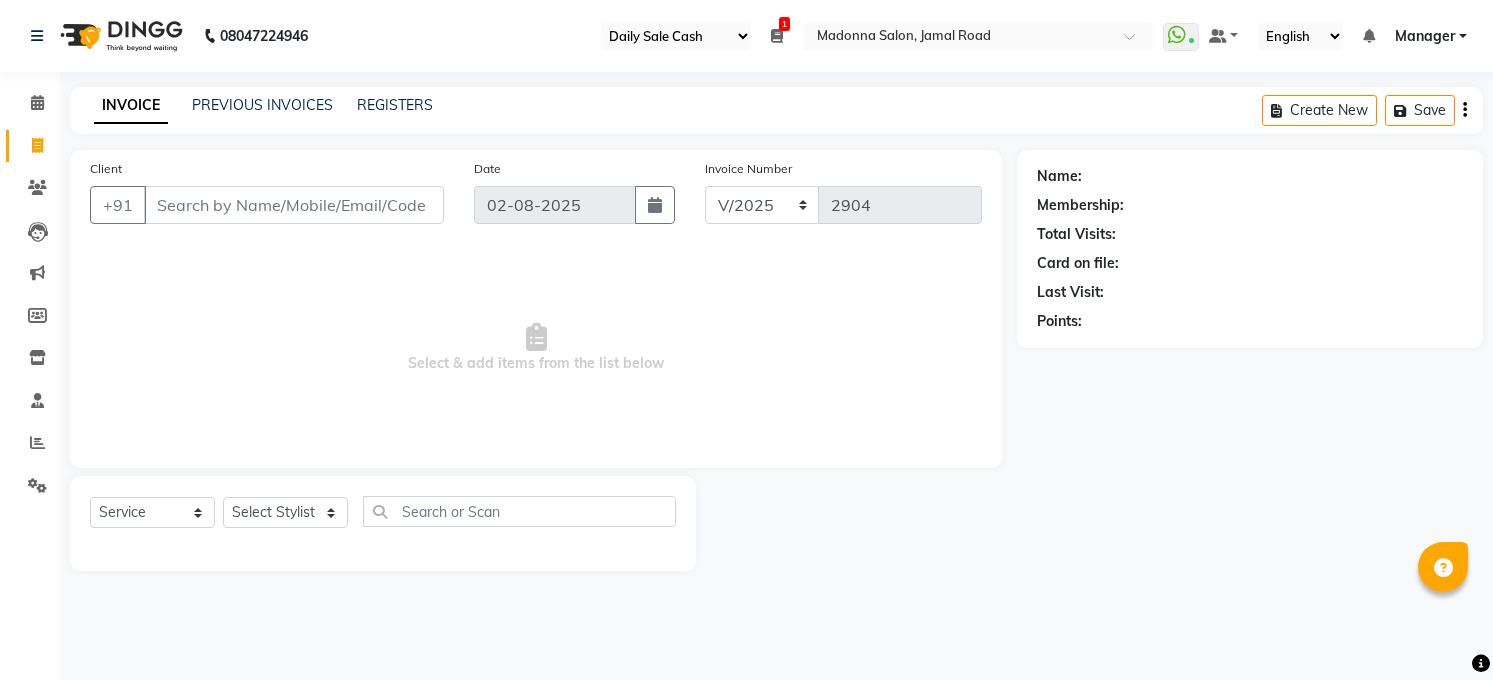 select on "35" 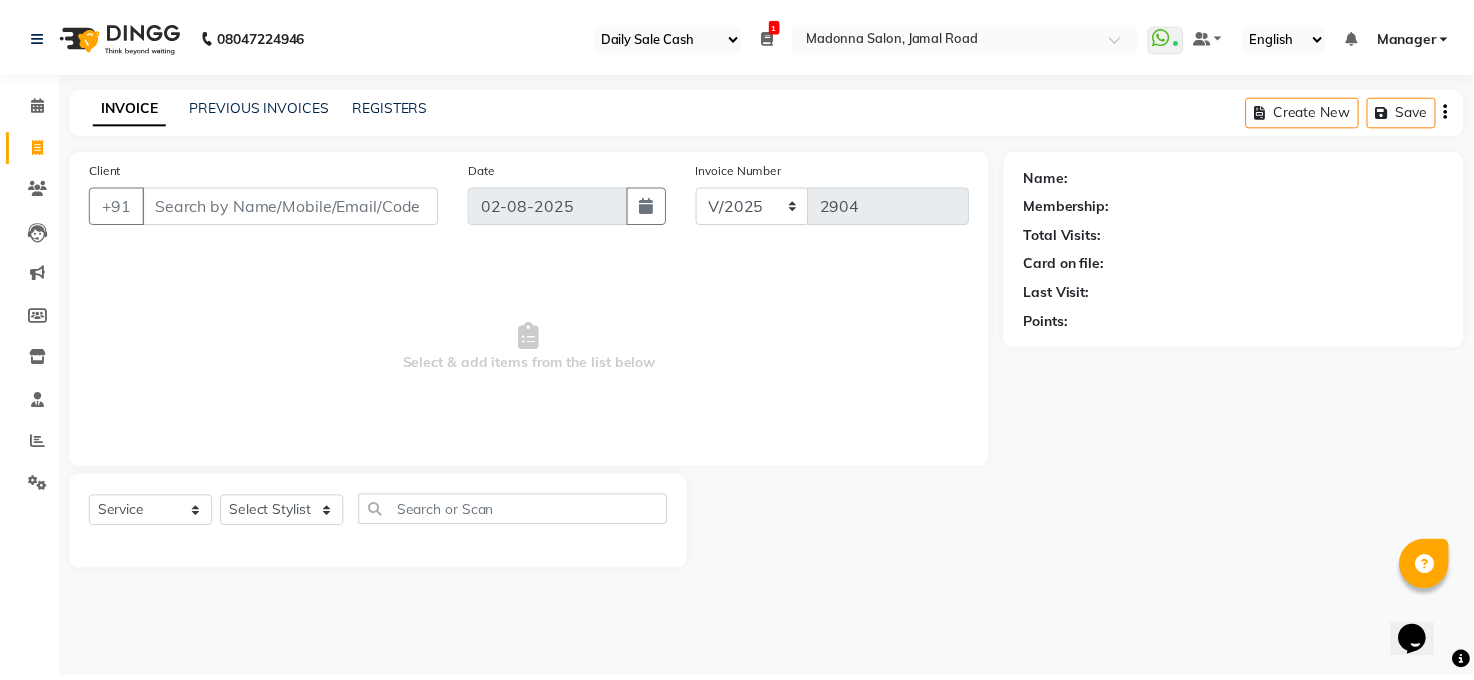 scroll, scrollTop: 0, scrollLeft: 0, axis: both 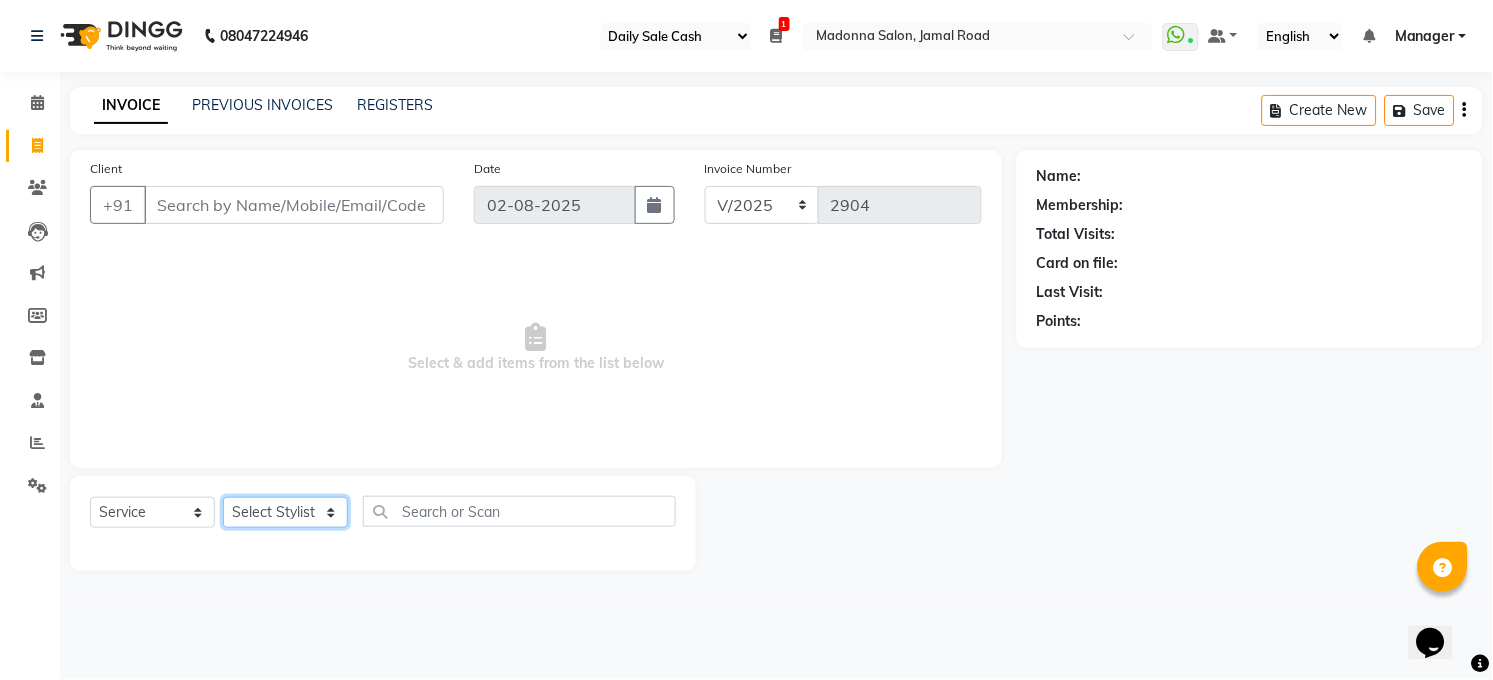 click on "Select Stylist Abhay kumar ALTAF ANKITA ARJUN Chandan COUNTER  Manager Manish Kumar Neetu Mam PRINCE Priyanka Raju Ravi Thakur RINKI Roshan Santosh SAURABH SUJEET THAKUR SUNITA Veer Vinod Kumar" 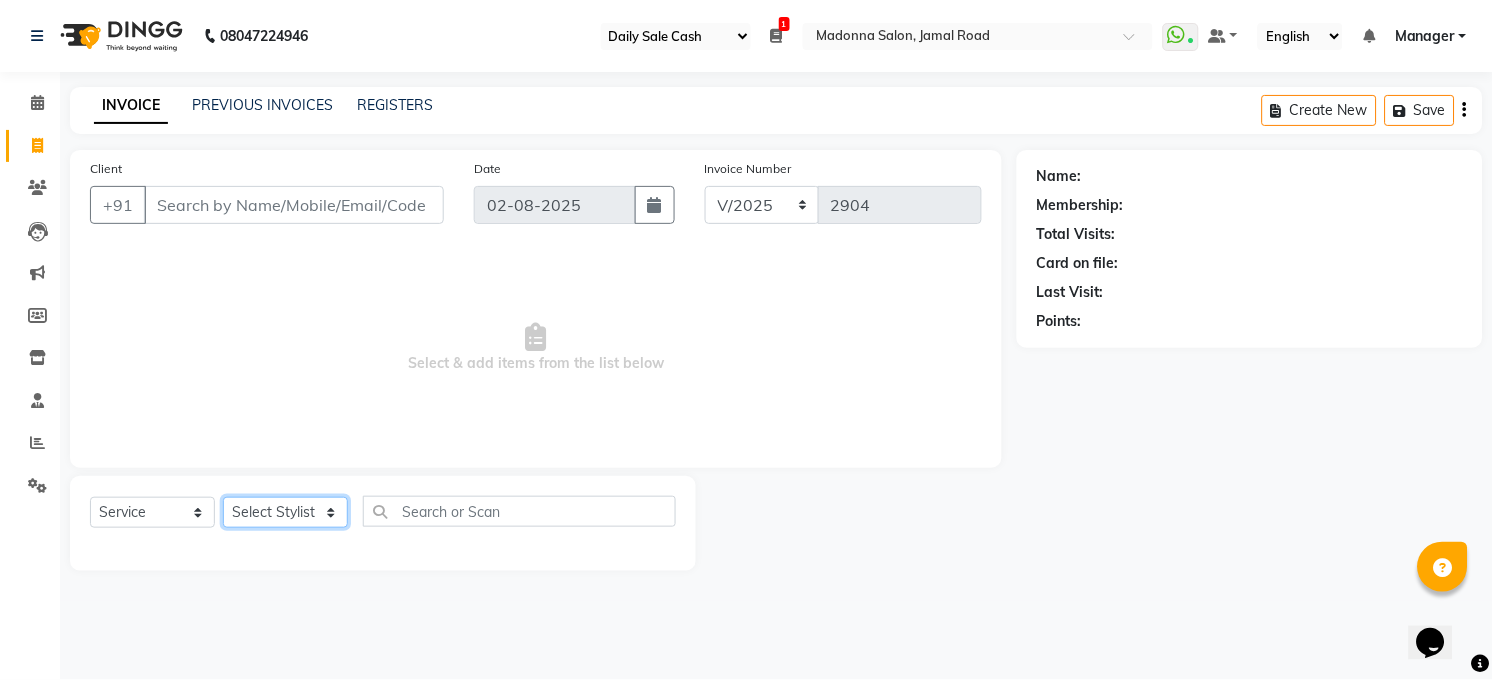 select on "40297" 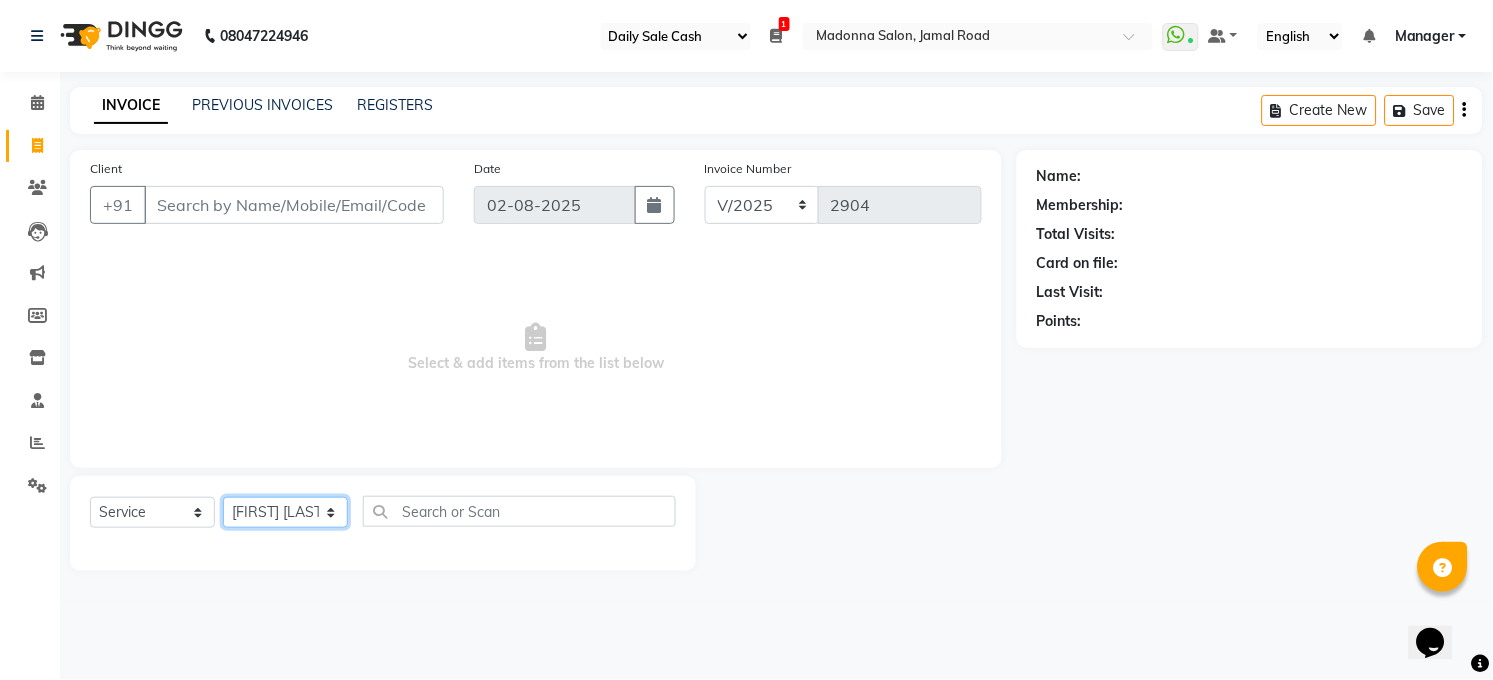 click on "Select Stylist Abhay kumar ALTAF ANKITA ARJUN Chandan COUNTER  Manager Manish Kumar Neetu Mam PRINCE Priyanka Raju Ravi Thakur RINKI Roshan Santosh SAURABH SUJEET THAKUR SUNITA Veer Vinod Kumar" 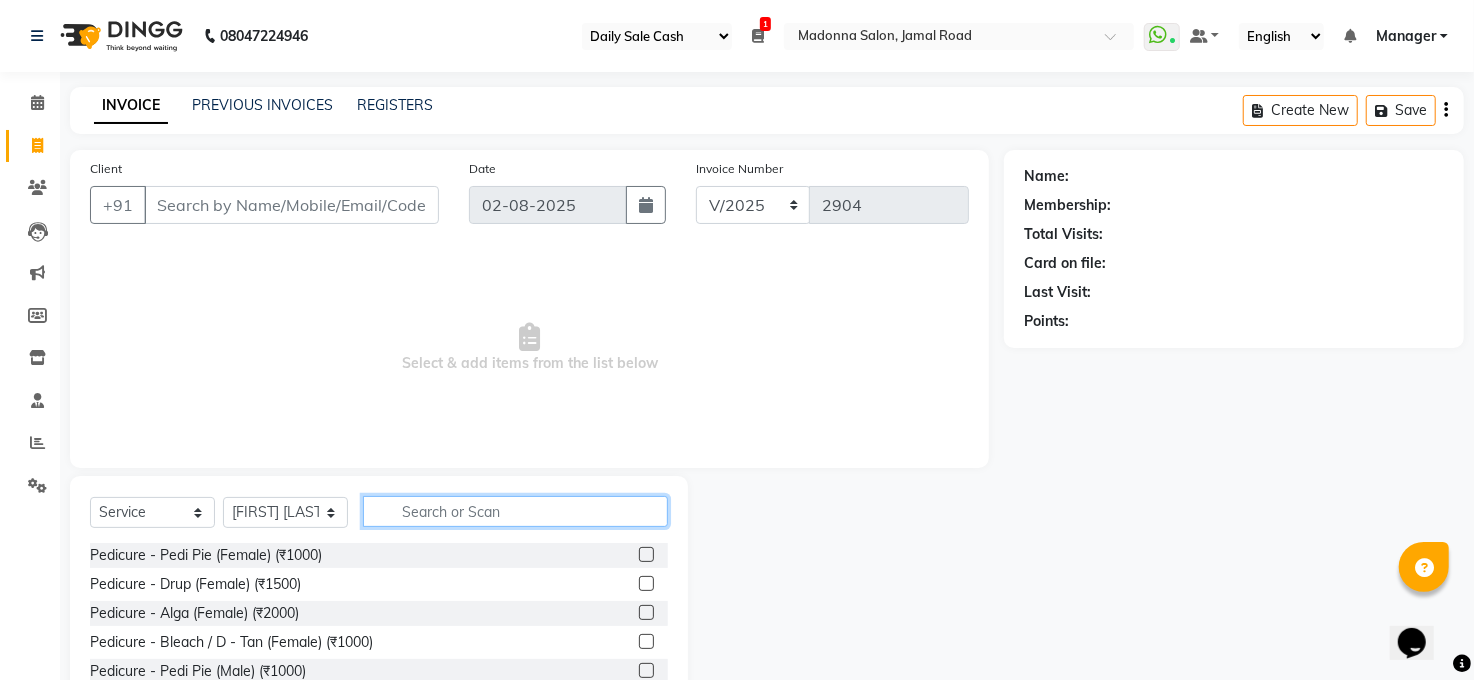 click 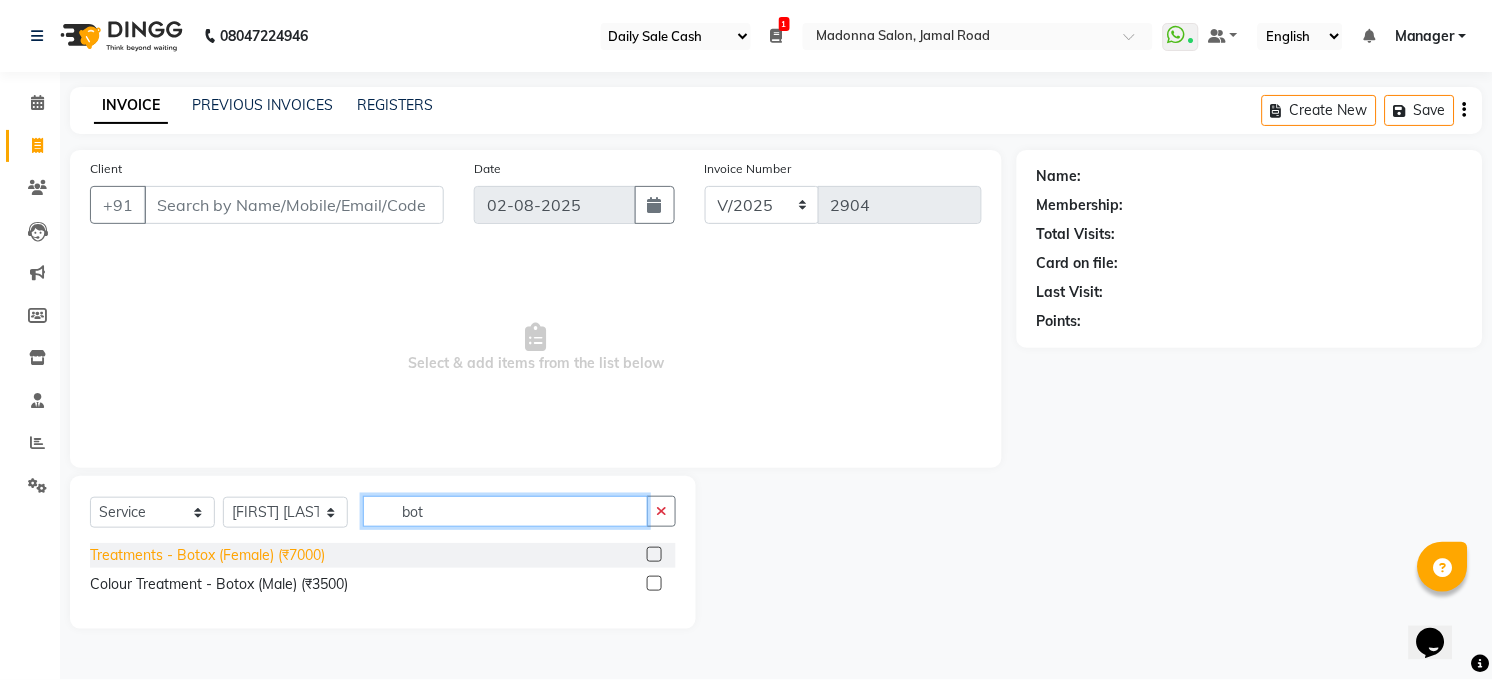 type on "bot" 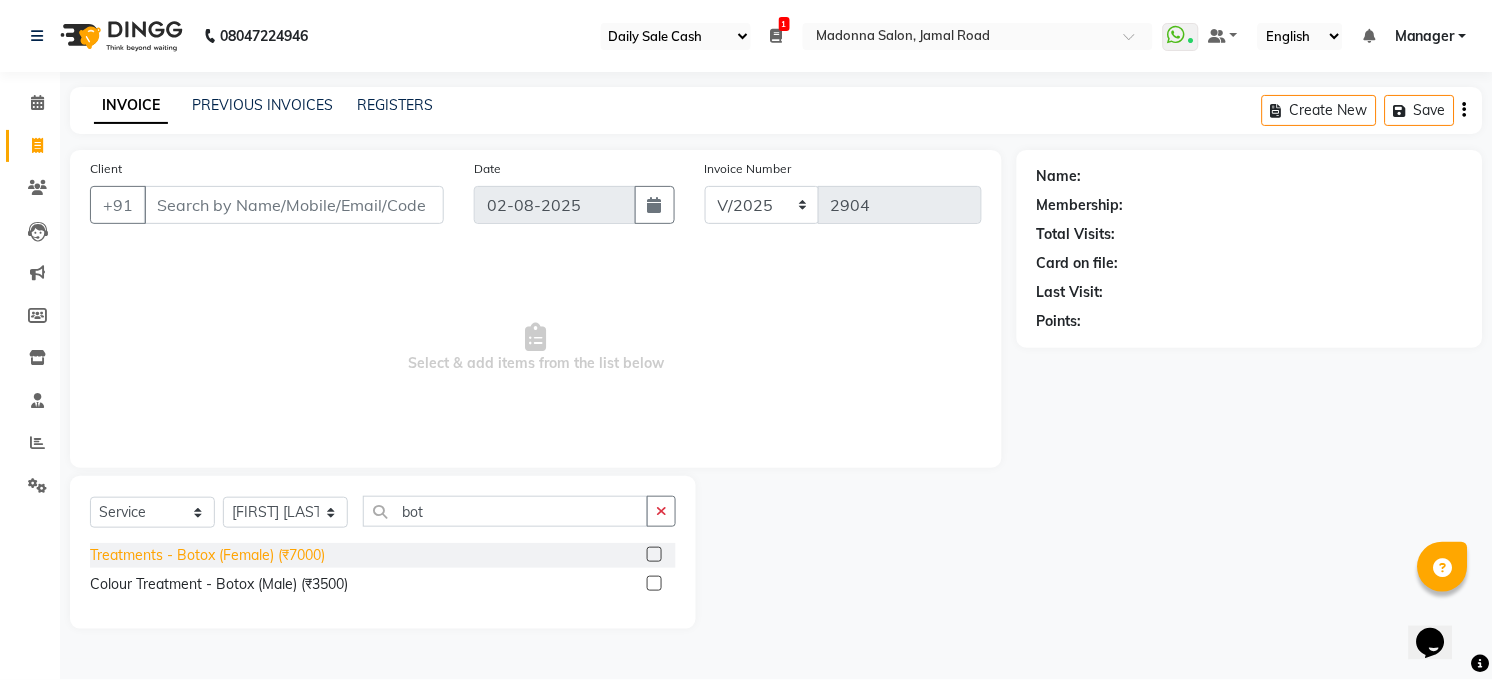 click on "Treatments - Botox (Female) (₹7000)" 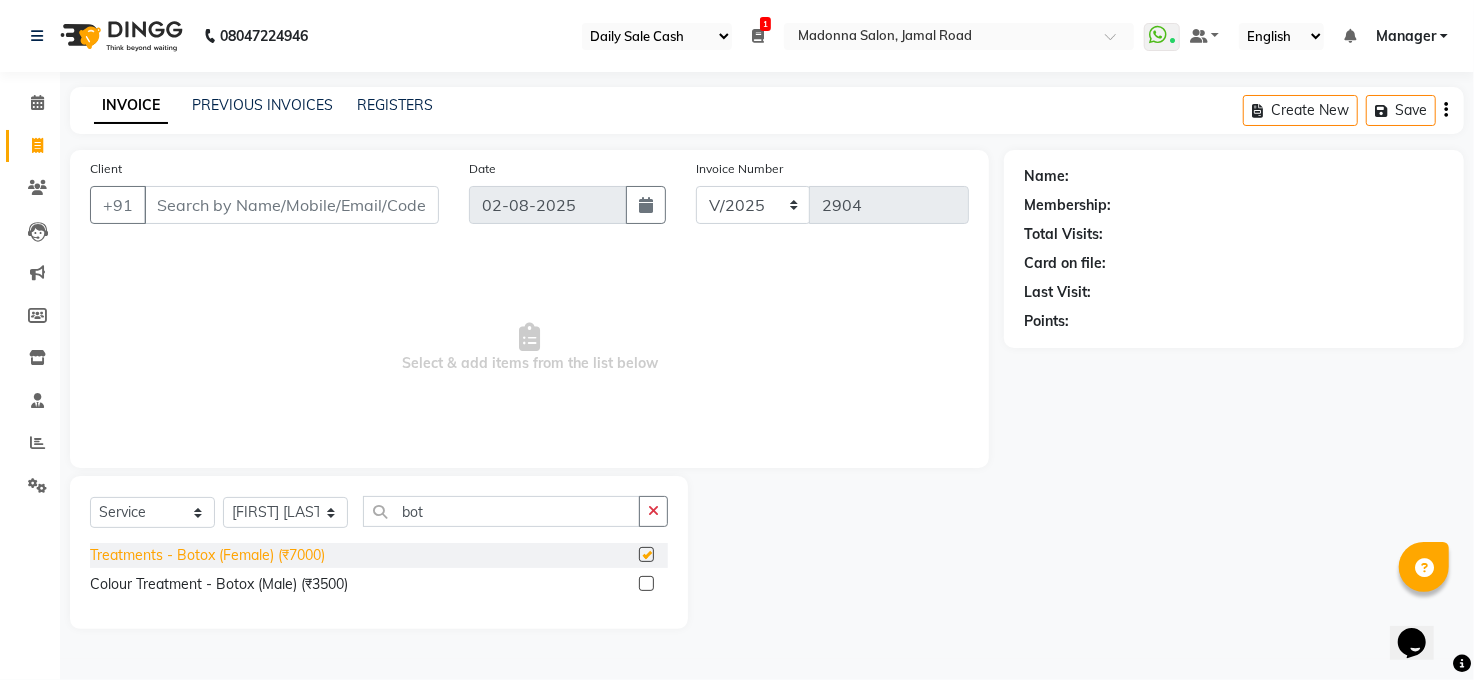 checkbox on "false" 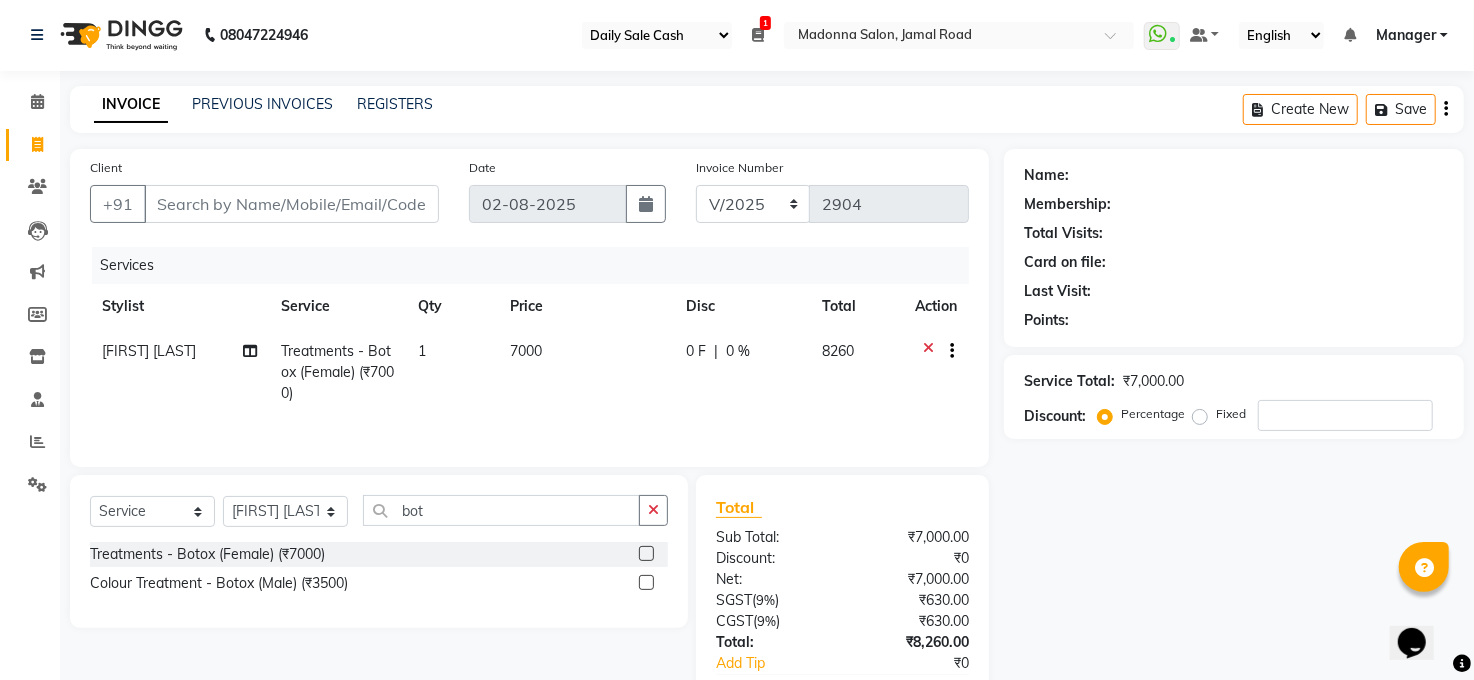 scroll, scrollTop: 0, scrollLeft: 0, axis: both 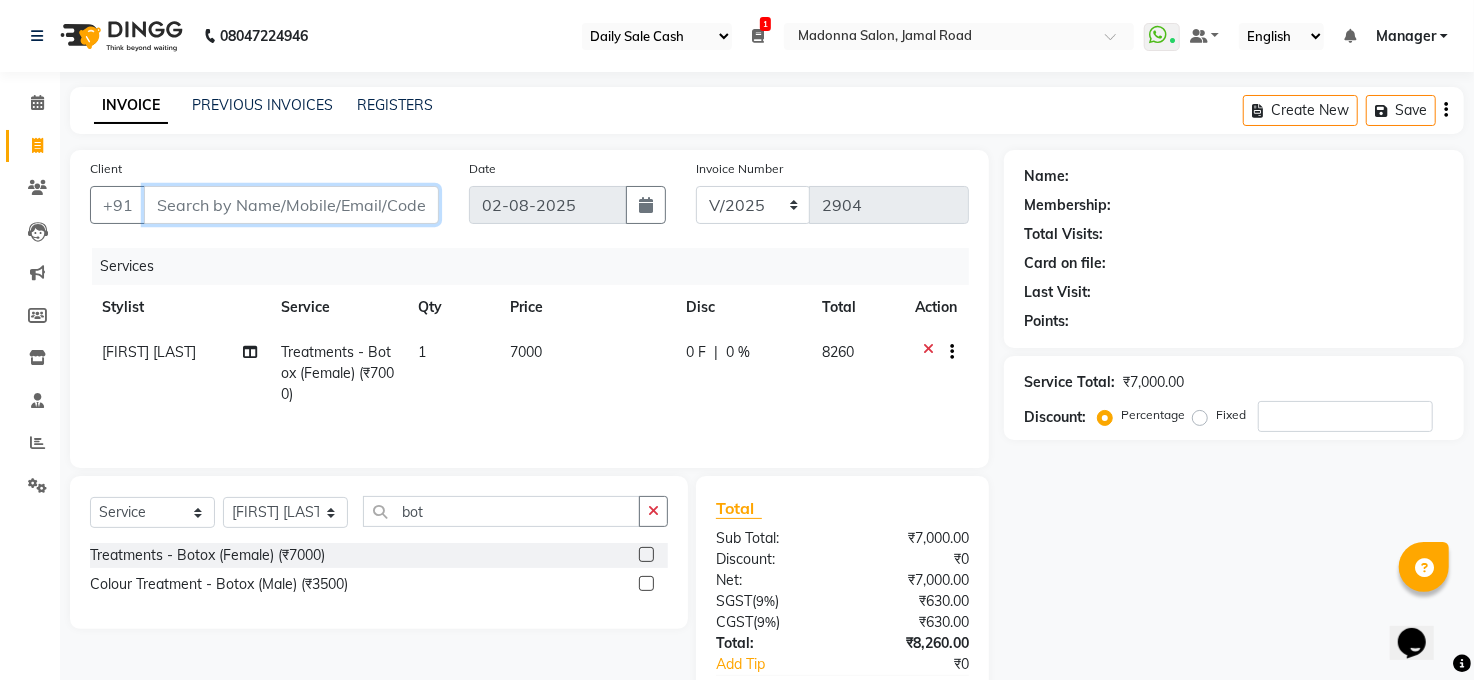 click on "Client" at bounding box center [291, 205] 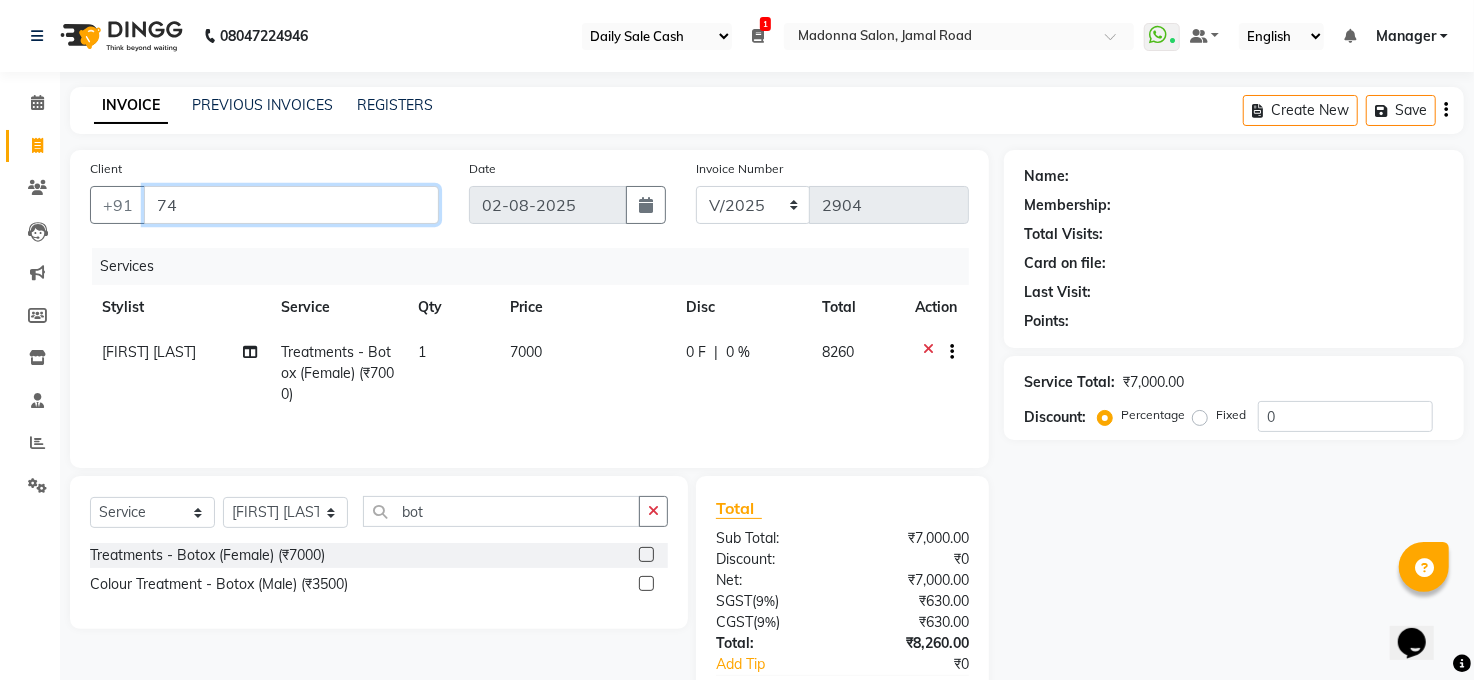 type on "7" 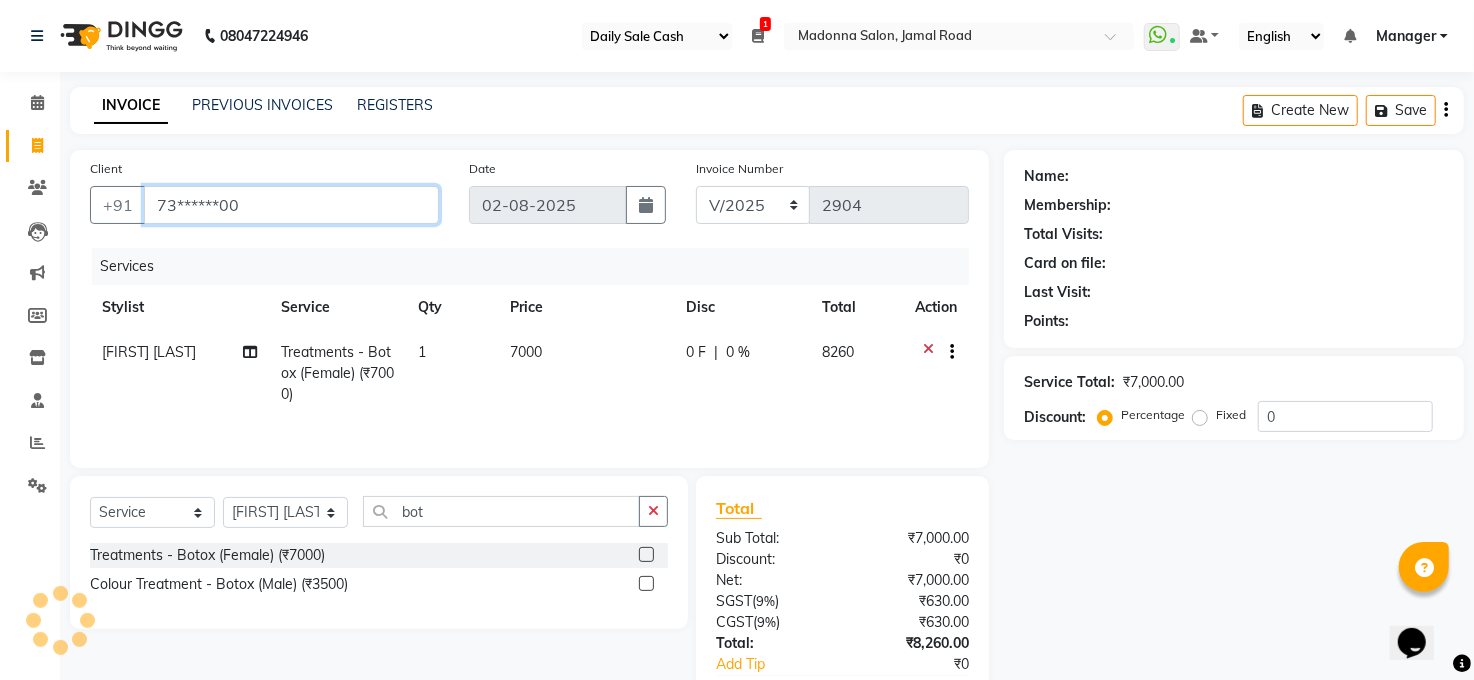 type on "73******00" 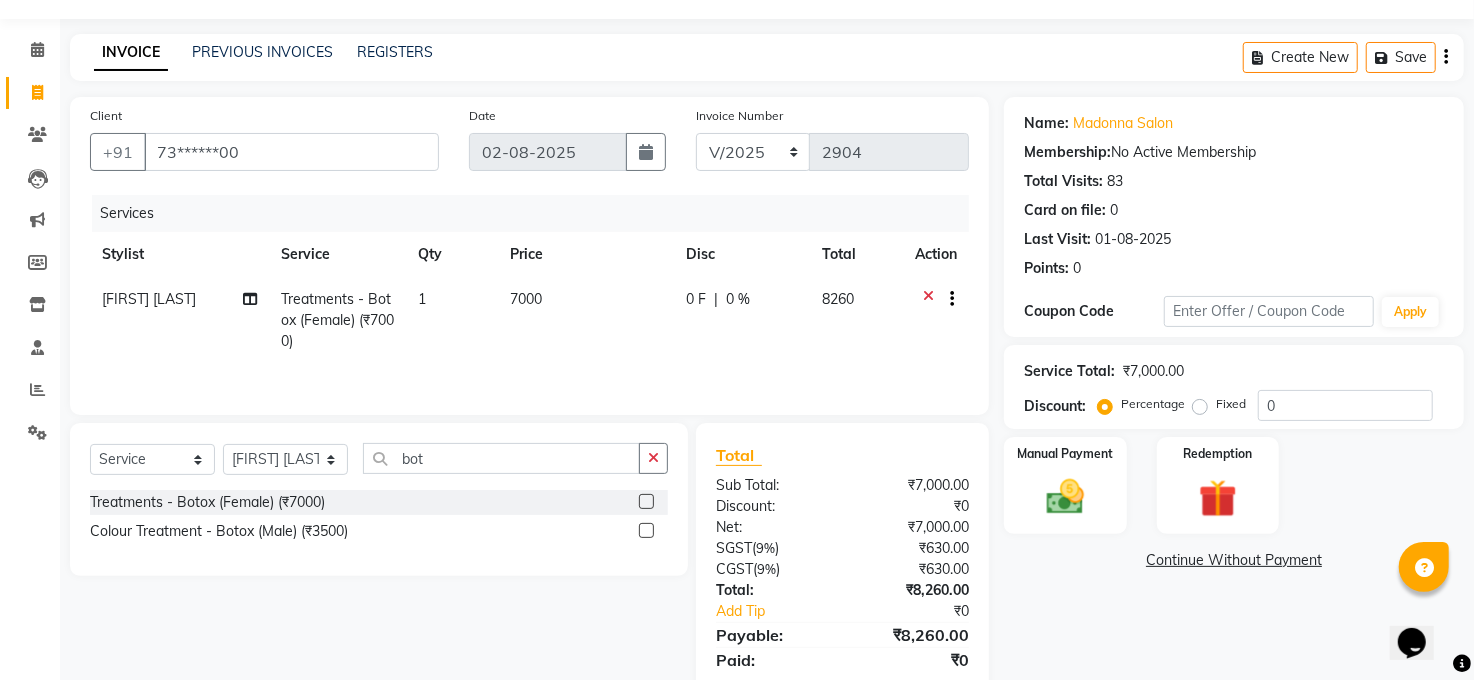 scroll, scrollTop: 124, scrollLeft: 0, axis: vertical 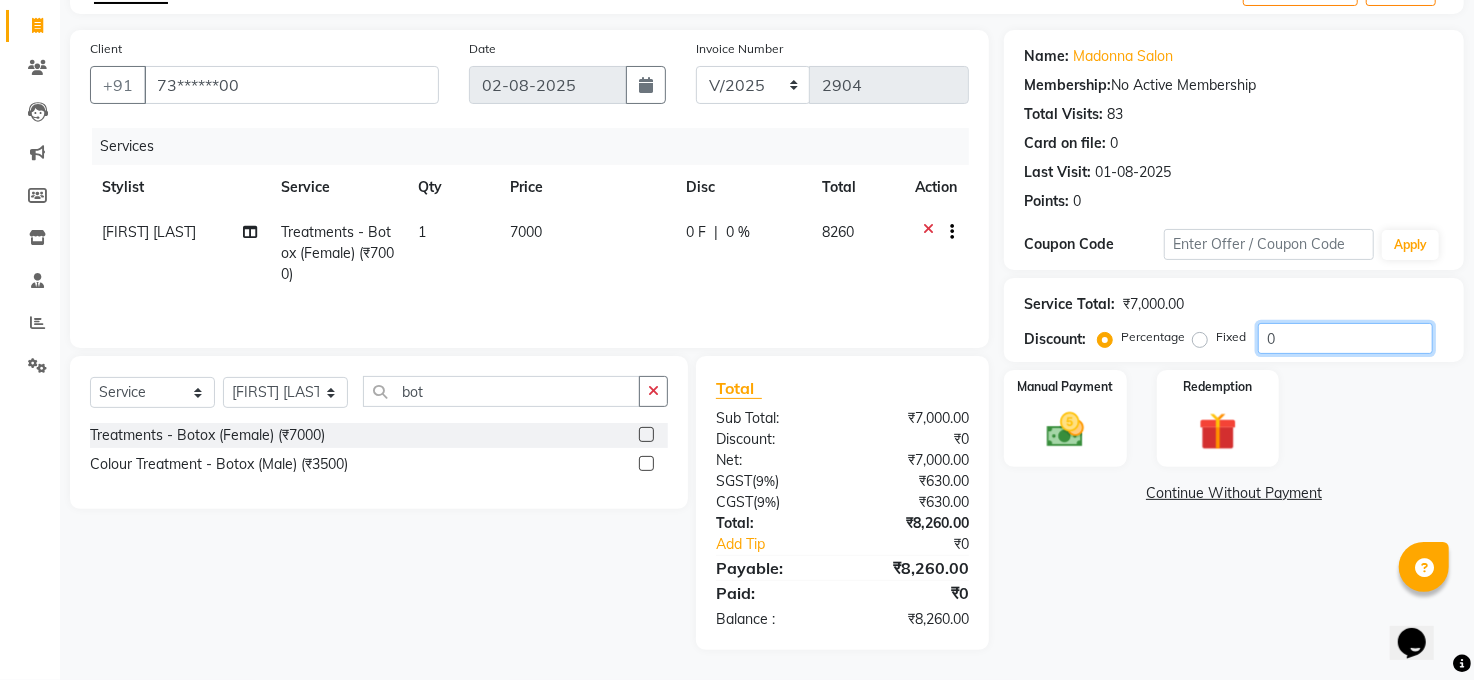 click on "0" 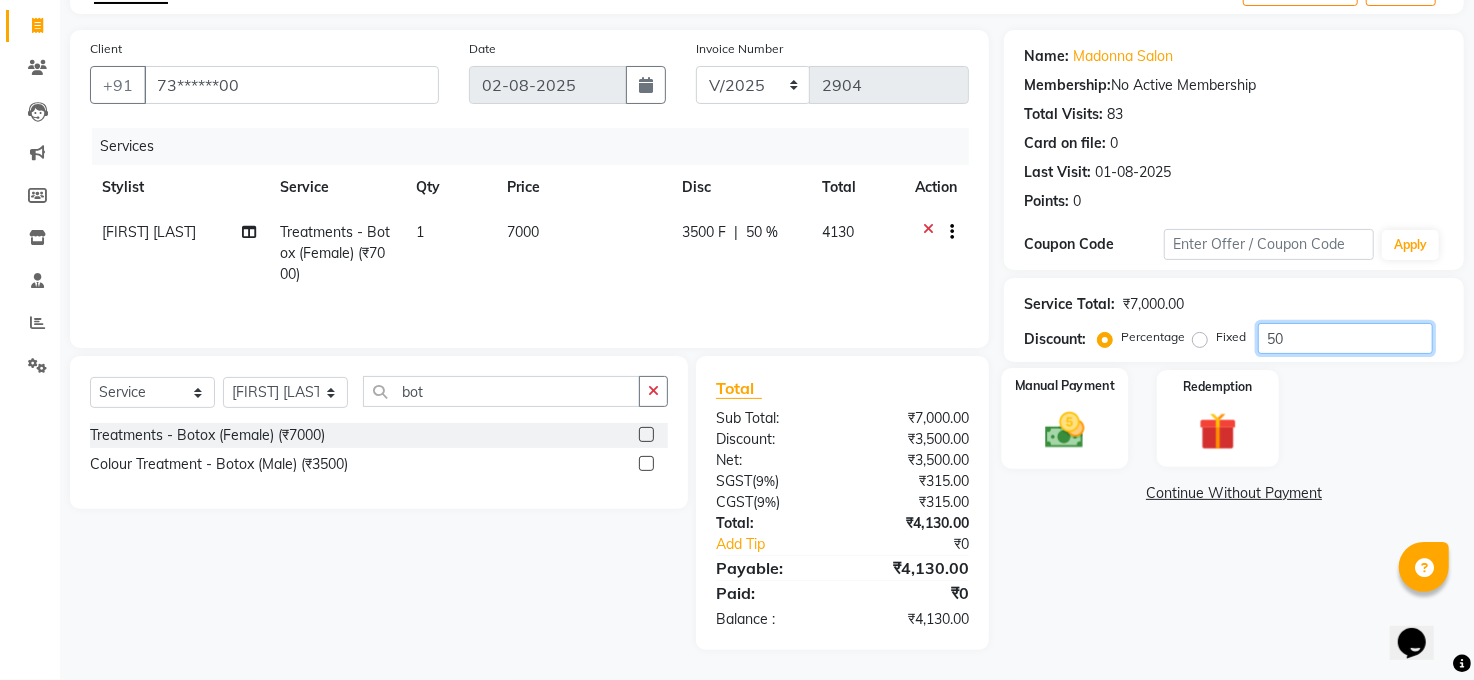 type on "50" 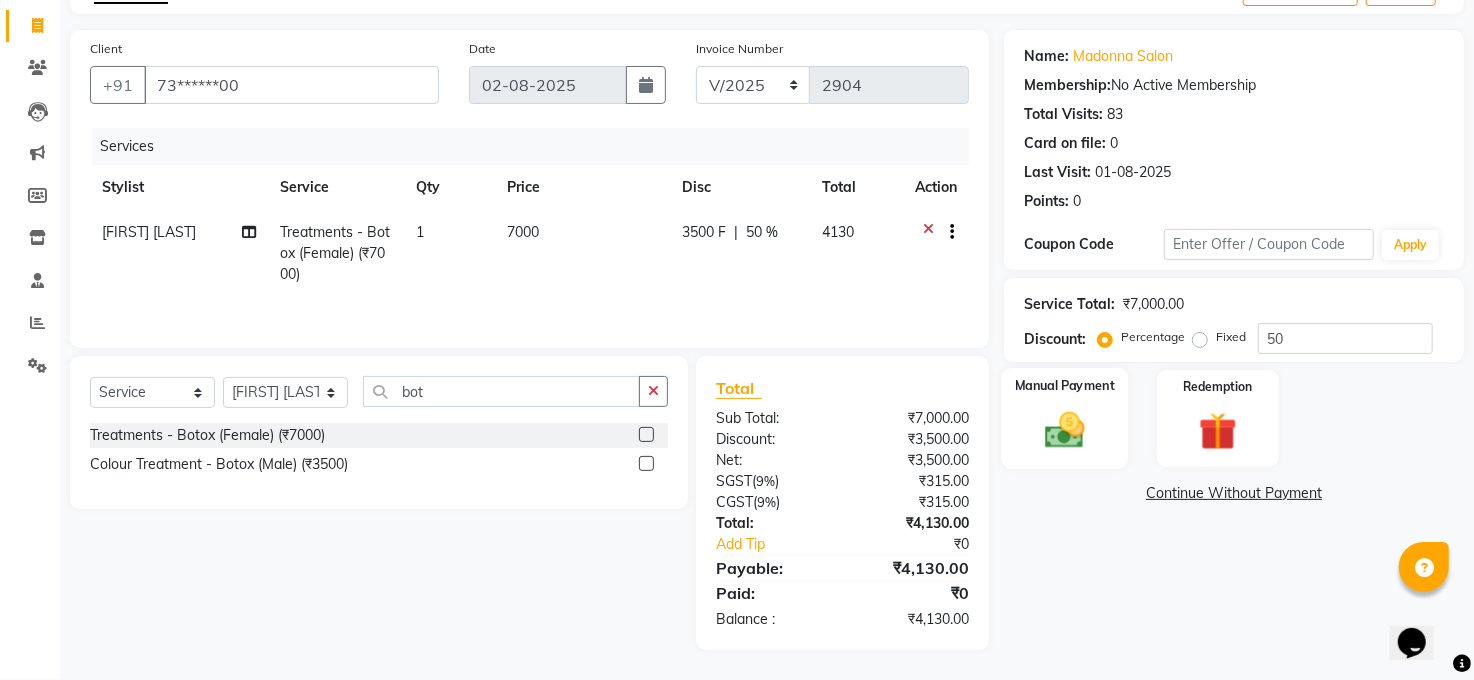 drag, startPoint x: 1027, startPoint y: 410, endPoint x: 1039, endPoint y: 414, distance: 12.649111 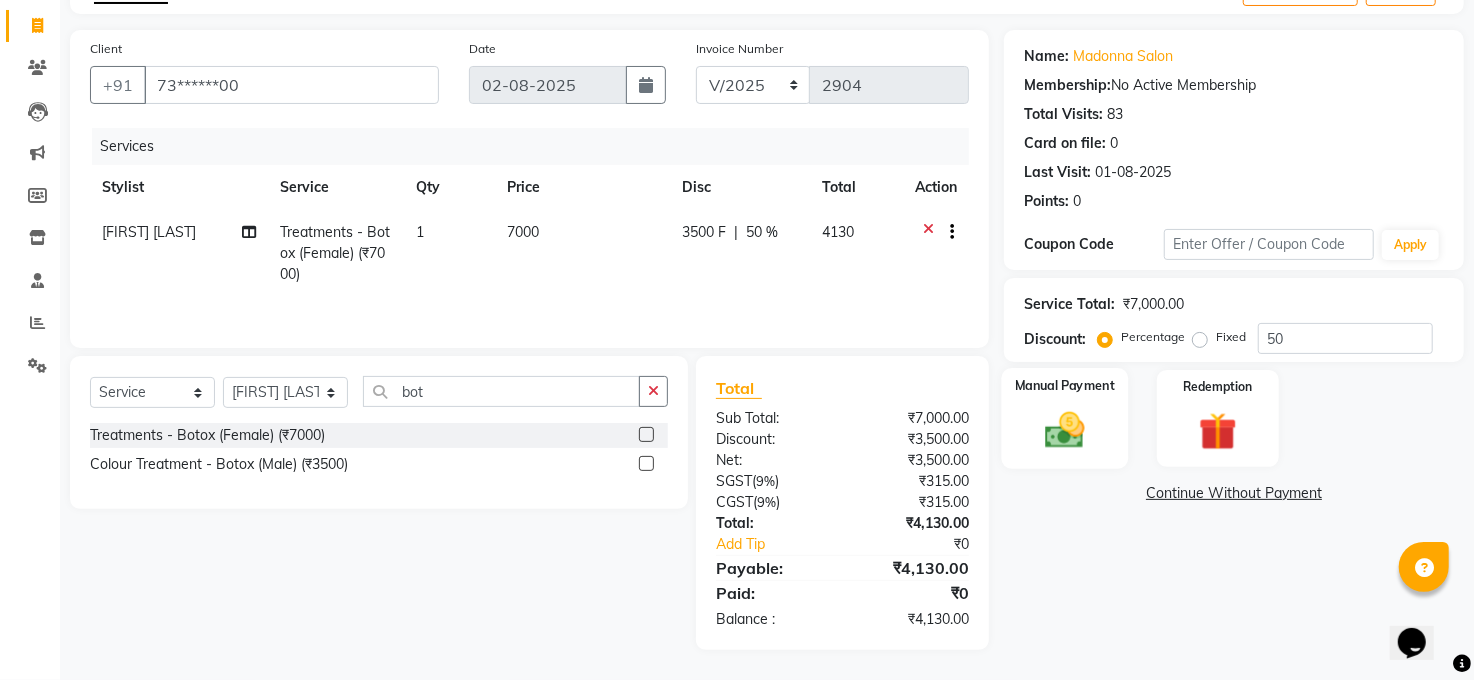 click on "Manual Payment" 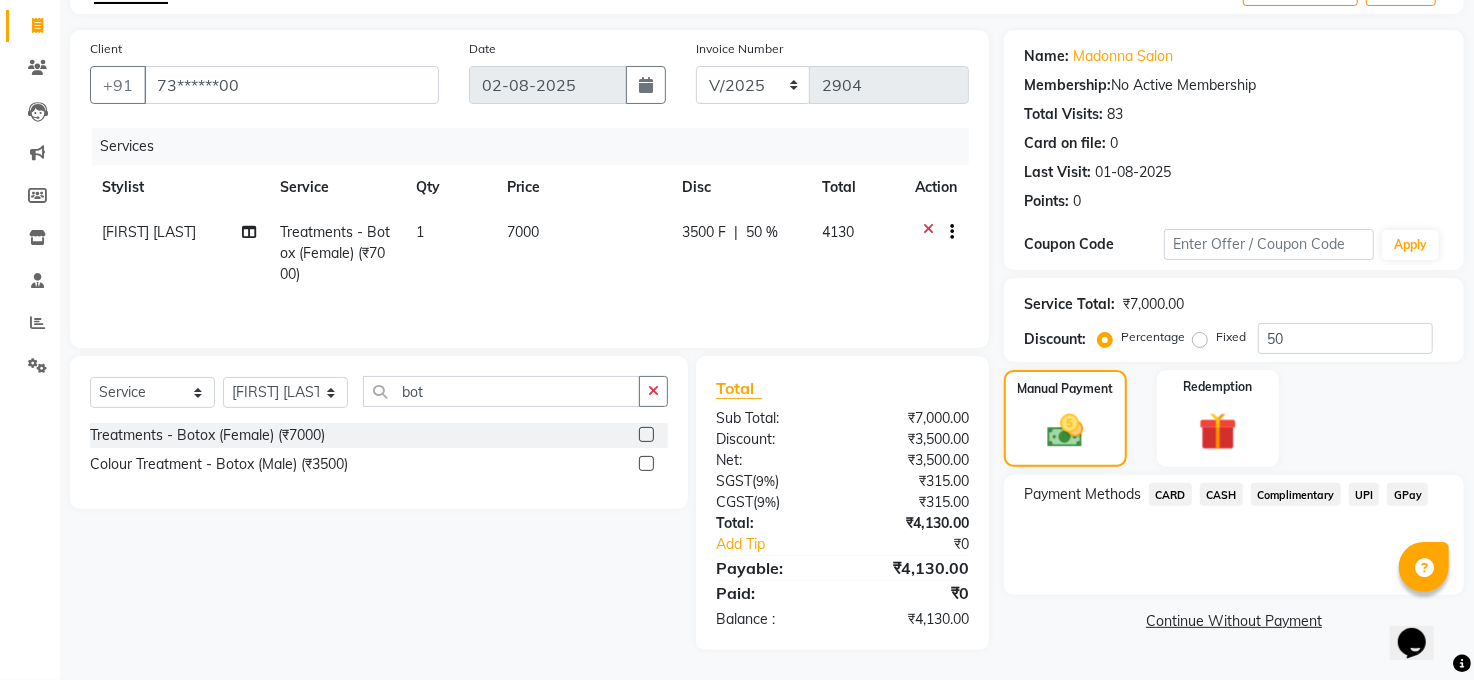 click on "GPay" 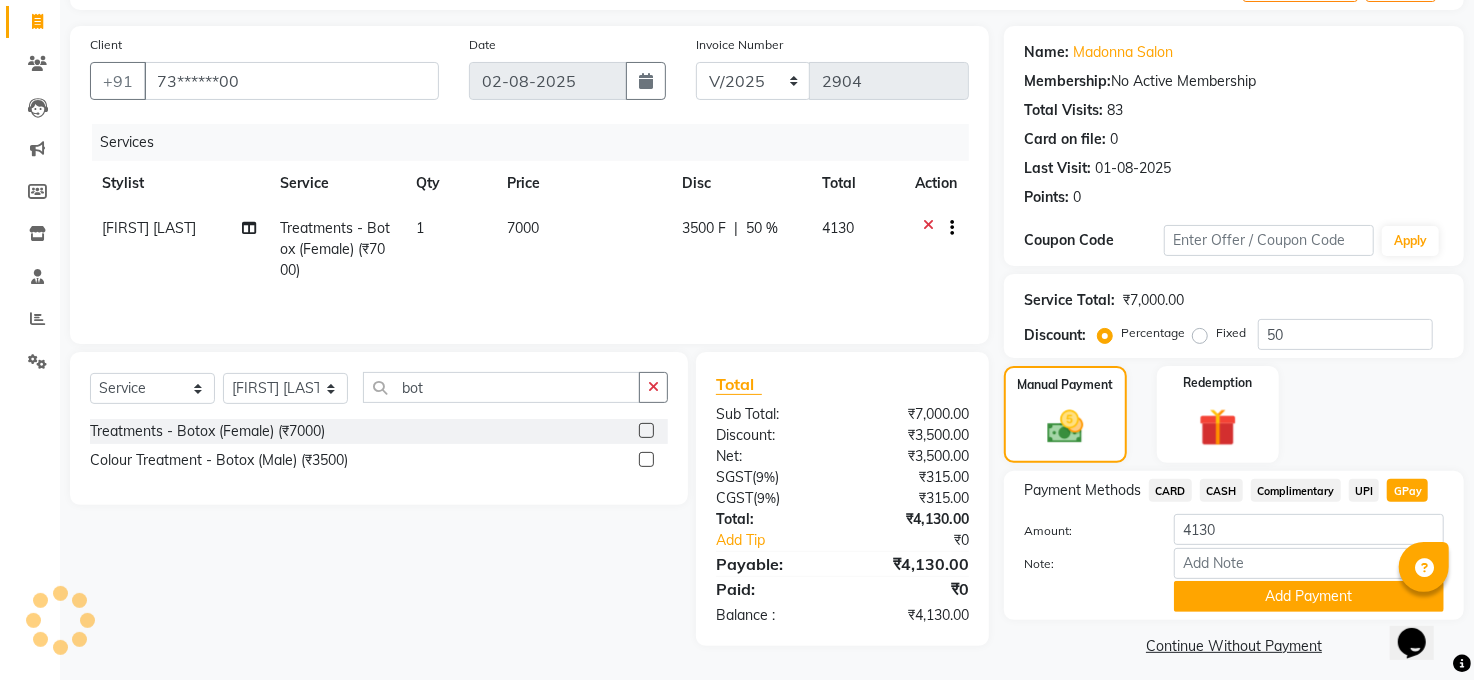 scroll, scrollTop: 135, scrollLeft: 0, axis: vertical 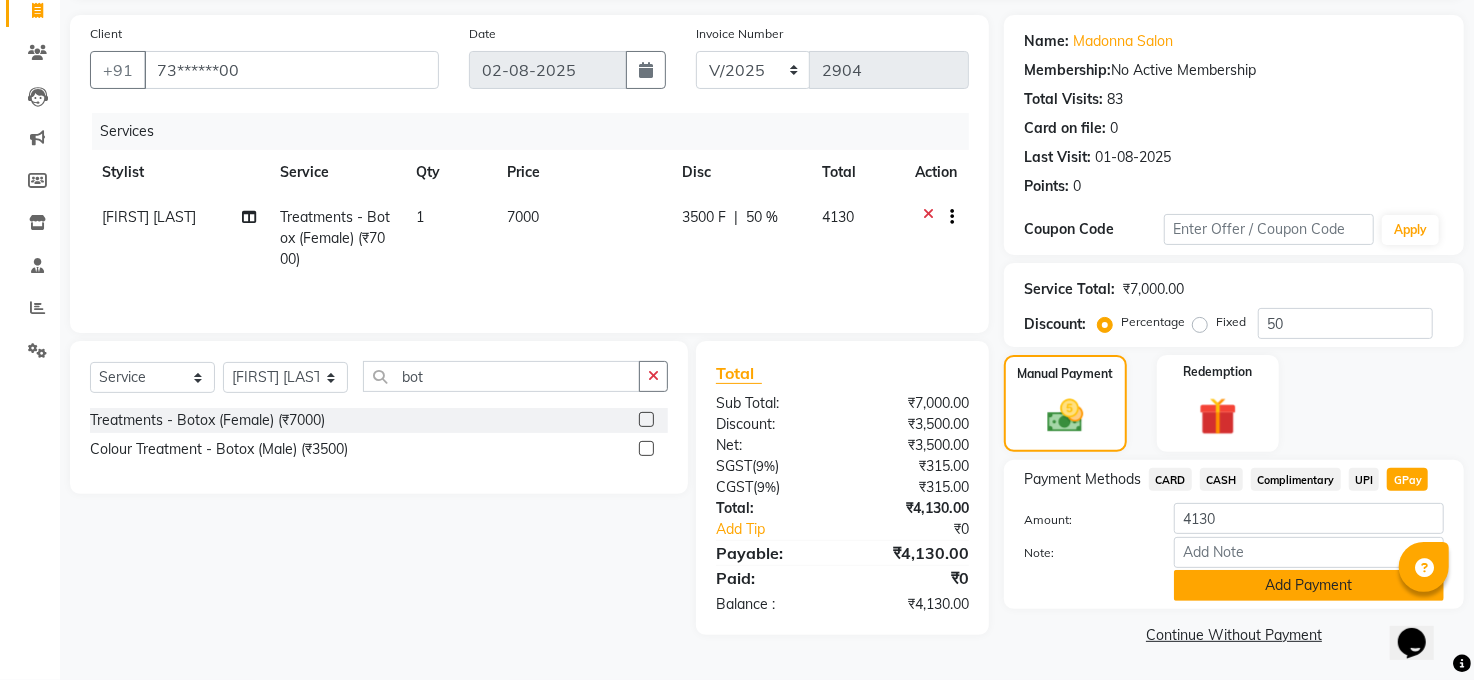 click on "Add Payment" 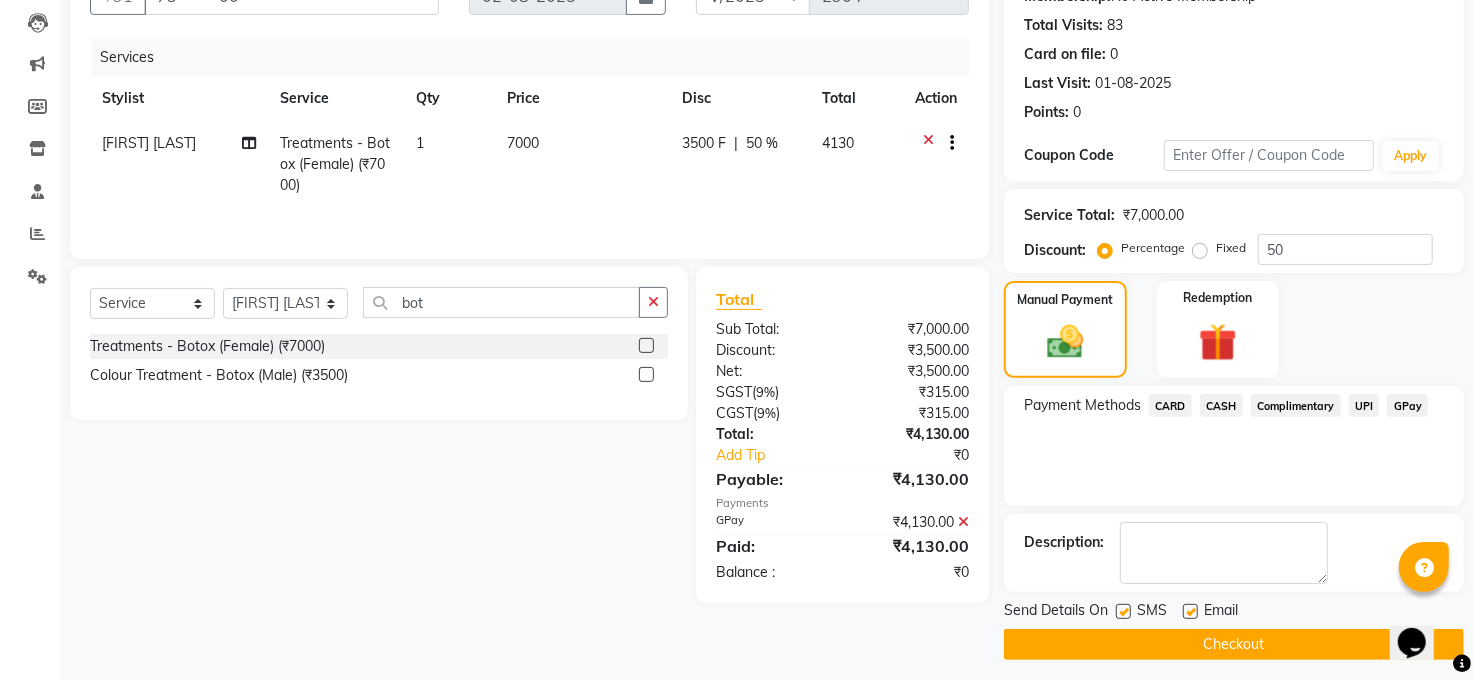 scroll, scrollTop: 218, scrollLeft: 0, axis: vertical 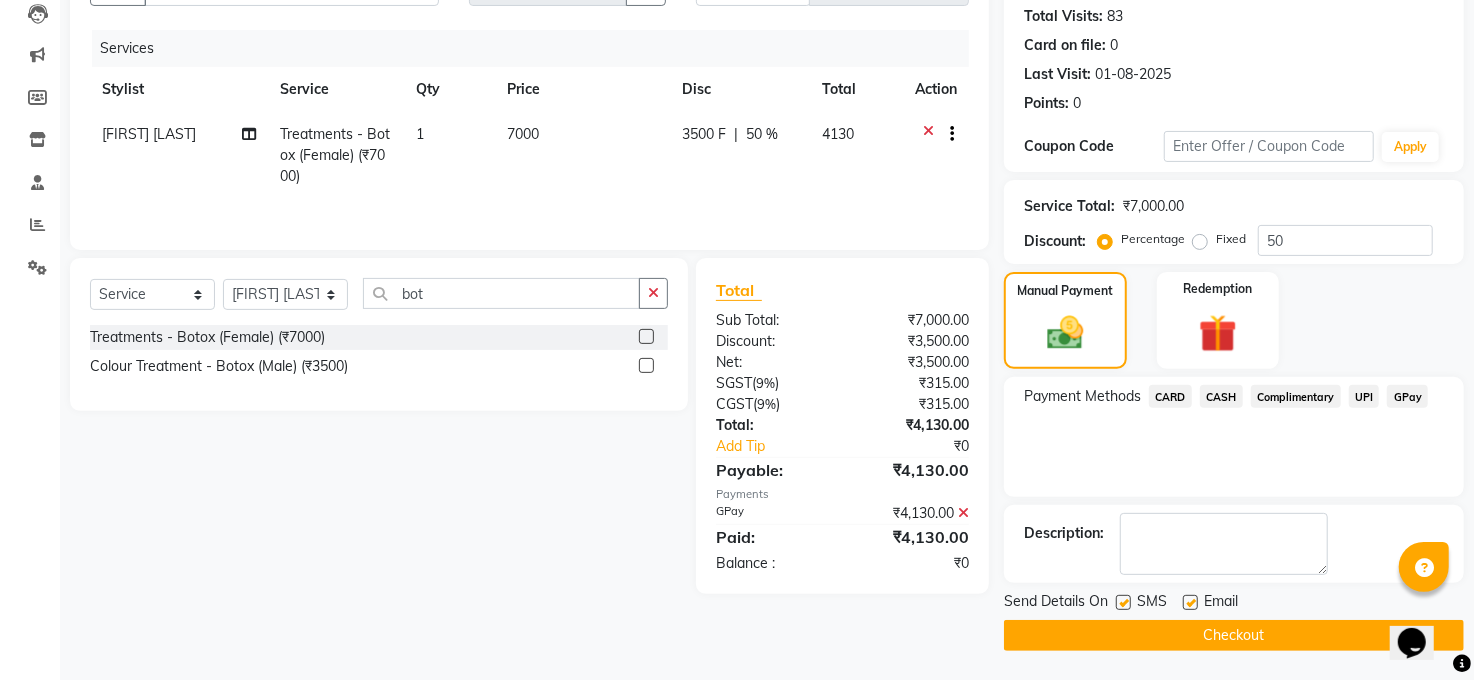 click on "Checkout" 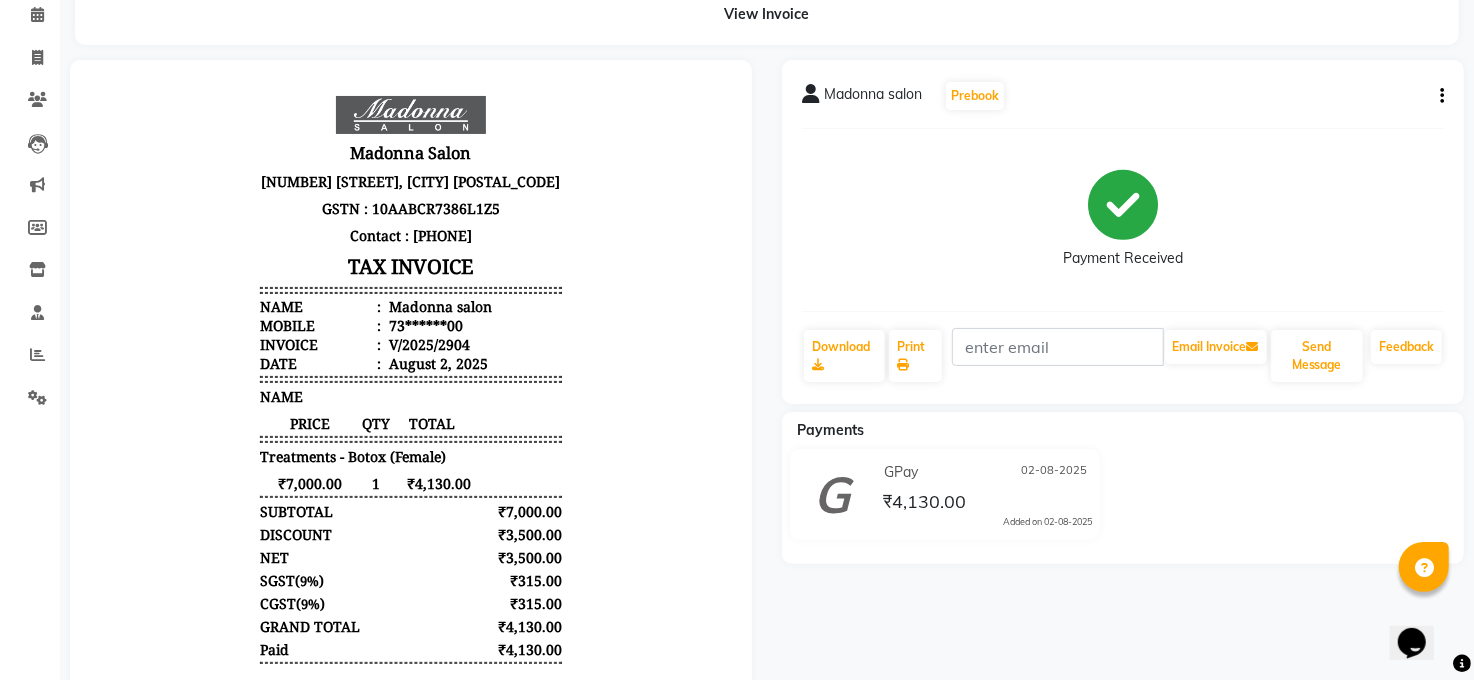 scroll, scrollTop: 0, scrollLeft: 0, axis: both 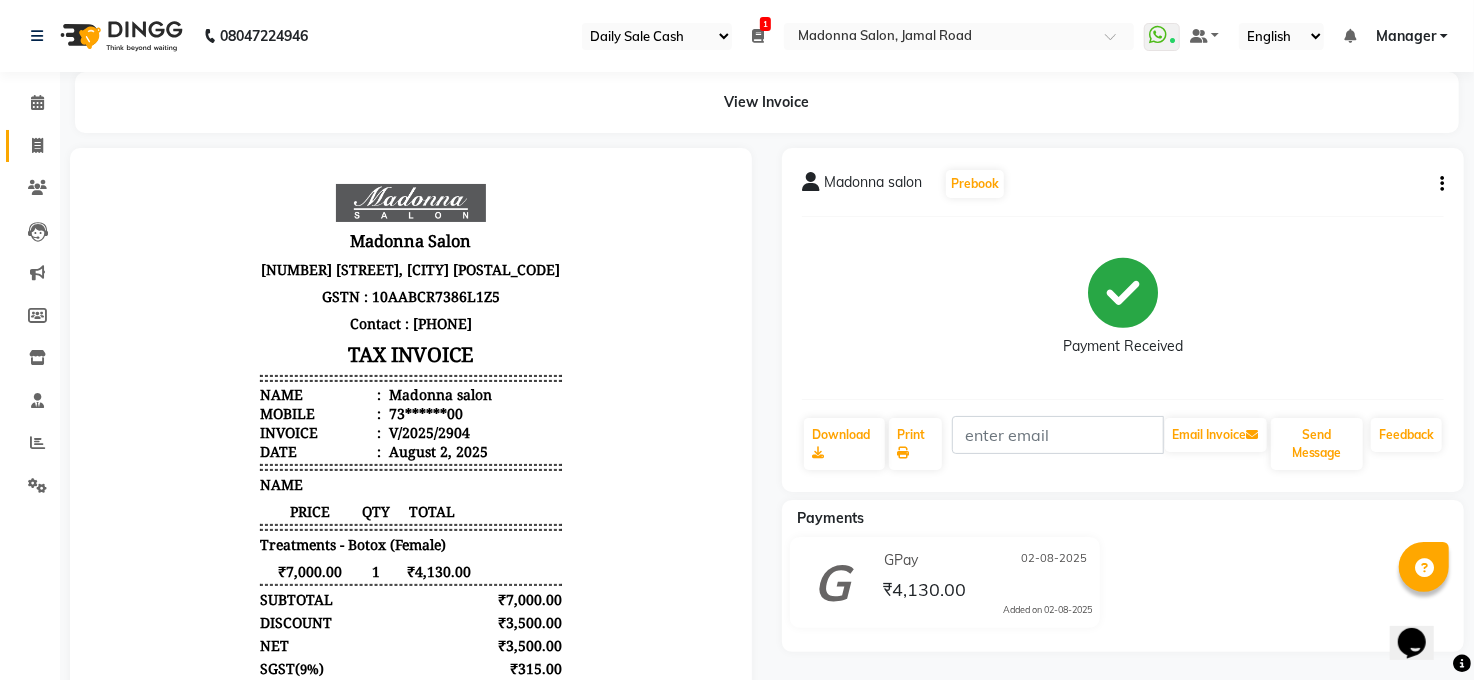 click 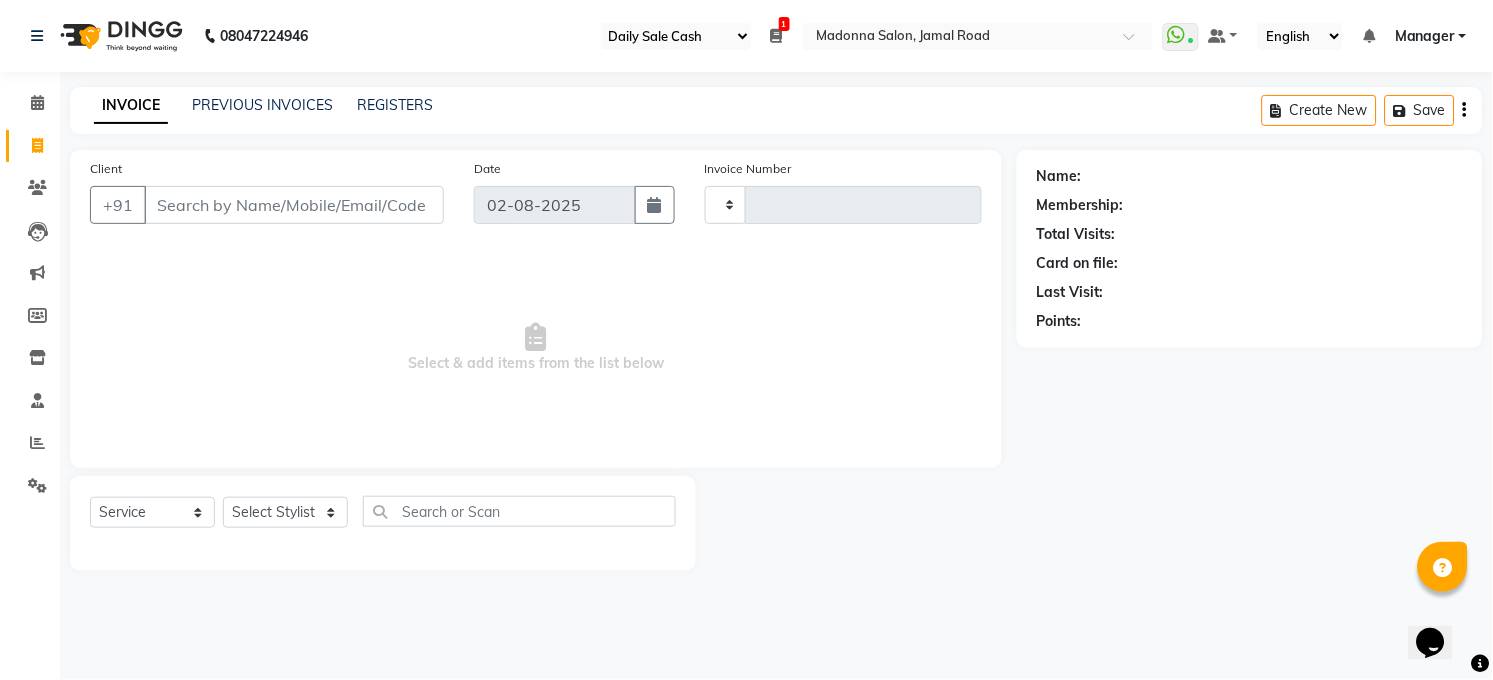 type on "2905" 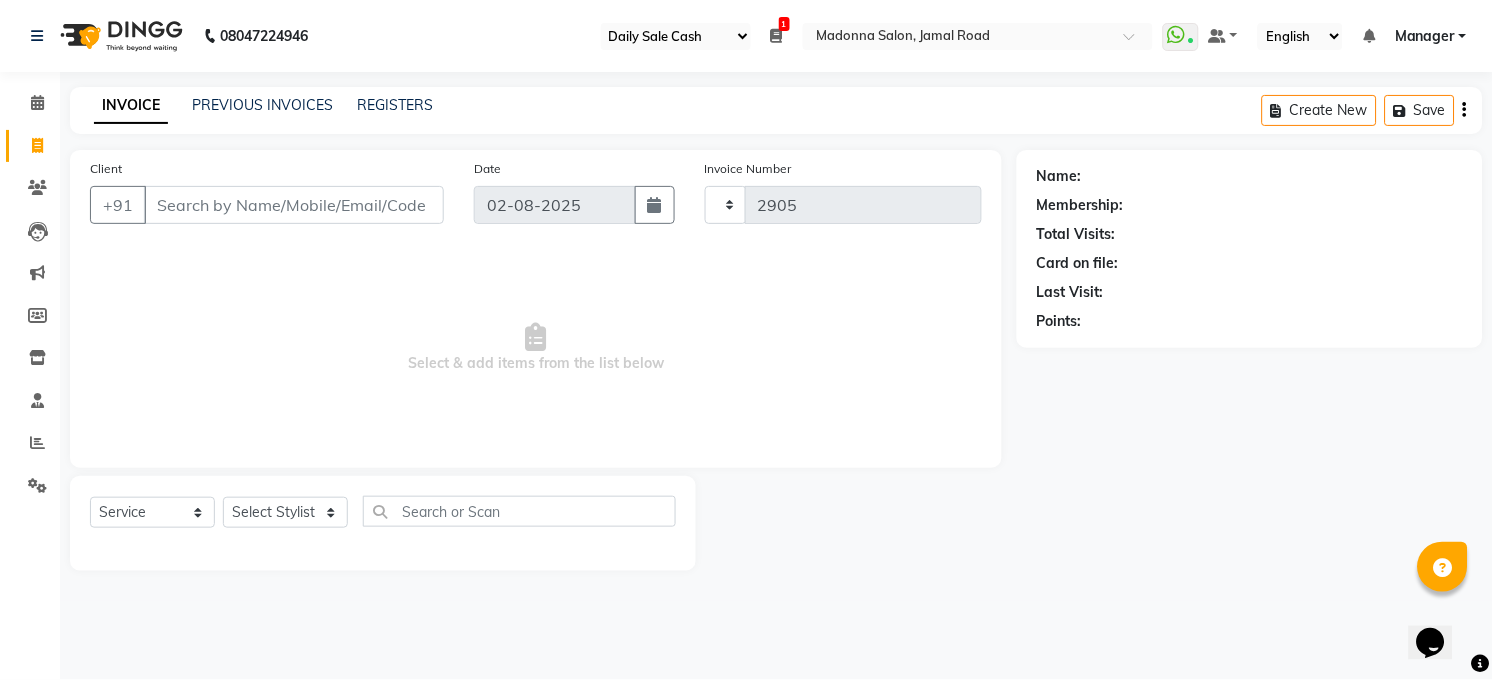 select on "5748" 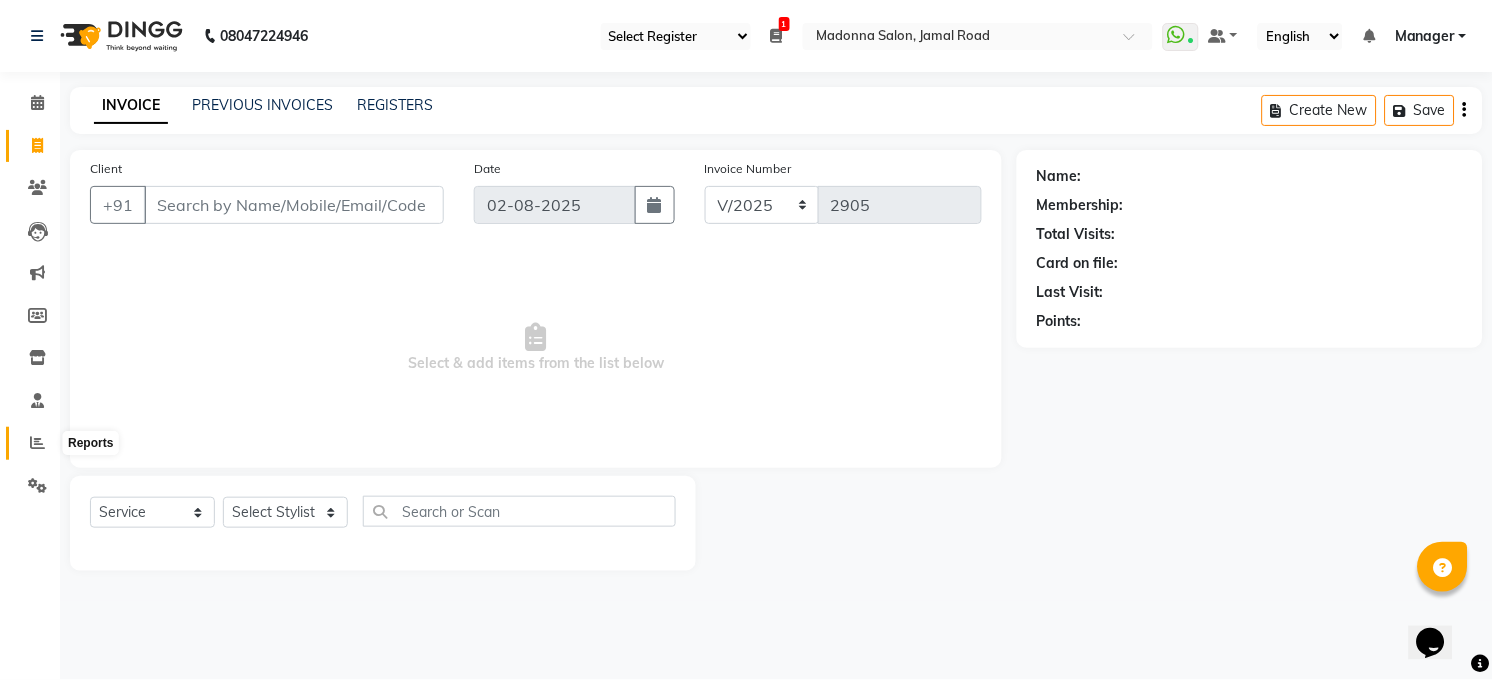 click 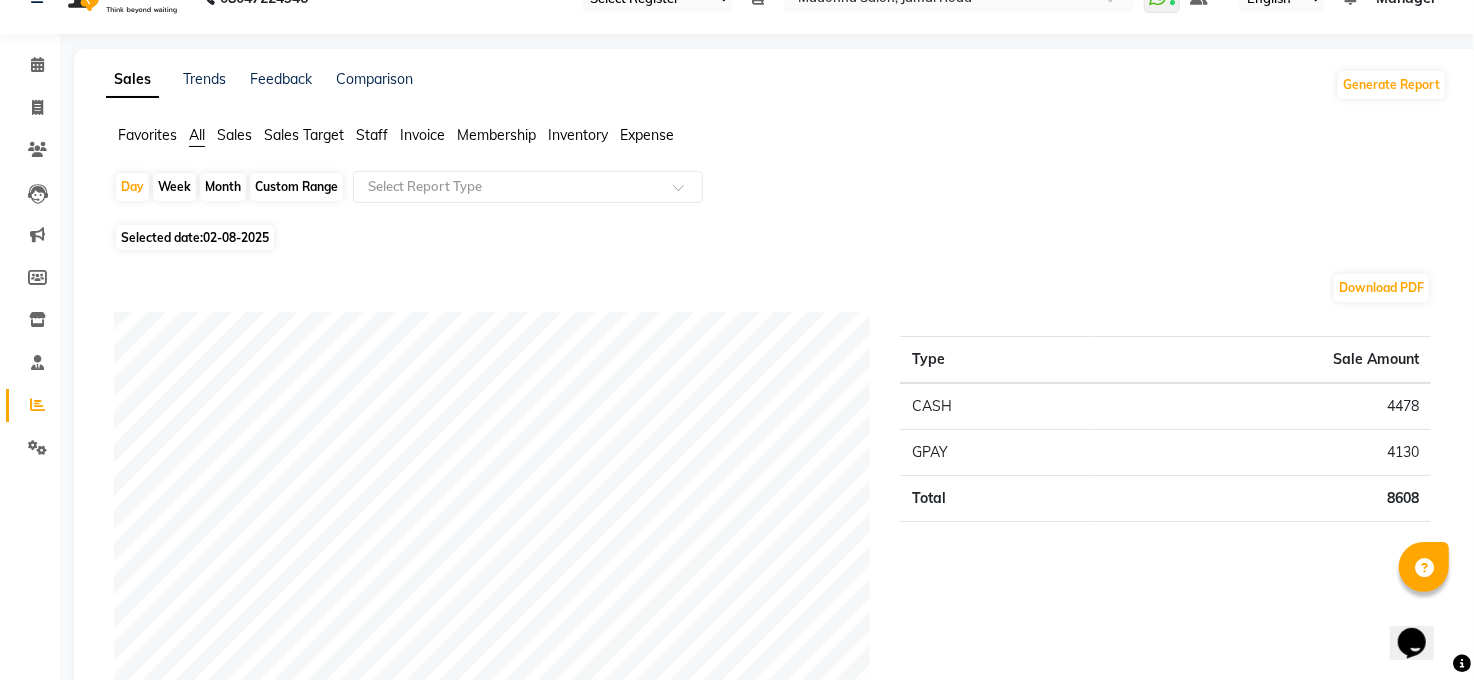 scroll, scrollTop: 0, scrollLeft: 0, axis: both 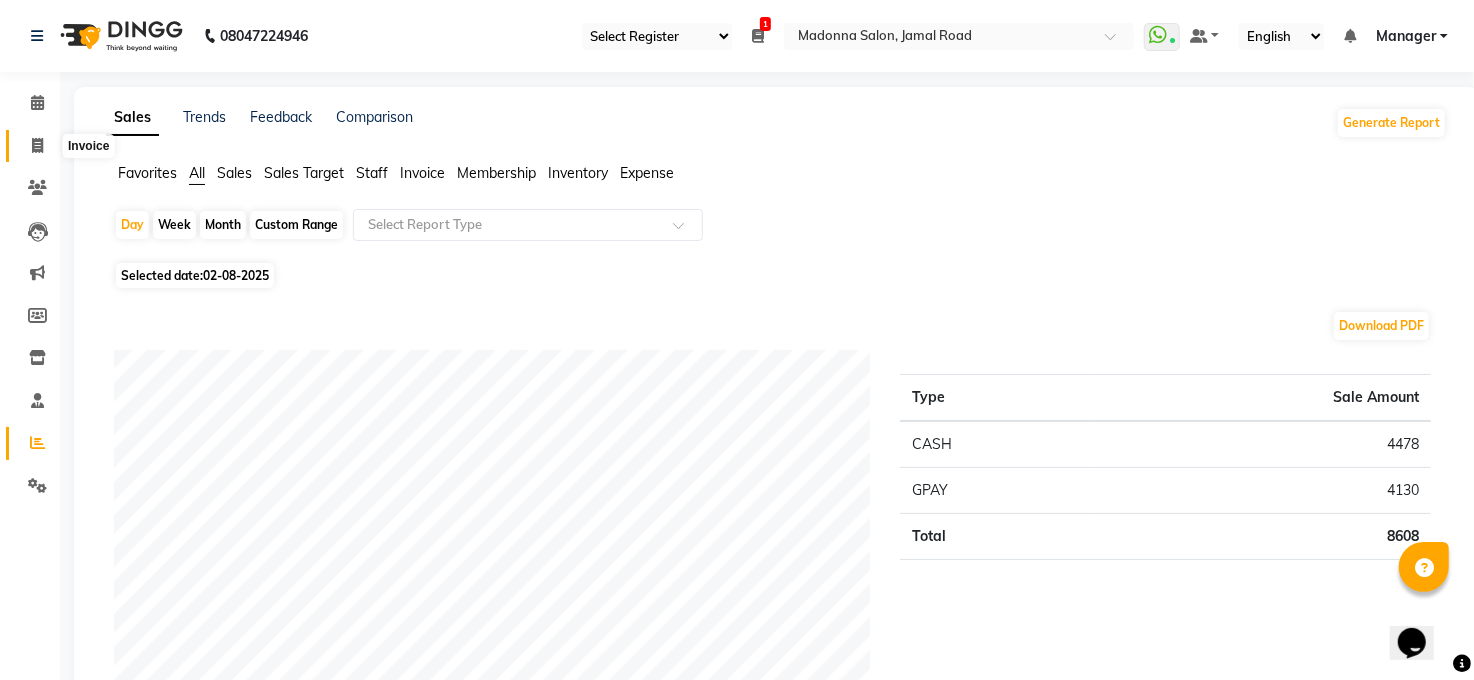 drag, startPoint x: 38, startPoint y: 137, endPoint x: 22, endPoint y: 211, distance: 75.70998 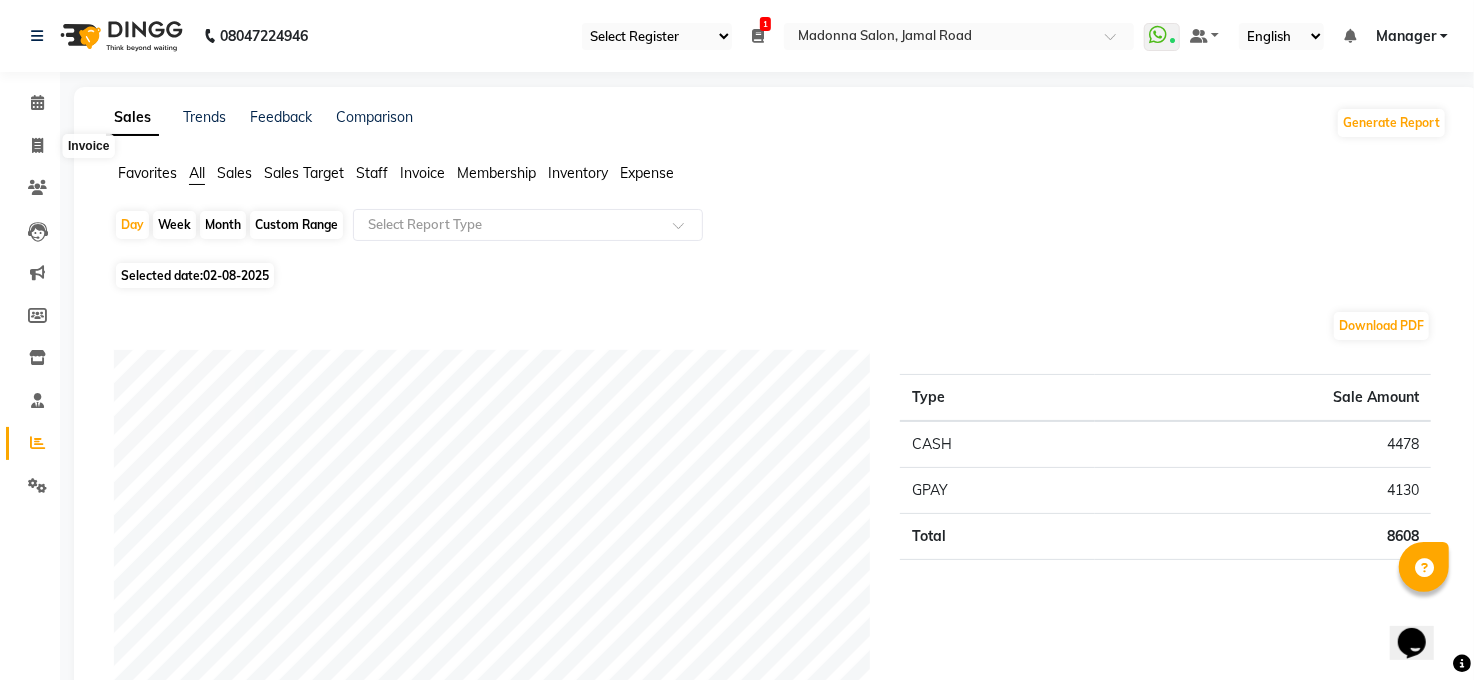 select on "service" 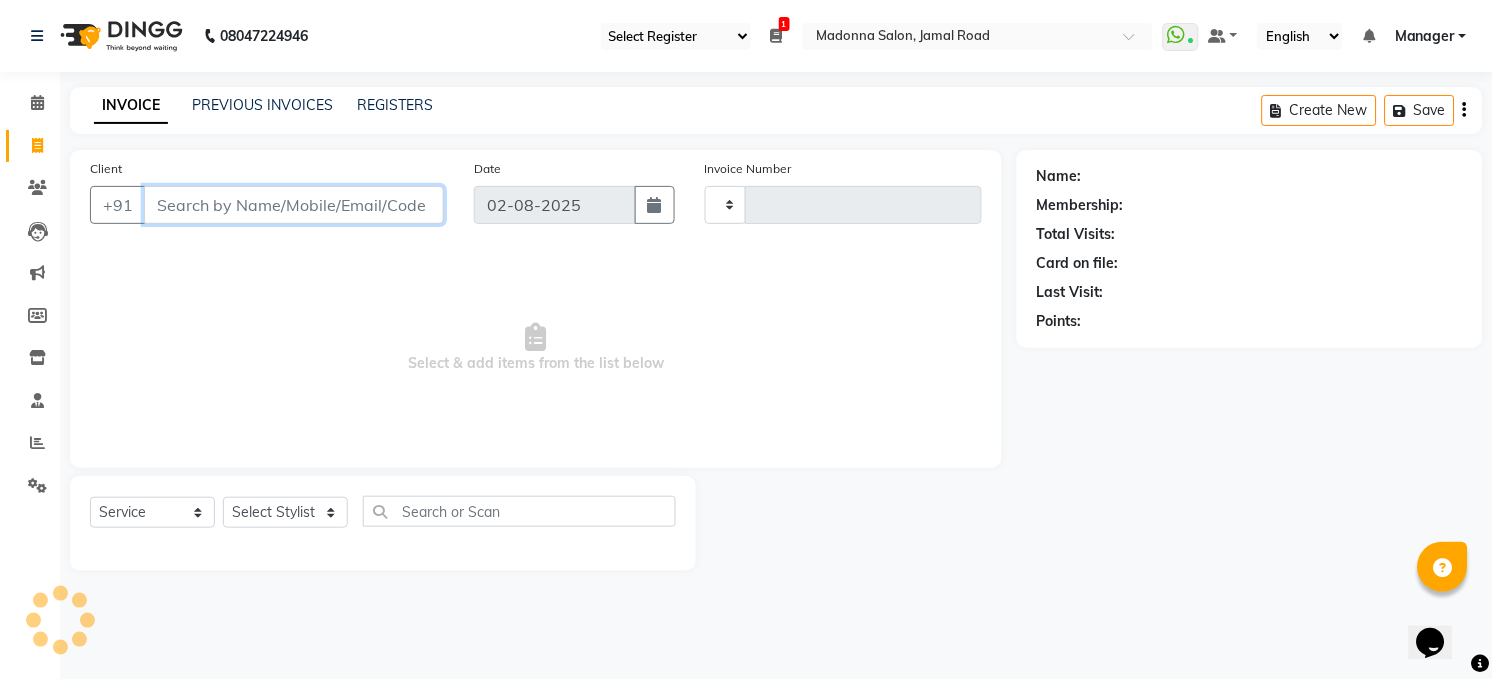 type on "2905" 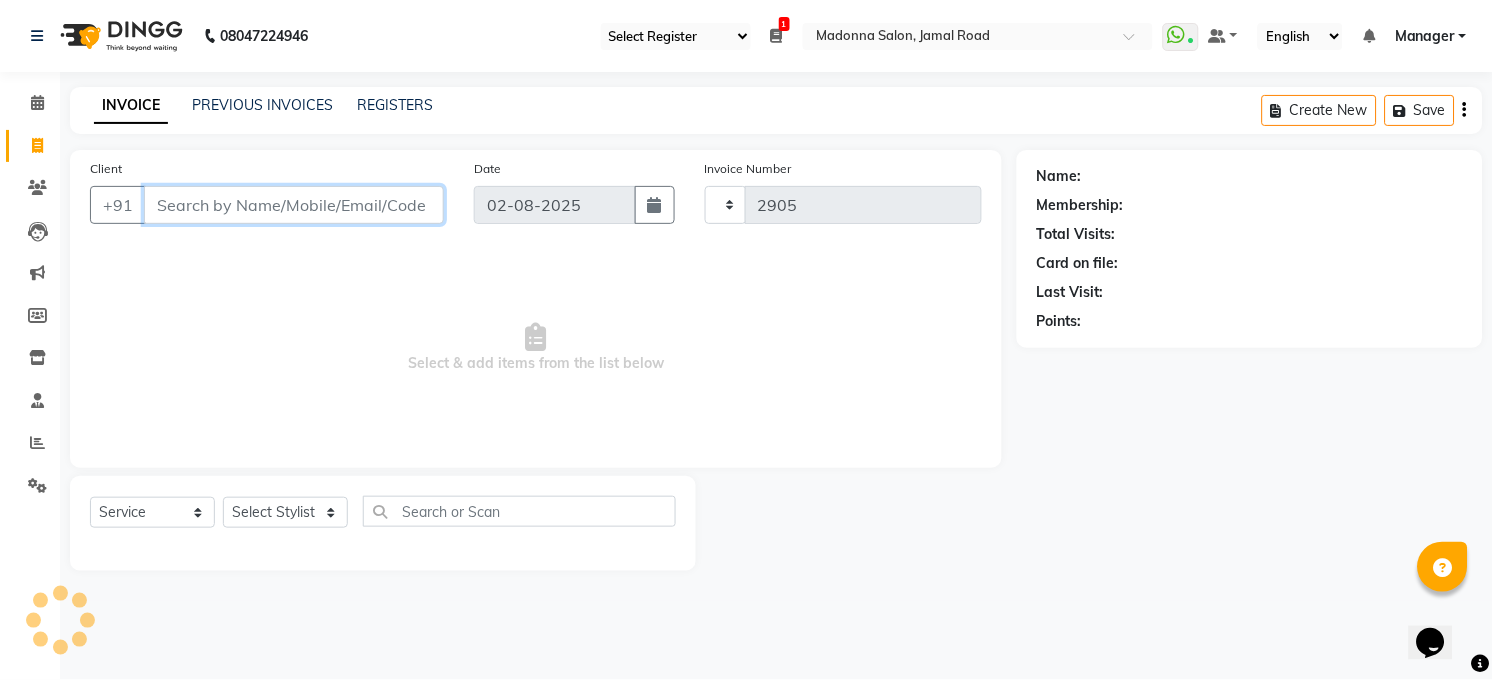 select on "5748" 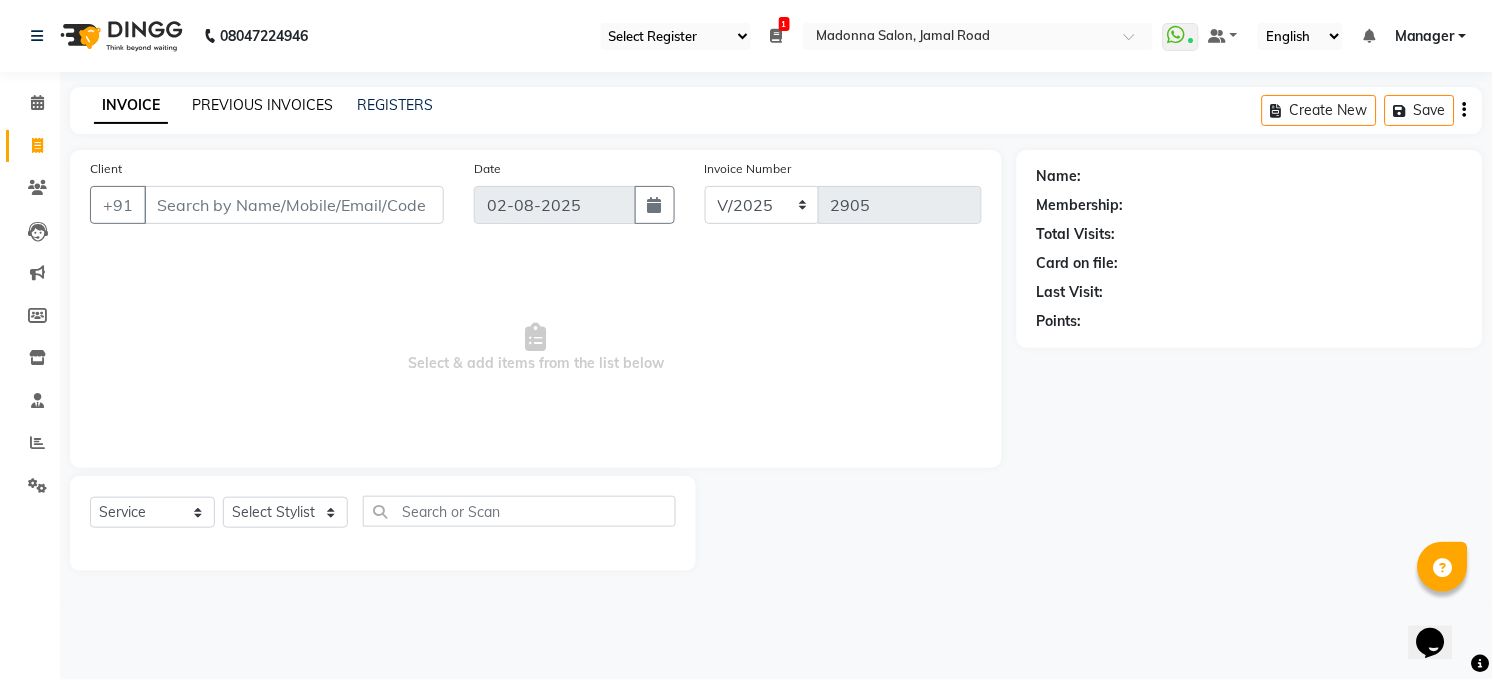click on "PREVIOUS INVOICES" 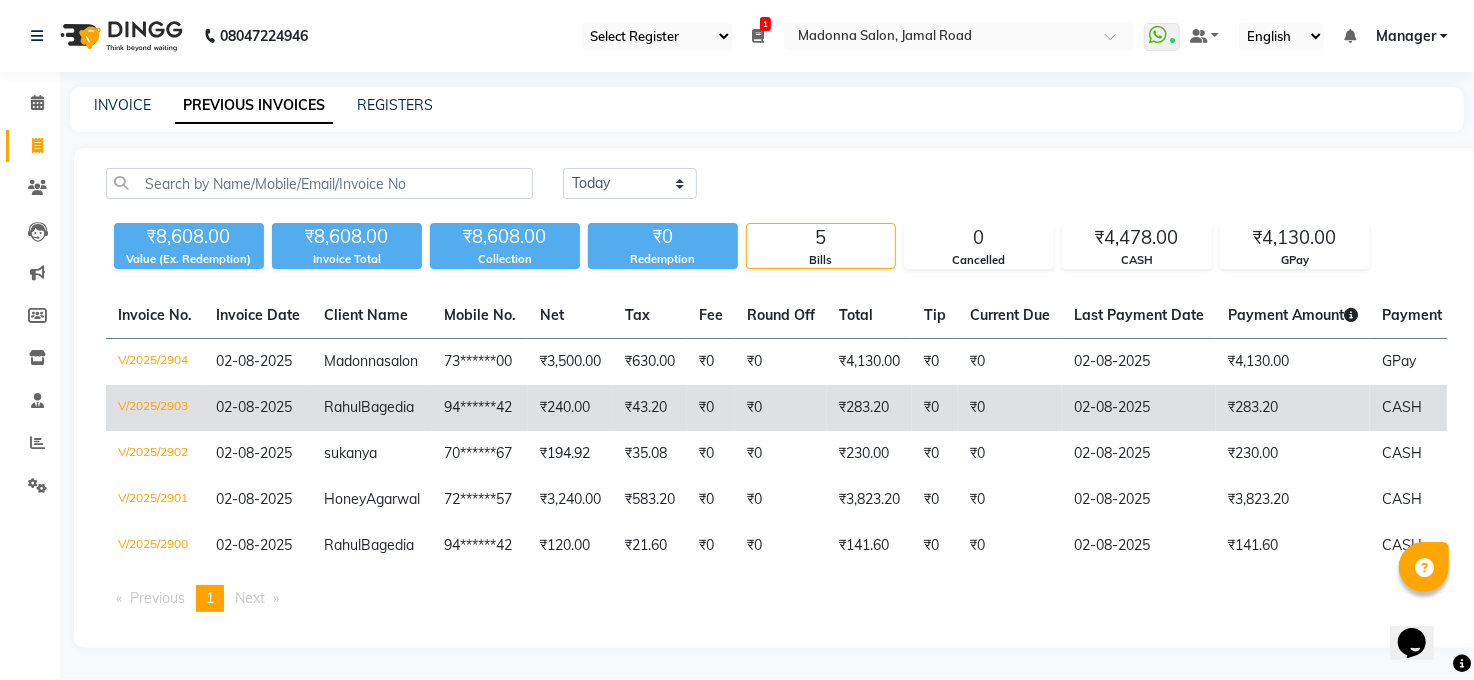 click on "₹0" 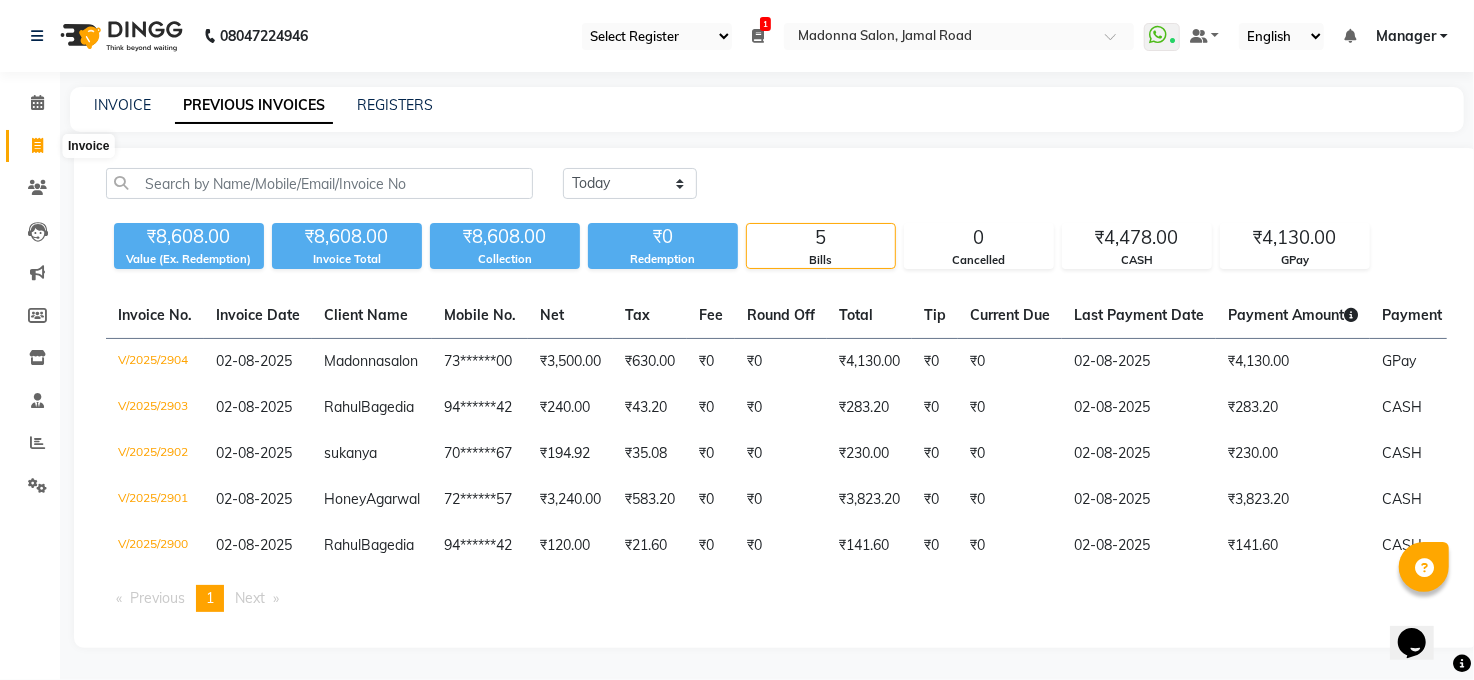 click 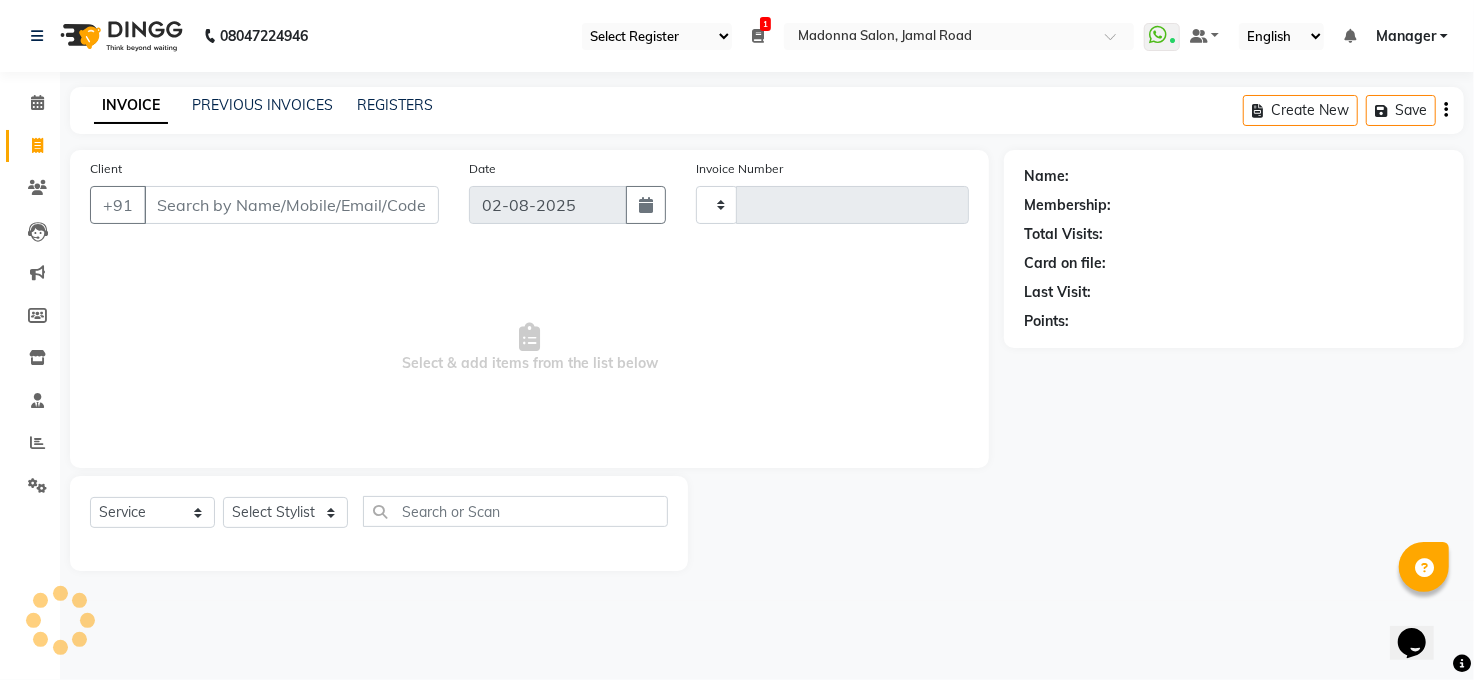 type on "2905" 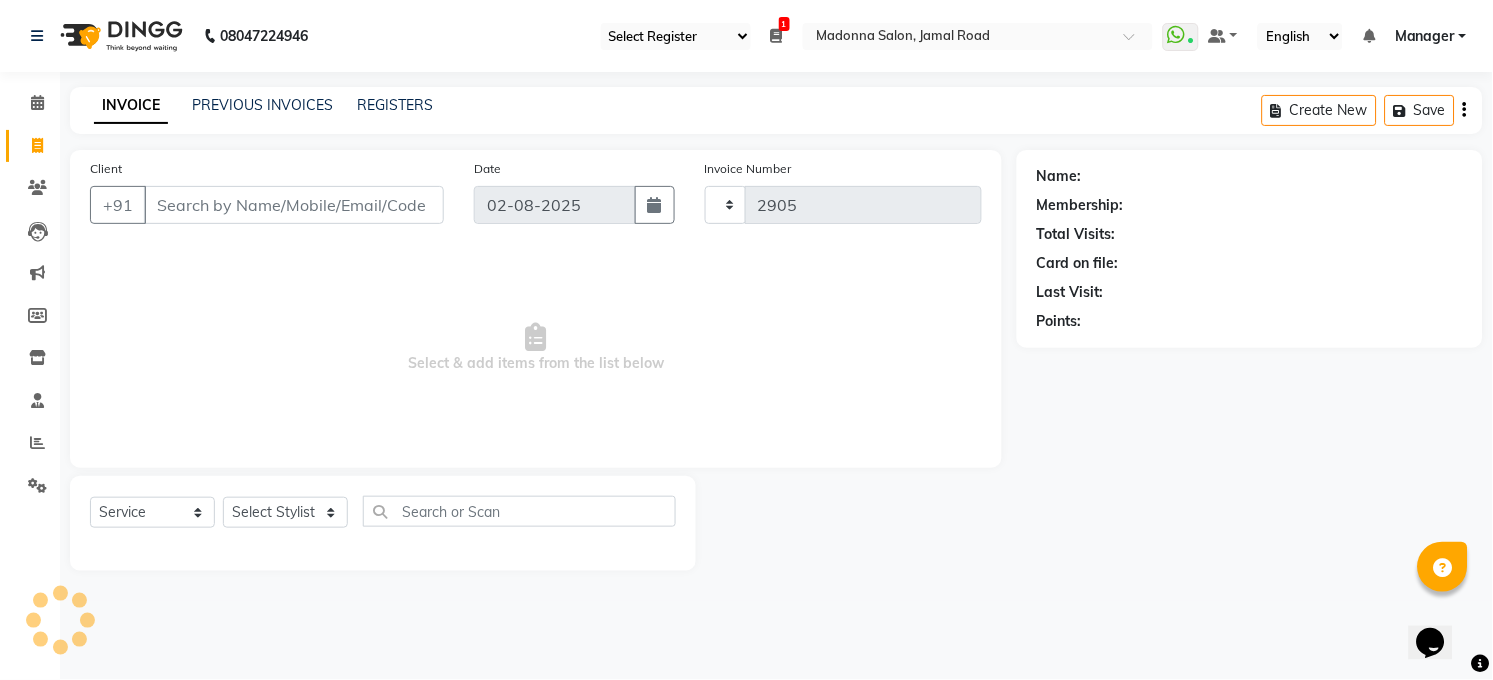 select on "5748" 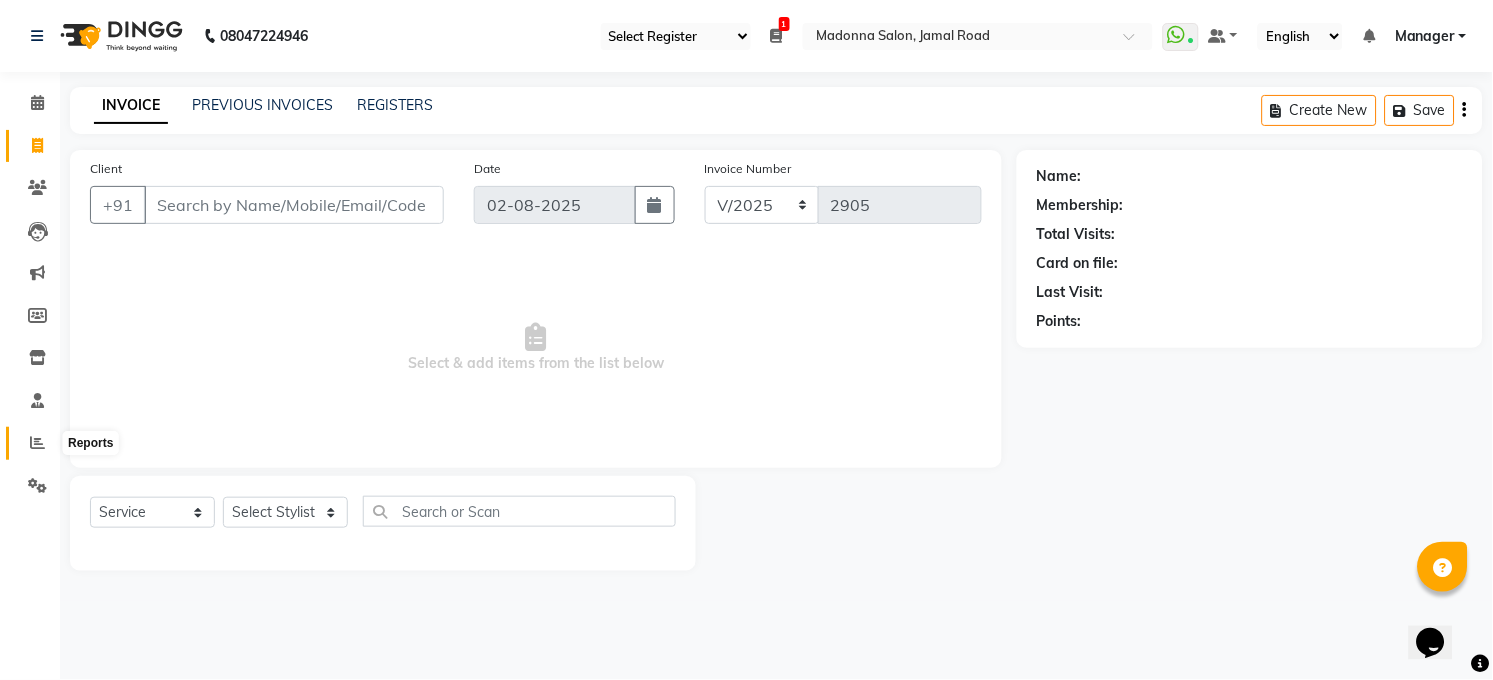 click 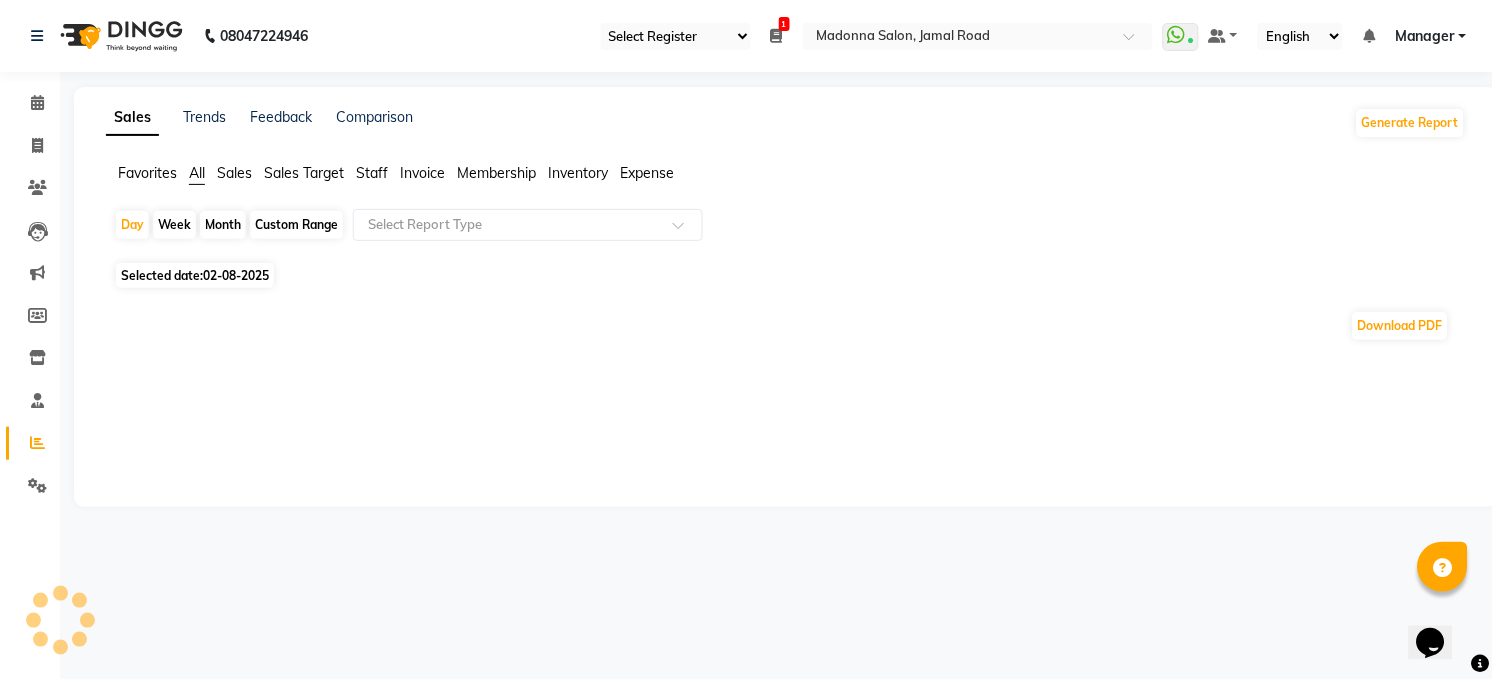 click on "Staff" 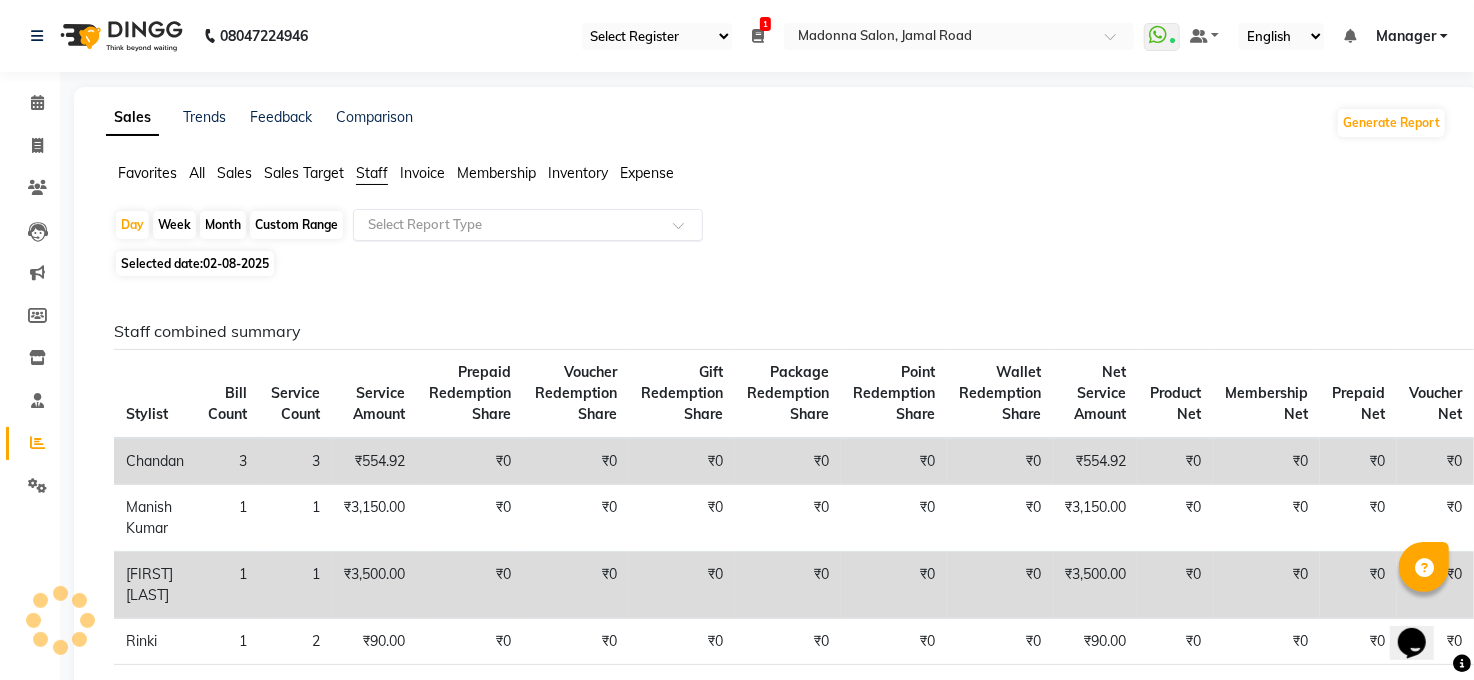 click 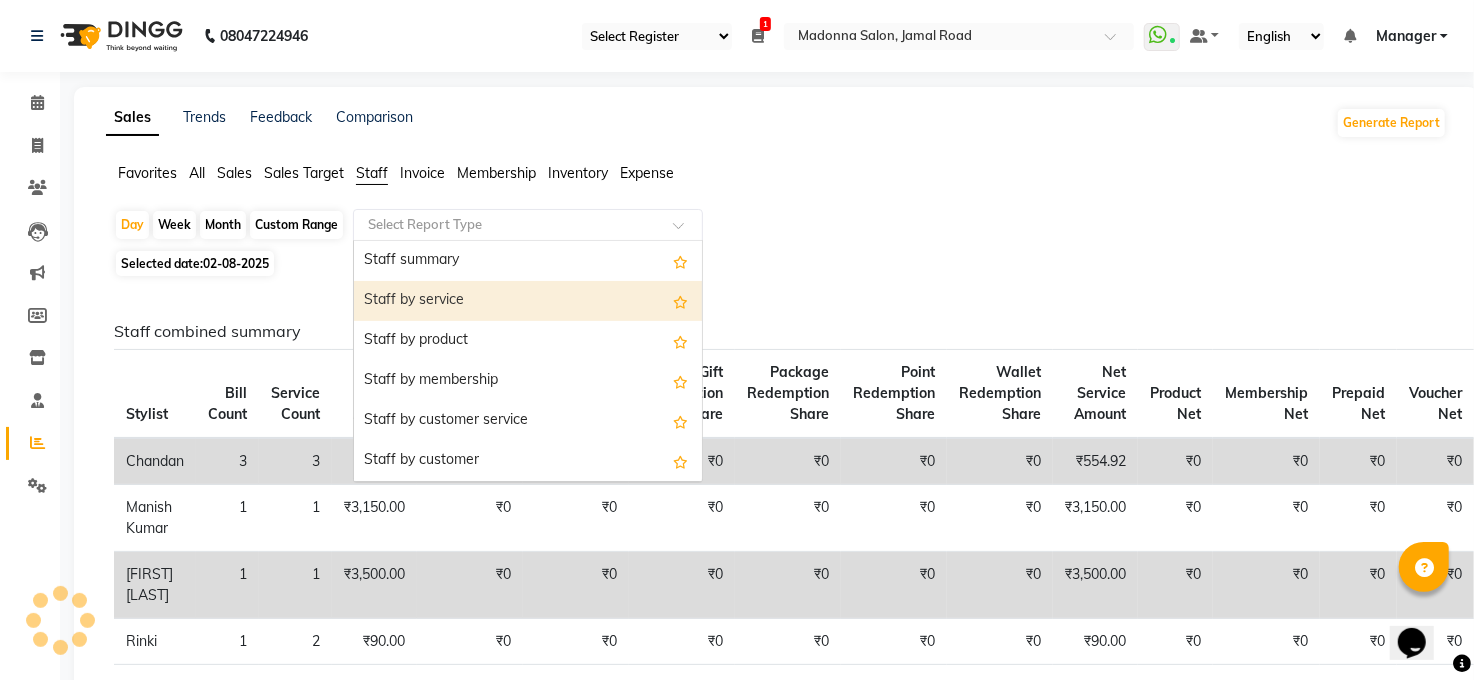 click on "Staff by service" at bounding box center (528, 301) 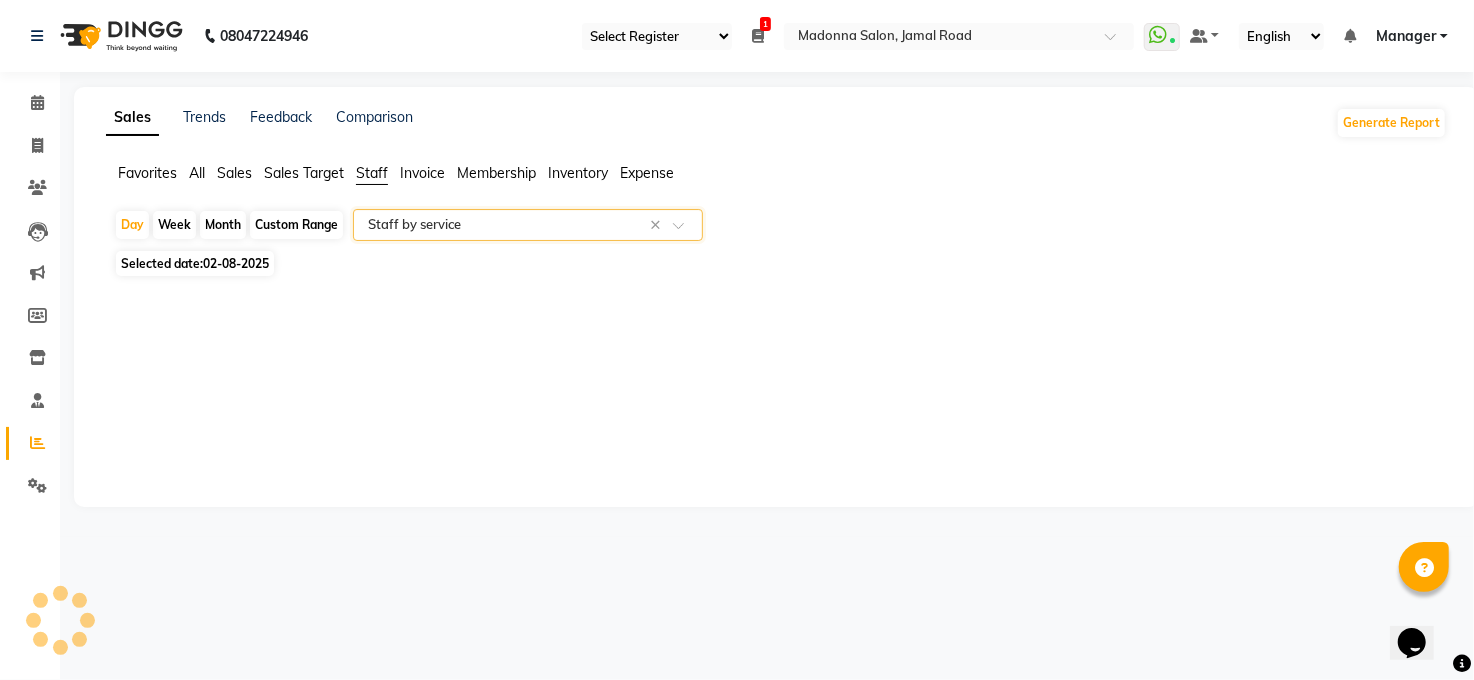 select on "full_report" 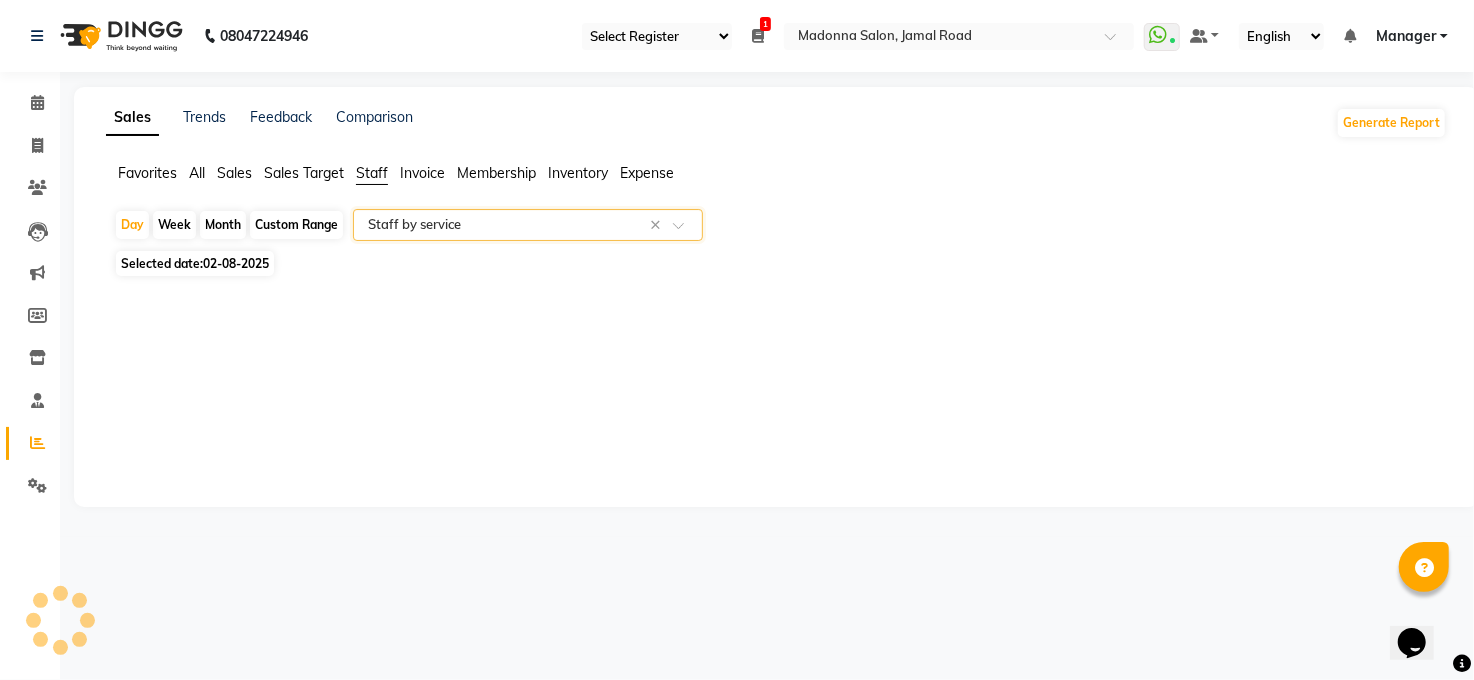 select on "csv" 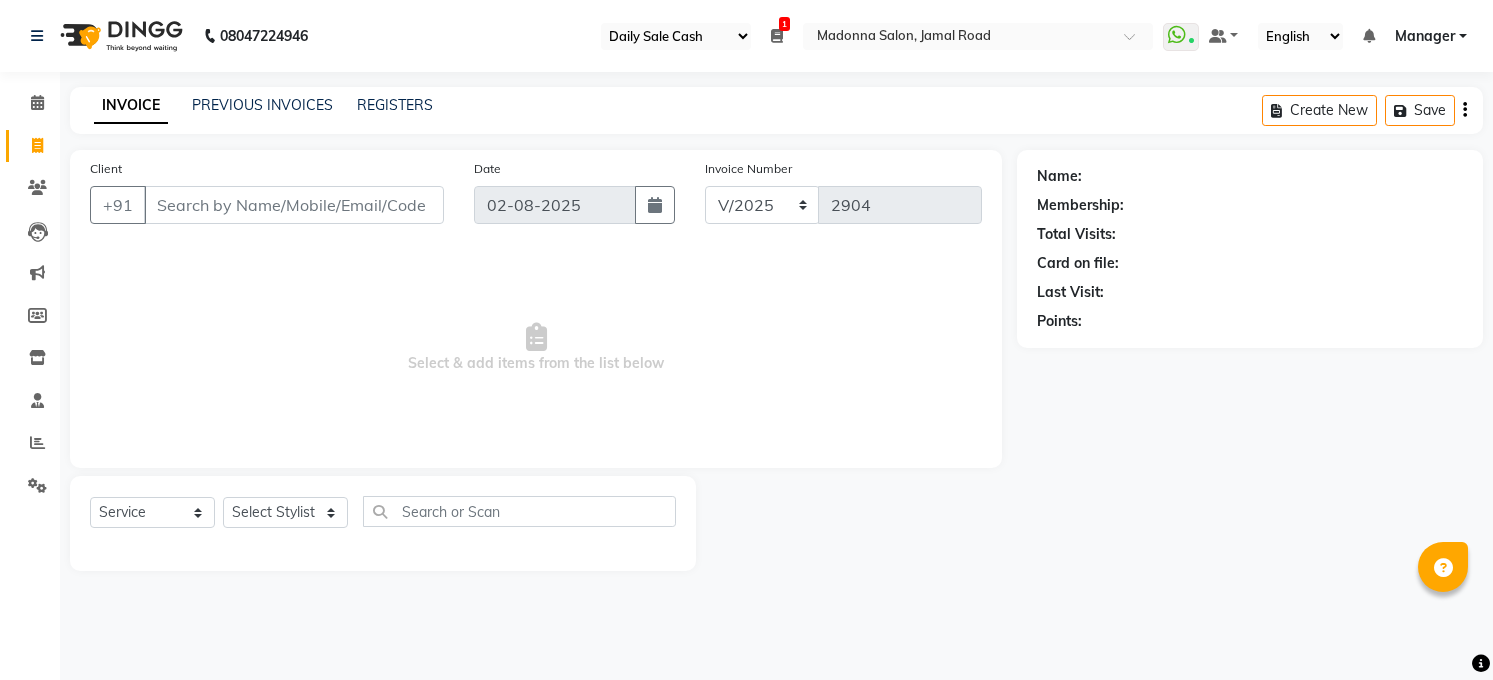 select on "35" 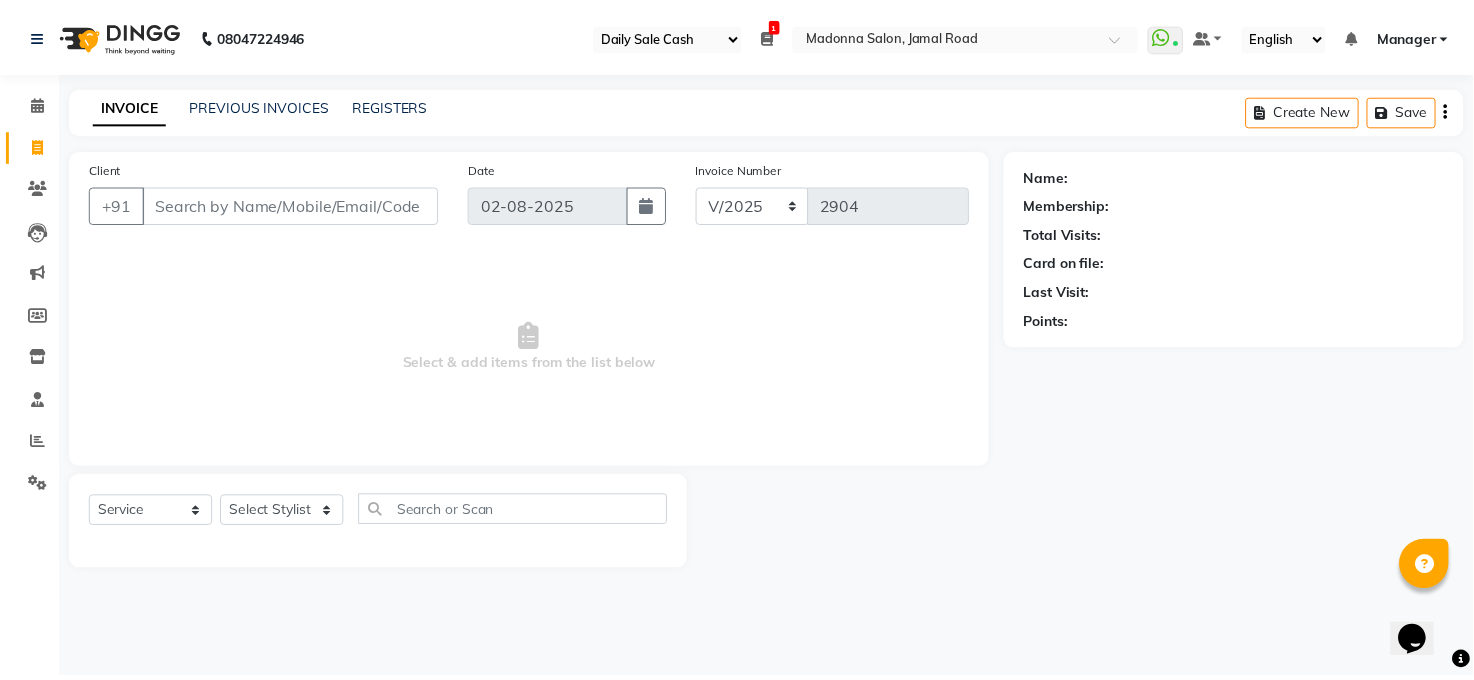 scroll, scrollTop: 0, scrollLeft: 0, axis: both 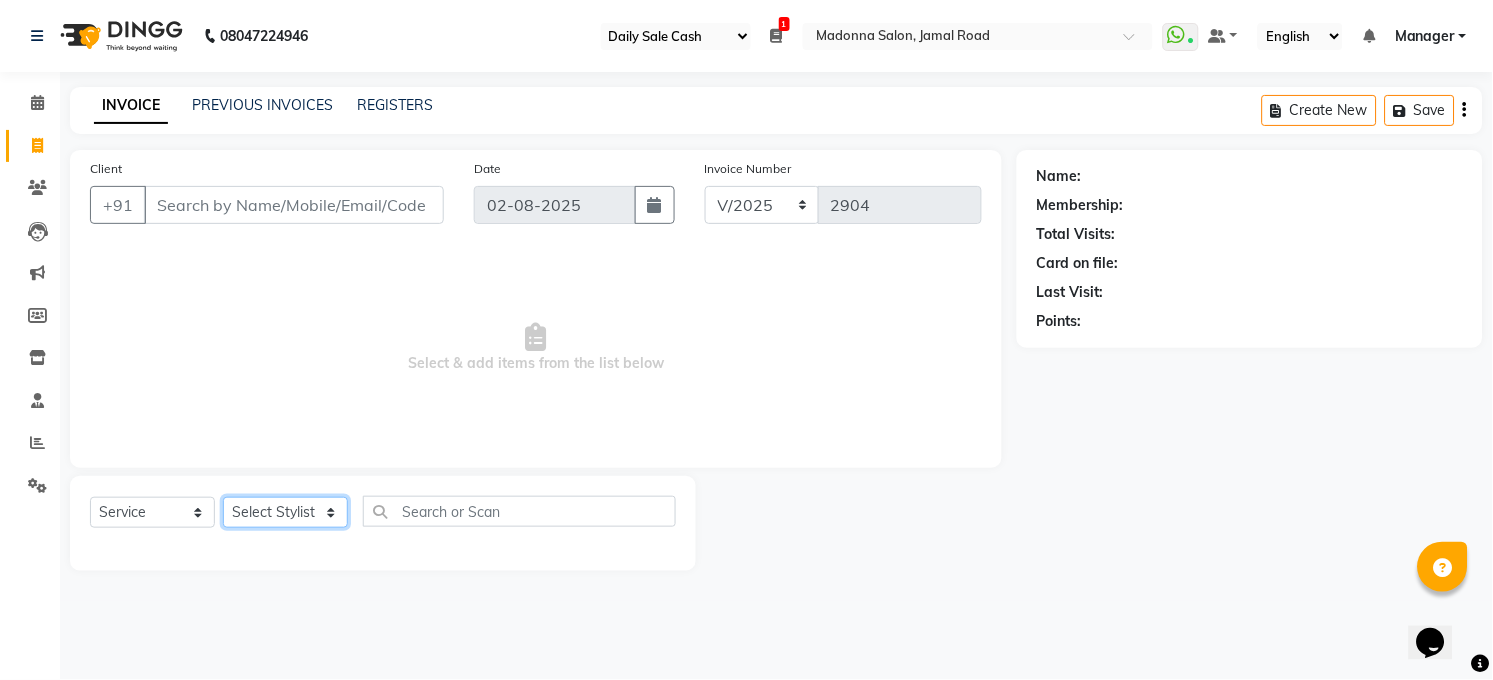 click on "Select Stylist Abhay kumar ALTAF ANKITA ARJUN Chandan COUNTER  Manager Manish Kumar Neetu Mam PRINCE Priyanka Raju Ravi Thakur RINKI Roshan Santosh SAURABH SUJEET THAKUR SUNITA Veer Vinod Kumar" 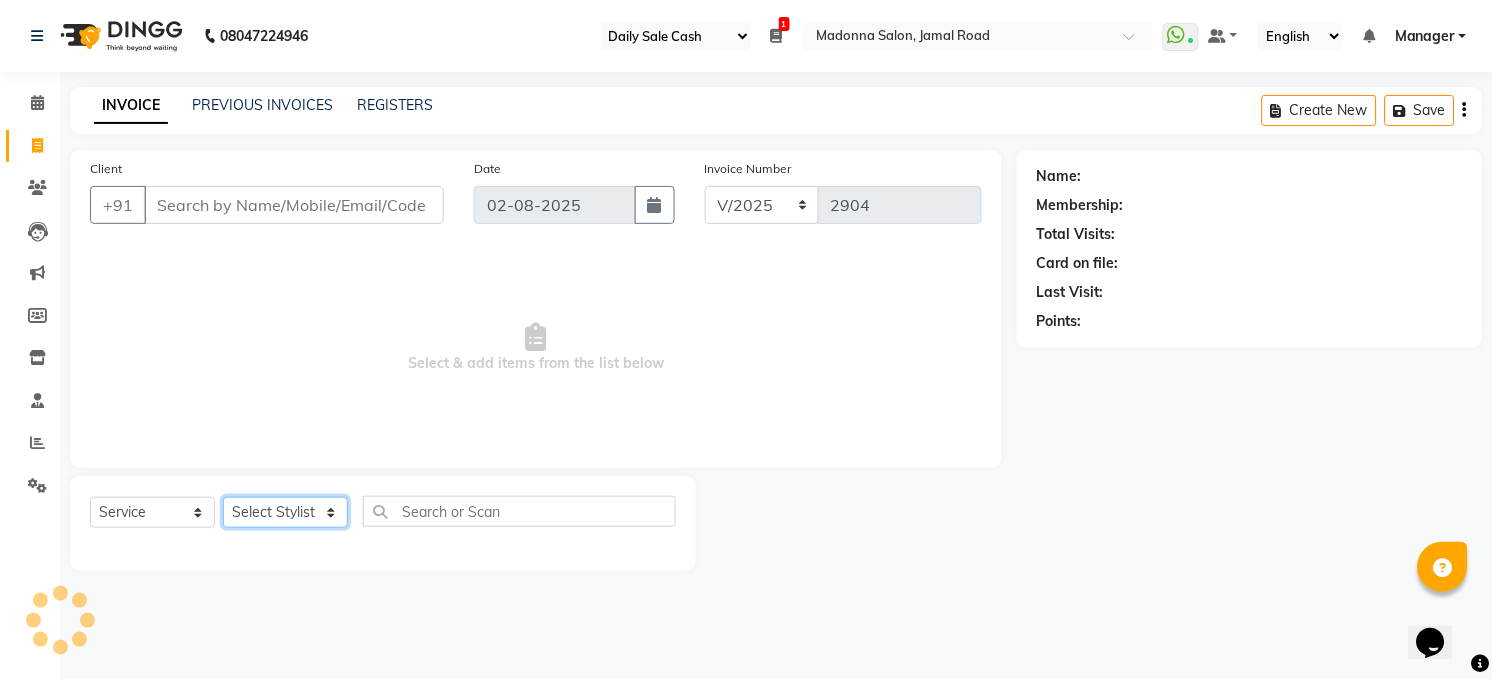 select on "40299" 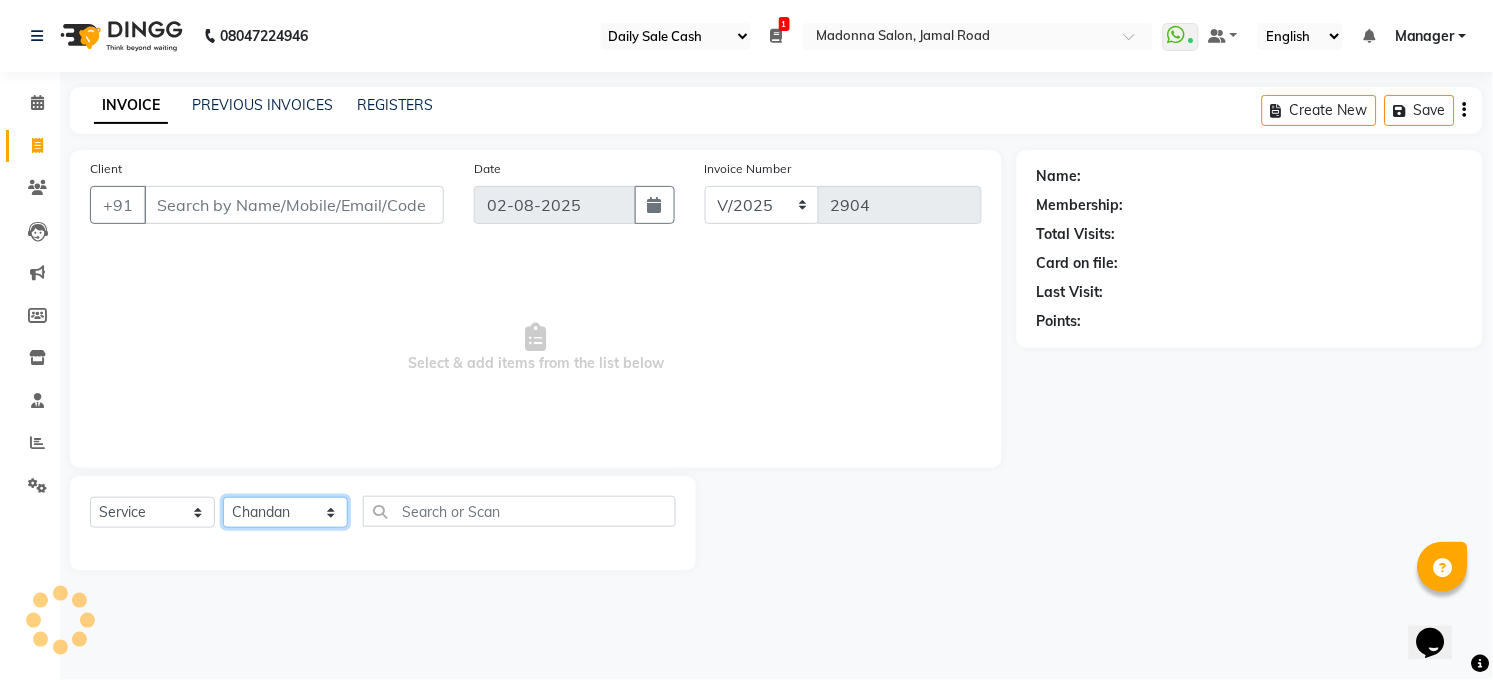 click on "Select Stylist Abhay kumar ALTAF ANKITA ARJUN Chandan COUNTER  Manager Manish Kumar Neetu Mam PRINCE Priyanka Raju Ravi Thakur RINKI Roshan Santosh SAURABH SUJEET THAKUR SUNITA Veer Vinod Kumar" 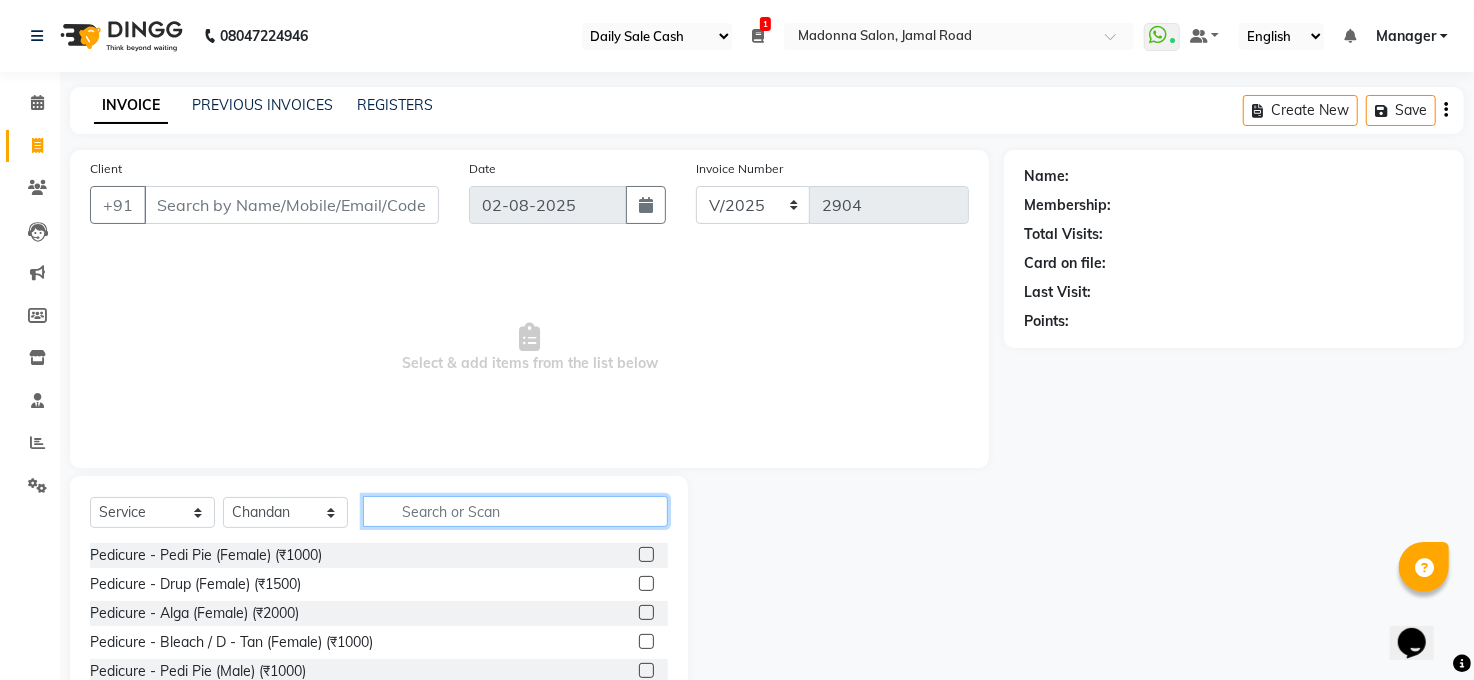 click 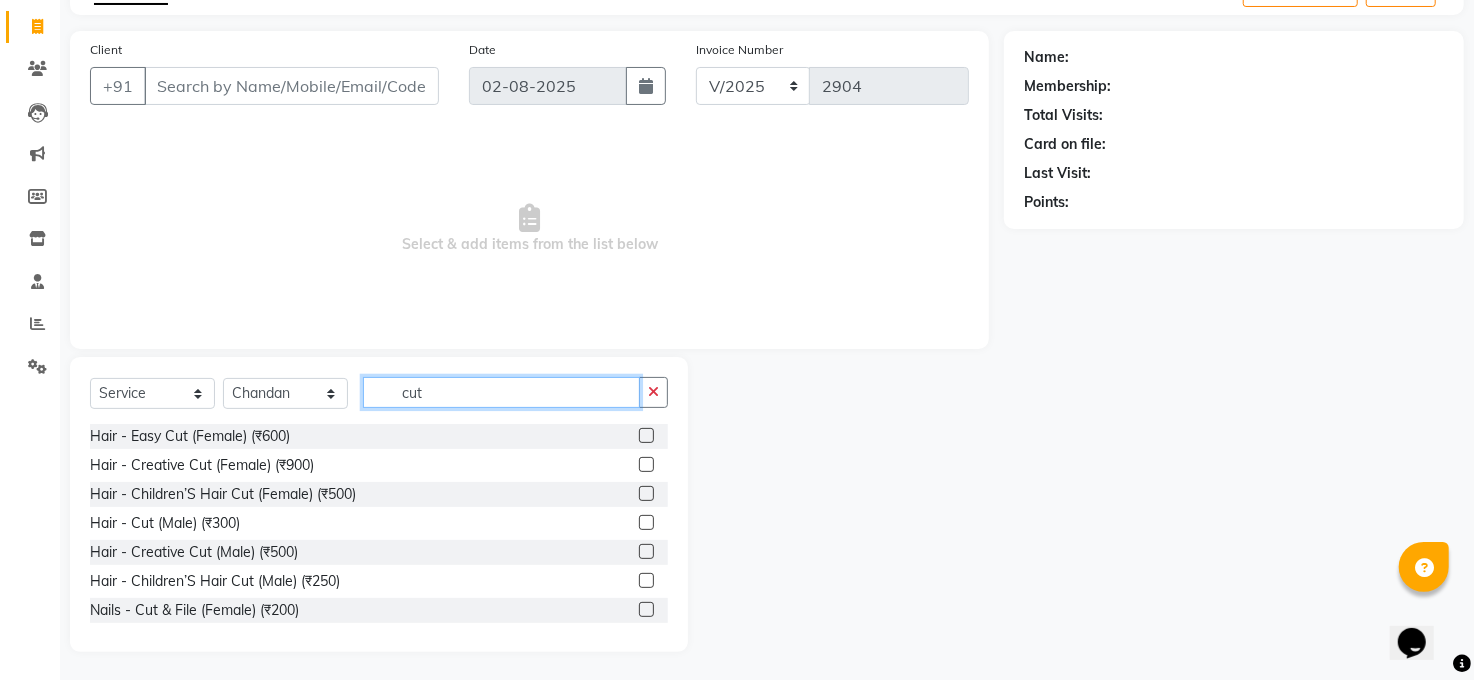 scroll, scrollTop: 120, scrollLeft: 0, axis: vertical 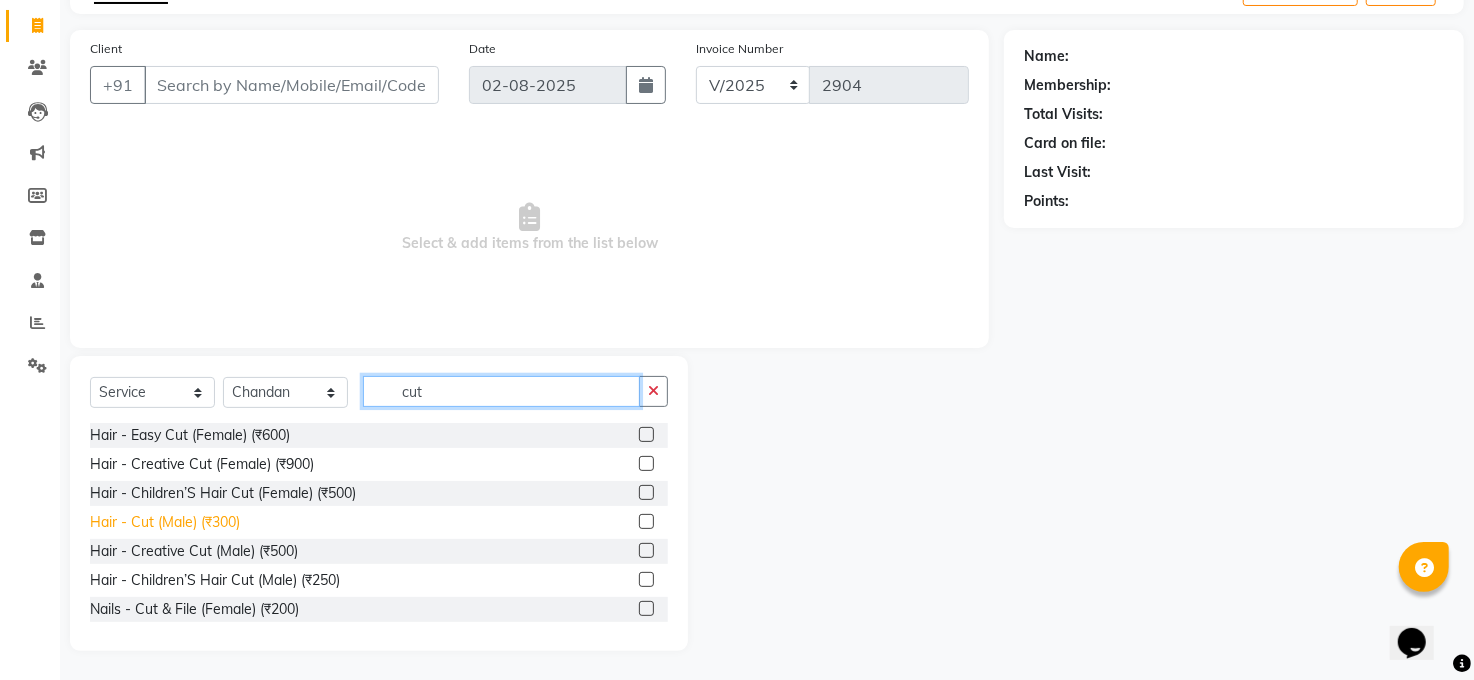 type on "cut" 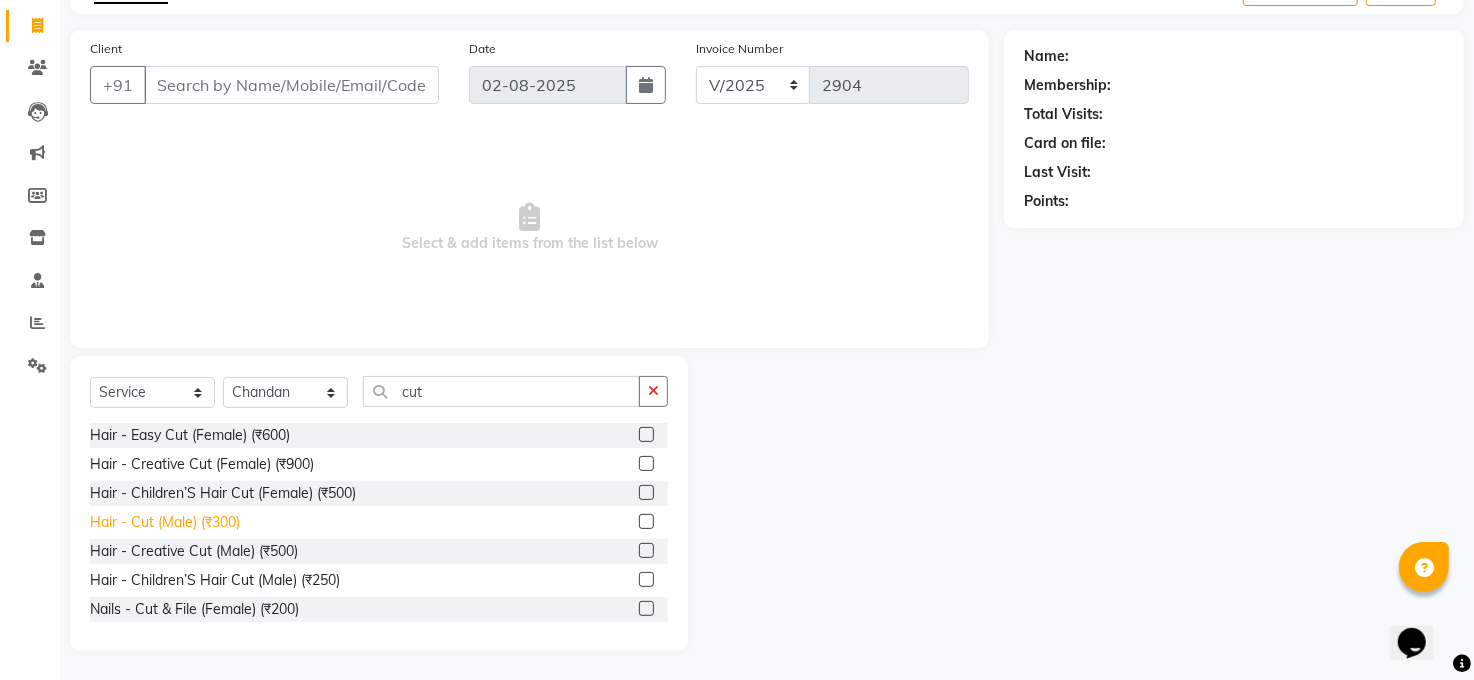 drag, startPoint x: 190, startPoint y: 525, endPoint x: 392, endPoint y: 418, distance: 228.58916 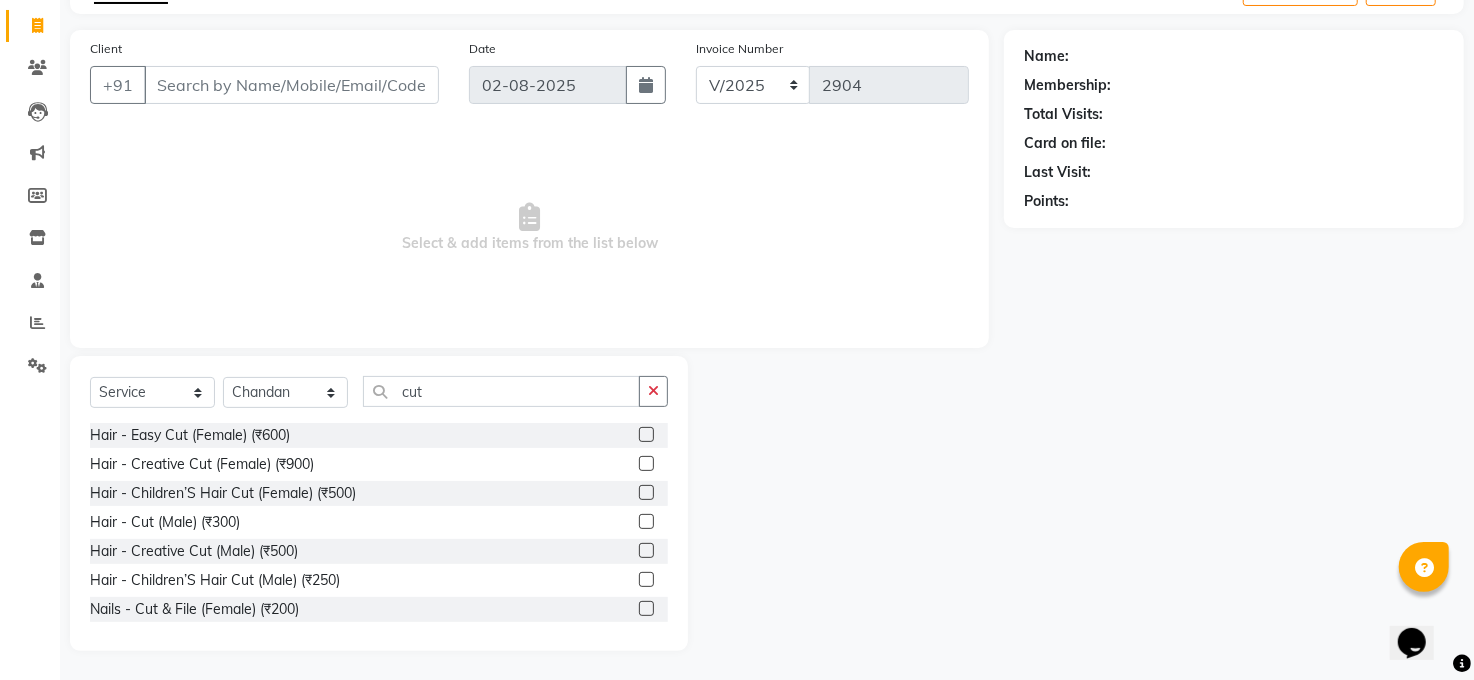 click on "Hair - Cut (Male) (₹300)" 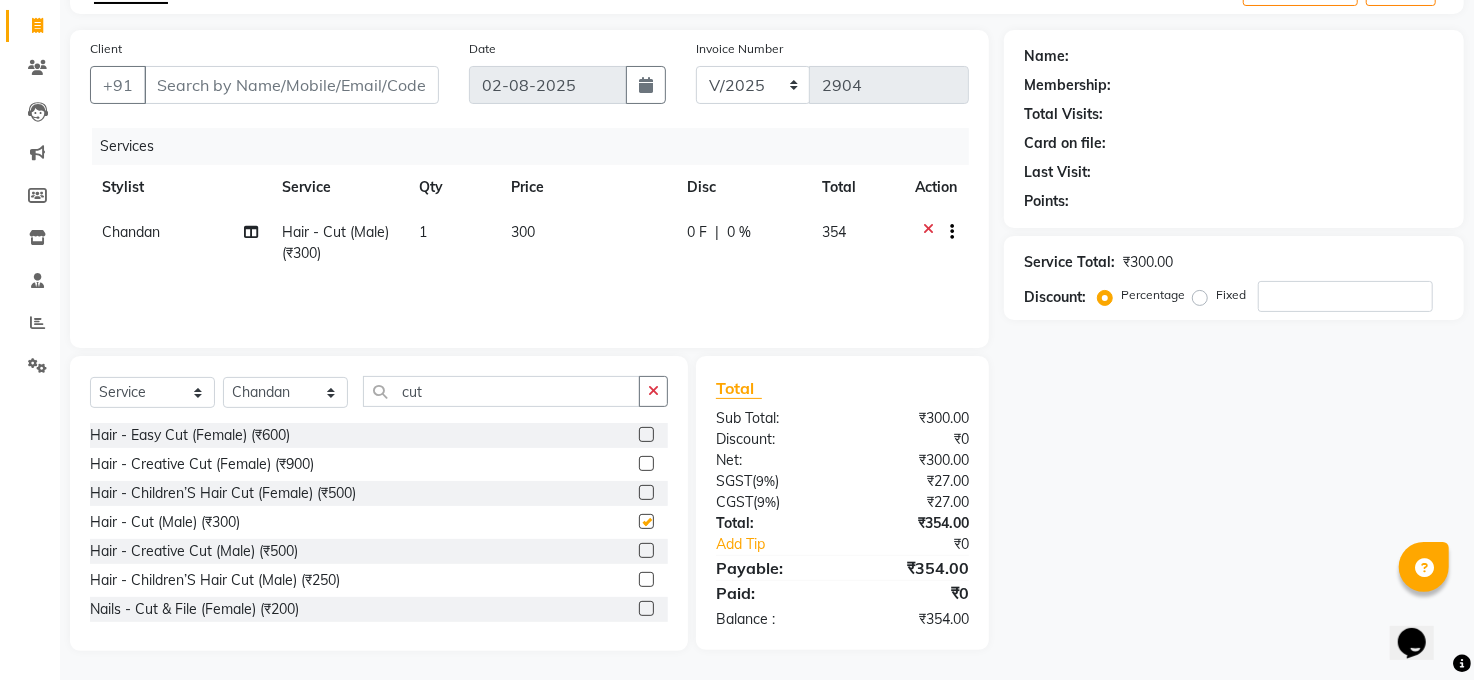 checkbox on "false" 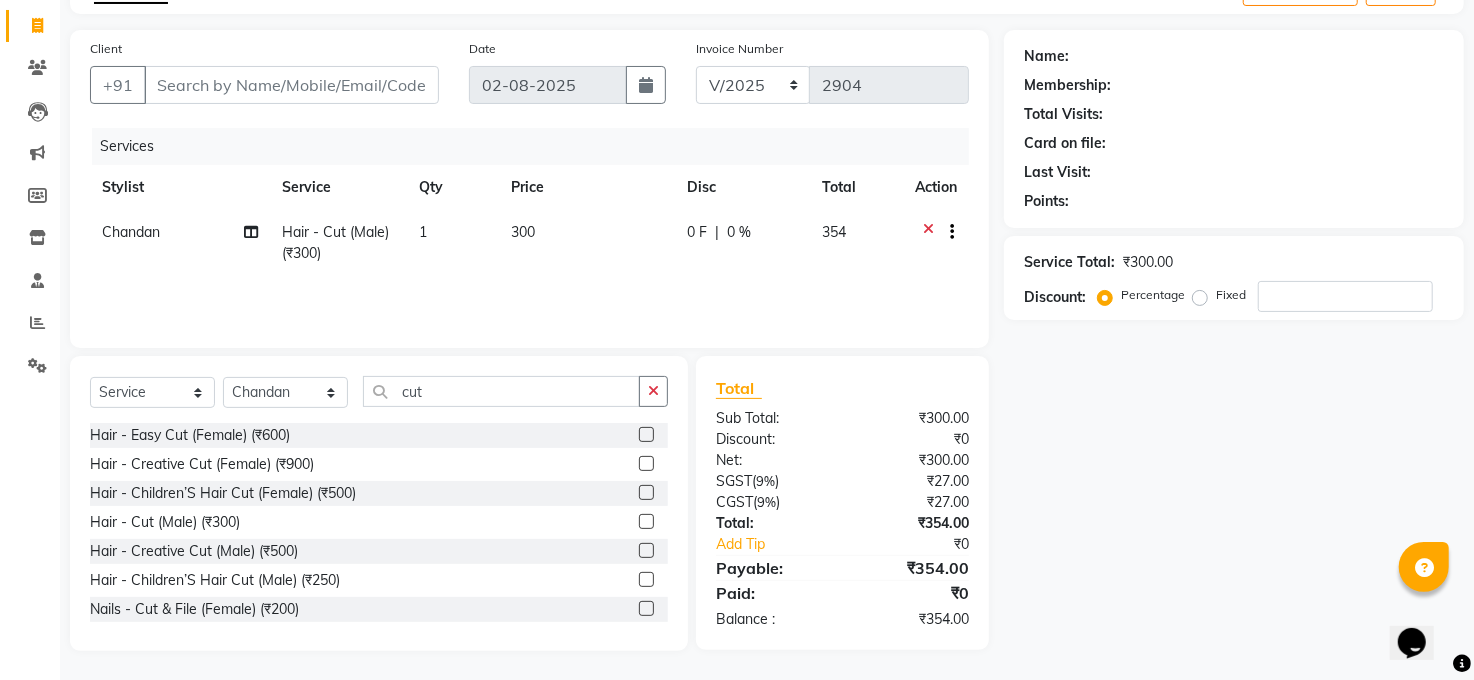 click on "Select Service Product Membership Package Voucher Prepaid Gift Card Select Stylist [FIRST] [LAST] ALTAF ANKITA ARJUN Chandan COUNTER Manager [FIRST] [LAST] Neetu Mam PRINCE Priyanka Raju Ravi Thakur RINKI Roshan Santosh SAURABH [FIRST] [LAST] SUNITA Veer Vinod Kumar cut Hair - Easy Cut (Female) (₹600) Hair - Creative Cut (Female) (₹900) Hair - Children’S Hair Cut (Female) (₹500) Hair - Cut (Male) (₹300) Hair - Creative Cut (Male) (₹500) Hair - Children’S Hair Cut (Male) (₹250) Nails - Cut & File (Female) (₹200) Nails - Cut & File (Male) (₹200) PRE BRIDAL ( face D-Tan/Body Wax/Facial Manicure/Pedicure/Haircut/Body Bleach/Hair Spa (₹12000)" 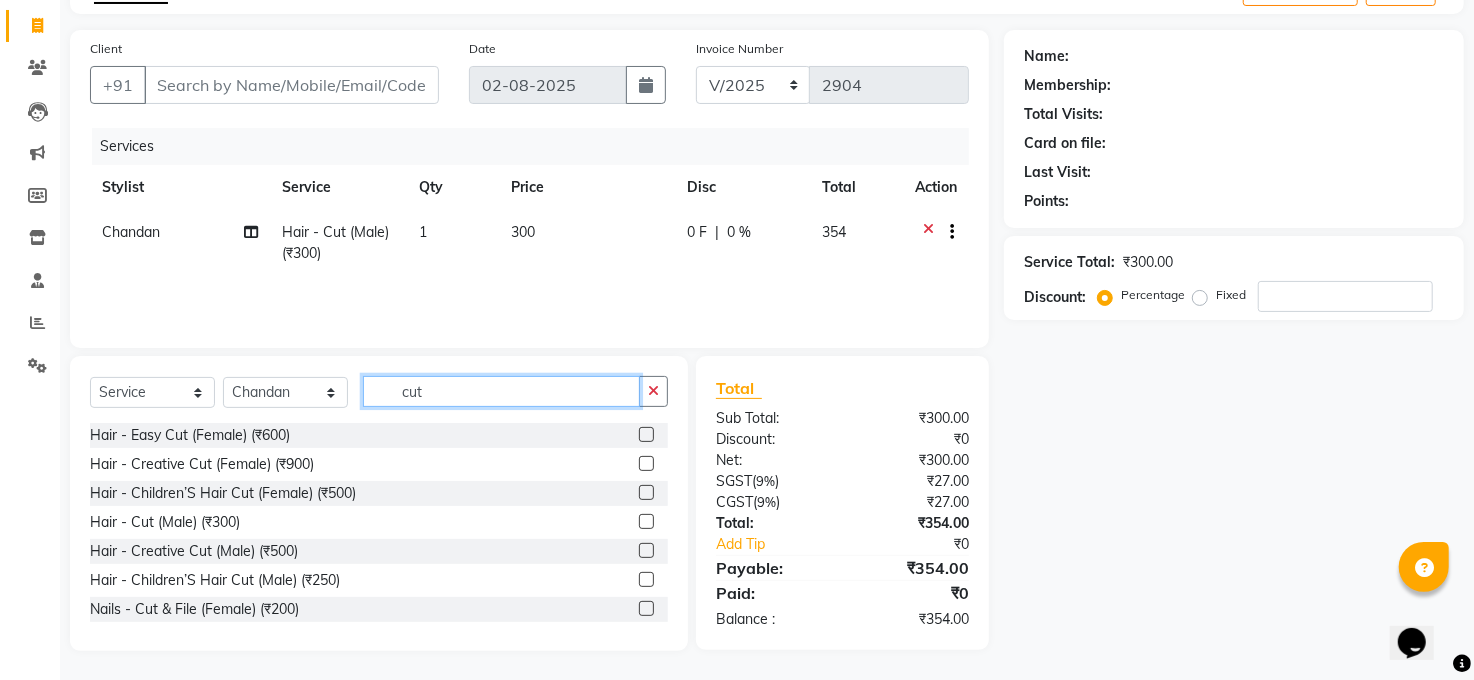 click on "cut" 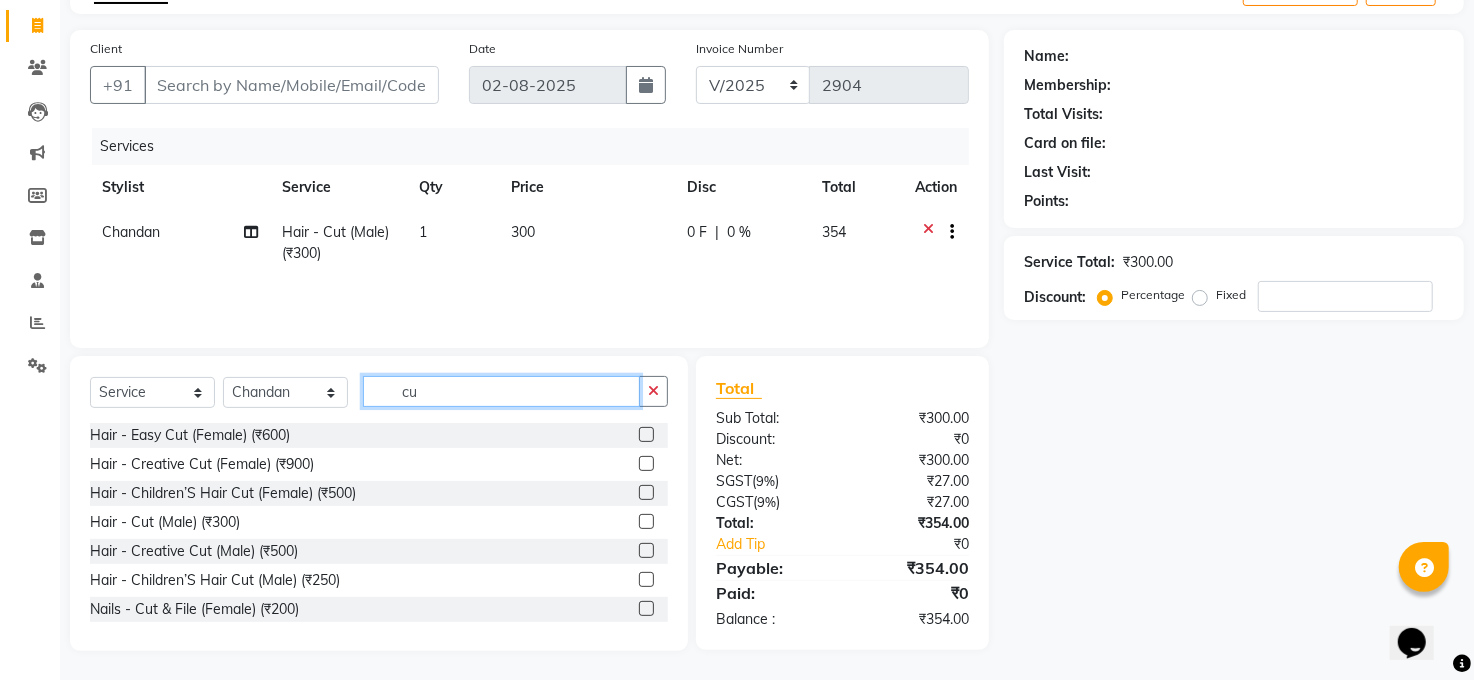type on "c" 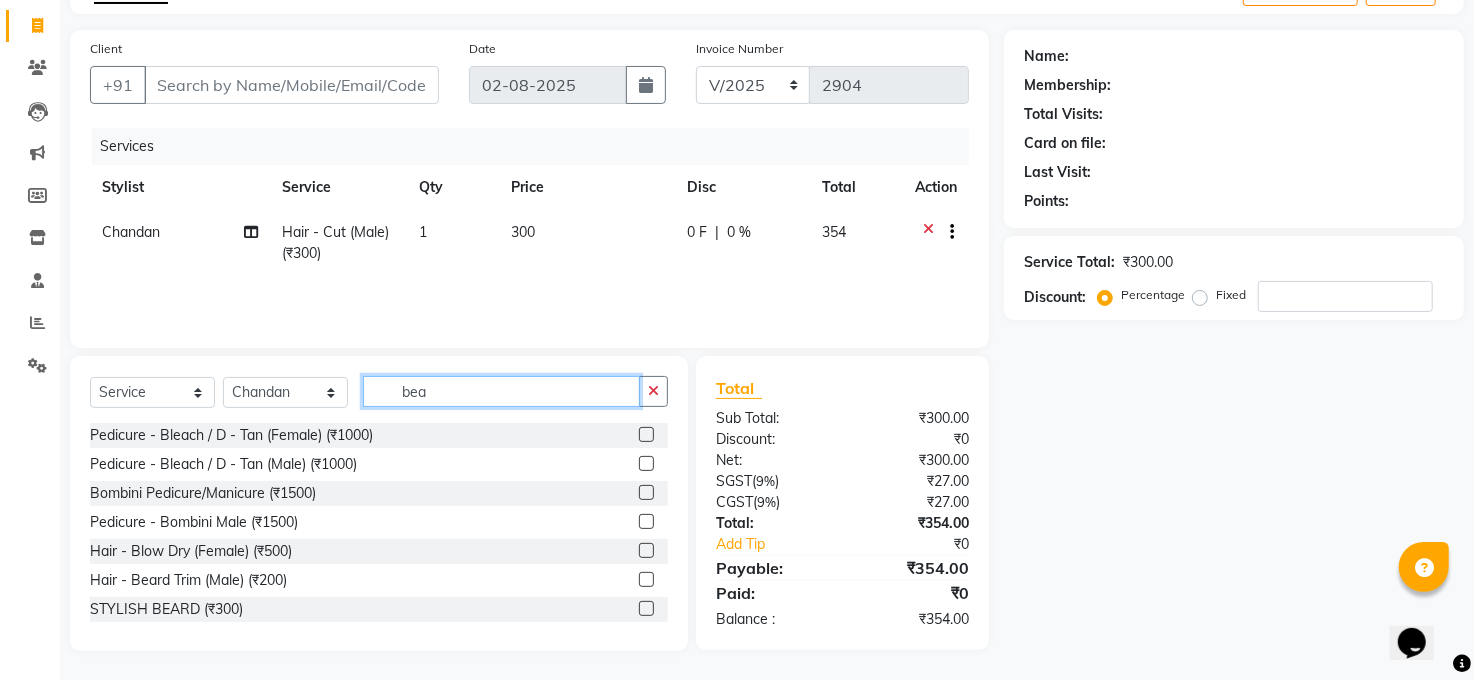 scroll, scrollTop: 119, scrollLeft: 0, axis: vertical 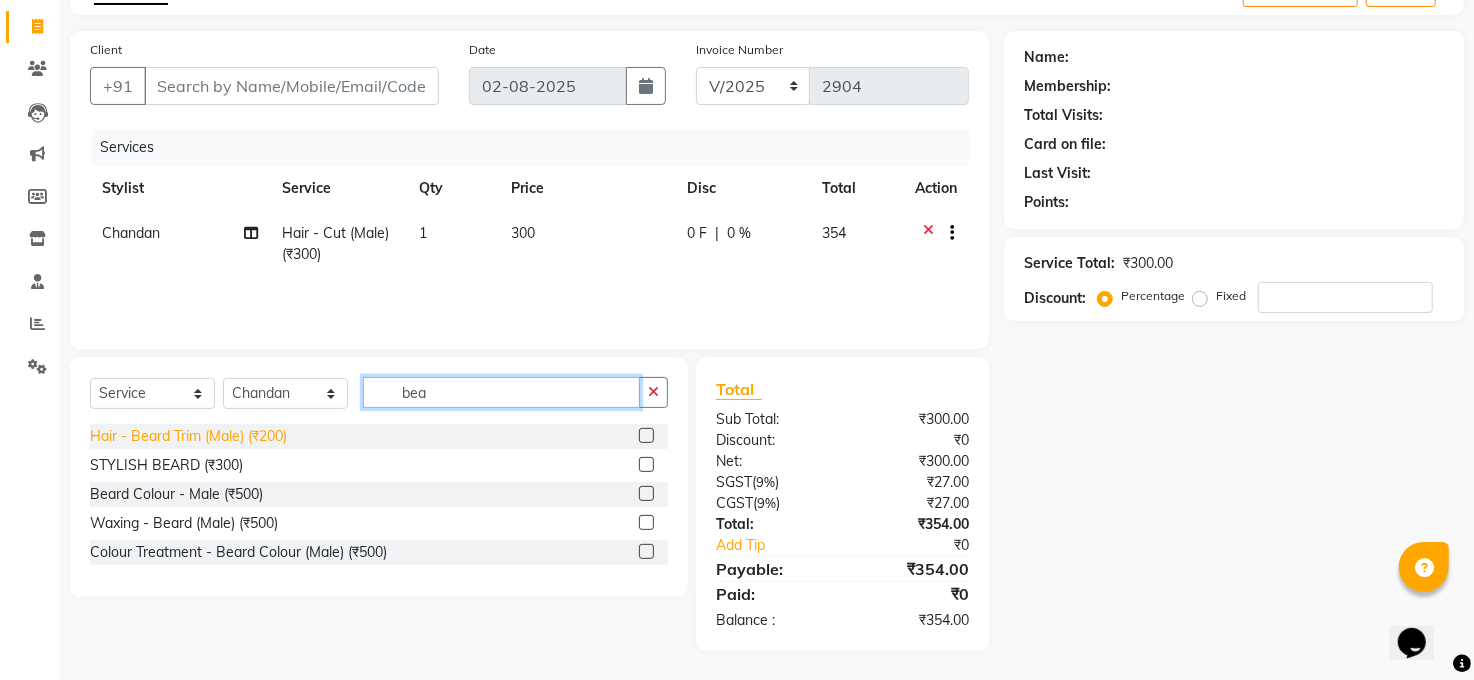 type on "bea" 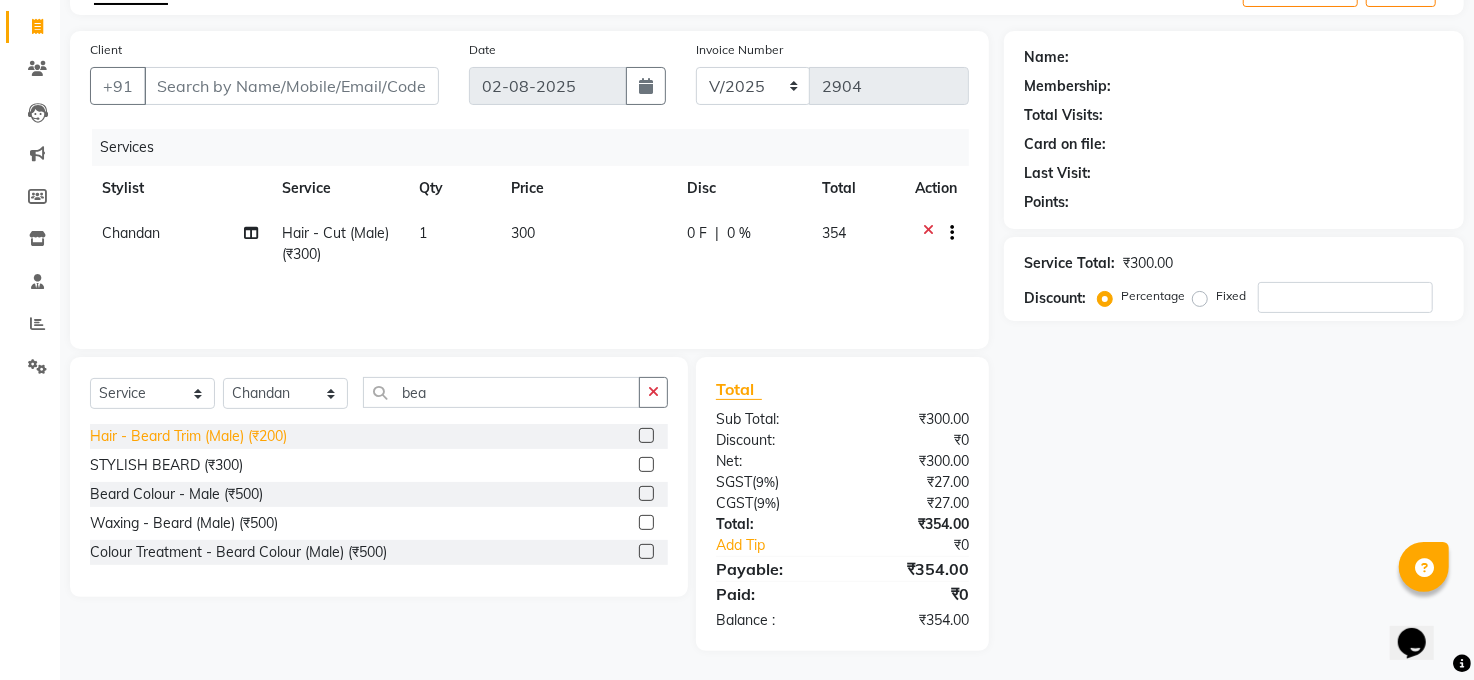 click on "Hair - Beard Trim (Male) (₹200)" 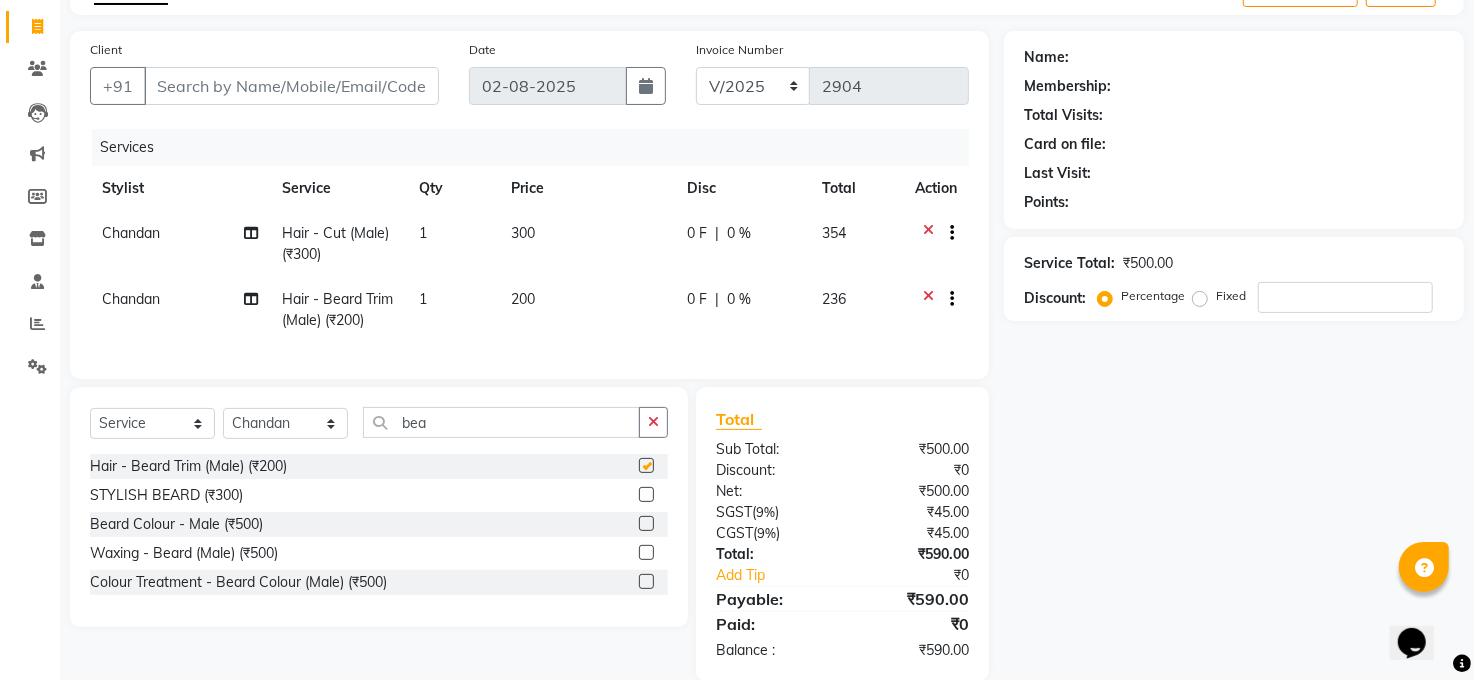 checkbox on "false" 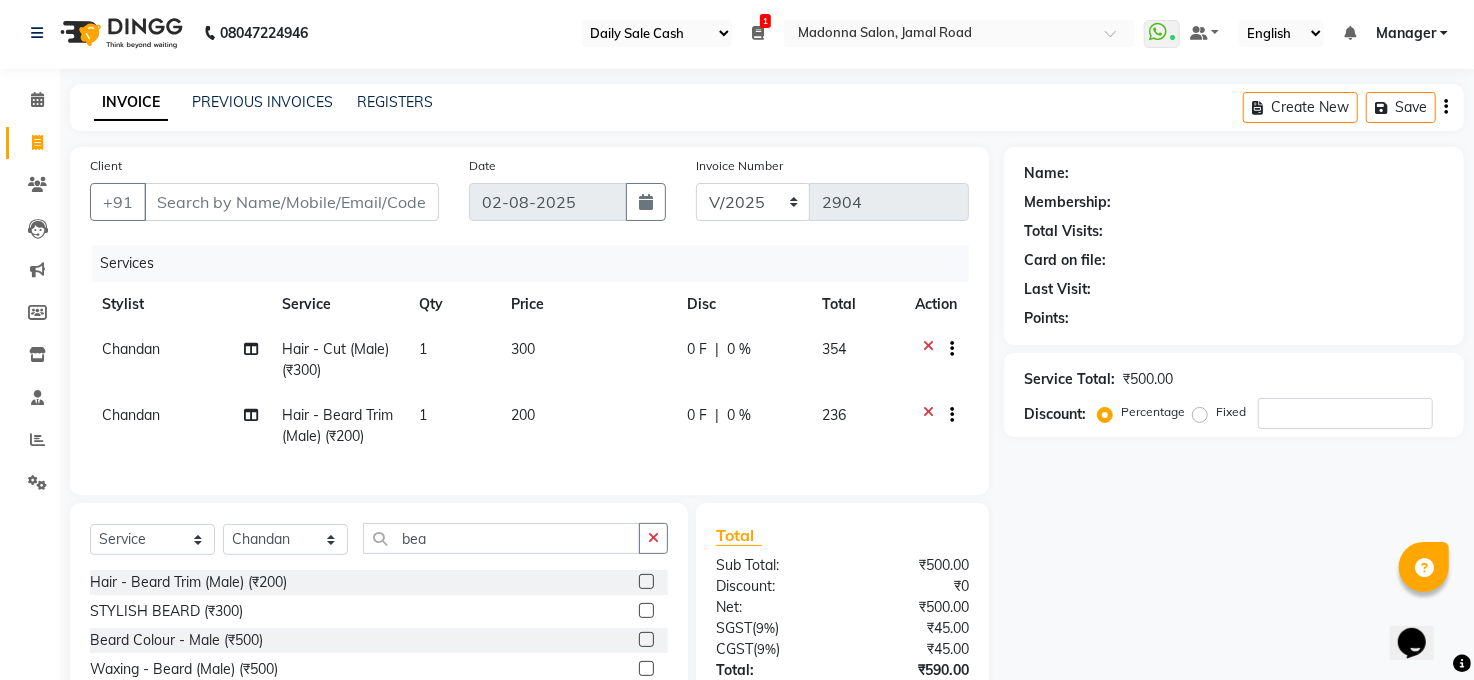 scroll, scrollTop: 0, scrollLeft: 0, axis: both 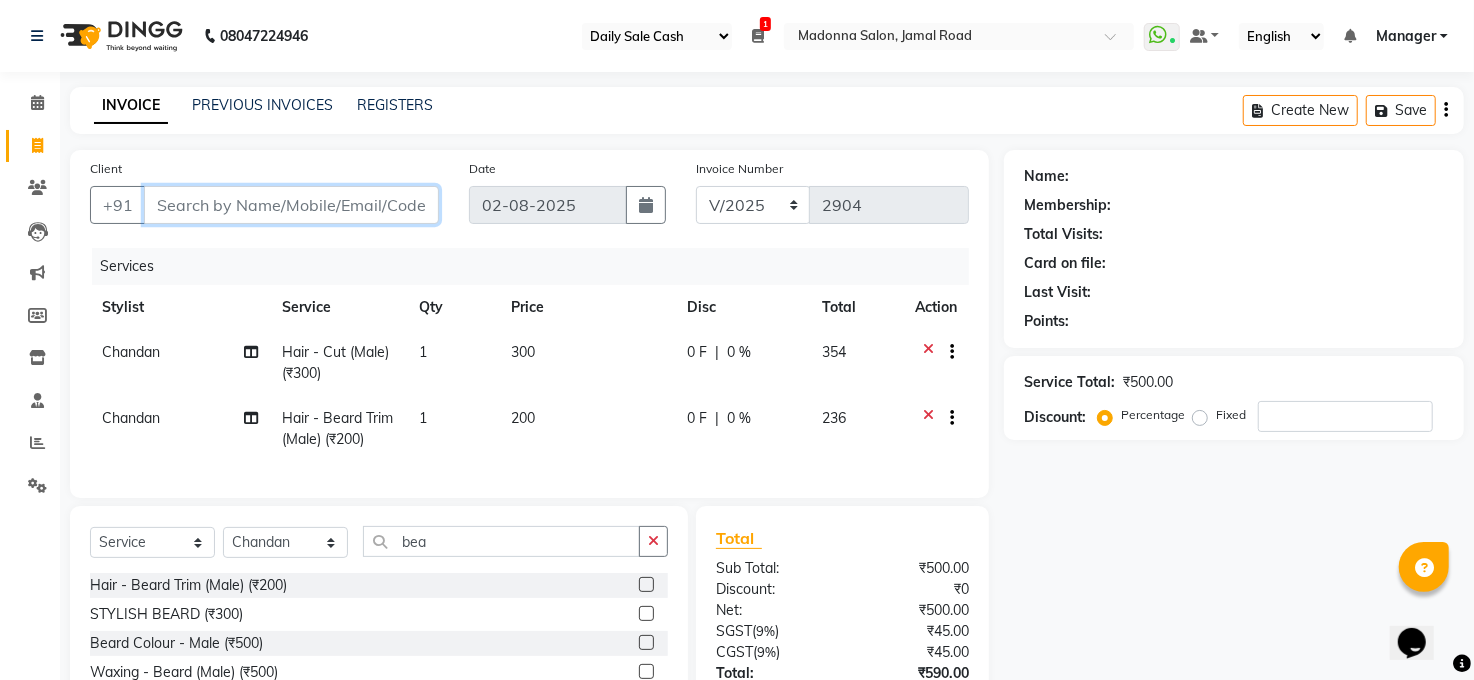 click on "Client" at bounding box center (291, 205) 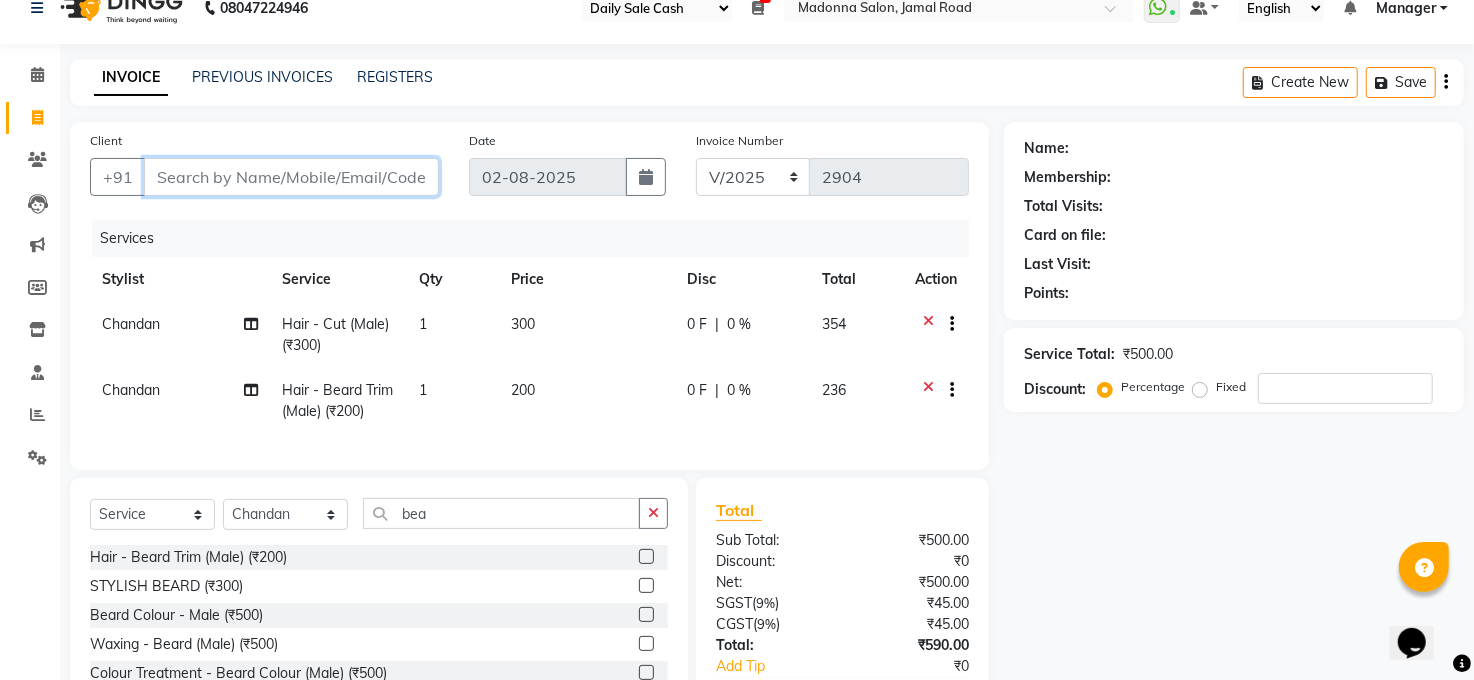 scroll, scrollTop: 44, scrollLeft: 0, axis: vertical 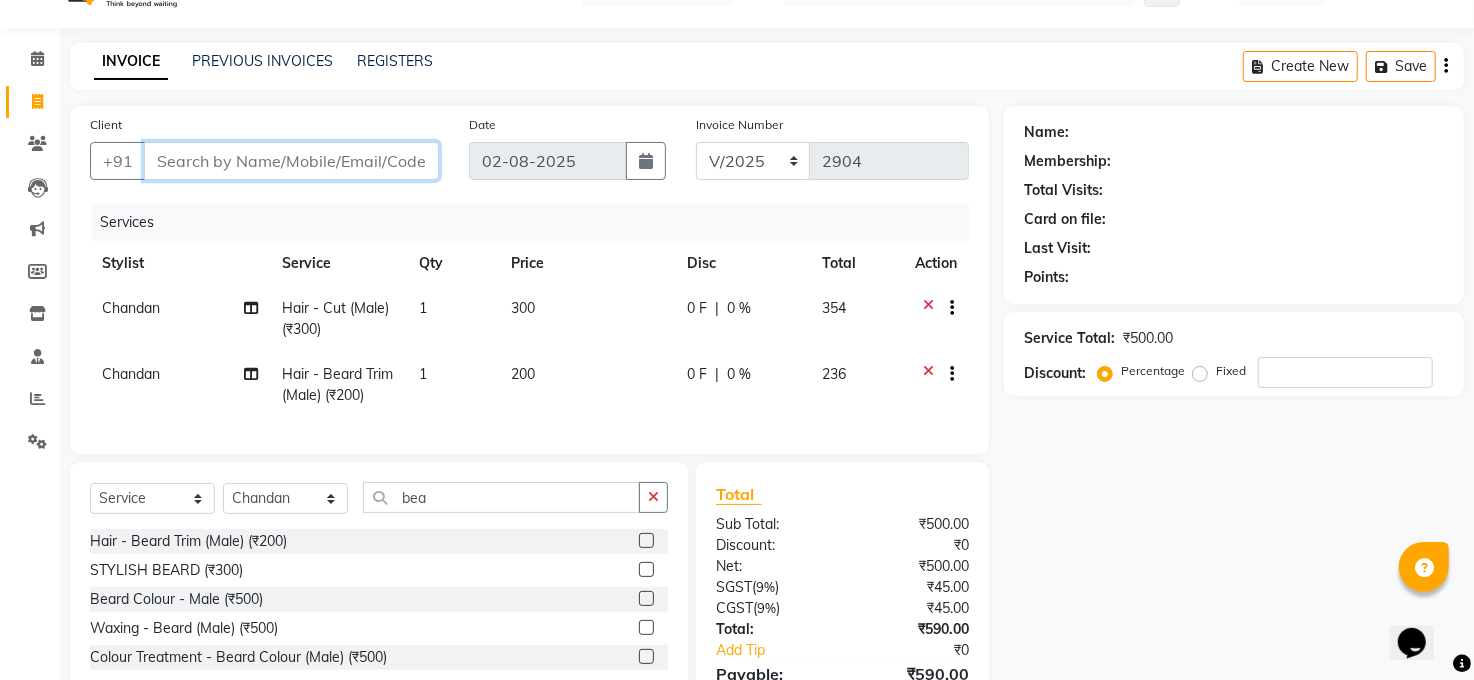 type on "7" 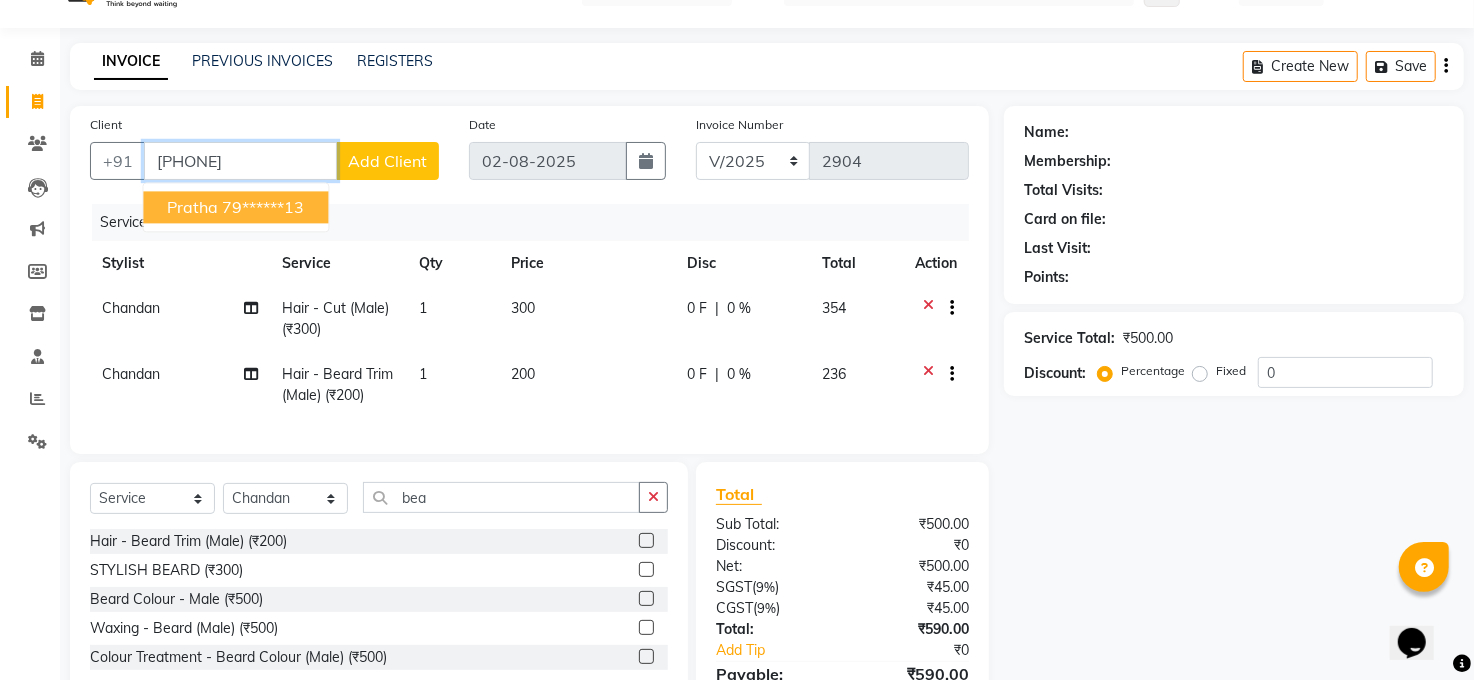 click on "79******13" at bounding box center (263, 207) 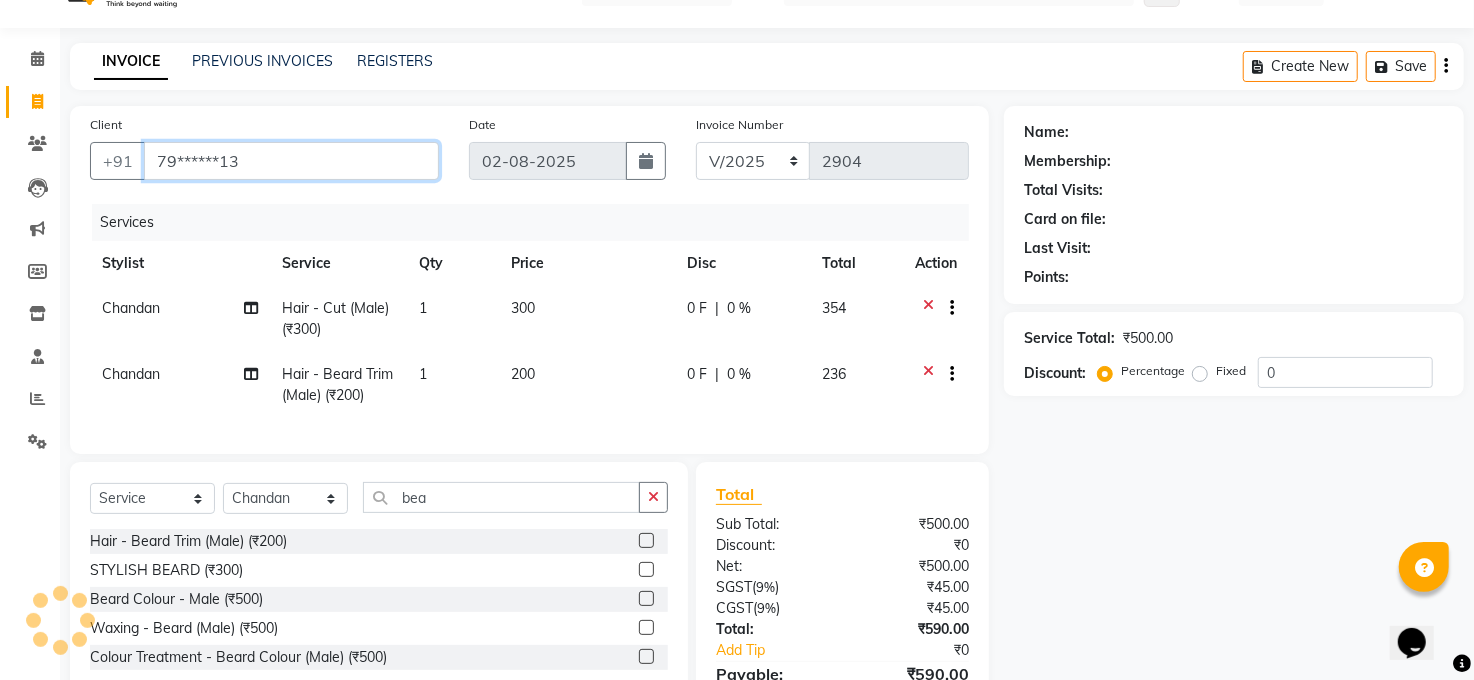 type on "79******13" 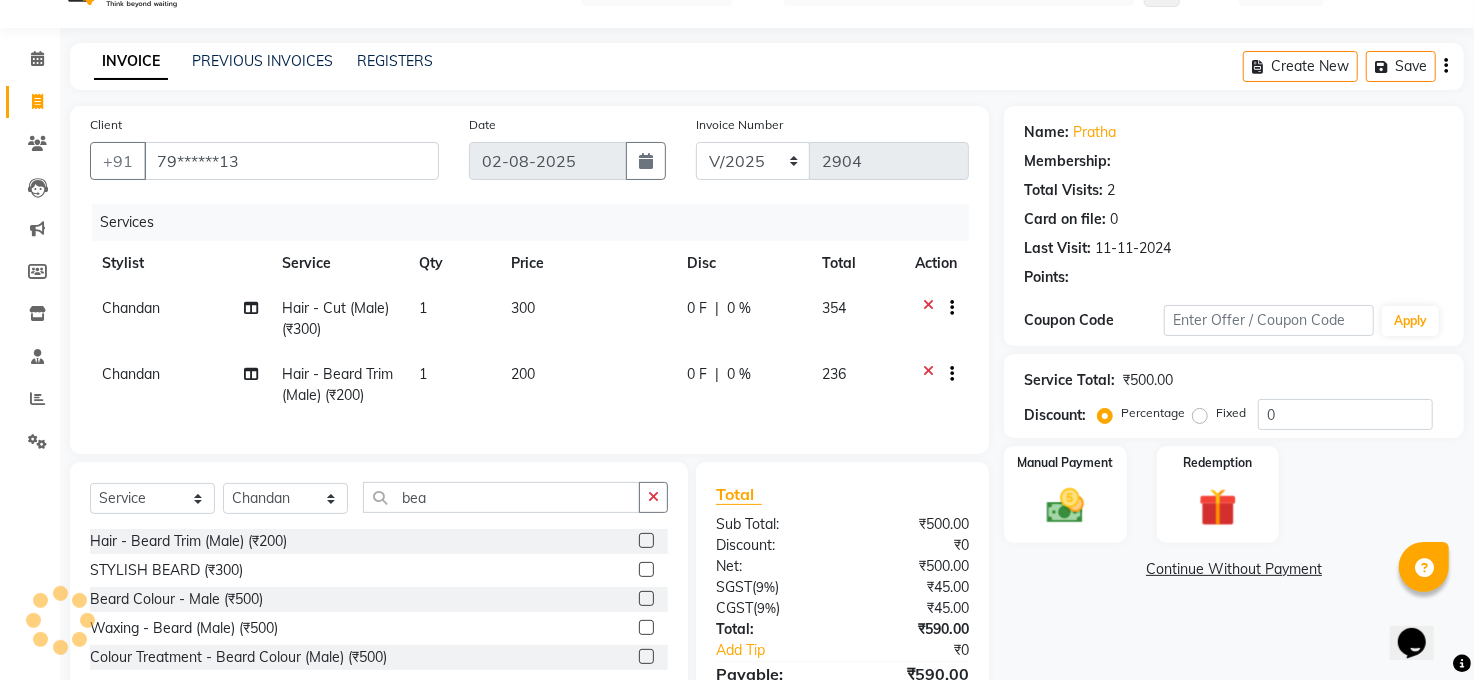 select on "1: Object" 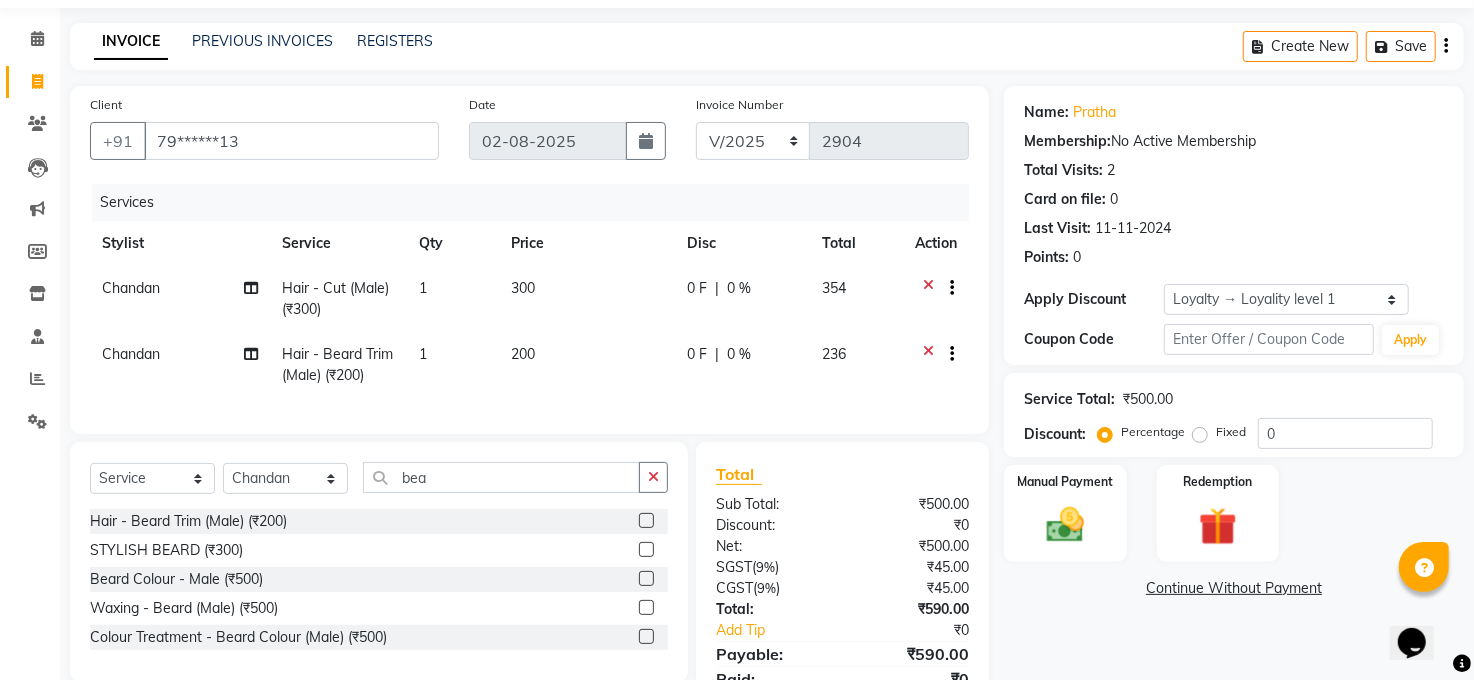 scroll, scrollTop: 169, scrollLeft: 0, axis: vertical 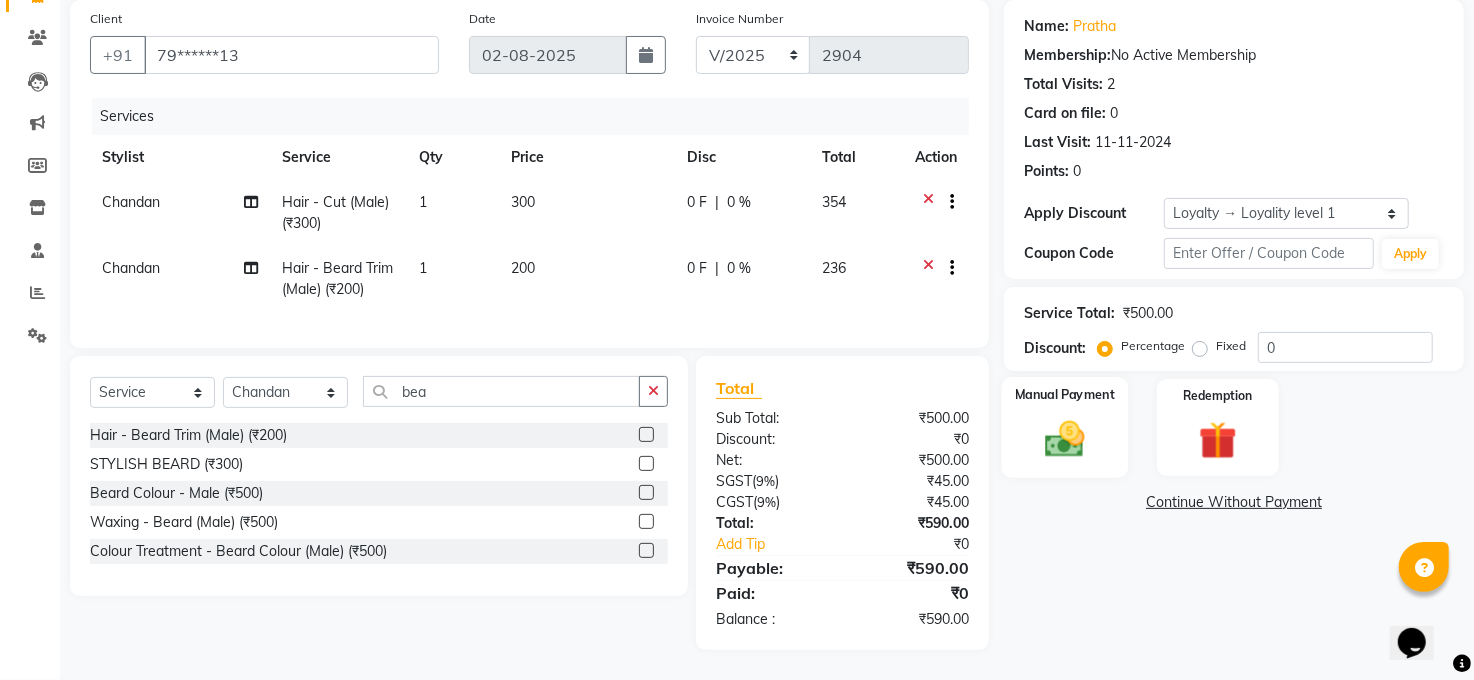 click 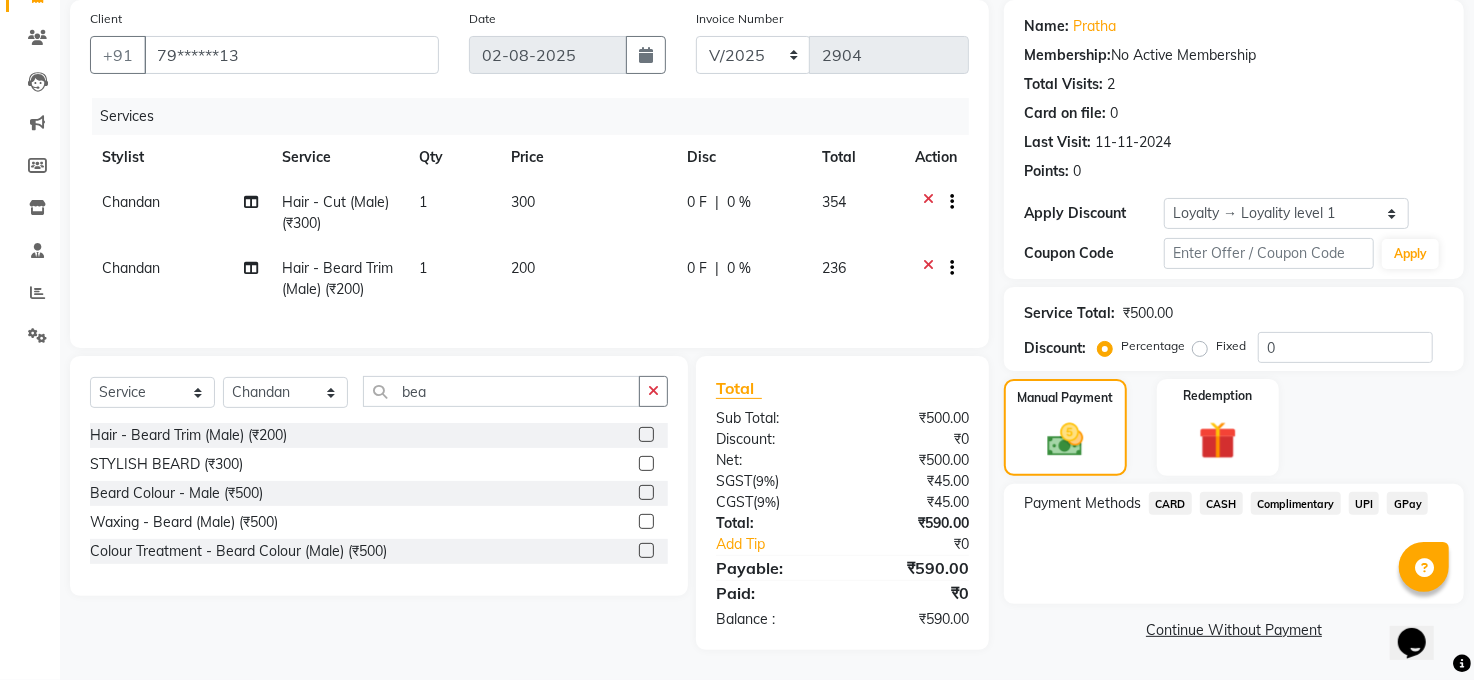 click on "CASH" 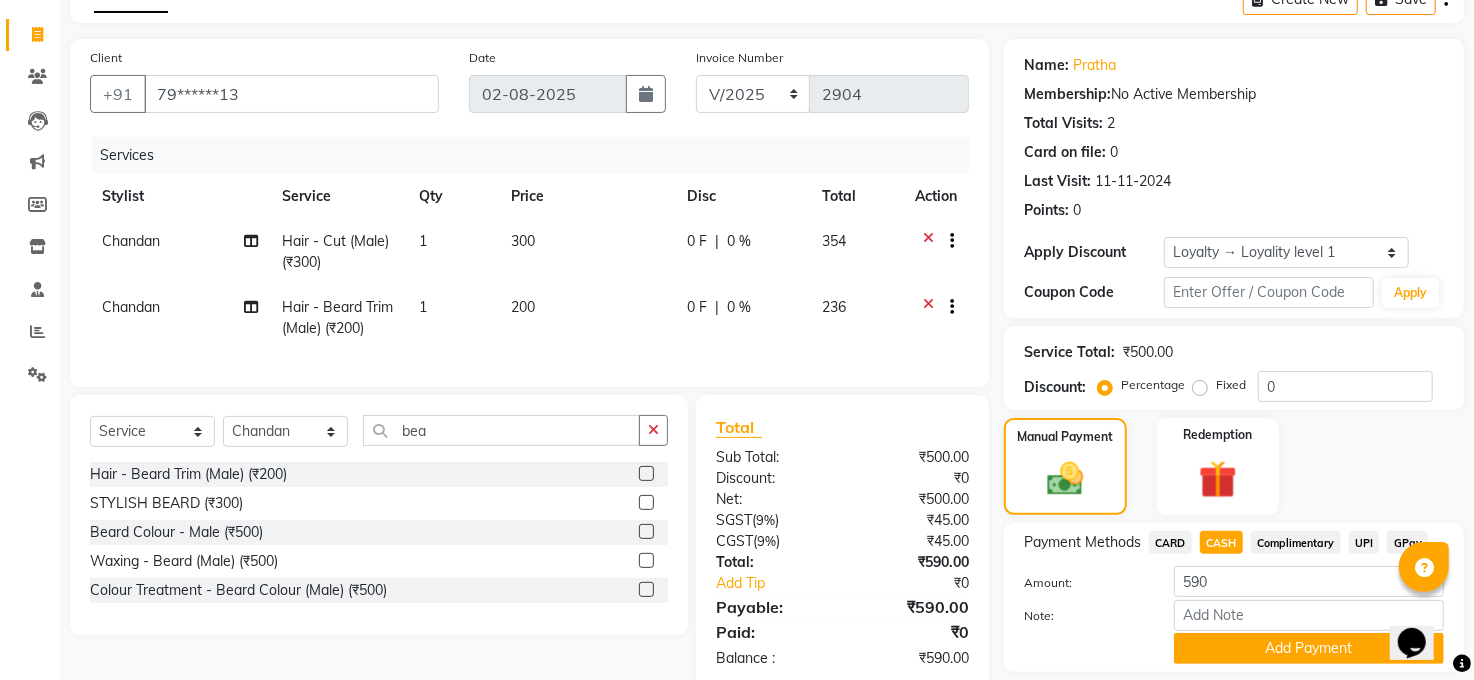 scroll, scrollTop: 0, scrollLeft: 0, axis: both 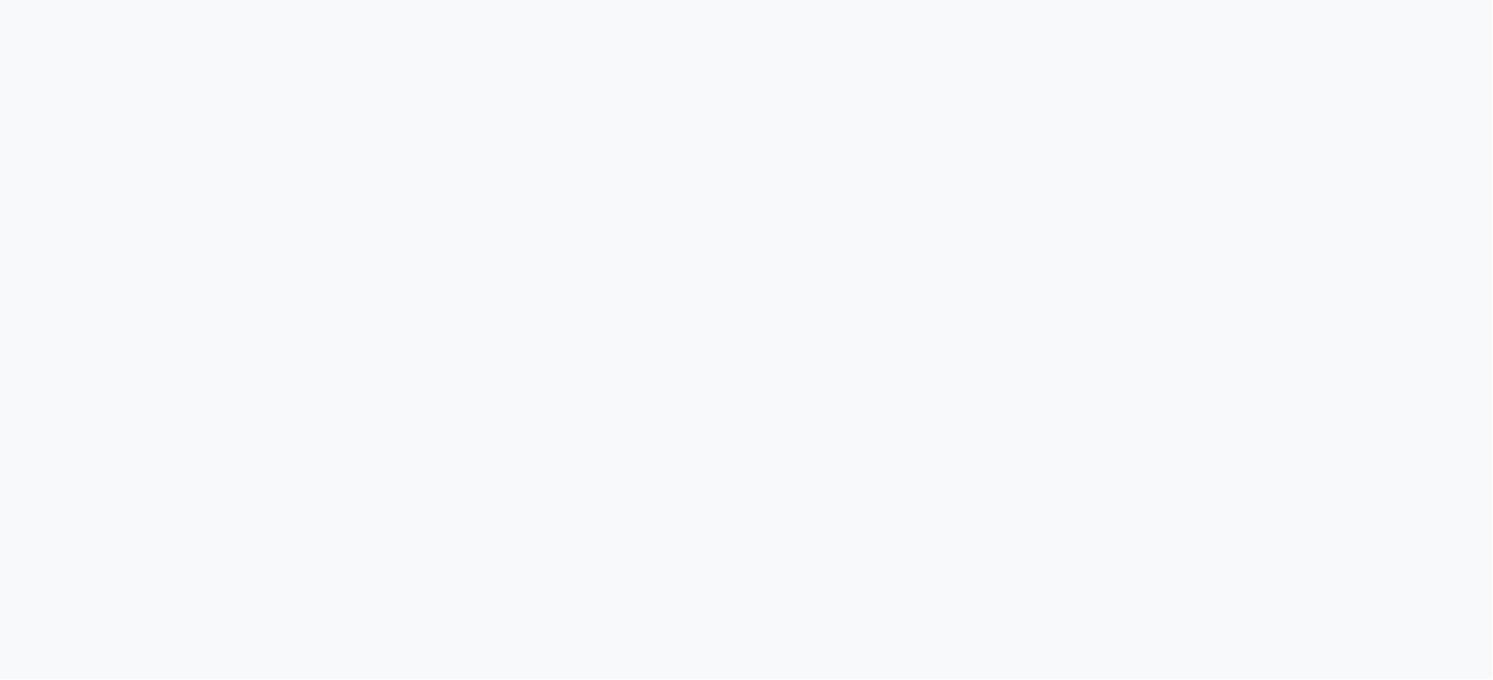 select on "service" 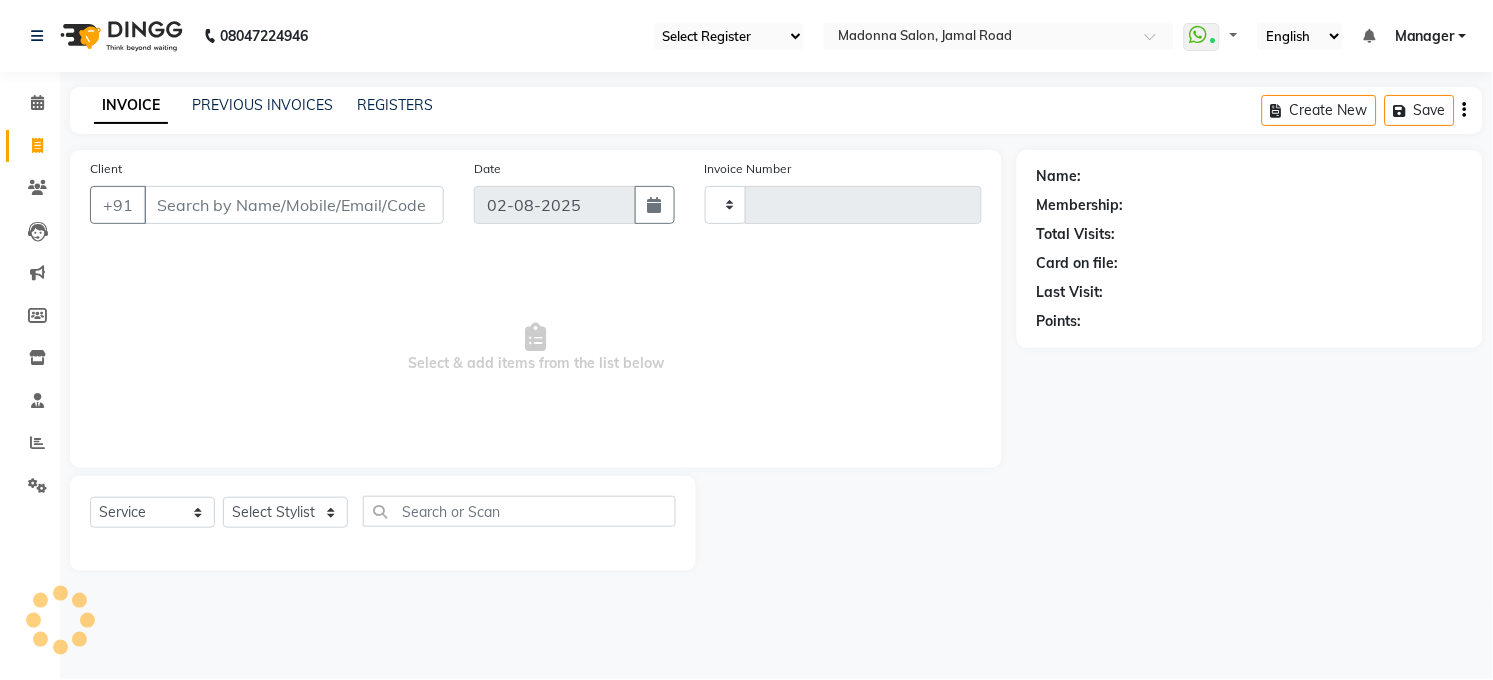 type on "2905" 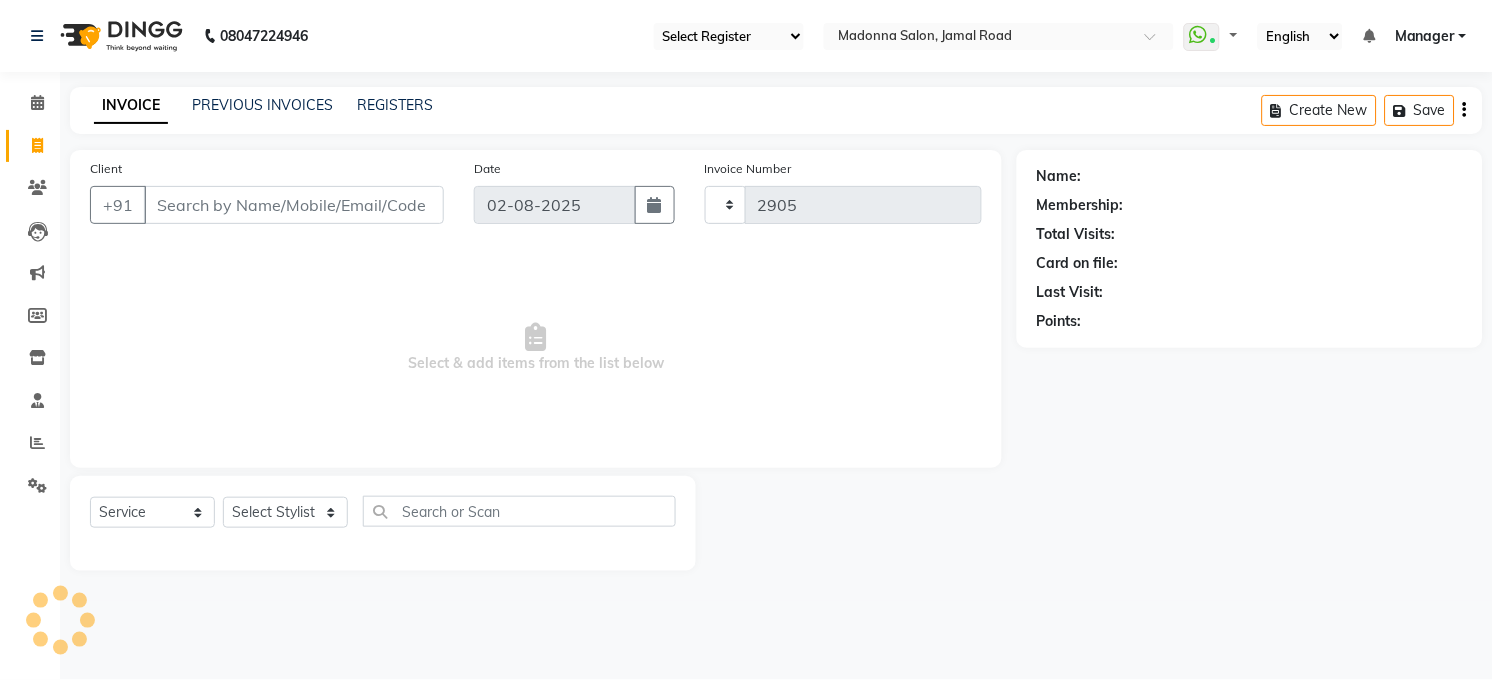 select on "35" 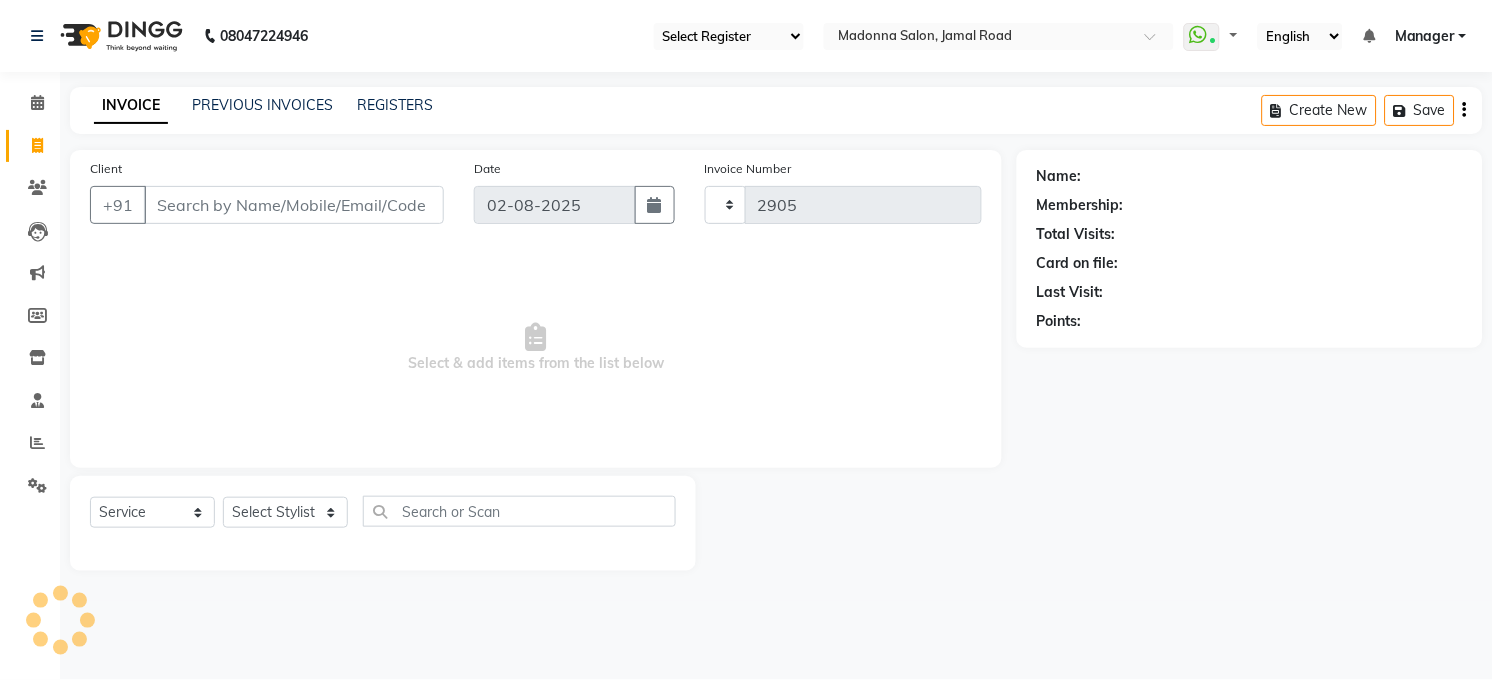 select on "5748" 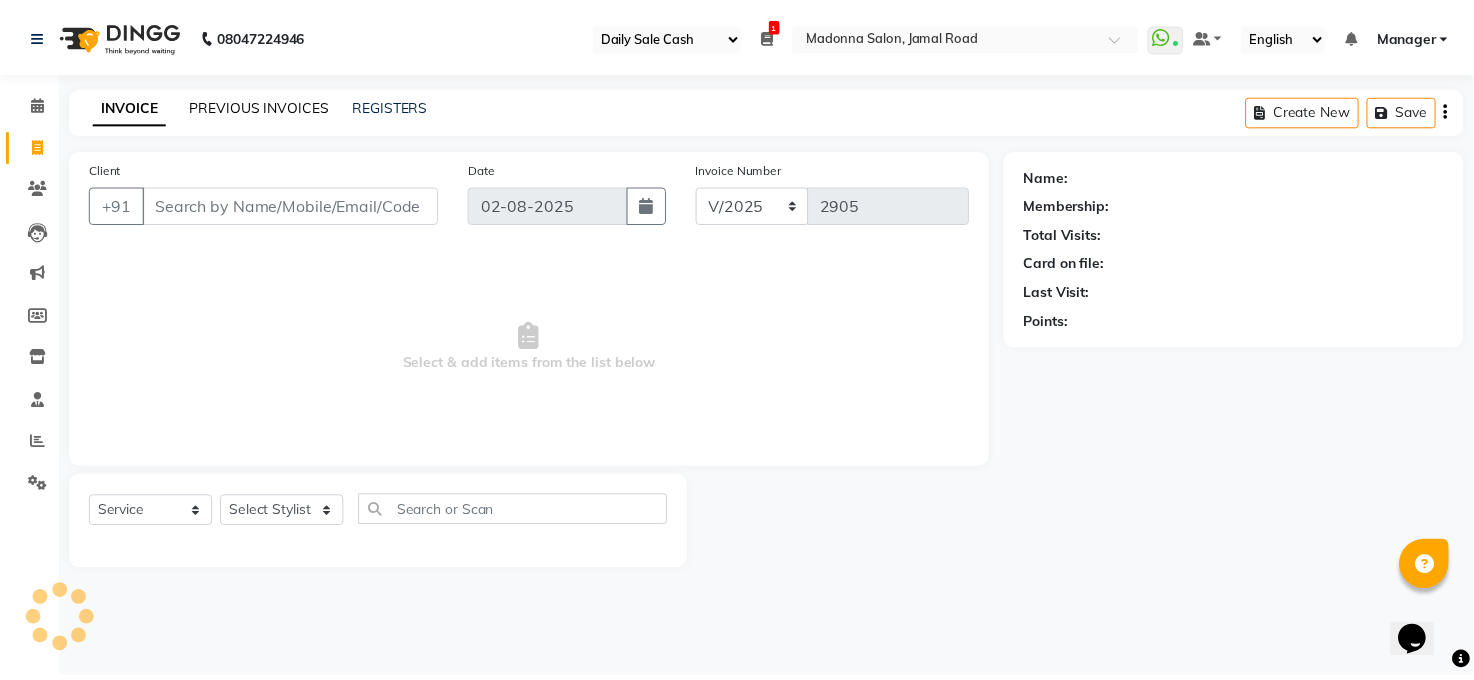 scroll, scrollTop: 0, scrollLeft: 0, axis: both 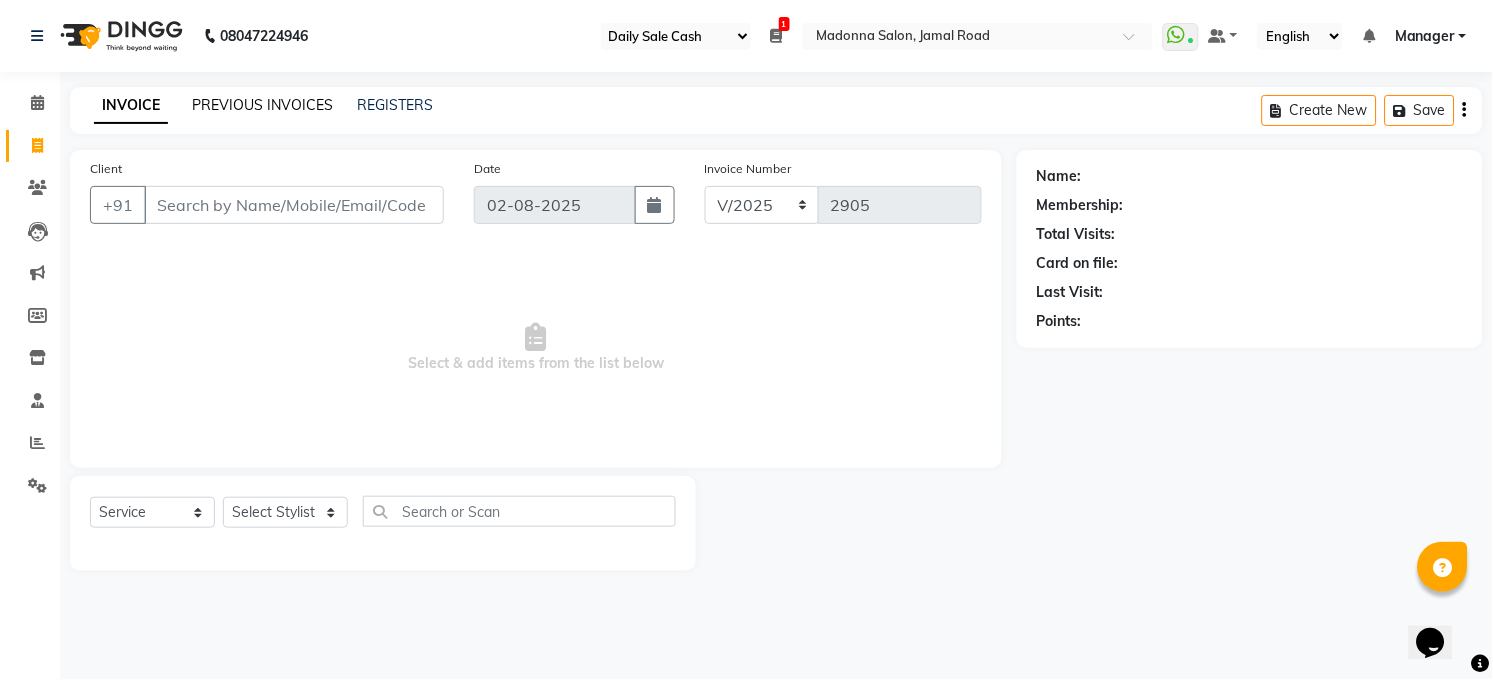 click on "PREVIOUS INVOICES" 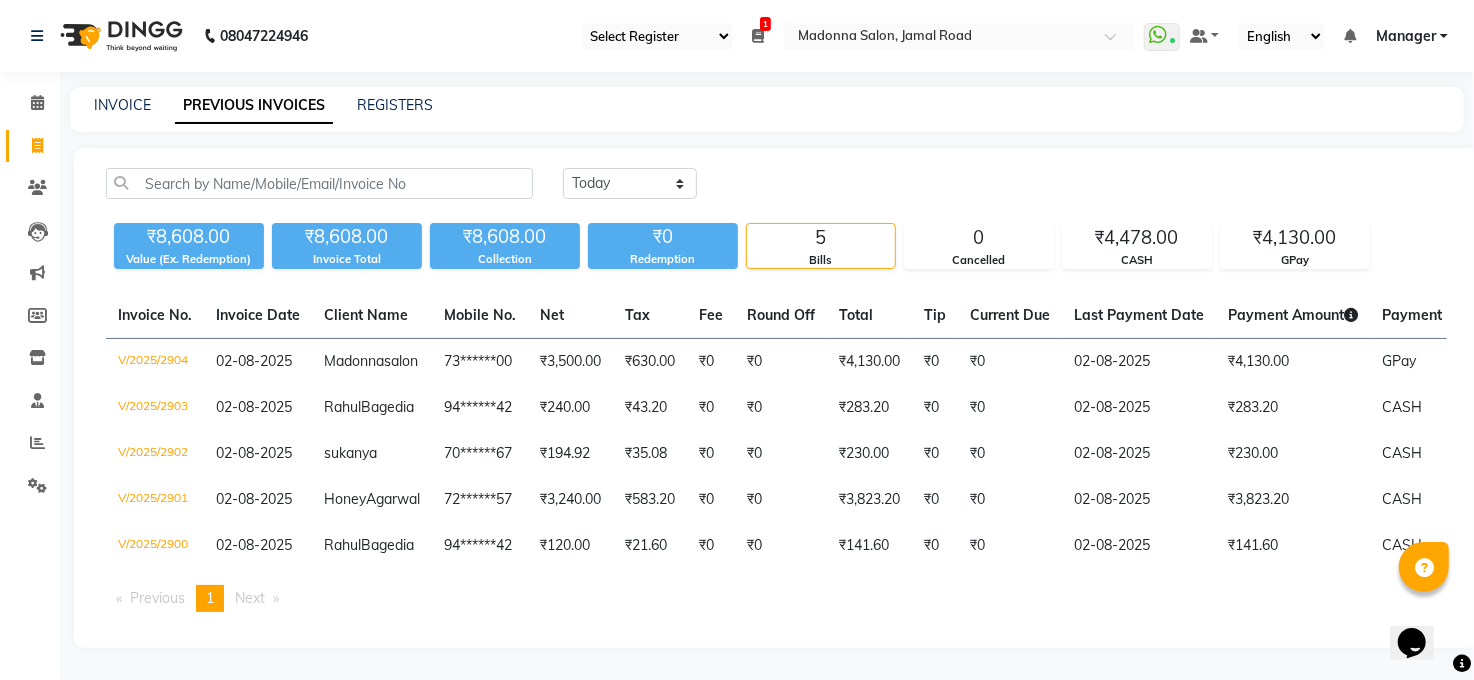 scroll, scrollTop: 0, scrollLeft: 0, axis: both 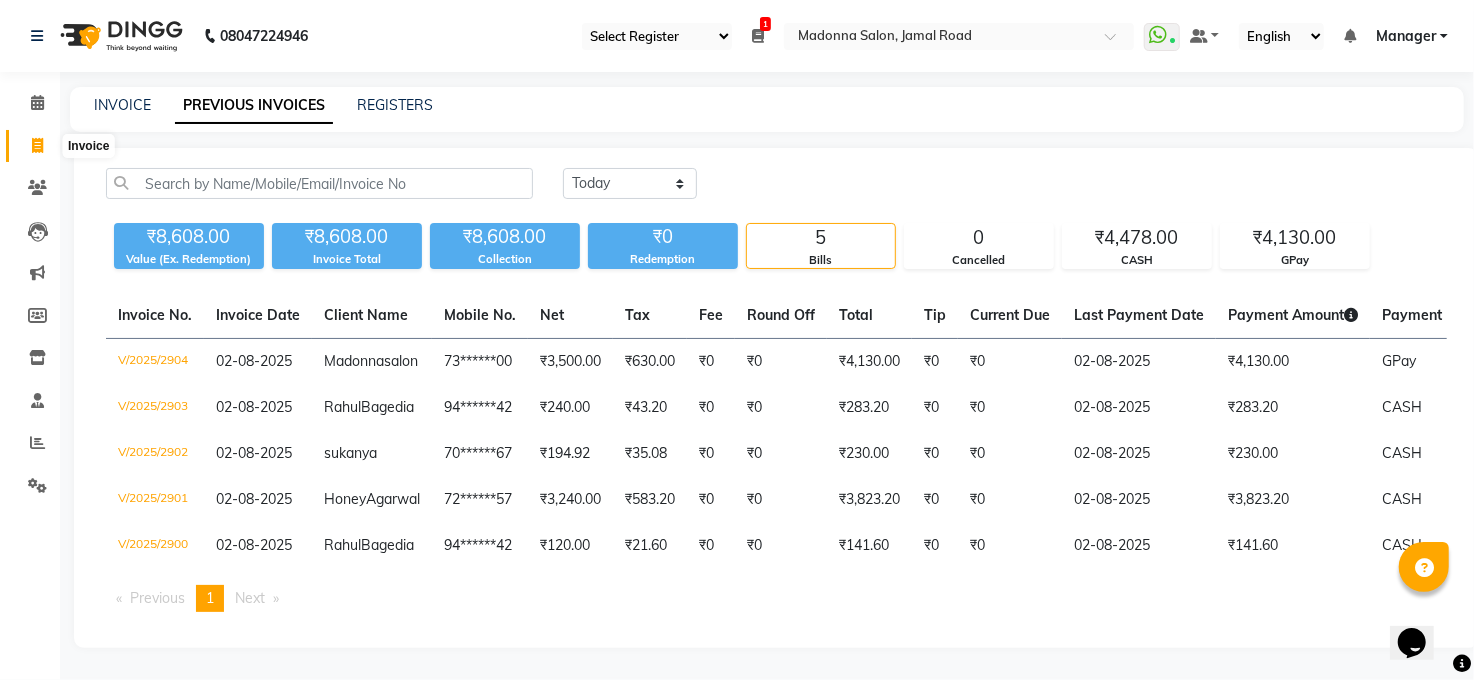 click 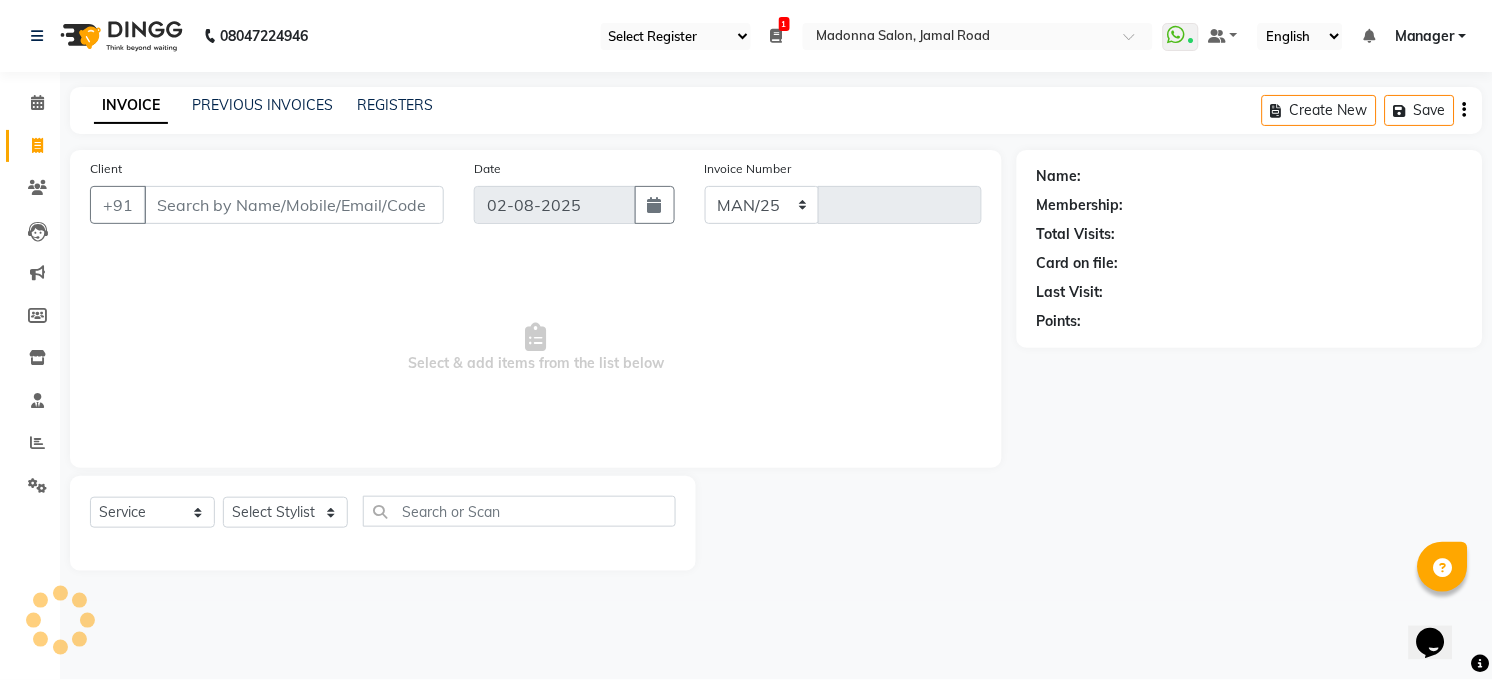 select on "5748" 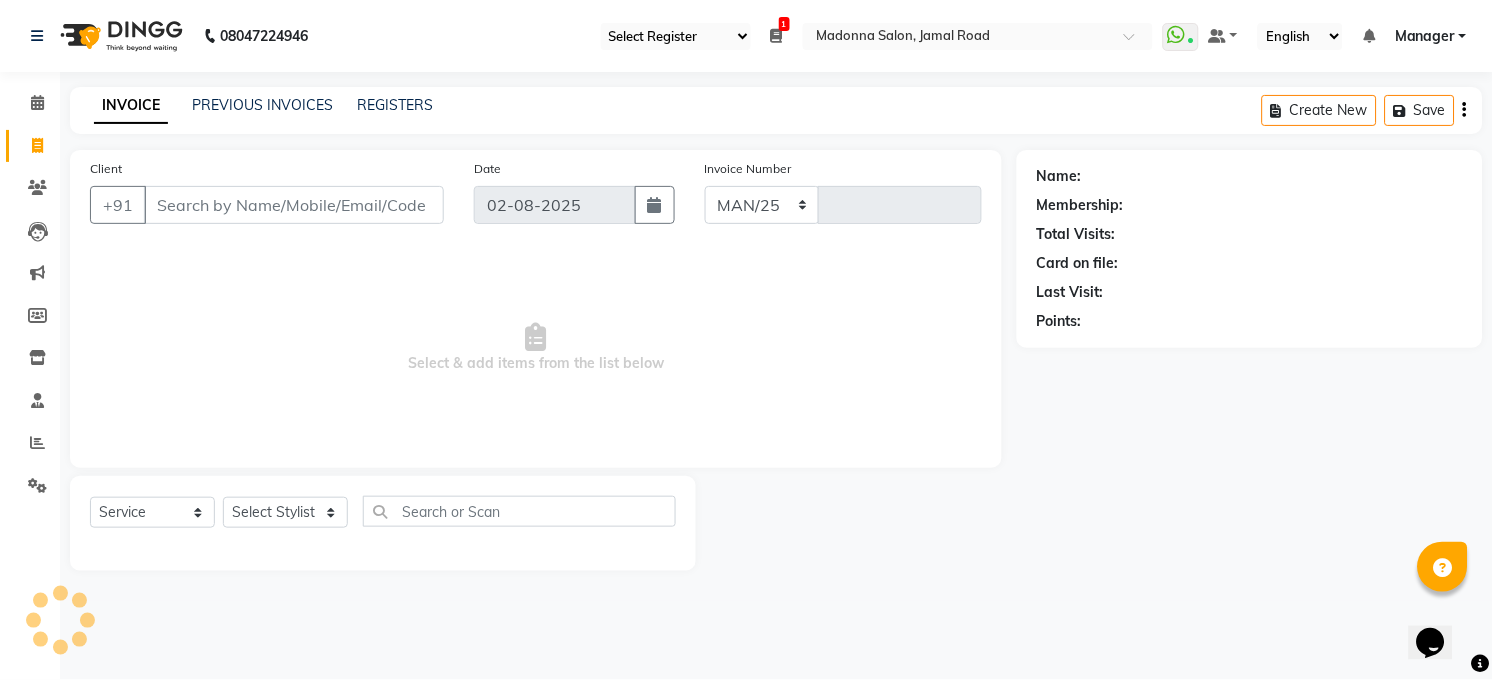 type on "2905" 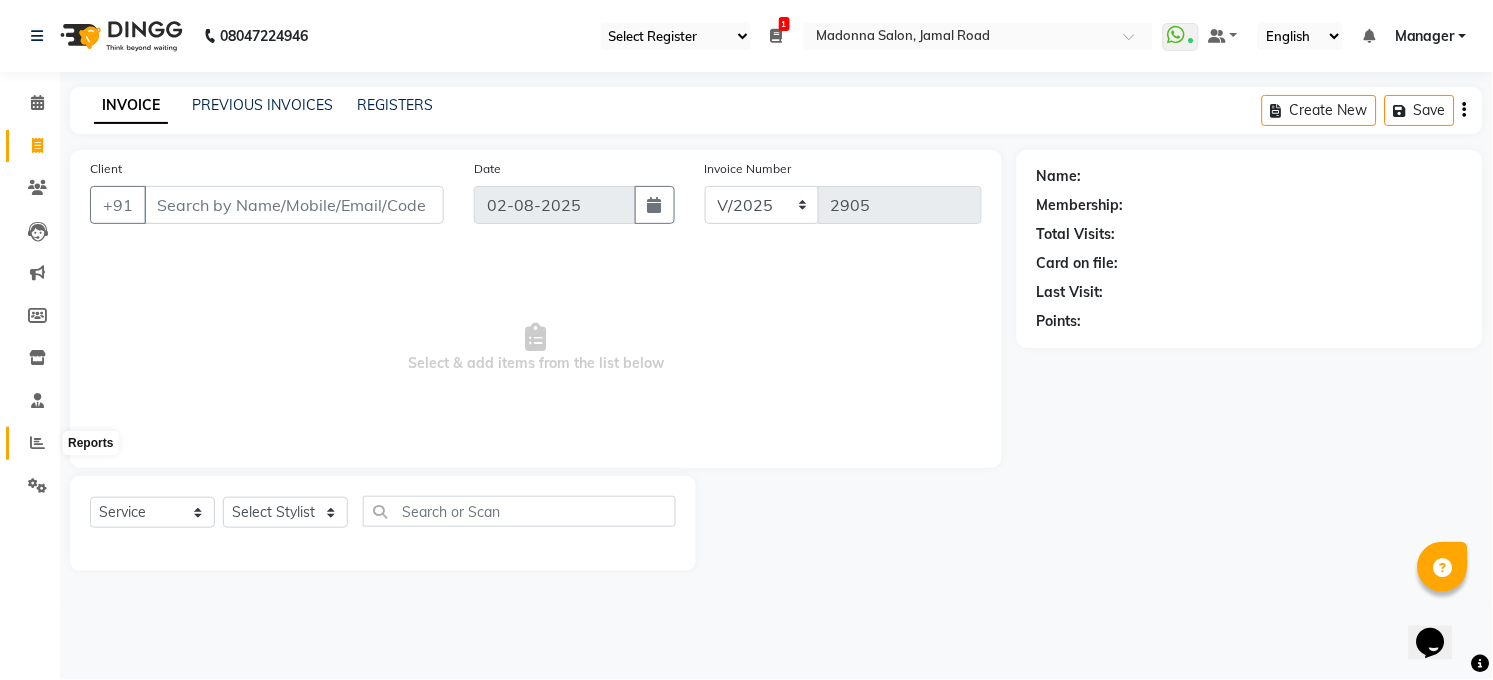 click 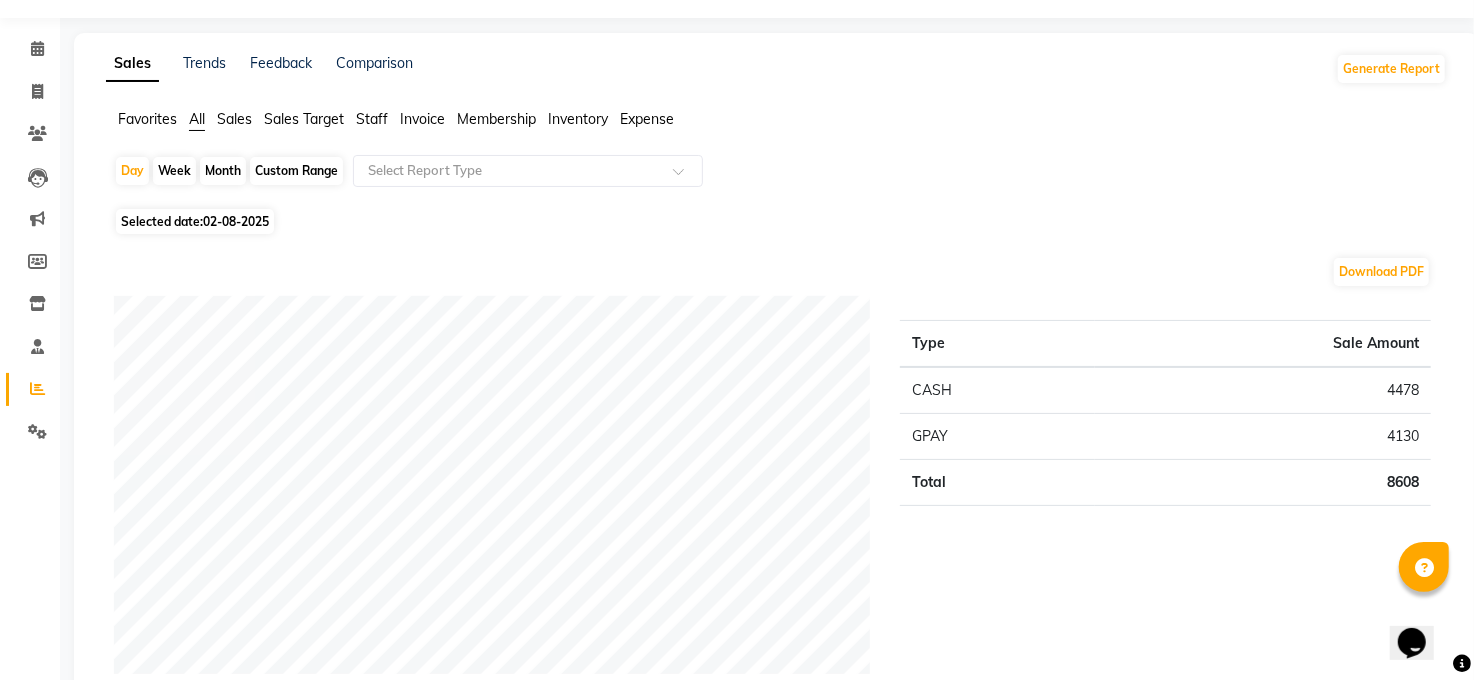 scroll, scrollTop: 44, scrollLeft: 0, axis: vertical 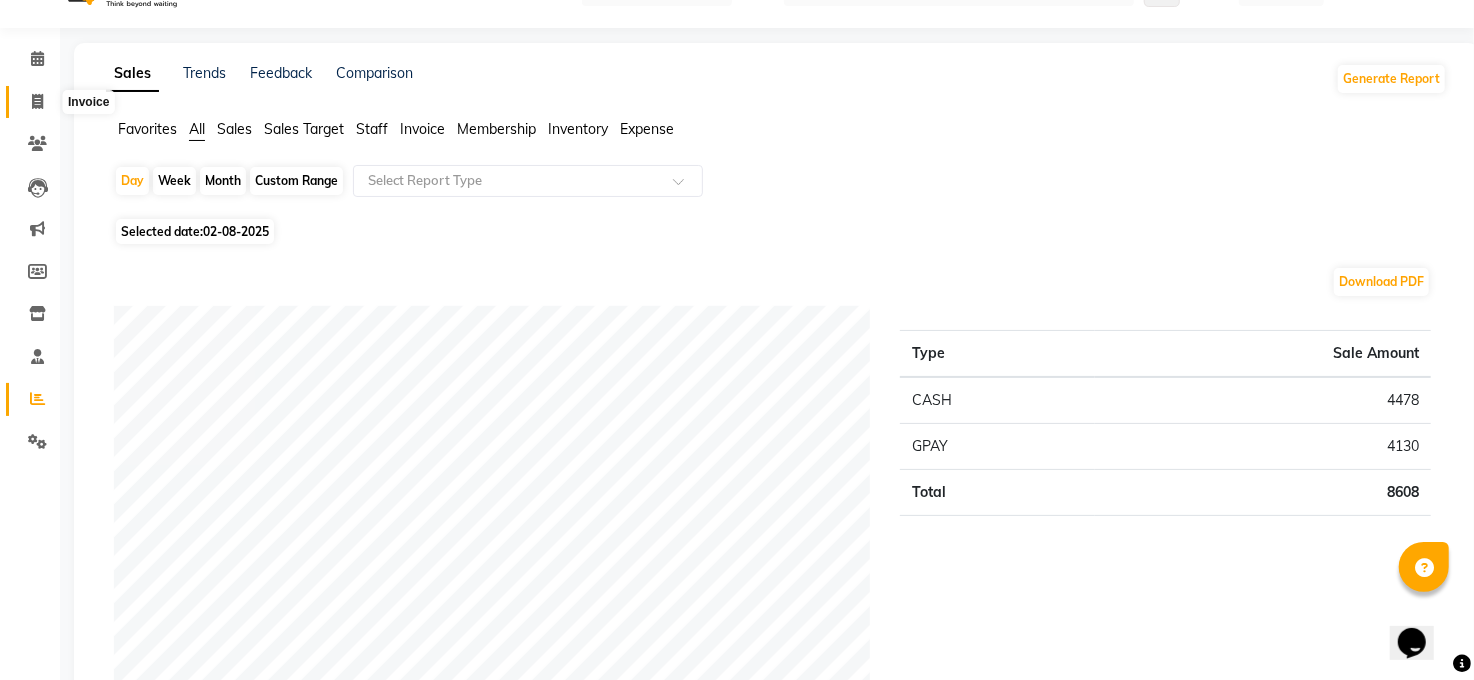 click 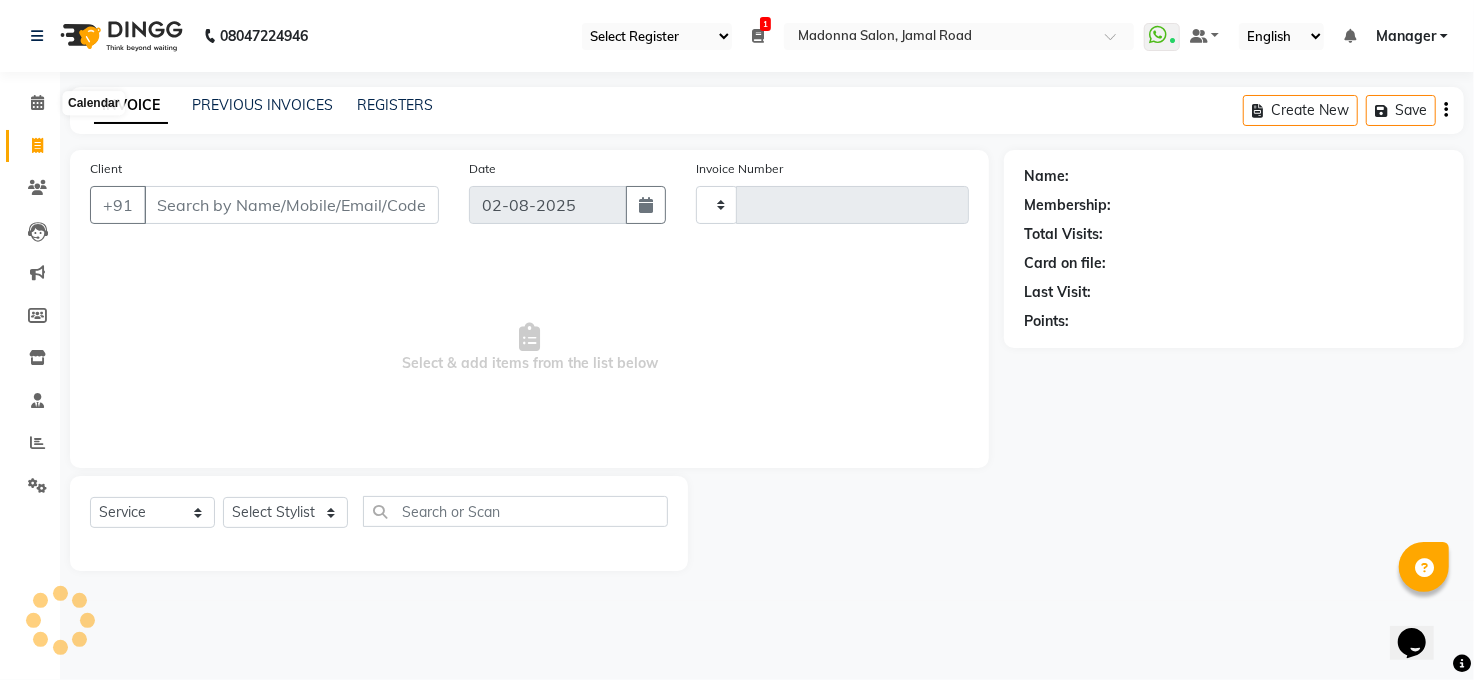 scroll, scrollTop: 0, scrollLeft: 0, axis: both 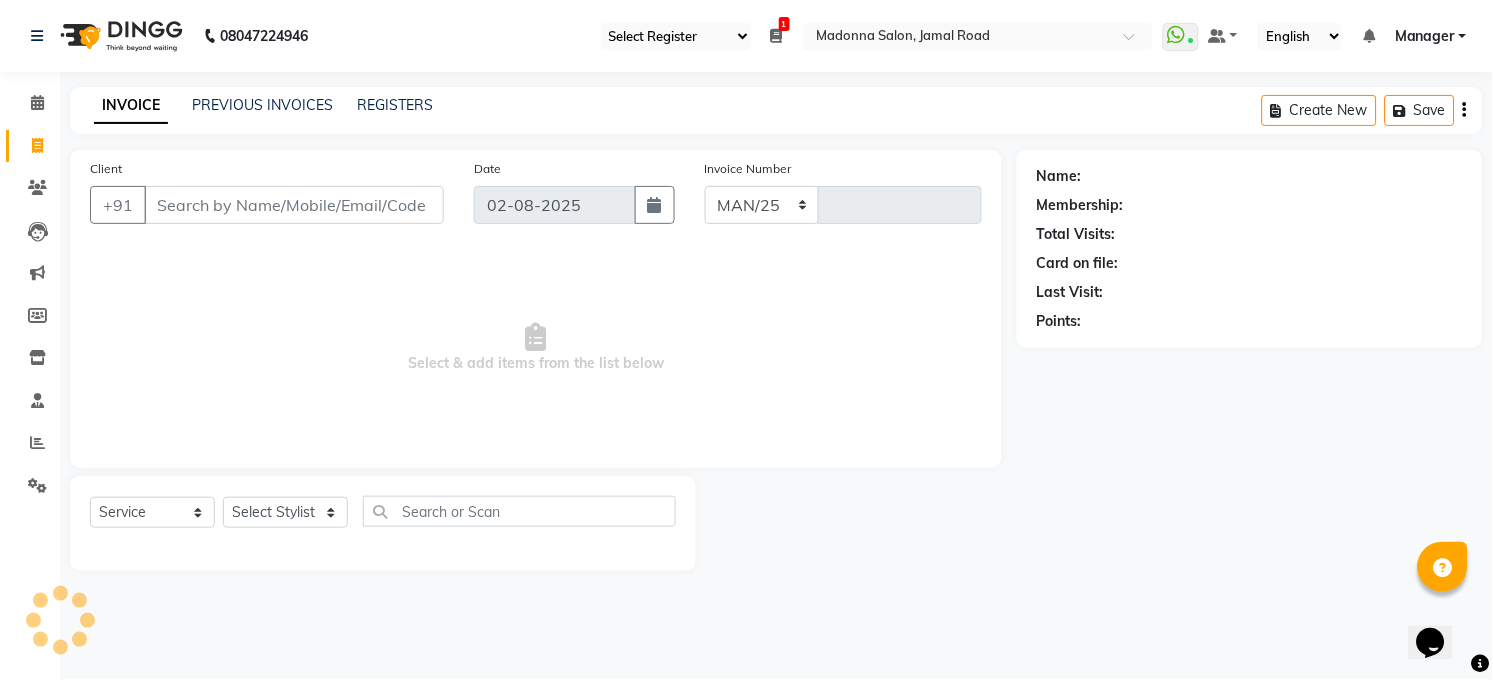 select on "5748" 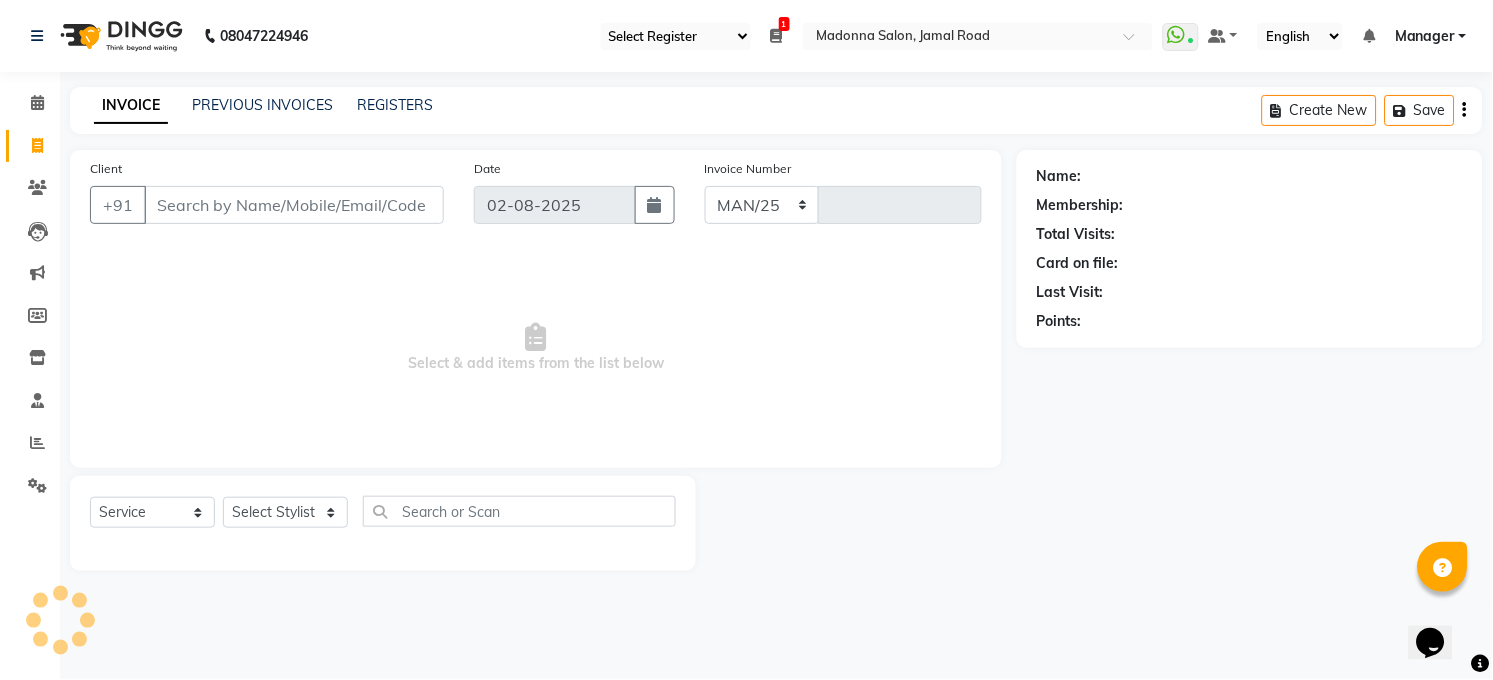type on "2905" 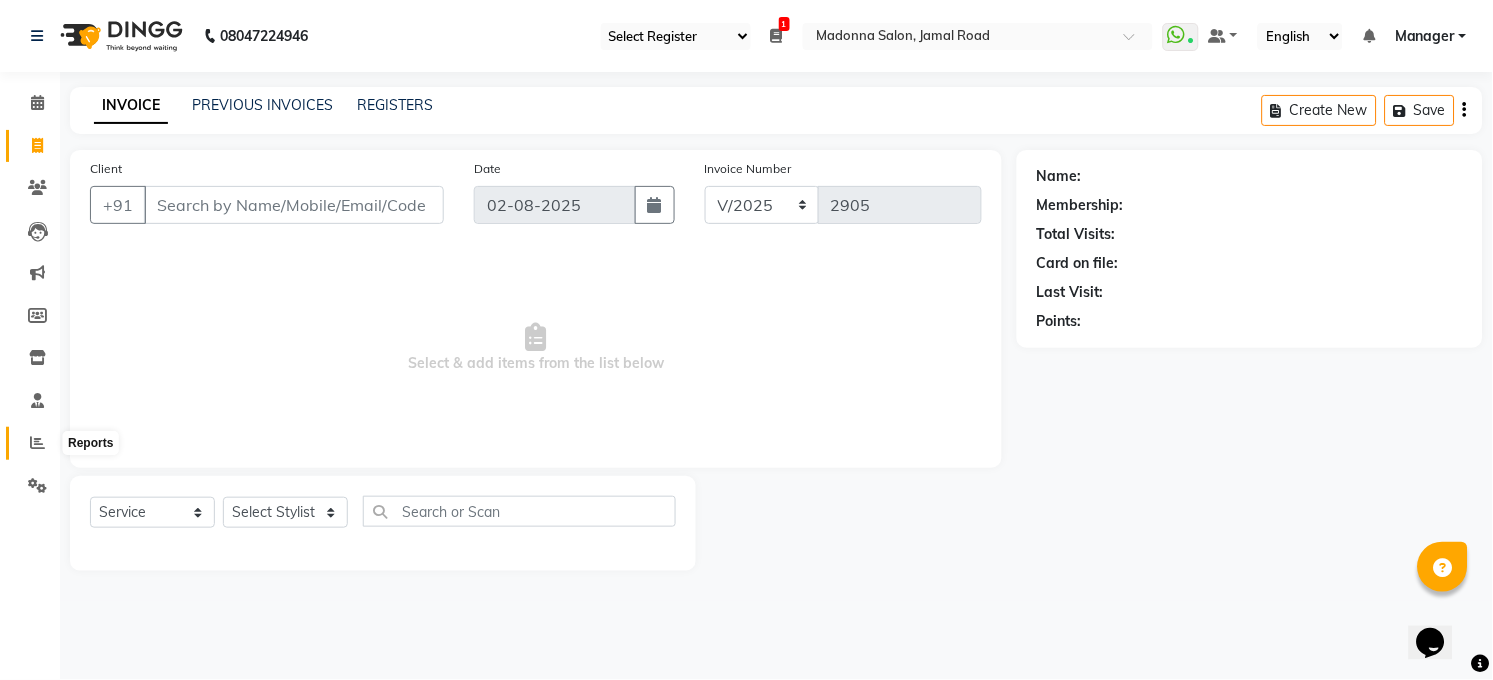 click 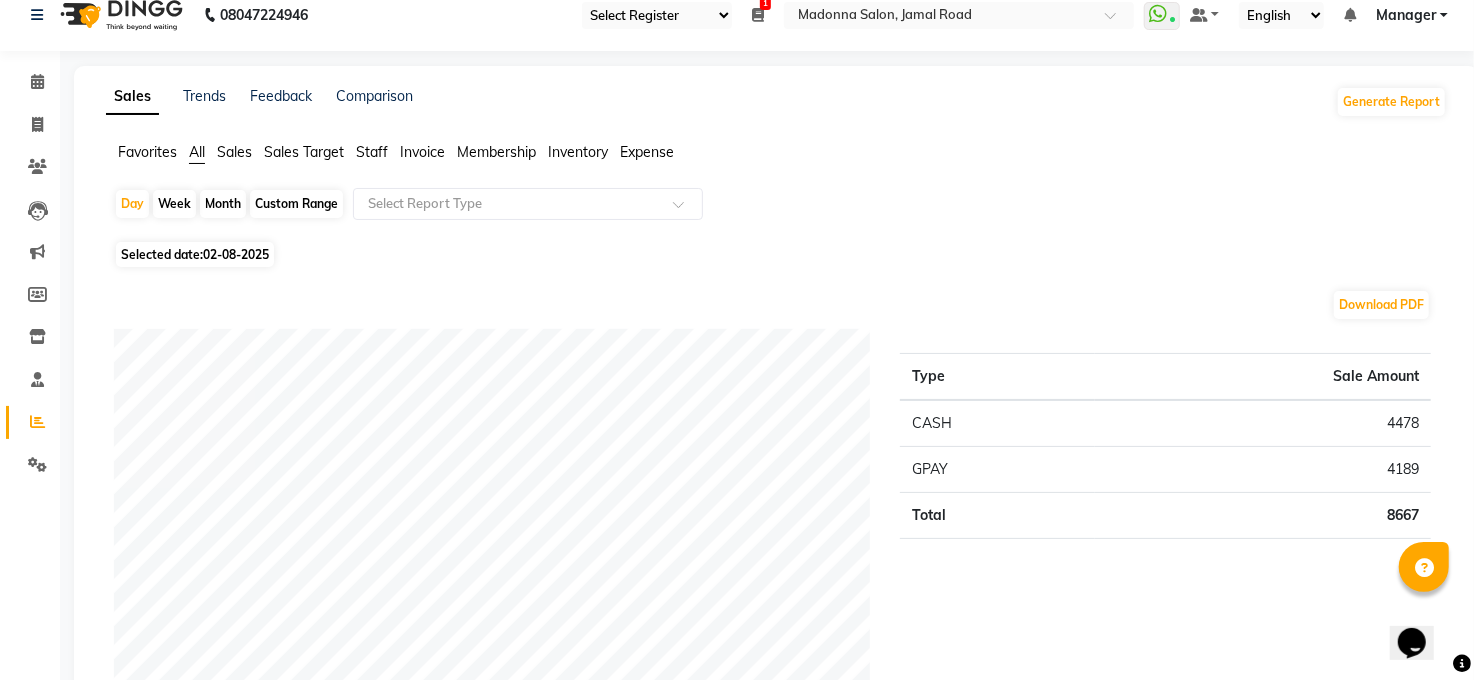 scroll, scrollTop: 0, scrollLeft: 0, axis: both 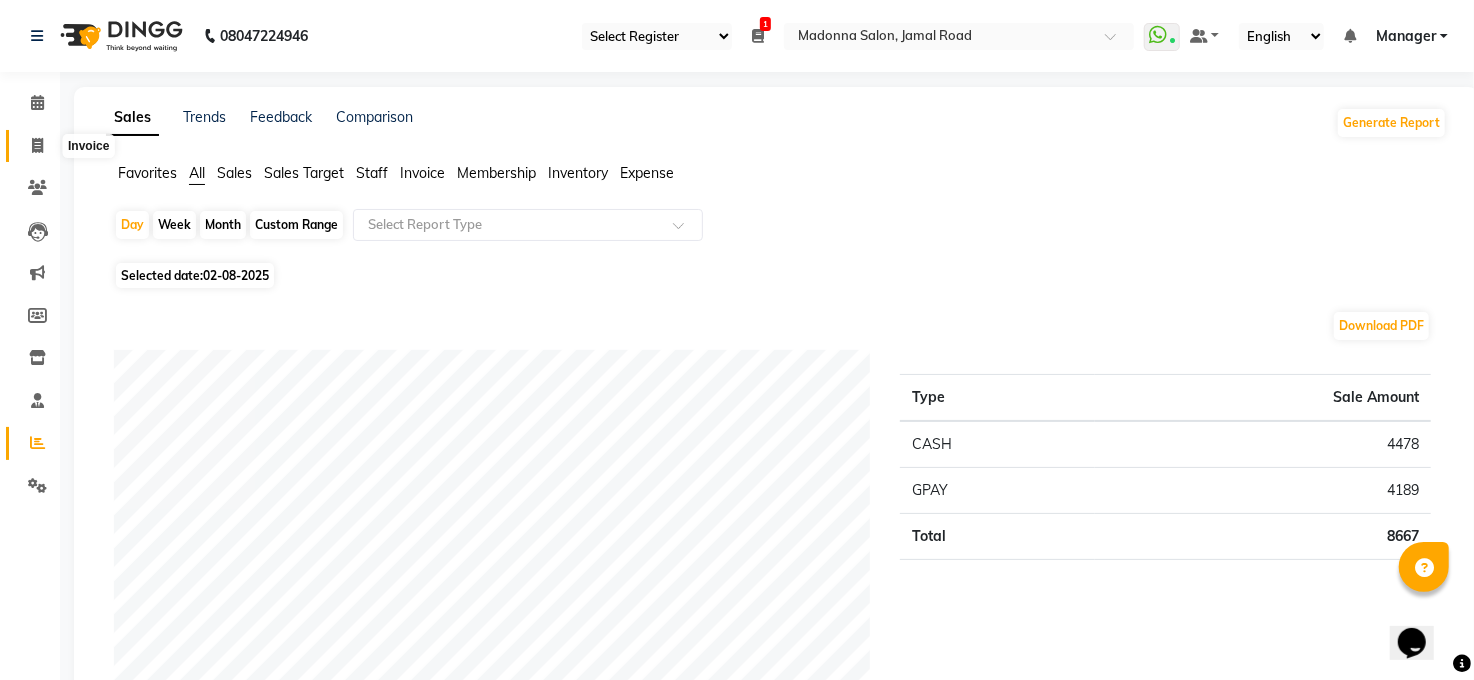 click 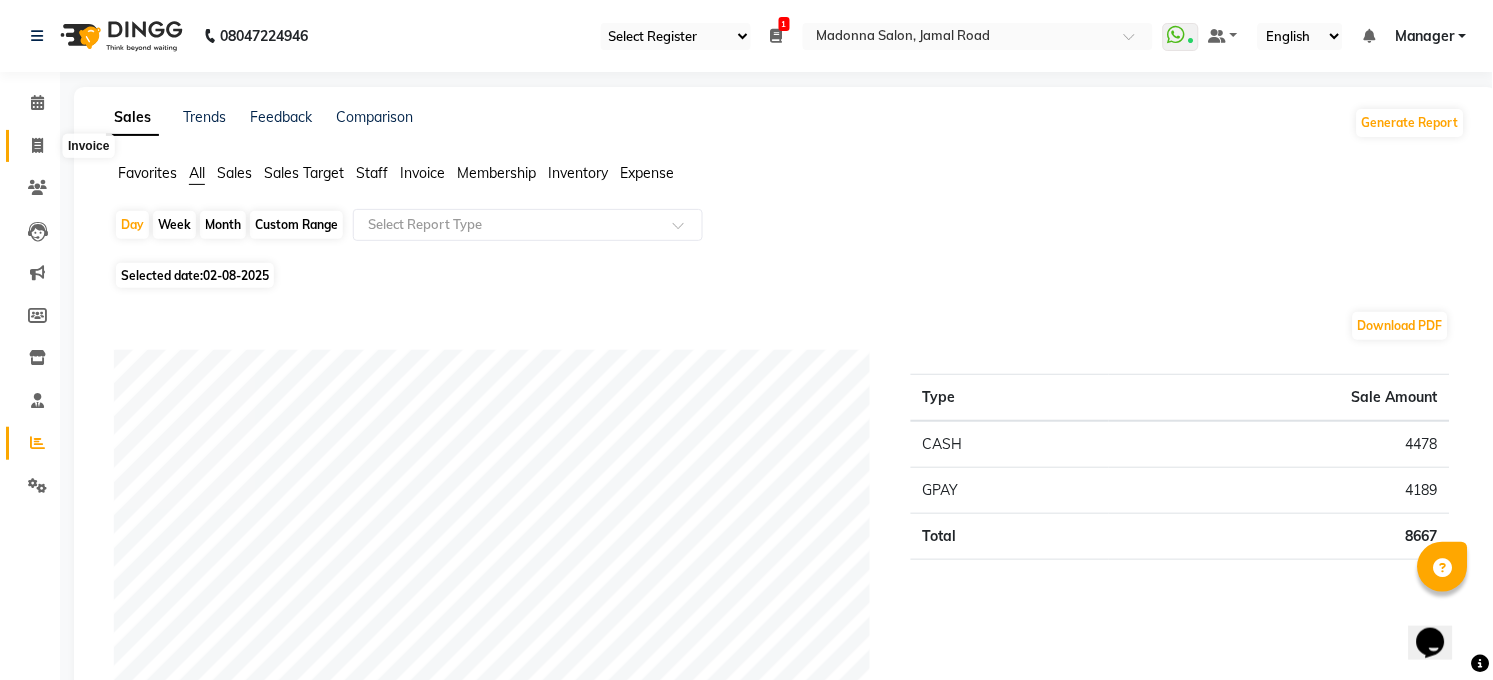 select on "service" 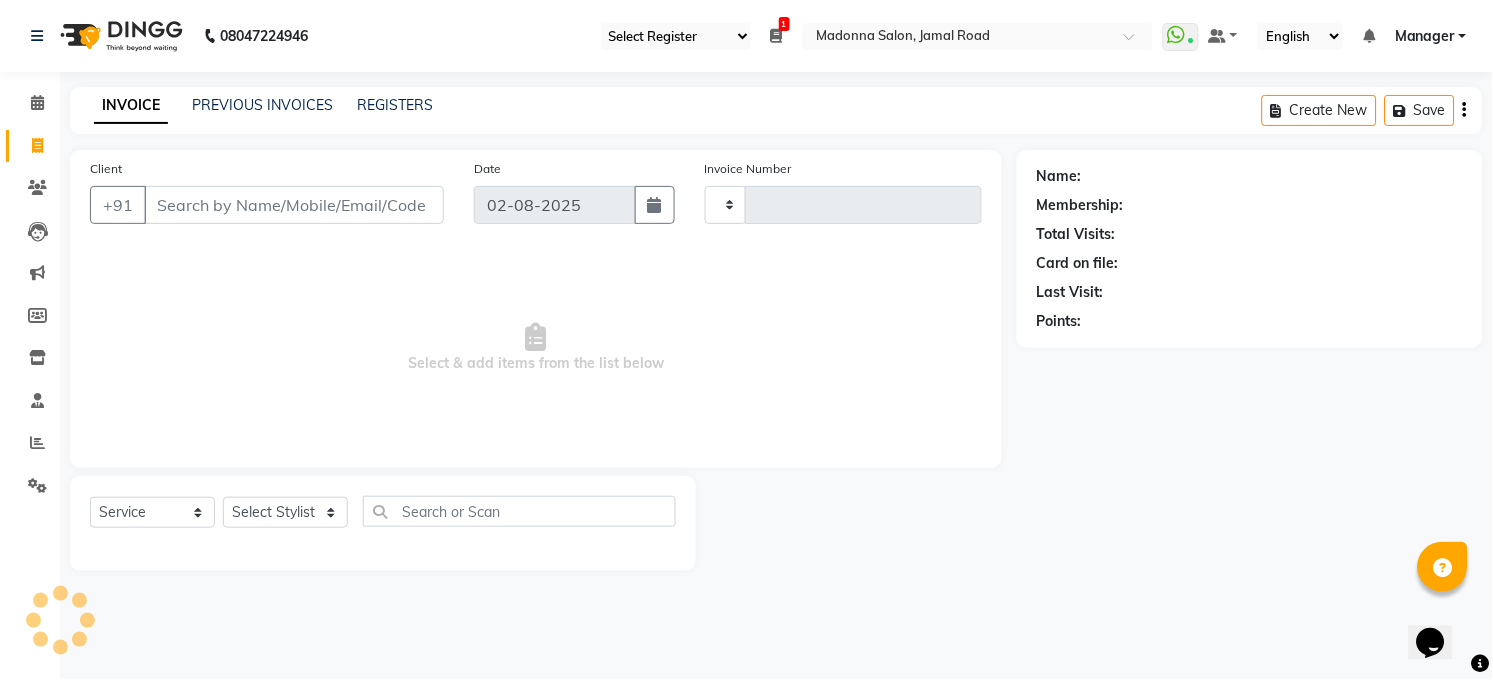 type on "2906" 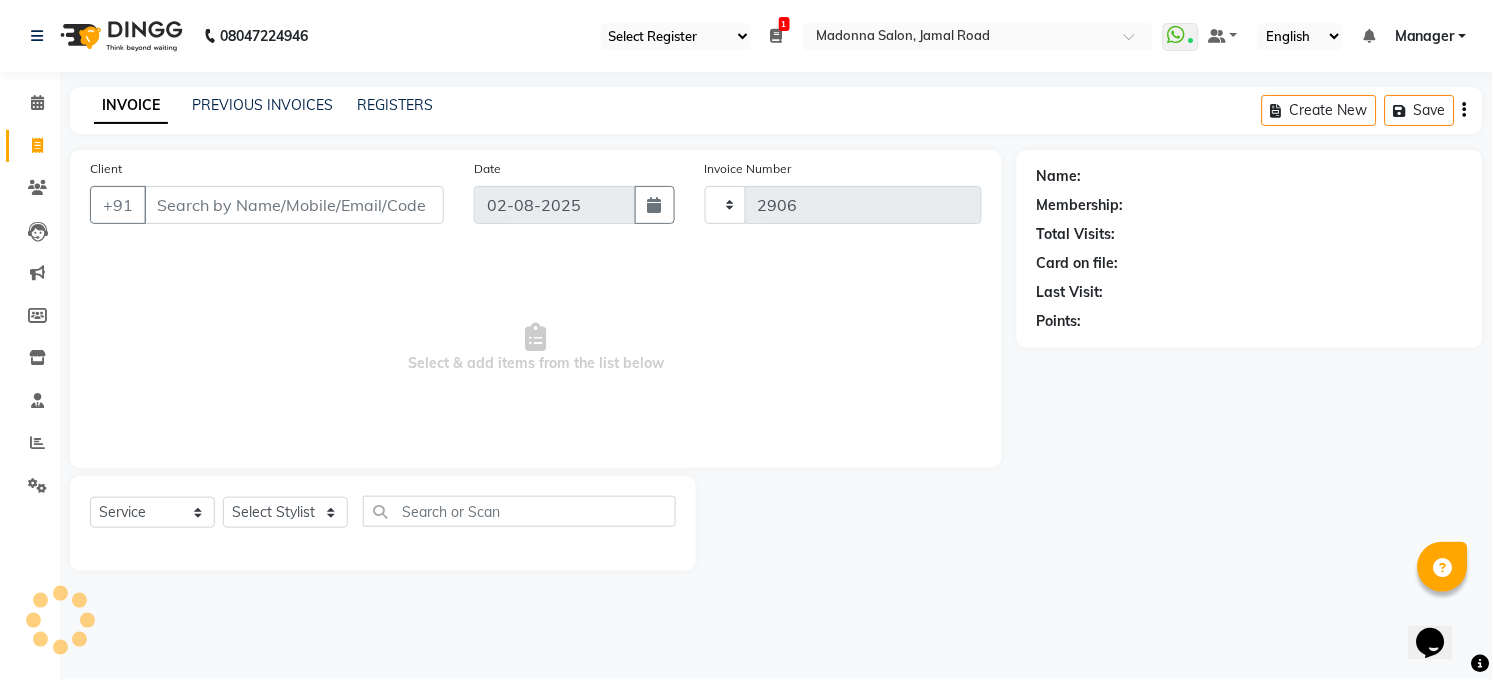 select on "5748" 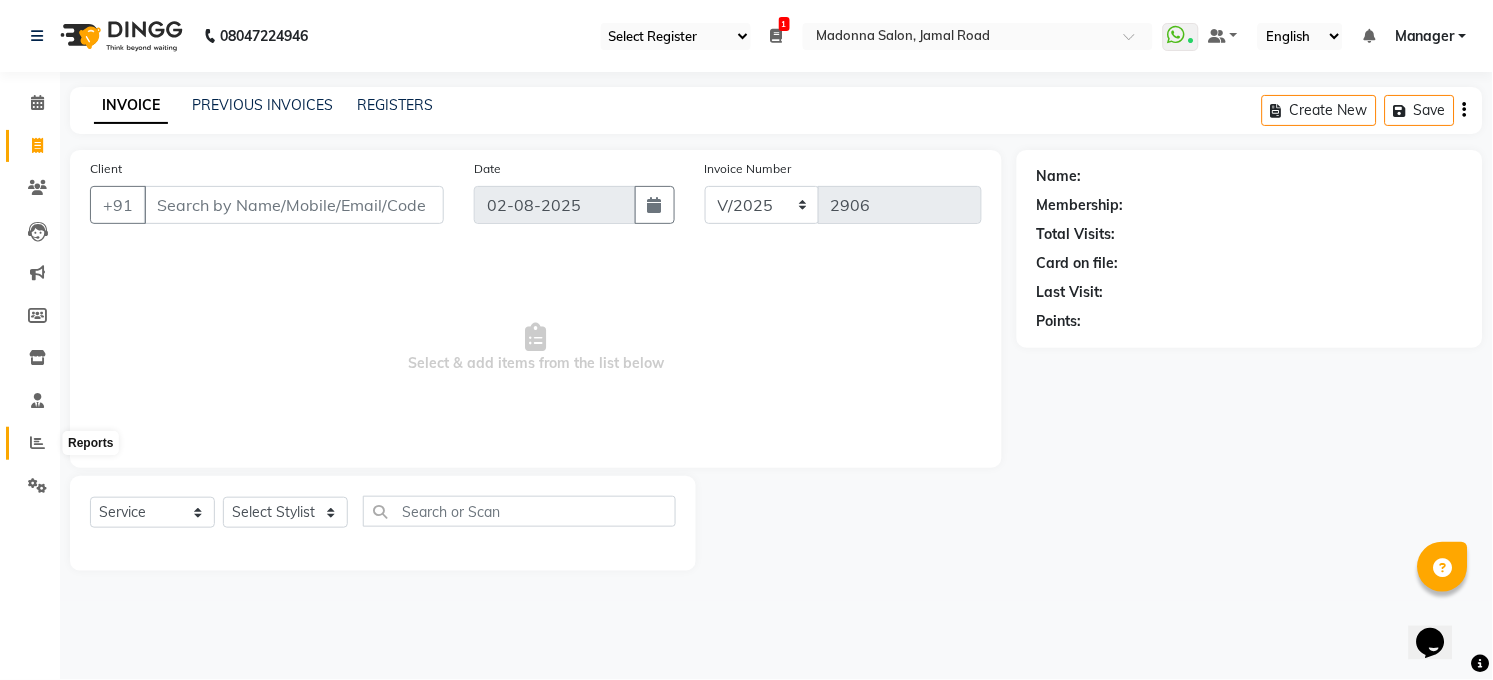click 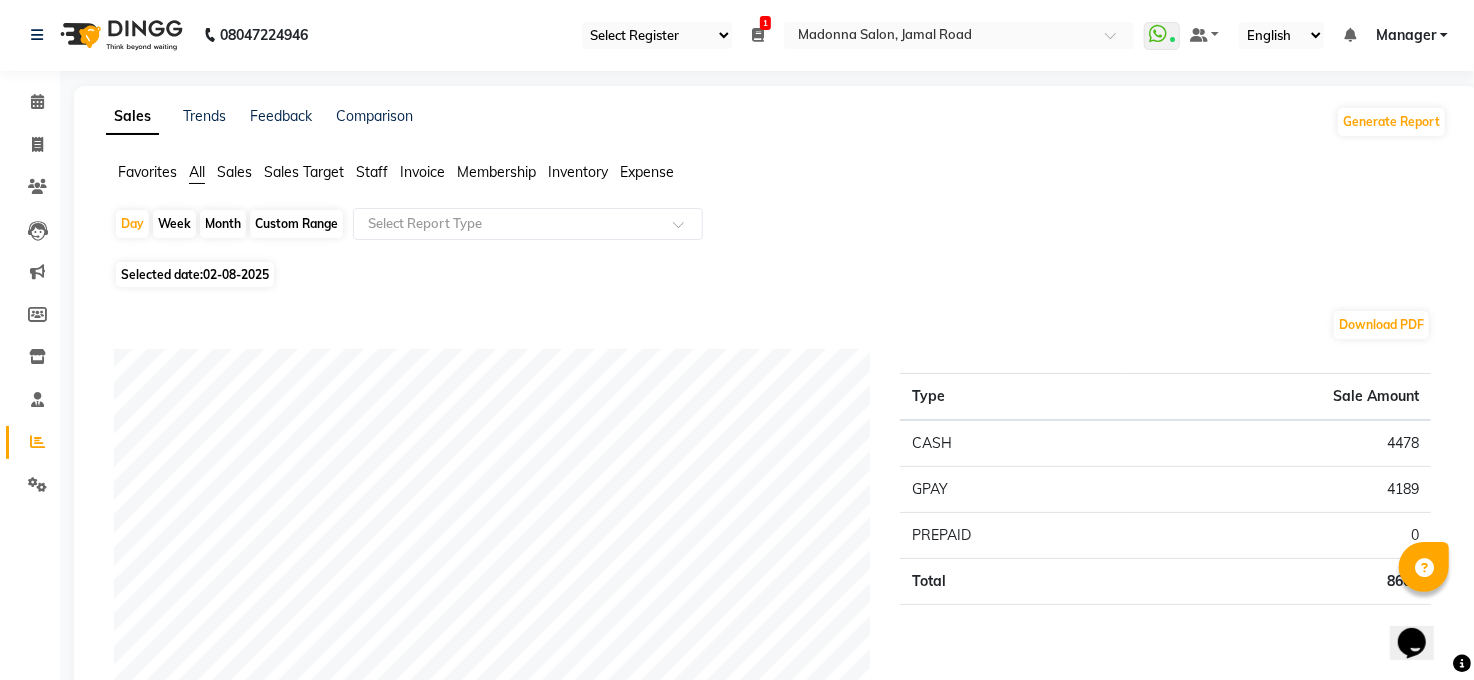scroll, scrollTop: 0, scrollLeft: 0, axis: both 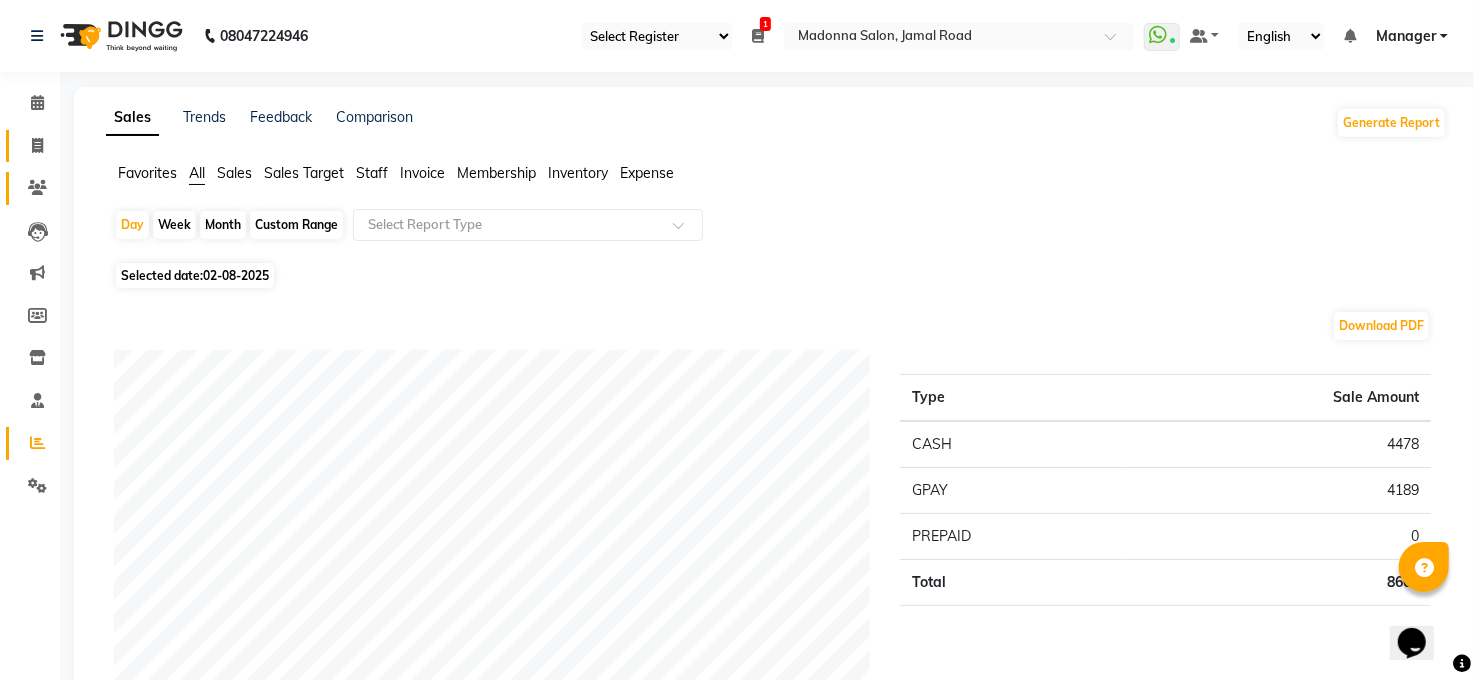 click 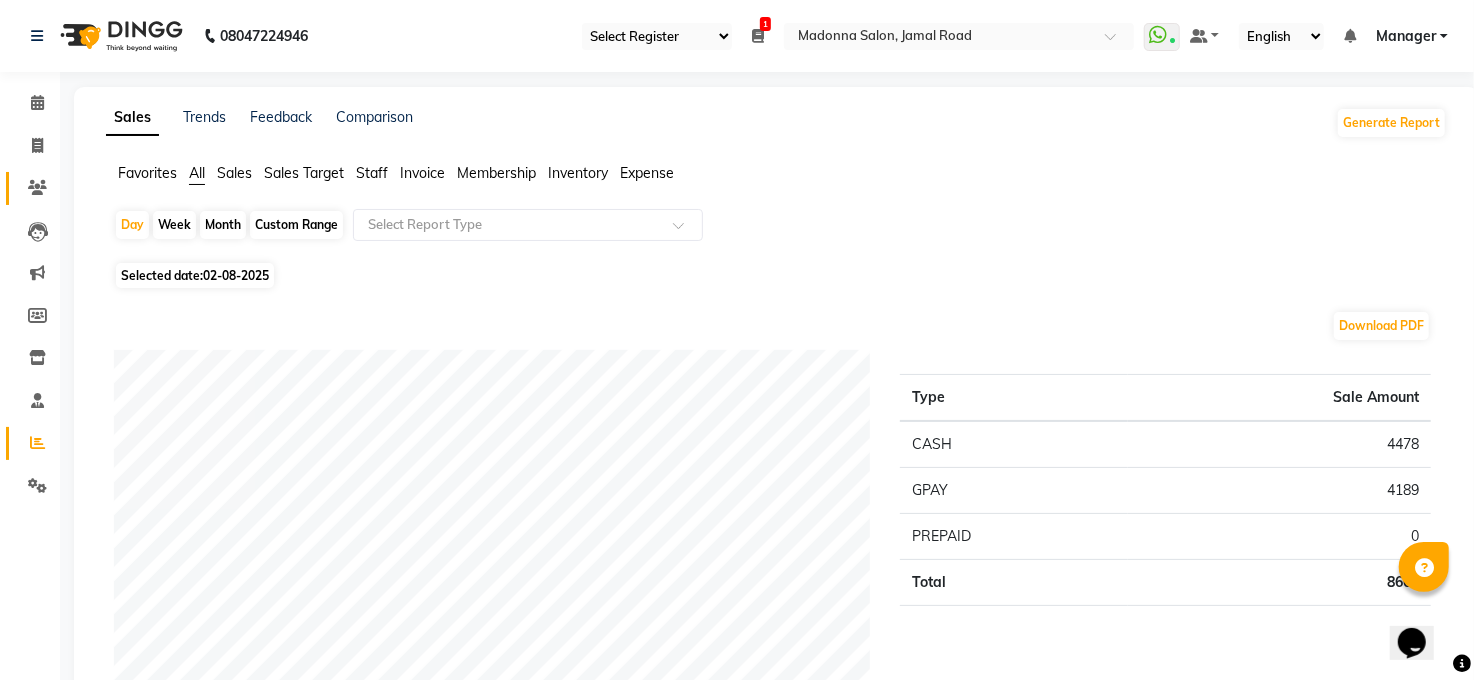 select on "service" 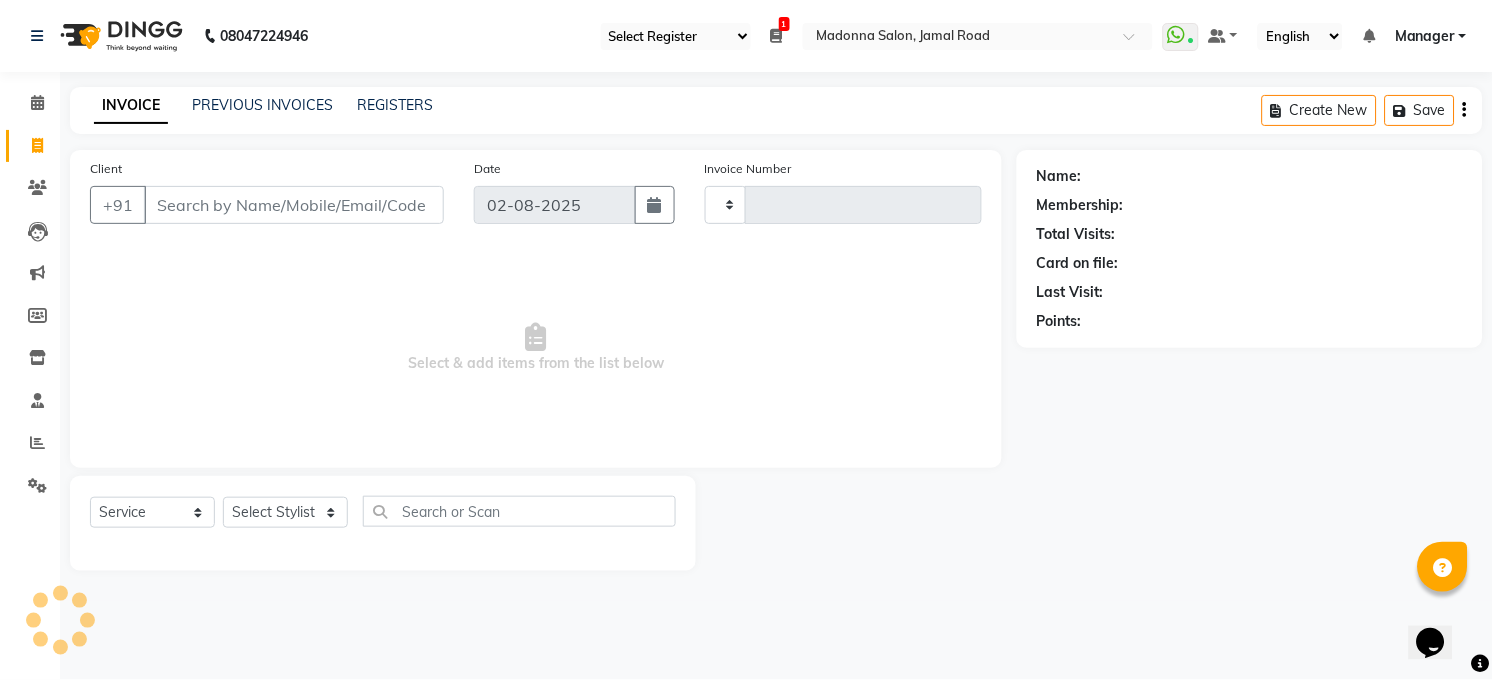 type on "2906" 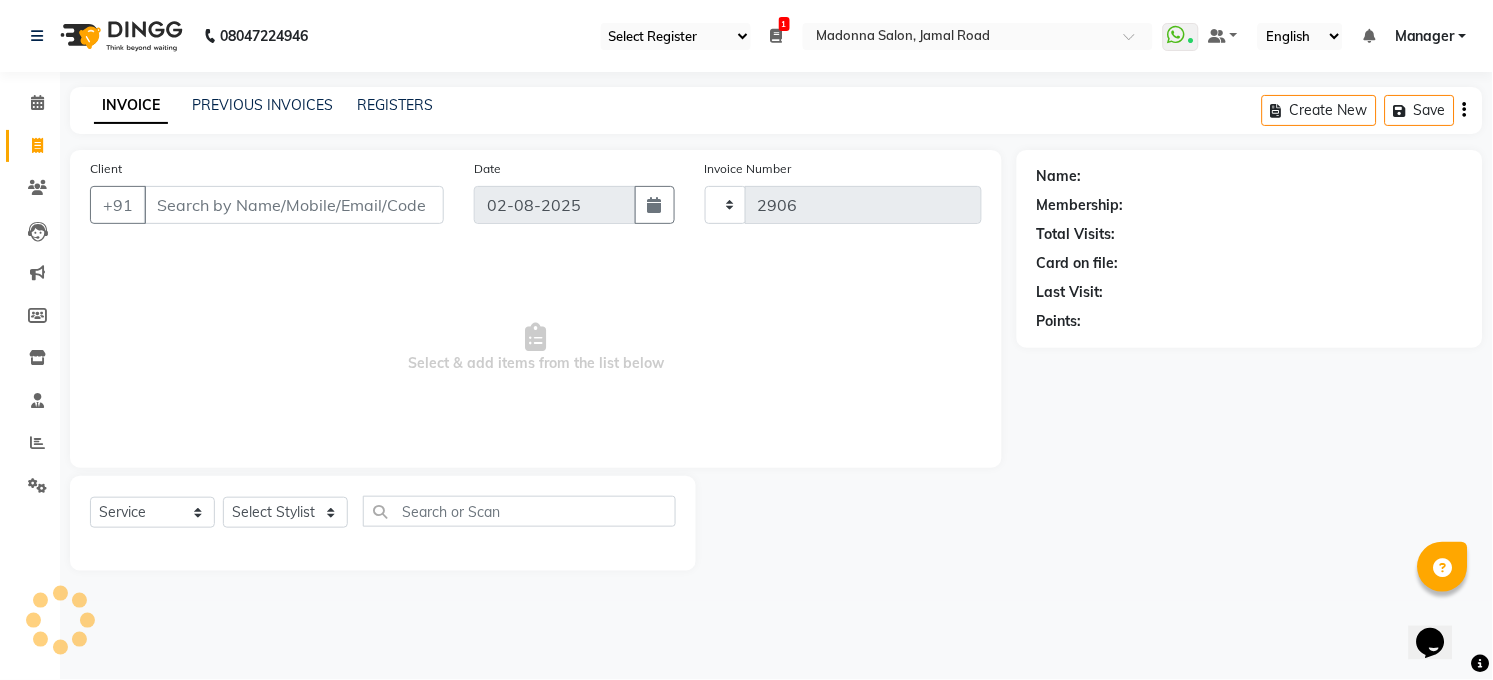 select on "5748" 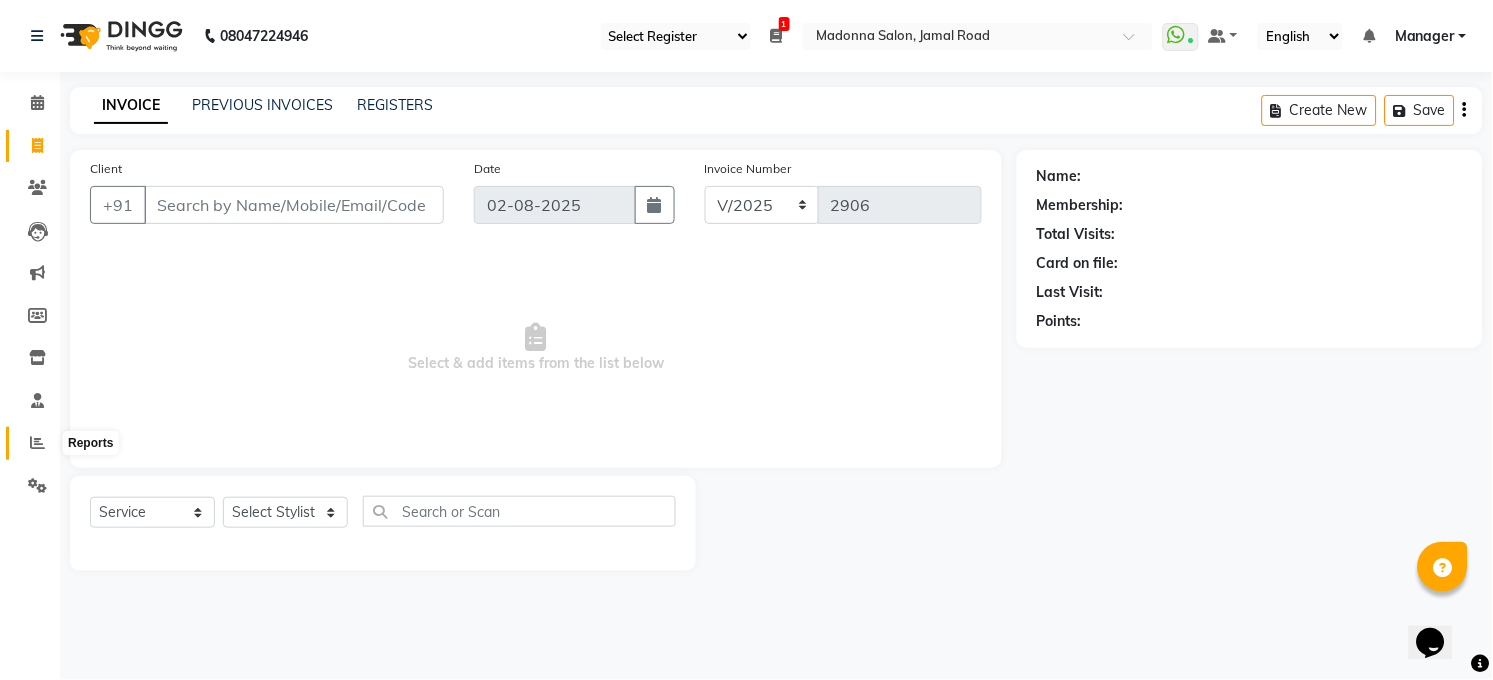 click 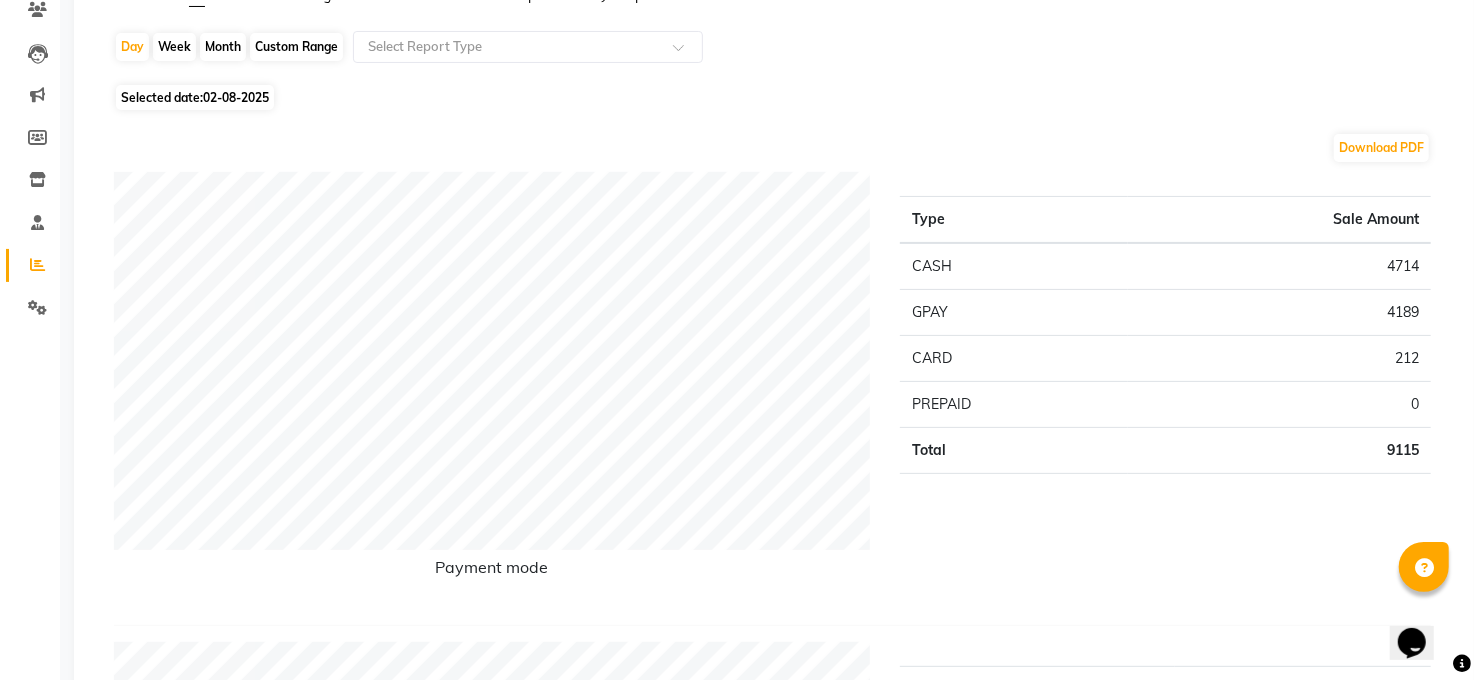 scroll, scrollTop: 0, scrollLeft: 0, axis: both 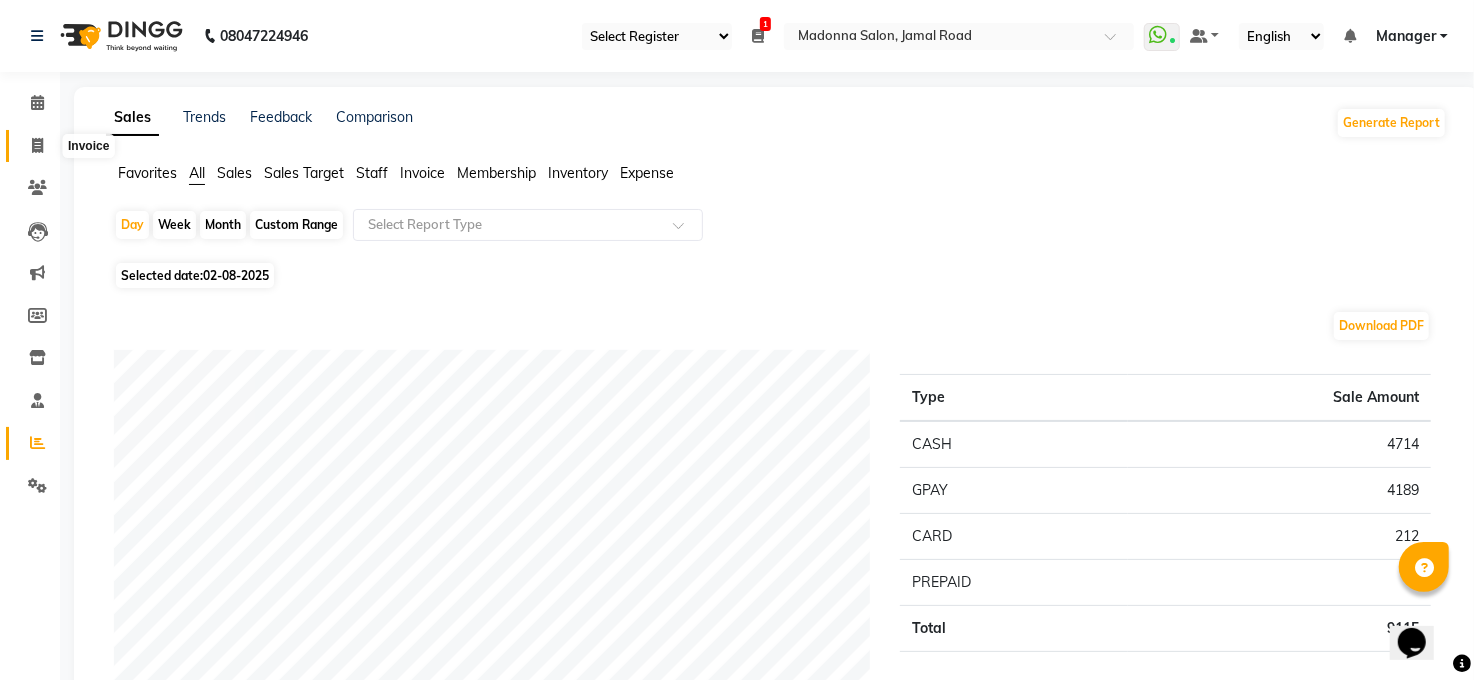 click 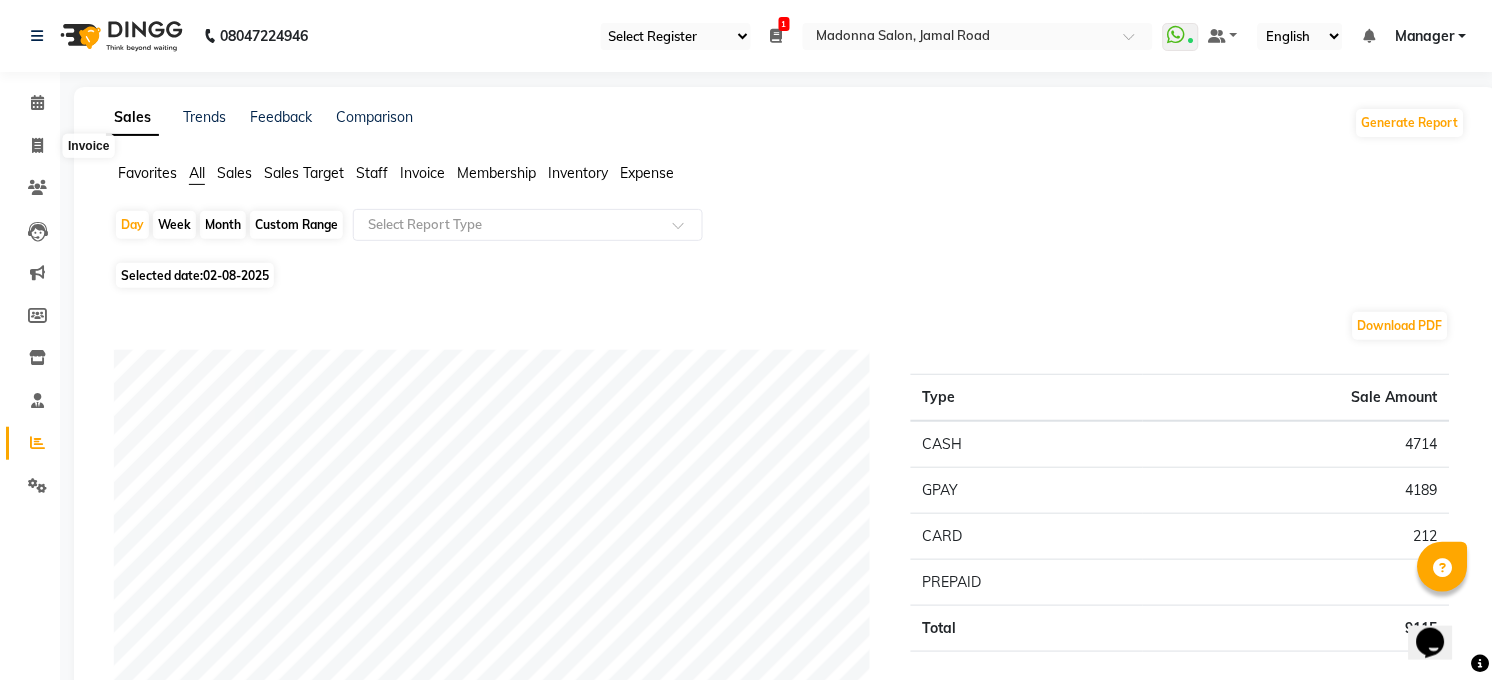 select on "service" 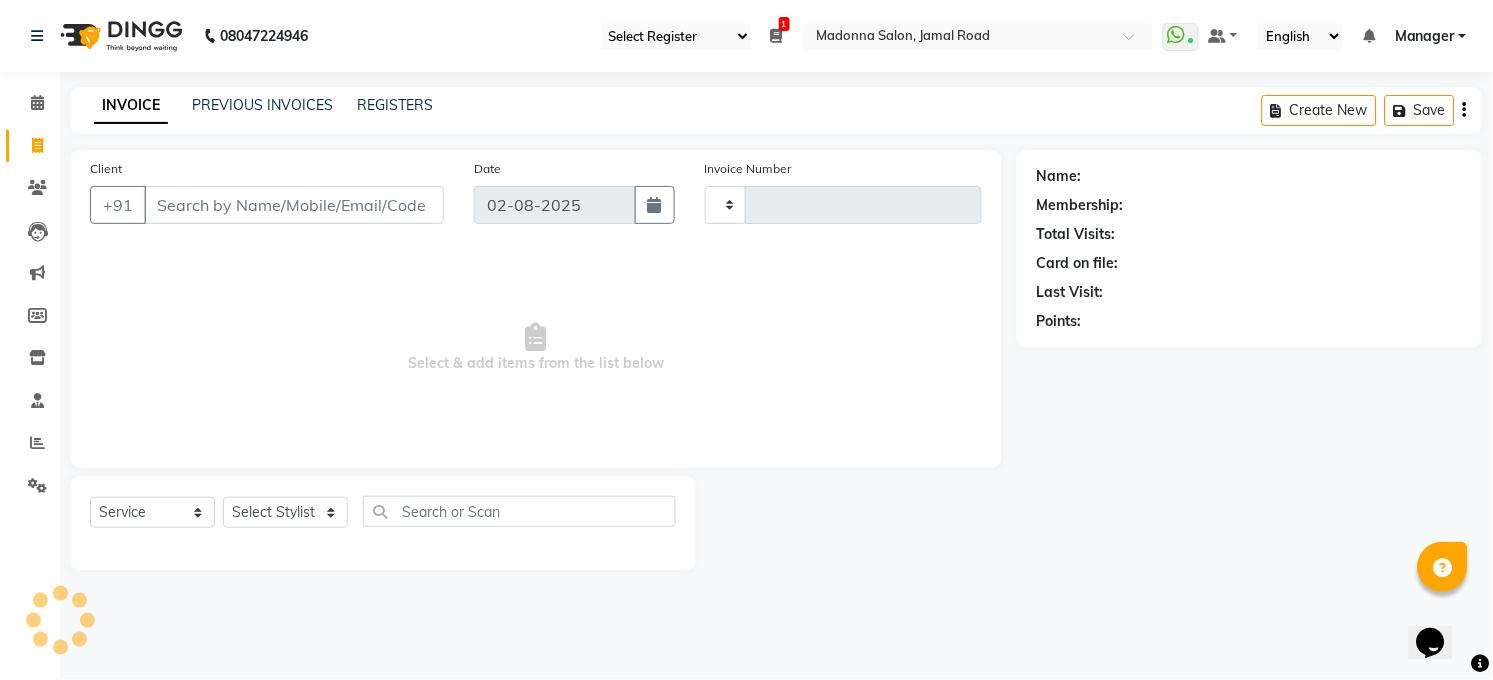 type on "2908" 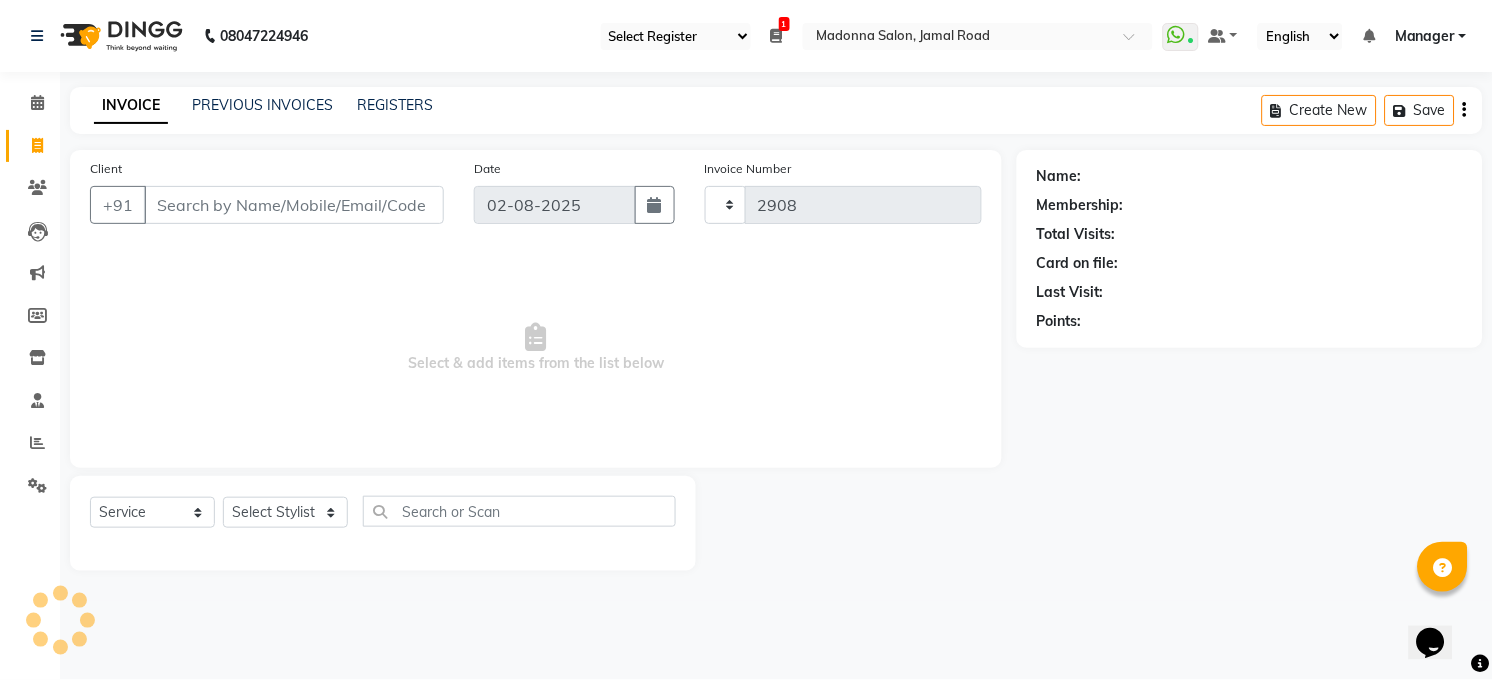 select on "5748" 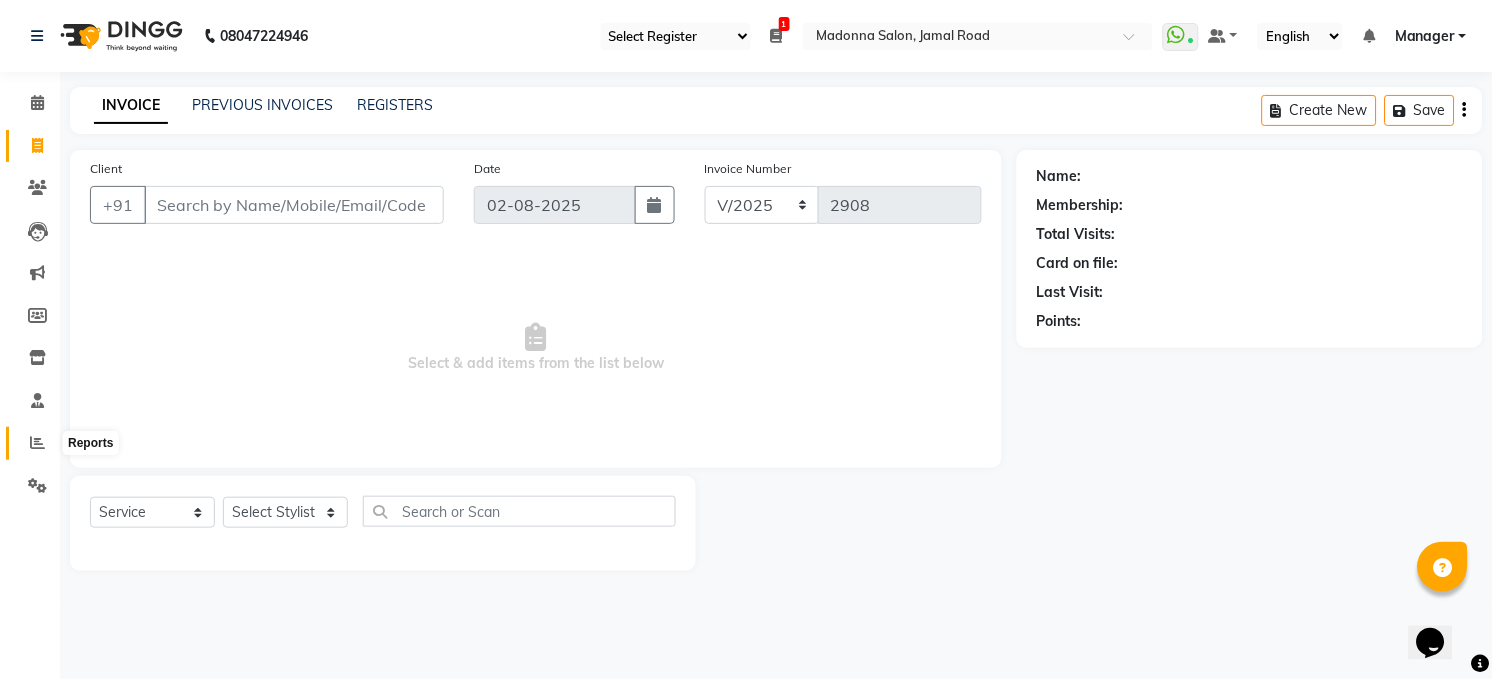 click 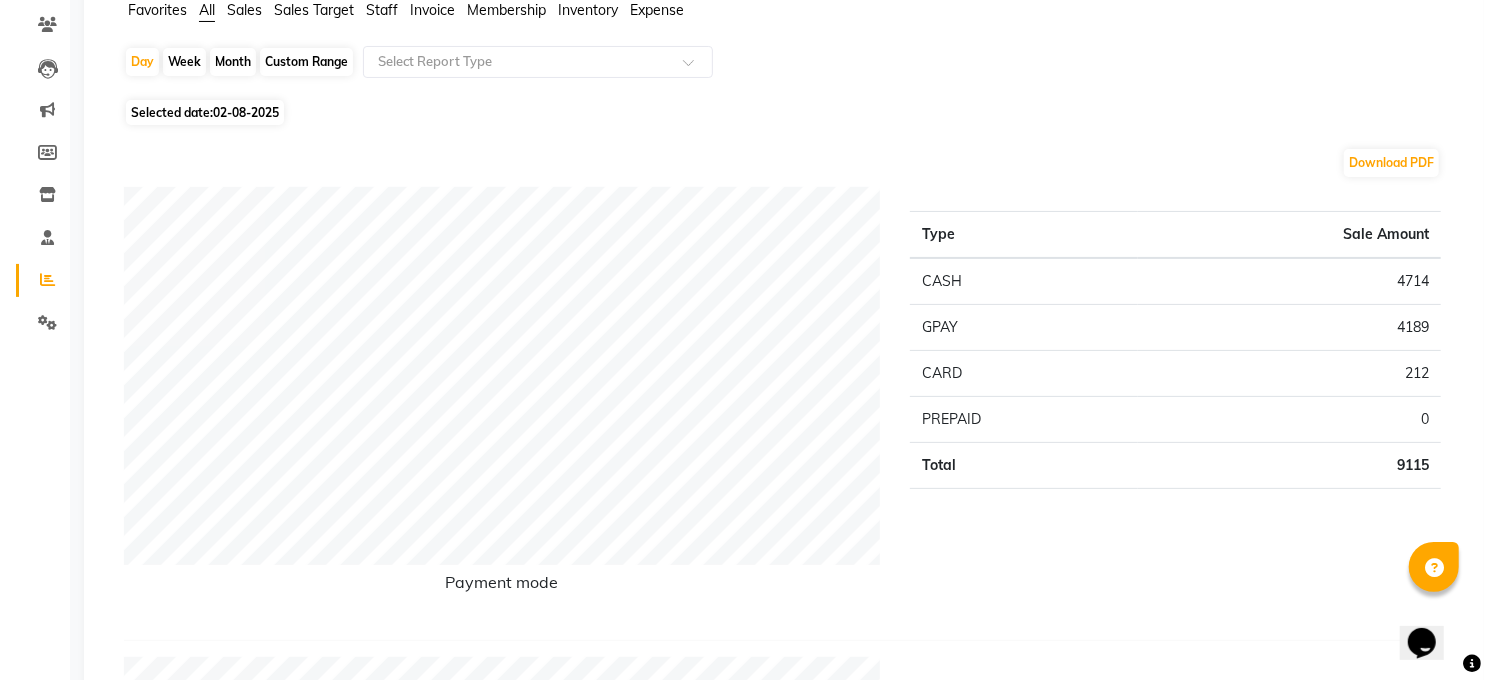 scroll, scrollTop: 0, scrollLeft: 0, axis: both 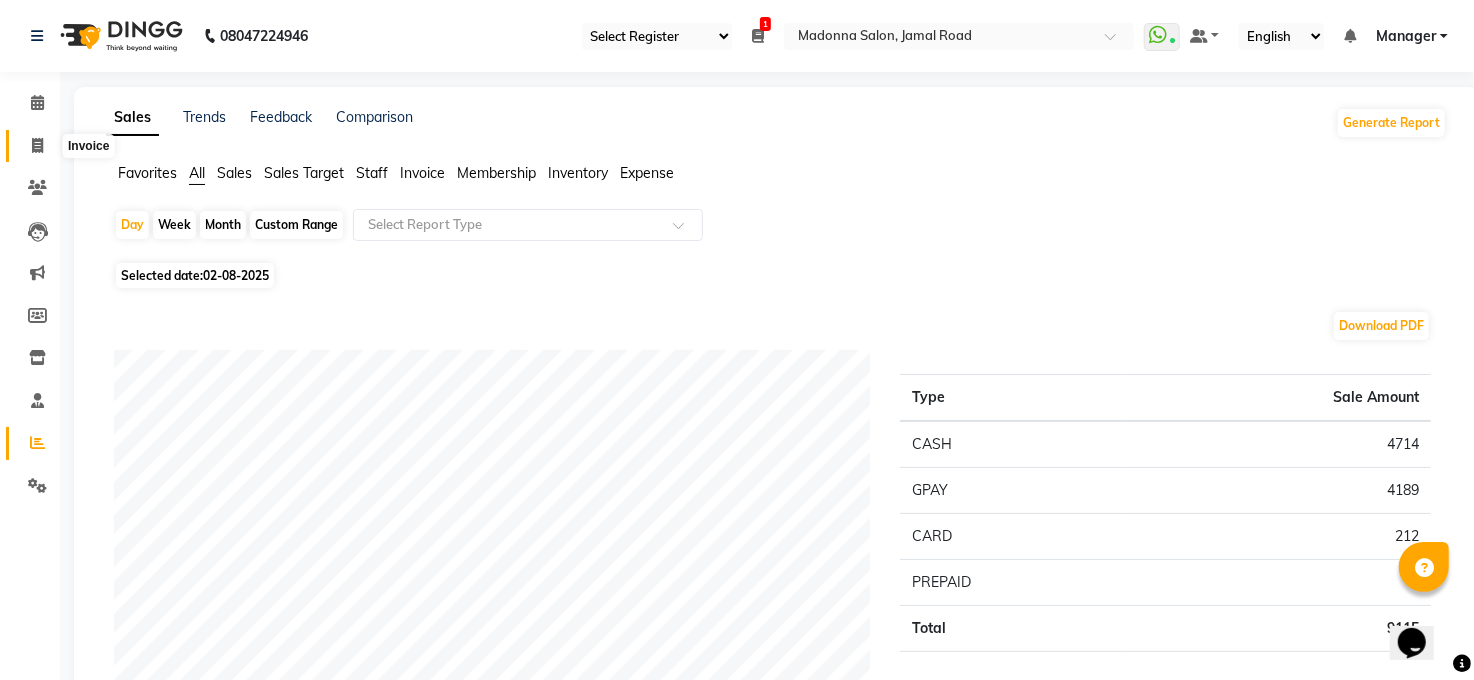 click 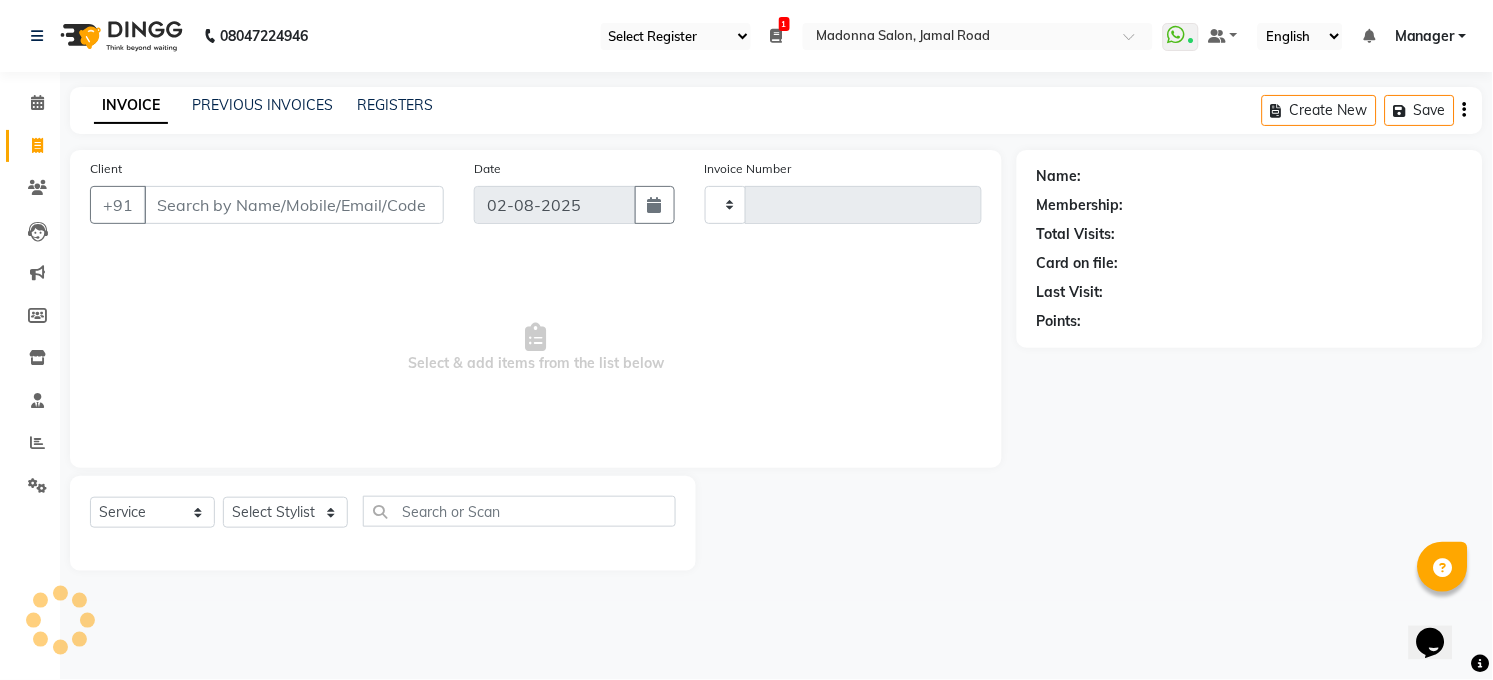 type on "2908" 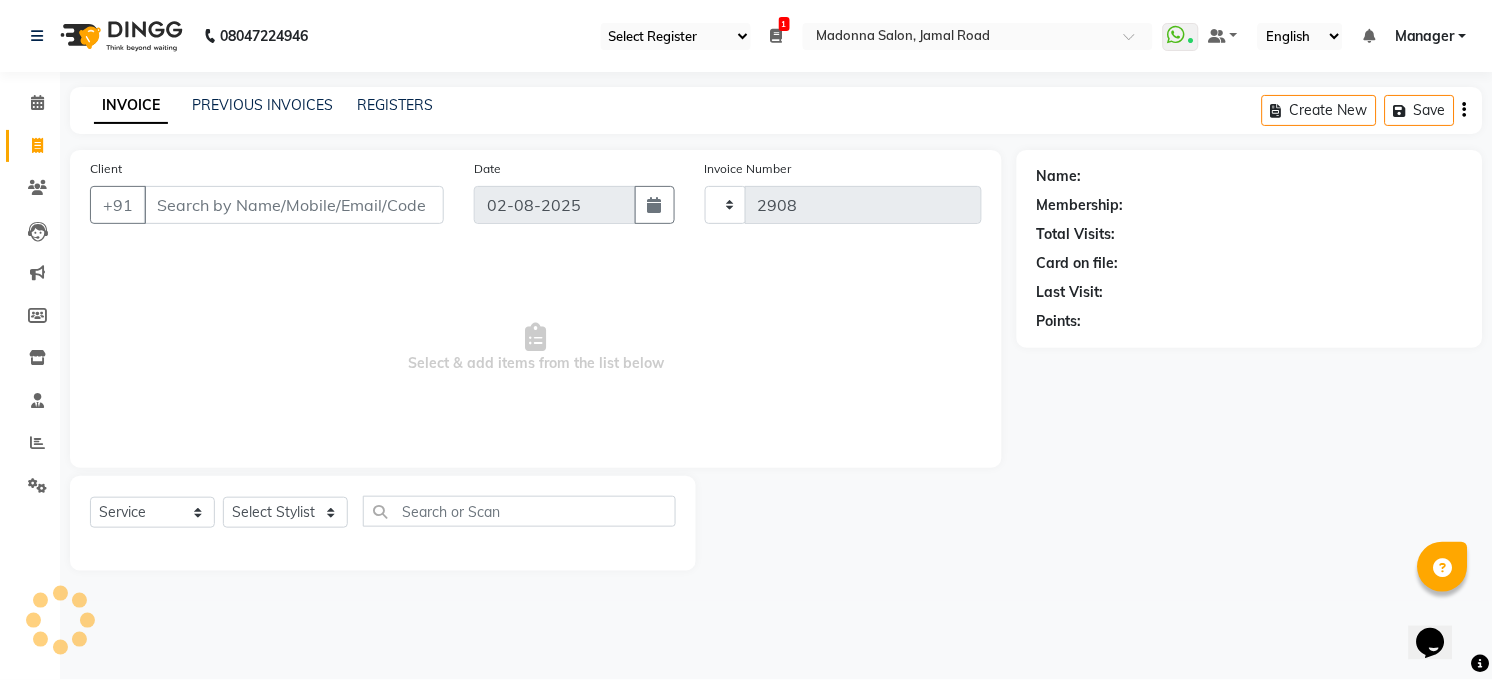 select on "5748" 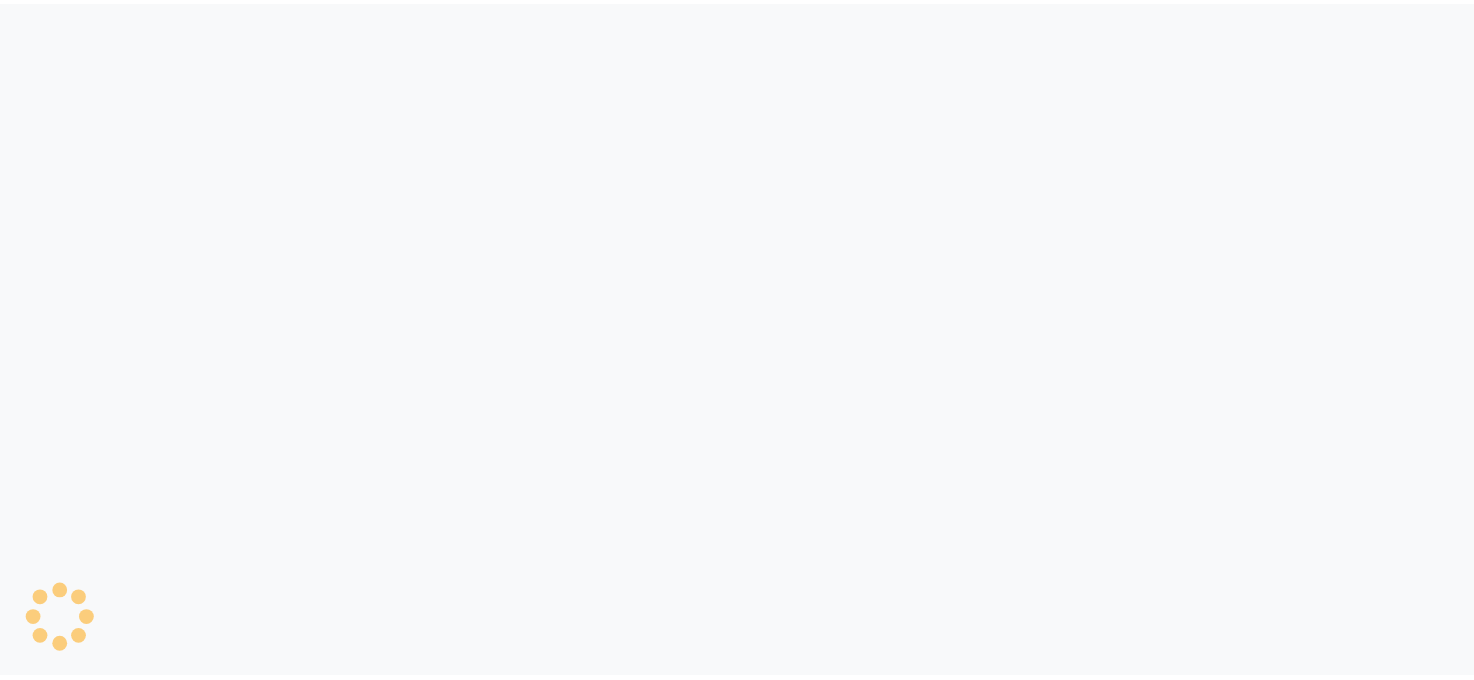 scroll, scrollTop: 0, scrollLeft: 0, axis: both 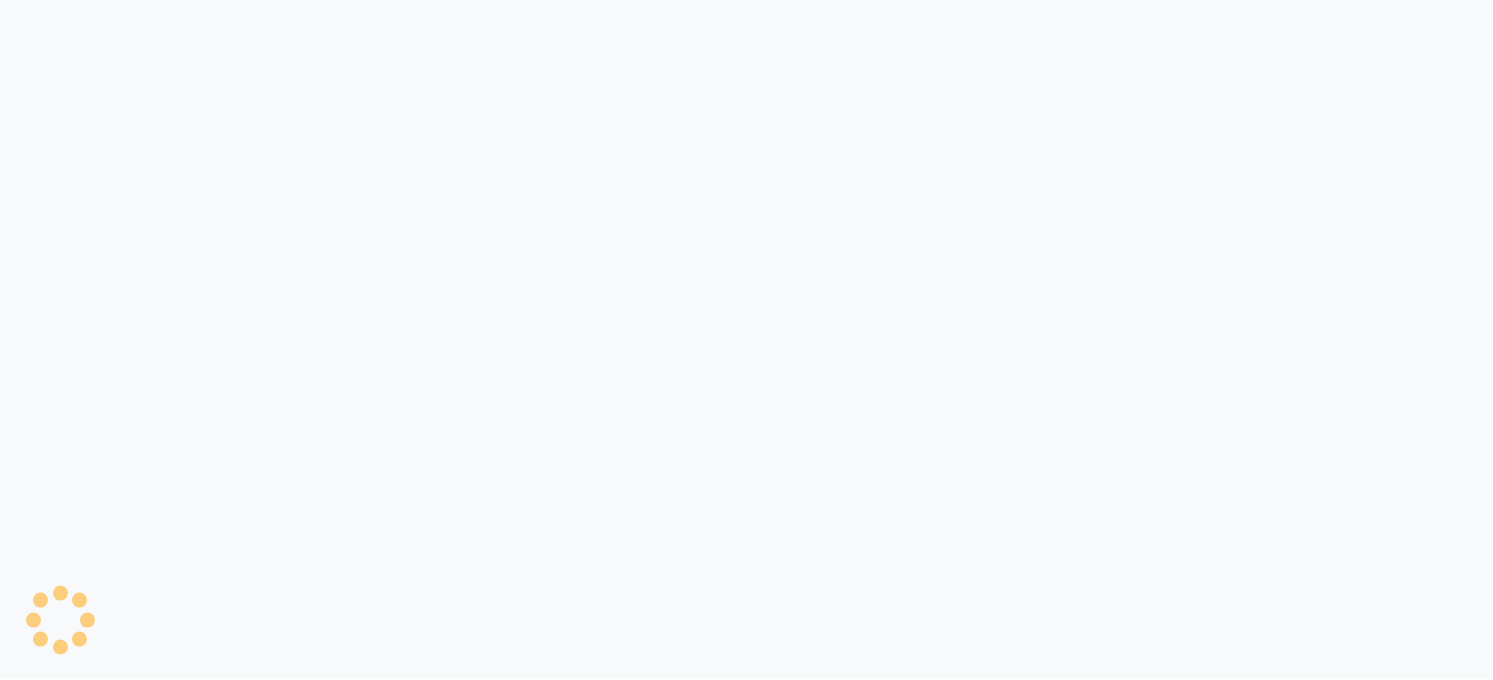 select on "35" 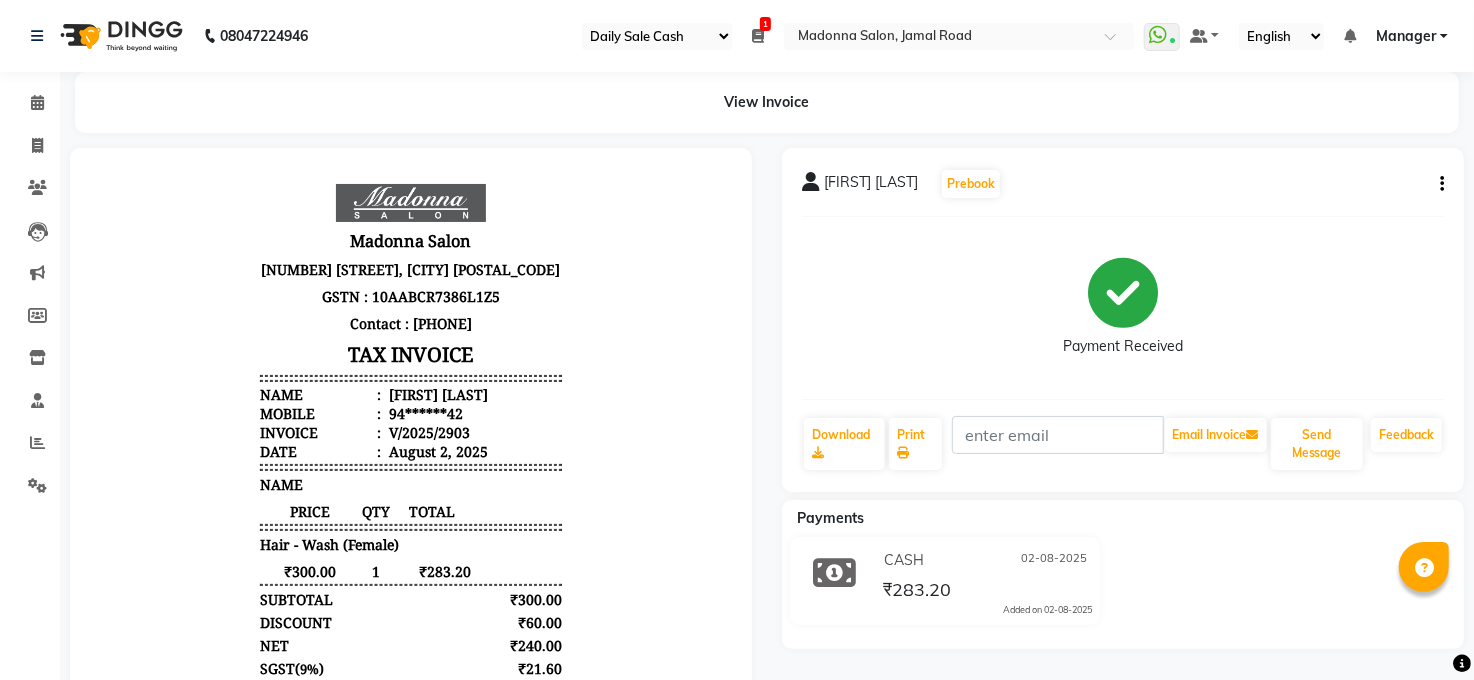 scroll, scrollTop: 0, scrollLeft: 0, axis: both 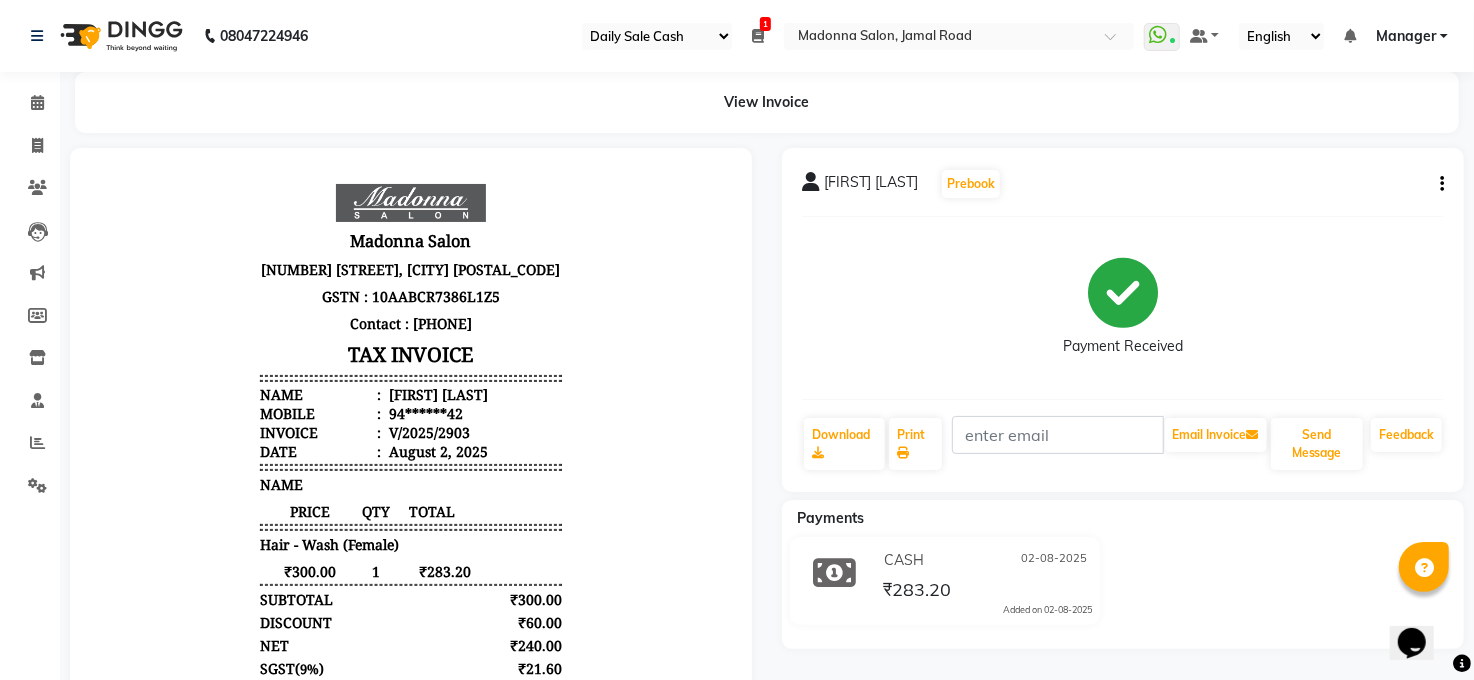 click 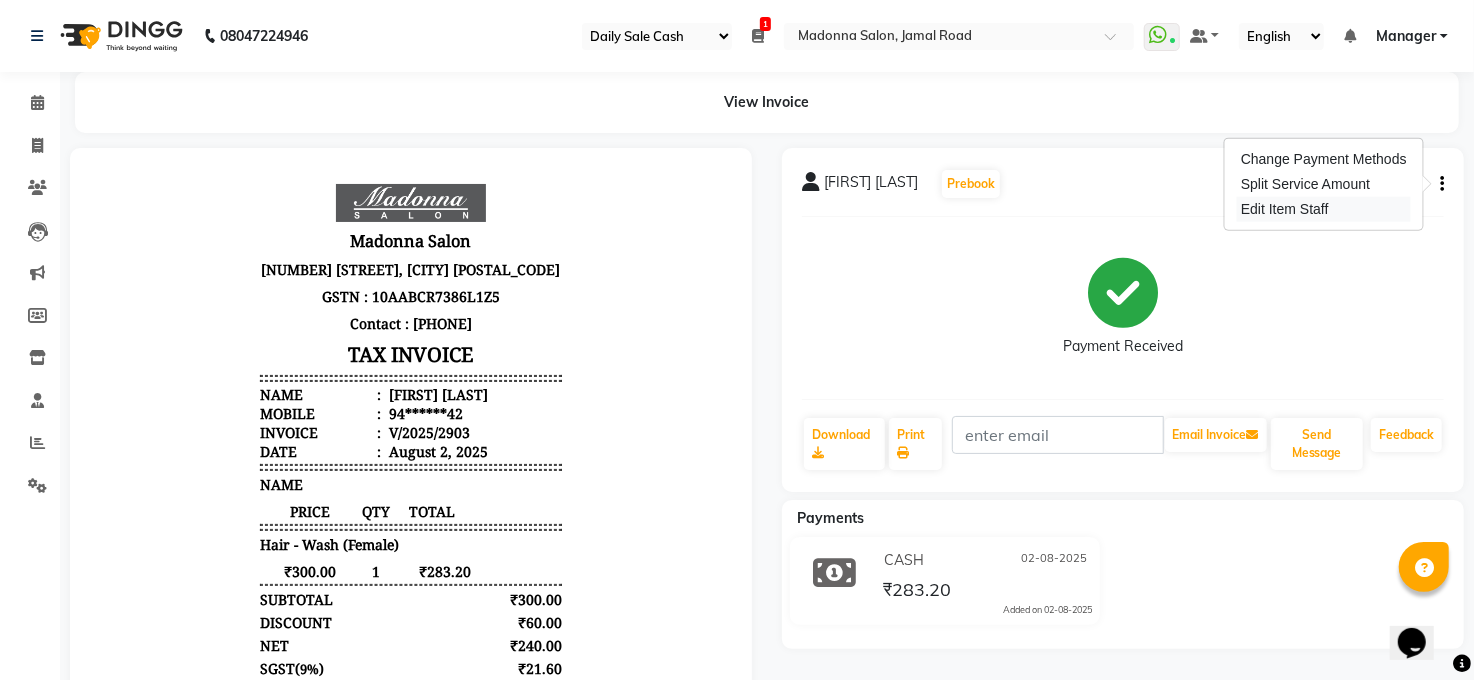 click on "Edit Item Staff" at bounding box center (1324, 209) 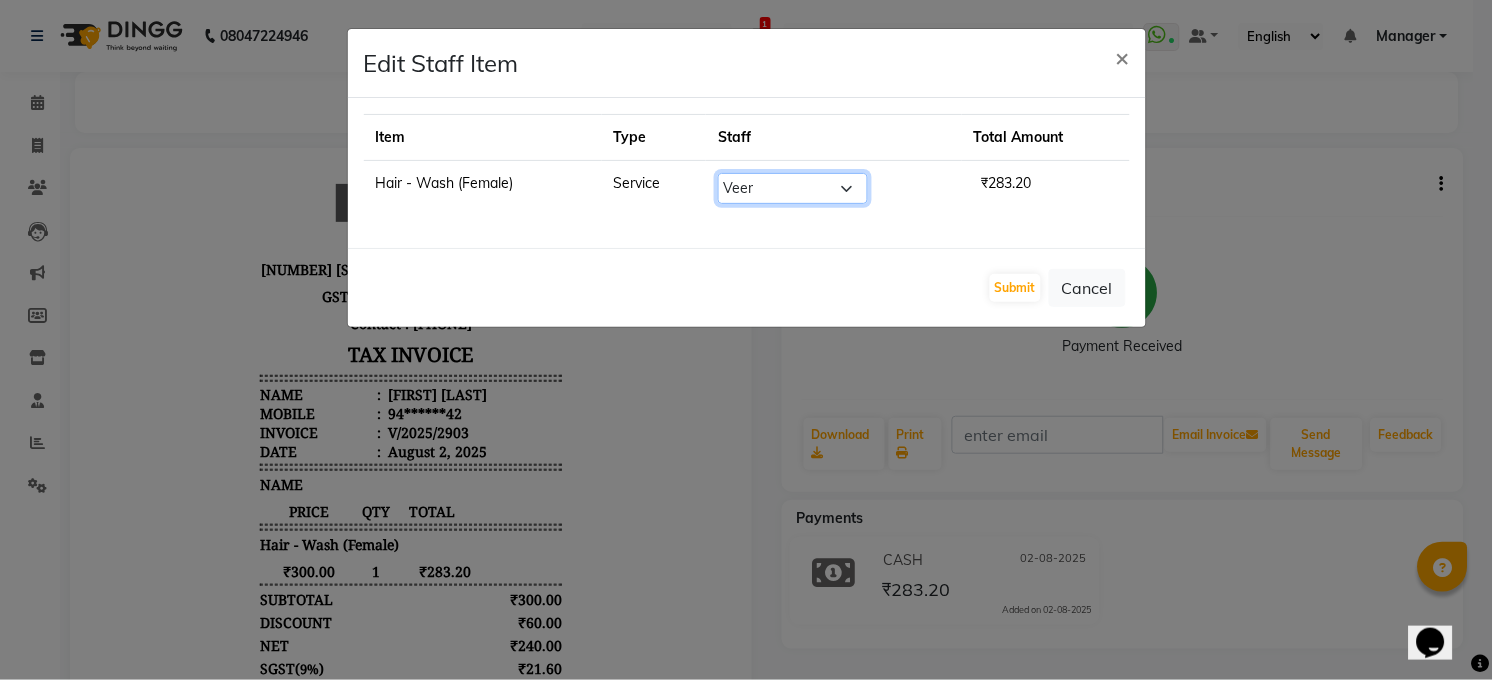 click on "Select  [FIRST] [LAST]   [FIRST] [LAST]   [FIRST] [LAST]   [FIRST]   [FIRST]   [FIRST]    Manager   [FIRST] [LAST]   [FIRST] Mam   [FIRST]   [FIRST]   [FIRST]   [FIRST] [LAST]   [FIRST]   [FIRST]   [FIRST]   [FIRST]   [FIRST] [LAST]   [FIRST]   [FIRST]   [FIRST] [LAST]" 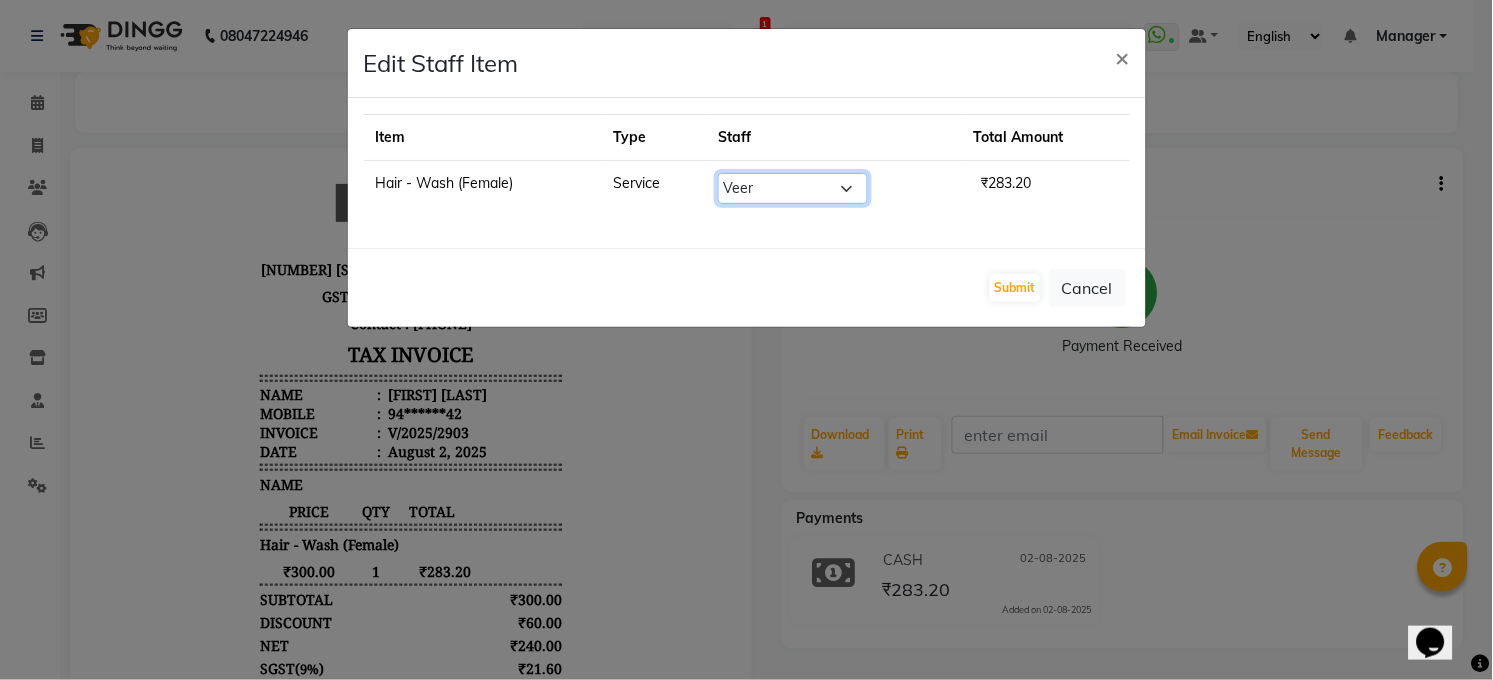 select on "40299" 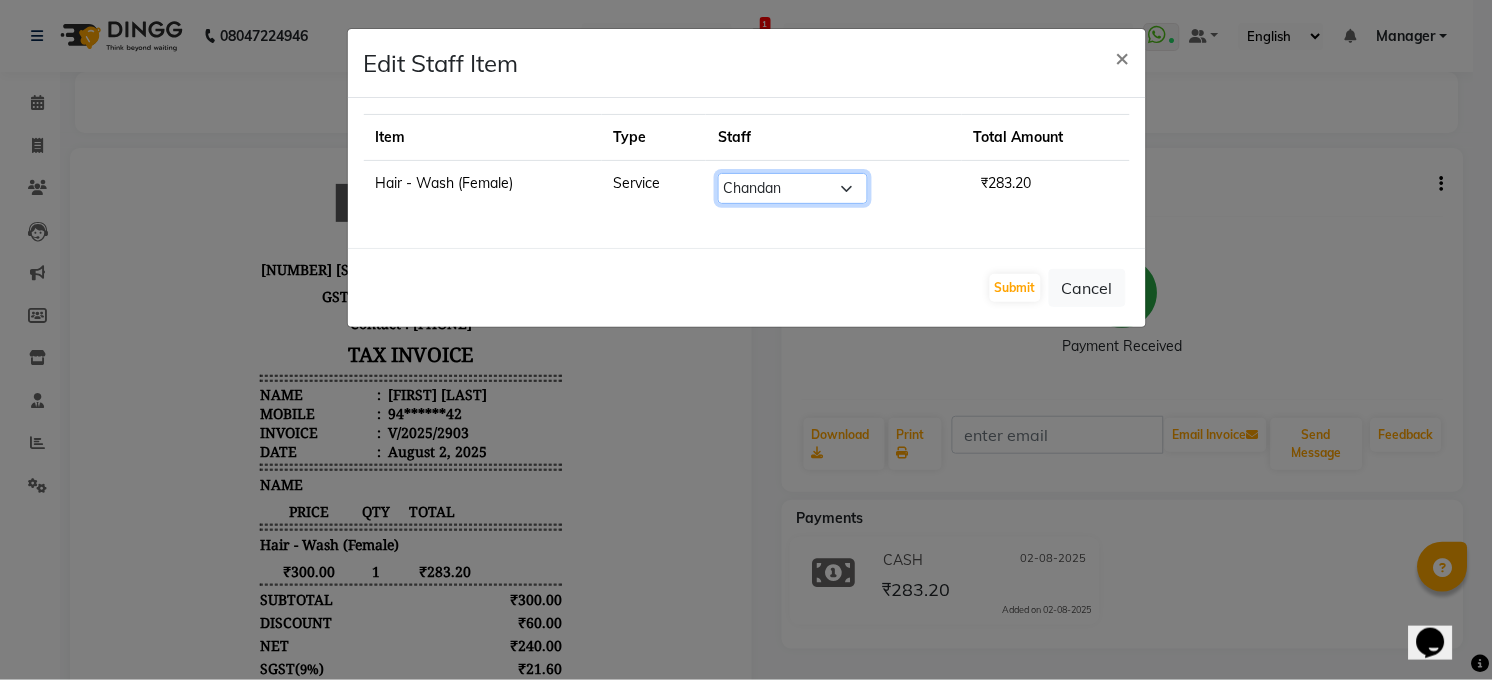 click on "Select  [FIRST] [LAST]   [FIRST] [LAST]   [FIRST] [LAST]   [FIRST]   [FIRST]   [FIRST]    Manager   [FIRST] [LAST]   [FIRST] Mam   [FIRST]   [FIRST]   [FIRST]   [FIRST] [LAST]   [FIRST]   [FIRST]   [FIRST]   [FIRST]   [FIRST] [LAST]   [FIRST]   [FIRST]   [FIRST] [LAST]" 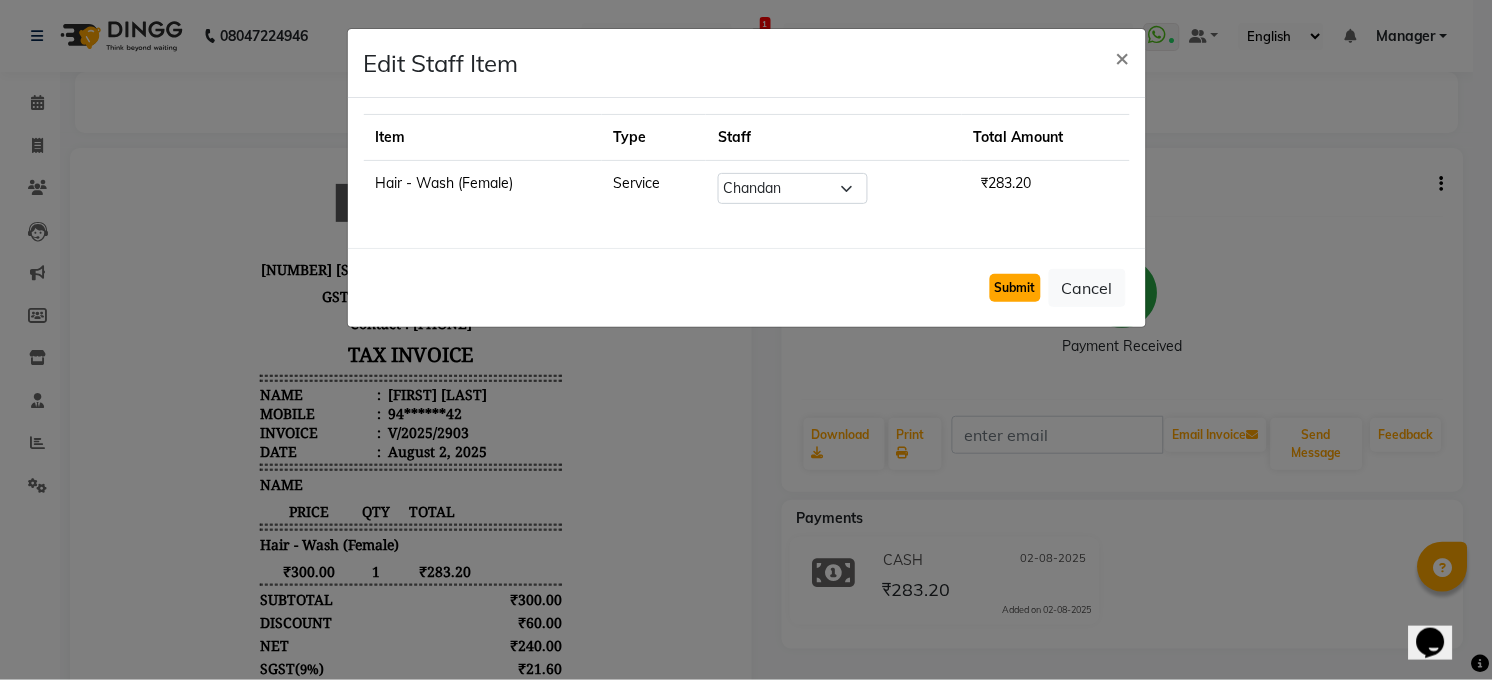 click on "Submit" 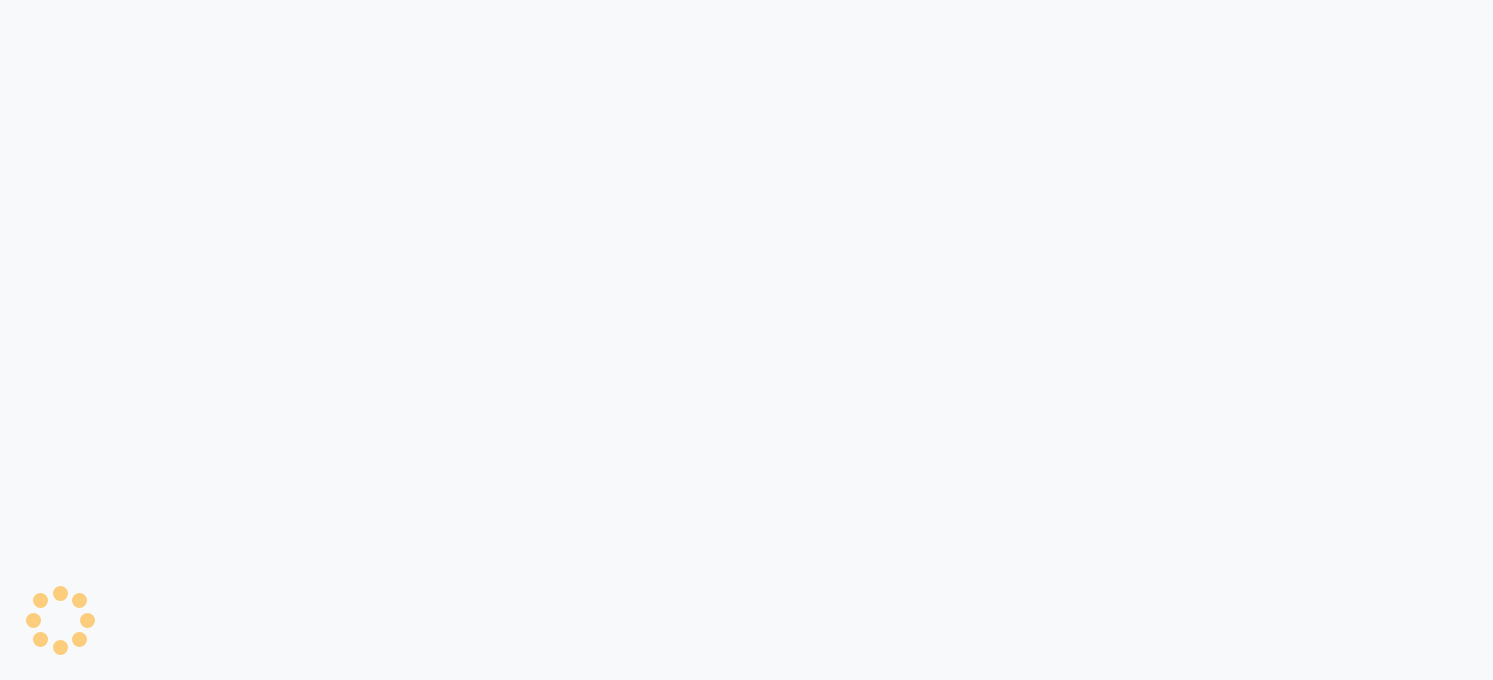scroll, scrollTop: 0, scrollLeft: 0, axis: both 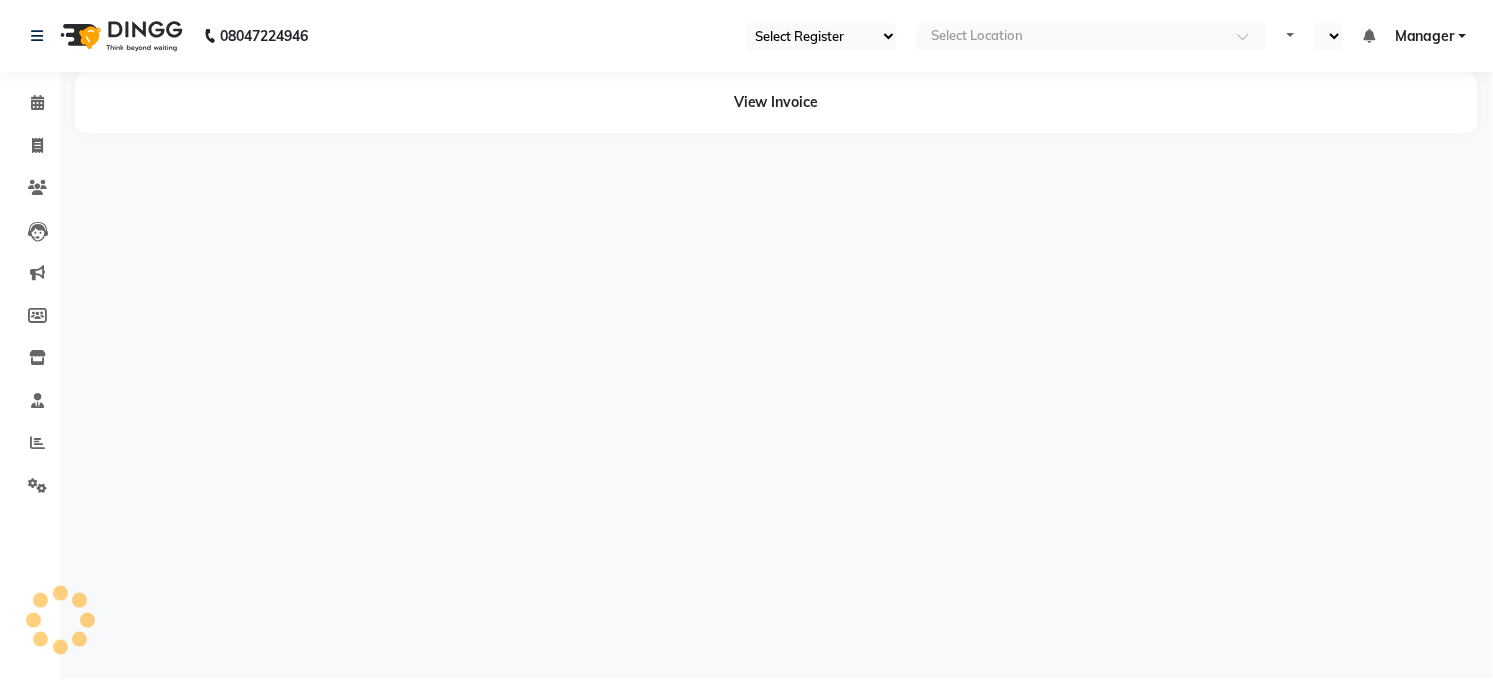 select on "35" 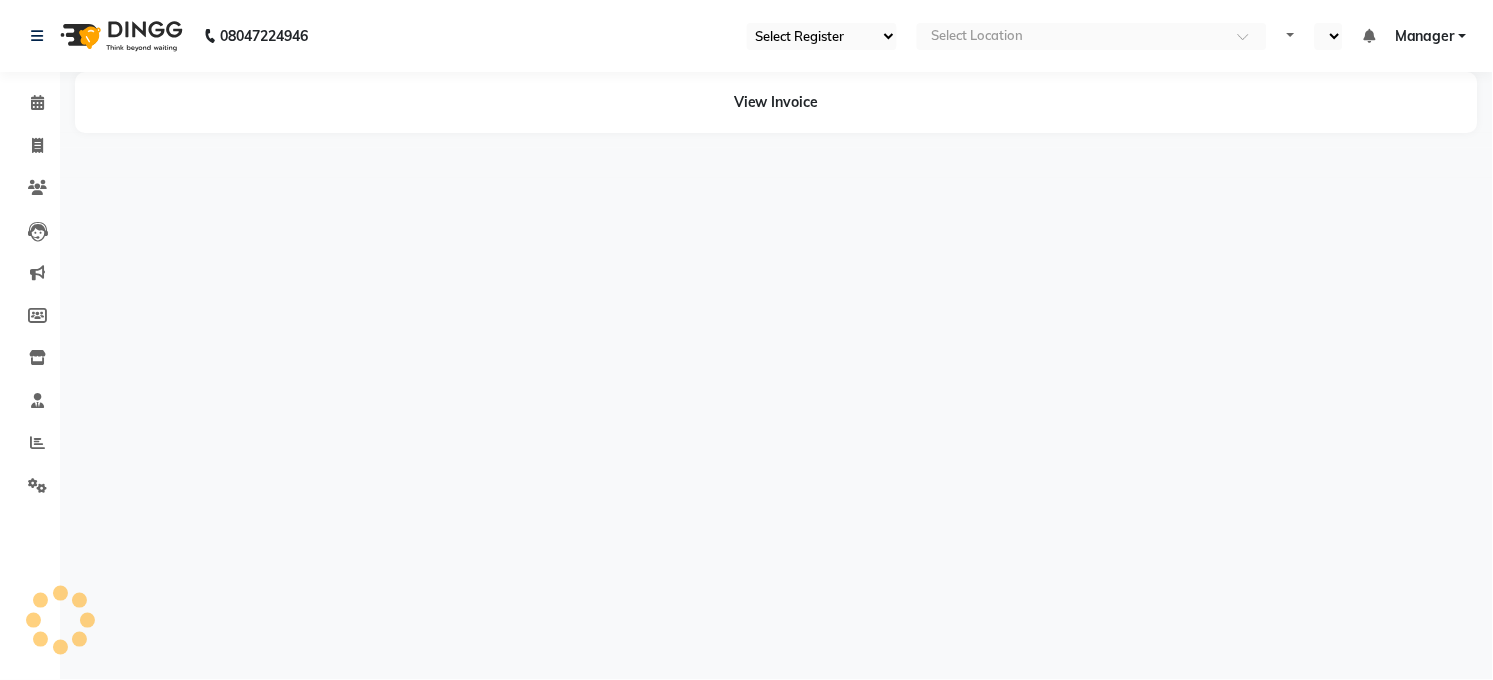 select on "en" 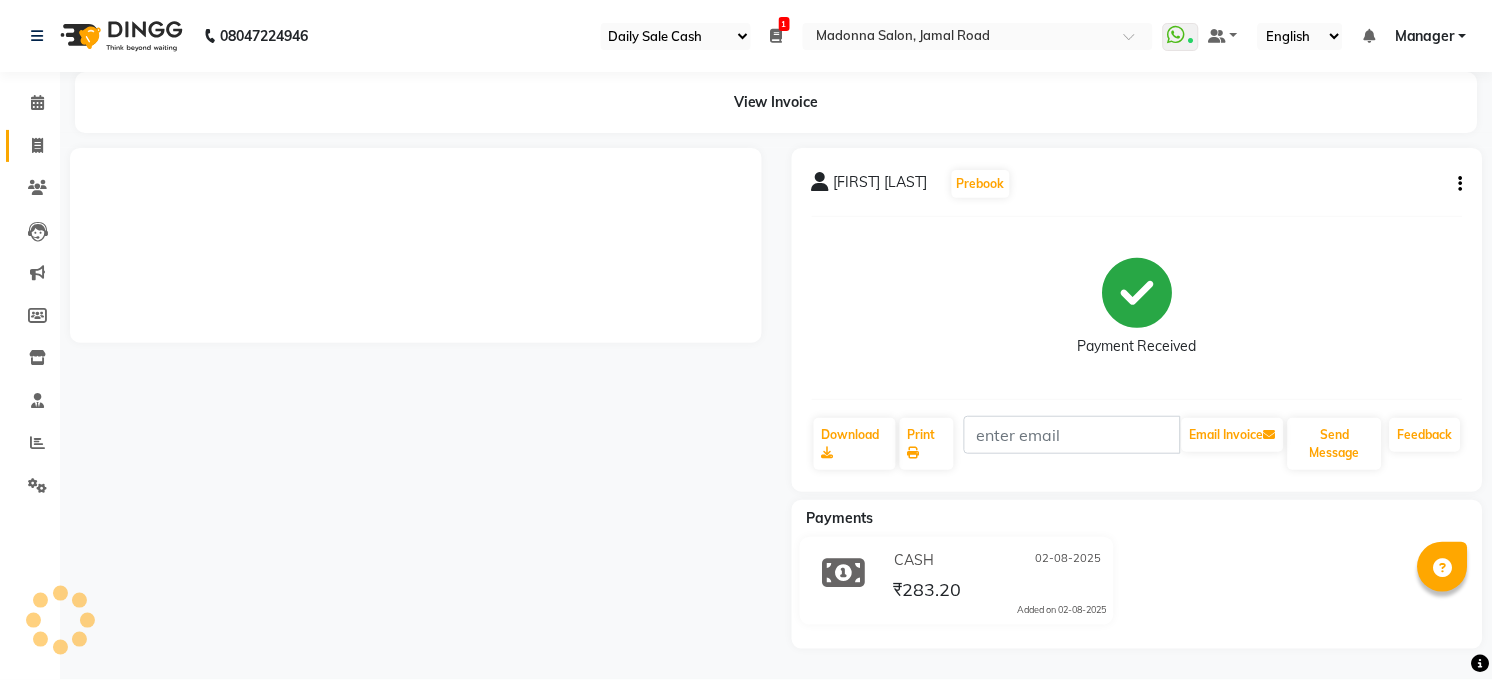 click 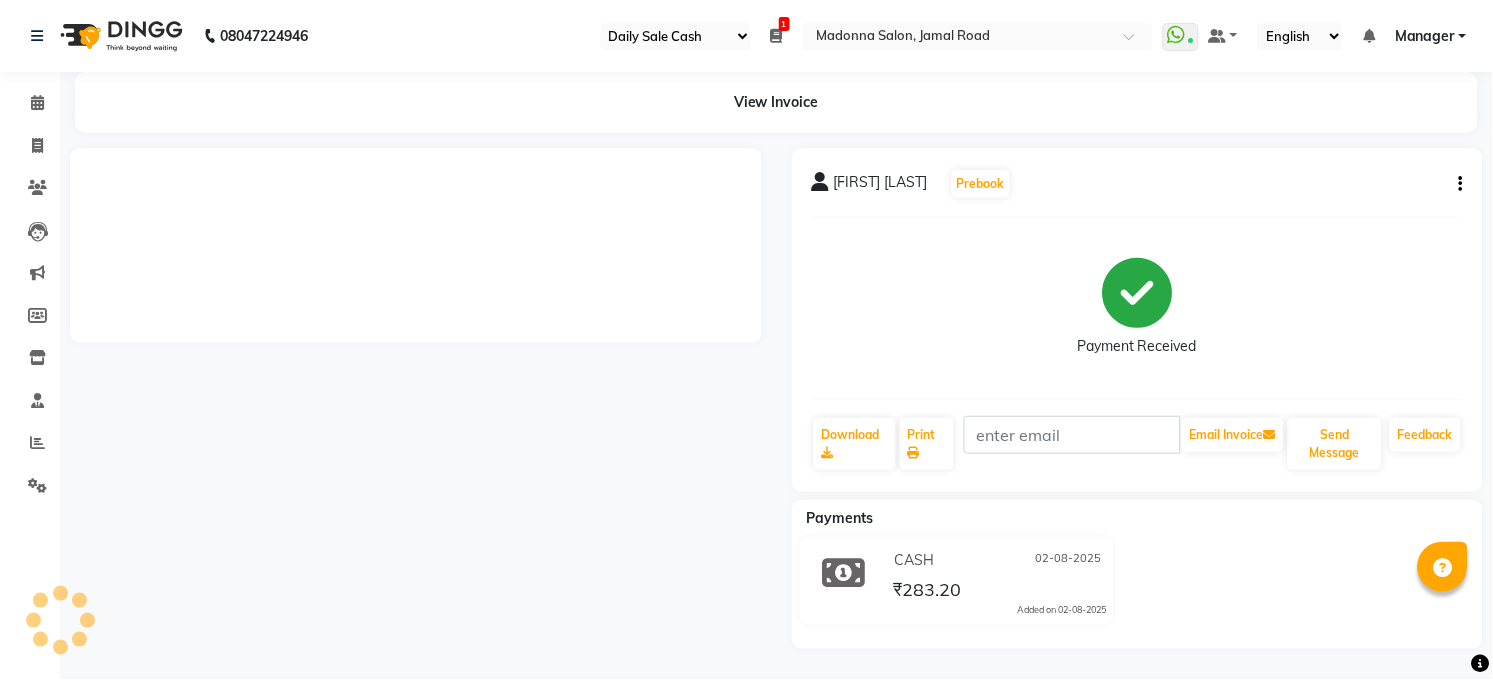 select on "service" 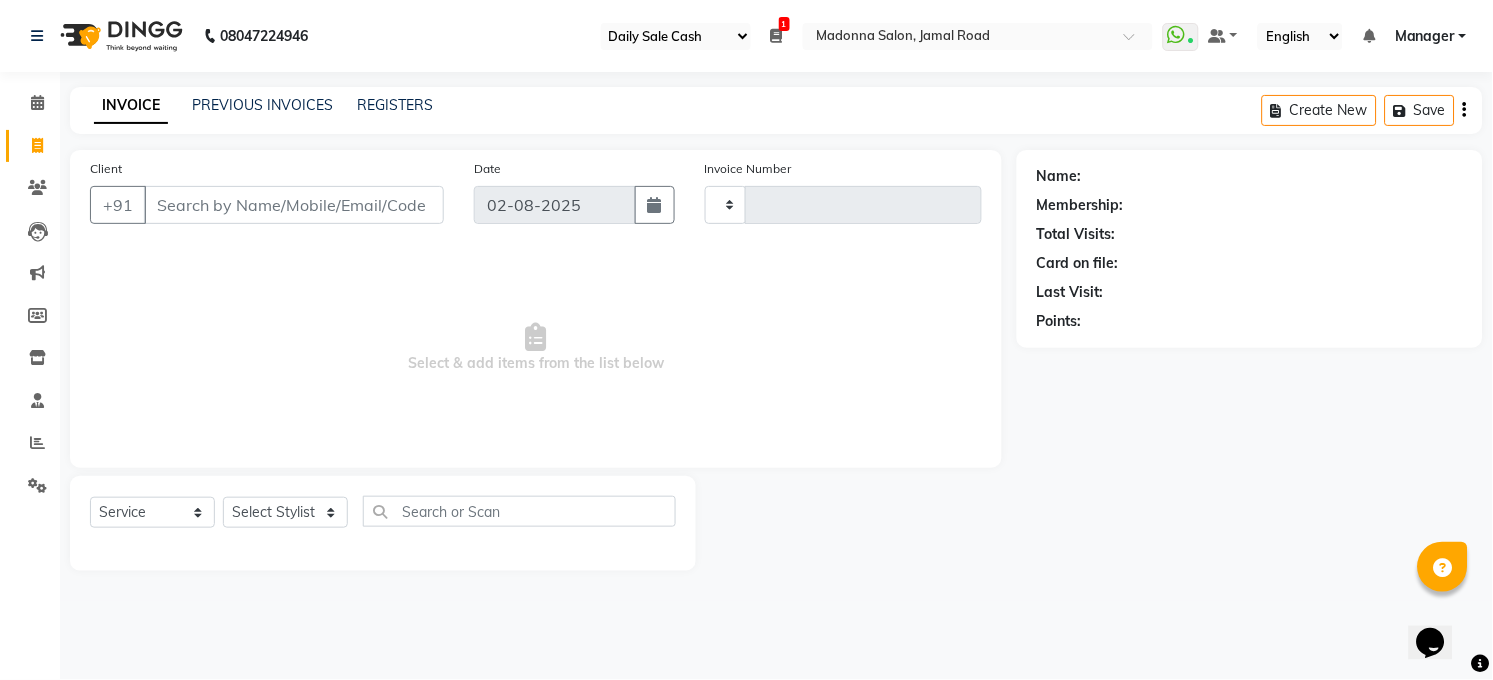 type on "2905" 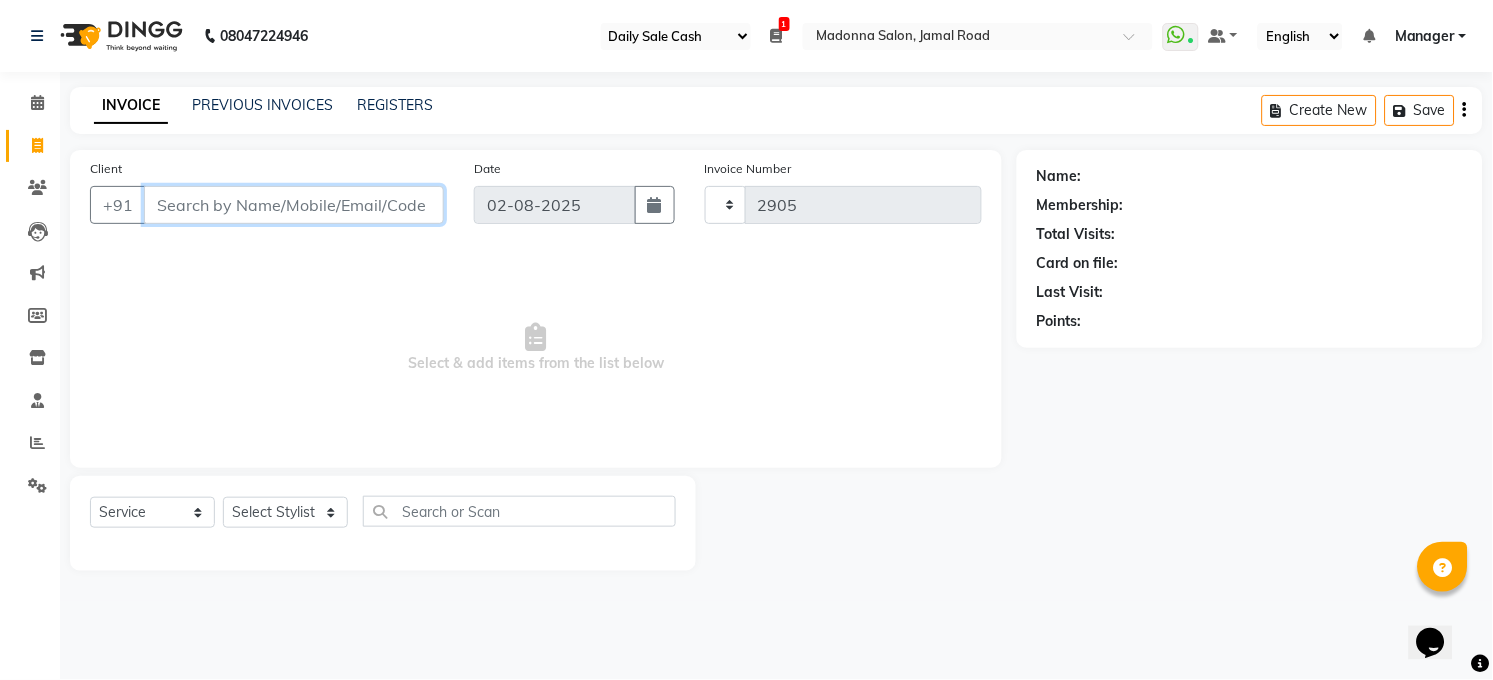 select on "5748" 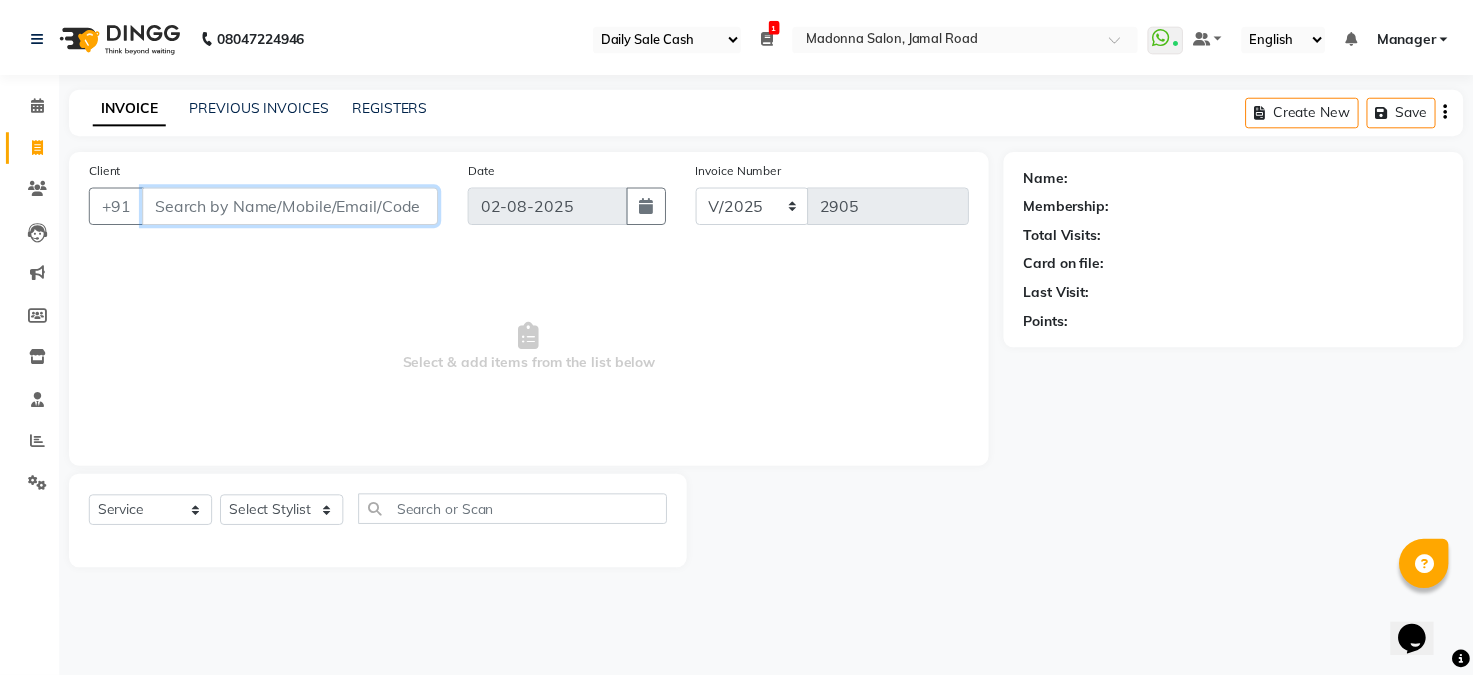 scroll, scrollTop: 0, scrollLeft: 0, axis: both 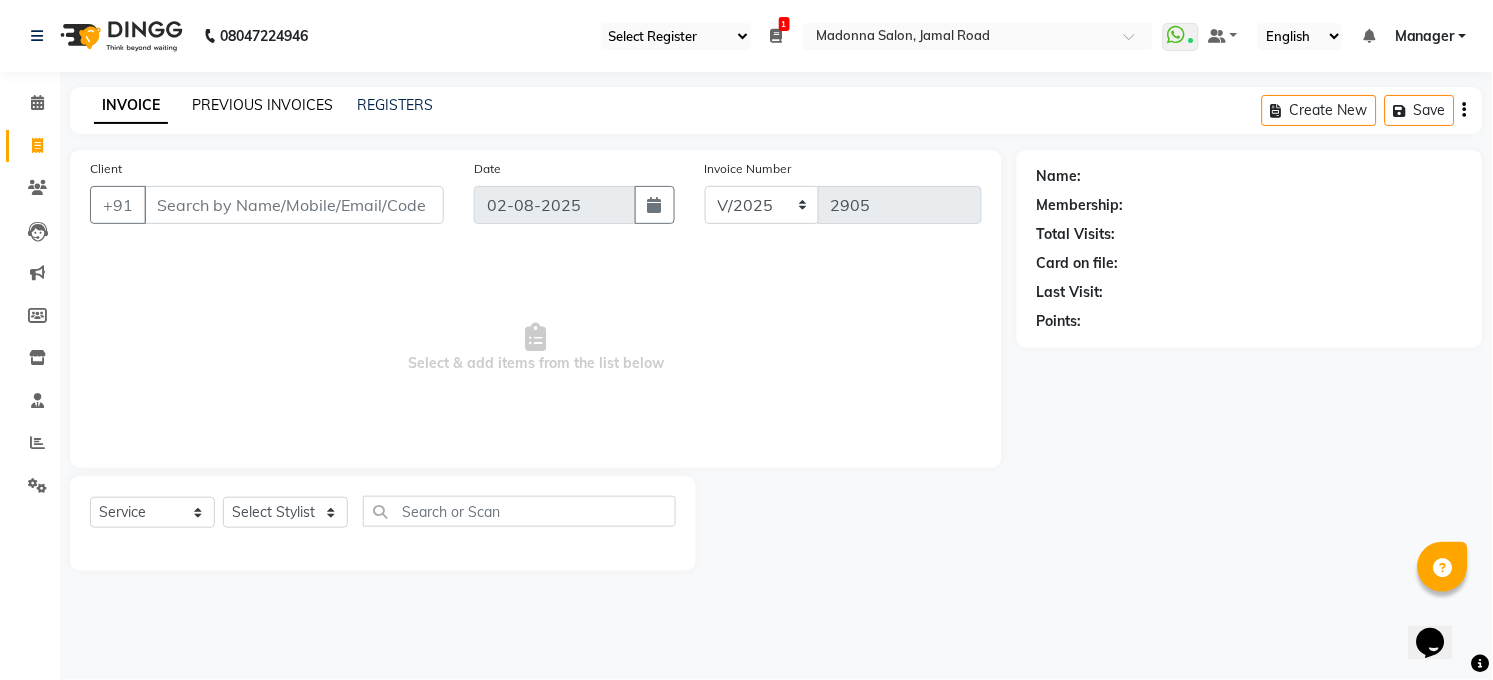 click on "PREVIOUS INVOICES" 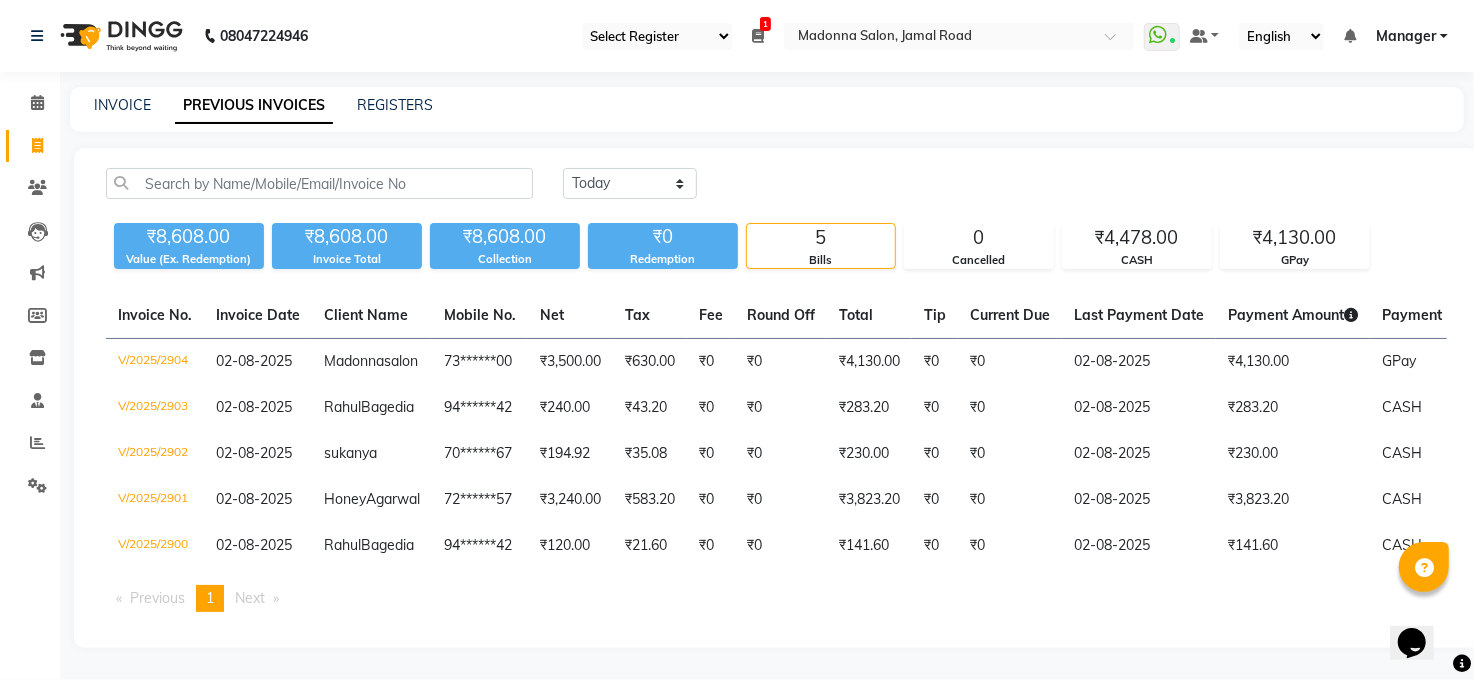 scroll, scrollTop: 97, scrollLeft: 0, axis: vertical 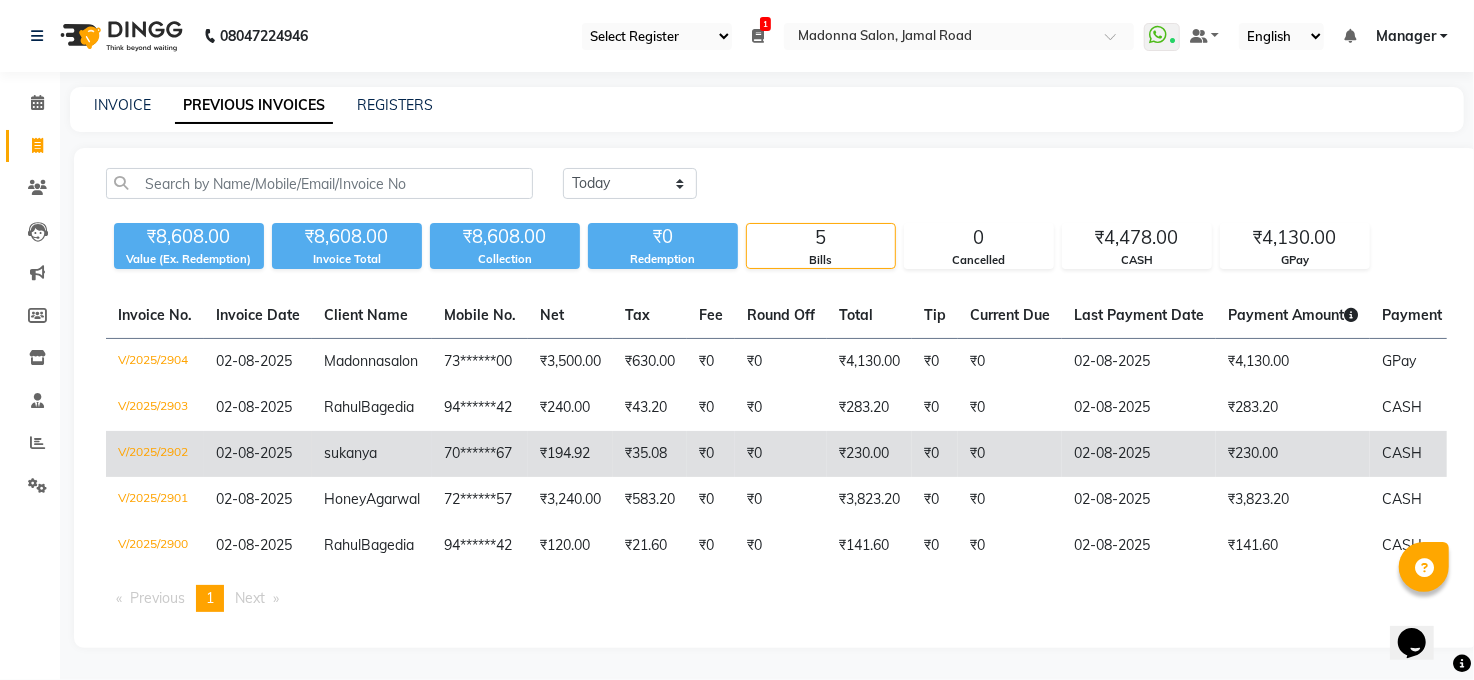 click on "₹0" 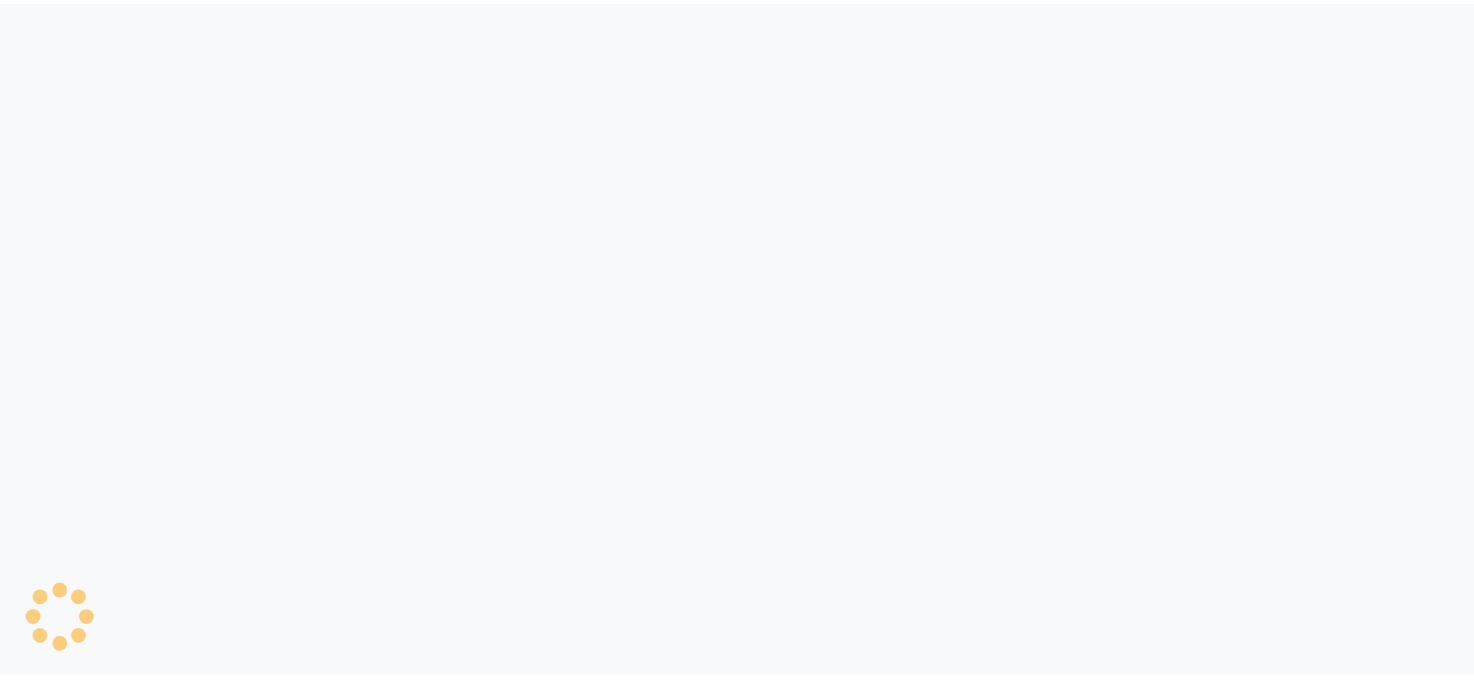scroll, scrollTop: 0, scrollLeft: 0, axis: both 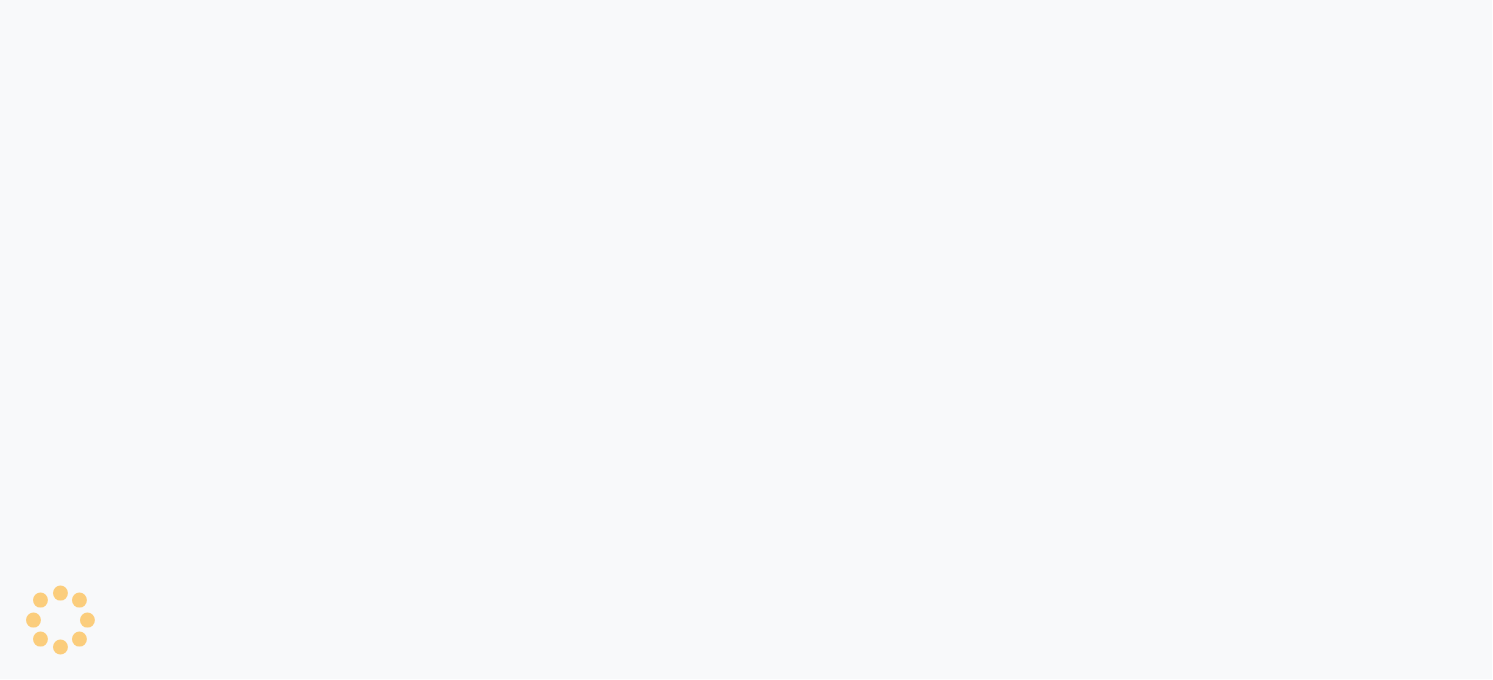 select on "35" 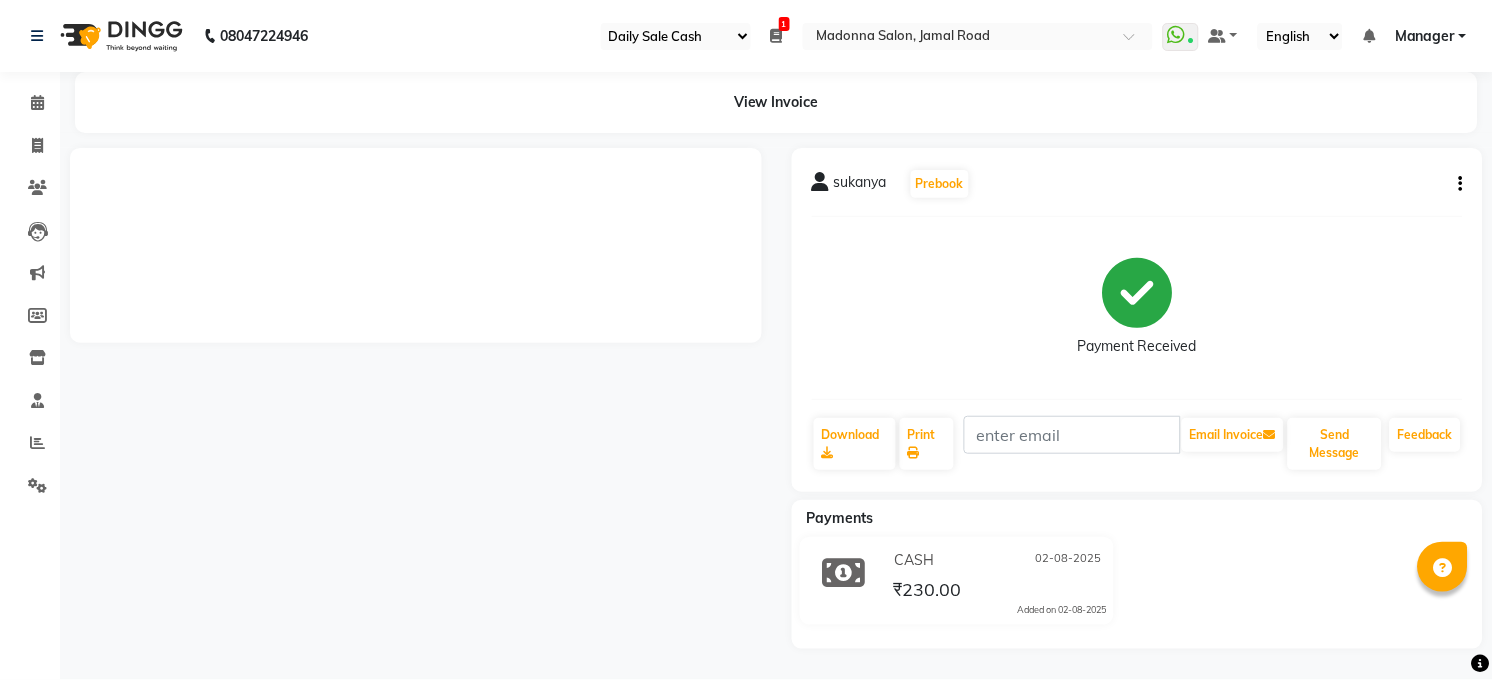 click on "sukanya   Prebook   Payment Received  Download  Print   Email Invoice   Send Message Feedback" 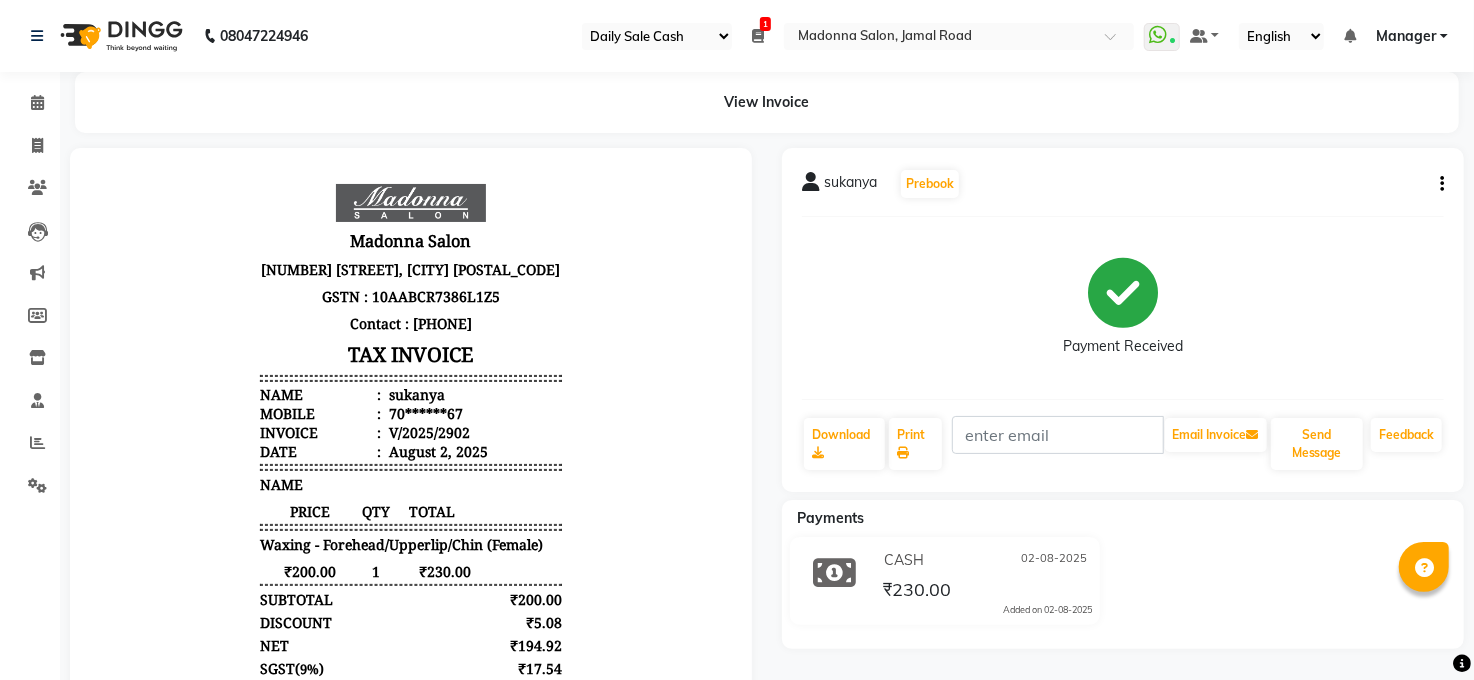 scroll, scrollTop: 0, scrollLeft: 0, axis: both 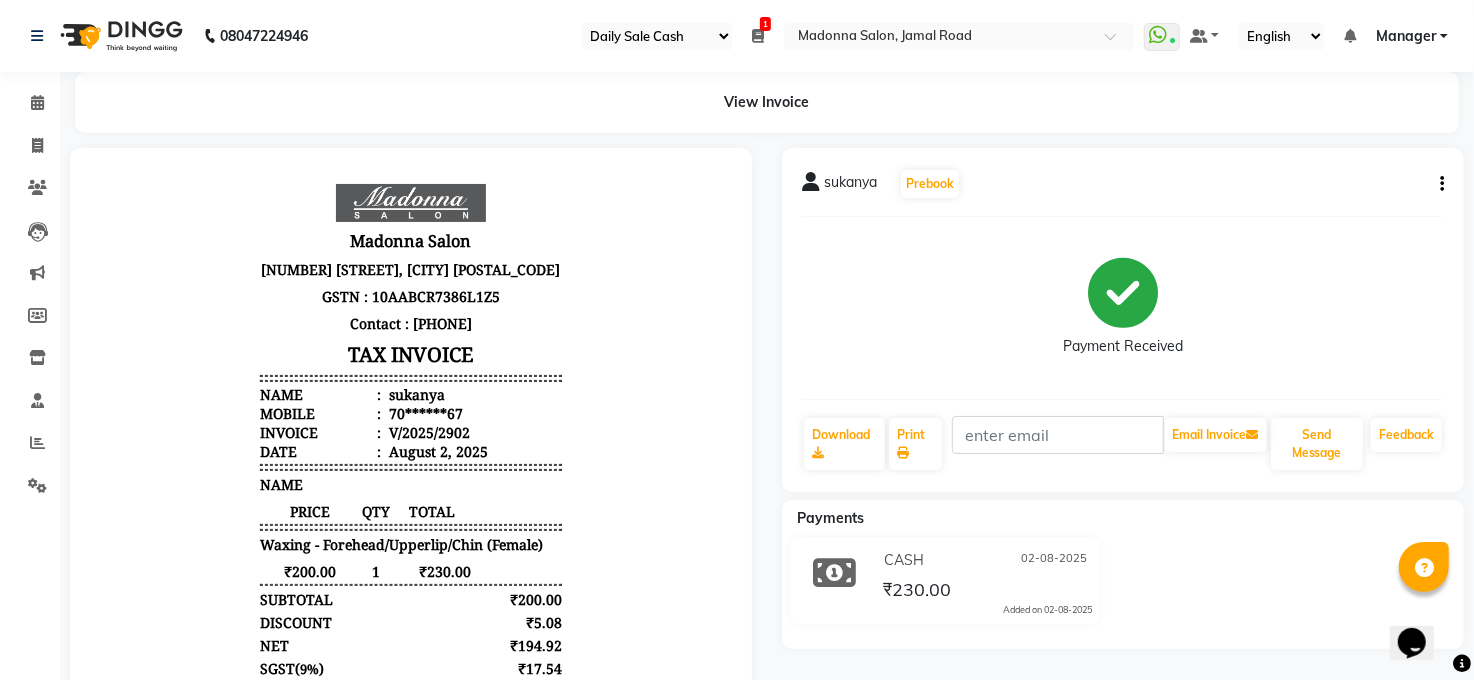 click on "sukanya   Prebook   Payment Received  Download  Print   Email Invoice   Send Message Feedback" 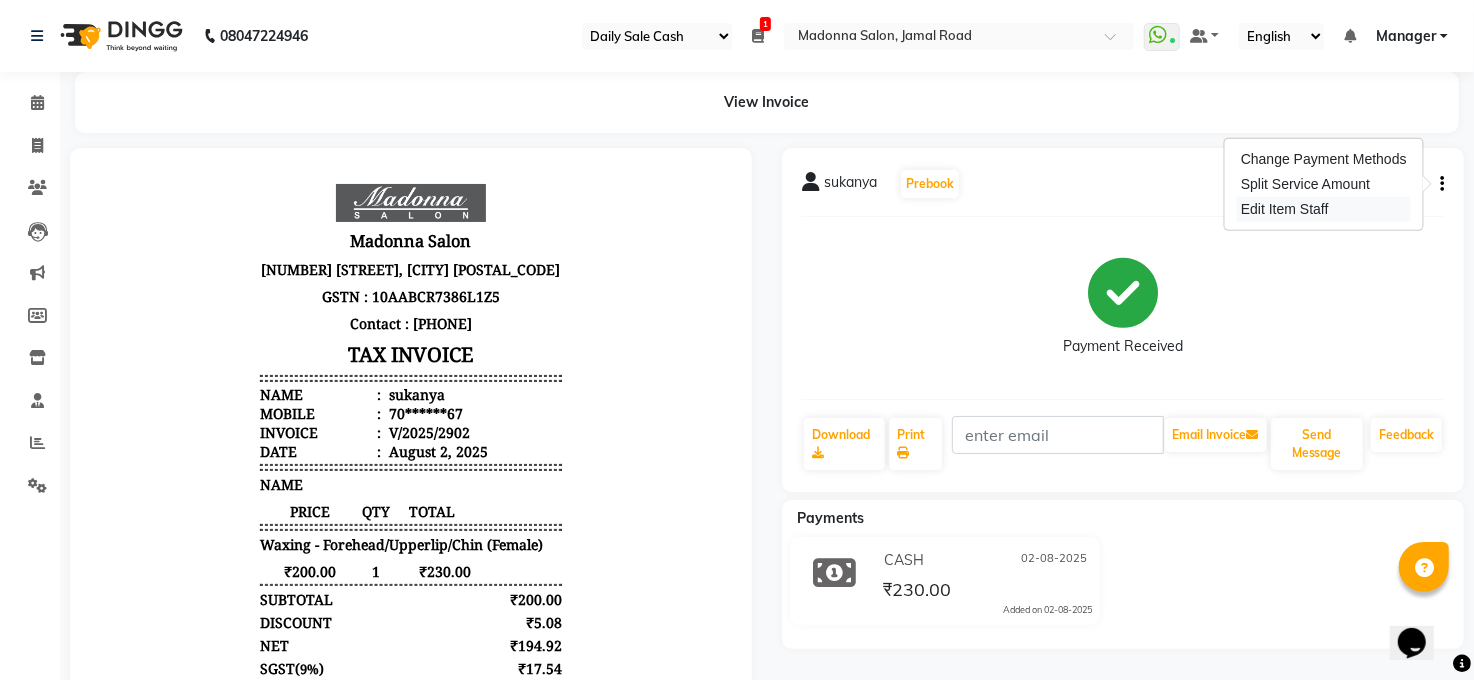 click on "Edit Item Staff" at bounding box center (1324, 209) 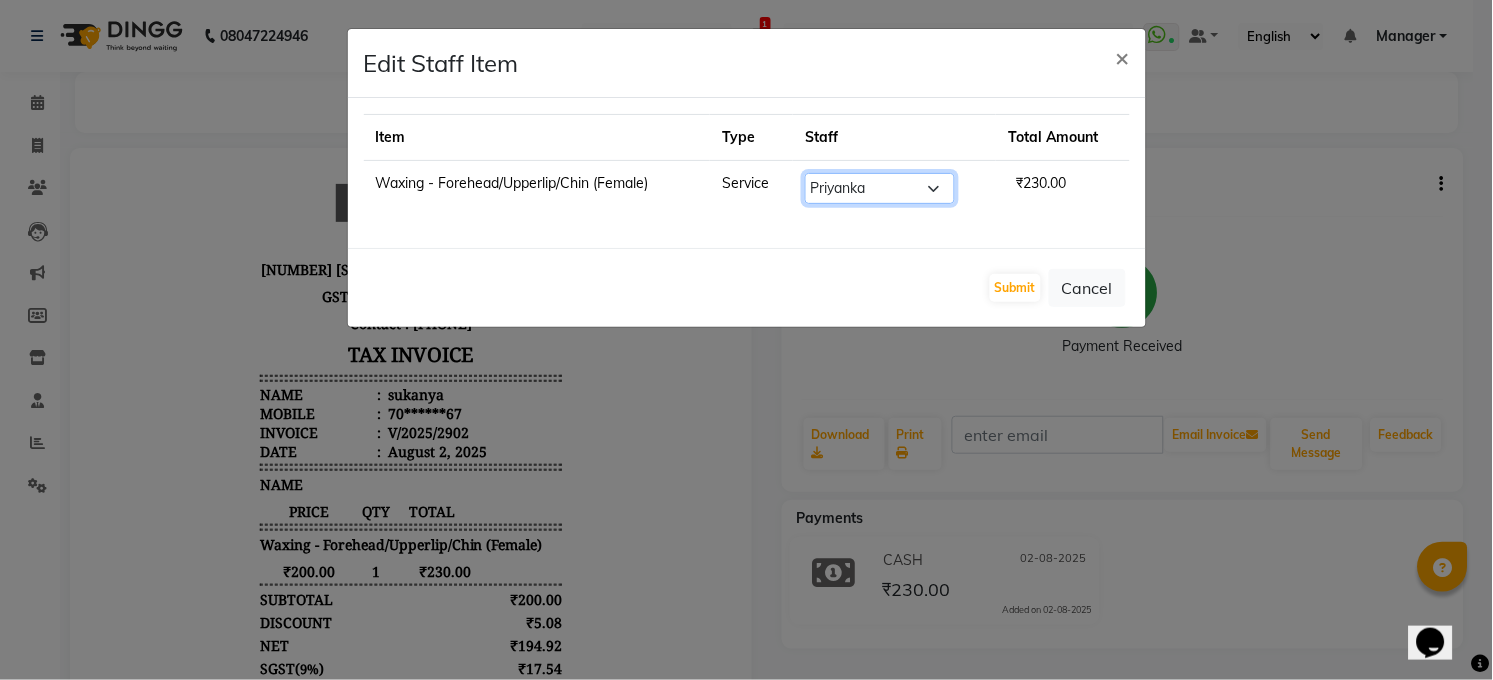click on "Select  [FIRST] [LAST]   ALTAF   ANKITA   ARJUN   Chandan   COUNTER    Manager   [FIRST] [LAST]   Neetu Mam   PRINCE   Priyanka   Raju   [FIRST] [LAST]   RINKI   Roshan   Santosh   SAURABH   [FIRST] [LAST]   SUNITA   Veer   [FIRST] [LAST]" 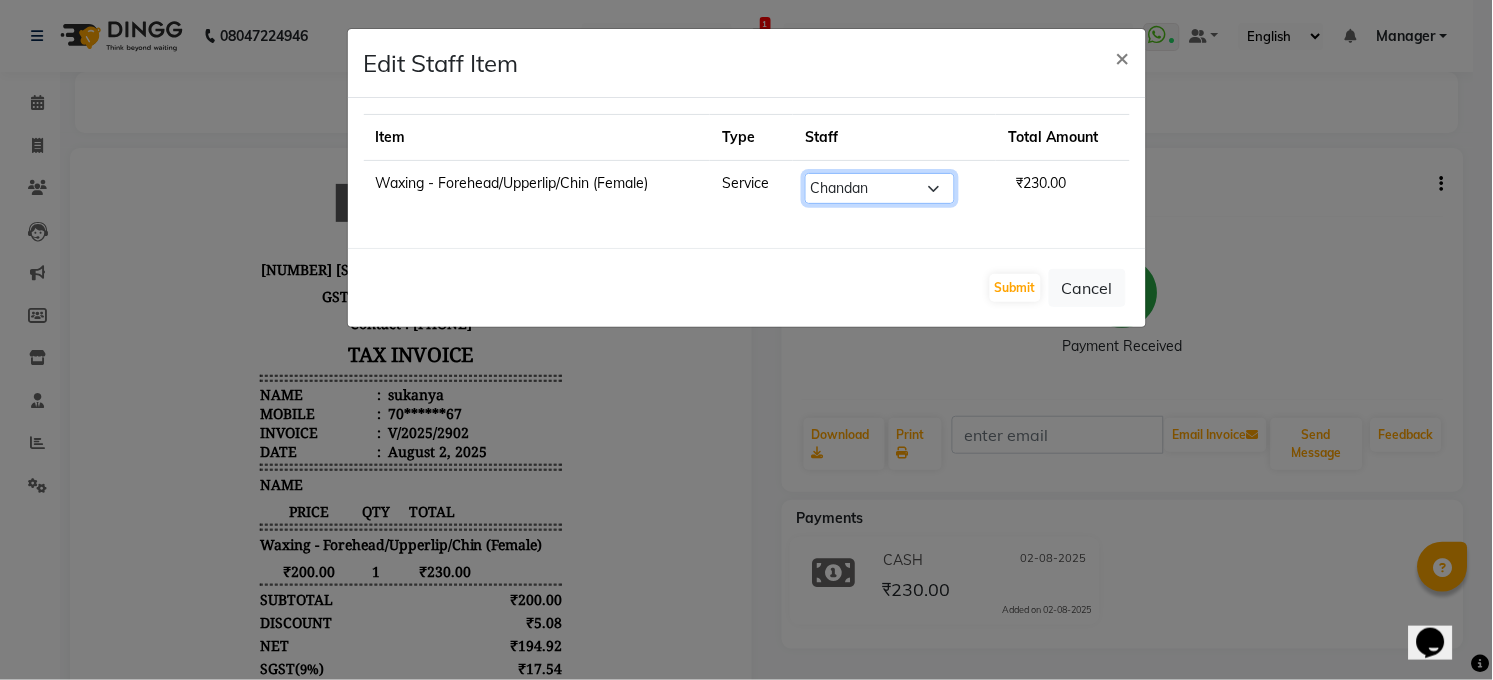 click on "Select  Abhay kumar   ALTAF   ANKITA   ARJUN   Chandan   COUNTER    Manager   Manish Kumar   Neetu Mam   PRINCE   Priyanka   Raju   Ravi Thakur   RINKI   Roshan   Santosh   SAURABH   SUJEET THAKUR   SUNITA   Veer   Vinod Kumar" 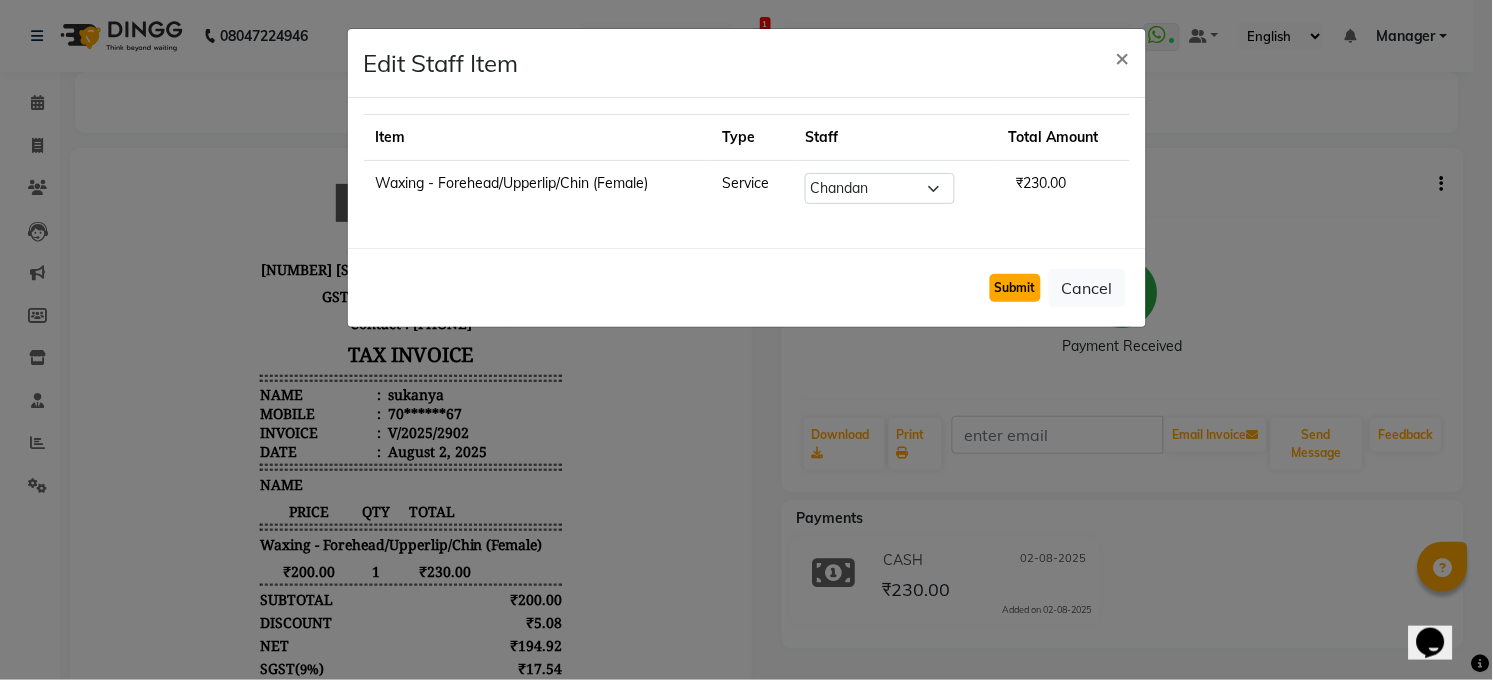 click on "Submit" 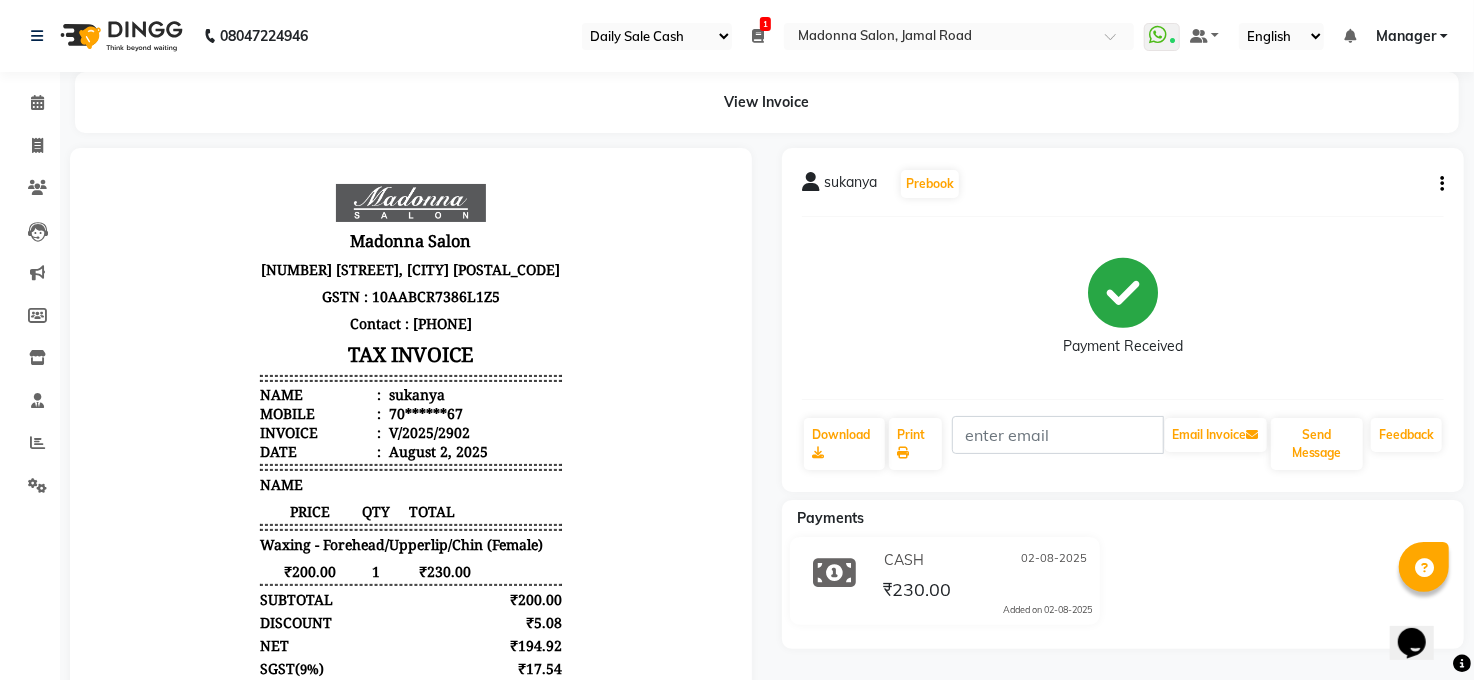 click 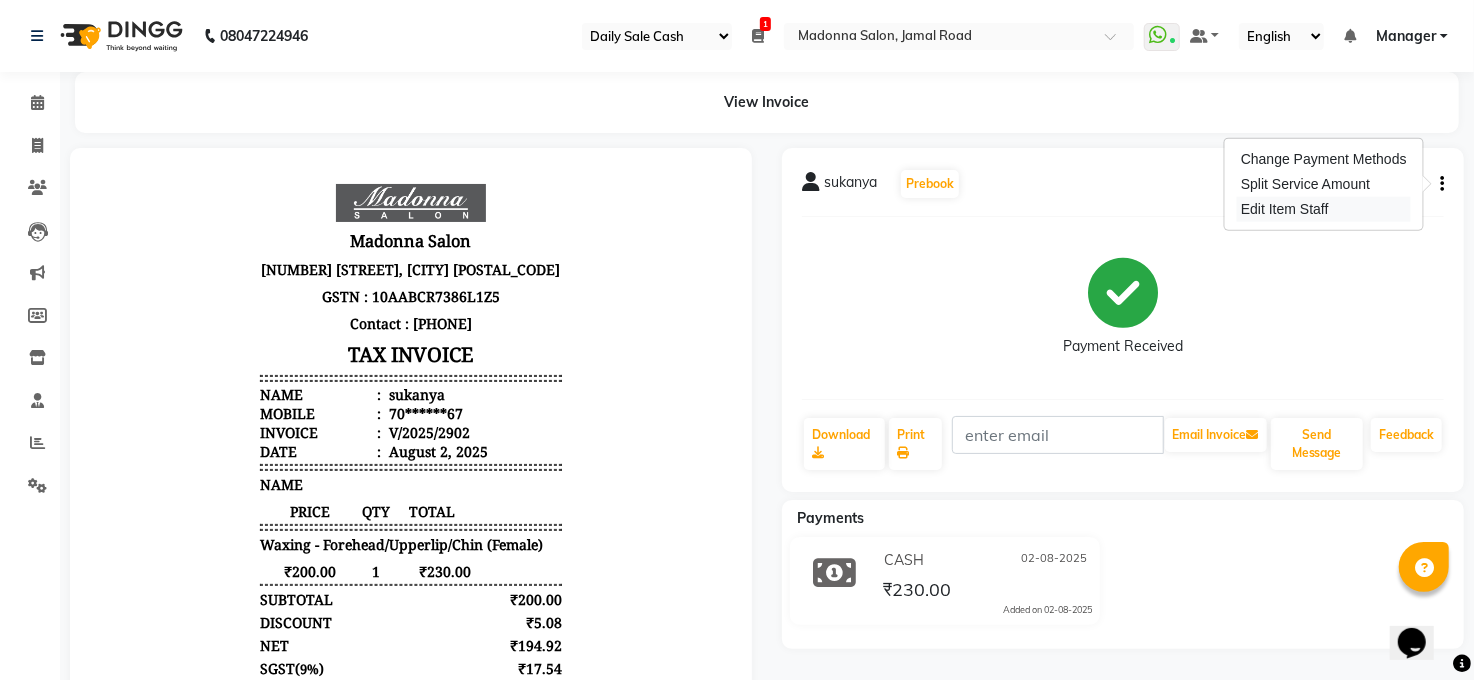 click on "Edit Item Staff" at bounding box center [1324, 209] 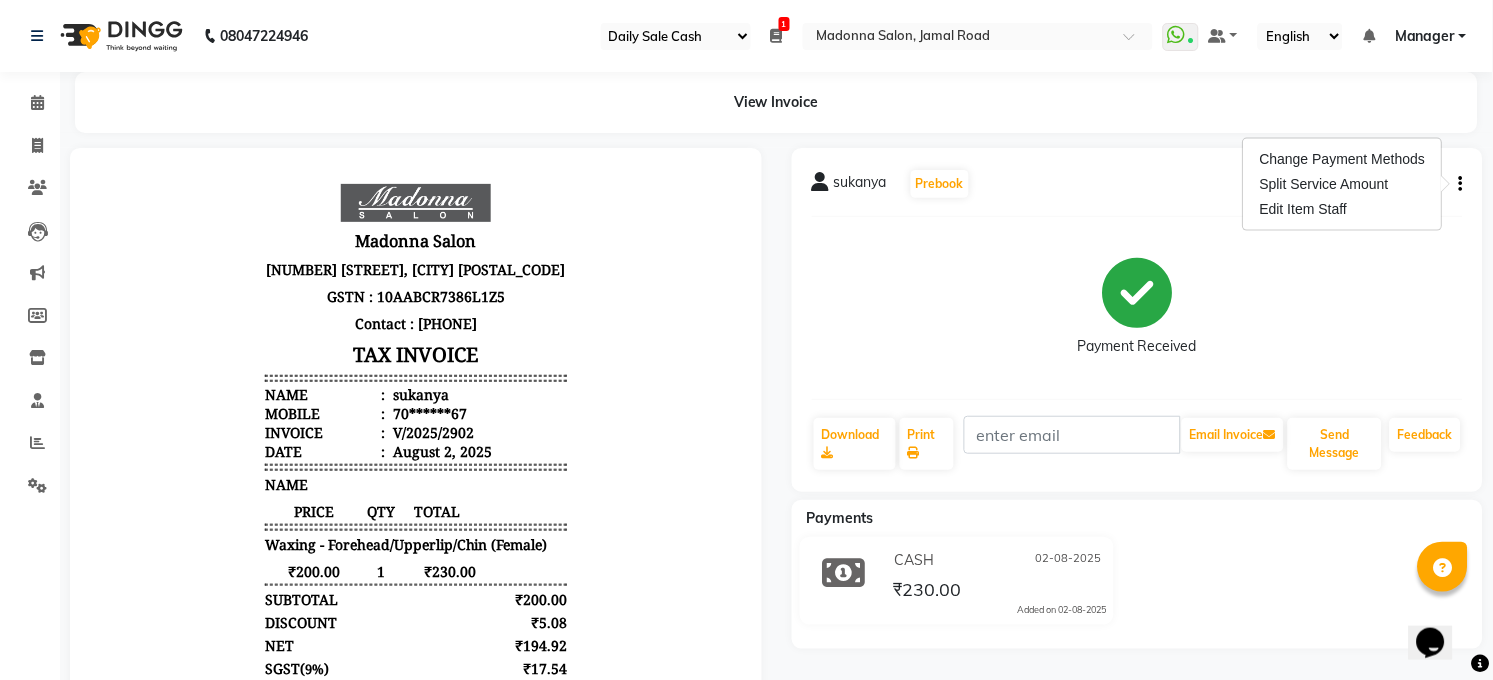 select on "40299" 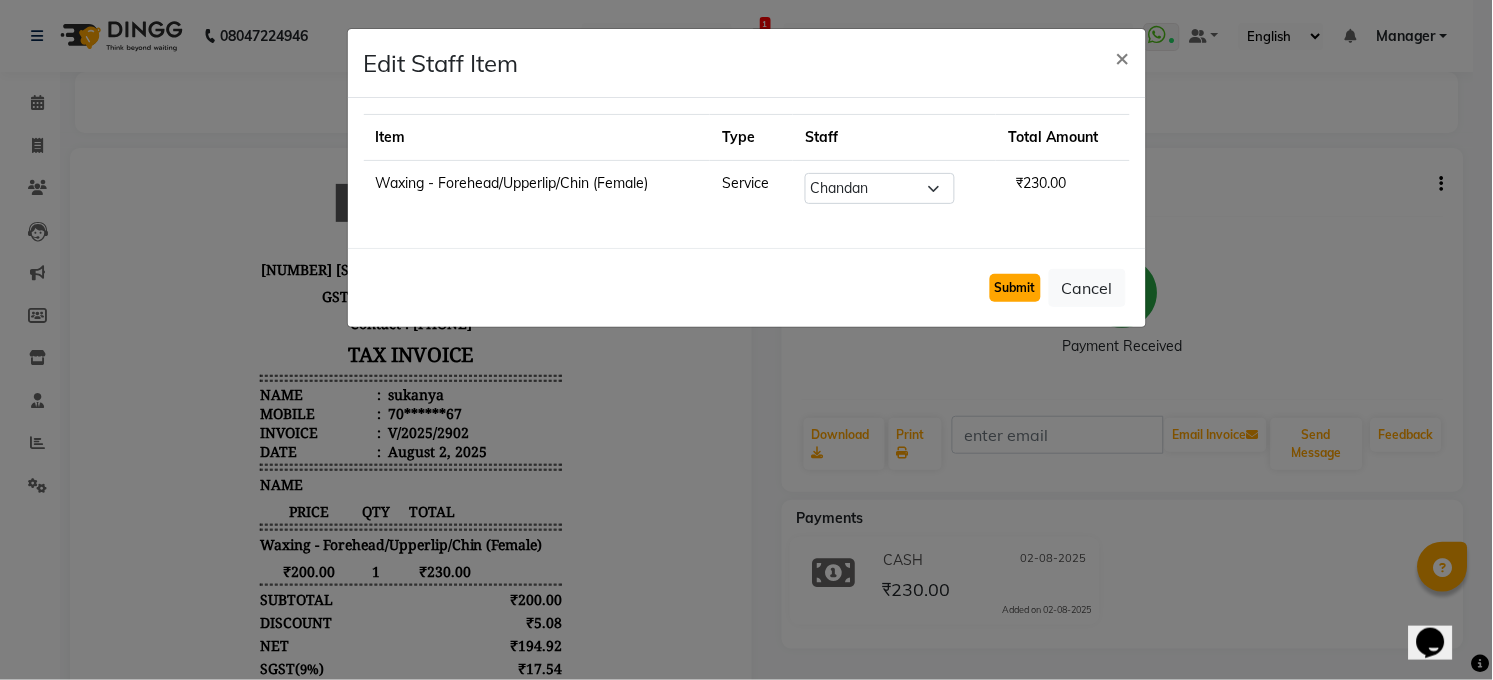 click on "Submit" 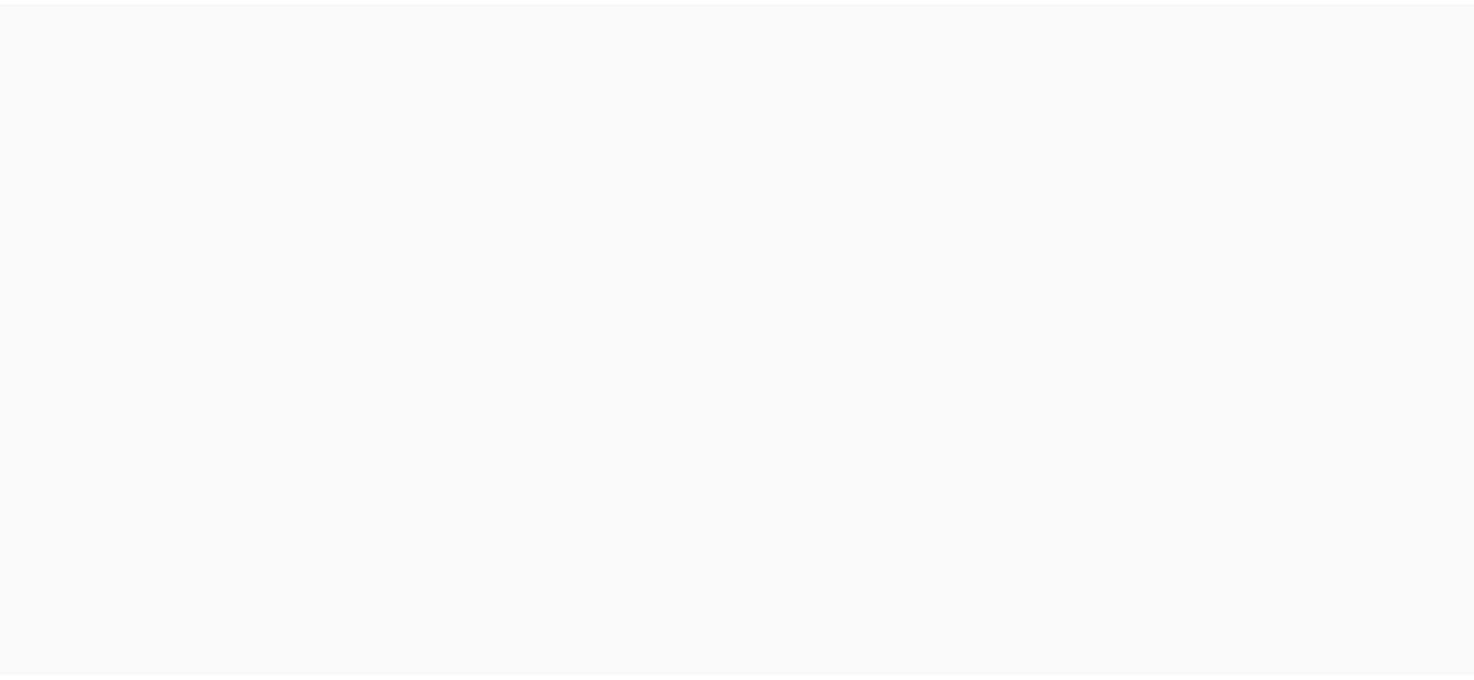 scroll, scrollTop: 0, scrollLeft: 0, axis: both 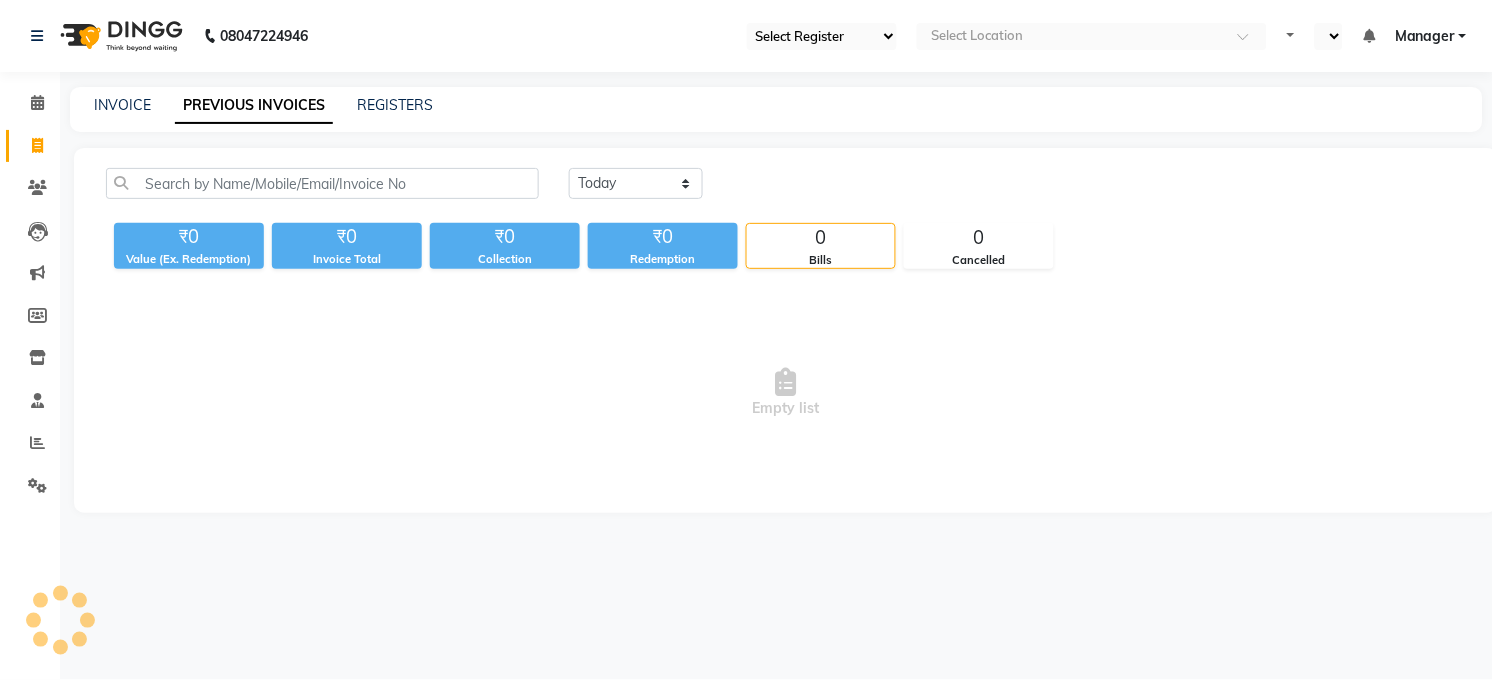 select on "35" 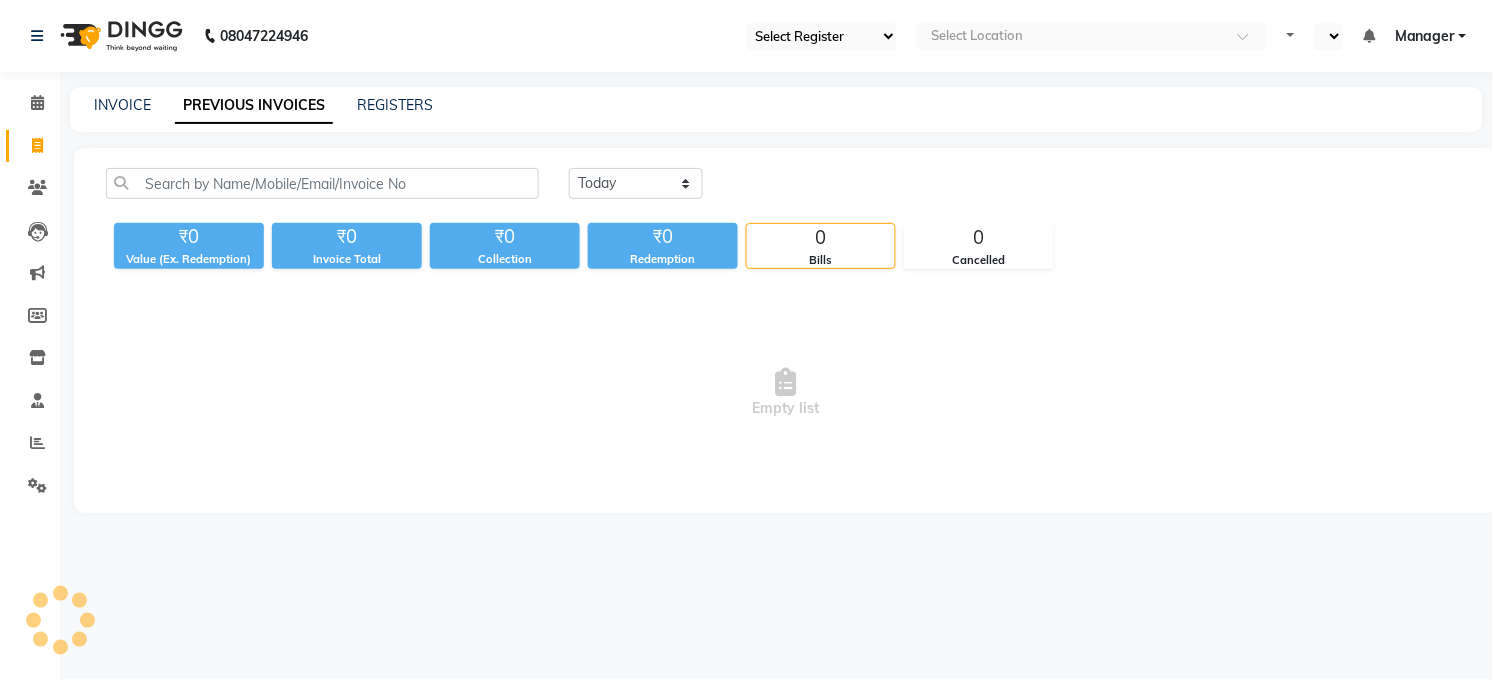 select on "en" 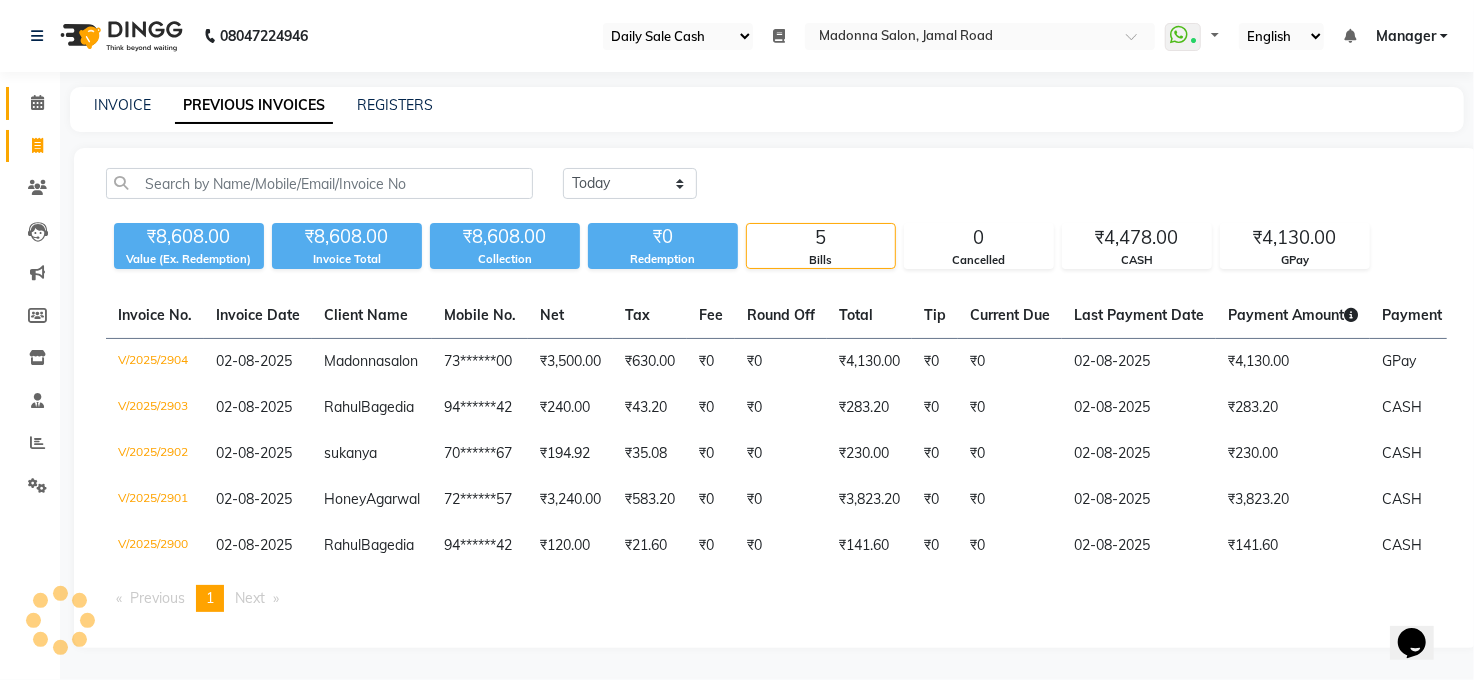 scroll, scrollTop: 0, scrollLeft: 0, axis: both 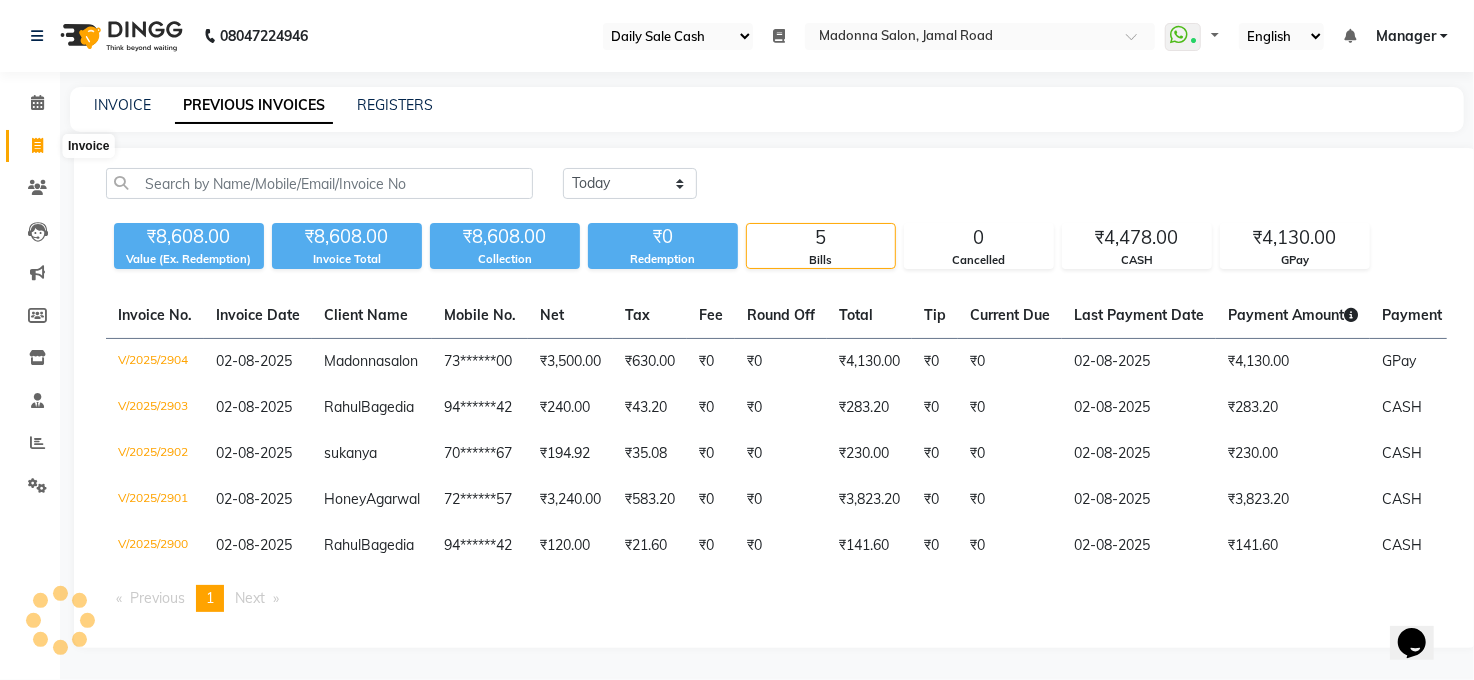 click 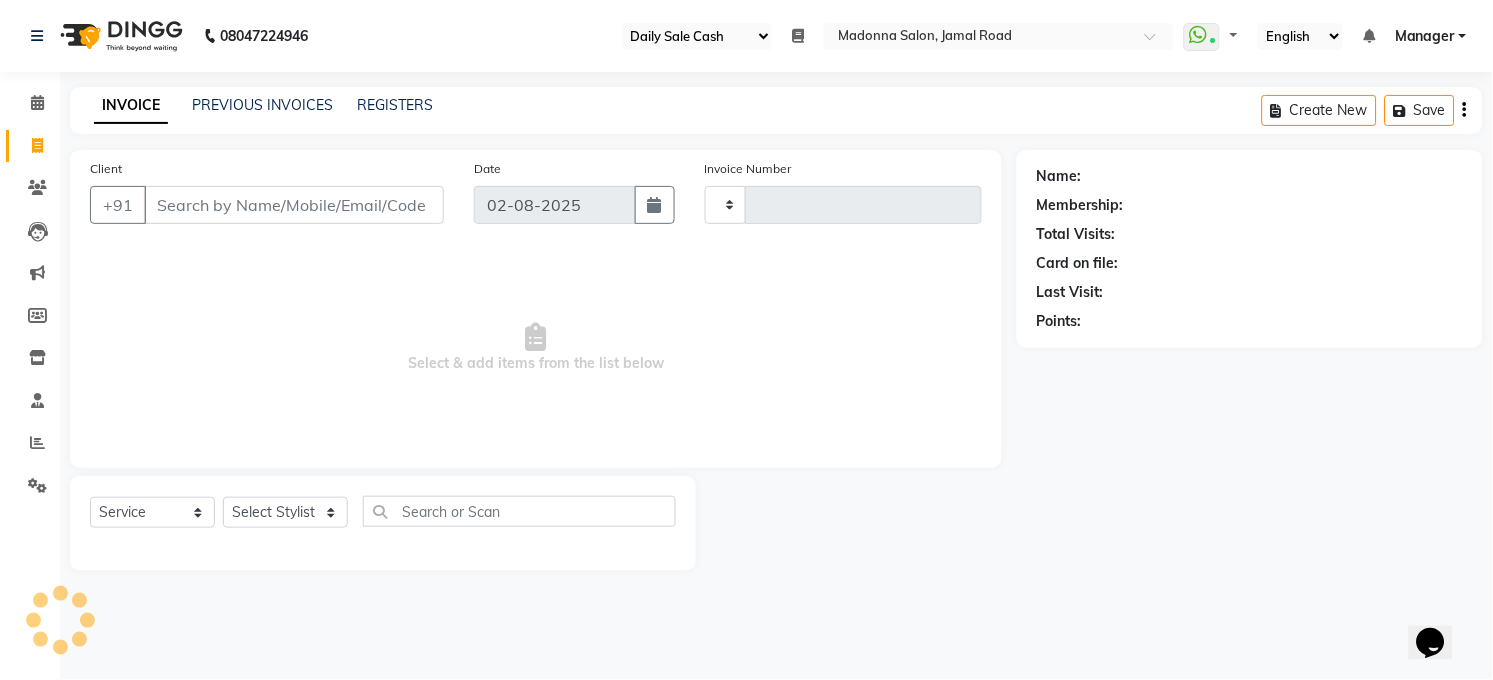 type on "2905" 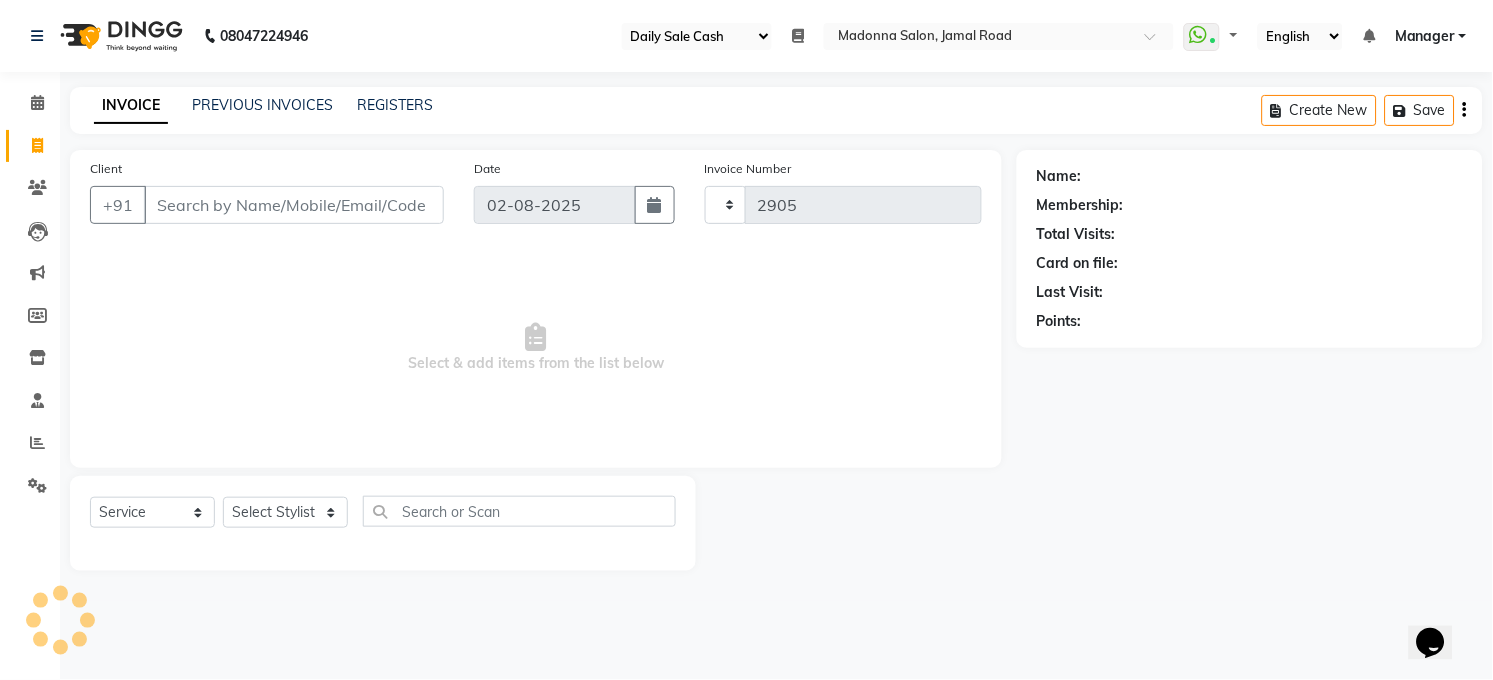 select on "5748" 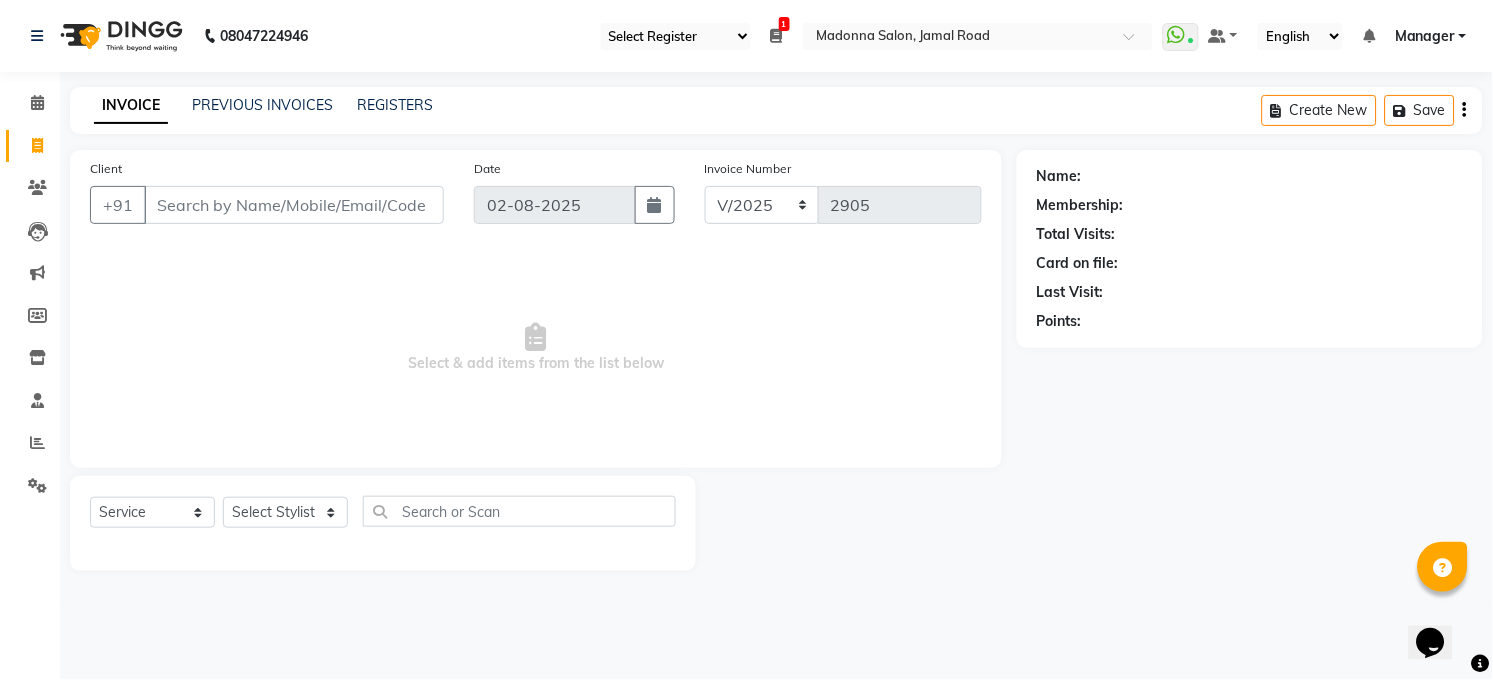 click at bounding box center (777, 36) 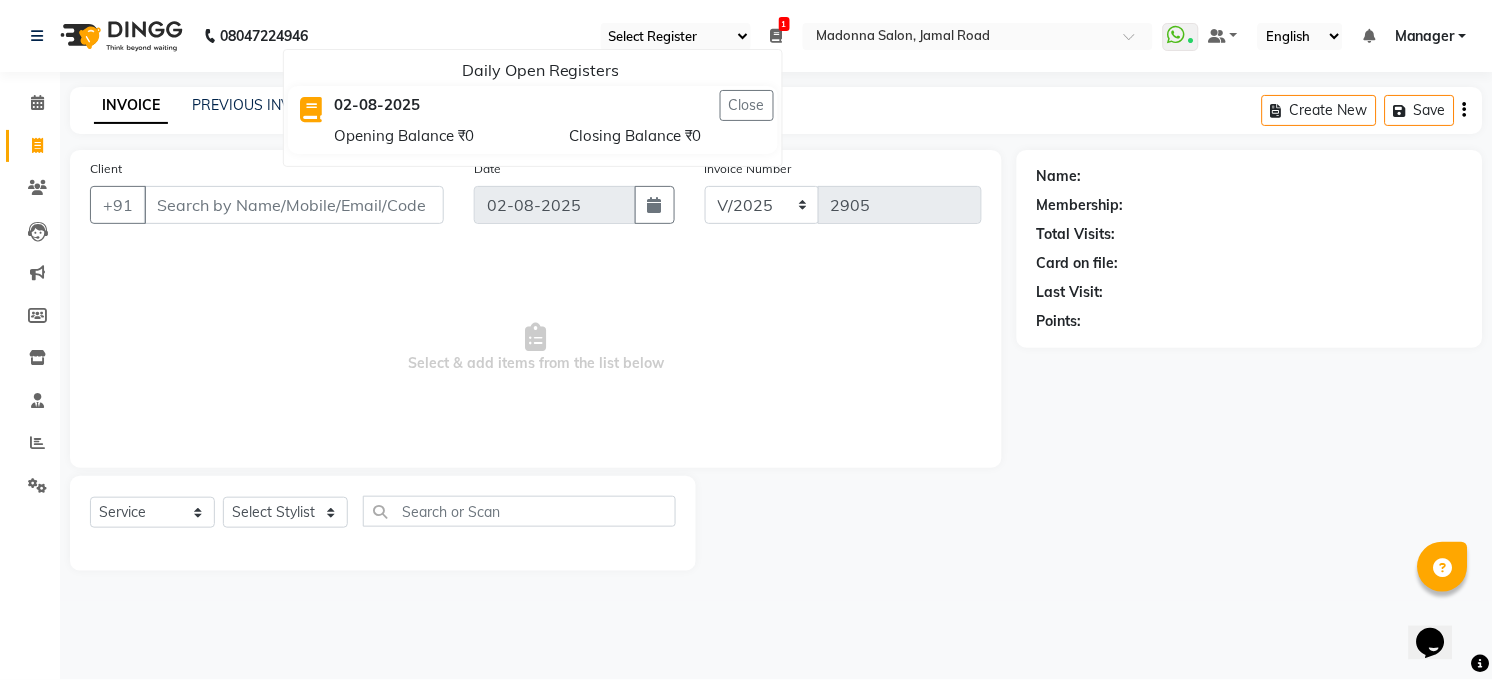 click on "Client +91 Date [DATE] Invoice Number MAN/25 MEMB/25 V/2025 2905 Select & add items from the list below" 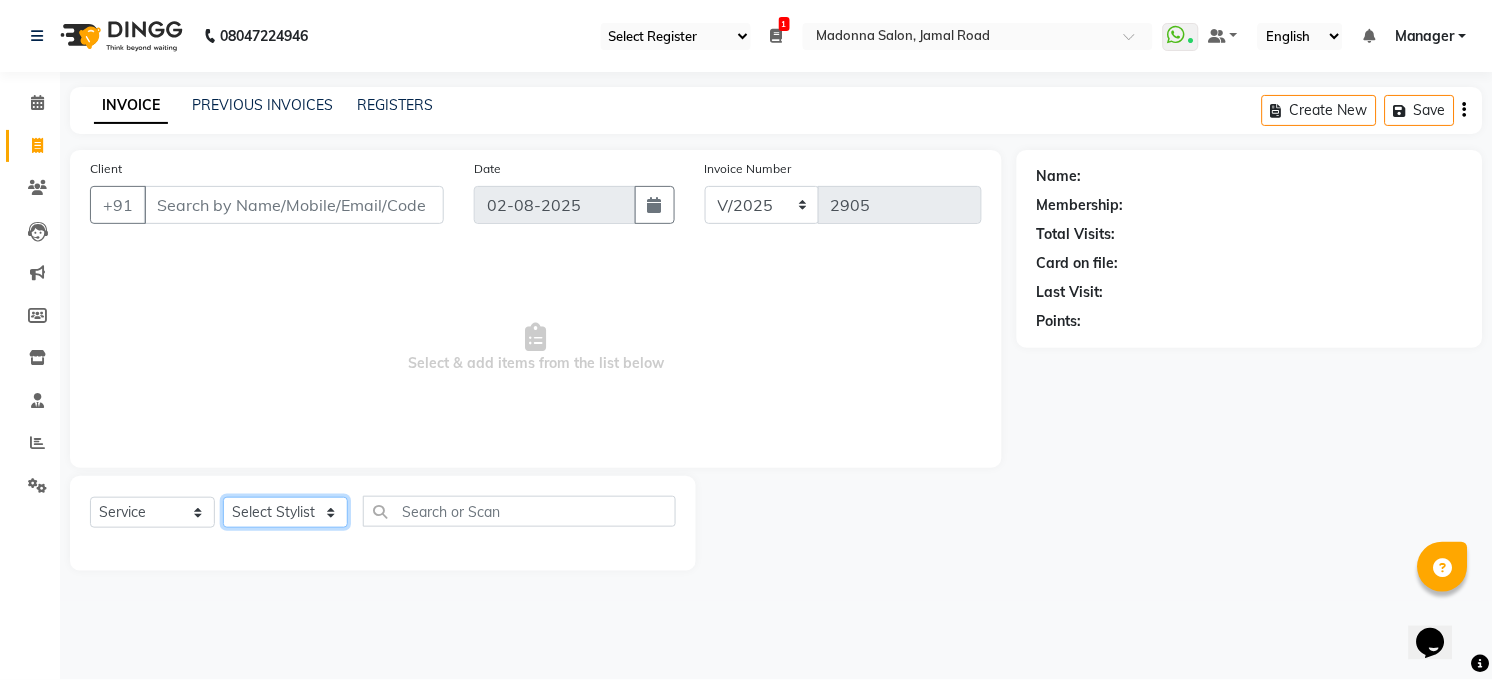 click on "Select Stylist Abhay kumar ALTAF ANKITA ARJUN Chandan COUNTER  Manager Manish Kumar Neetu Mam PRINCE Priyanka Raju Ravi Thakur RINKI Roshan Santosh SAURABH SUJEET THAKUR SUNITA Veer Vinod Kumar" 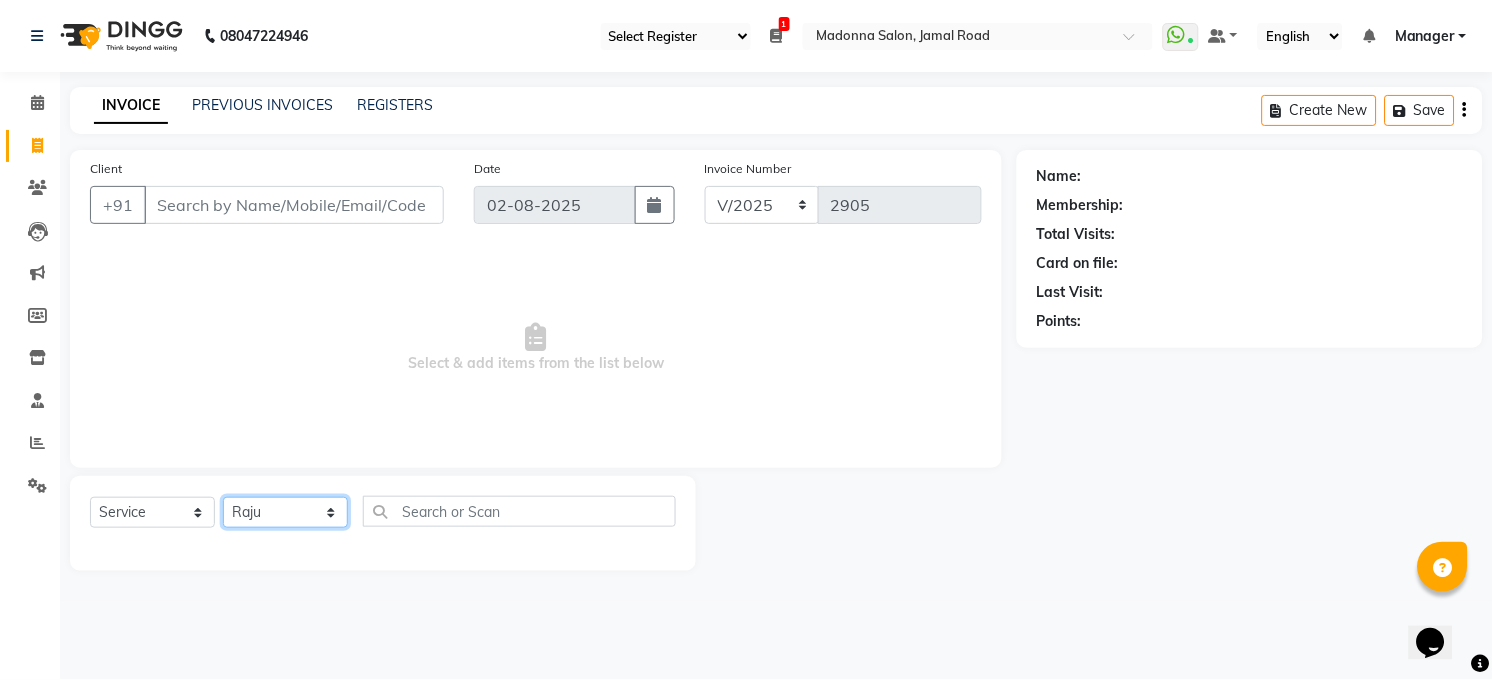 click on "Select Stylist Abhay kumar ALTAF ANKITA ARJUN Chandan COUNTER  Manager Manish Kumar Neetu Mam PRINCE Priyanka Raju Ravi Thakur RINKI Roshan Santosh SAURABH SUJEET THAKUR SUNITA Veer Vinod Kumar" 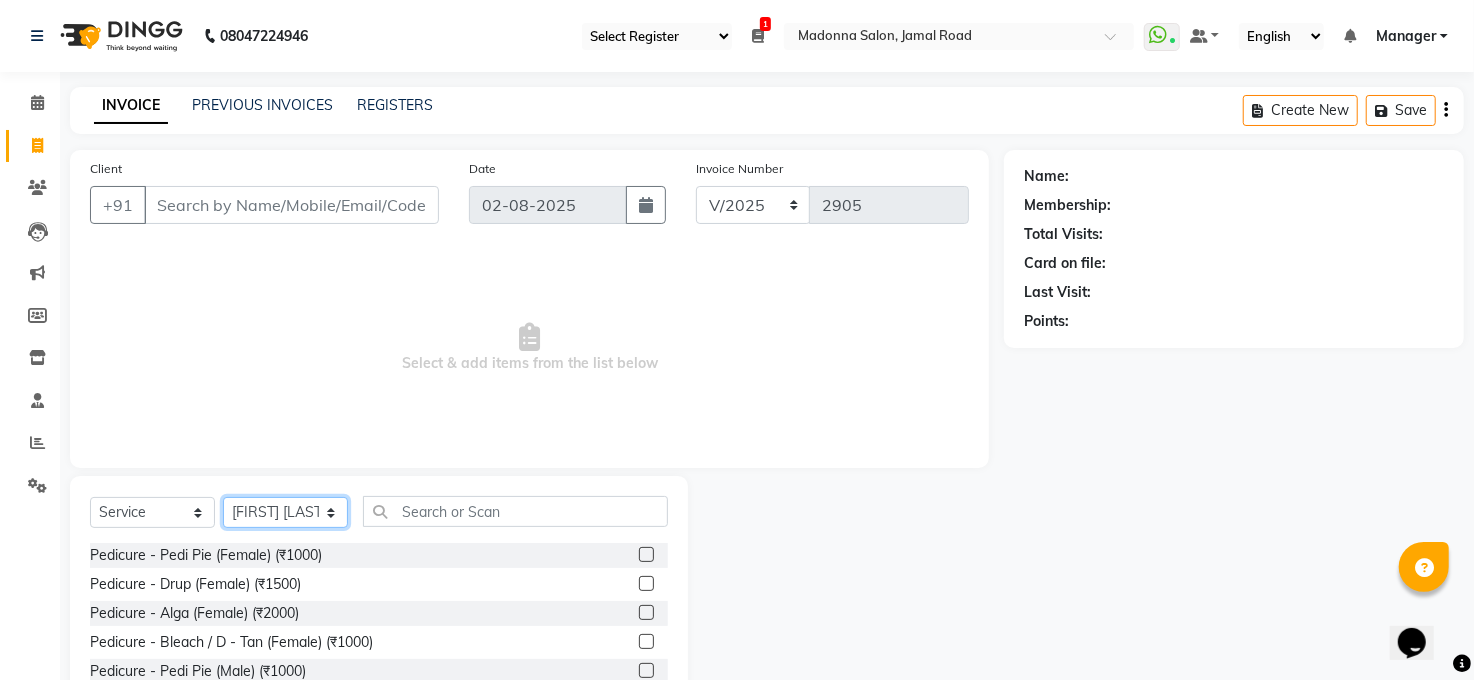 select on "83688" 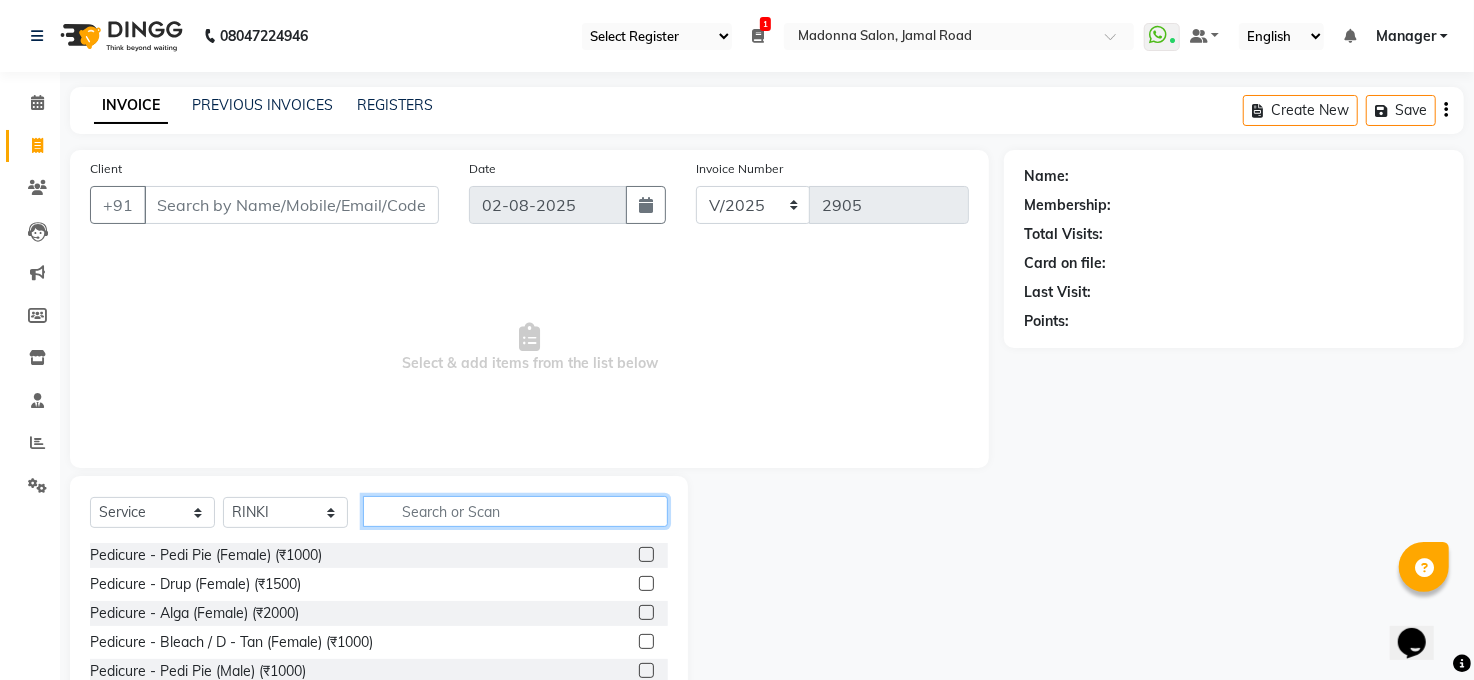 click 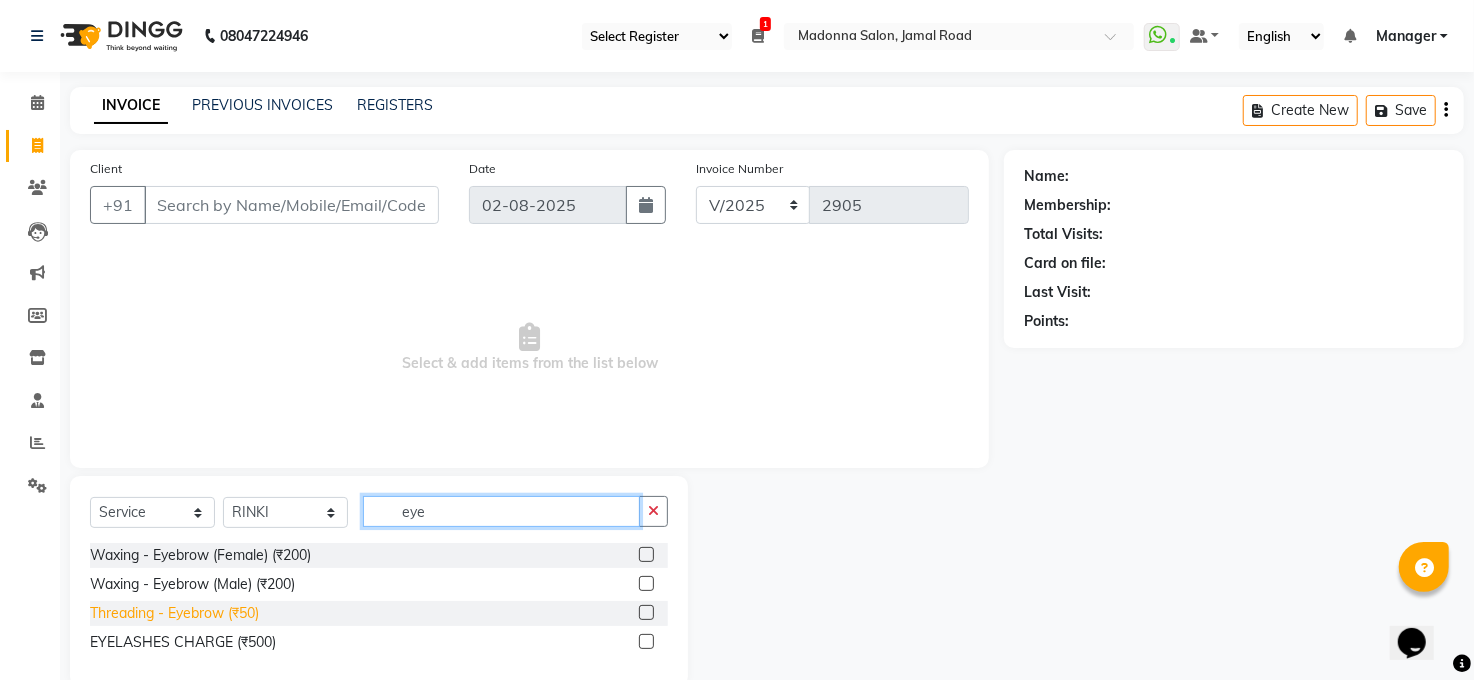type on "eye" 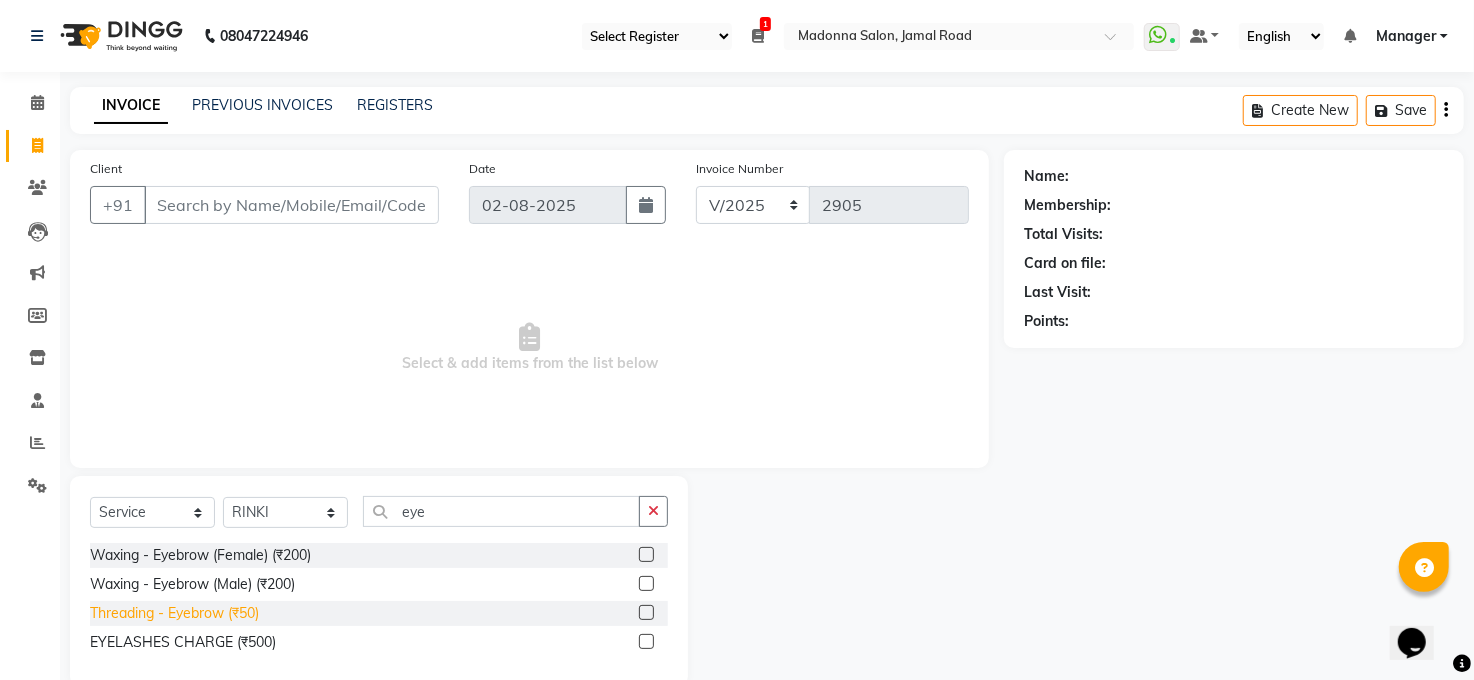 click on "Threading - Eyebrow  (₹50)" 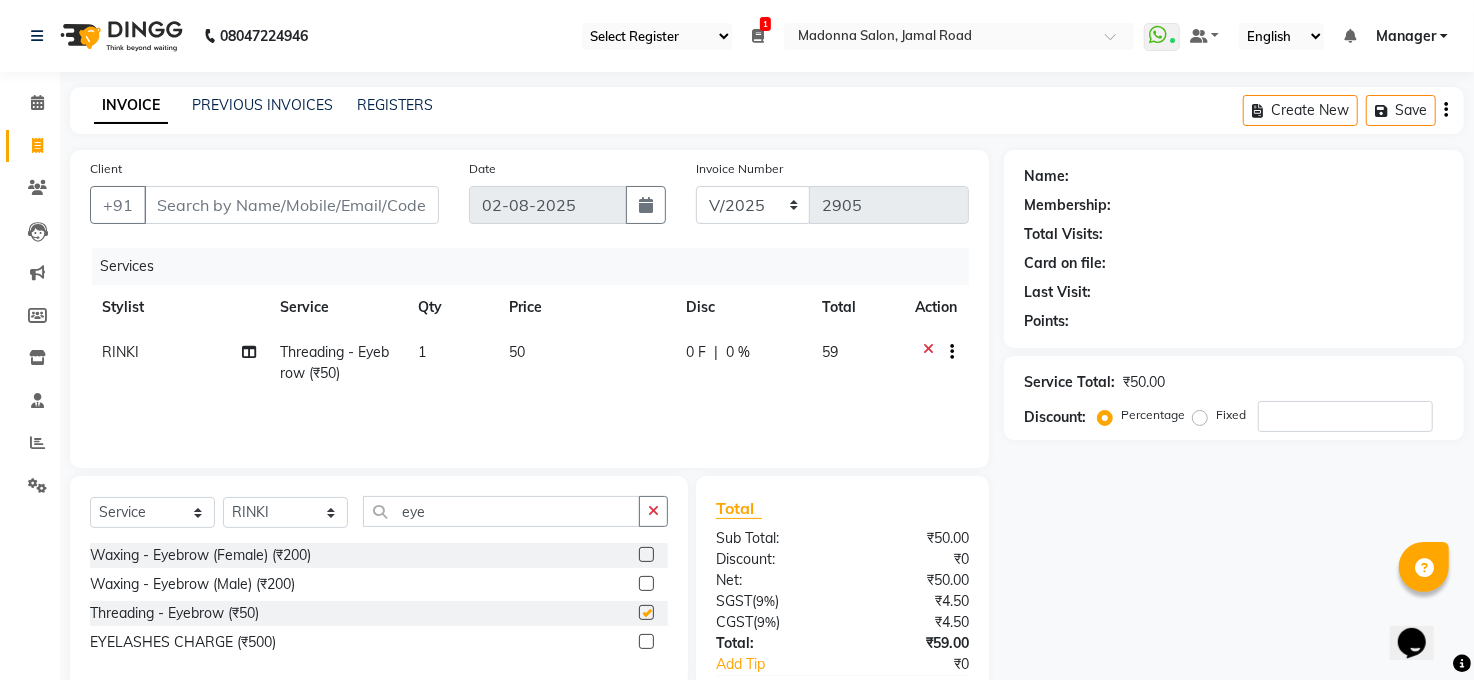checkbox on "false" 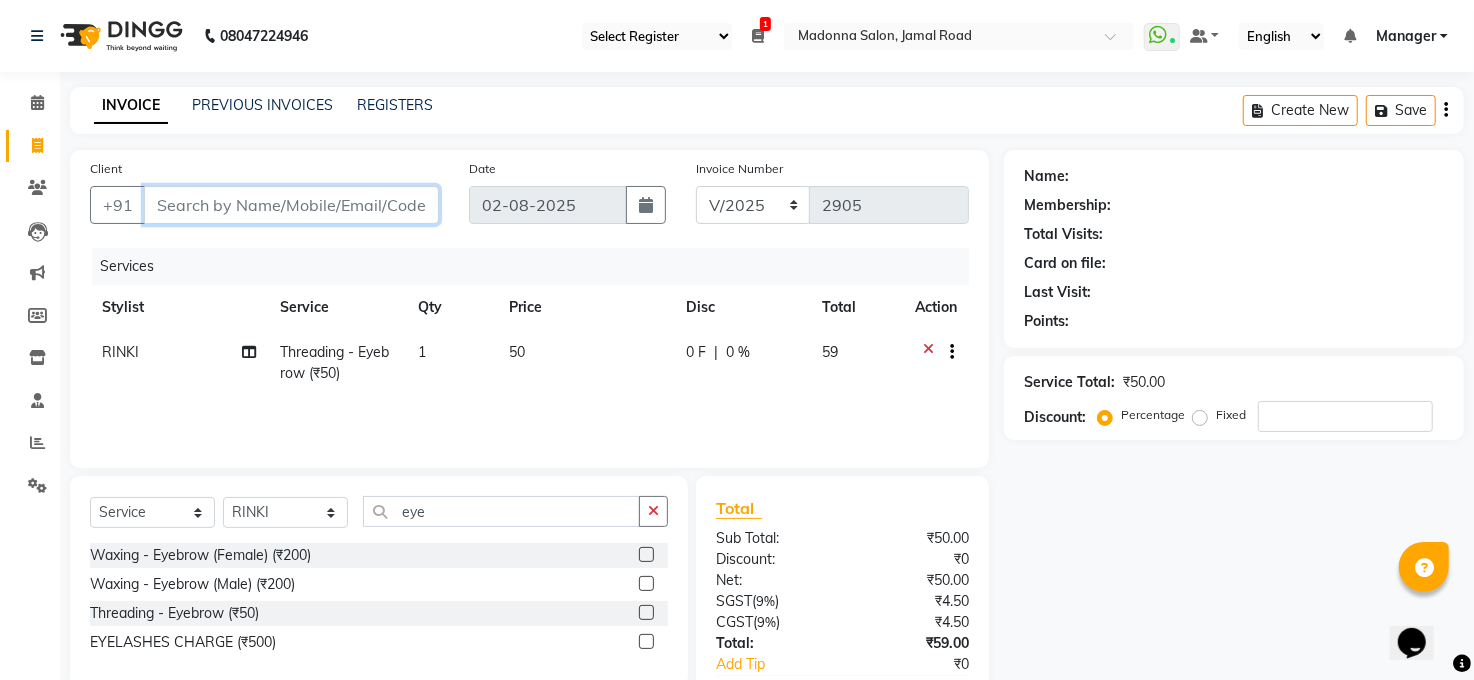 click on "Client" at bounding box center (291, 205) 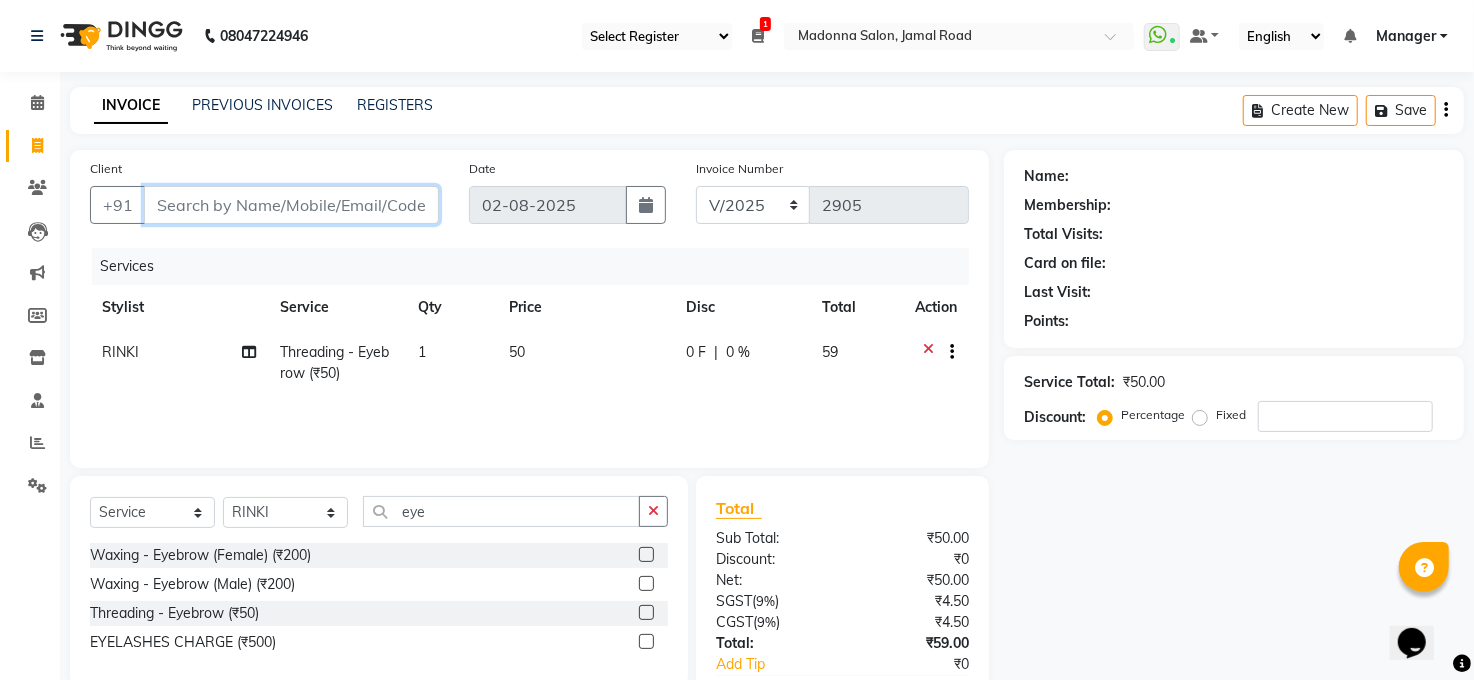 type on "7" 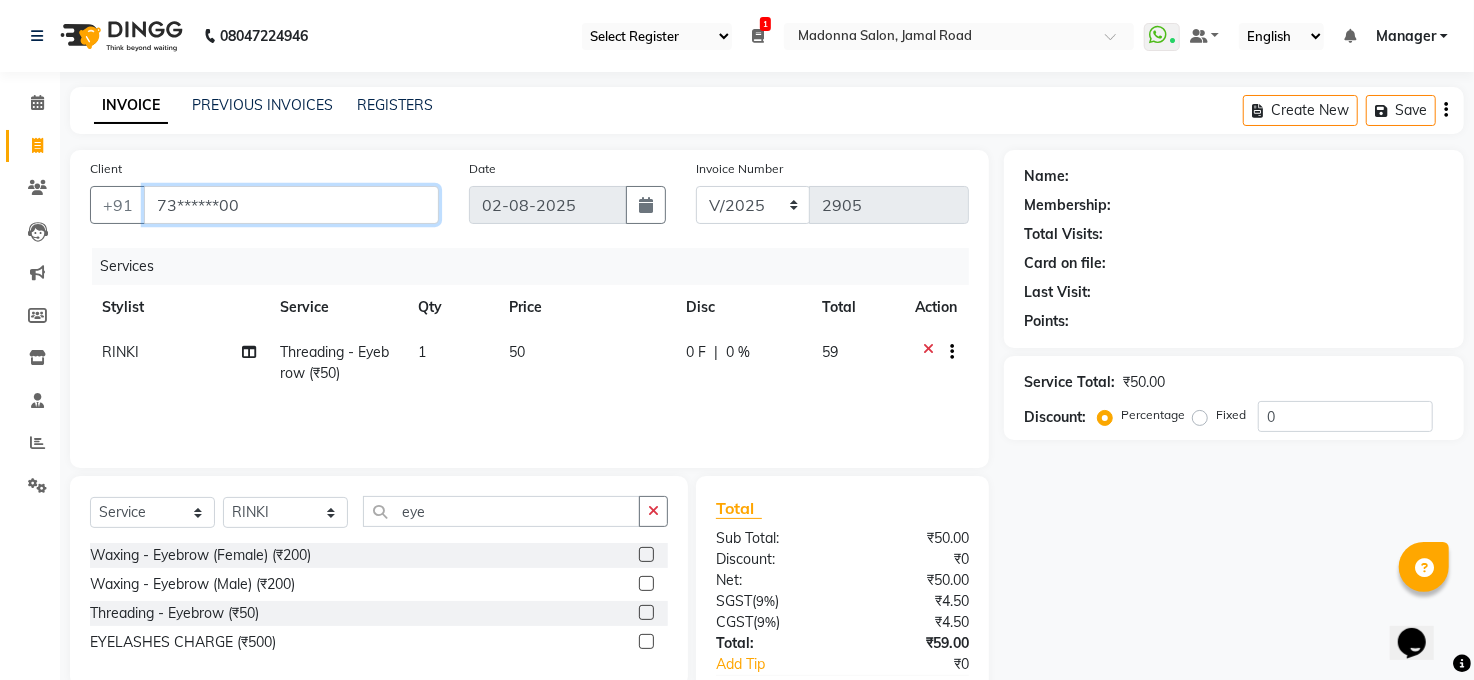 type on "73******00" 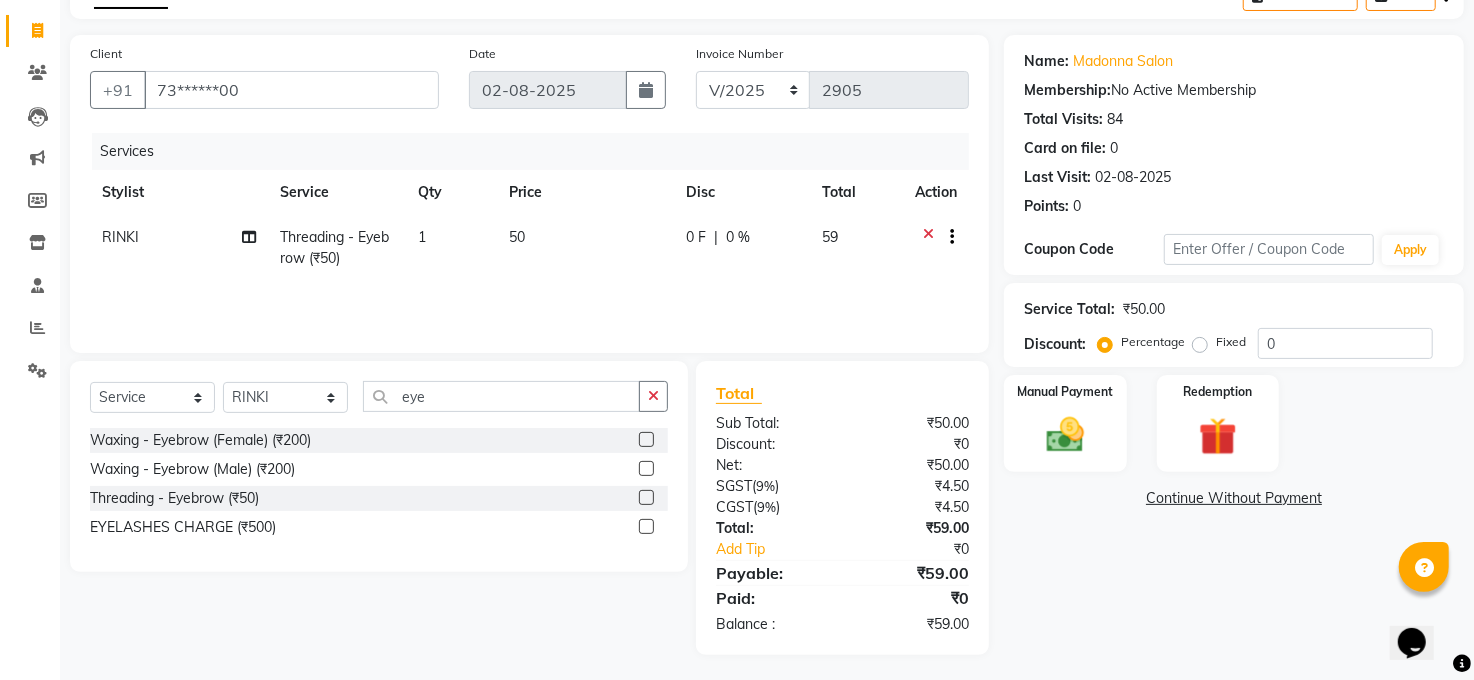 scroll, scrollTop: 119, scrollLeft: 0, axis: vertical 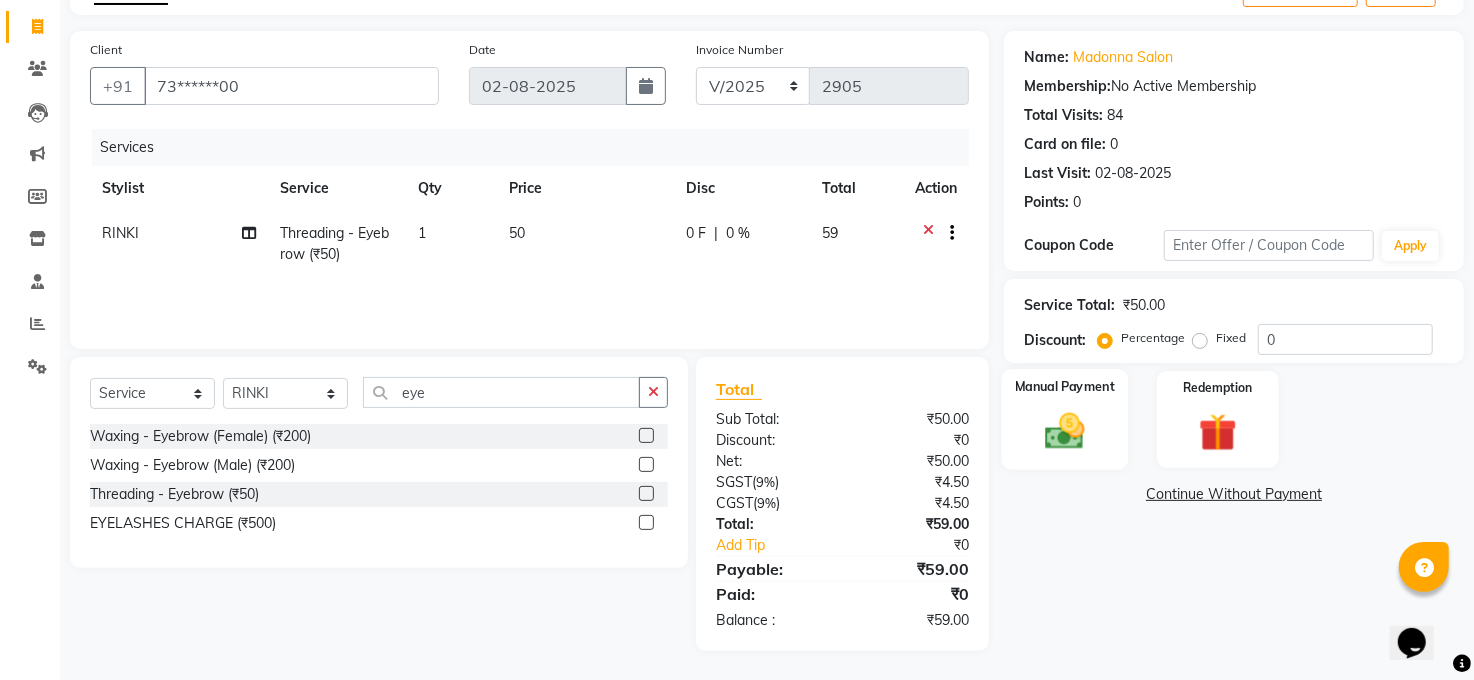 click 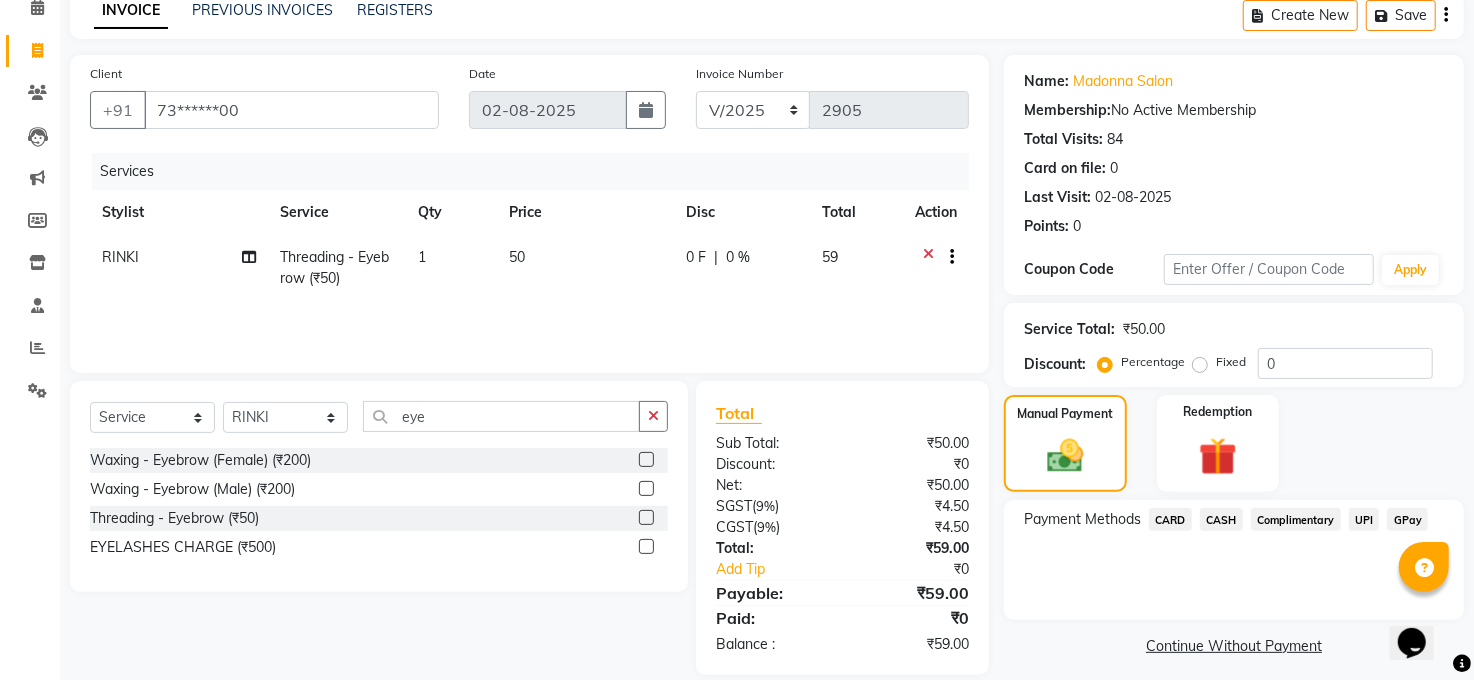 scroll, scrollTop: 74, scrollLeft: 0, axis: vertical 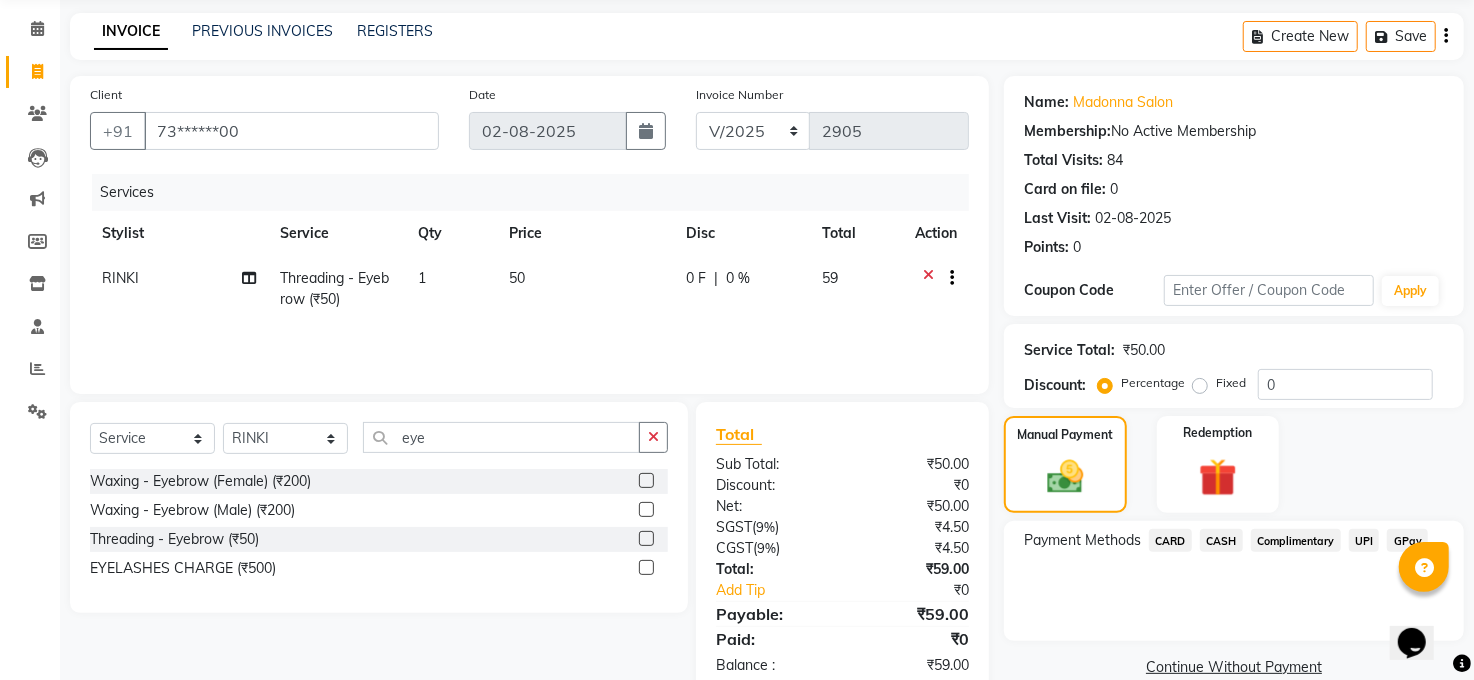 drag, startPoint x: 1408, startPoint y: 536, endPoint x: 1358, endPoint y: 562, distance: 56.35601 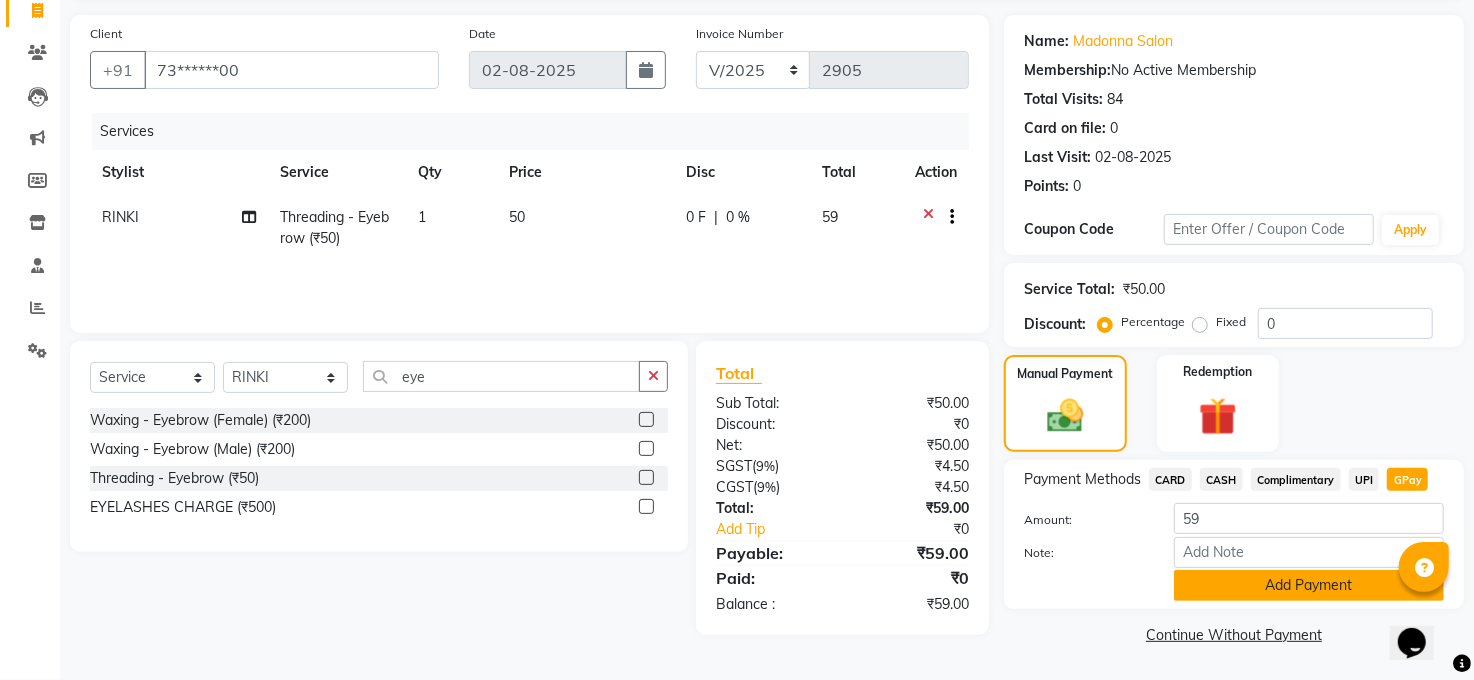 drag, startPoint x: 1347, startPoint y: 582, endPoint x: 1342, endPoint y: 568, distance: 14.866069 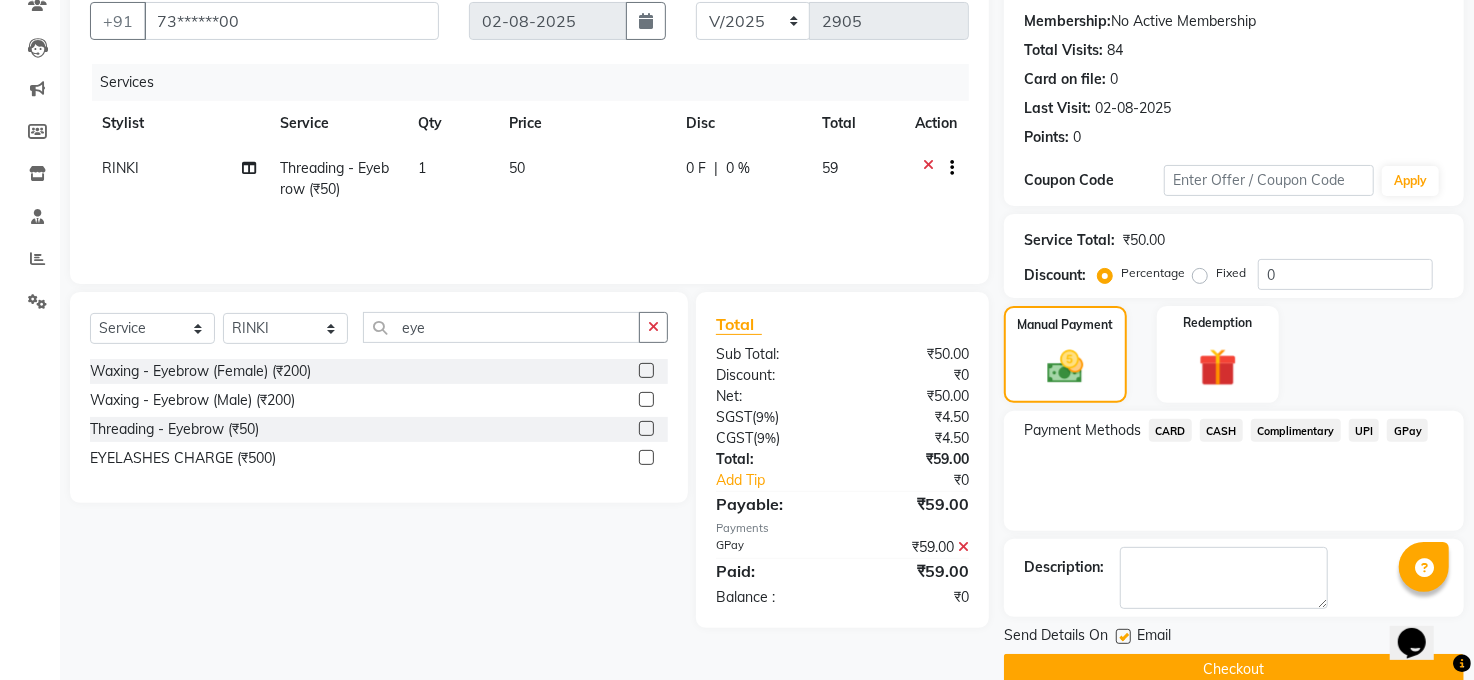 scroll, scrollTop: 218, scrollLeft: 0, axis: vertical 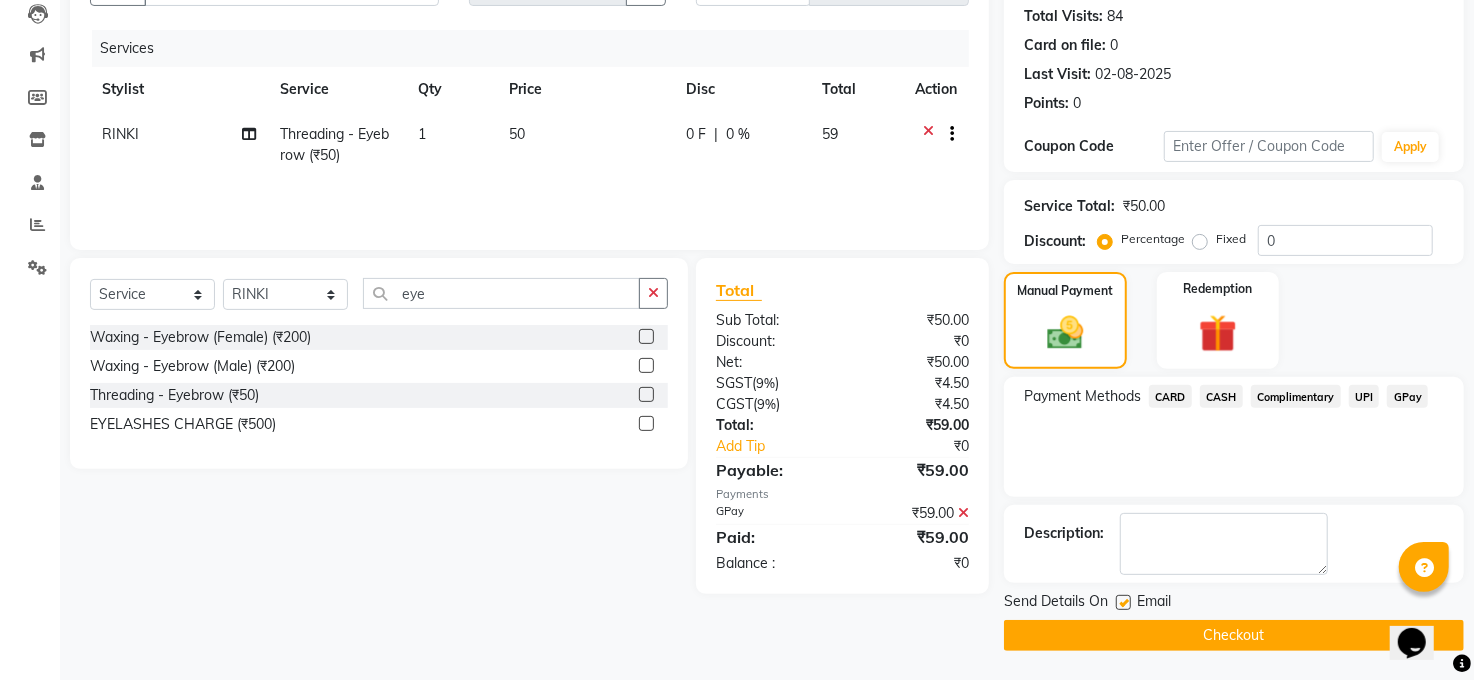 click on "Checkout" 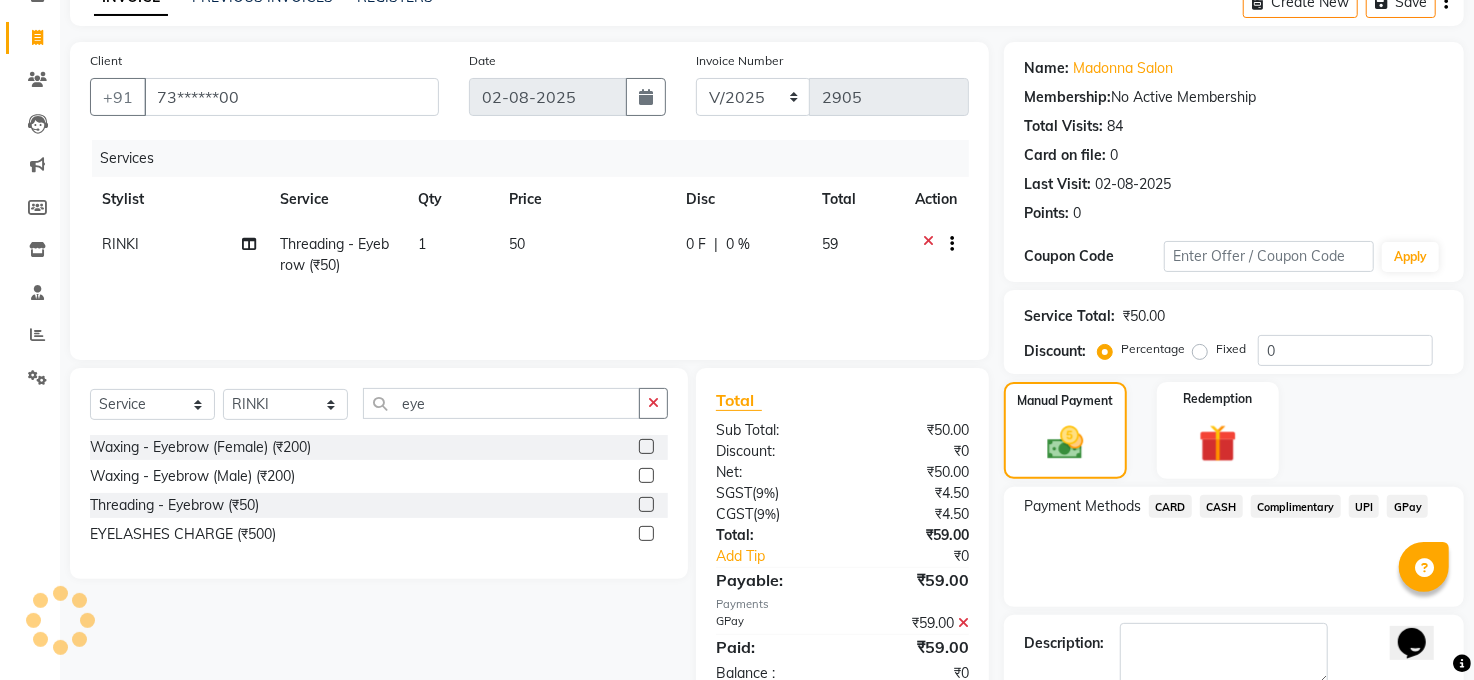 scroll, scrollTop: 0, scrollLeft: 0, axis: both 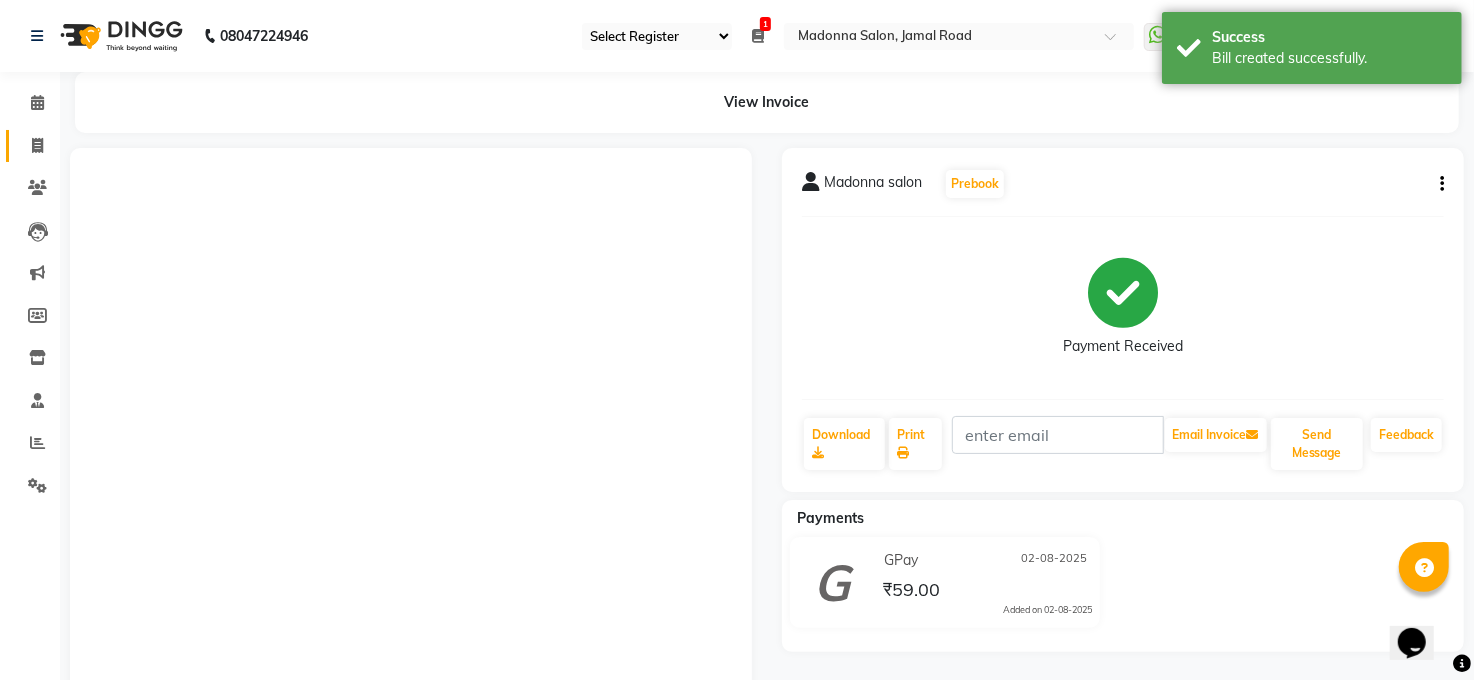 click 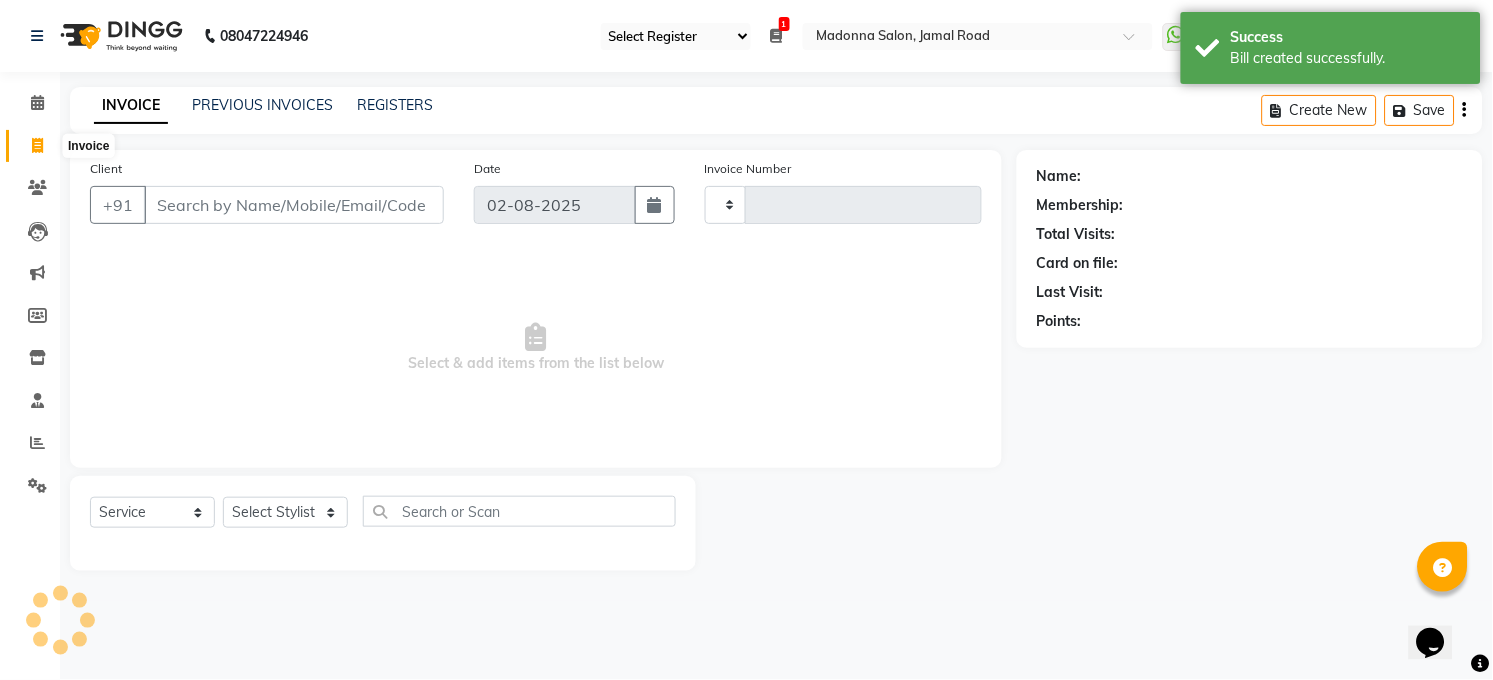type on "2906" 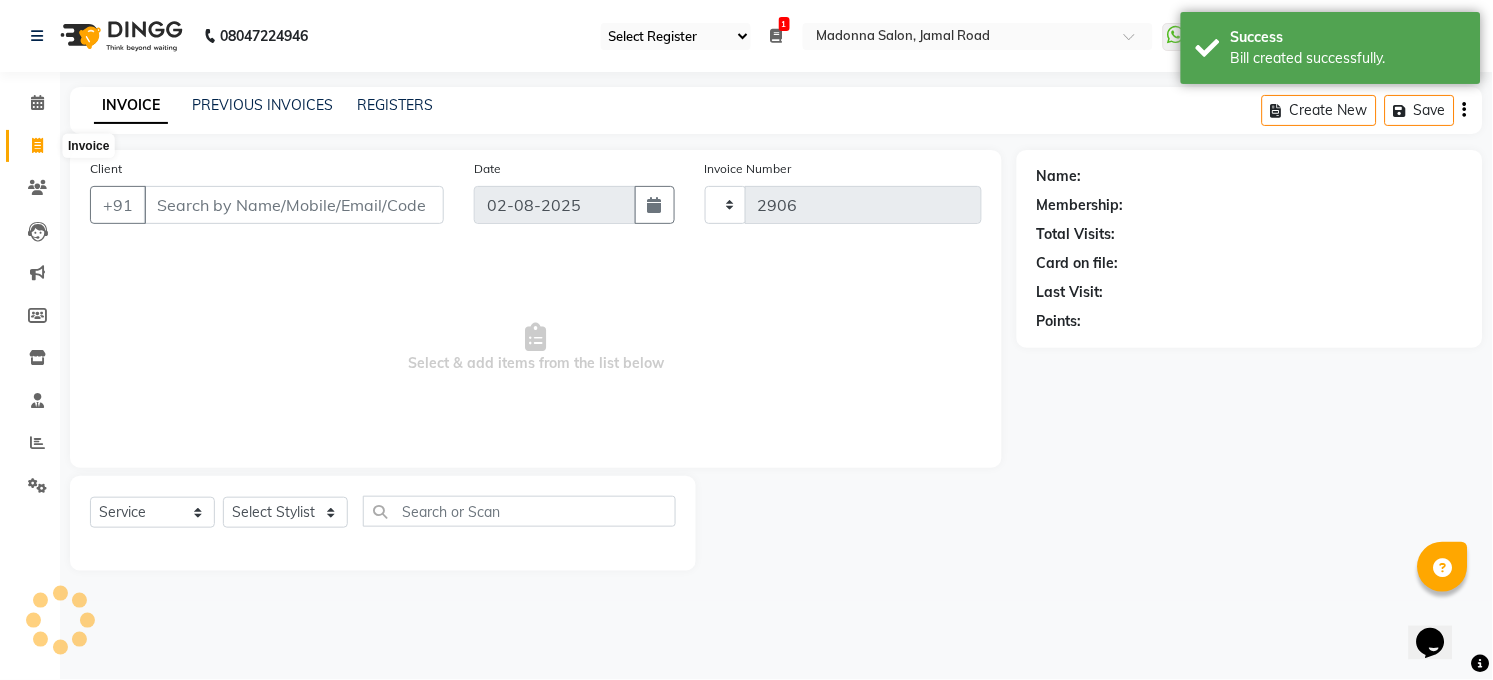 select on "5748" 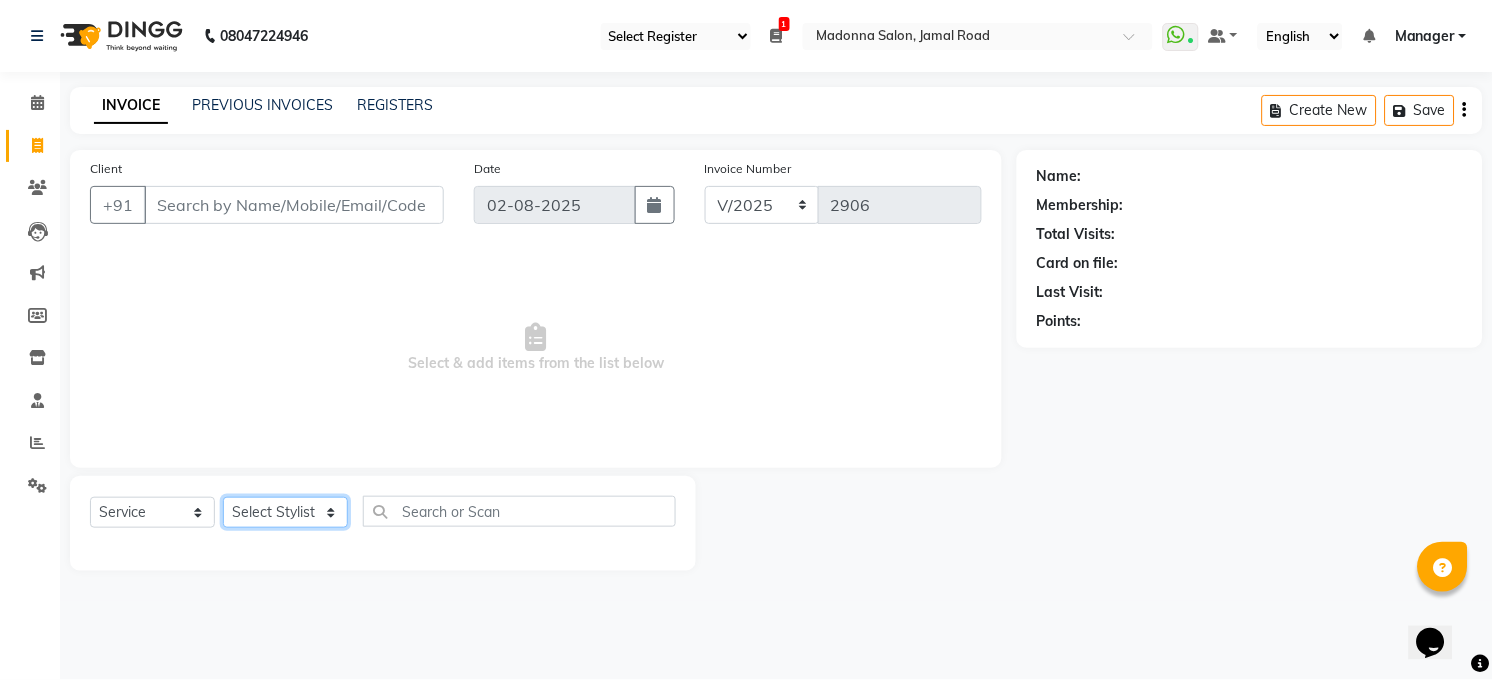 click on "Select Stylist Abhay kumar ALTAF ANKITA ARJUN Chandan COUNTER  Manager Manish Kumar Neetu Mam PRINCE Priyanka Raju Ravi Thakur RINKI Roshan Santosh SAURABH SUJEET THAKUR SUNITA Veer Vinod Kumar" 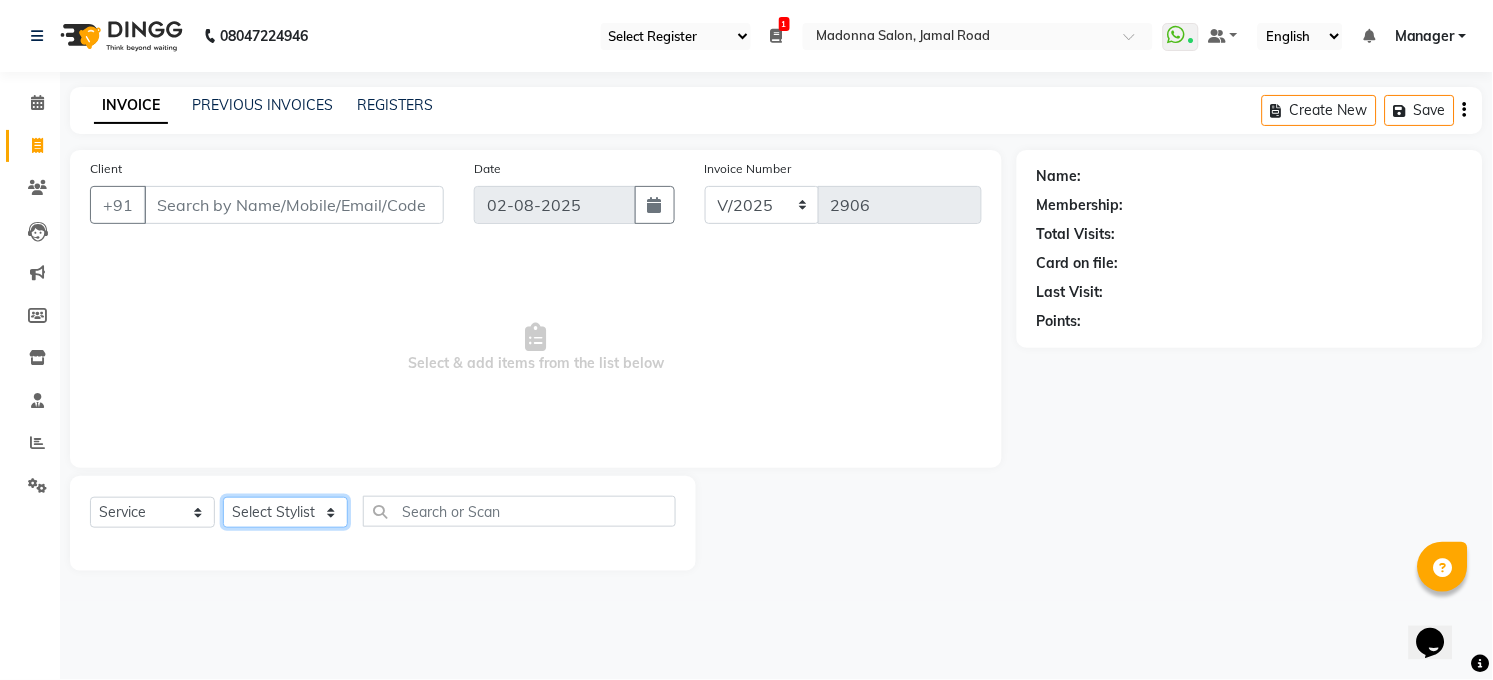 select on "40299" 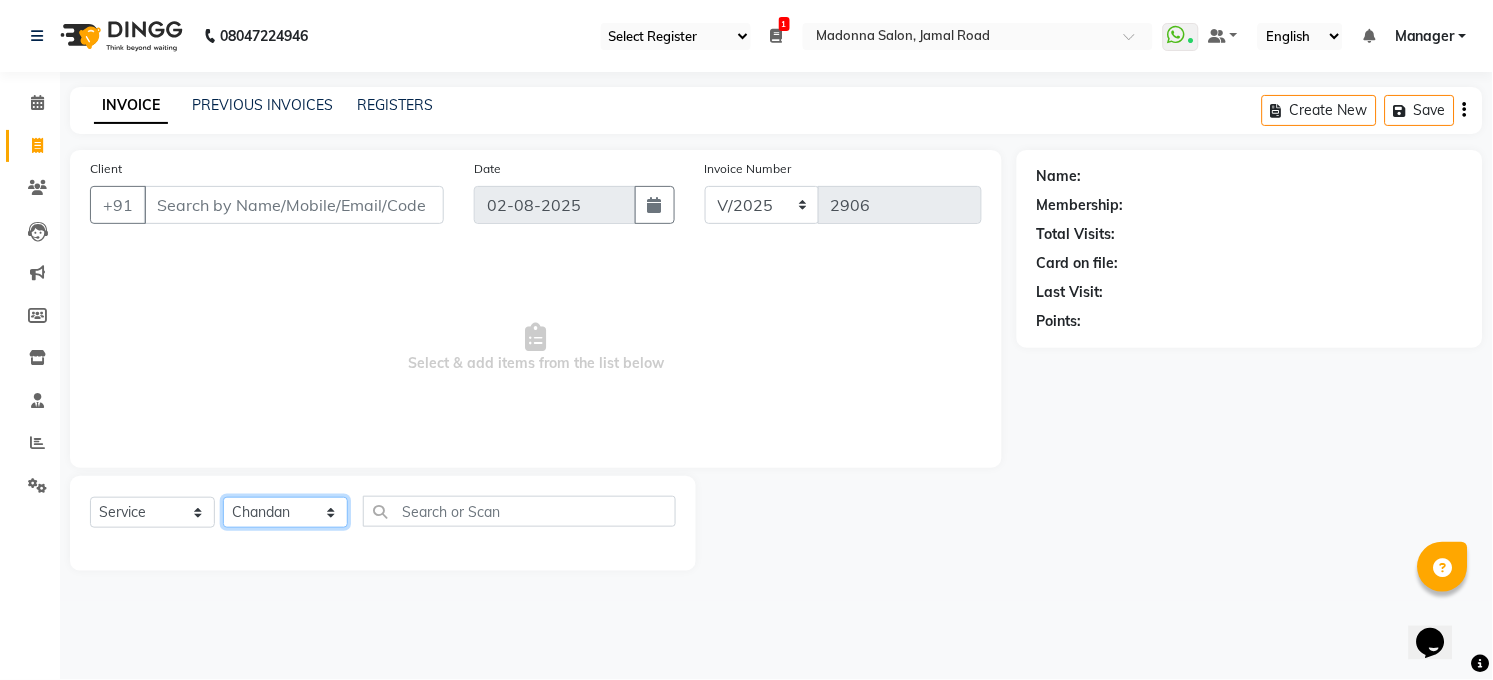 click on "Select Stylist Abhay kumar ALTAF ANKITA ARJUN Chandan COUNTER  Manager Manish Kumar Neetu Mam PRINCE Priyanka Raju Ravi Thakur RINKI Roshan Santosh SAURABH SUJEET THAKUR SUNITA Veer Vinod Kumar" 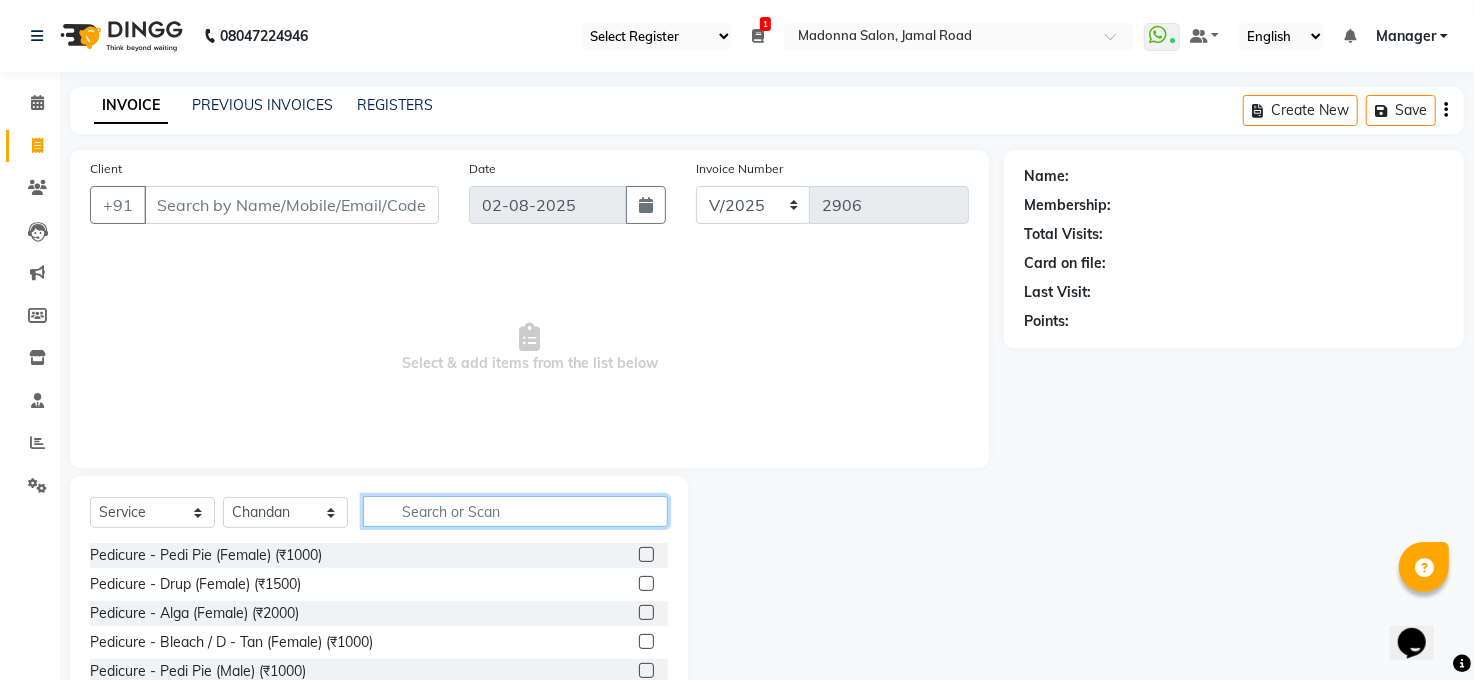 click 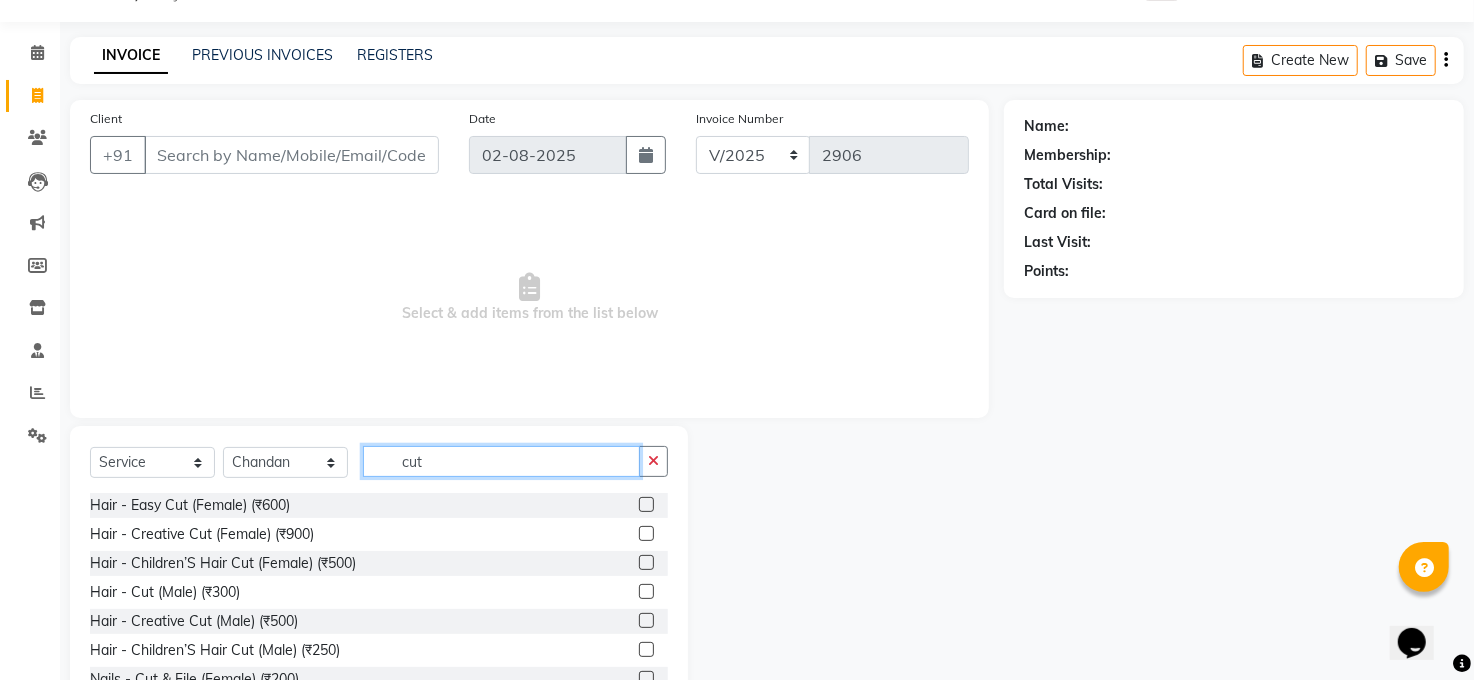 scroll, scrollTop: 120, scrollLeft: 0, axis: vertical 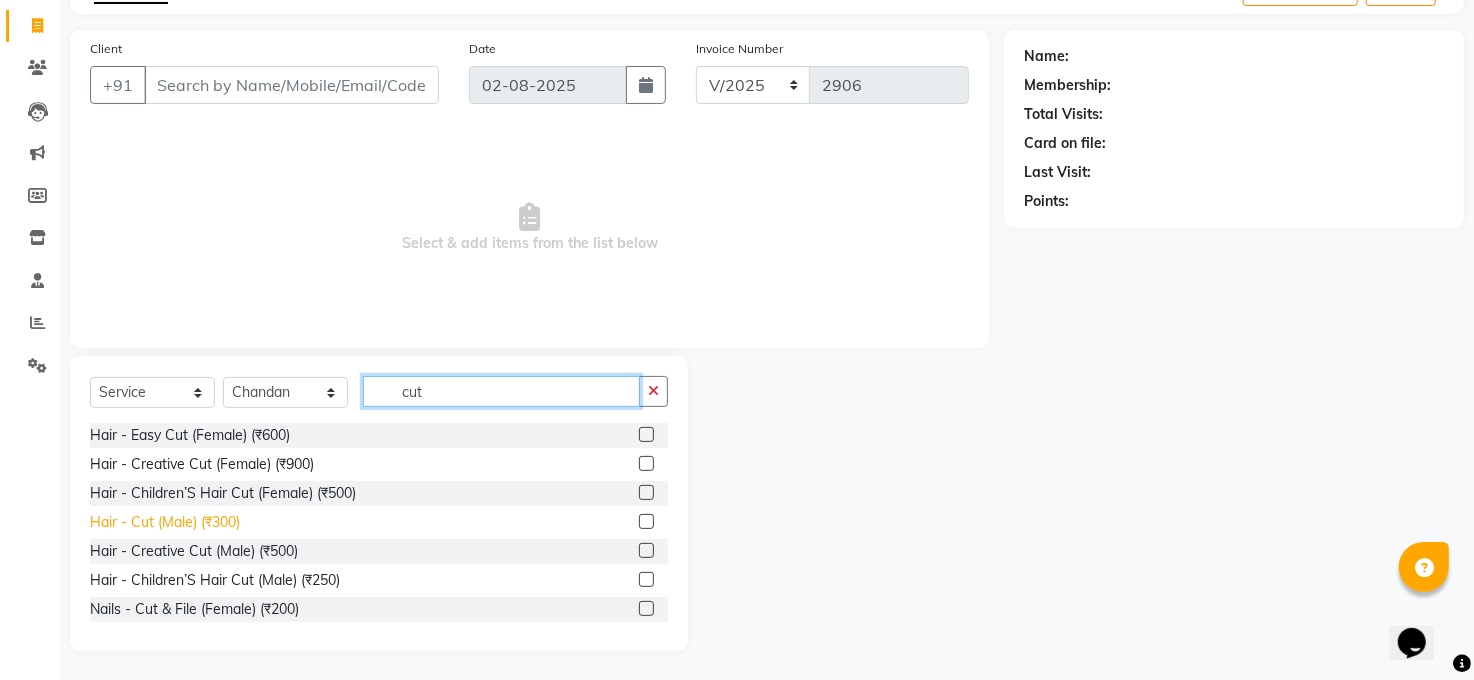 type on "cut" 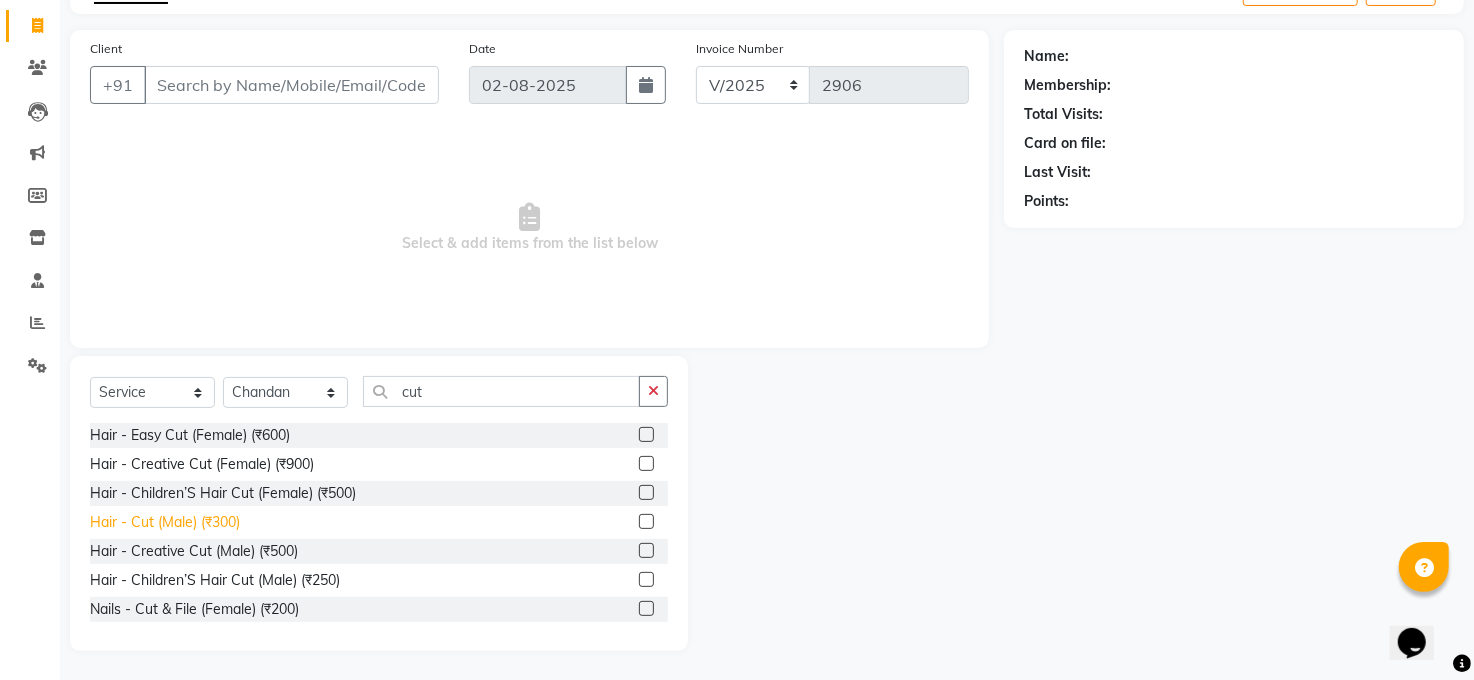 click on "Hair - Cut (Male) (₹300)" 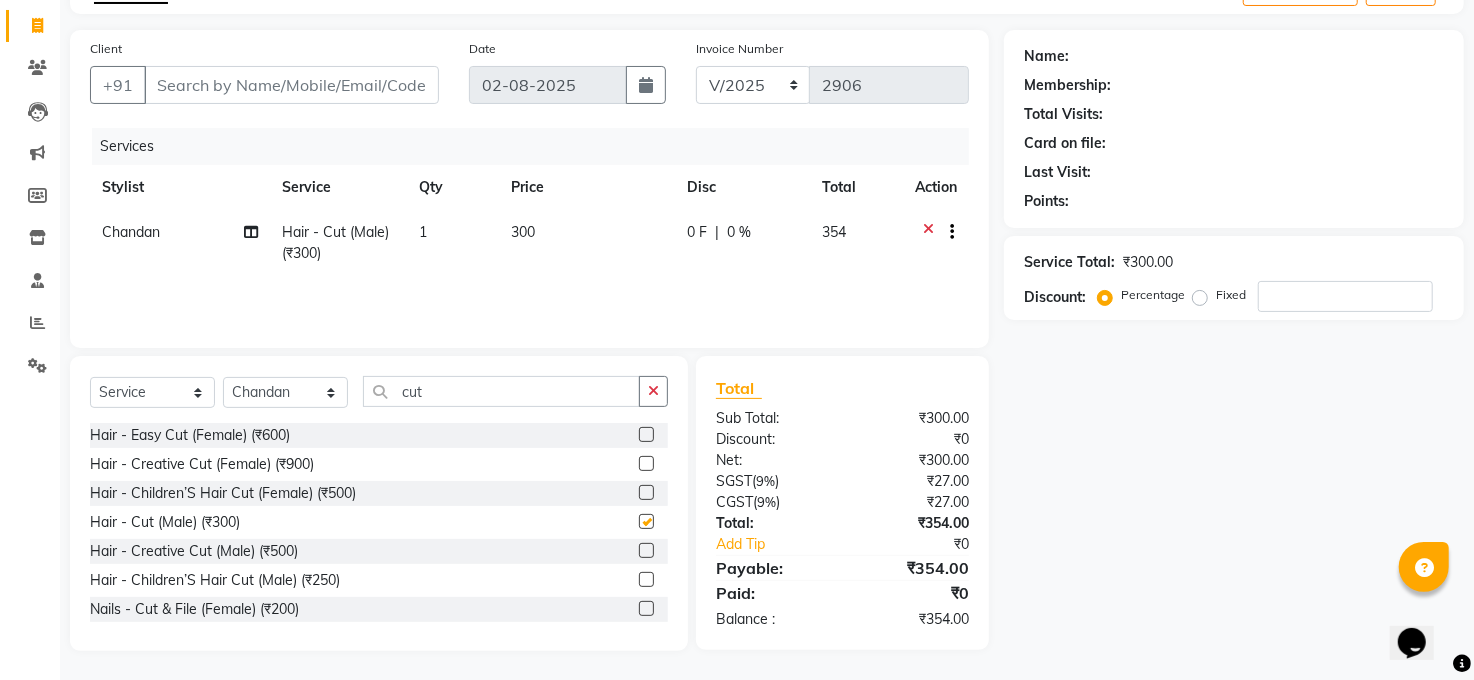 checkbox on "false" 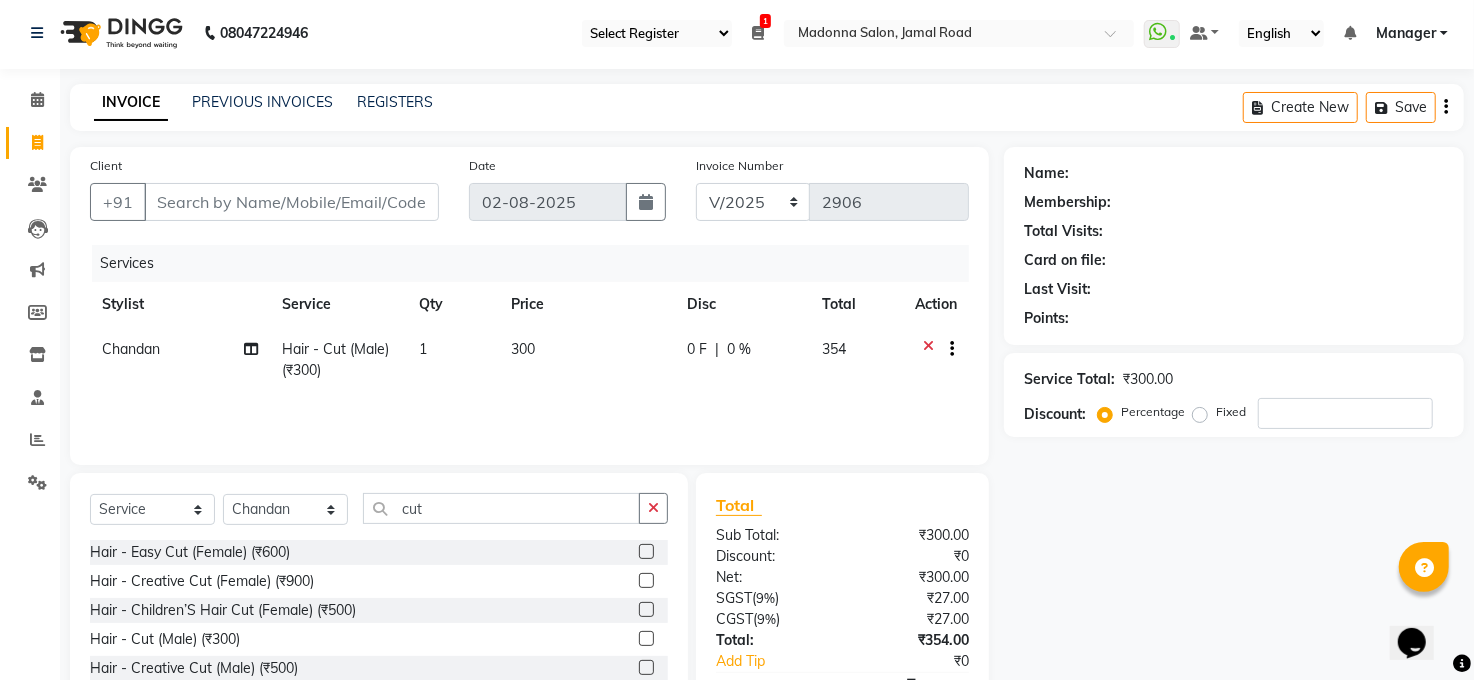 scroll, scrollTop: 0, scrollLeft: 0, axis: both 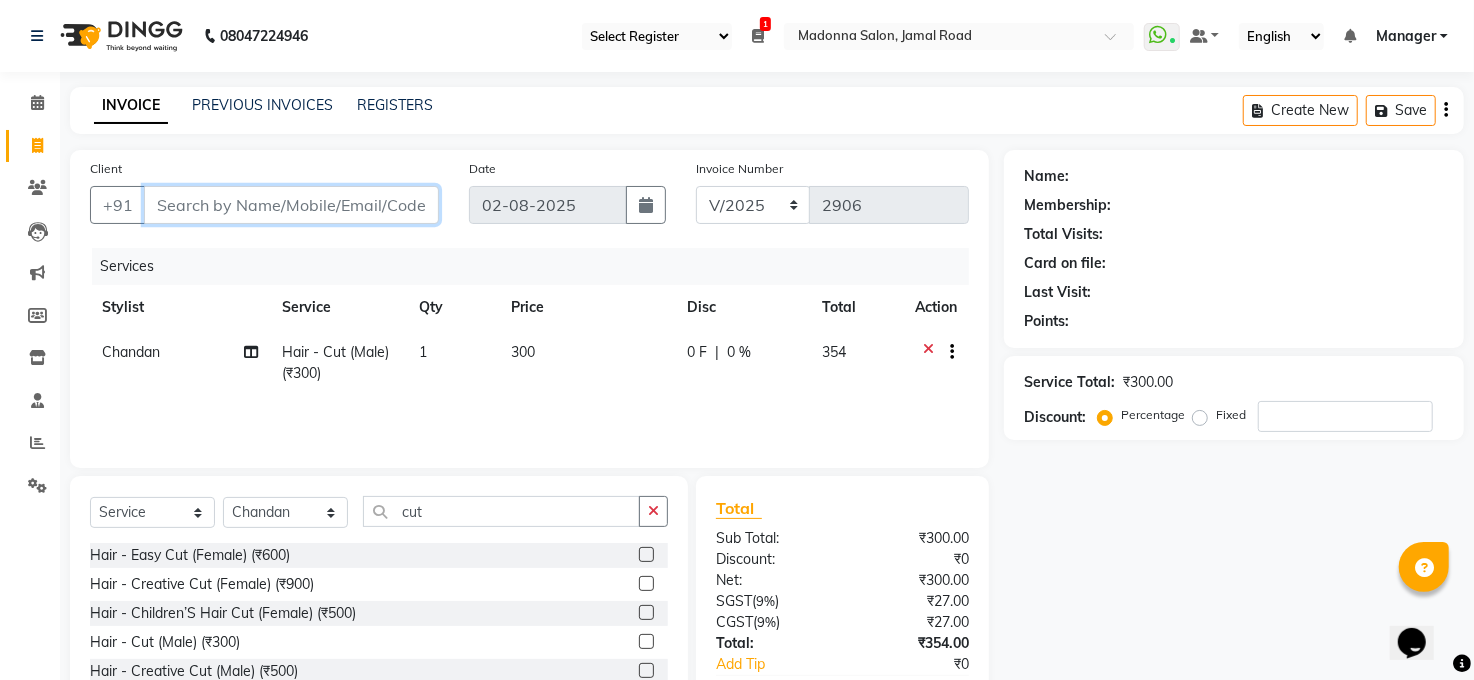 click on "Client" at bounding box center [291, 205] 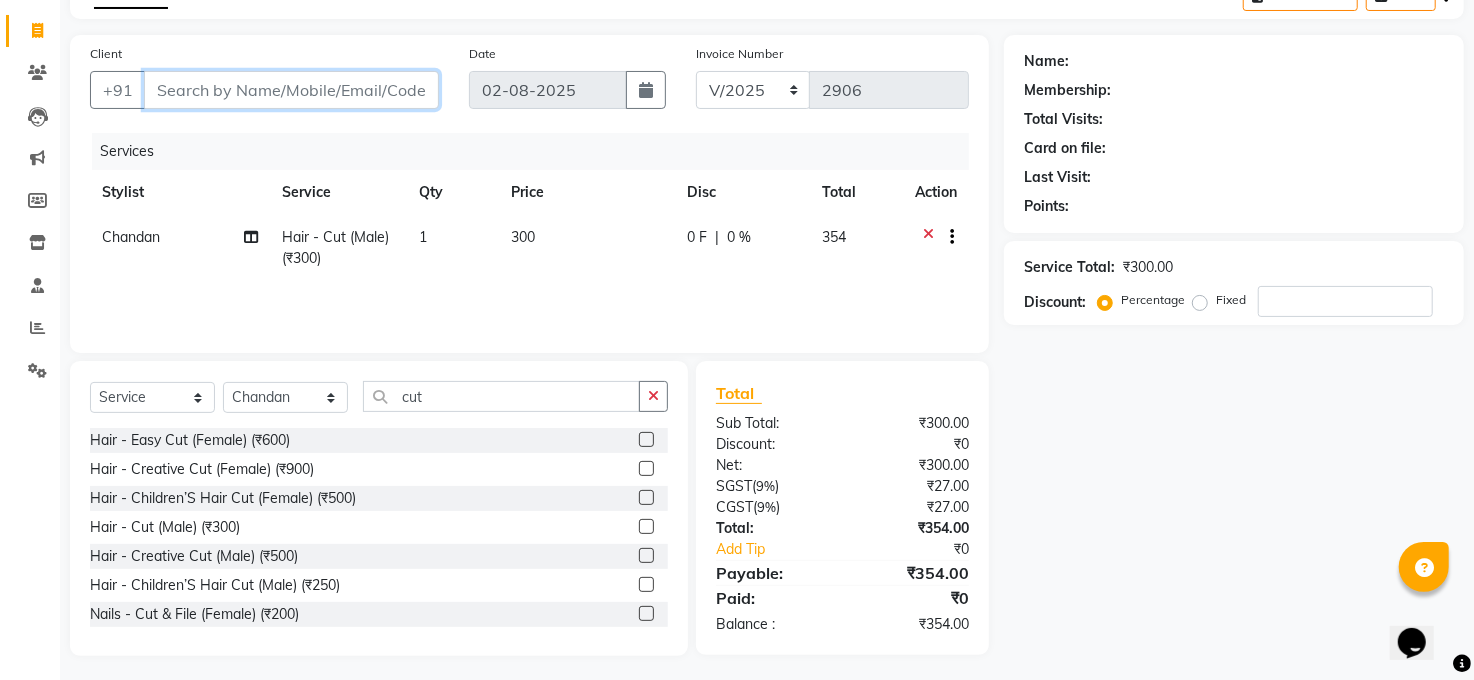 scroll, scrollTop: 120, scrollLeft: 0, axis: vertical 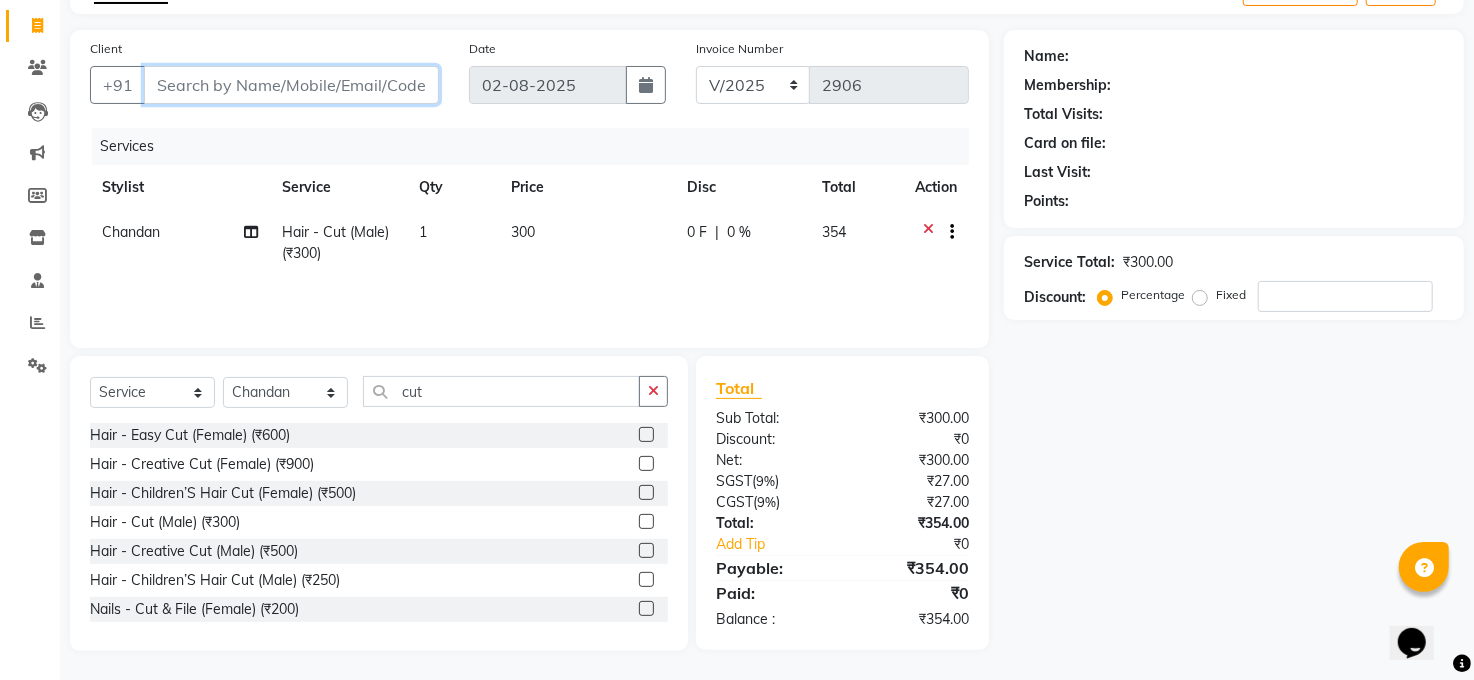 type on "m" 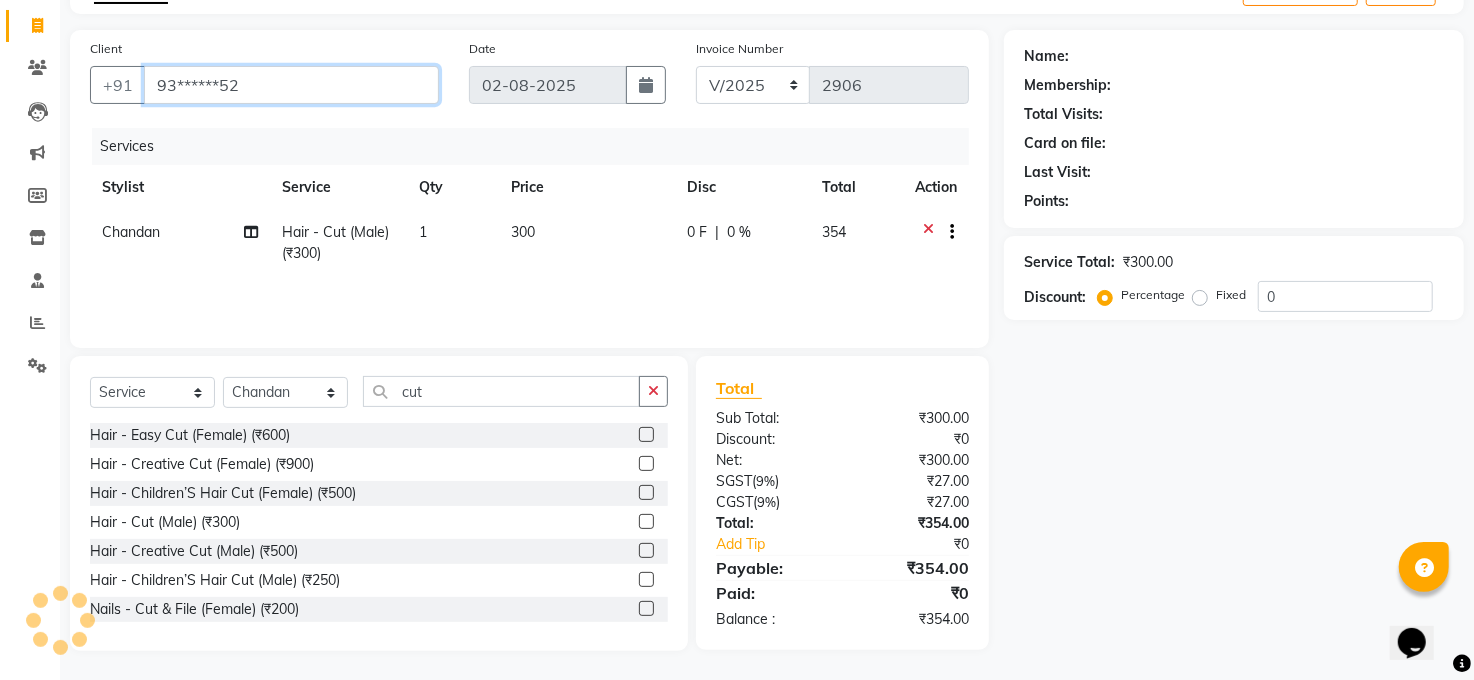 type on "93******52" 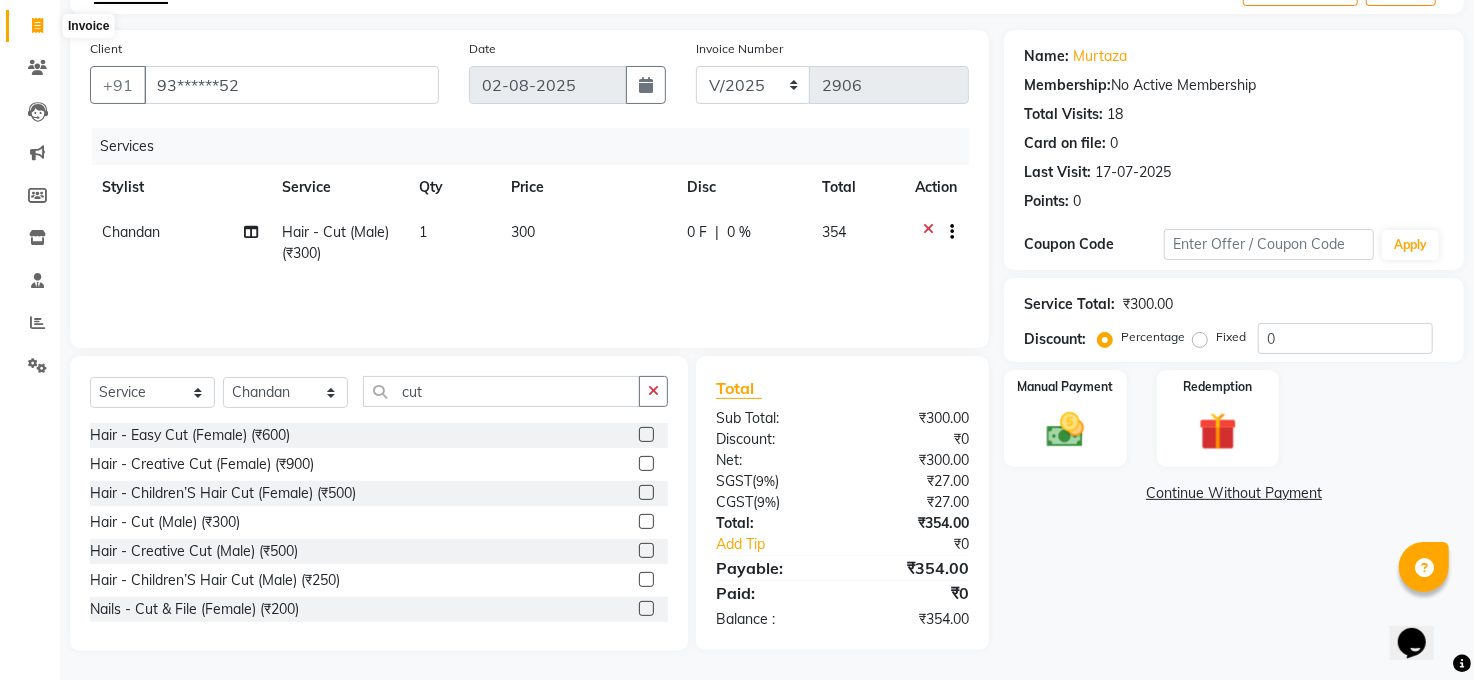 click 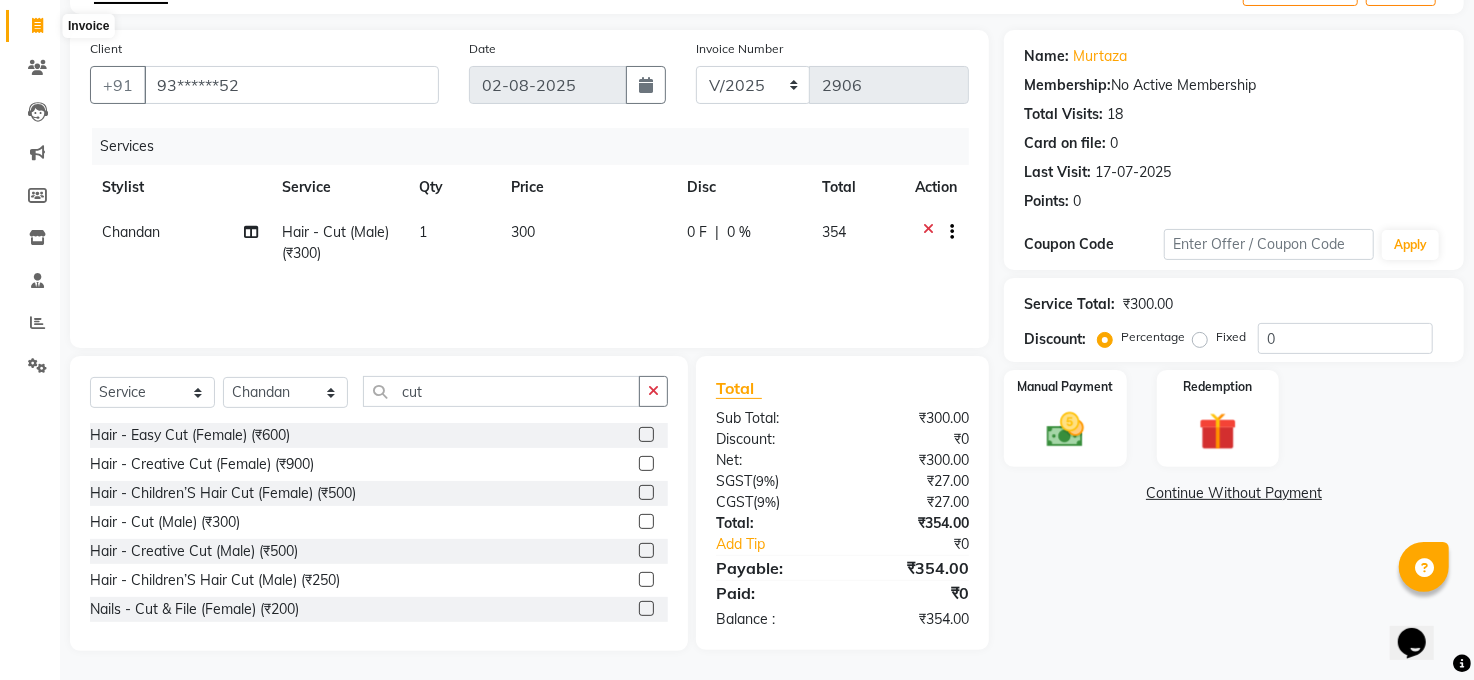 select on "service" 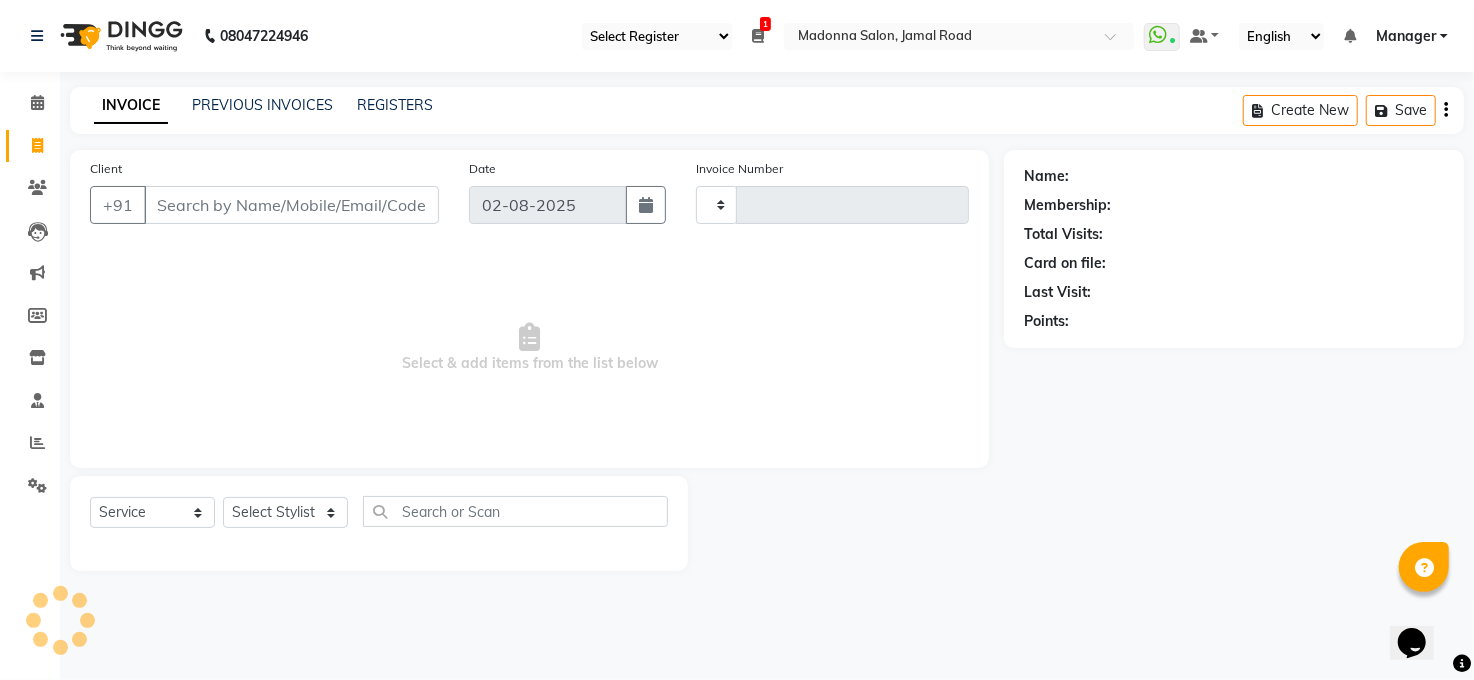 scroll, scrollTop: 0, scrollLeft: 0, axis: both 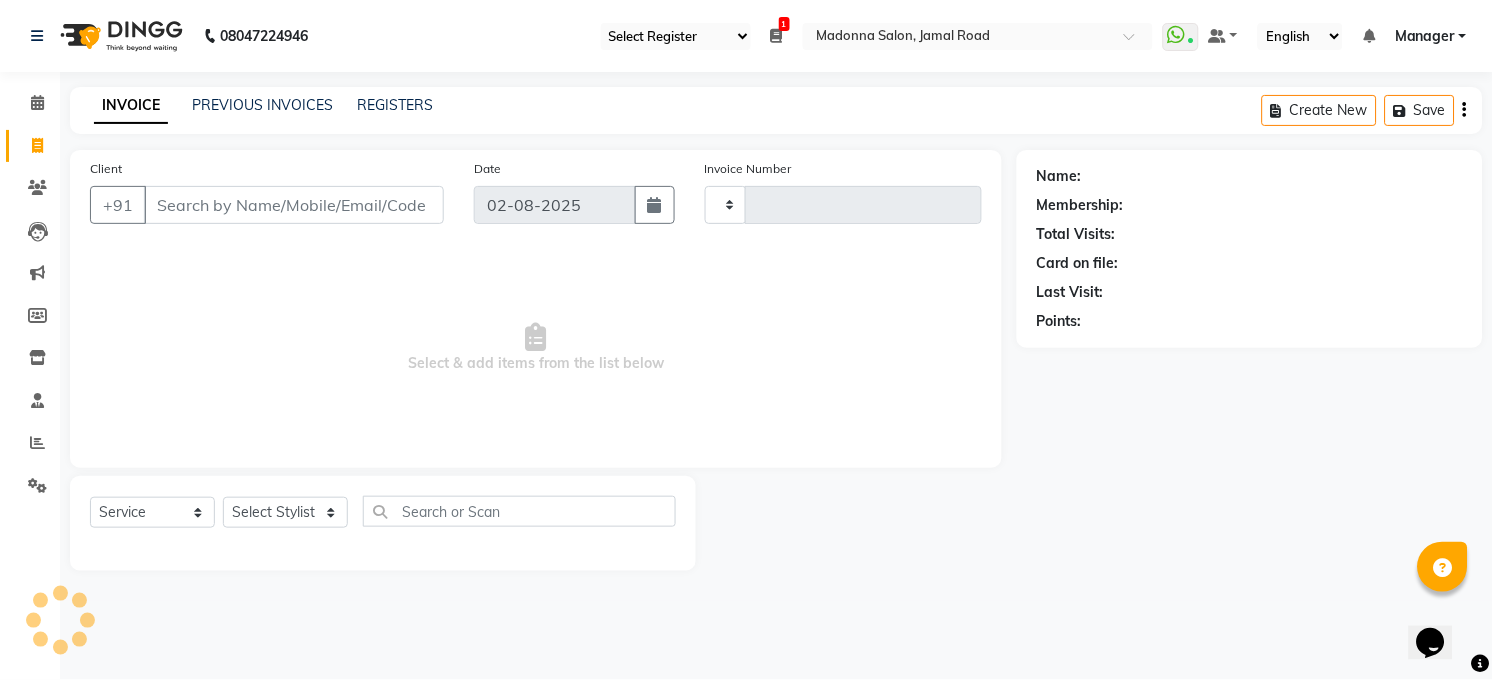 type on "2906" 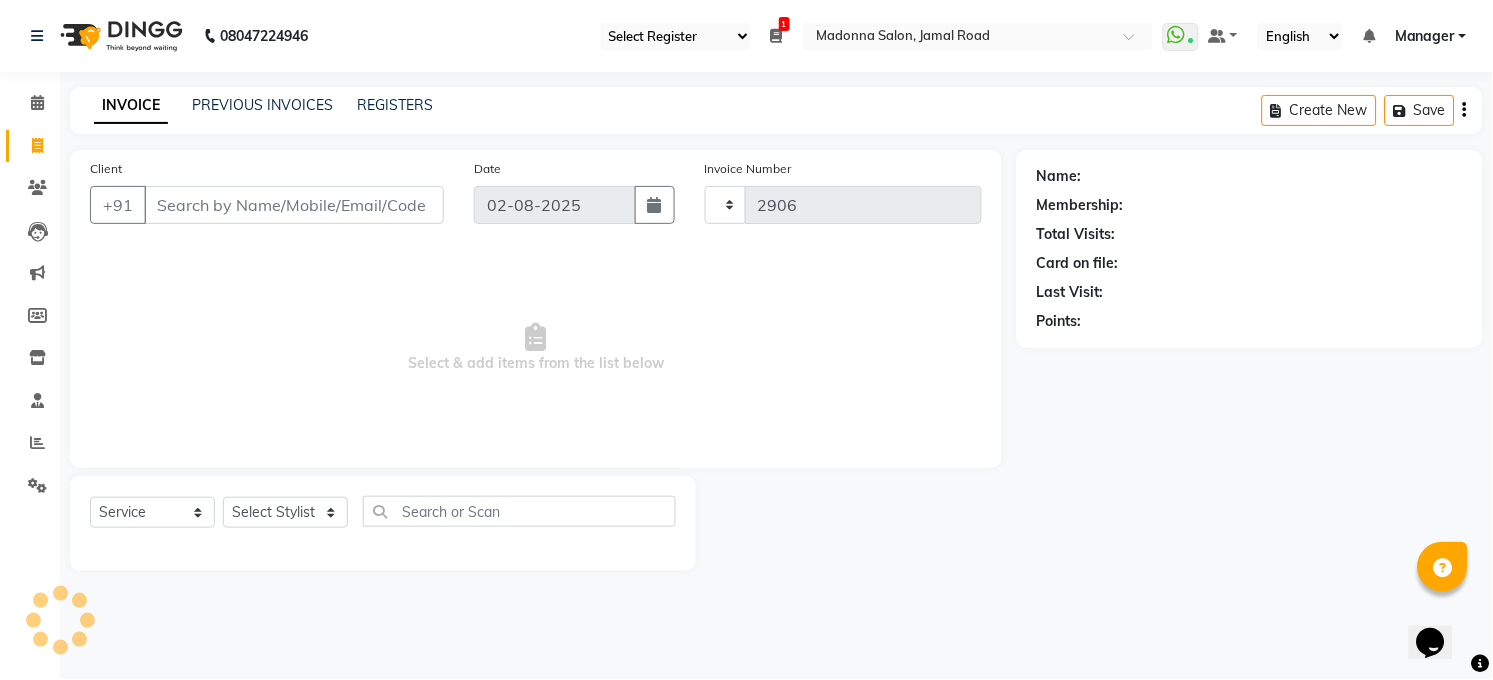 select on "5748" 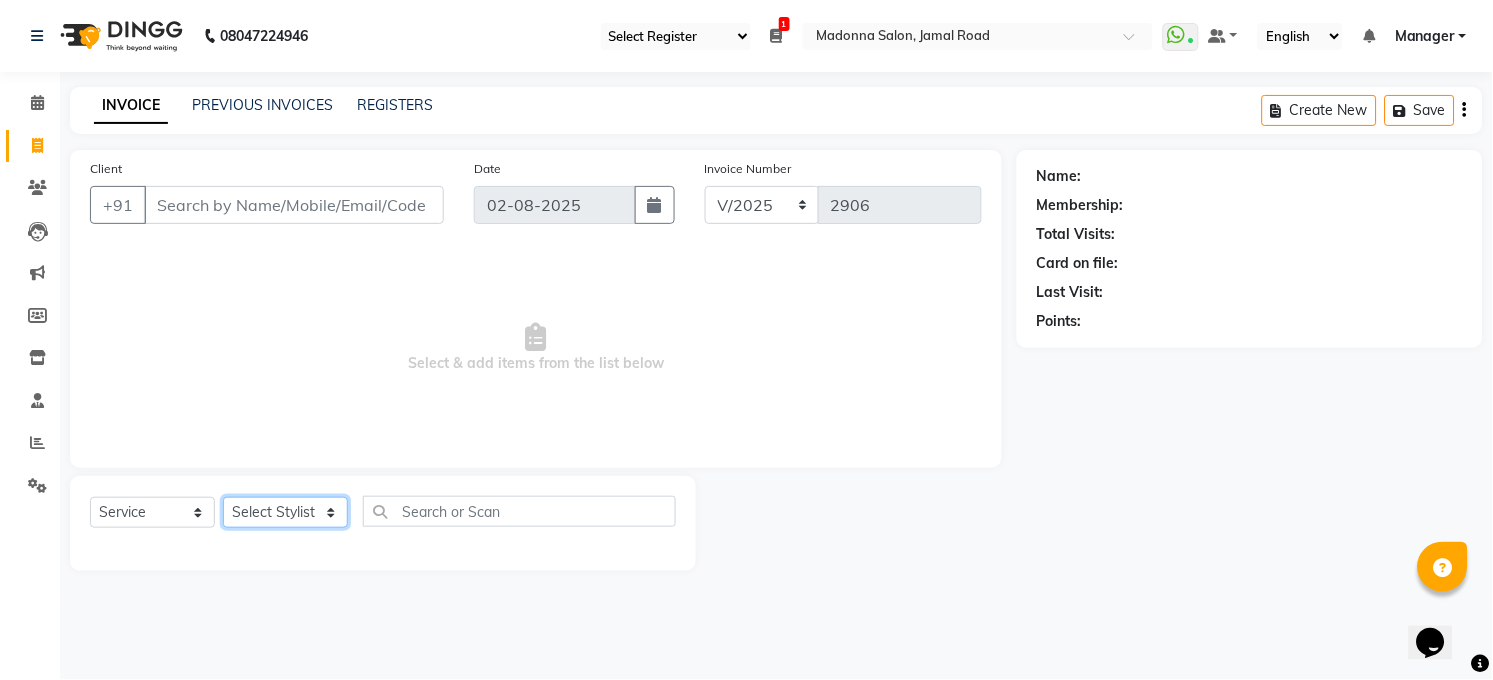 click on "Select Stylist Abhay kumar ALTAF ANKITA ARJUN Chandan COUNTER  Manager Manish Kumar Neetu Mam PRINCE Priyanka Raju Ravi Thakur RINKI Roshan Santosh SAURABH SUJEET THAKUR SUNITA Veer Vinod Kumar" 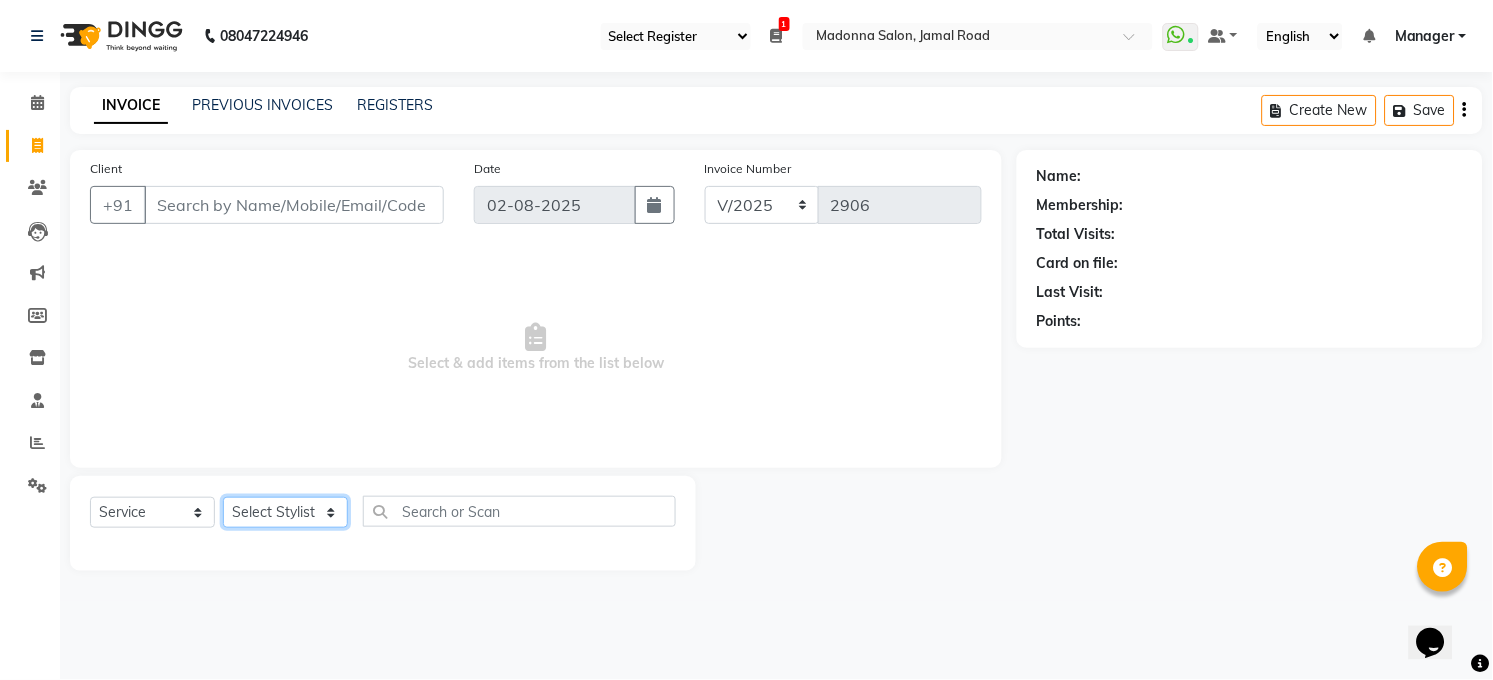 select on "40299" 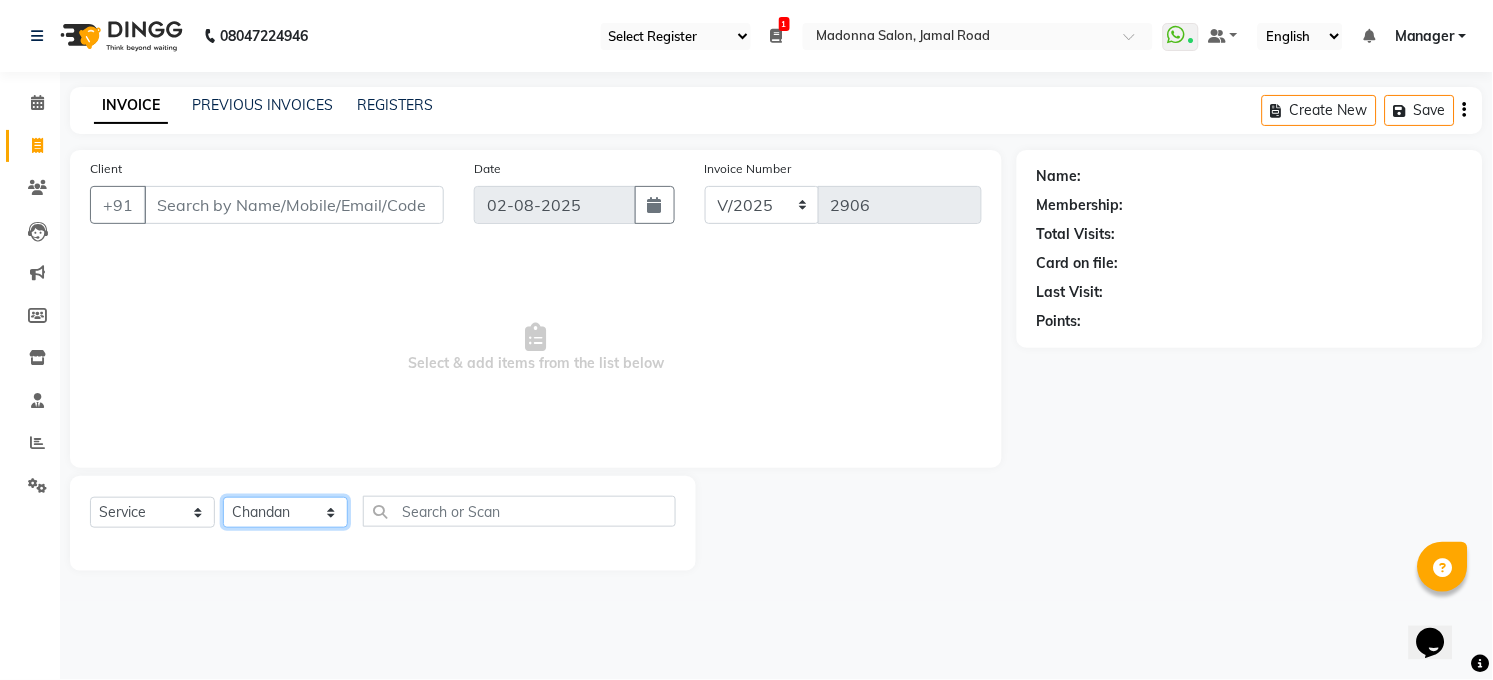 click on "Select Stylist Abhay kumar ALTAF ANKITA ARJUN Chandan COUNTER  Manager Manish Kumar Neetu Mam PRINCE Priyanka Raju Ravi Thakur RINKI Roshan Santosh SAURABH SUJEET THAKUR SUNITA Veer Vinod Kumar" 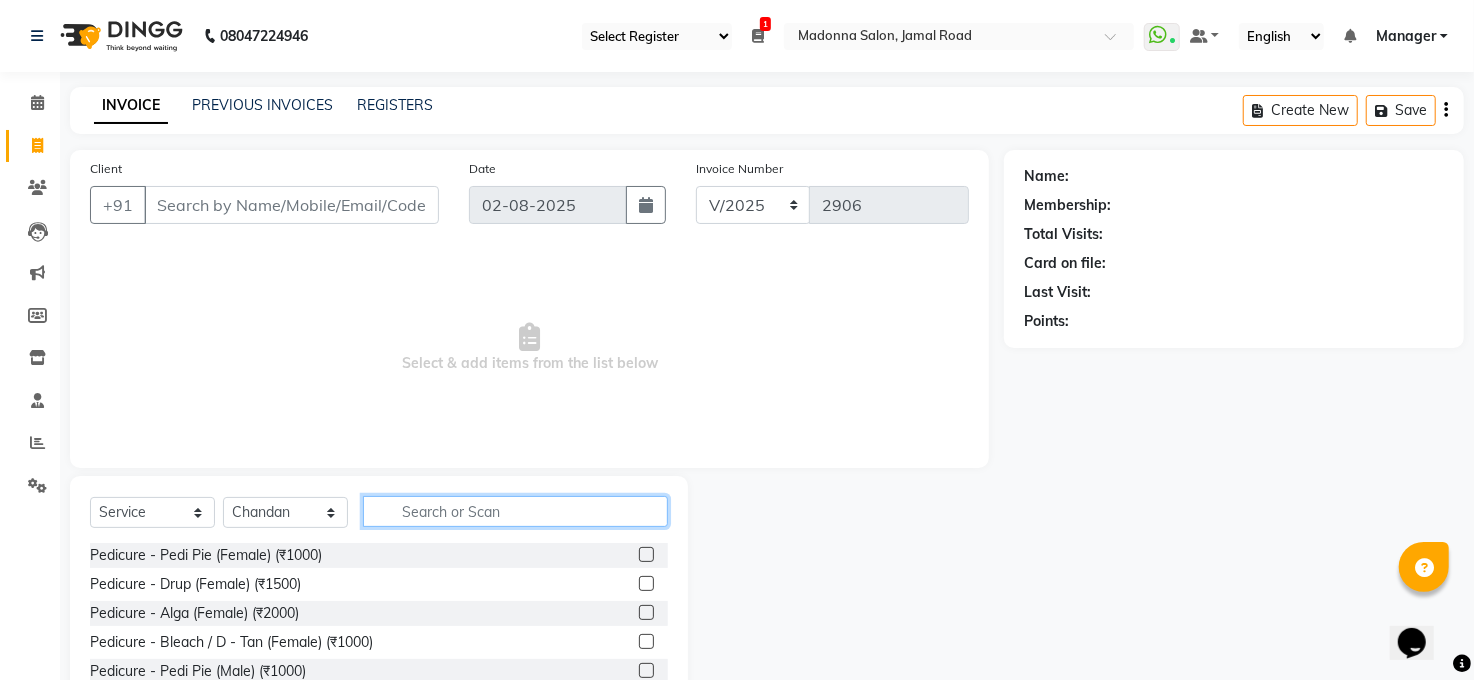 click 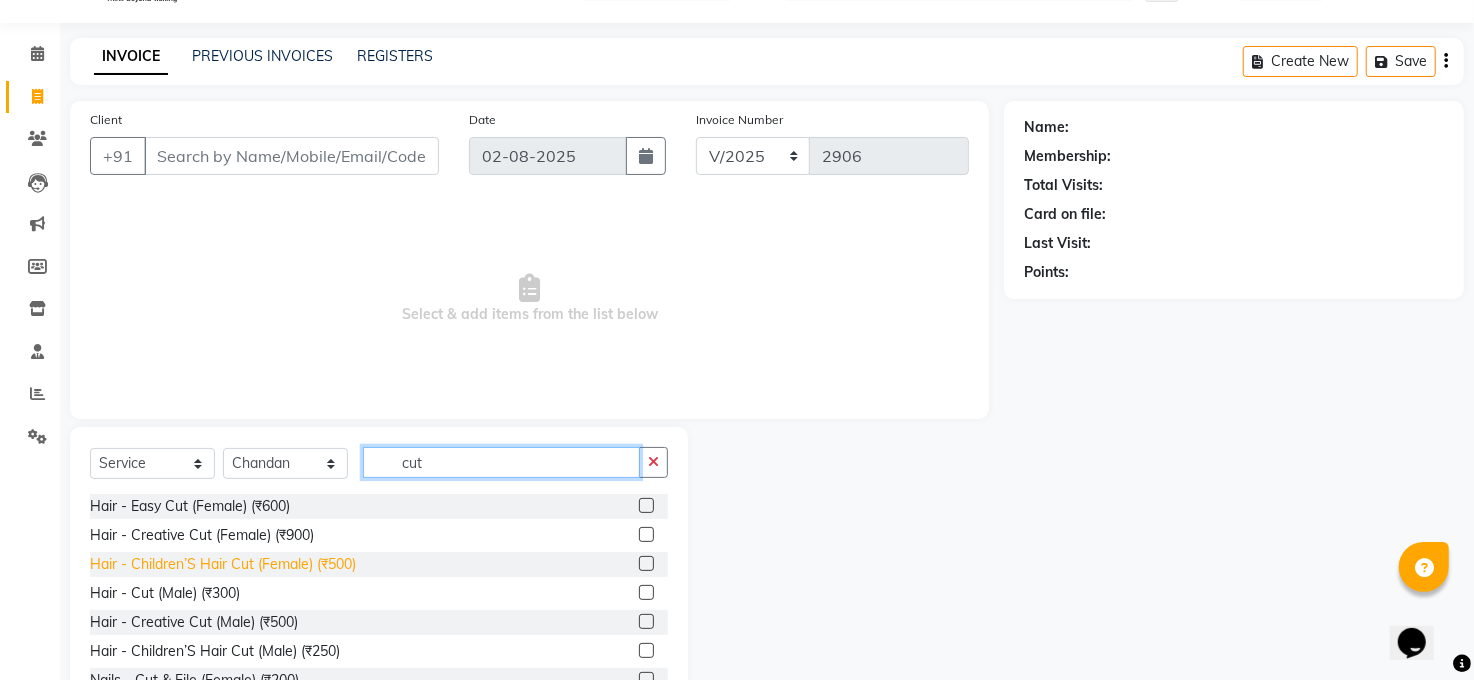 scroll, scrollTop: 120, scrollLeft: 0, axis: vertical 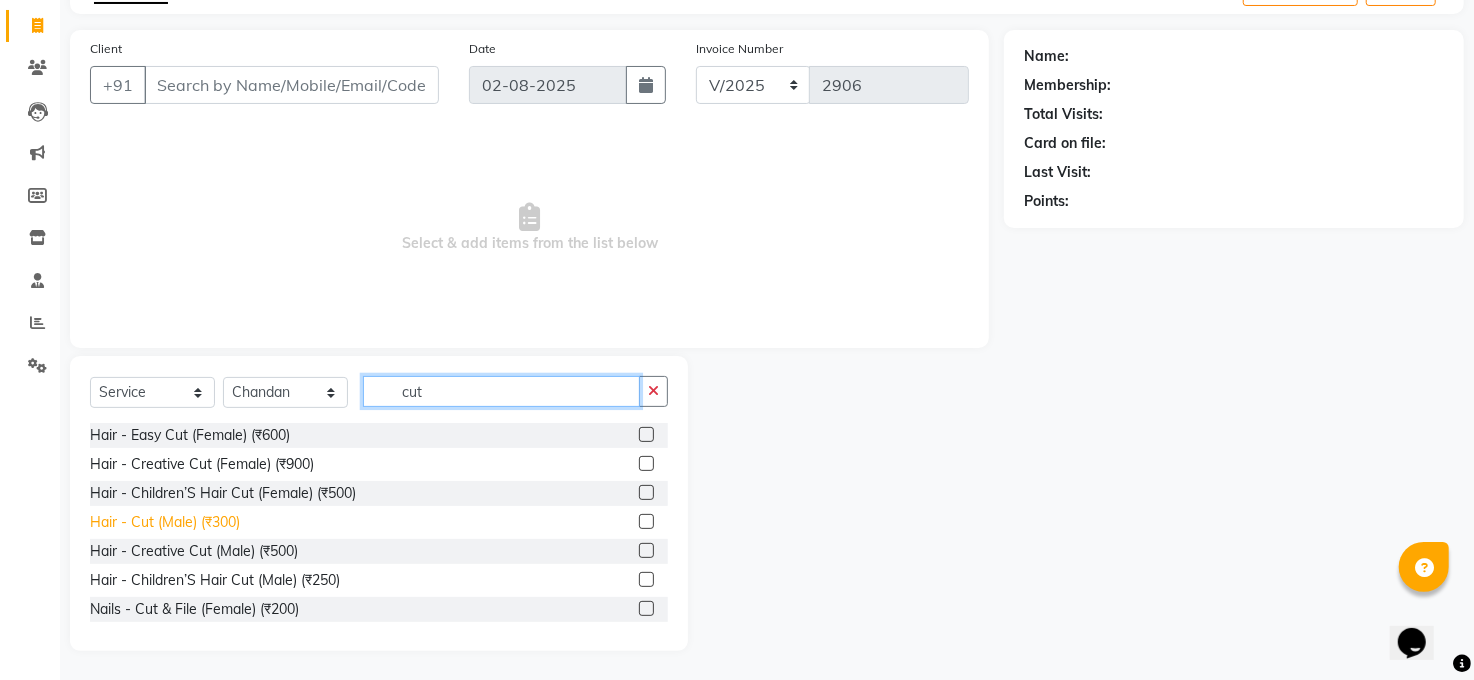 type on "cut" 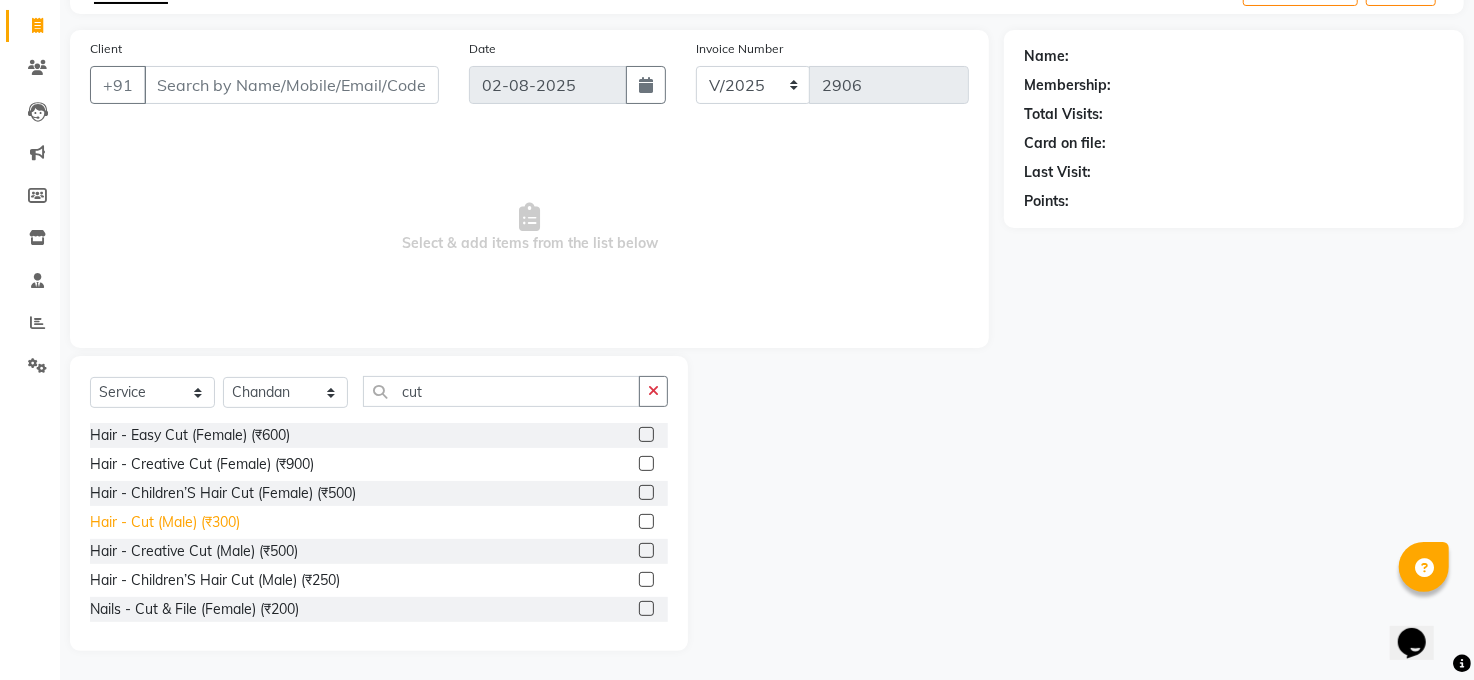 click on "Hair - Cut (Male) (₹300)" 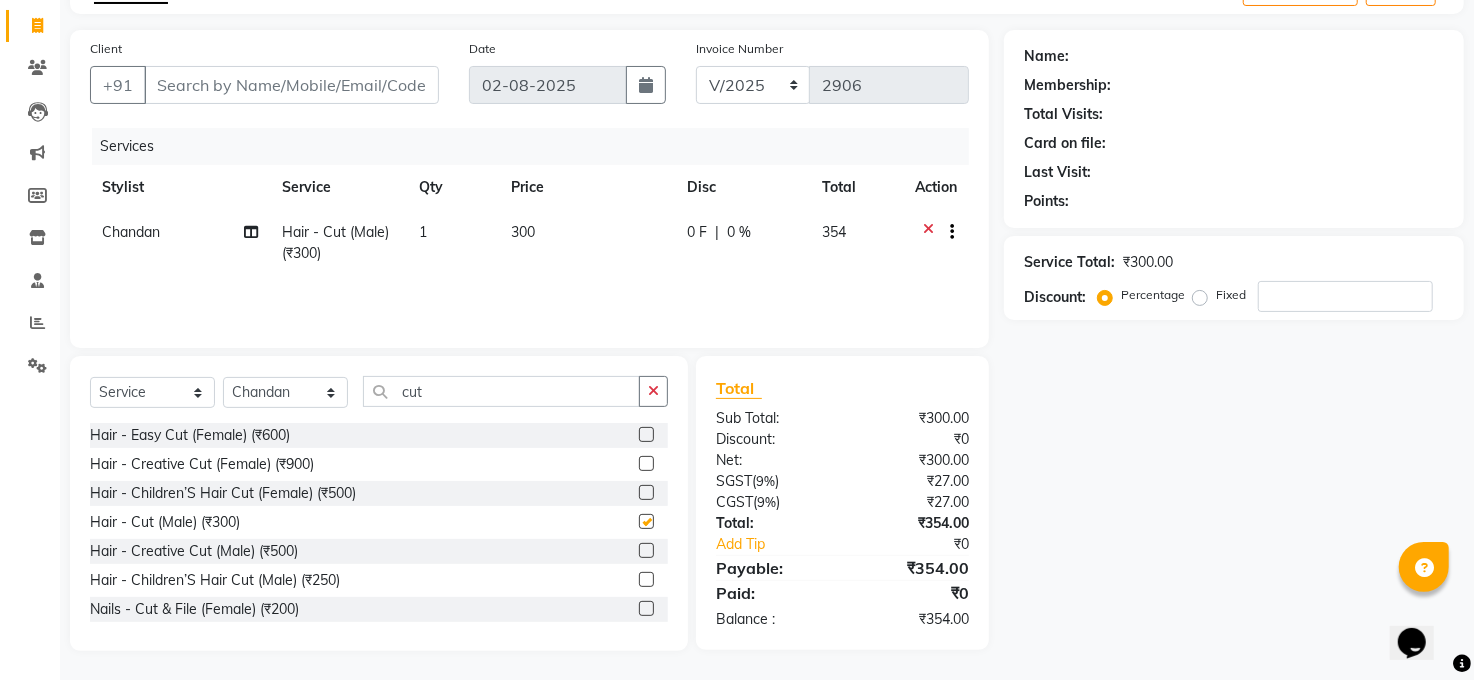 checkbox on "false" 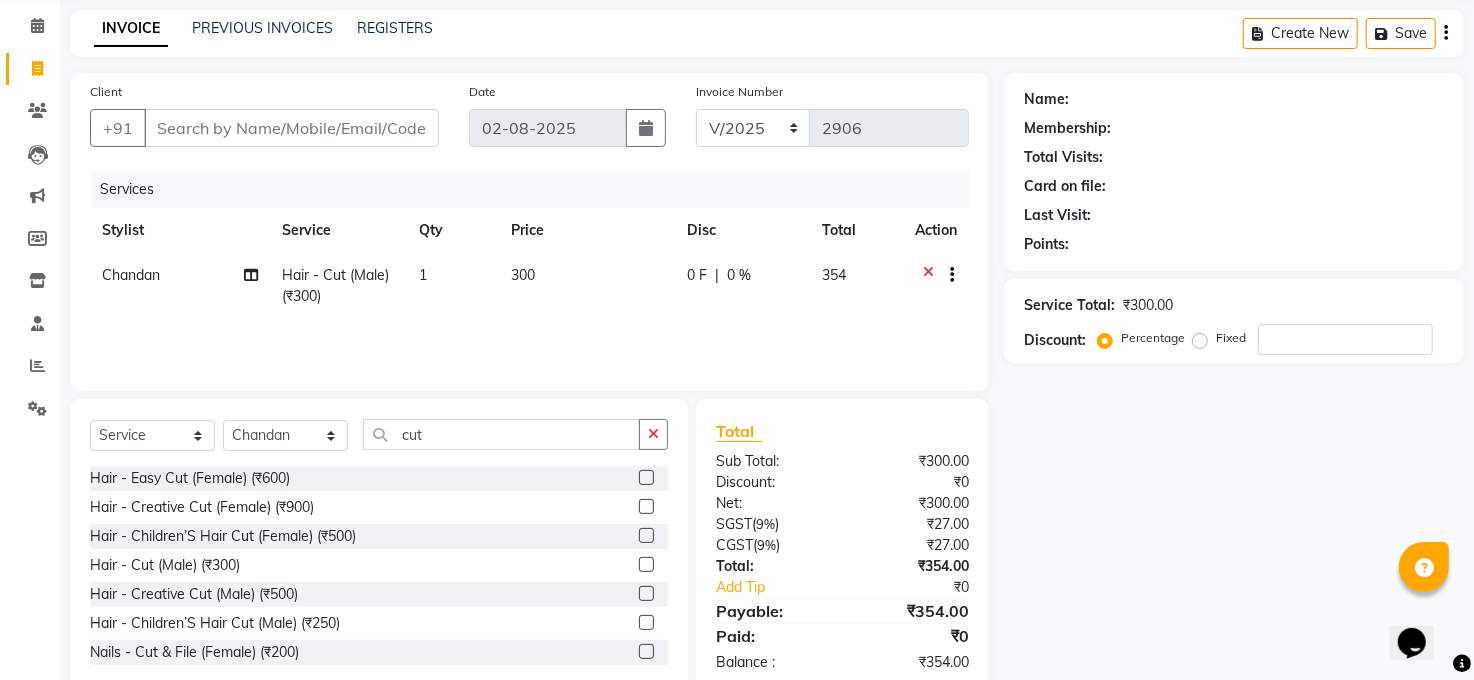 scroll, scrollTop: 75, scrollLeft: 0, axis: vertical 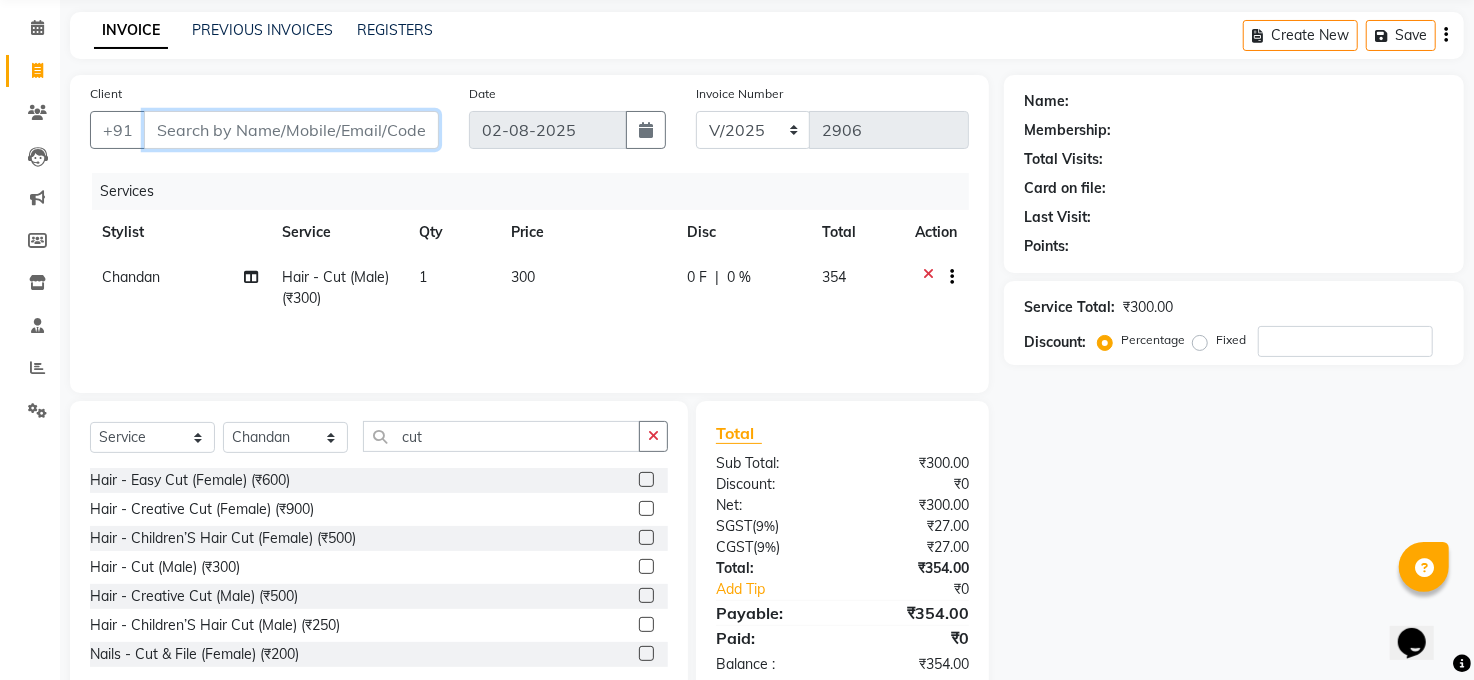 drag, startPoint x: 367, startPoint y: 143, endPoint x: 373, endPoint y: 169, distance: 26.683329 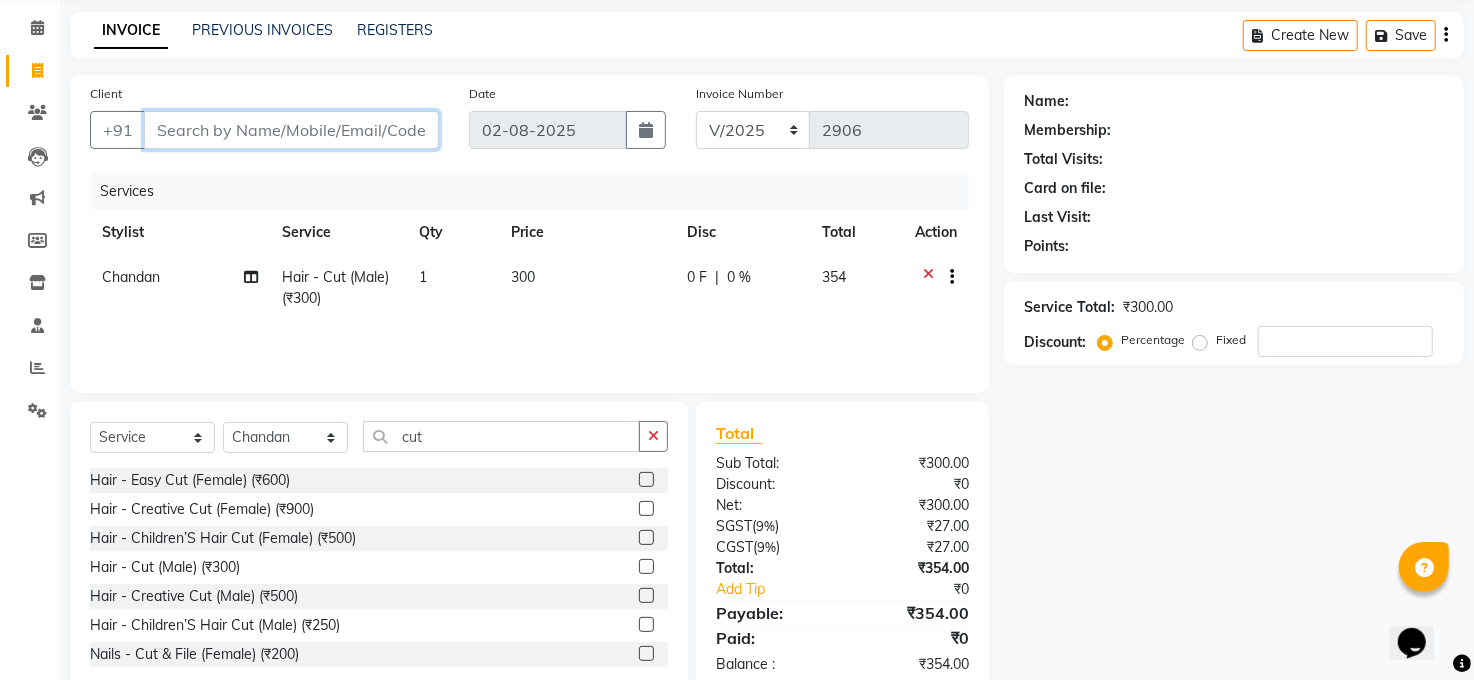 type on "9" 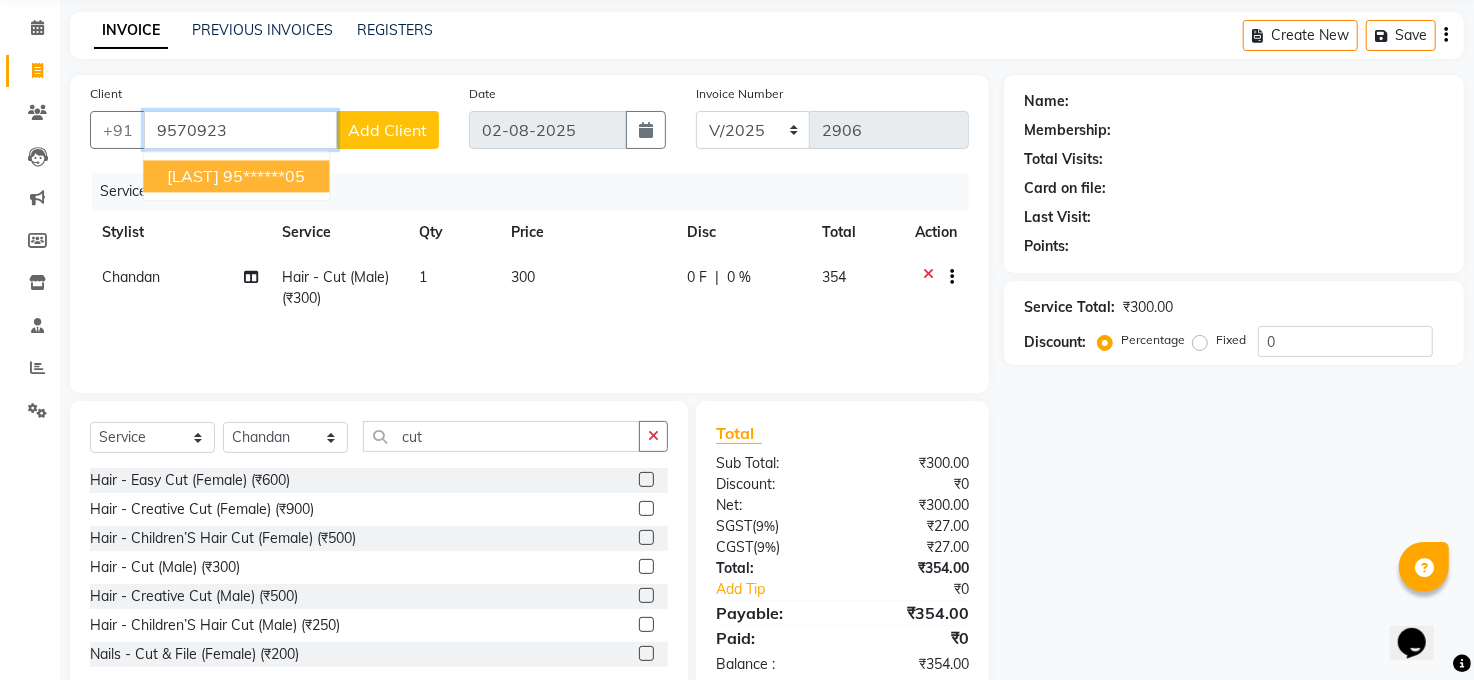 click on "95******05" at bounding box center [264, 176] 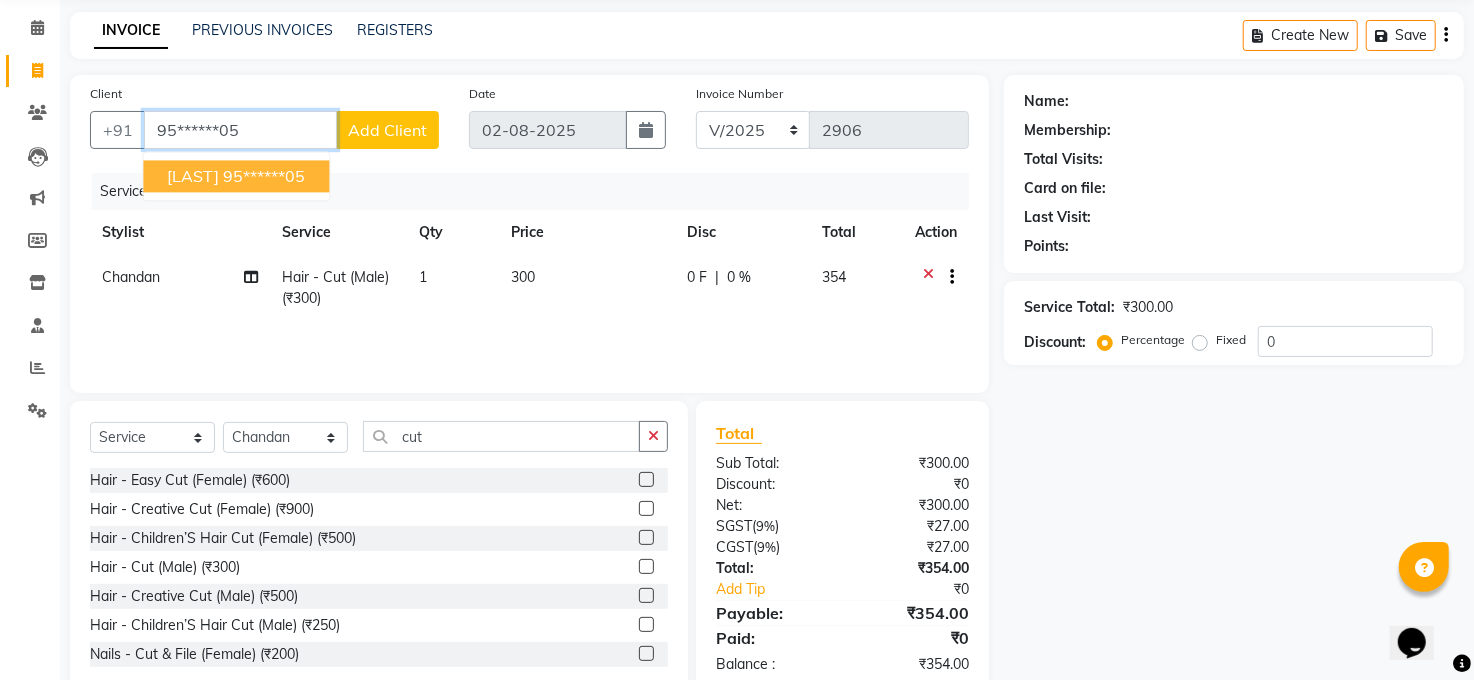 type on "95******05" 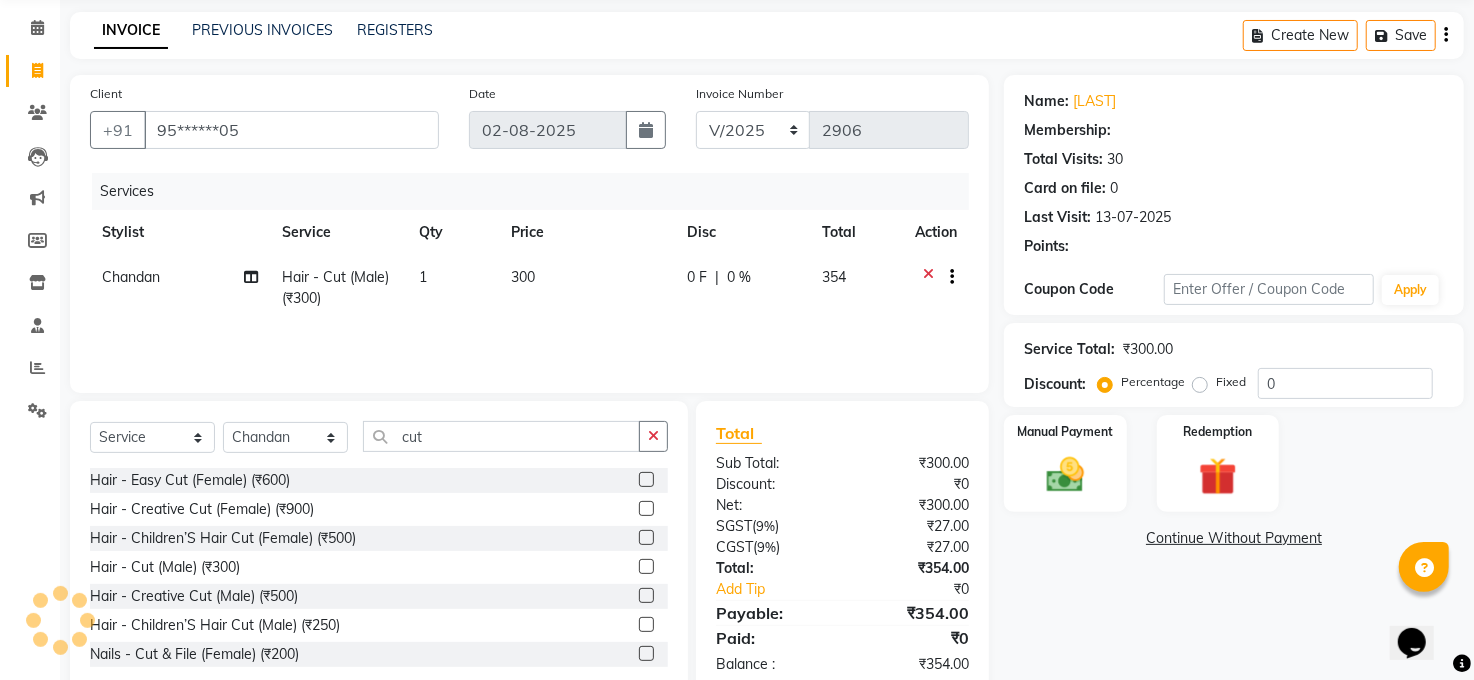 select on "1: Object" 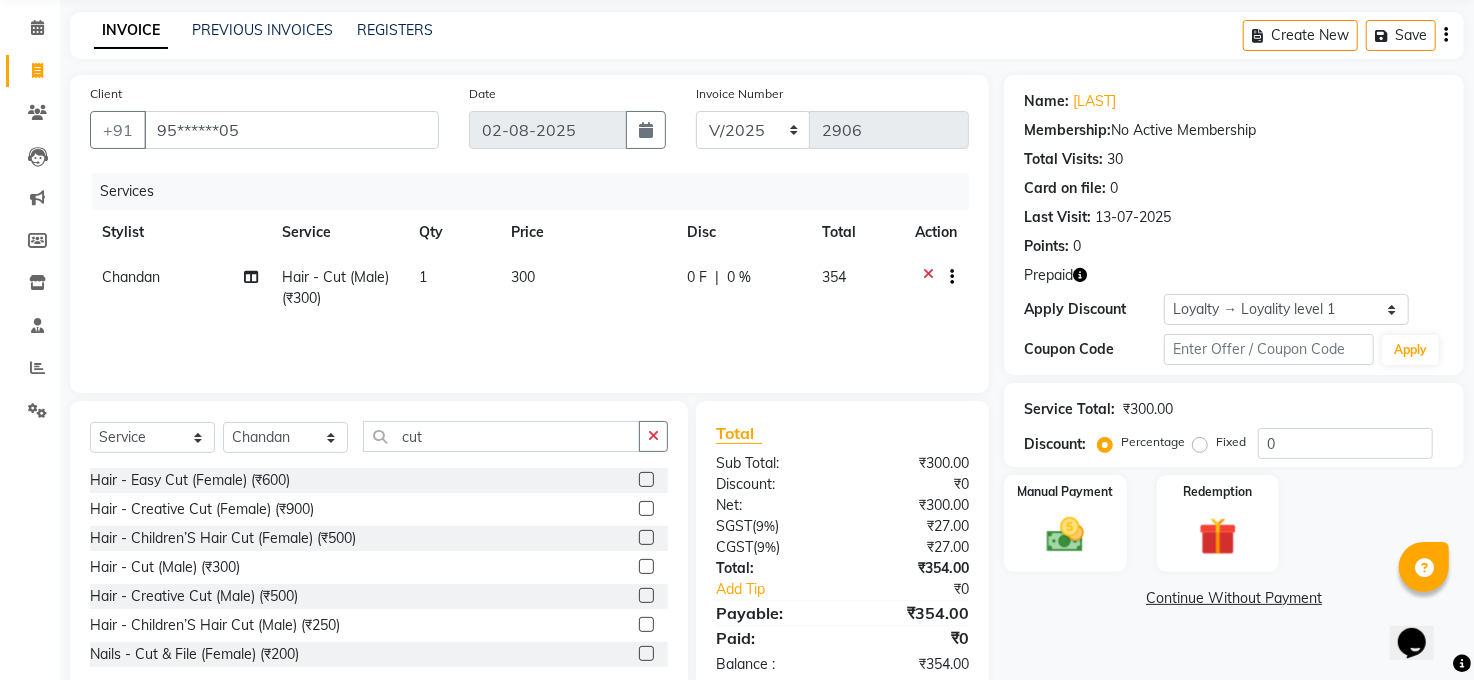 click 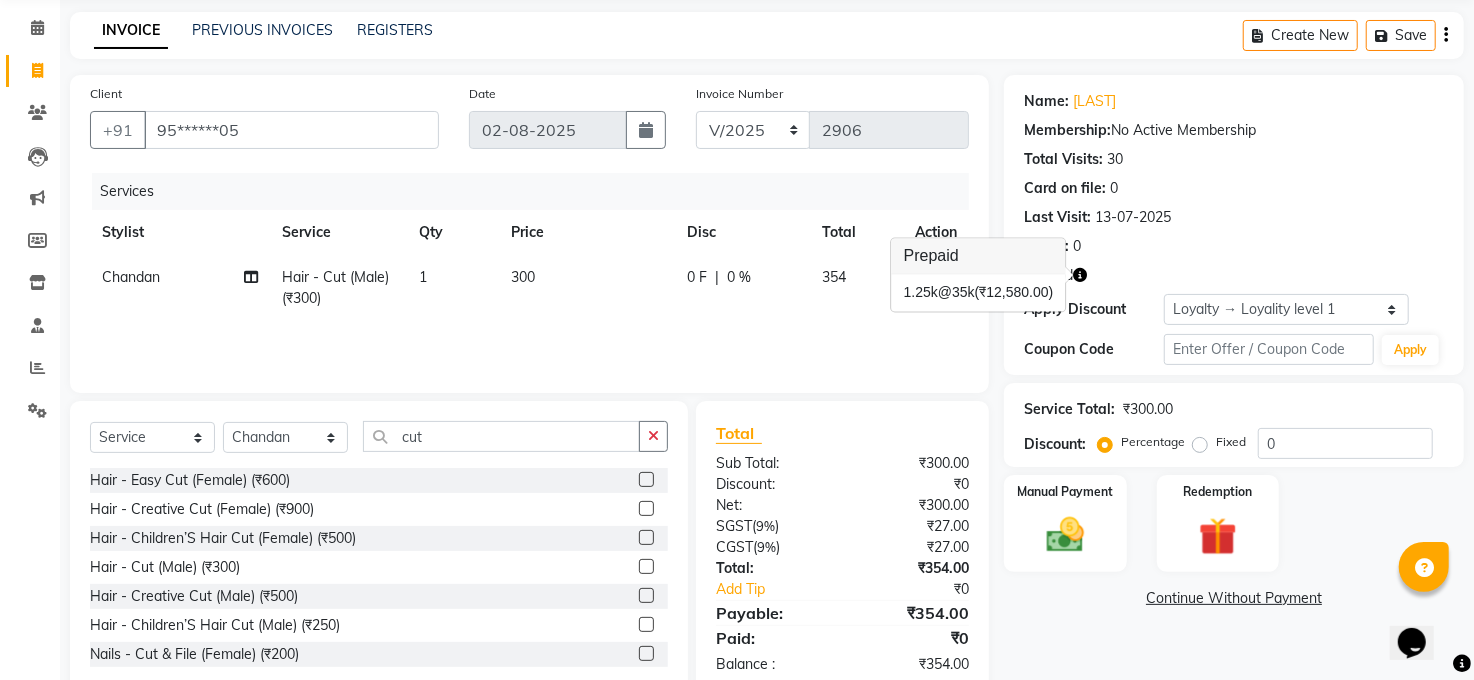 click 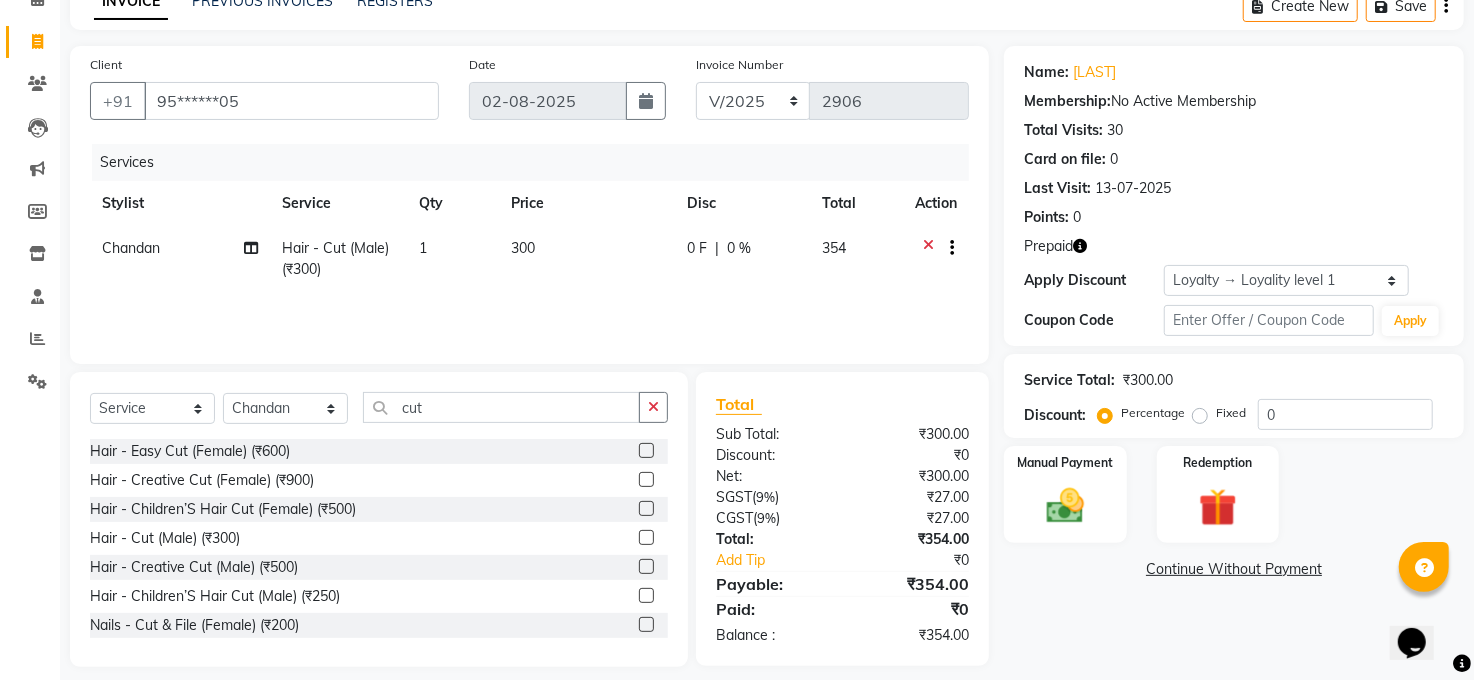 scroll, scrollTop: 120, scrollLeft: 0, axis: vertical 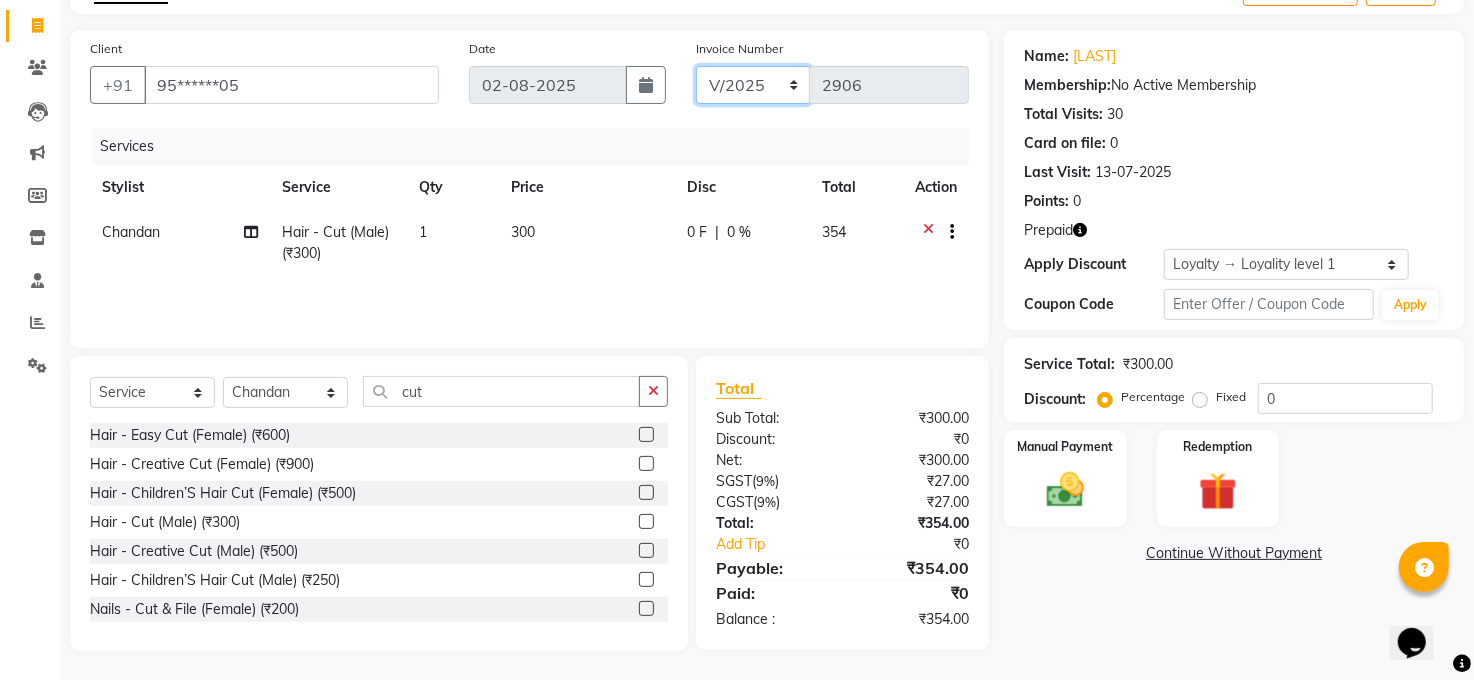 click on "MAN/25 MEMB/25 V/2025" 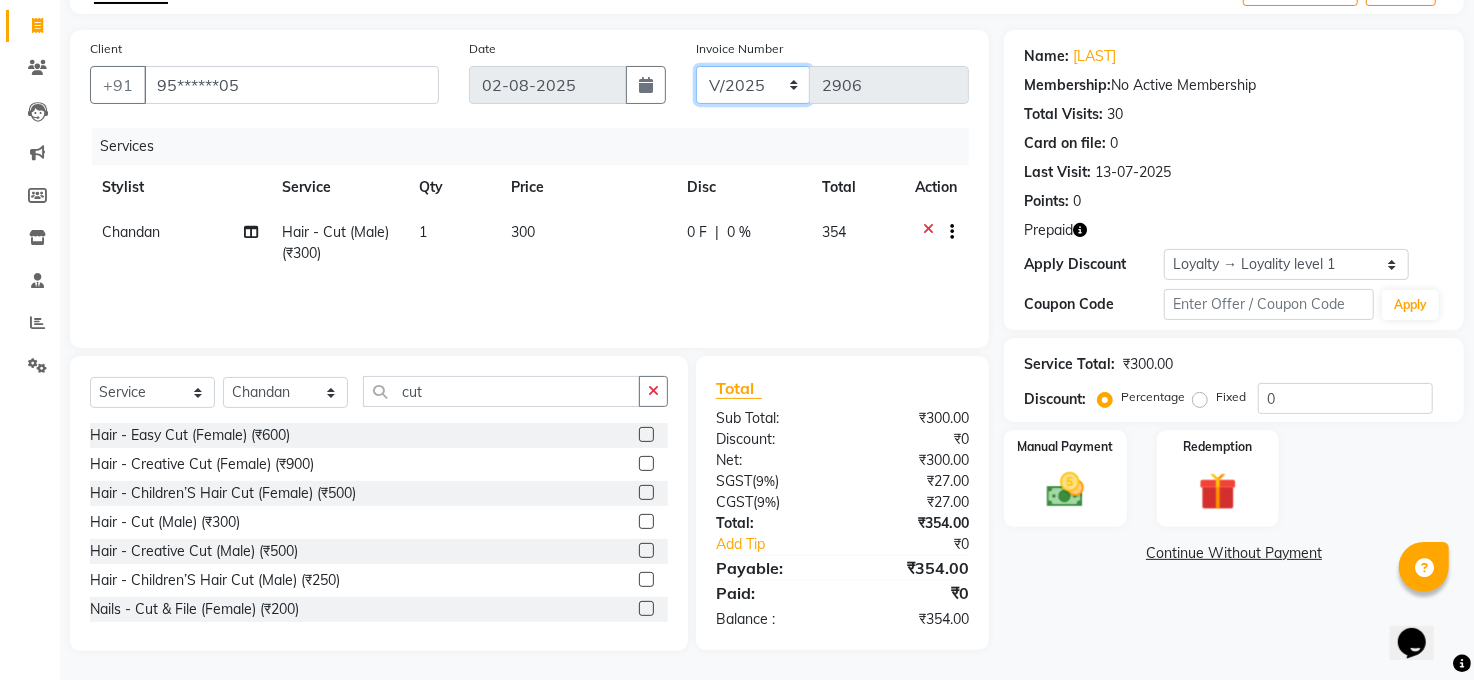 select on "5824" 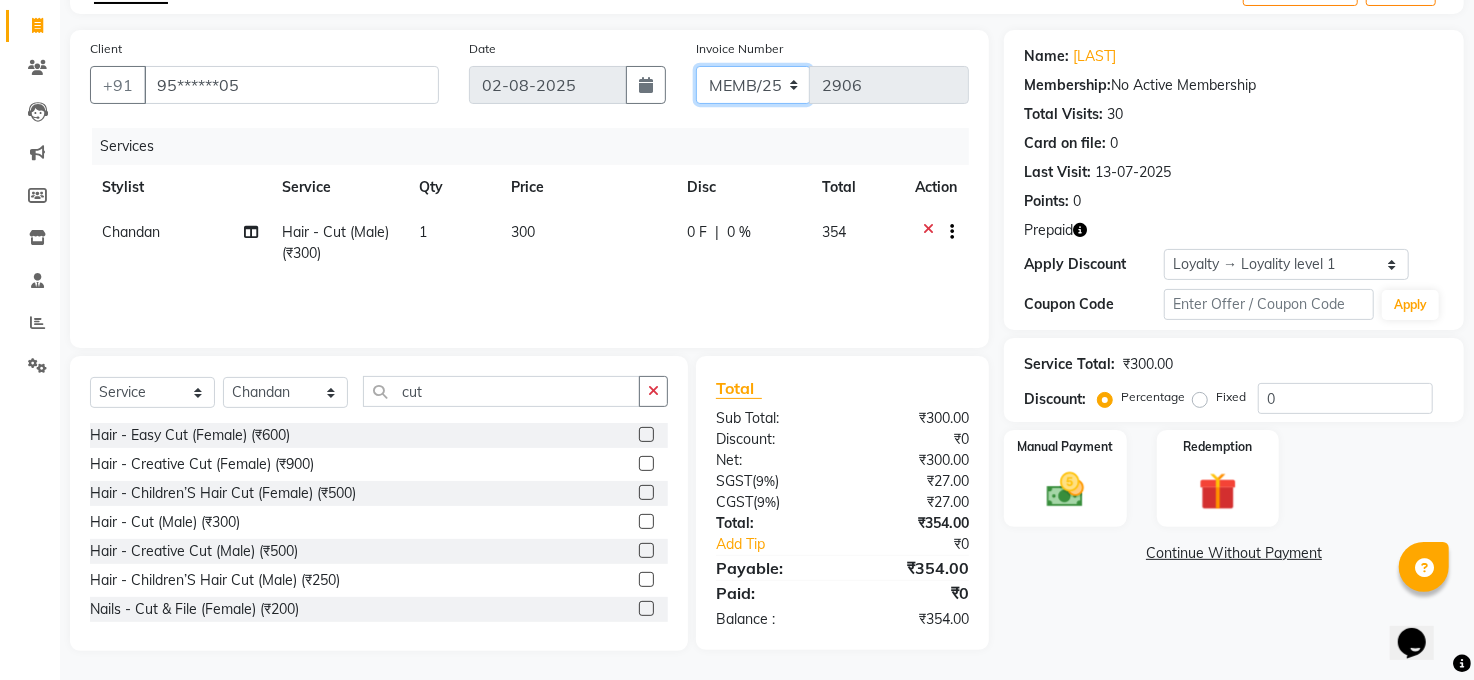 click on "MAN/25 MEMB/25 V/2025" 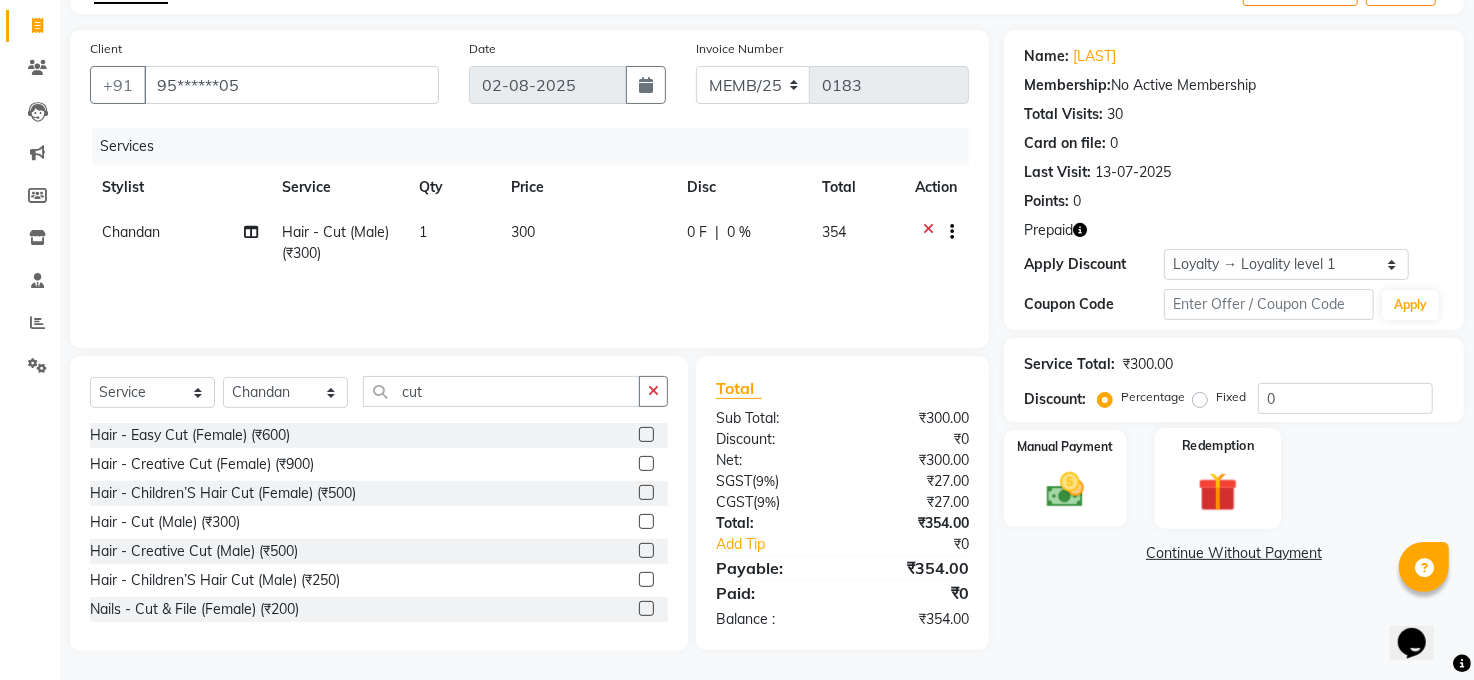 click 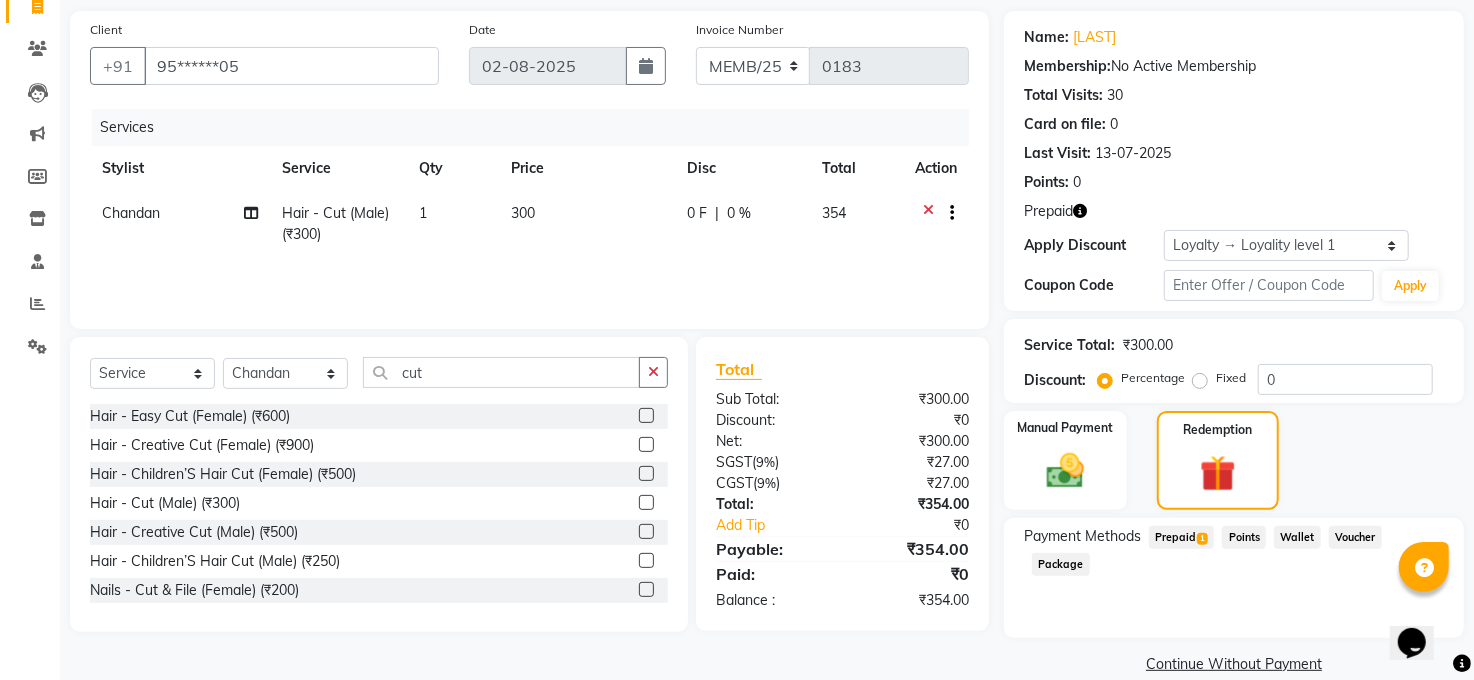 scroll, scrollTop: 166, scrollLeft: 0, axis: vertical 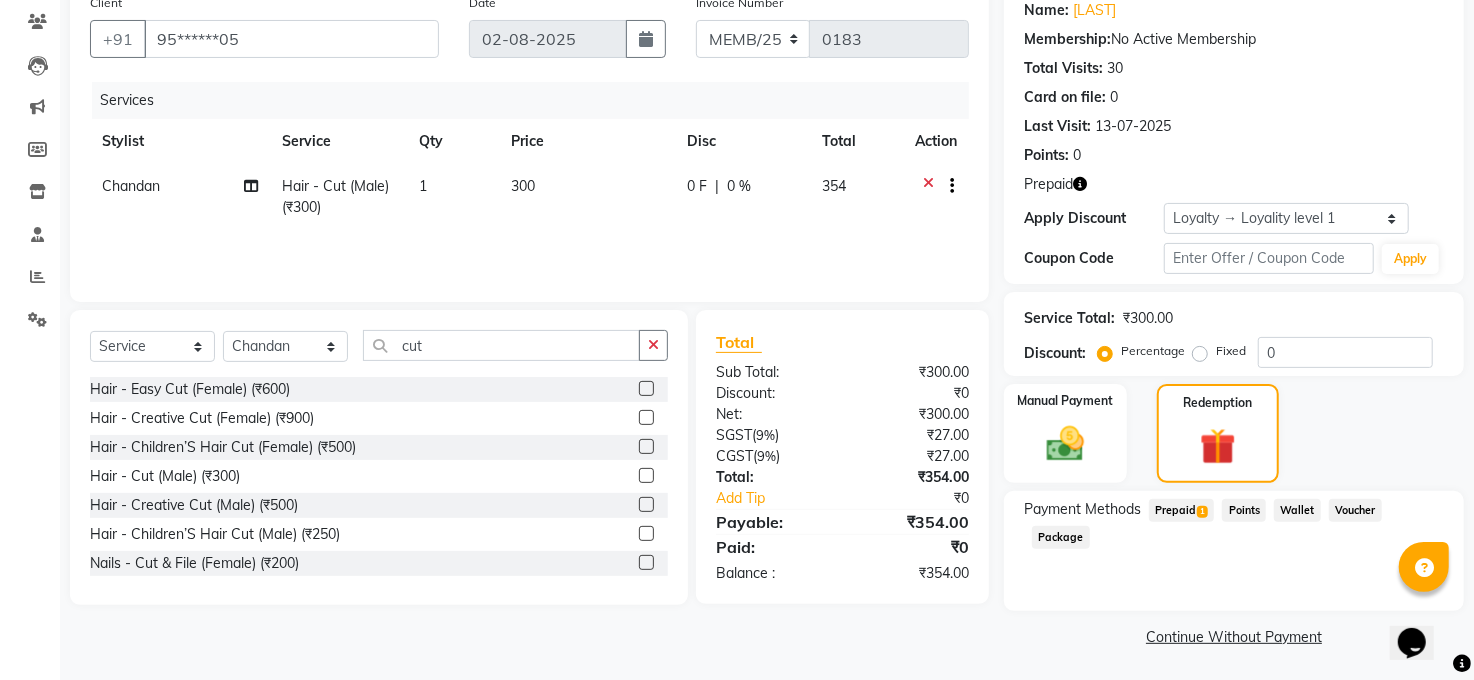 click on "Prepaid  1" 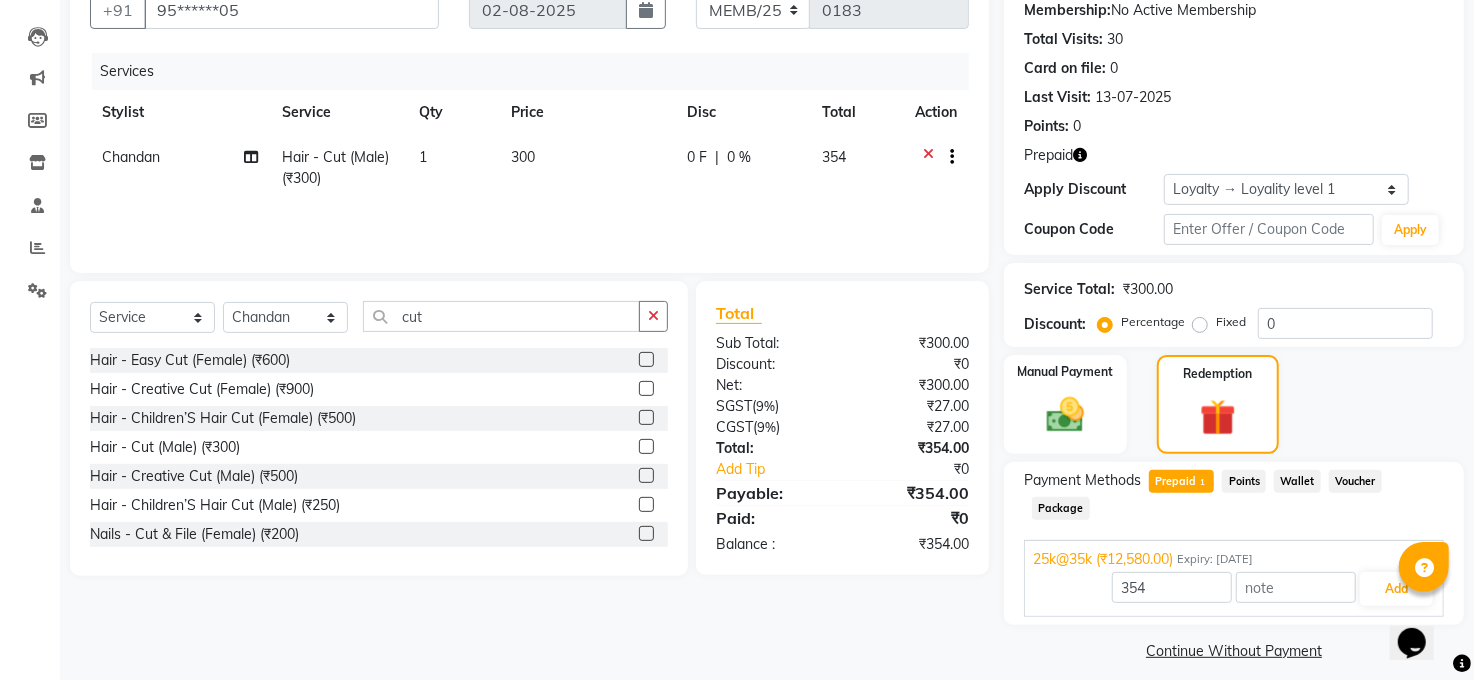 scroll, scrollTop: 209, scrollLeft: 0, axis: vertical 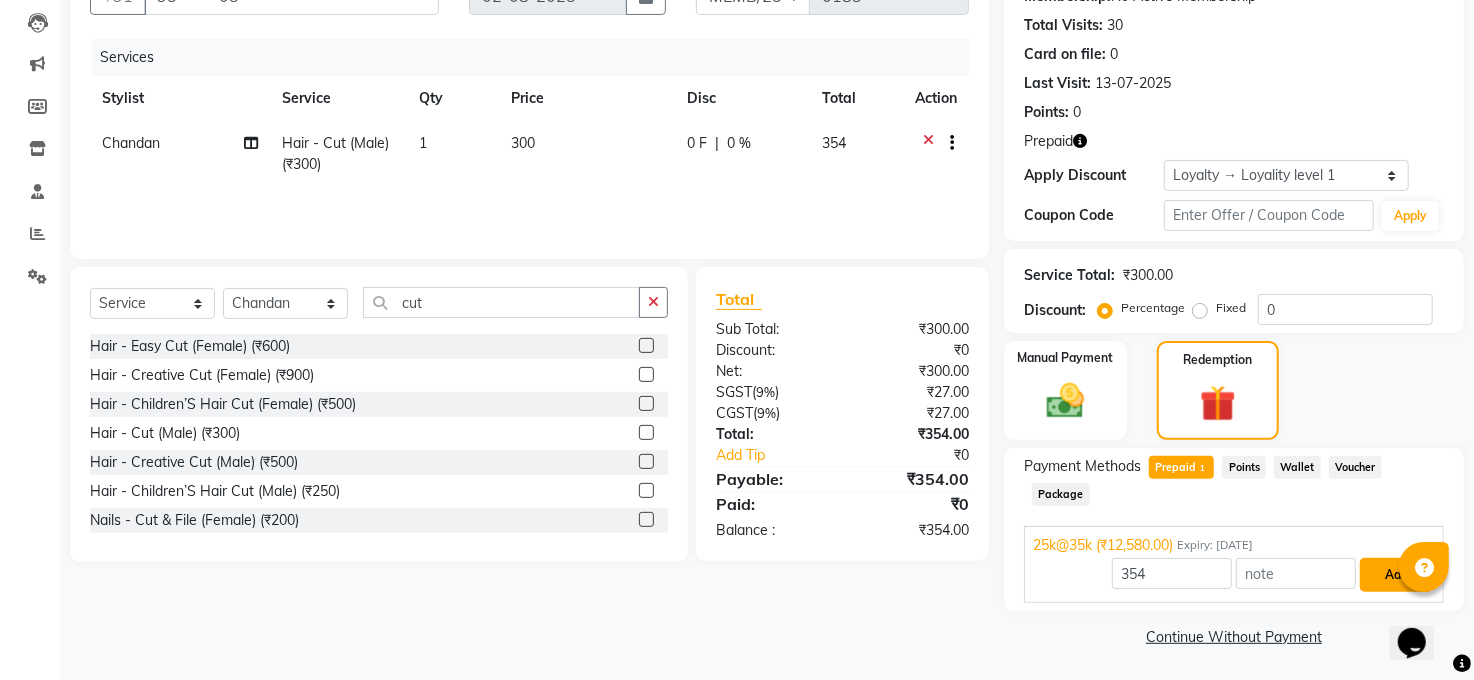 click on "Add" at bounding box center [1396, 575] 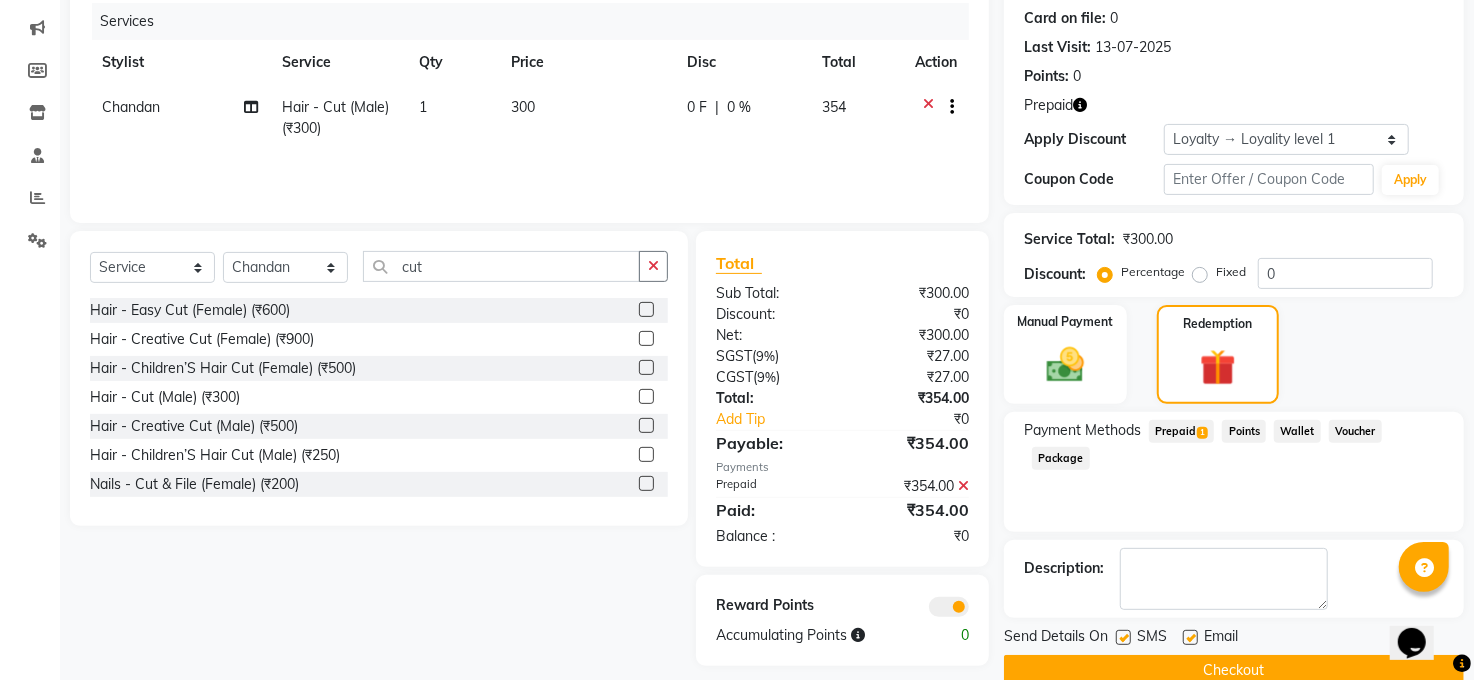 scroll, scrollTop: 279, scrollLeft: 0, axis: vertical 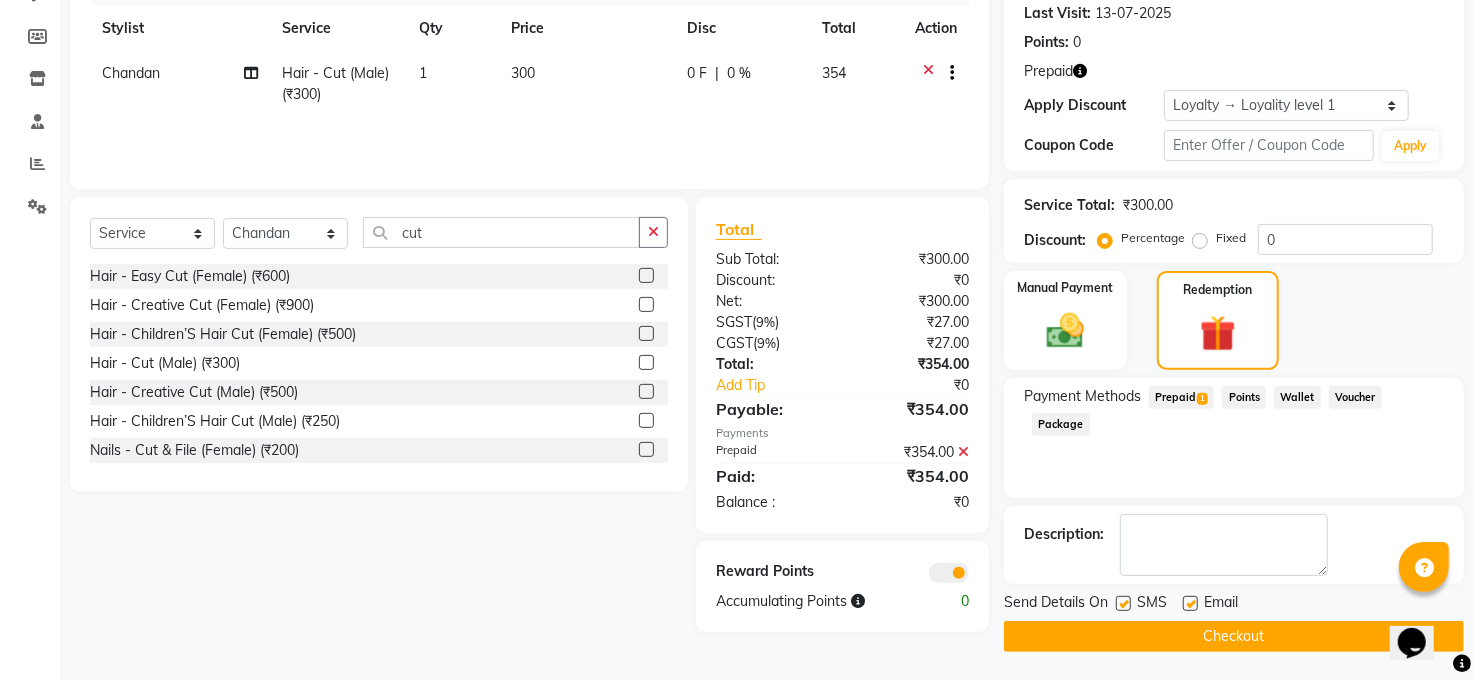 click 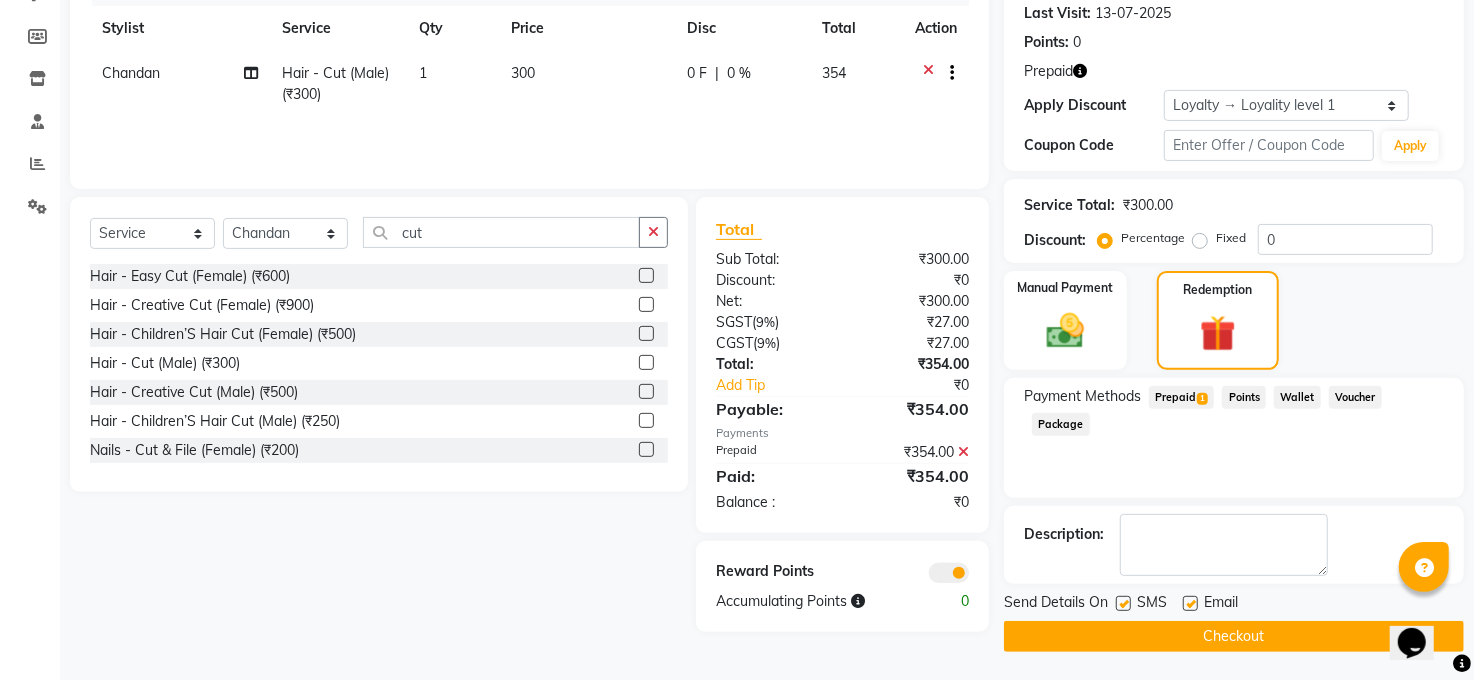 click 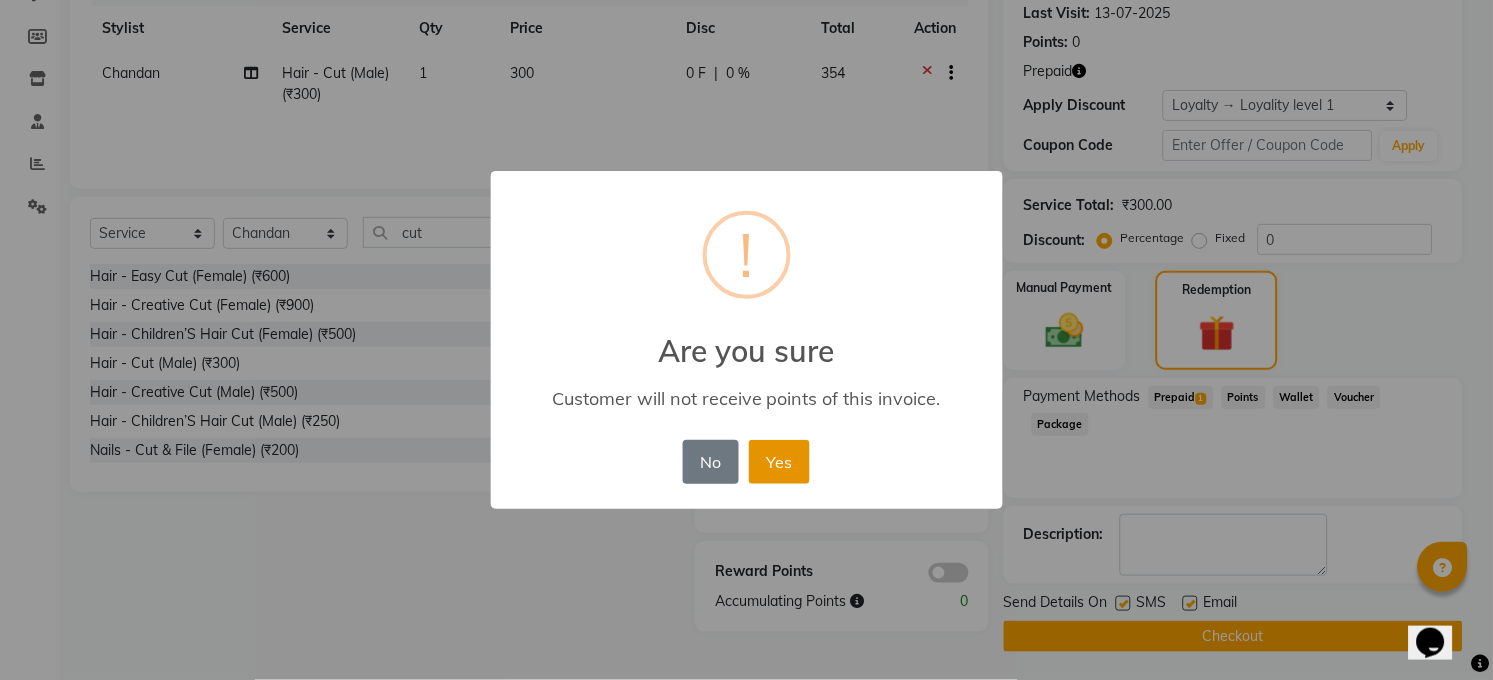 click on "Yes" at bounding box center (779, 462) 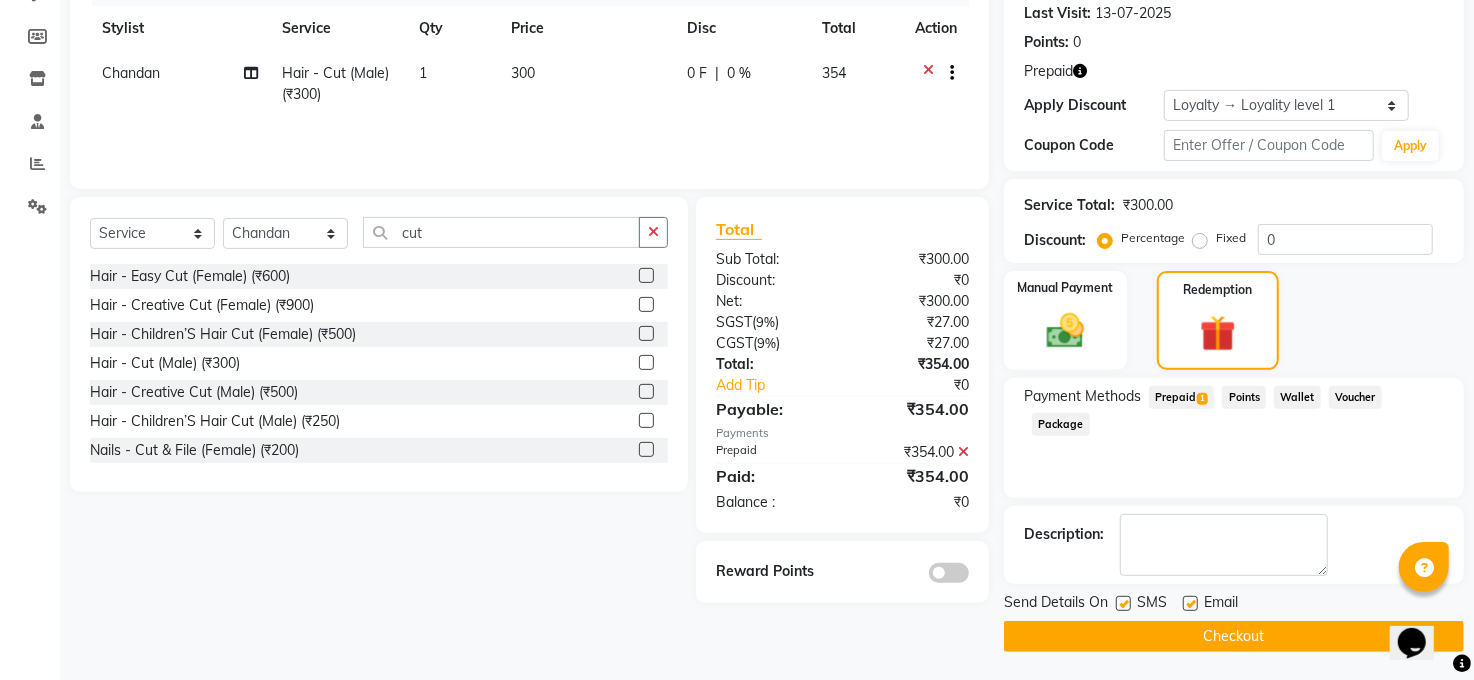 click on "Checkout" 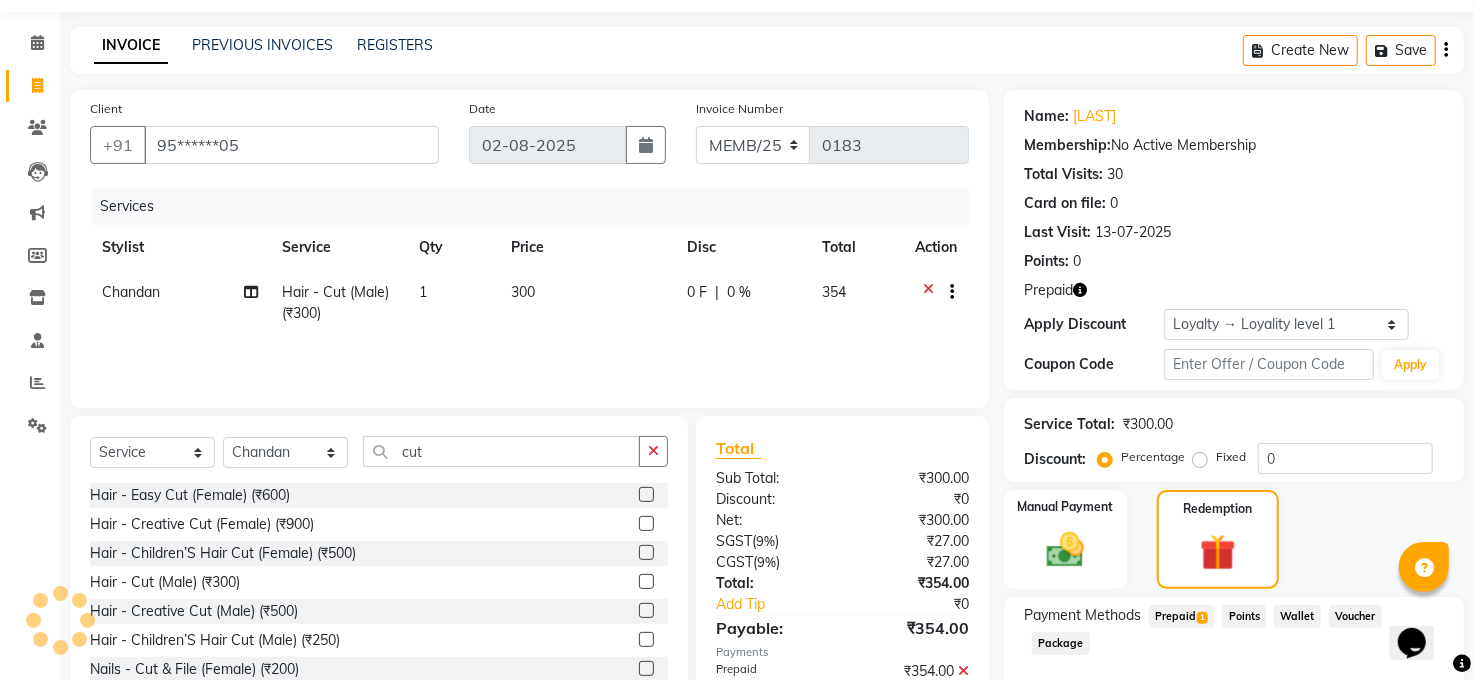 scroll, scrollTop: 57, scrollLeft: 0, axis: vertical 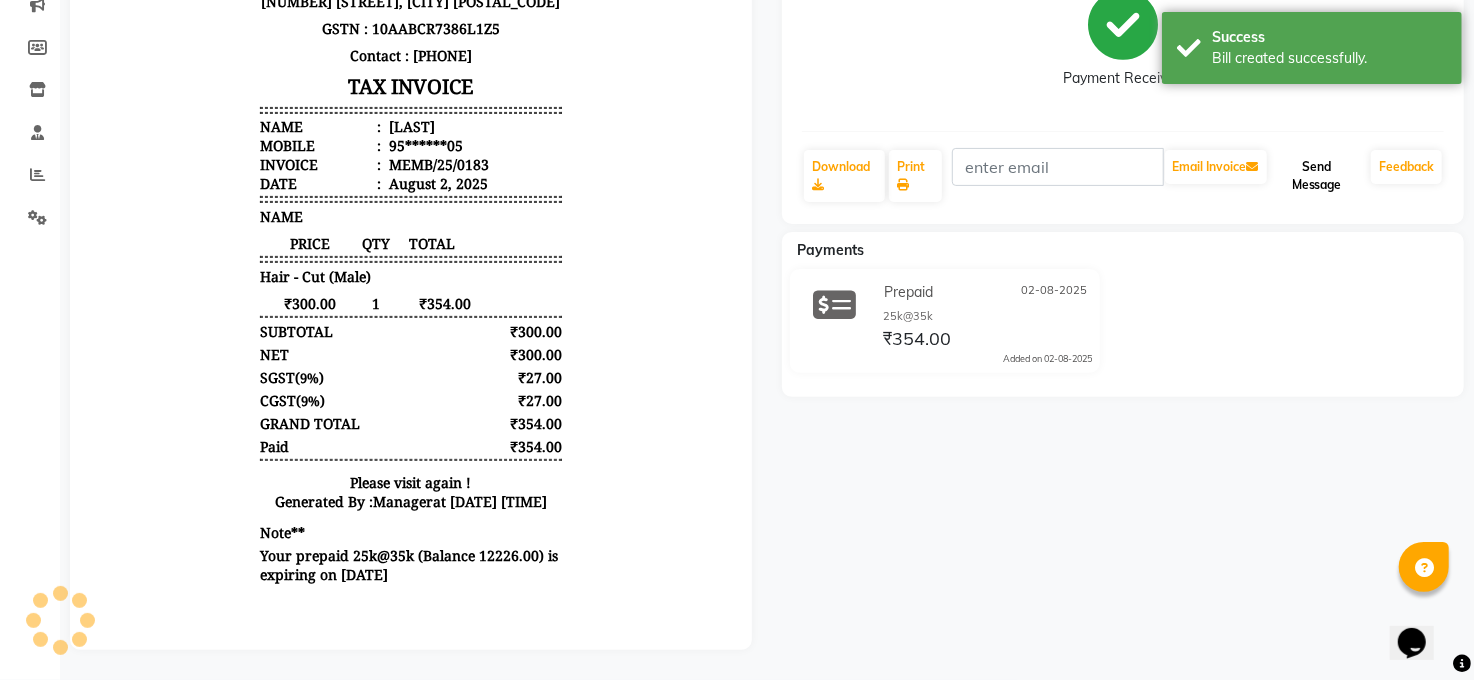 click on "Send Message" 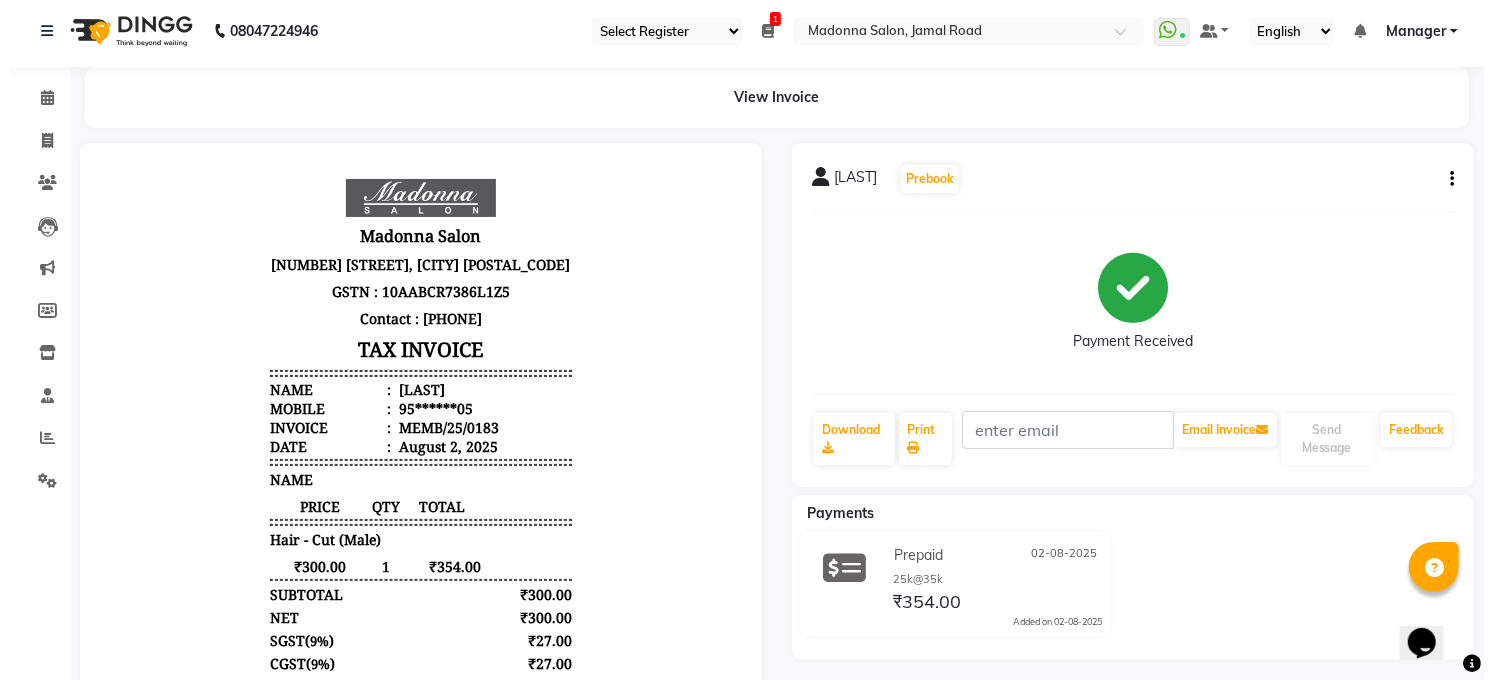 scroll, scrollTop: 0, scrollLeft: 0, axis: both 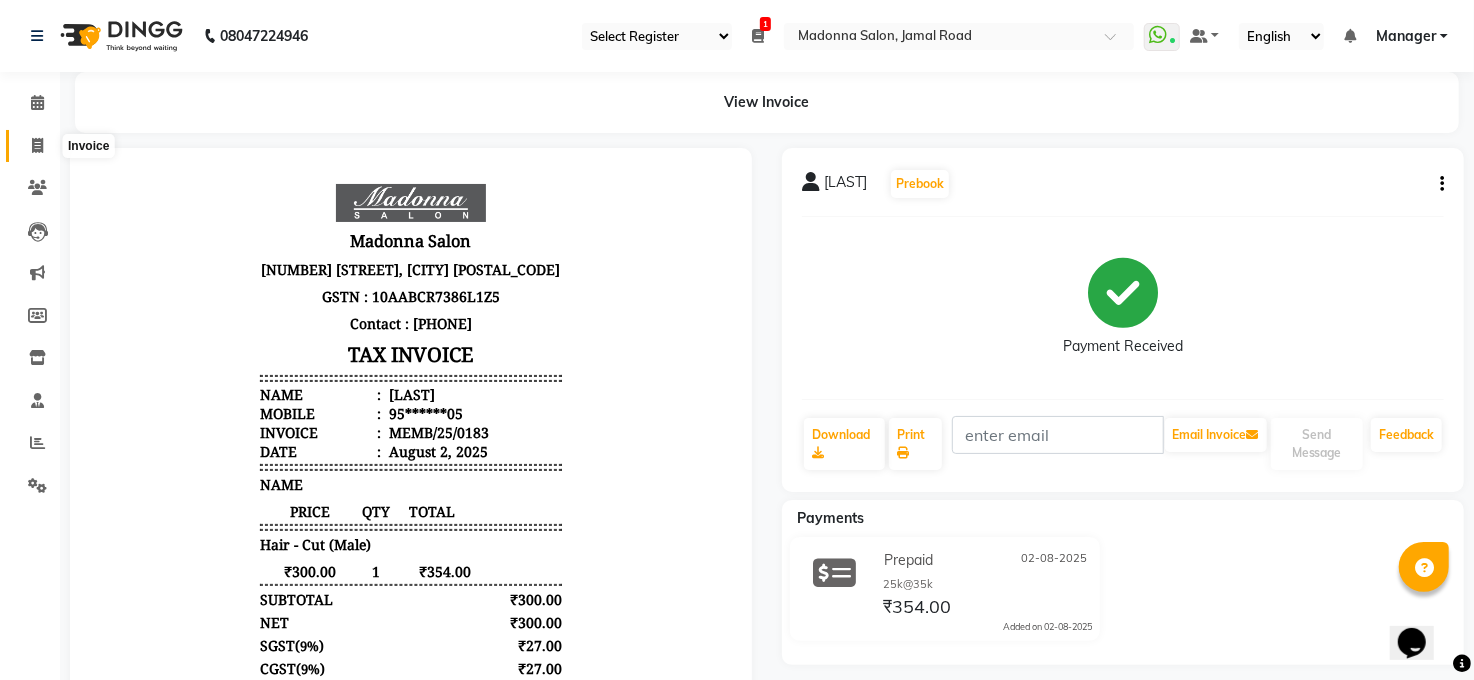 click 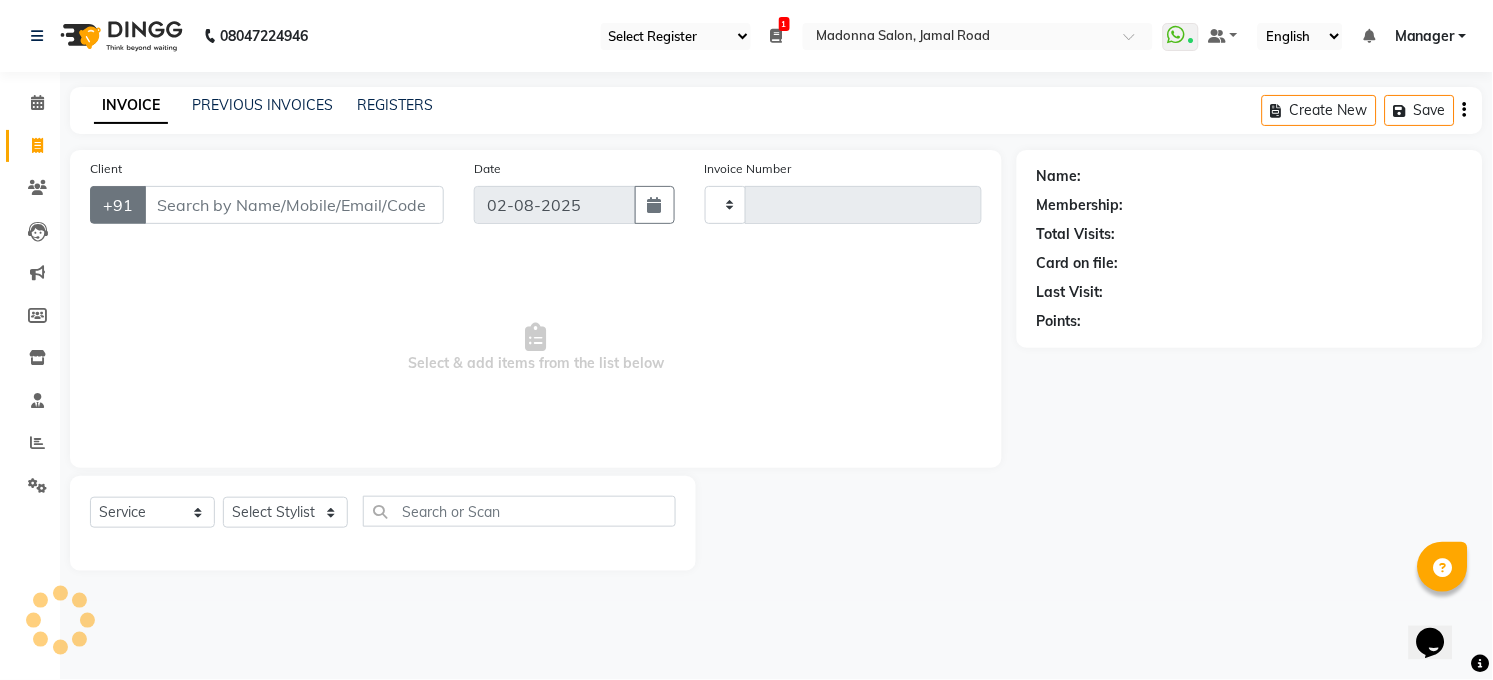 type on "2906" 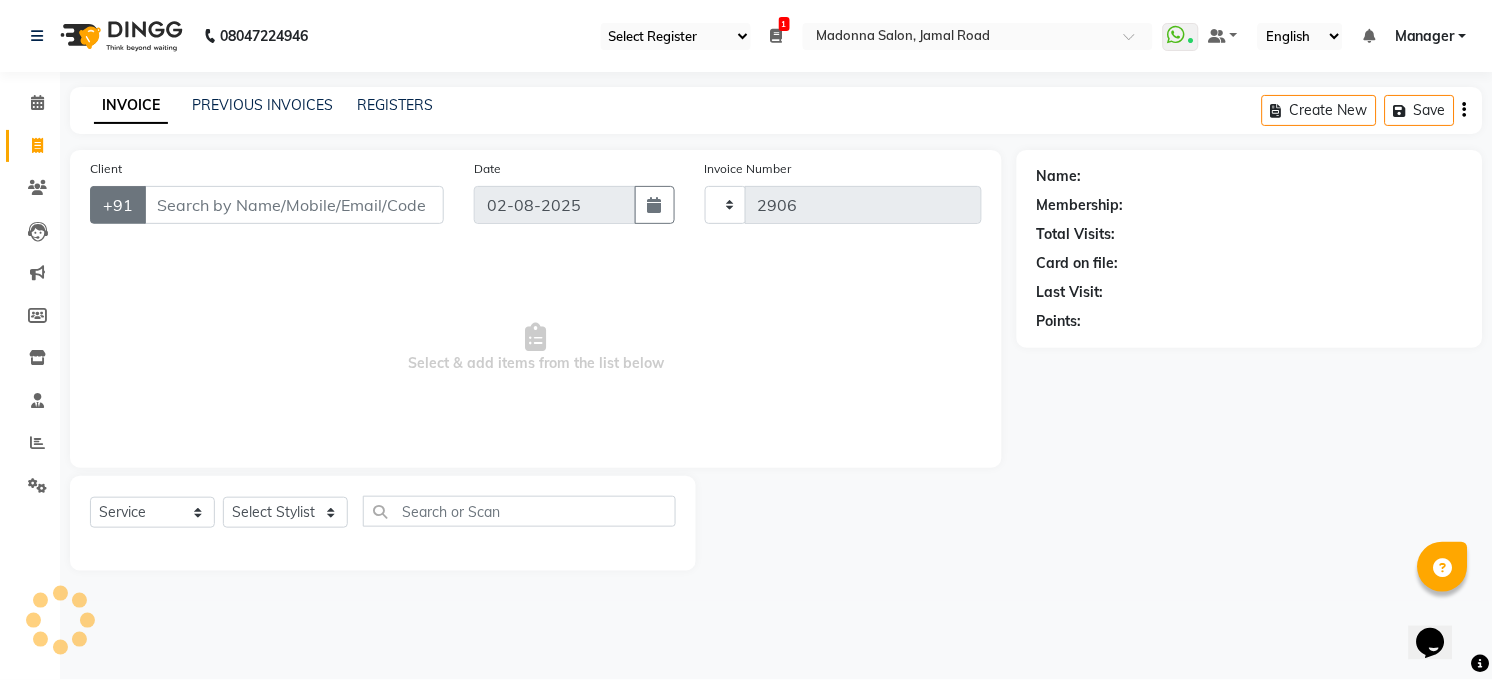 select on "5748" 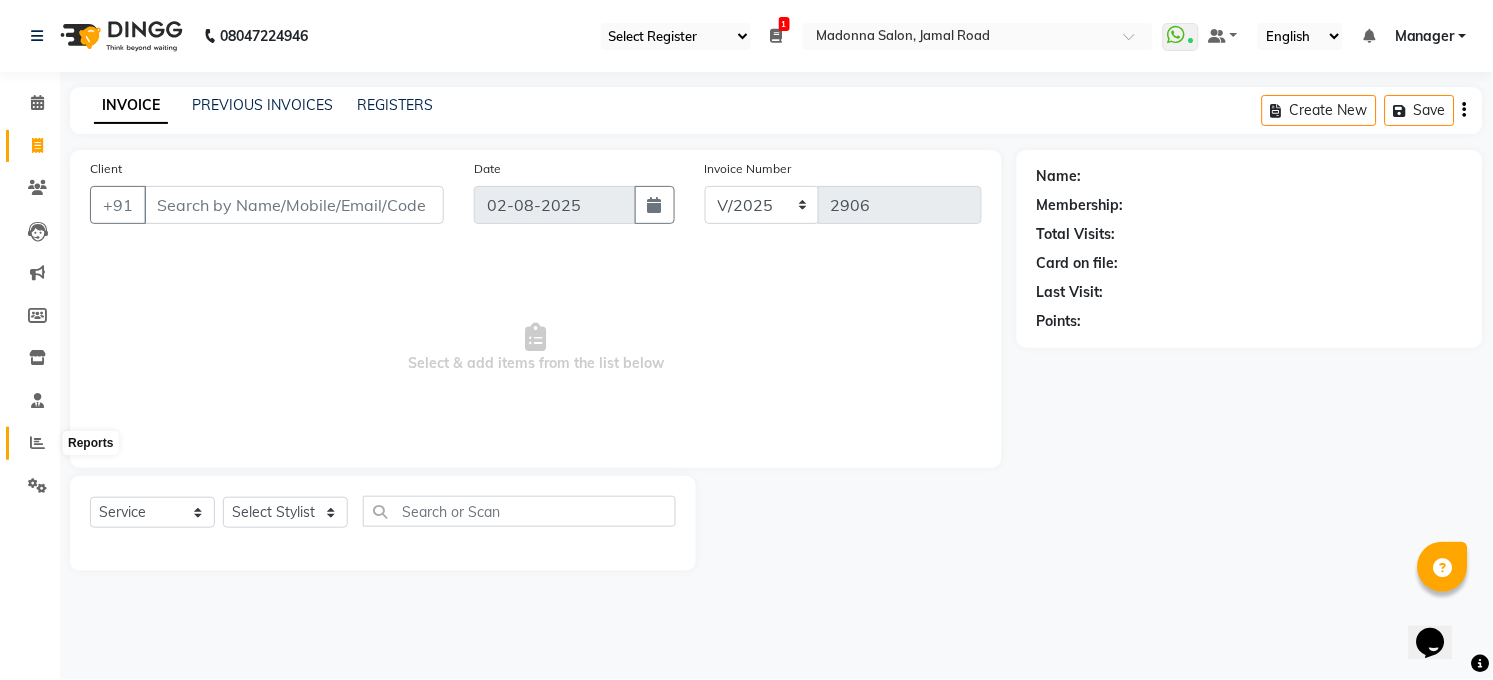 click 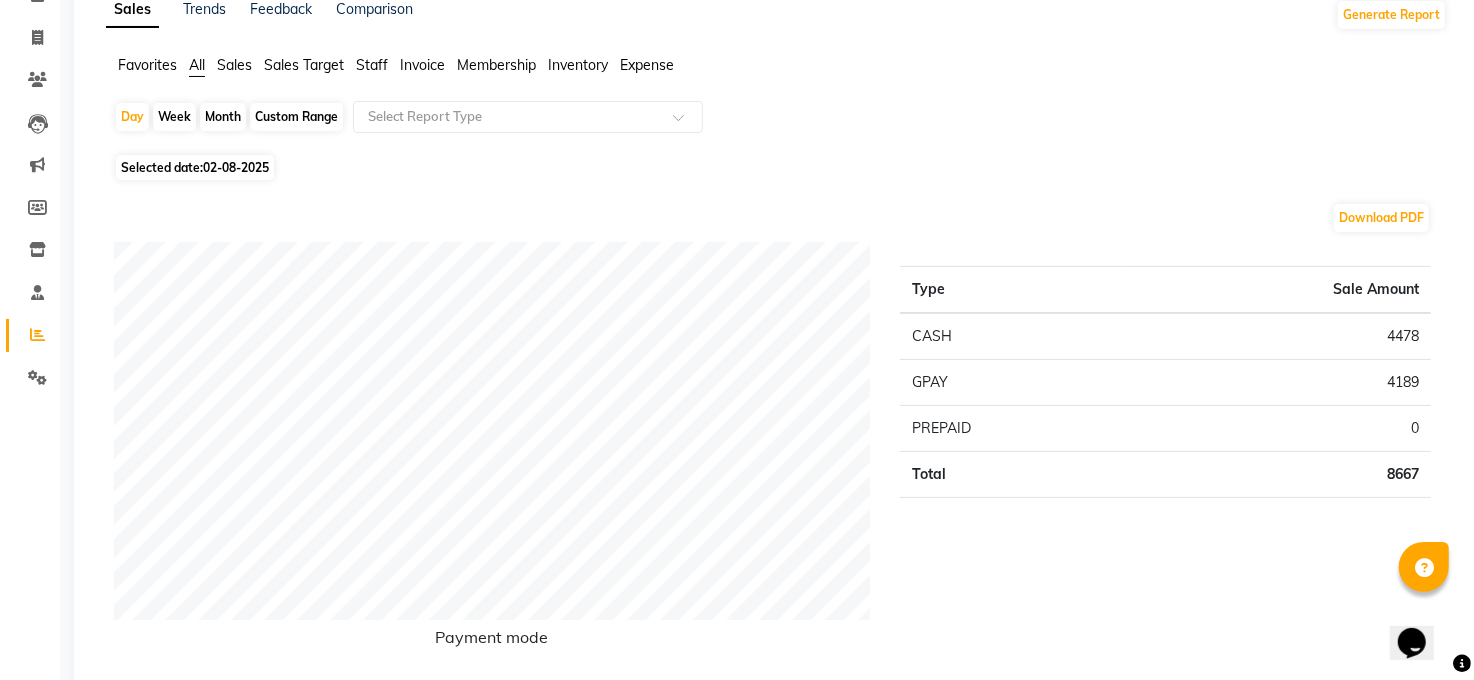 scroll, scrollTop: 0, scrollLeft: 0, axis: both 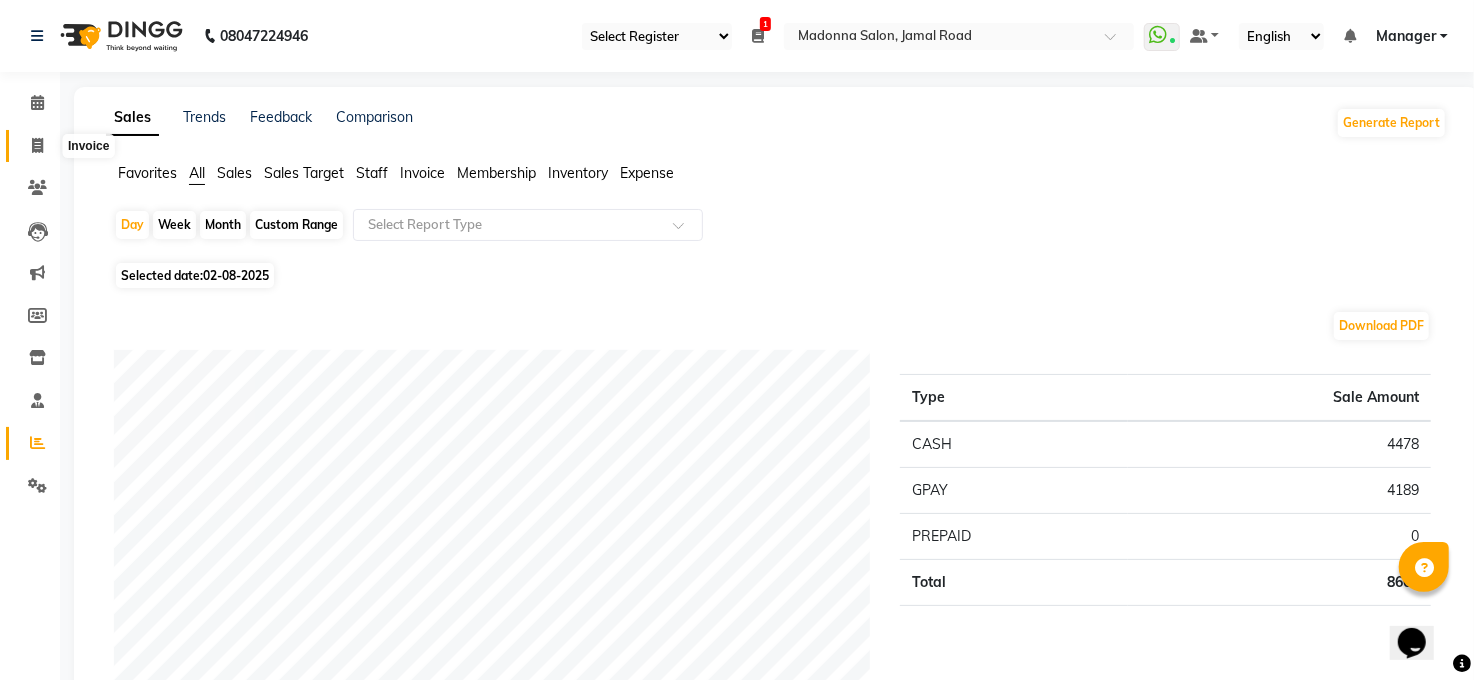 click 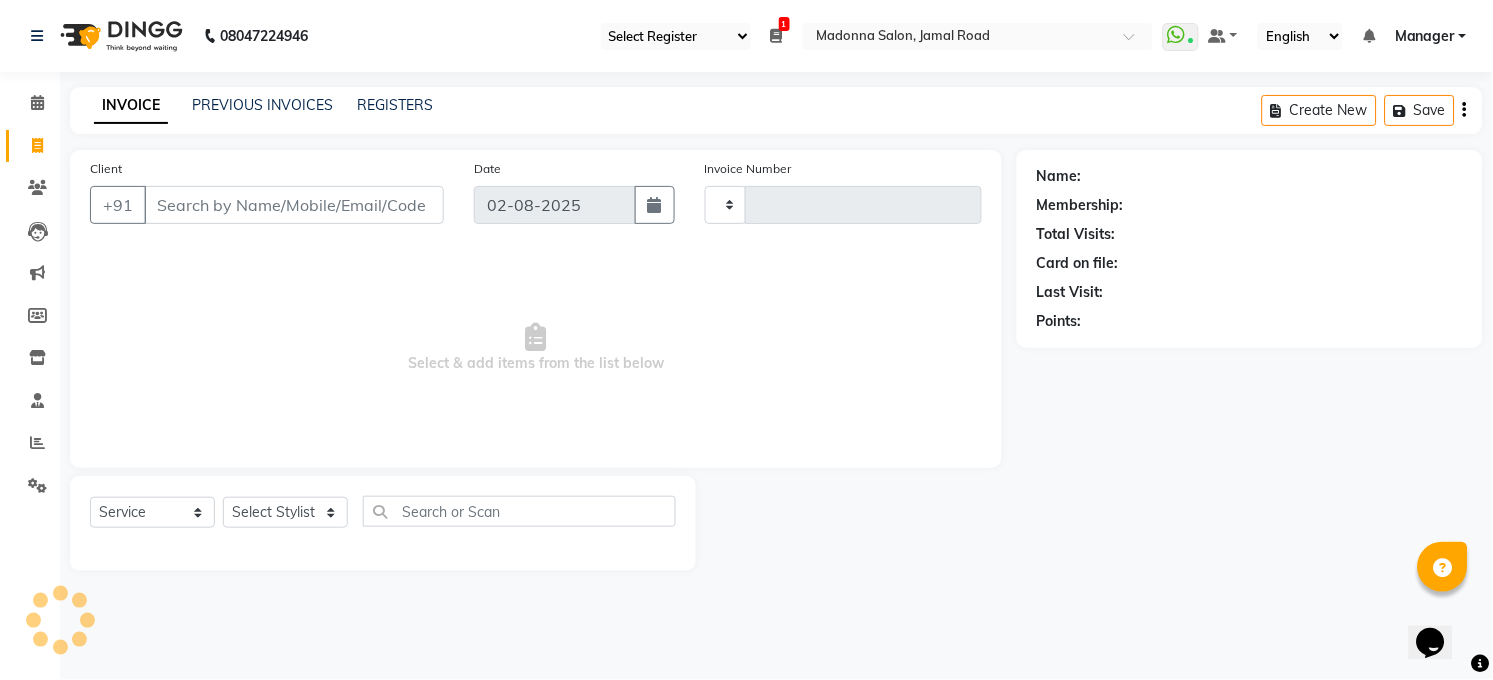 type on "2906" 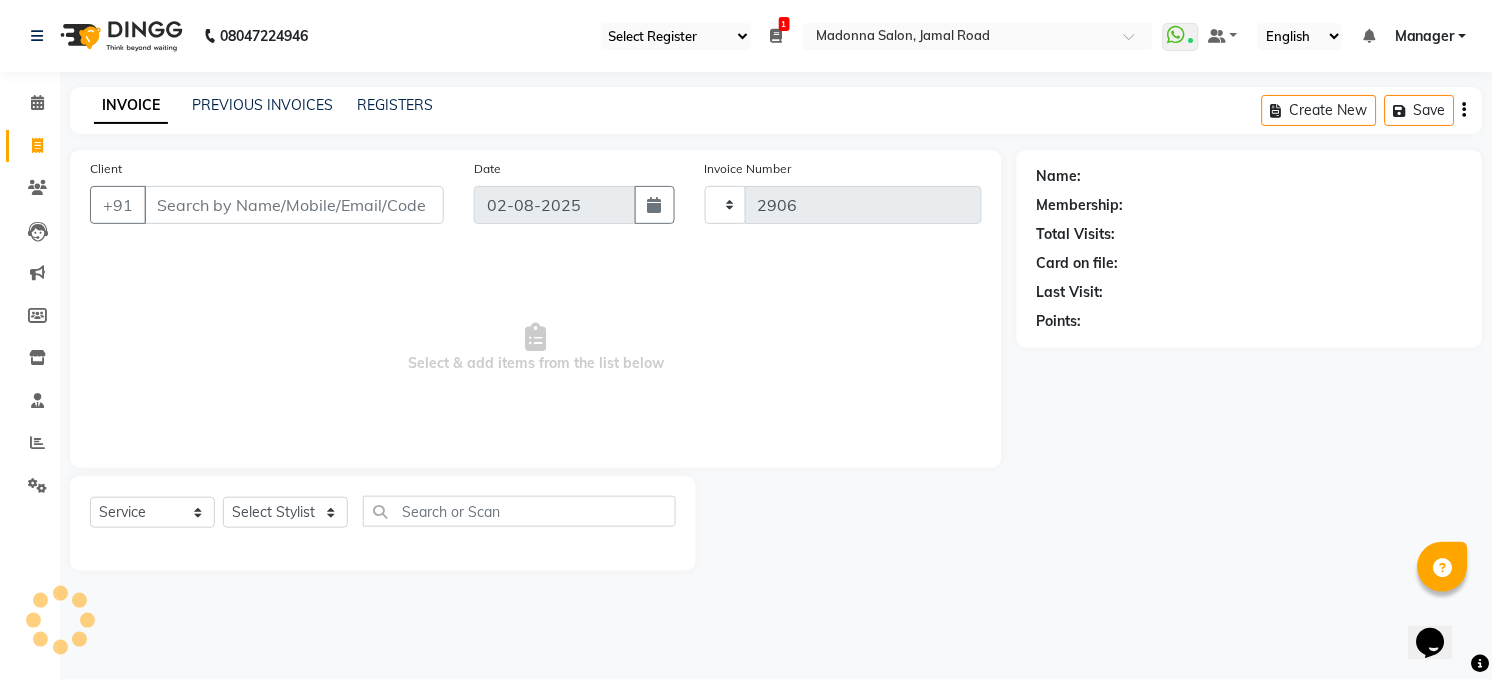 select on "5748" 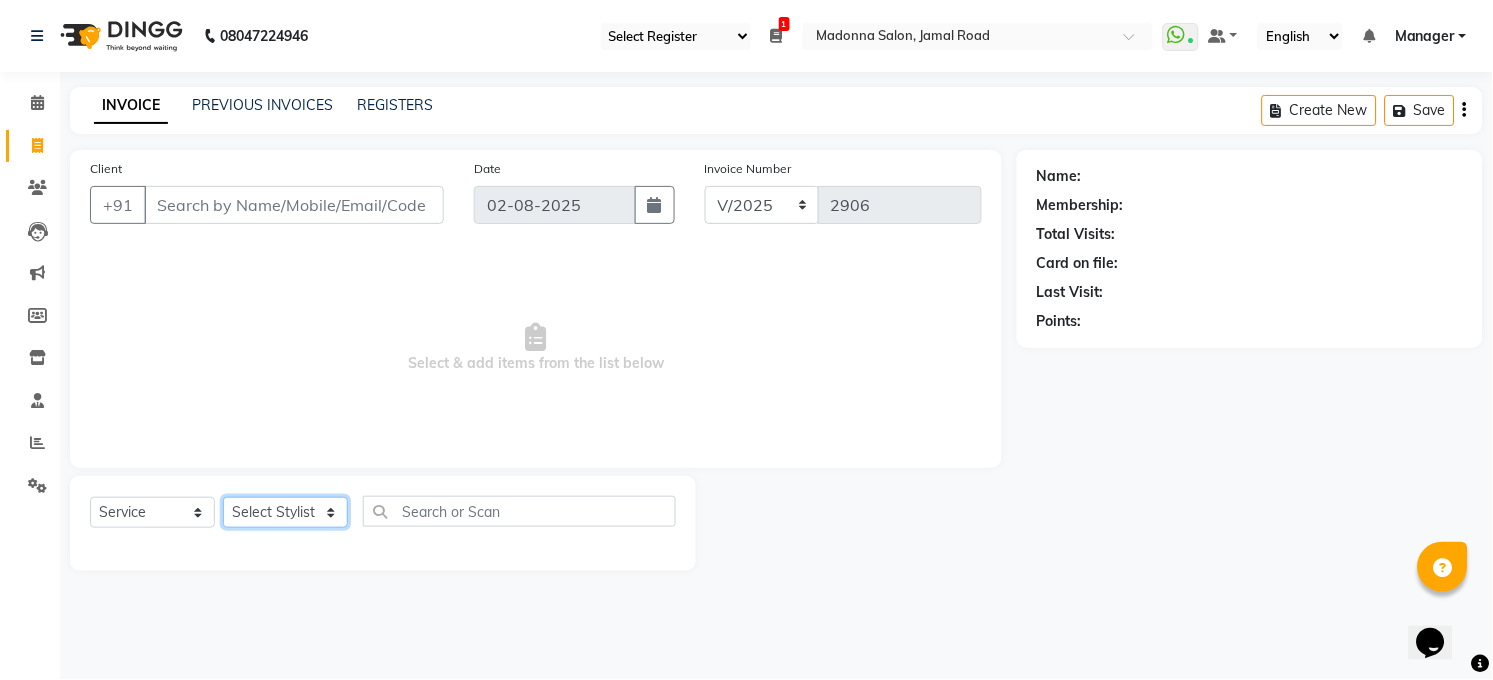 click on "Select Stylist Abhay kumar ALTAF ANKITA ARJUN Chandan COUNTER  Manager Manish Kumar Neetu Mam PRINCE Priyanka Raju Ravi Thakur RINKI Roshan Santosh SAURABH SUJEET THAKUR SUNITA Veer Vinod Kumar" 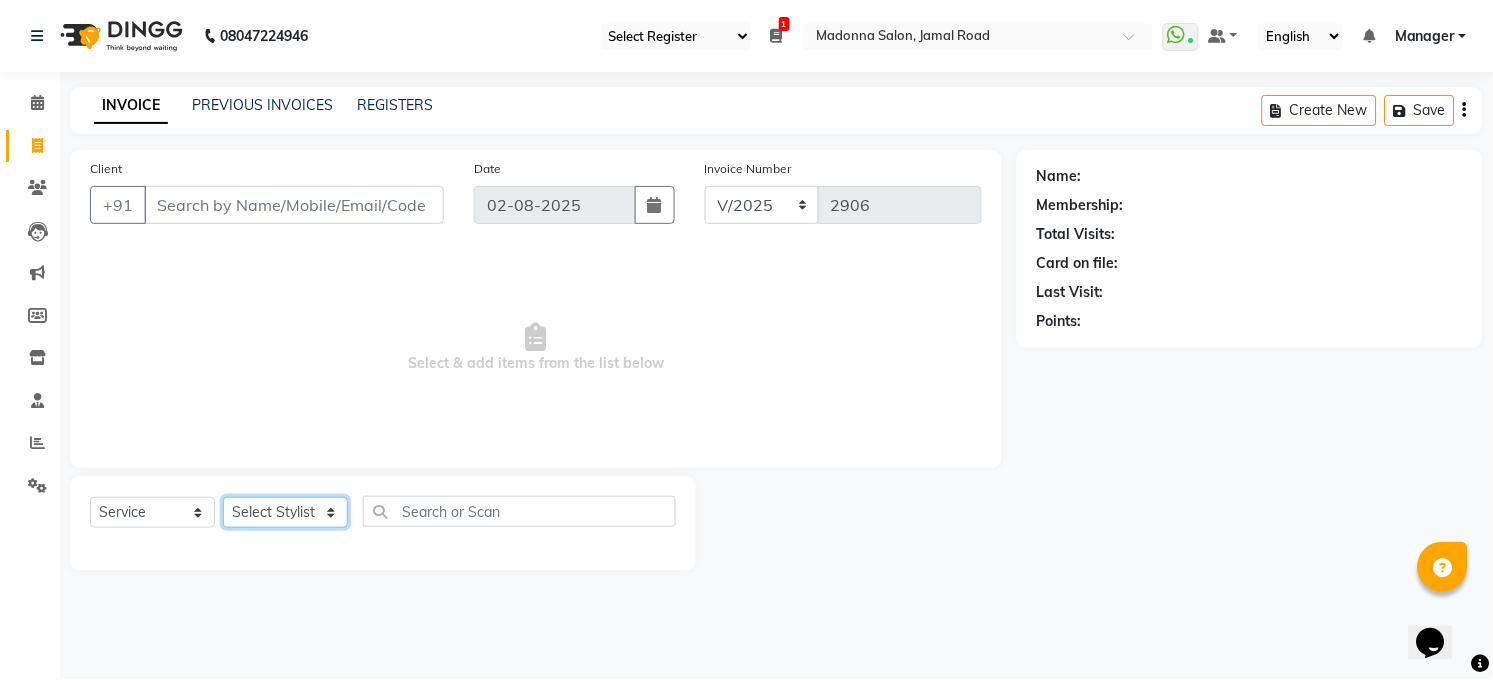 select on "45734" 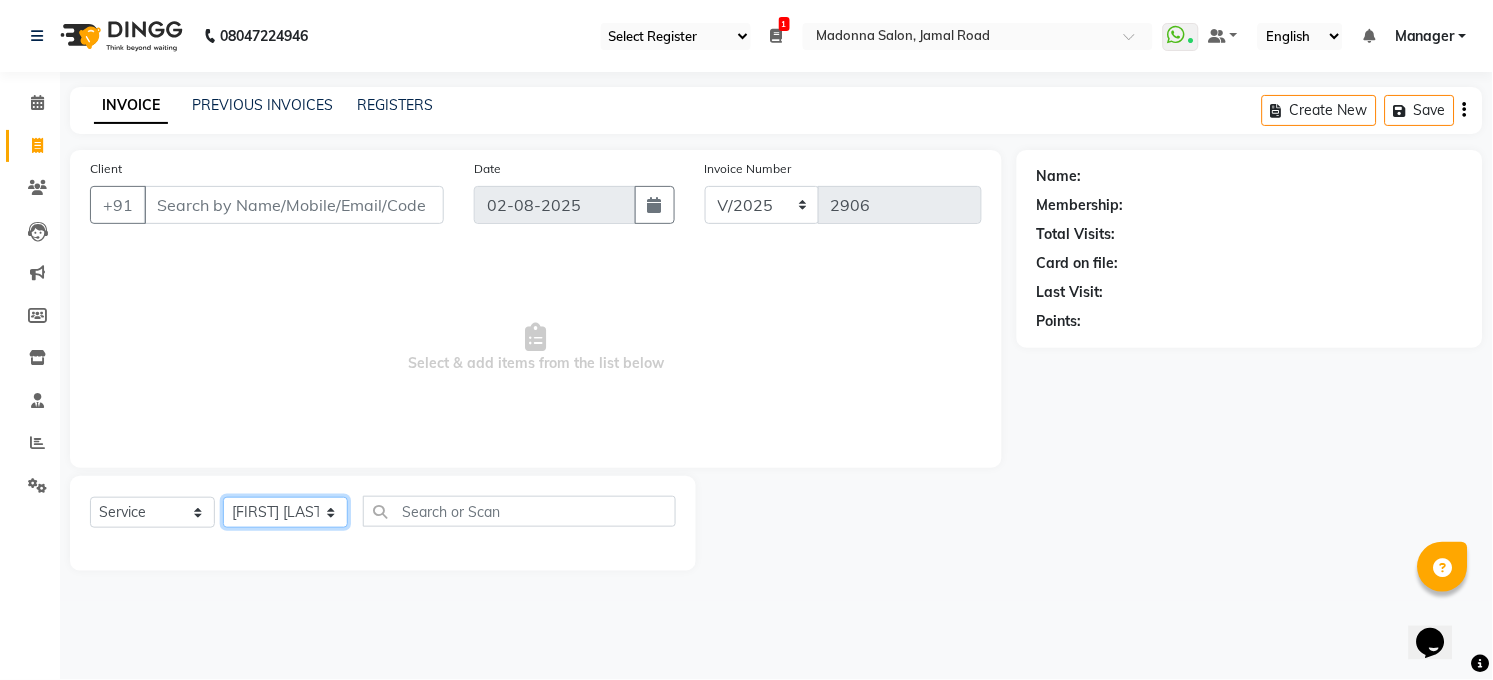 click on "Select Stylist Abhay kumar ALTAF ANKITA ARJUN Chandan COUNTER  Manager Manish Kumar Neetu Mam PRINCE Priyanka Raju Ravi Thakur RINKI Roshan Santosh SAURABH SUJEET THAKUR SUNITA Veer Vinod Kumar" 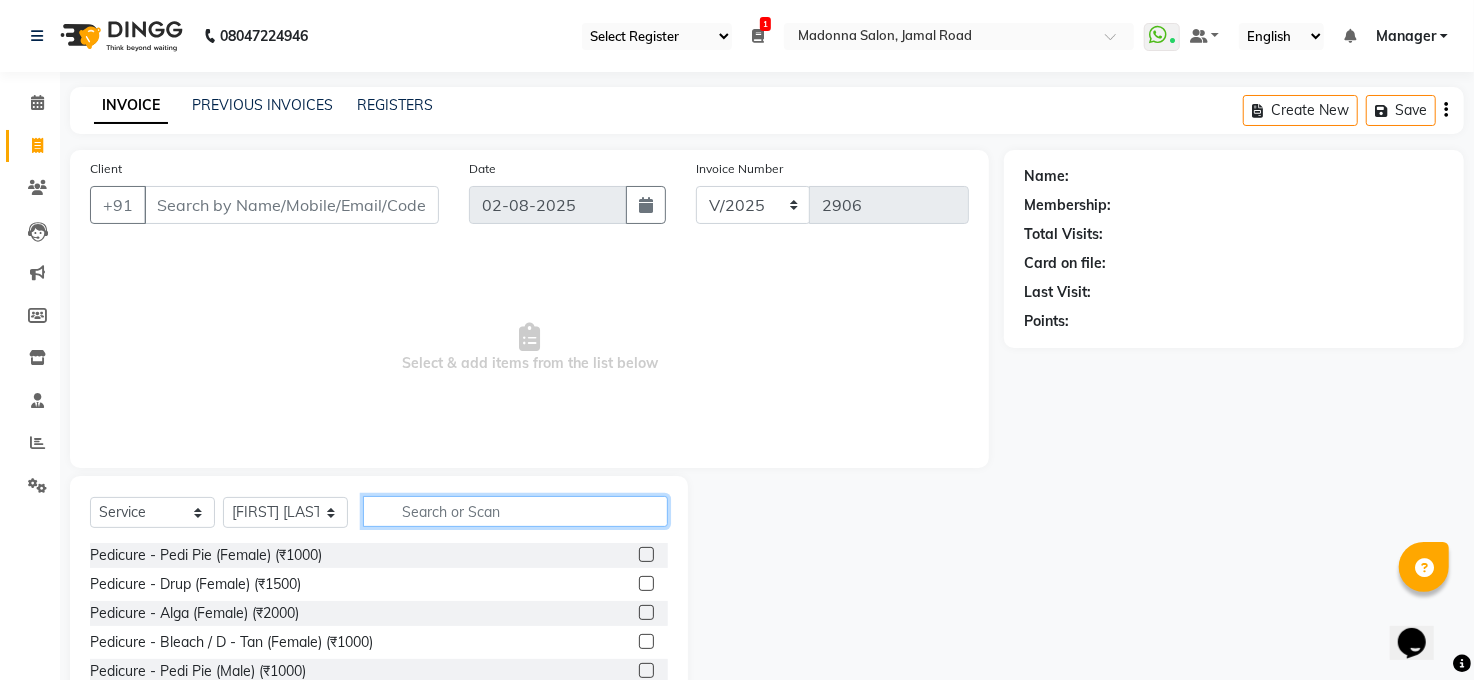 click 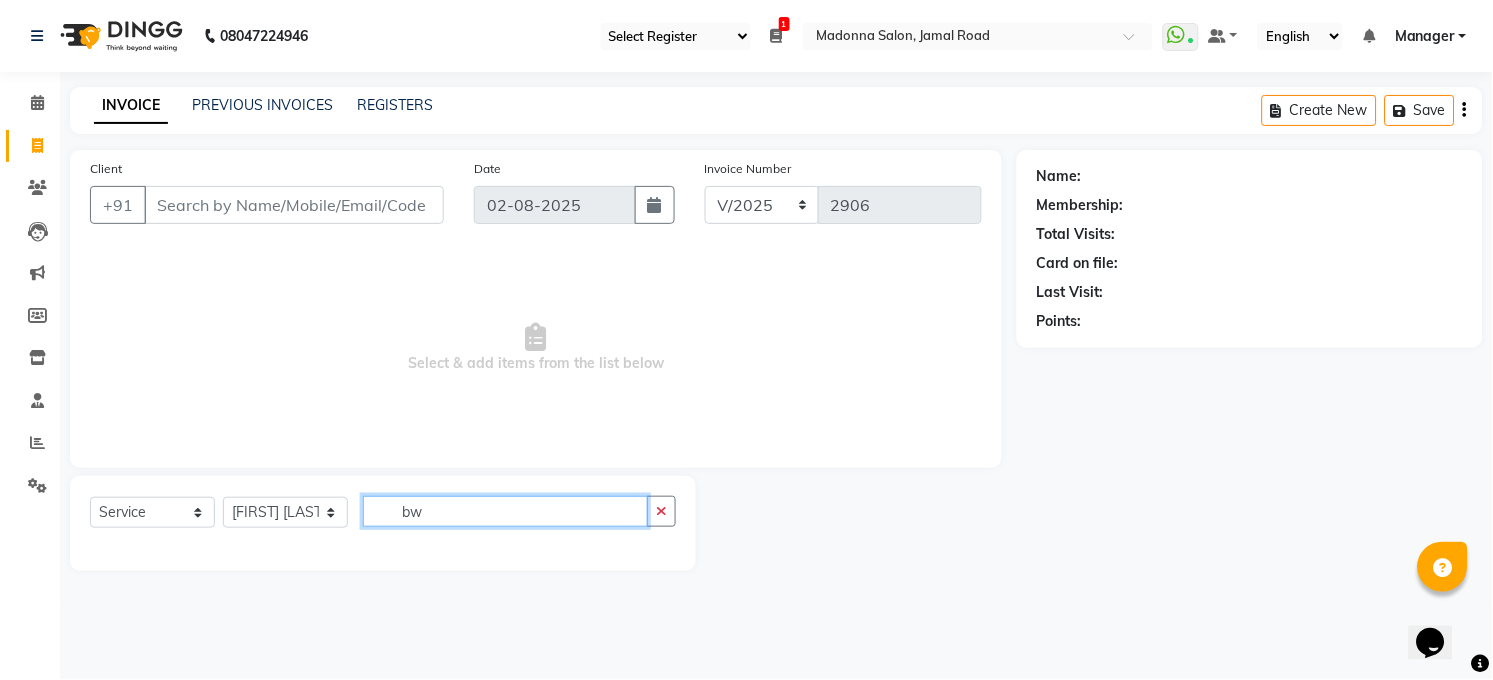 type on "b" 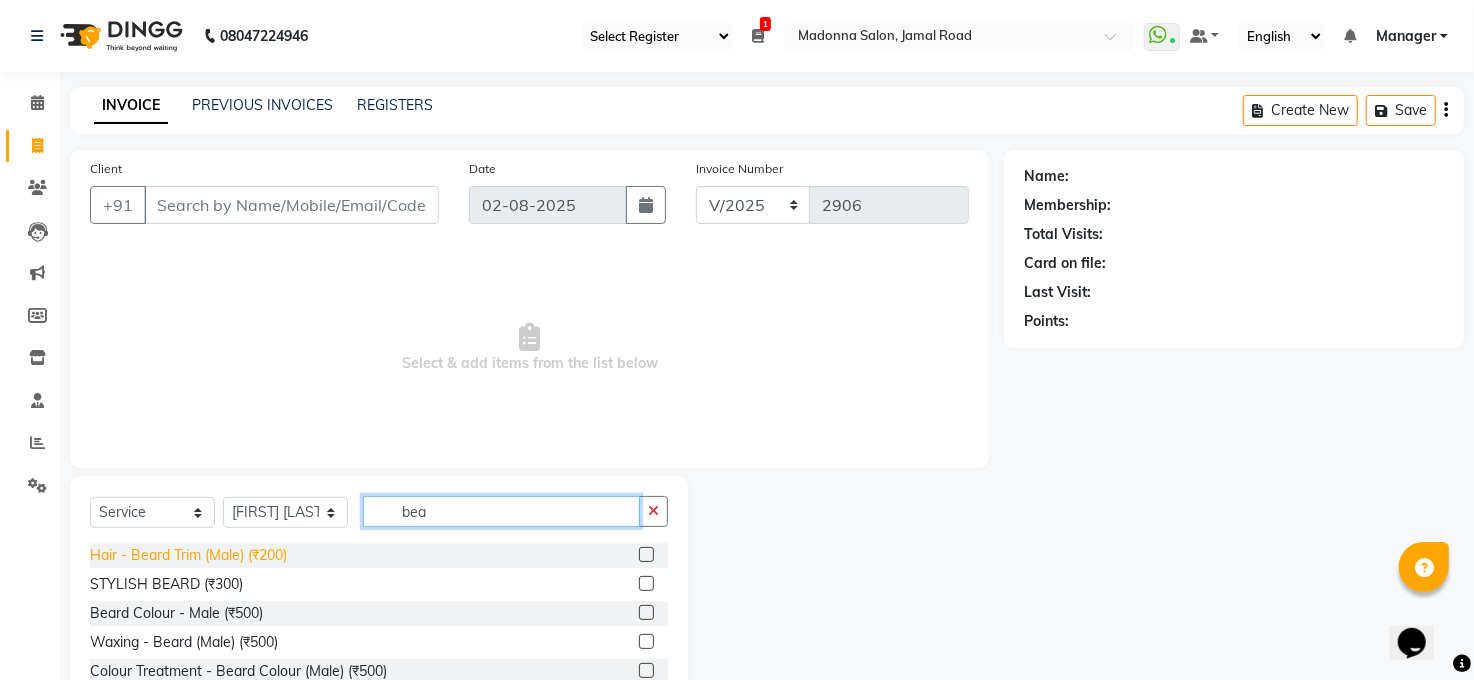 type on "bea" 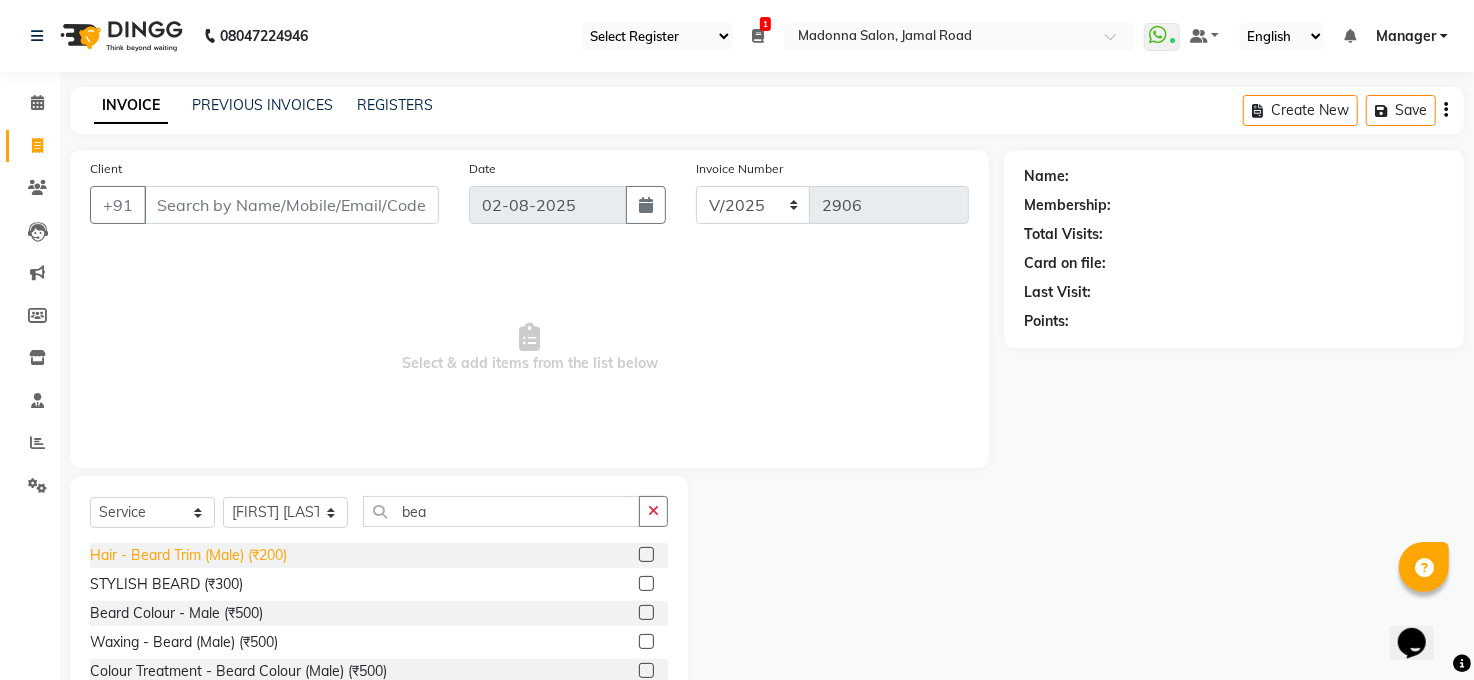 click on "Hair - Beard Trim (Male) (₹200)" 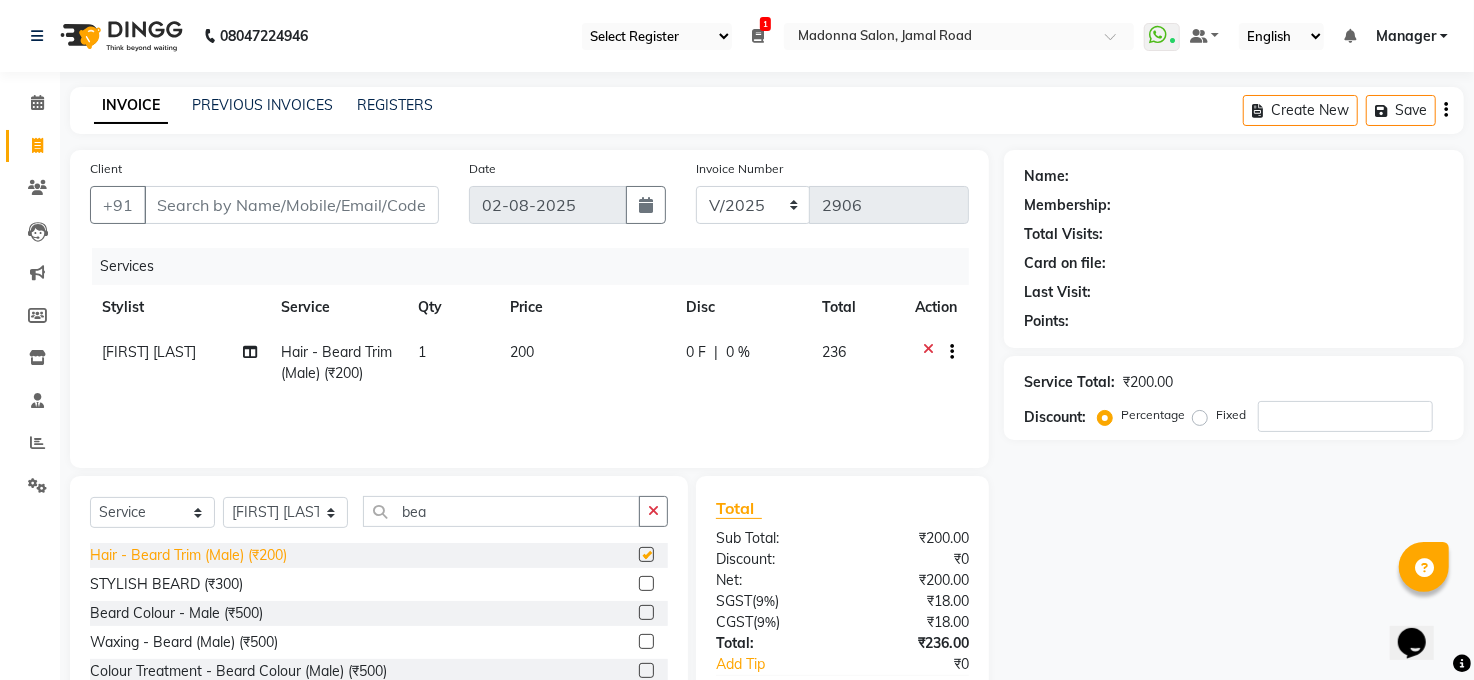 checkbox on "false" 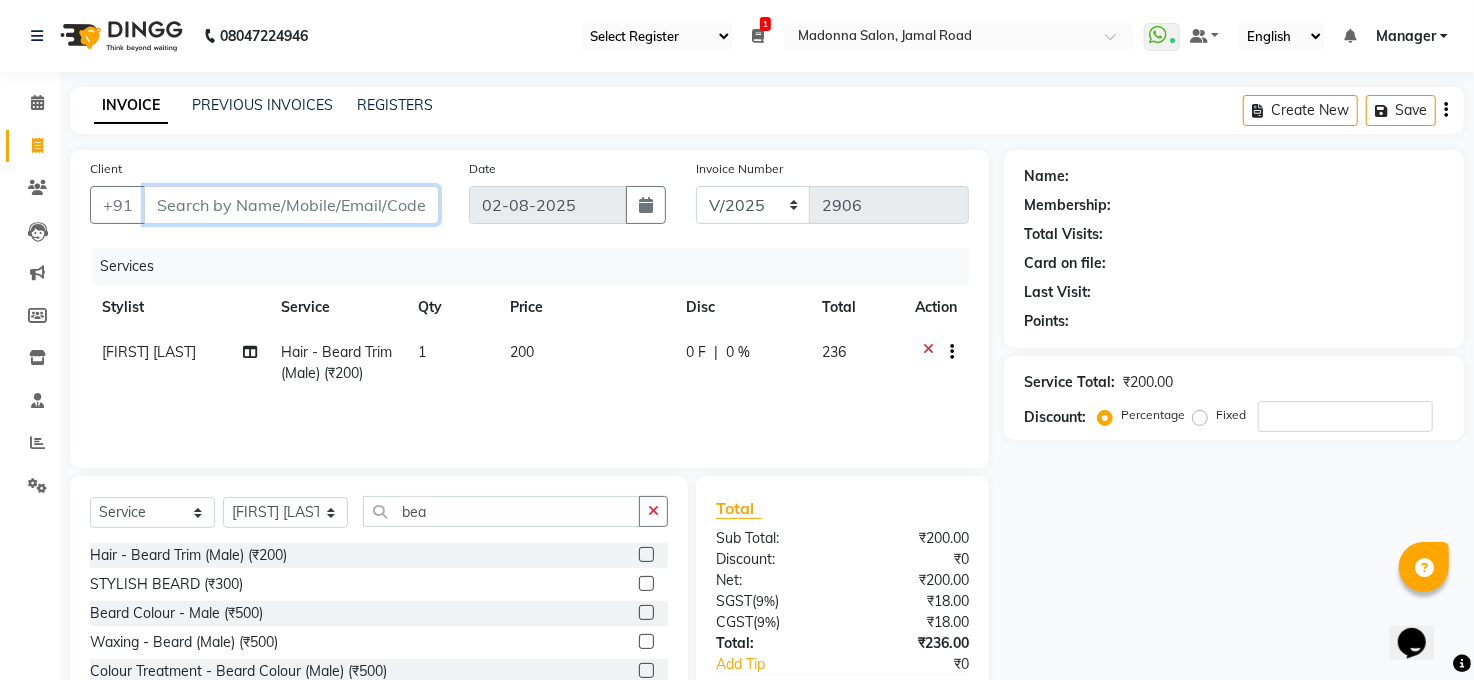 click on "Client" at bounding box center (291, 205) 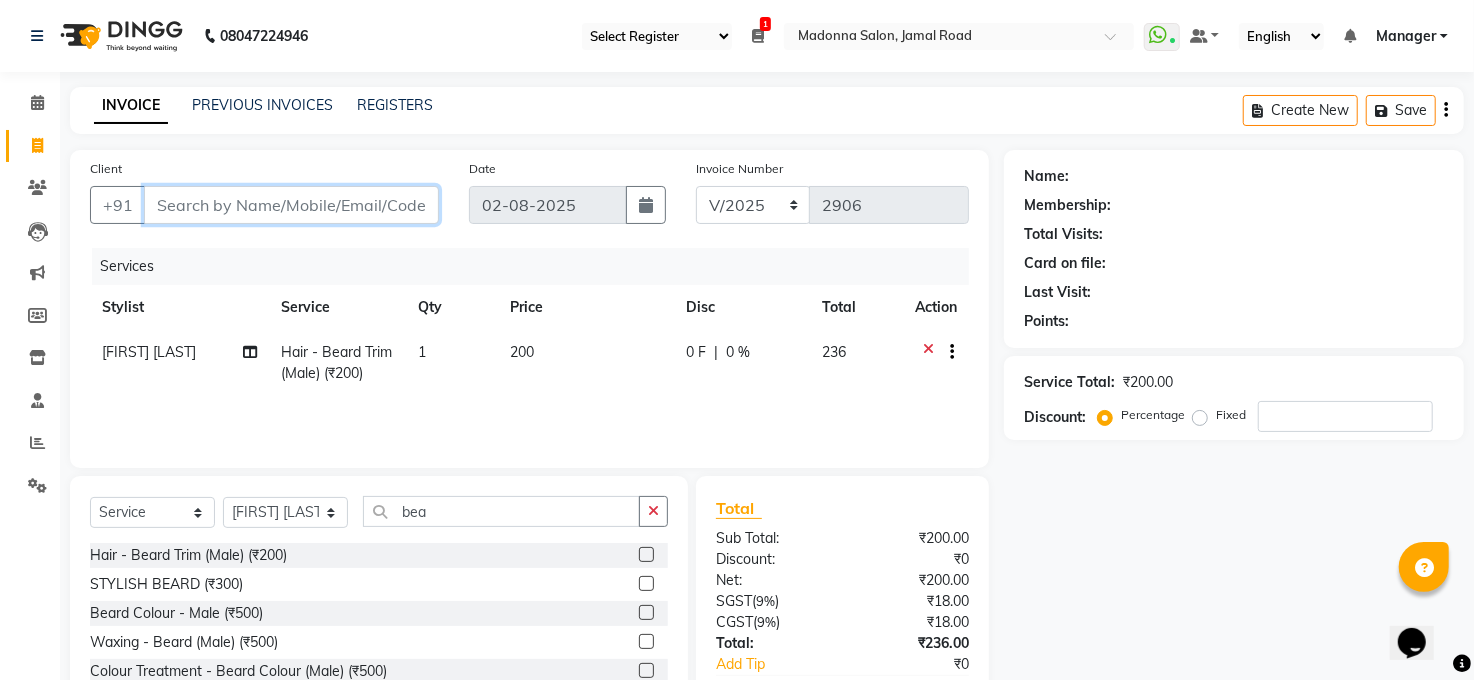 type on "9" 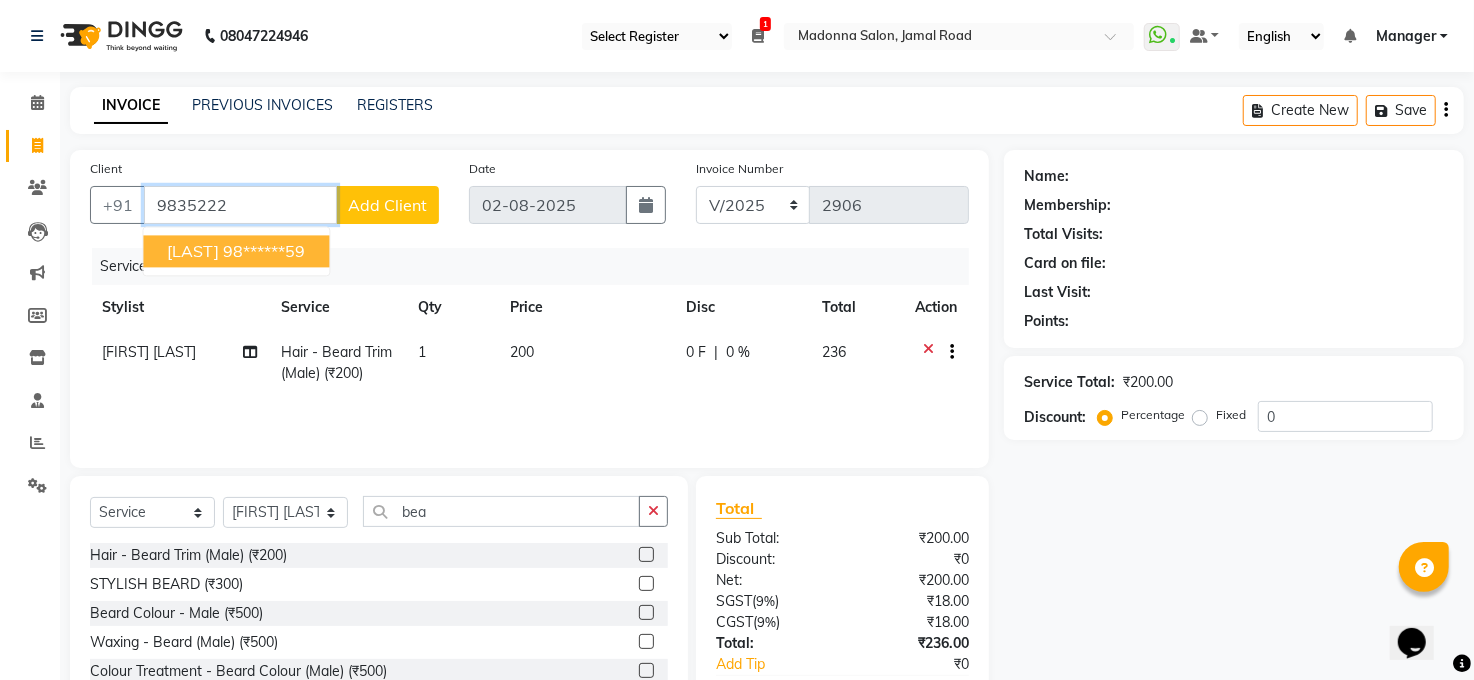click on "98******59" at bounding box center [264, 251] 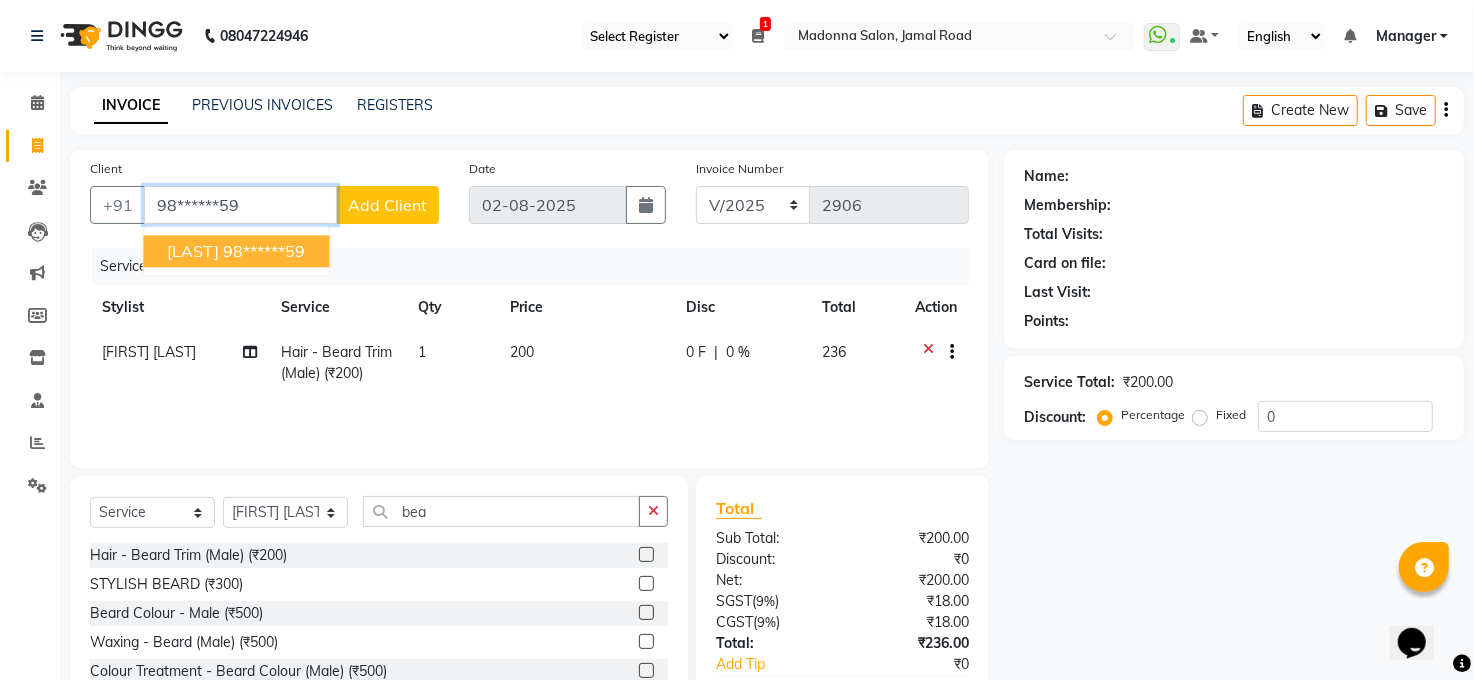 type on "98******59" 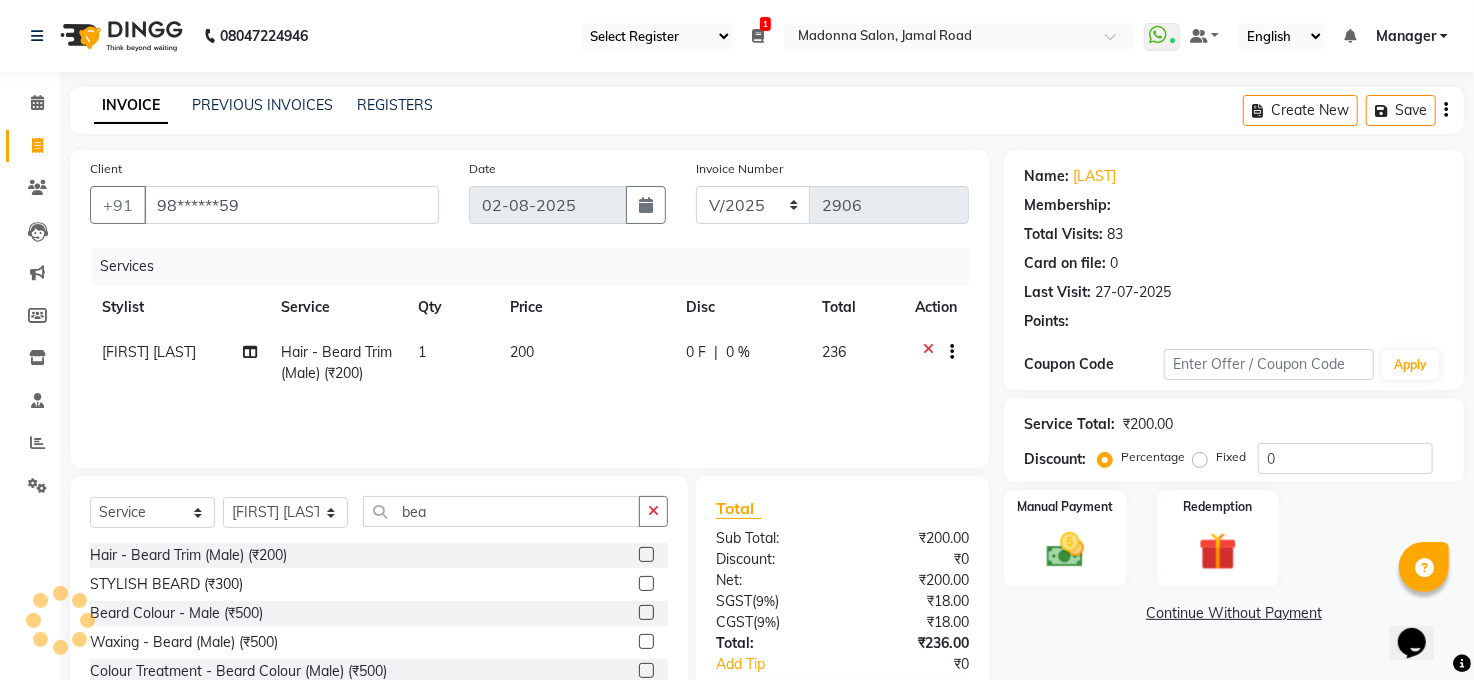 select on "1: Object" 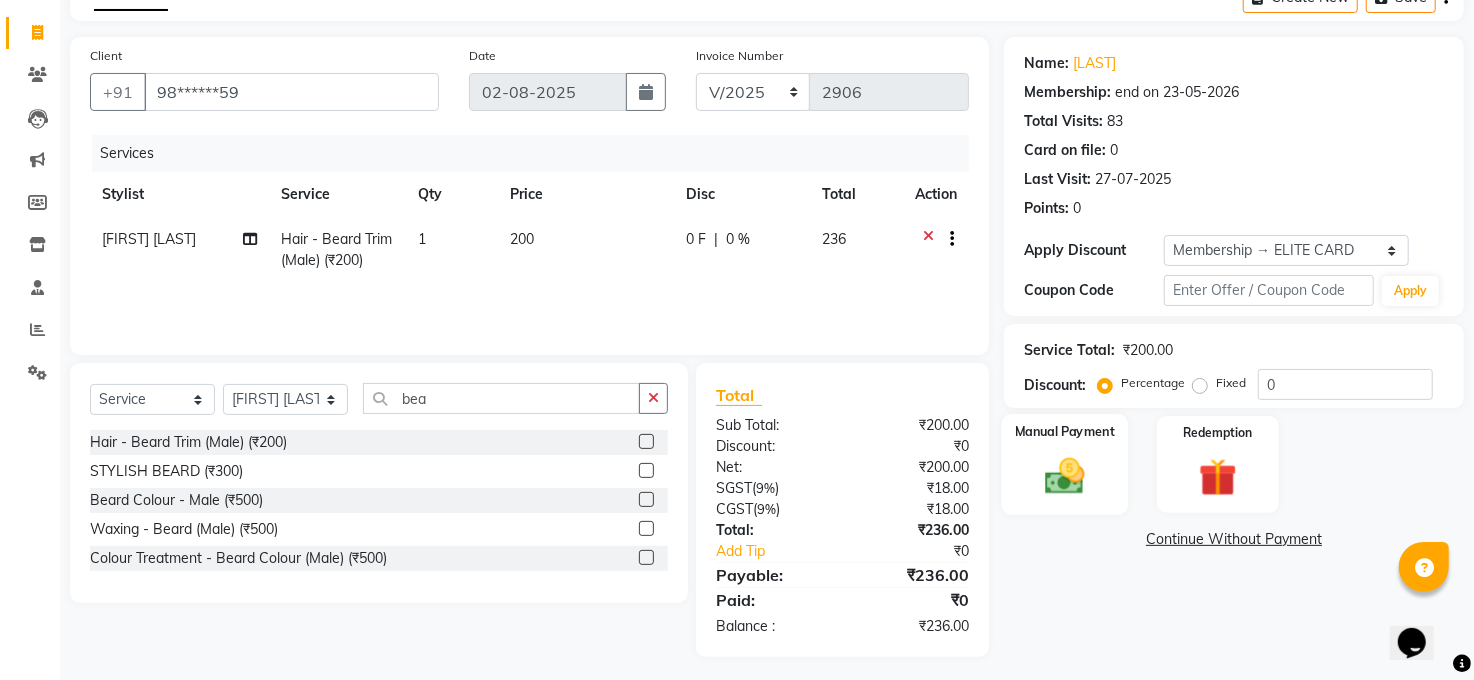 scroll, scrollTop: 119, scrollLeft: 0, axis: vertical 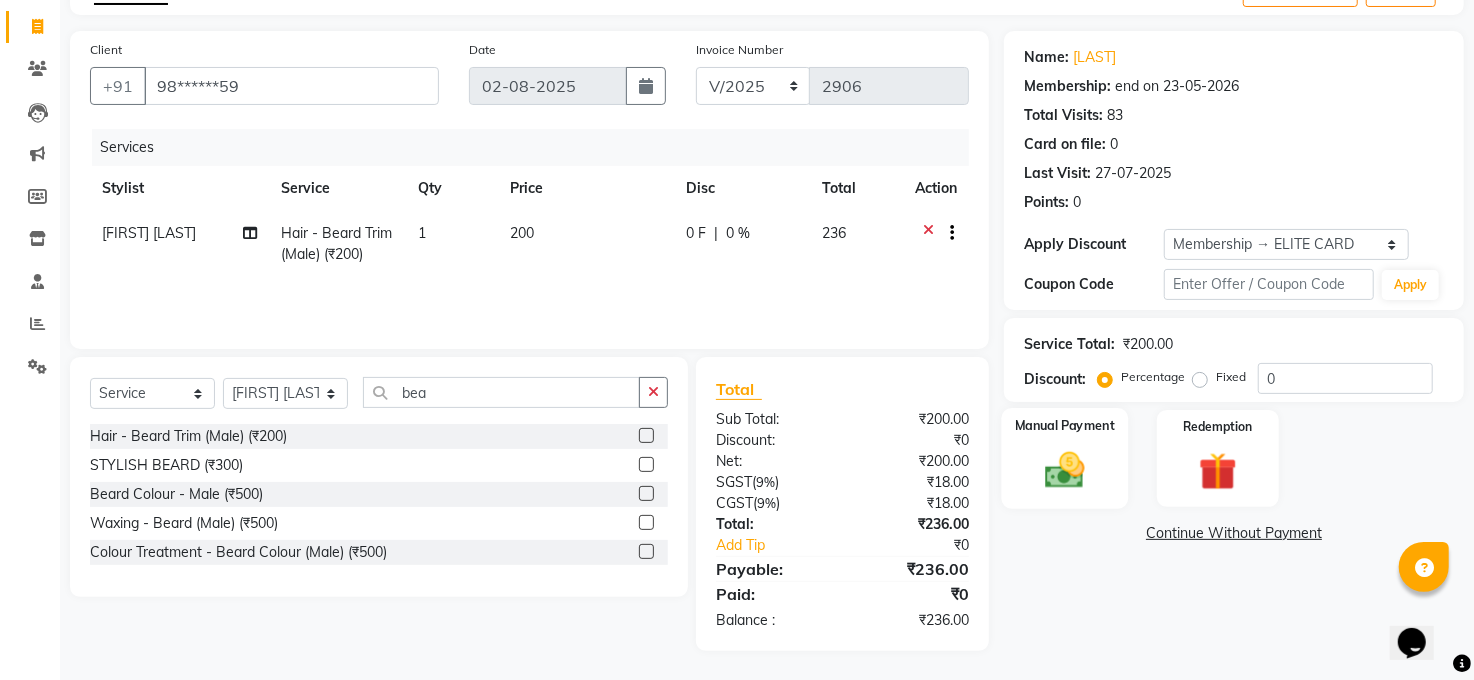 click on "Manual Payment" 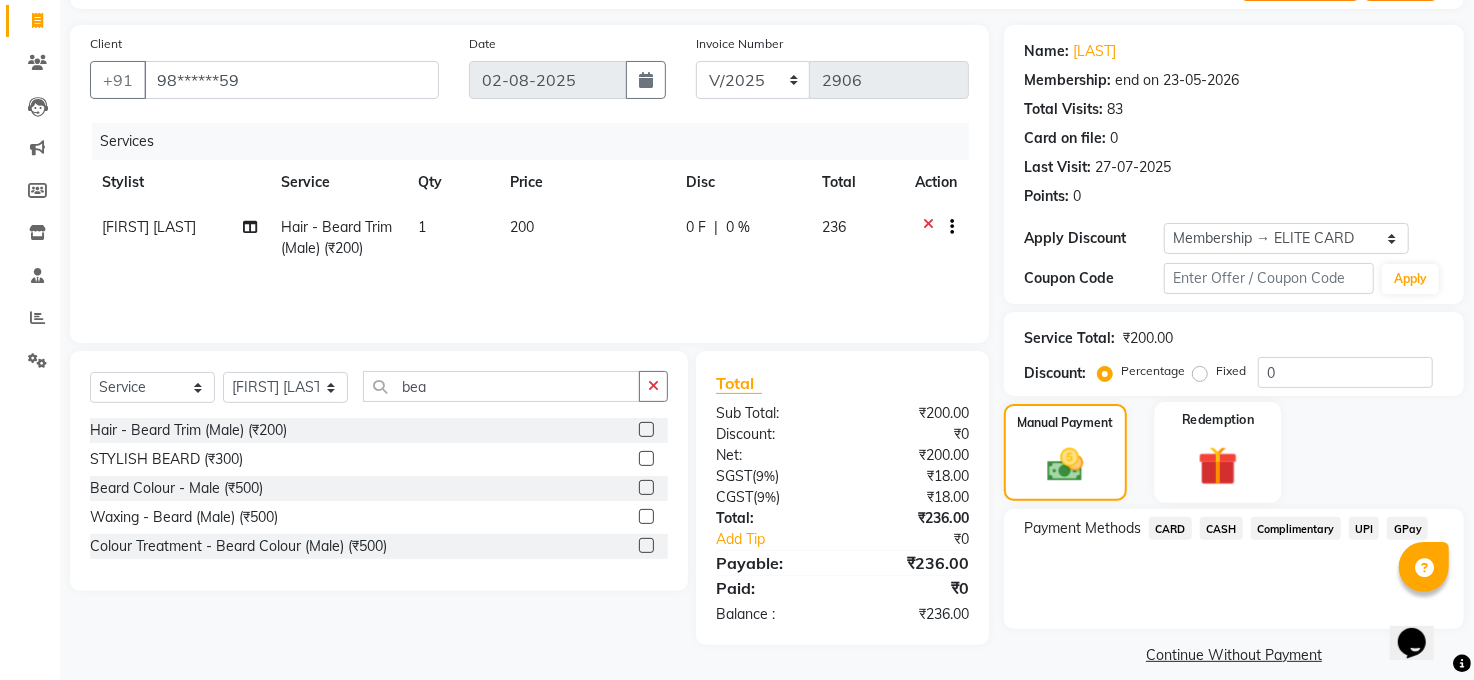 scroll, scrollTop: 144, scrollLeft: 0, axis: vertical 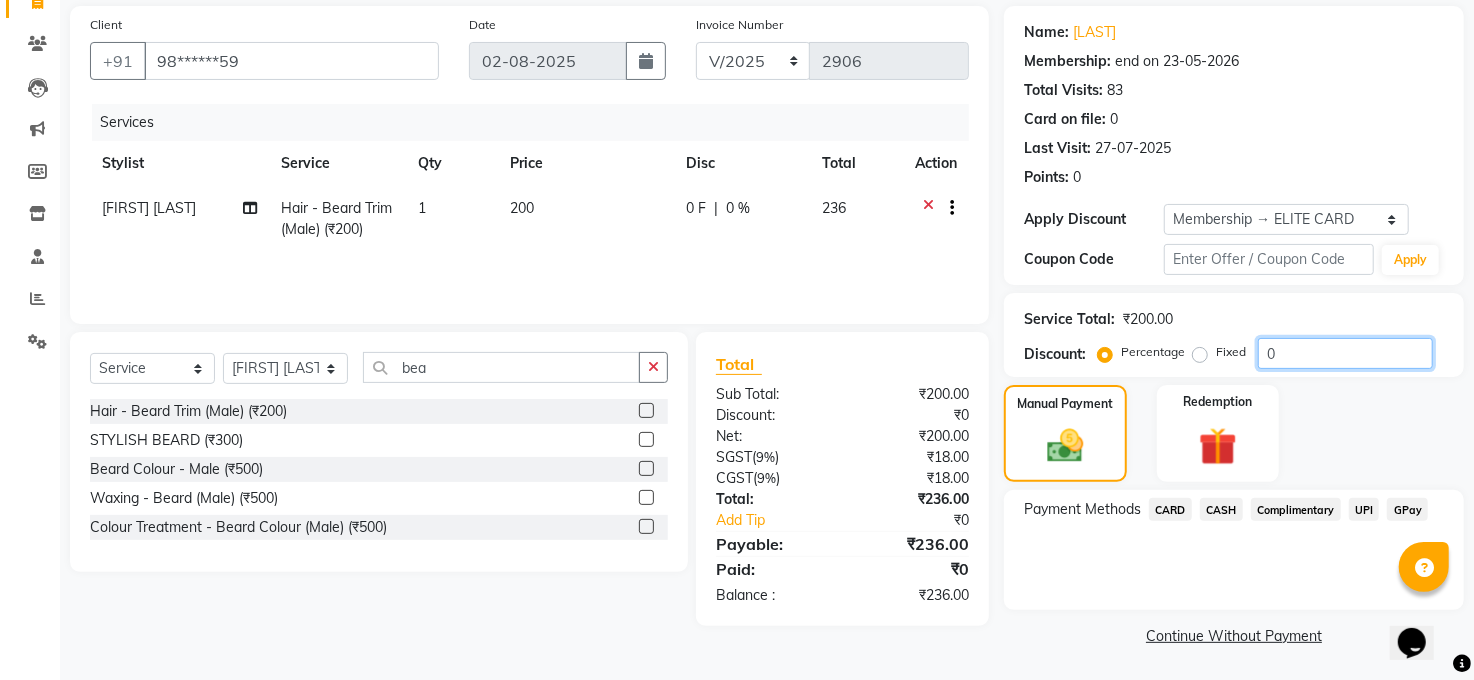 click on "0" 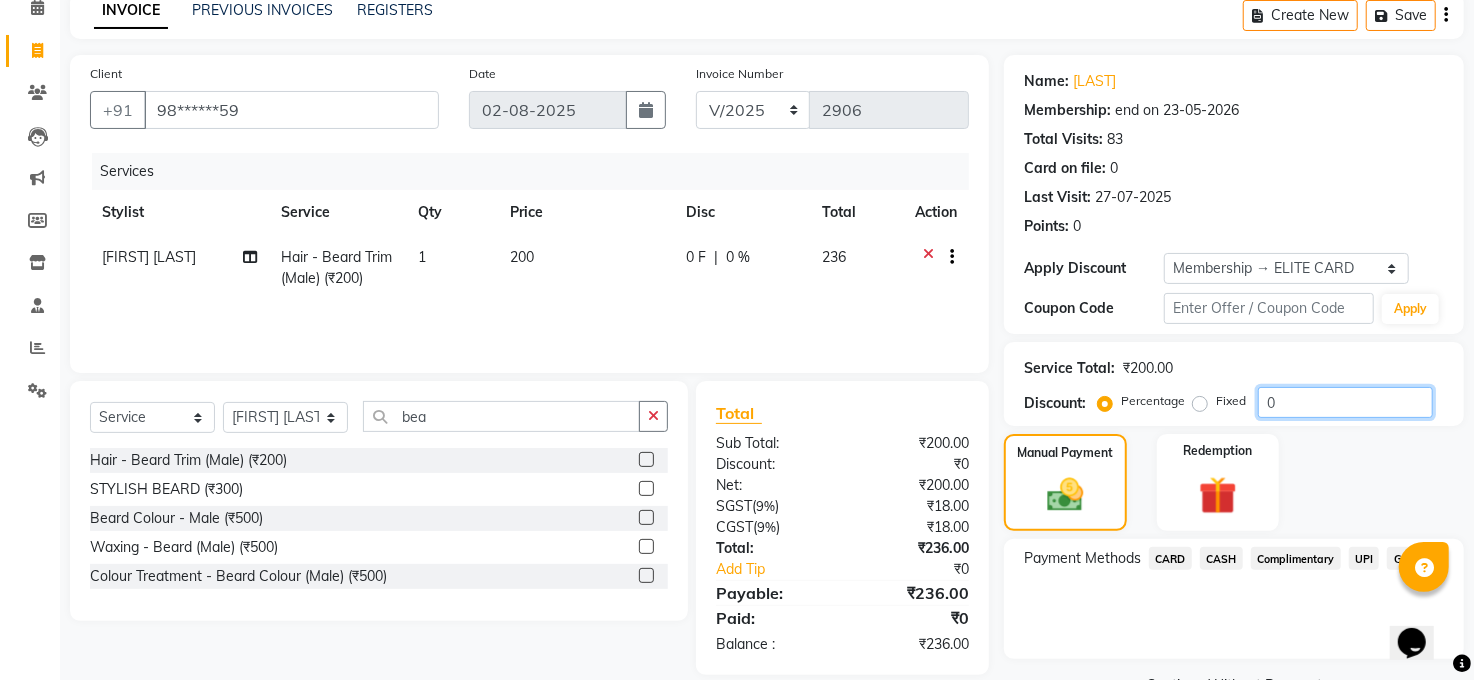 scroll, scrollTop: 144, scrollLeft: 0, axis: vertical 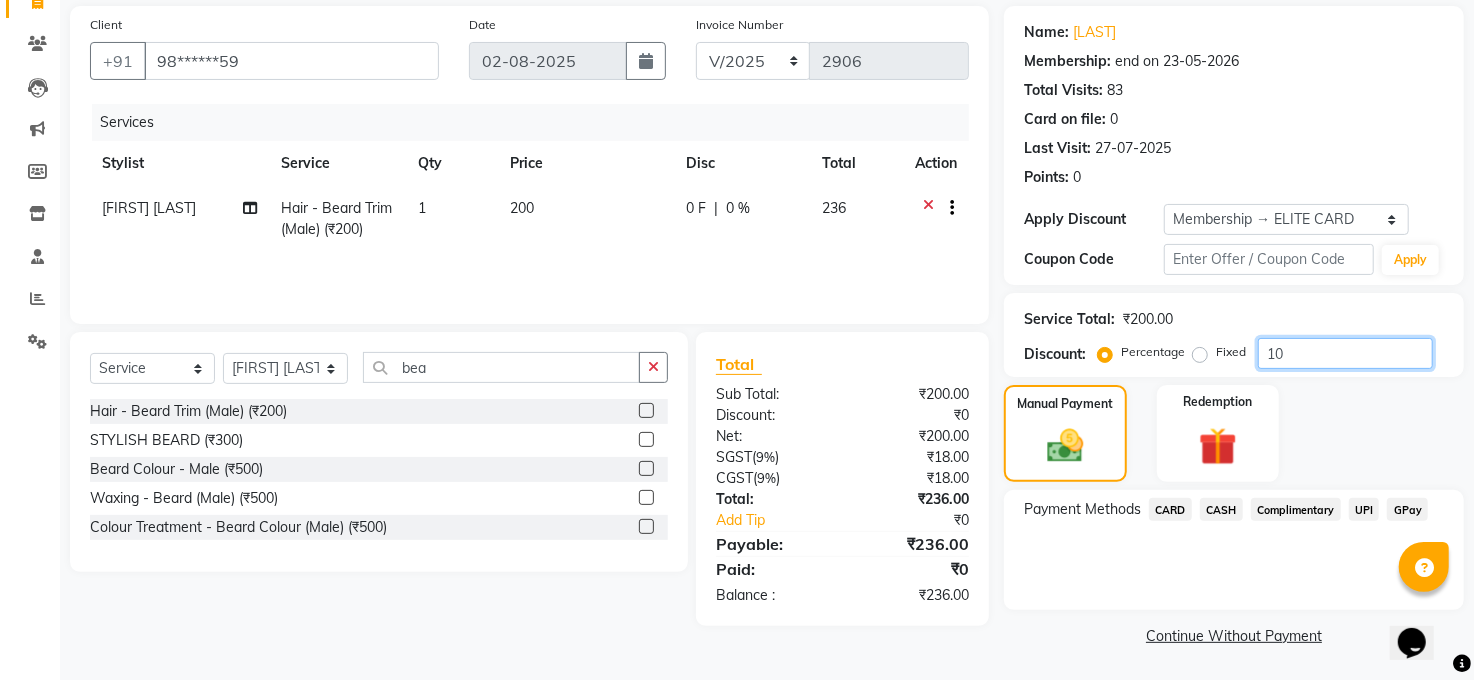 type on "10" 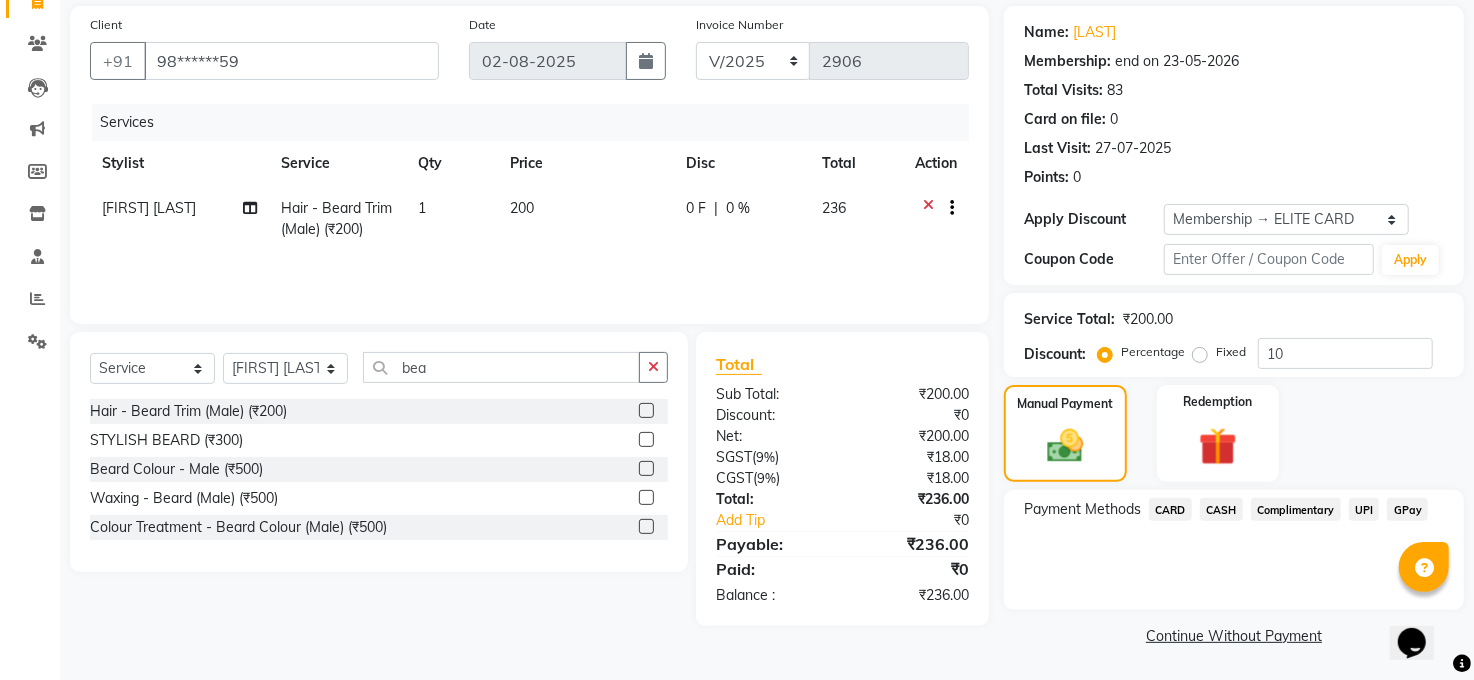 click on "Name: Juzar  Membership: end on 23-05-2026 Total Visits:  83 Card on file:  0 Last Visit:   27-07-2025 Points:   0  Apply Discount Select Membership → ELITE CARD Coupon Code Apply" 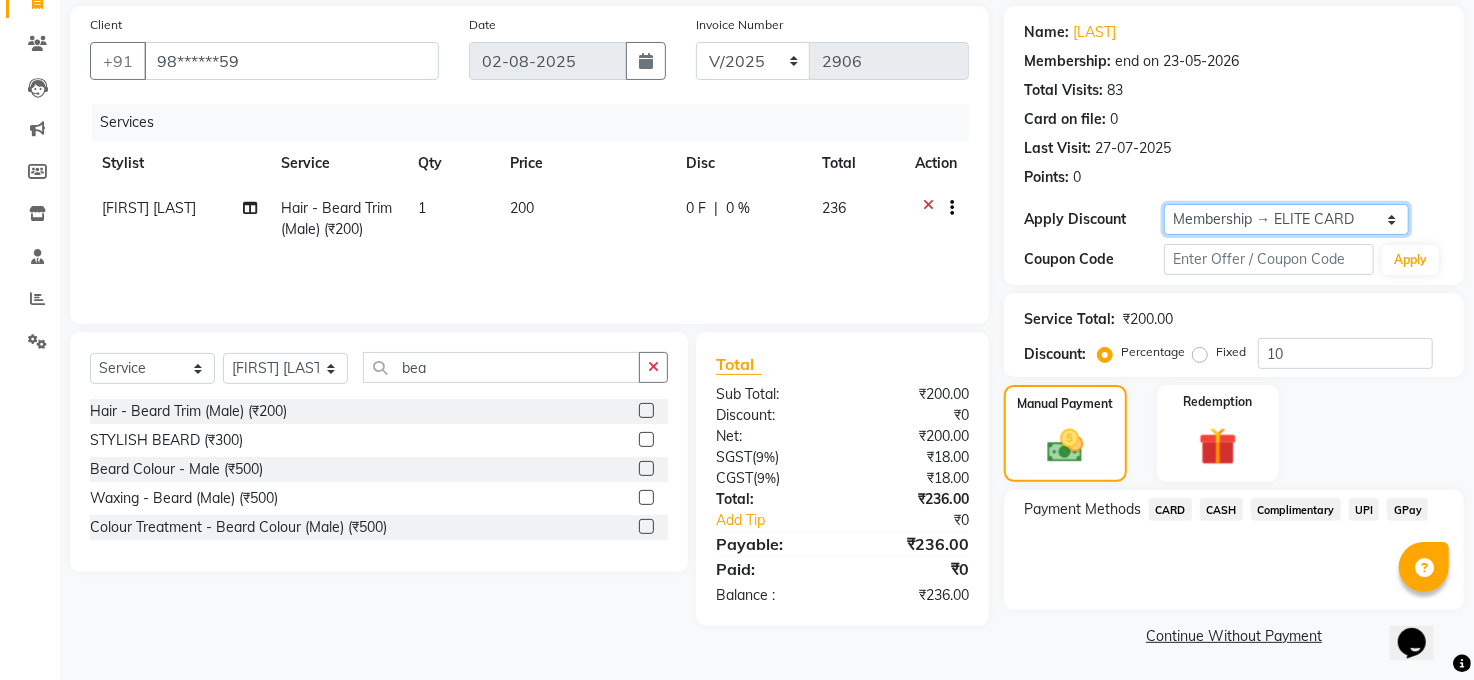 click on "Select Membership → ELITE CARD" 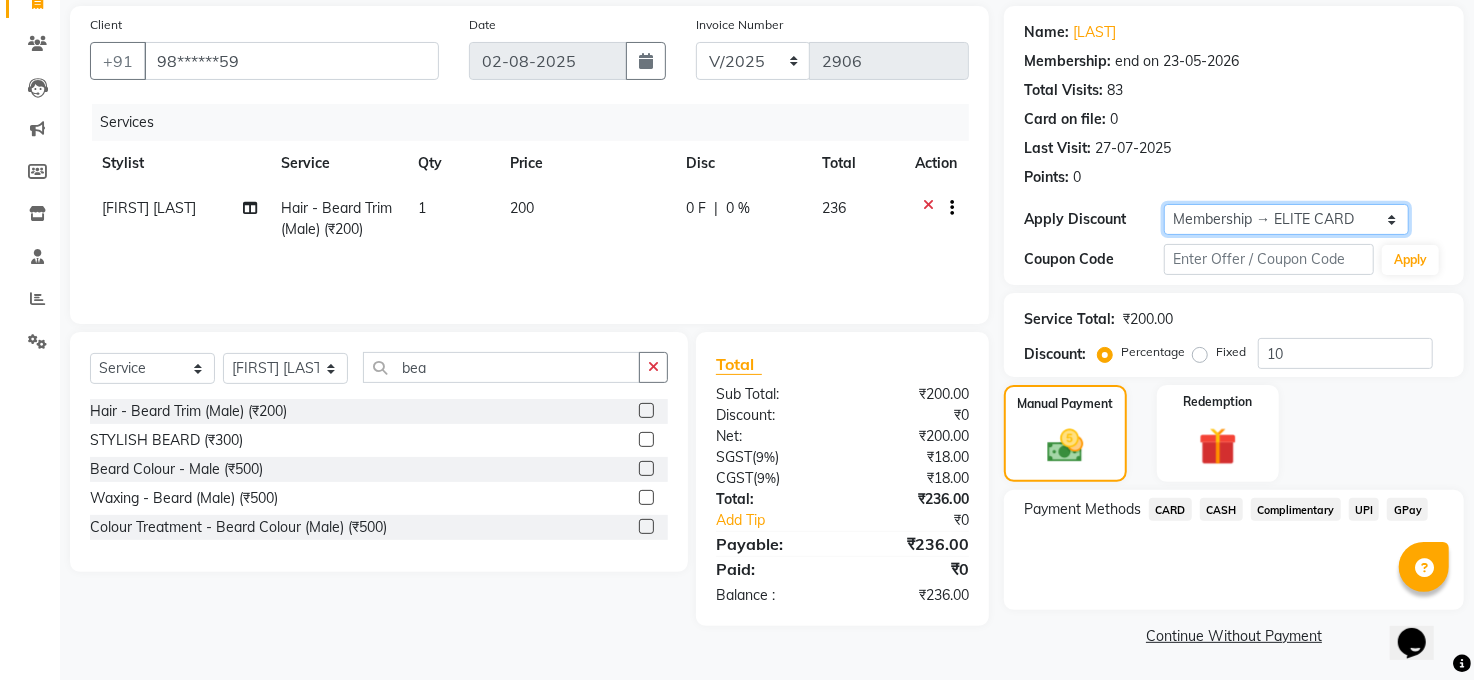 type on "0" 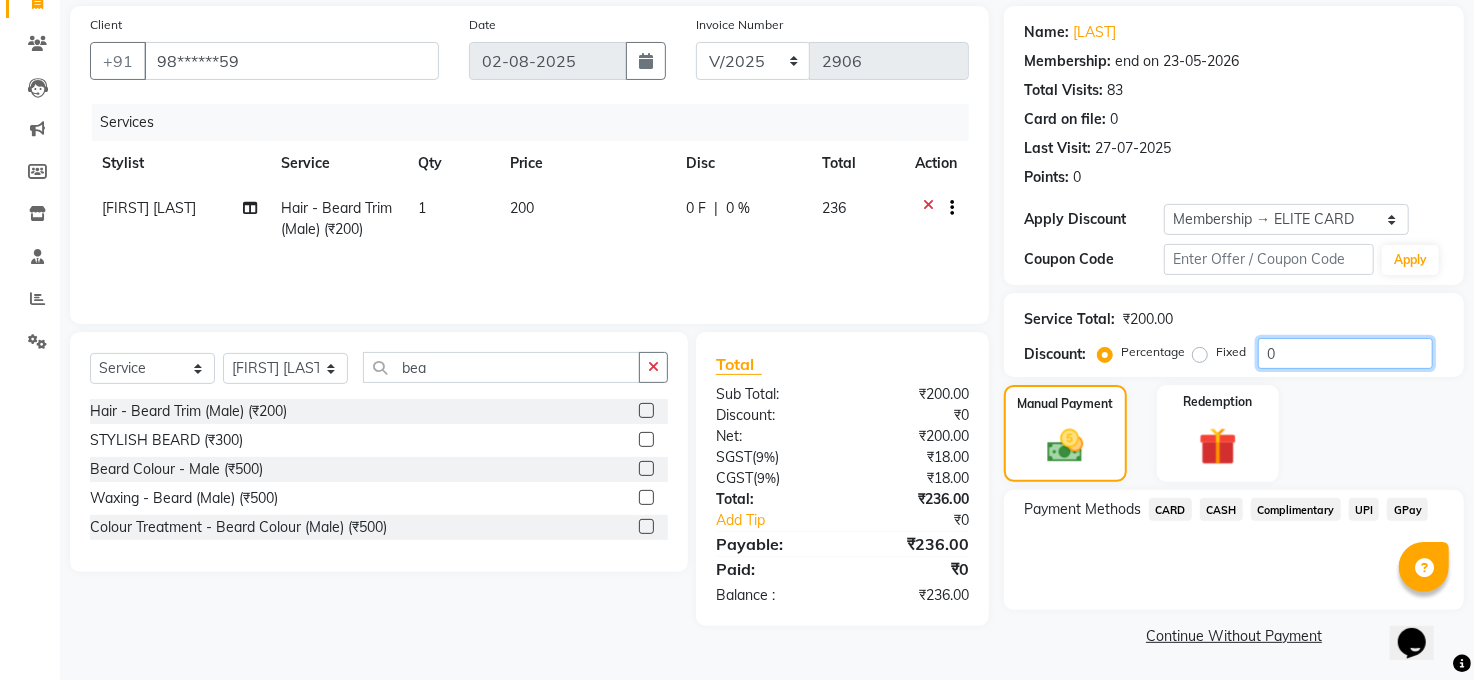 click on "0" 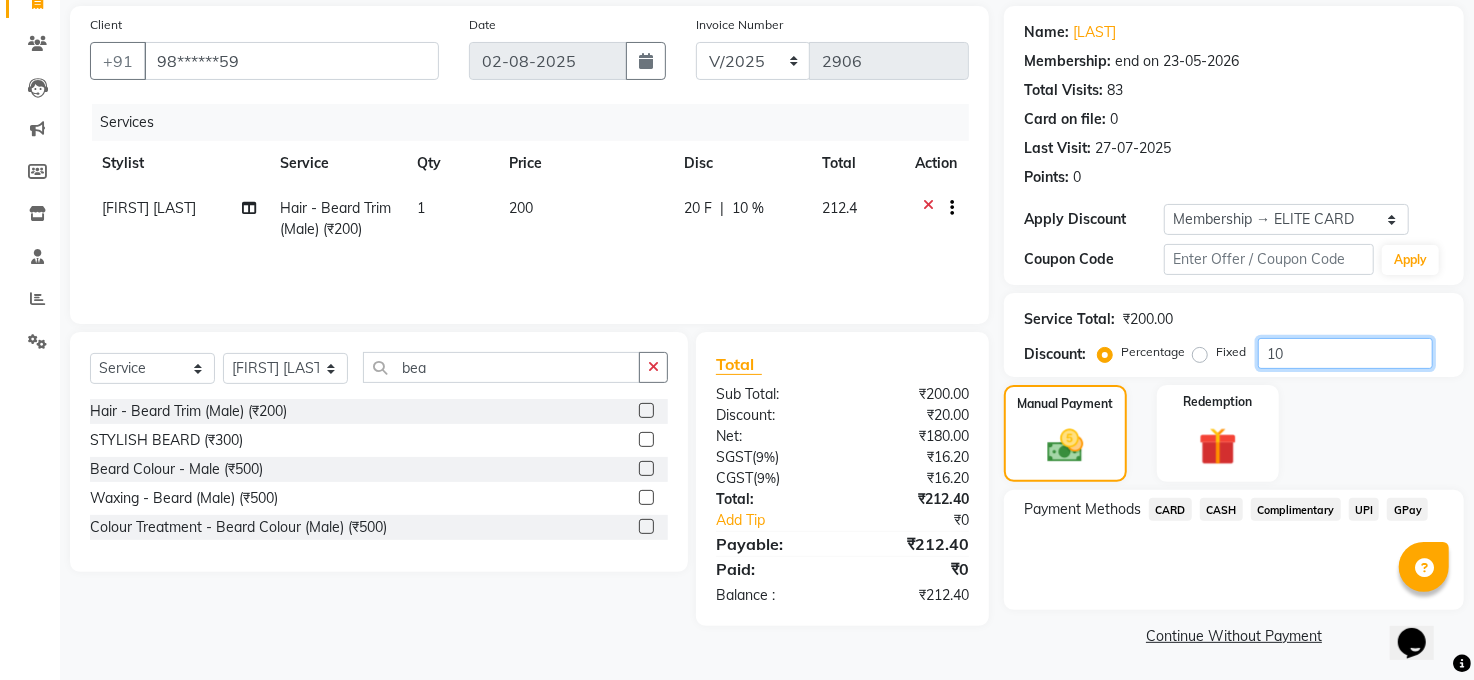 type on "10" 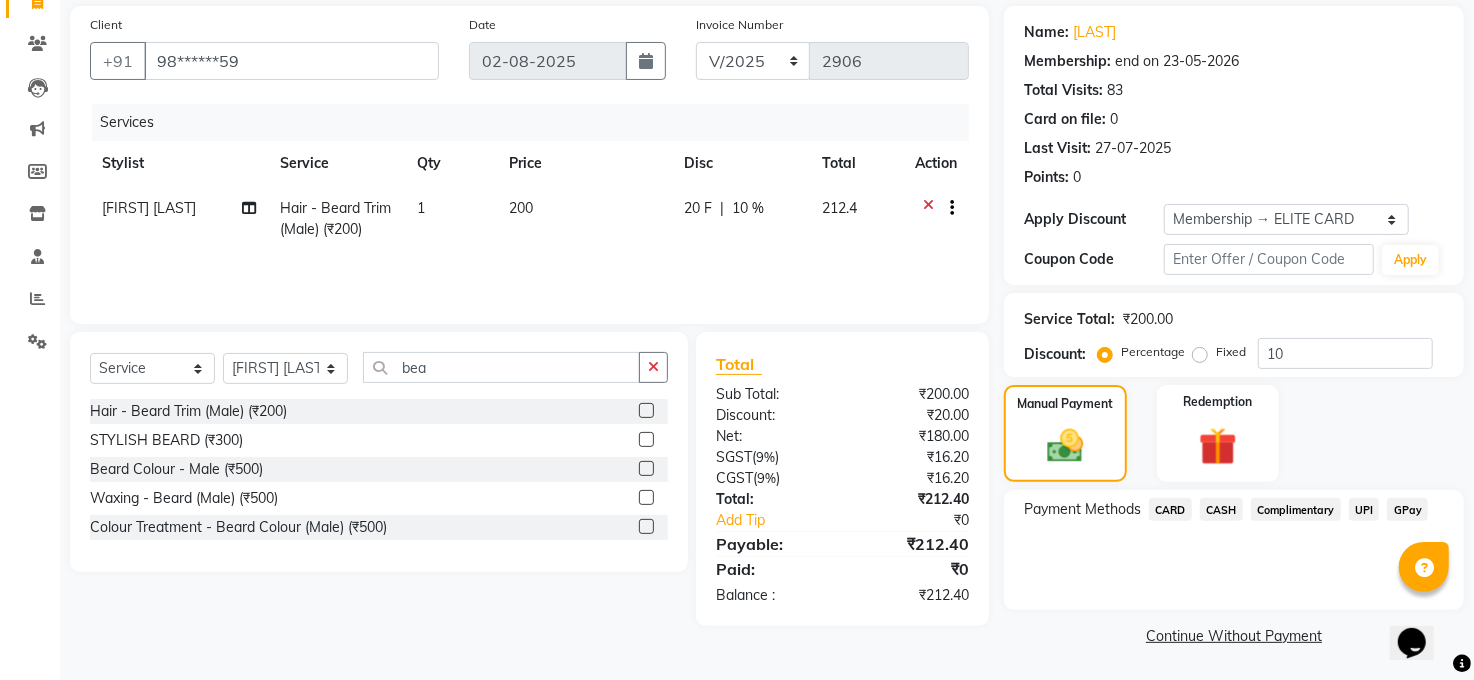 click on "CARD" 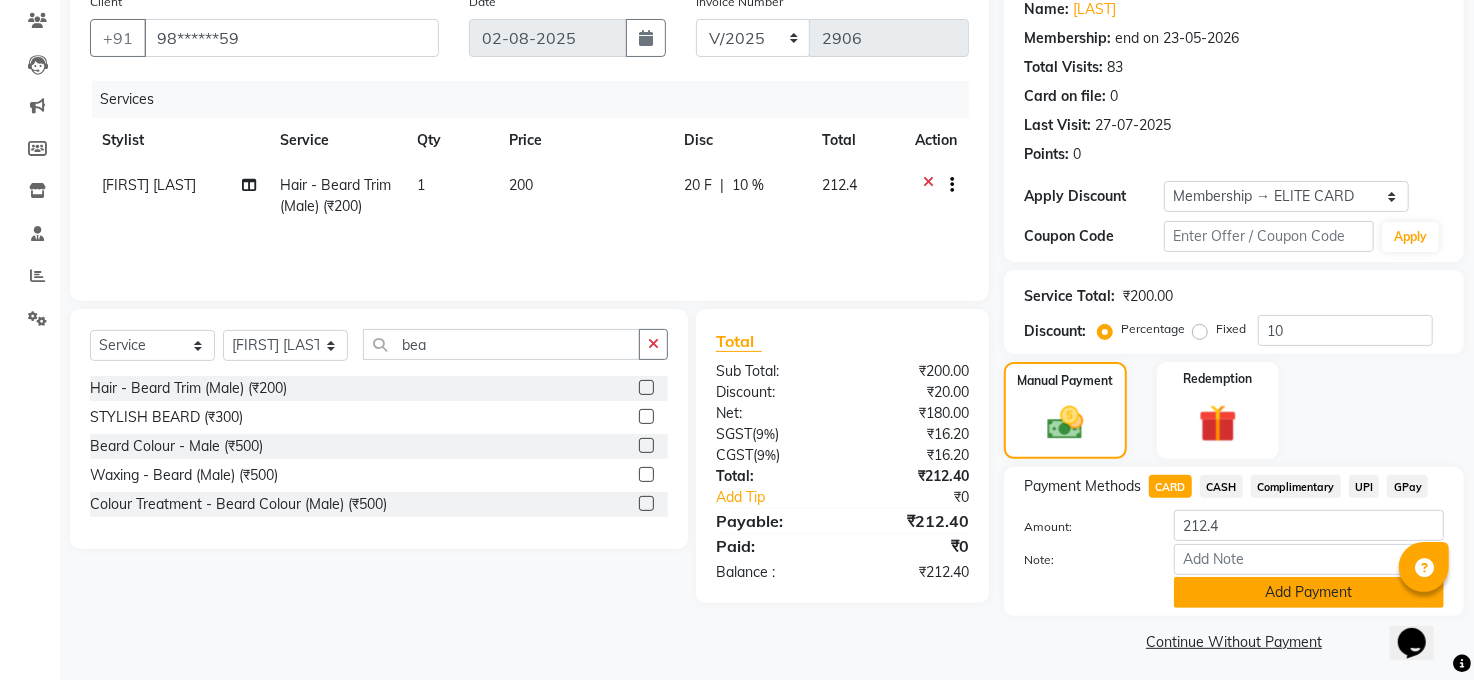 scroll, scrollTop: 173, scrollLeft: 0, axis: vertical 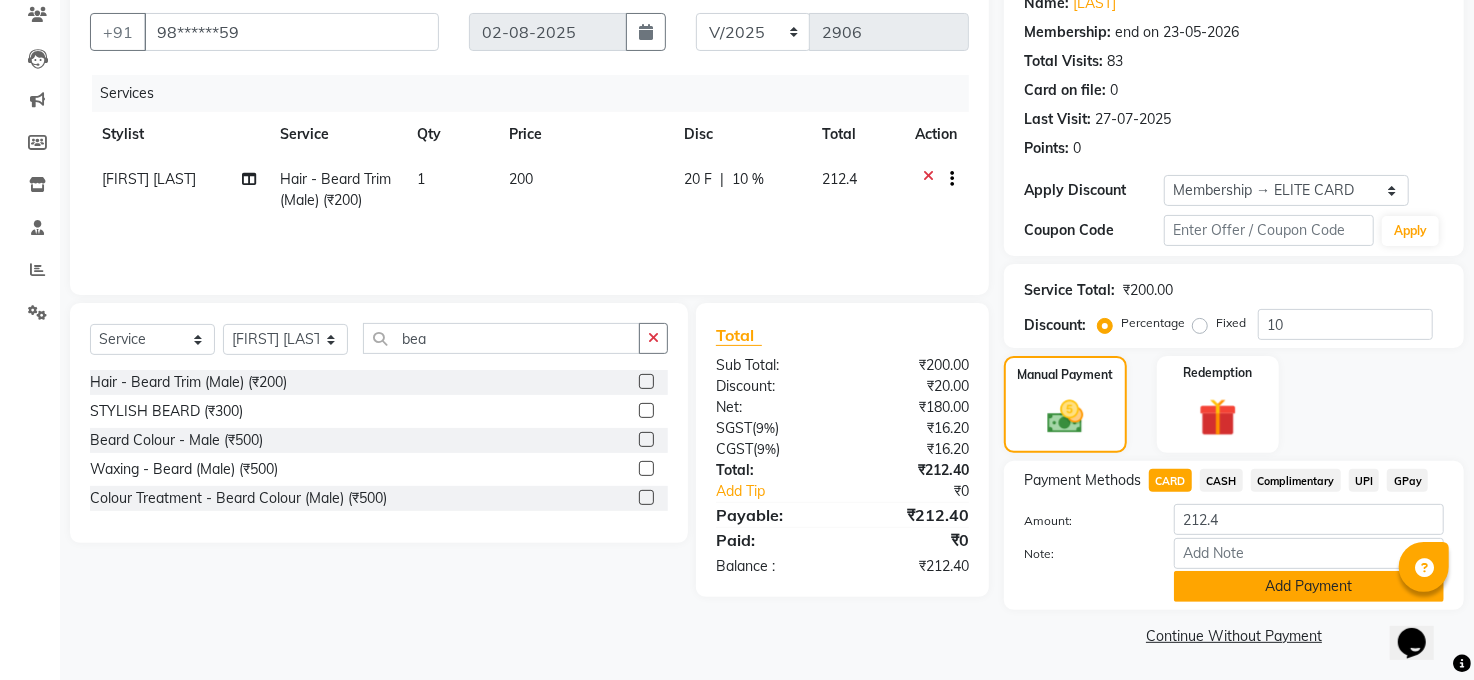 click on "Add Payment" 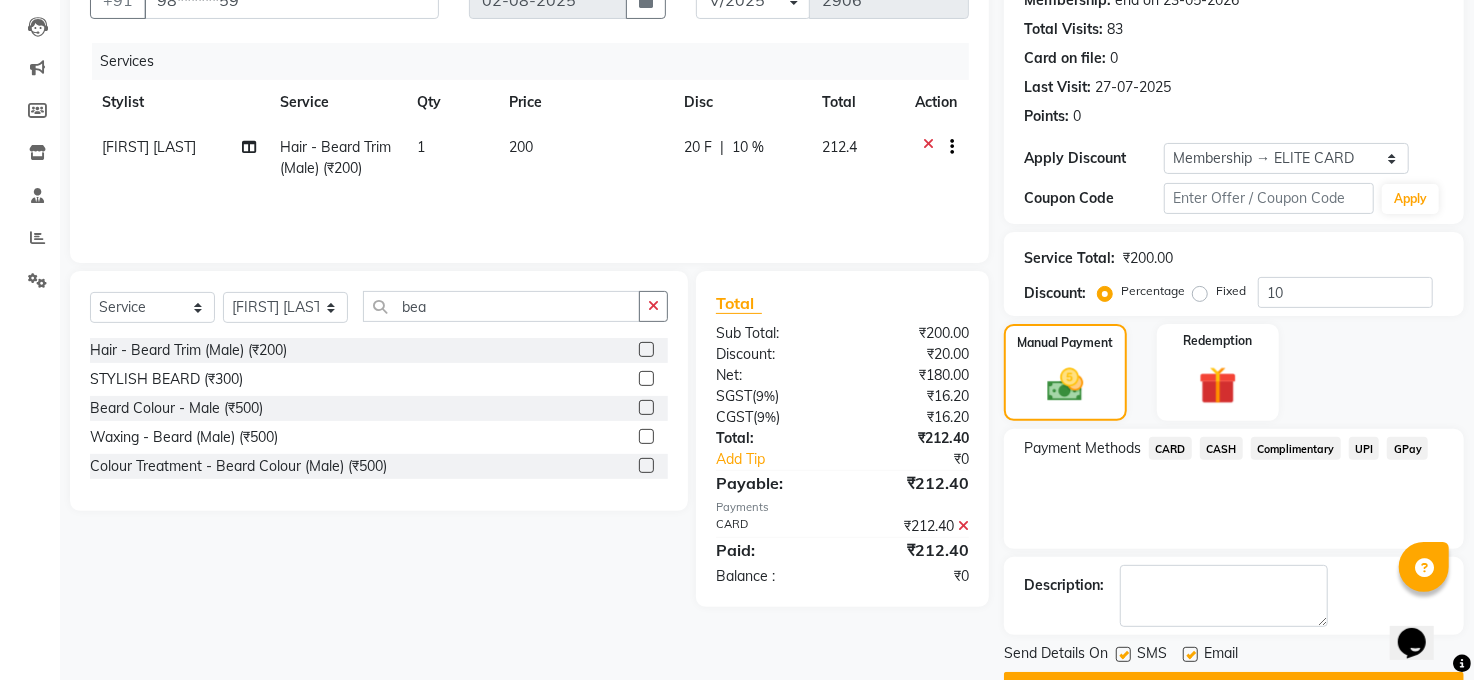 scroll, scrollTop: 257, scrollLeft: 0, axis: vertical 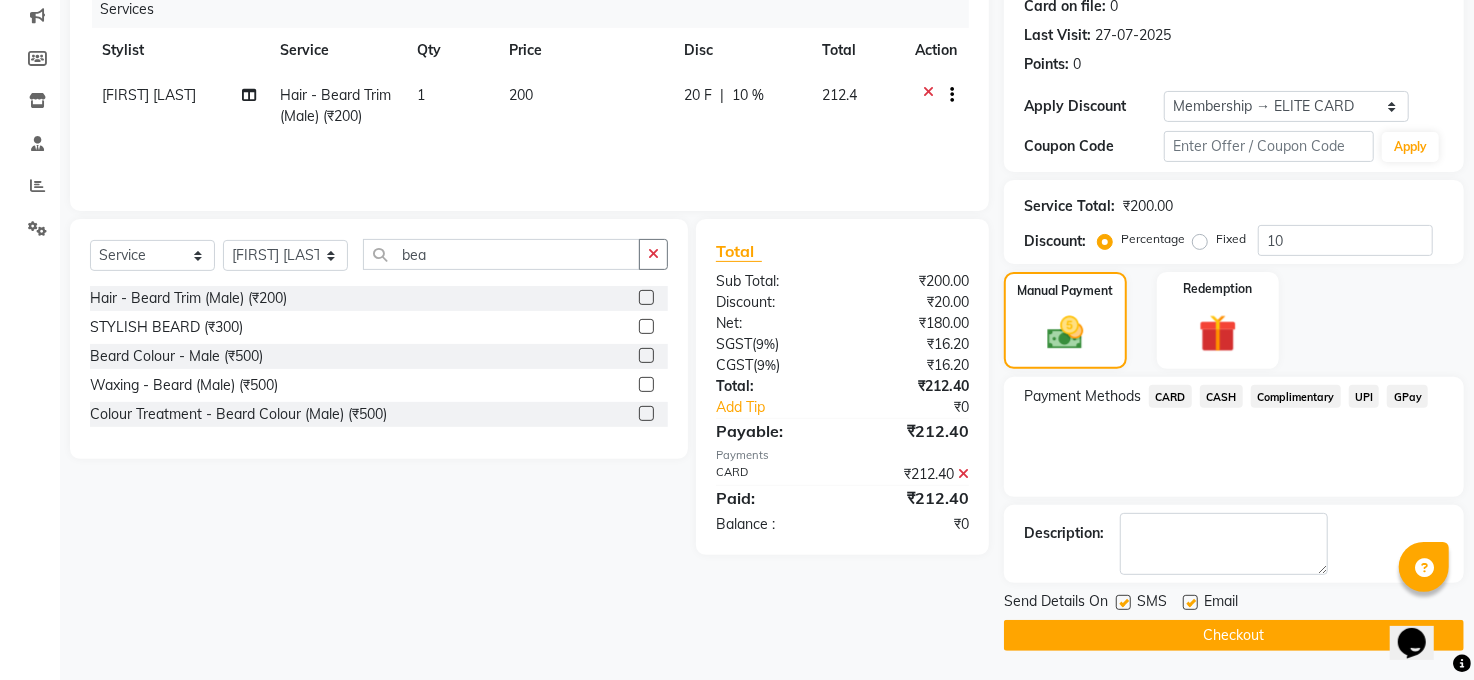 click on "Checkout" 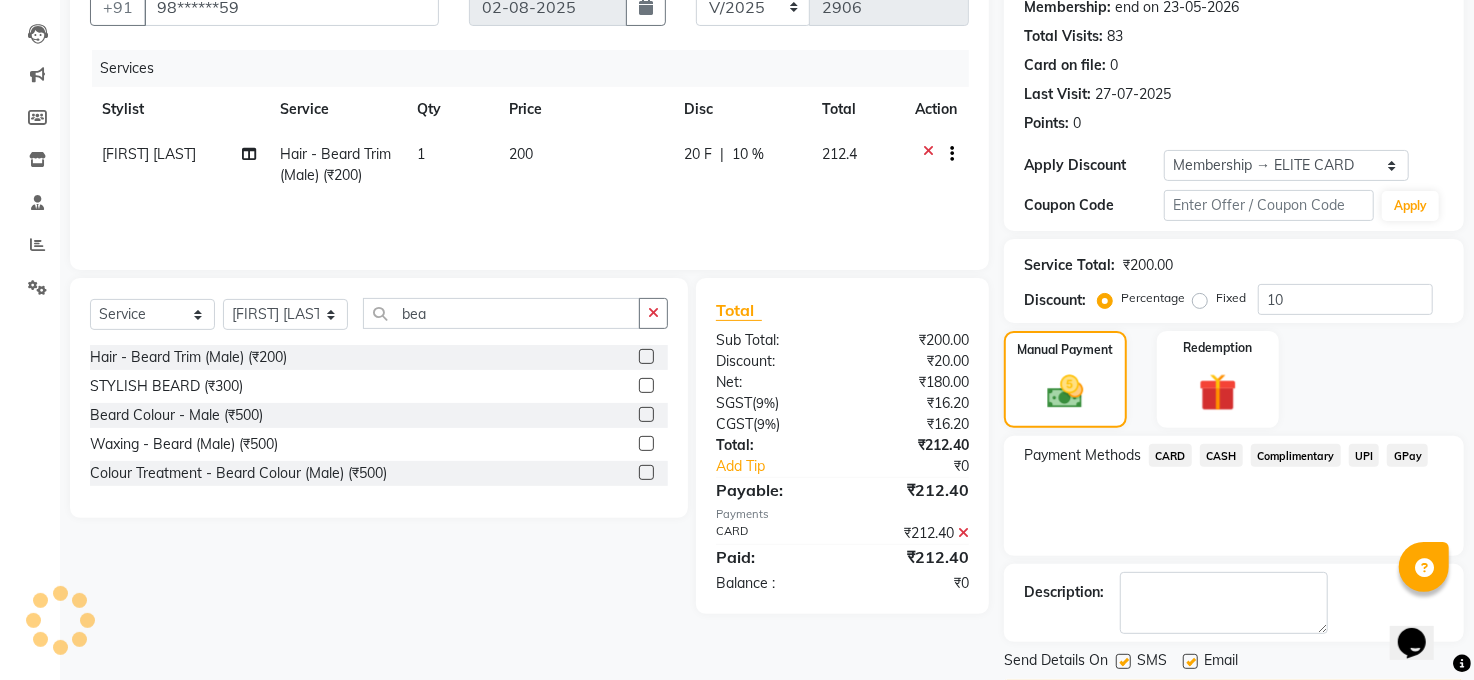 scroll, scrollTop: 36, scrollLeft: 0, axis: vertical 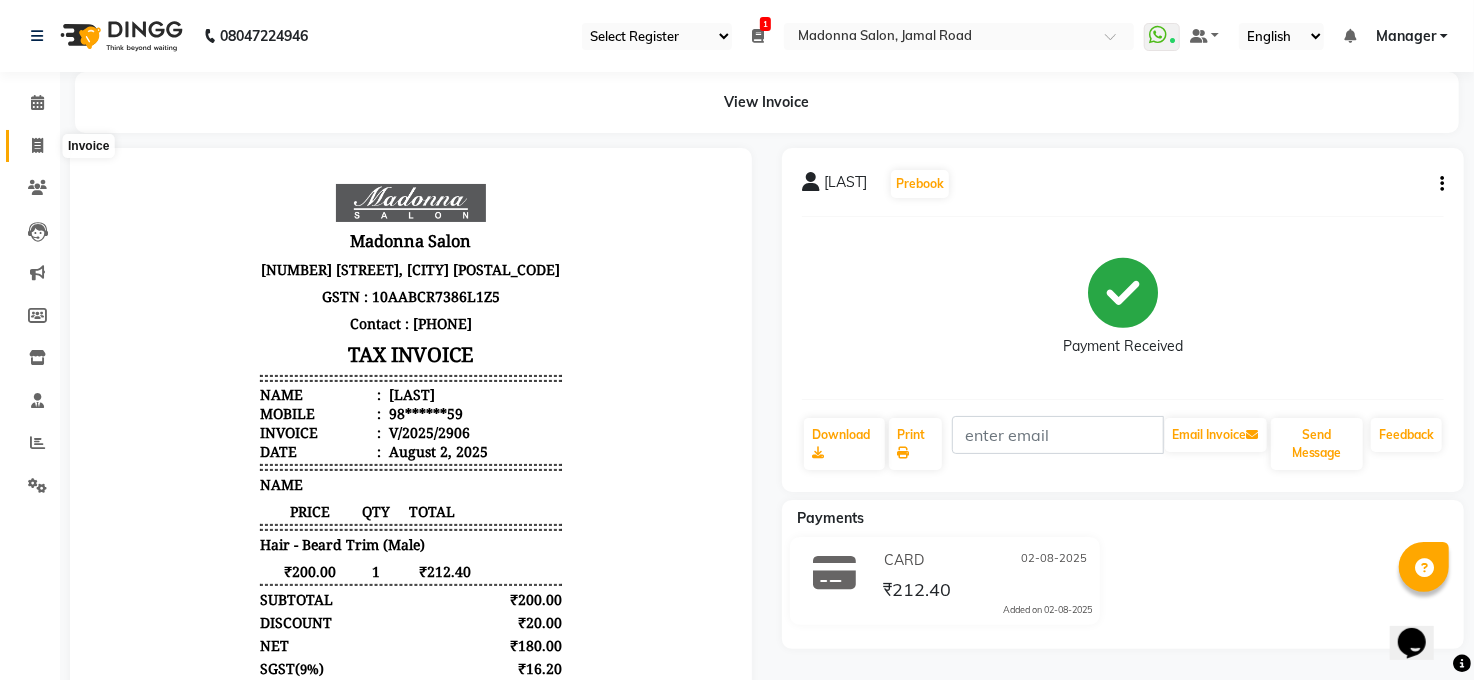 click 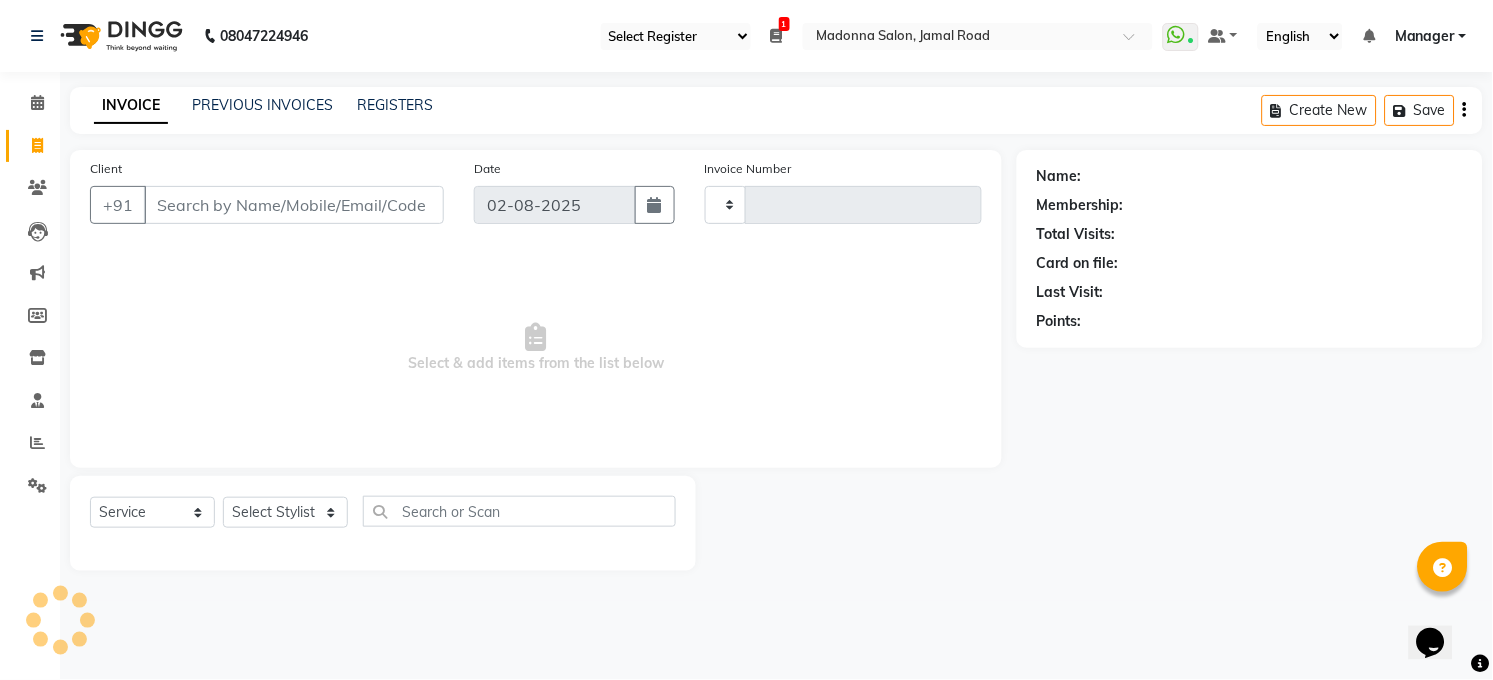 type on "2907" 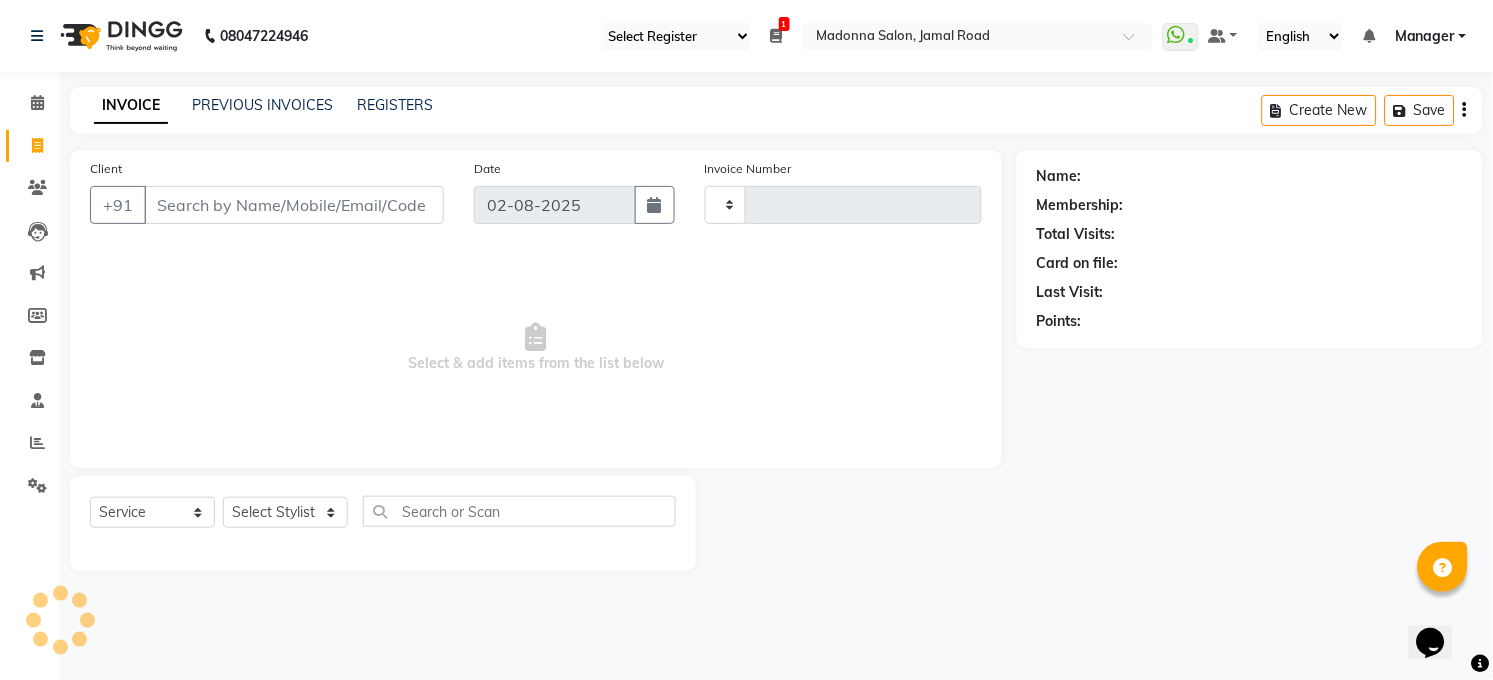 select on "5748" 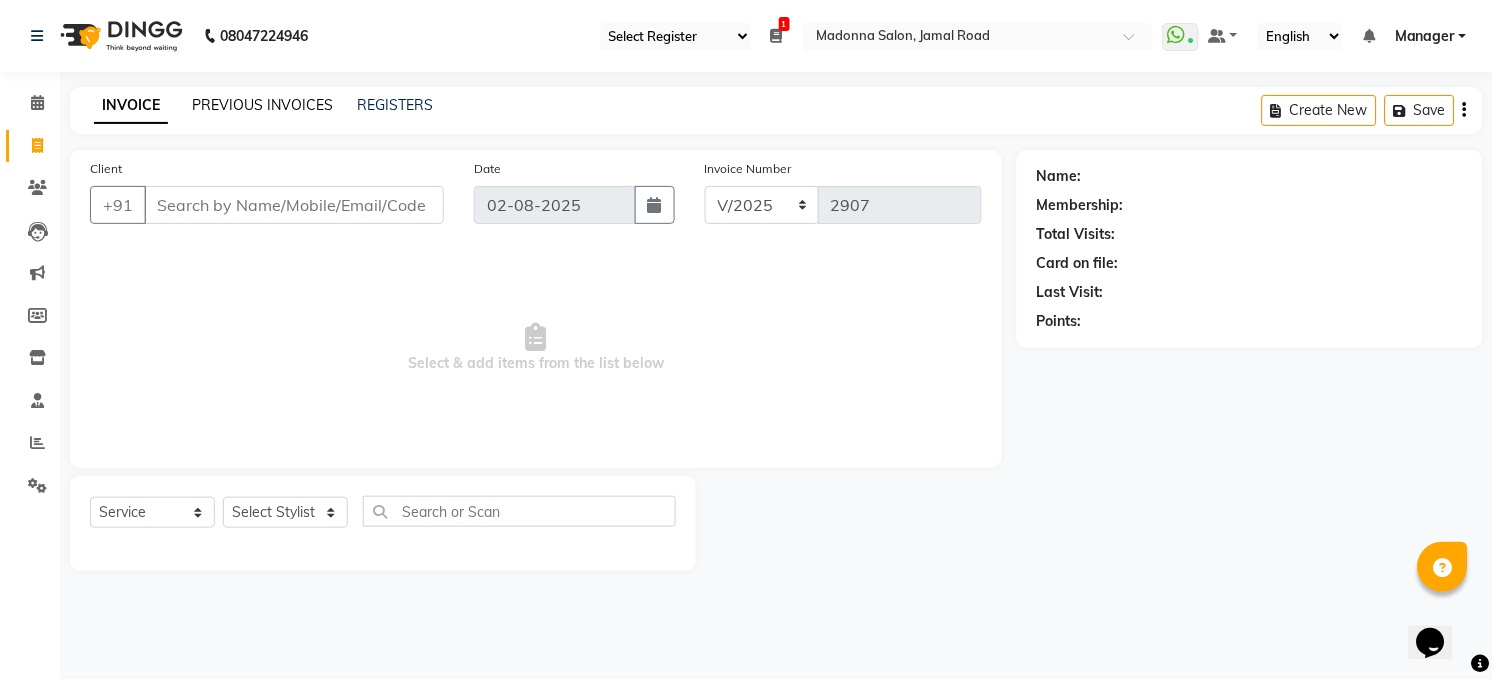 click on "PREVIOUS INVOICES" 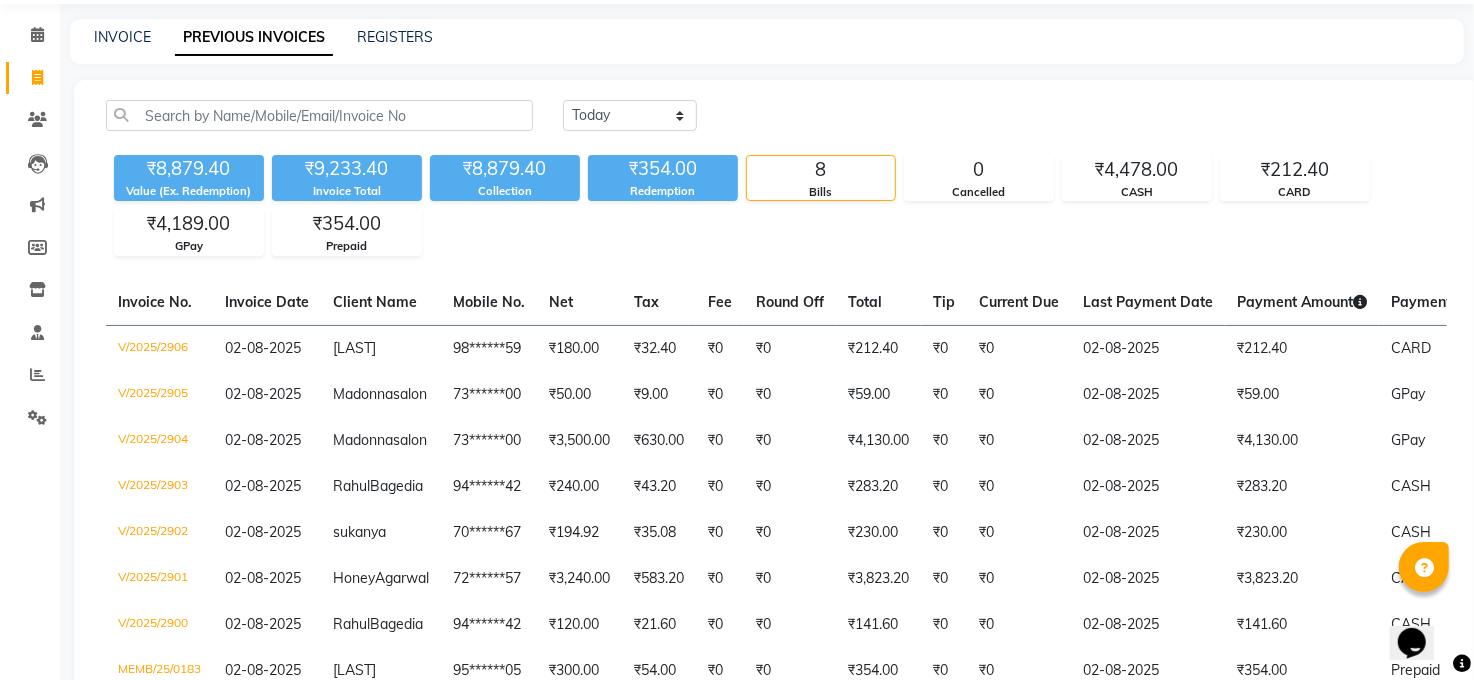 scroll, scrollTop: 0, scrollLeft: 0, axis: both 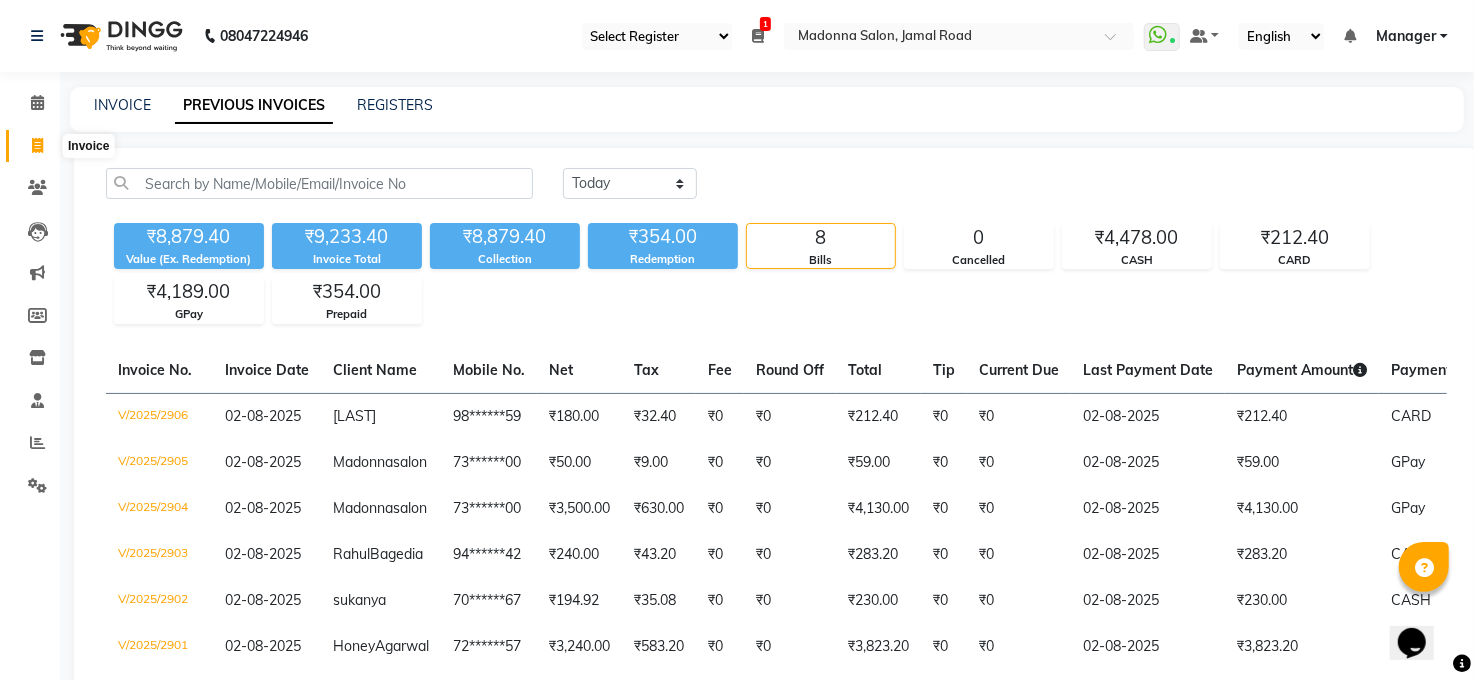 click 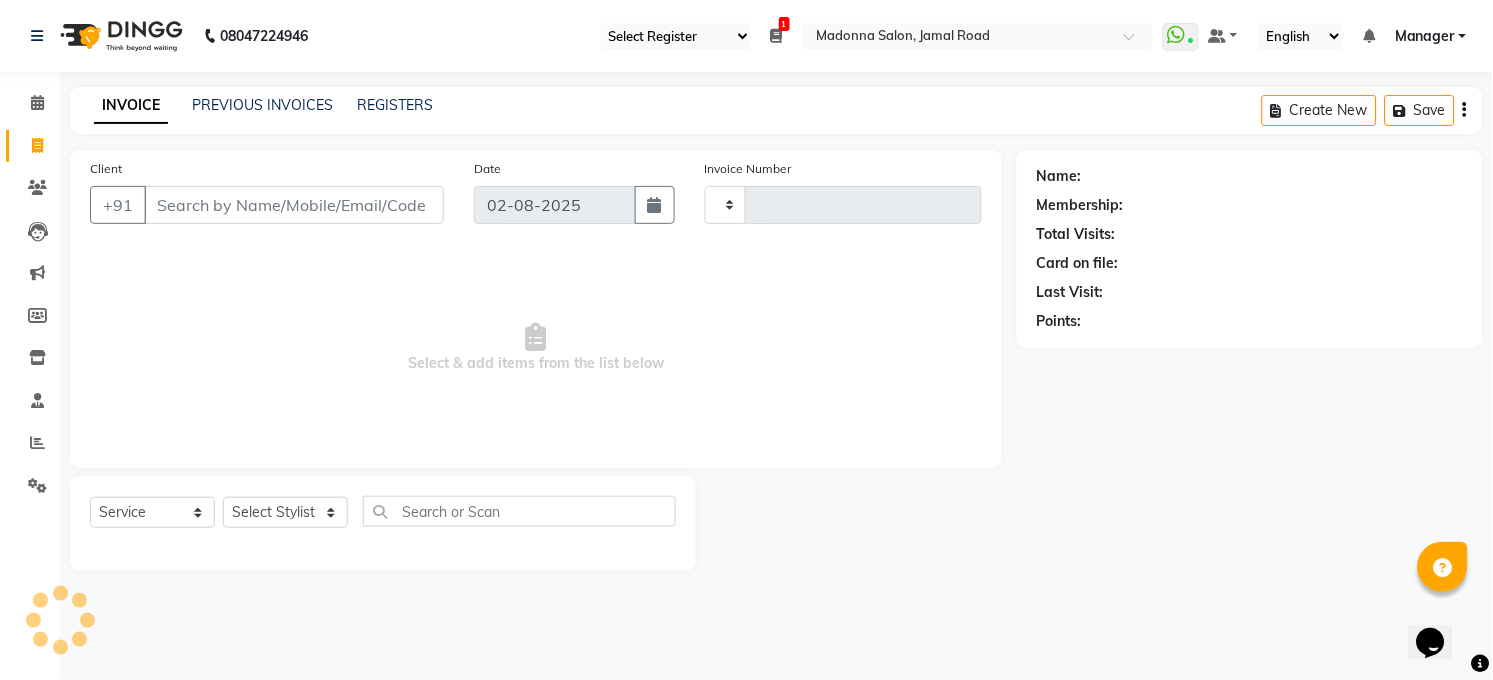 type on "2907" 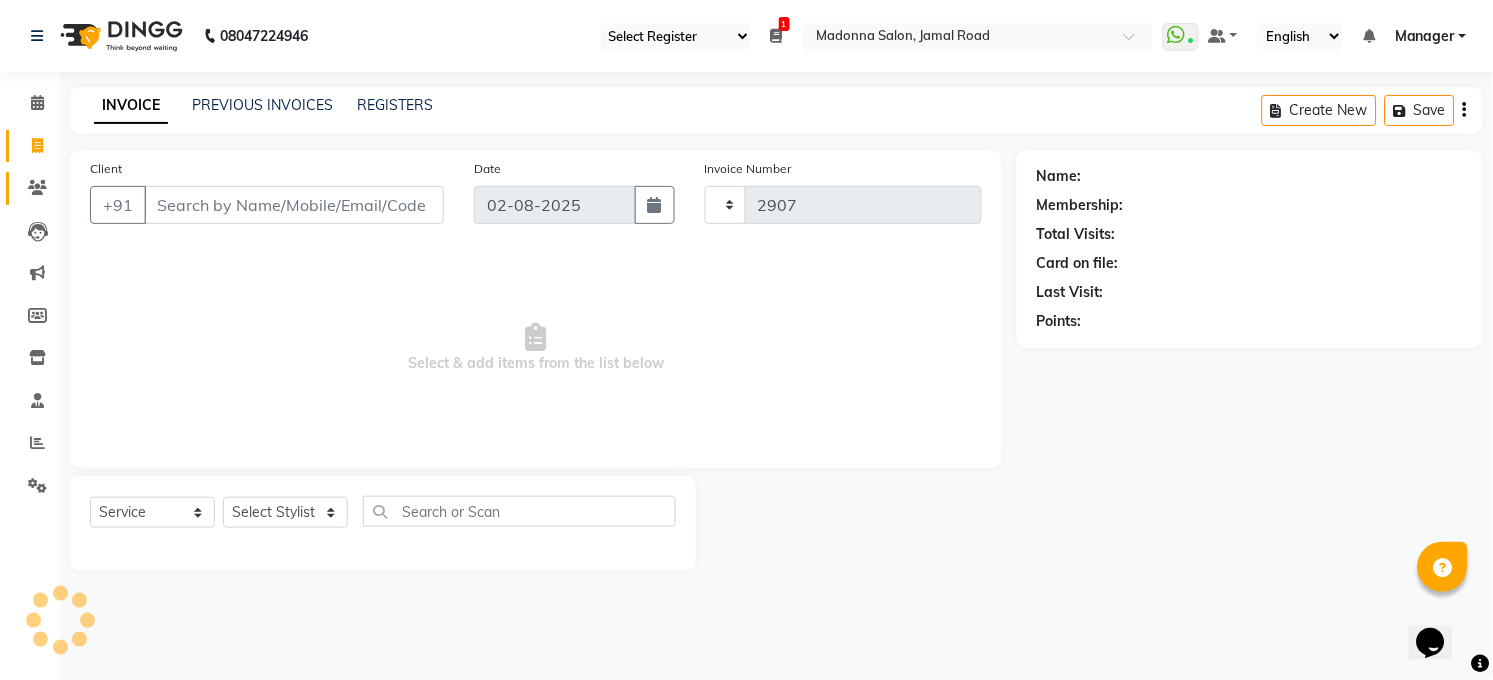 select on "5748" 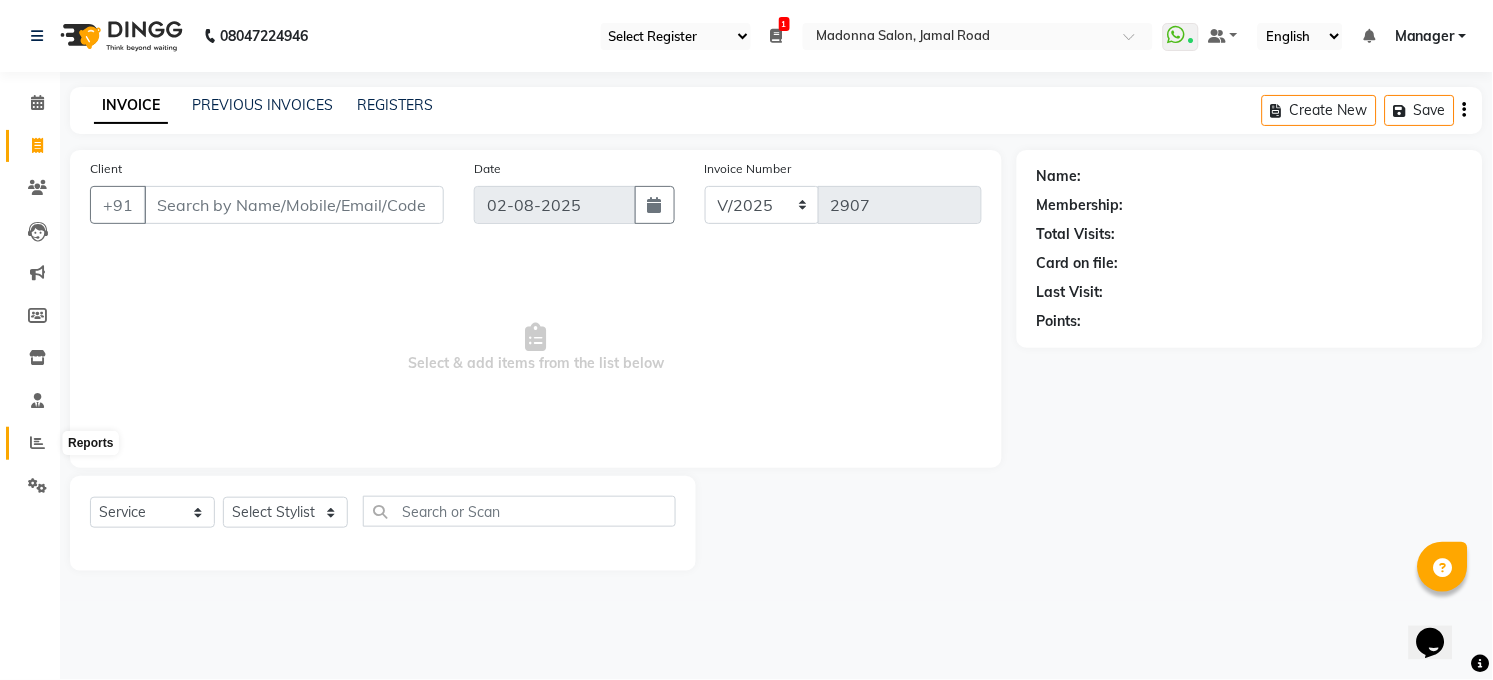 click 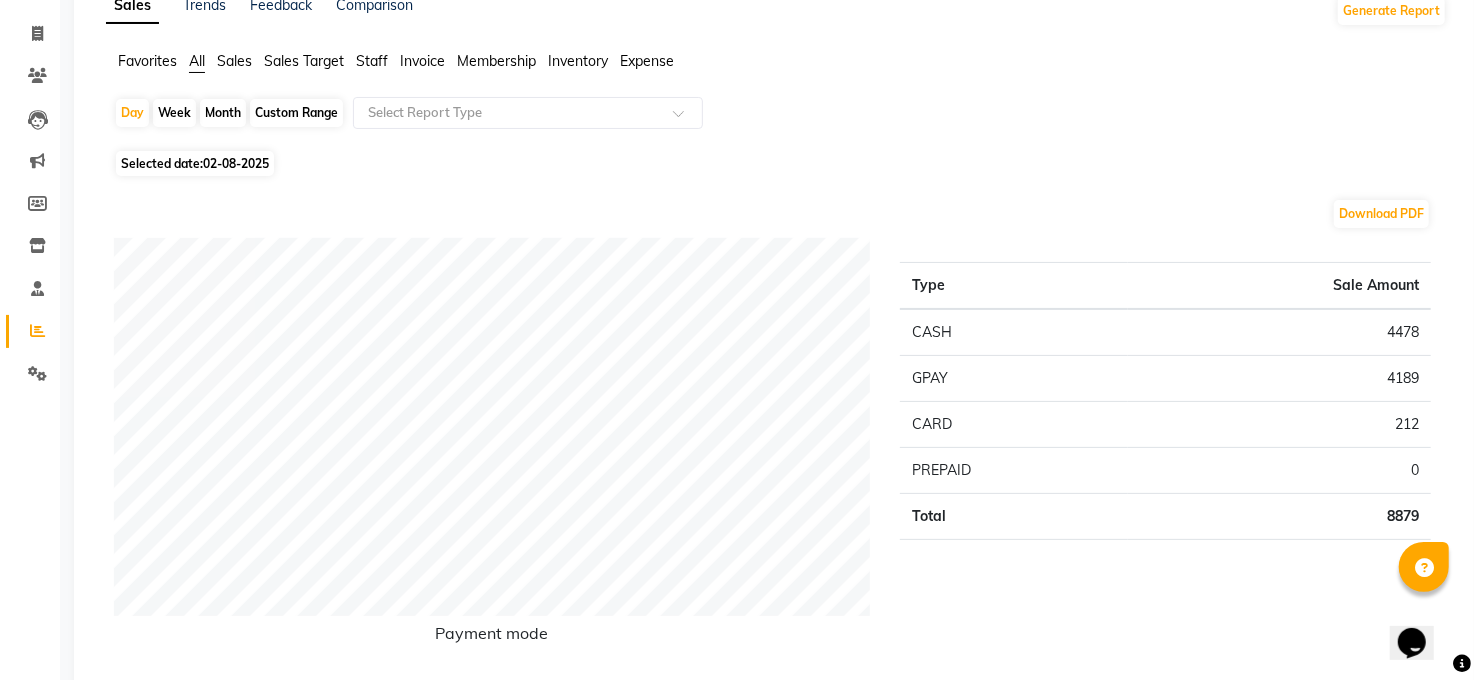 scroll, scrollTop: 0, scrollLeft: 0, axis: both 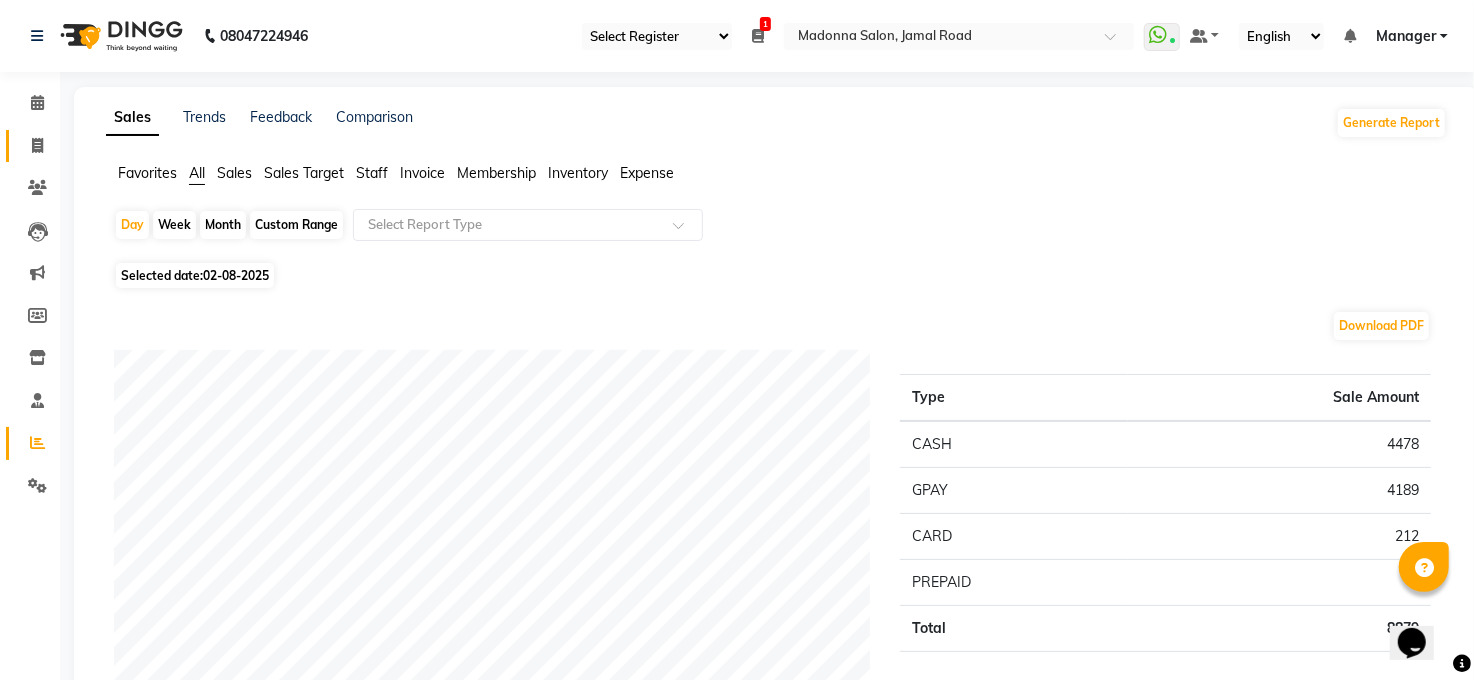 click 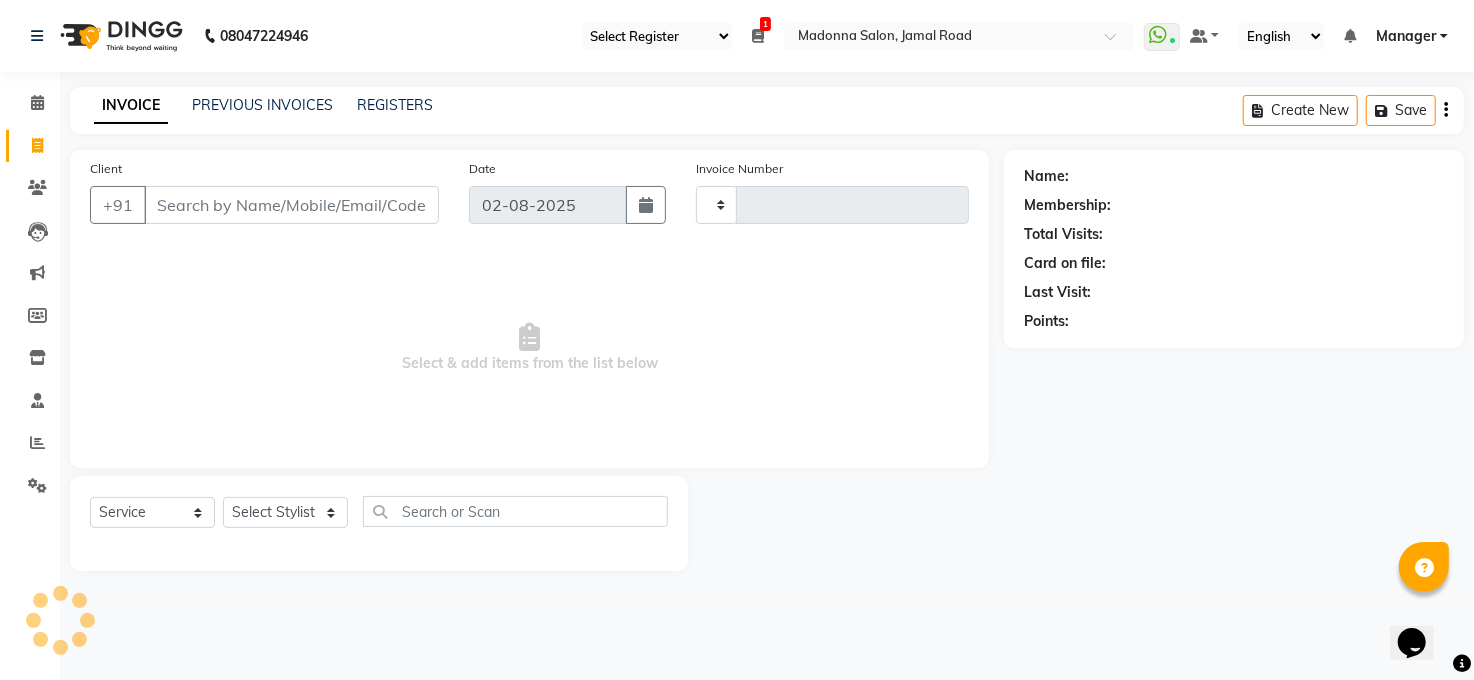 type on "2907" 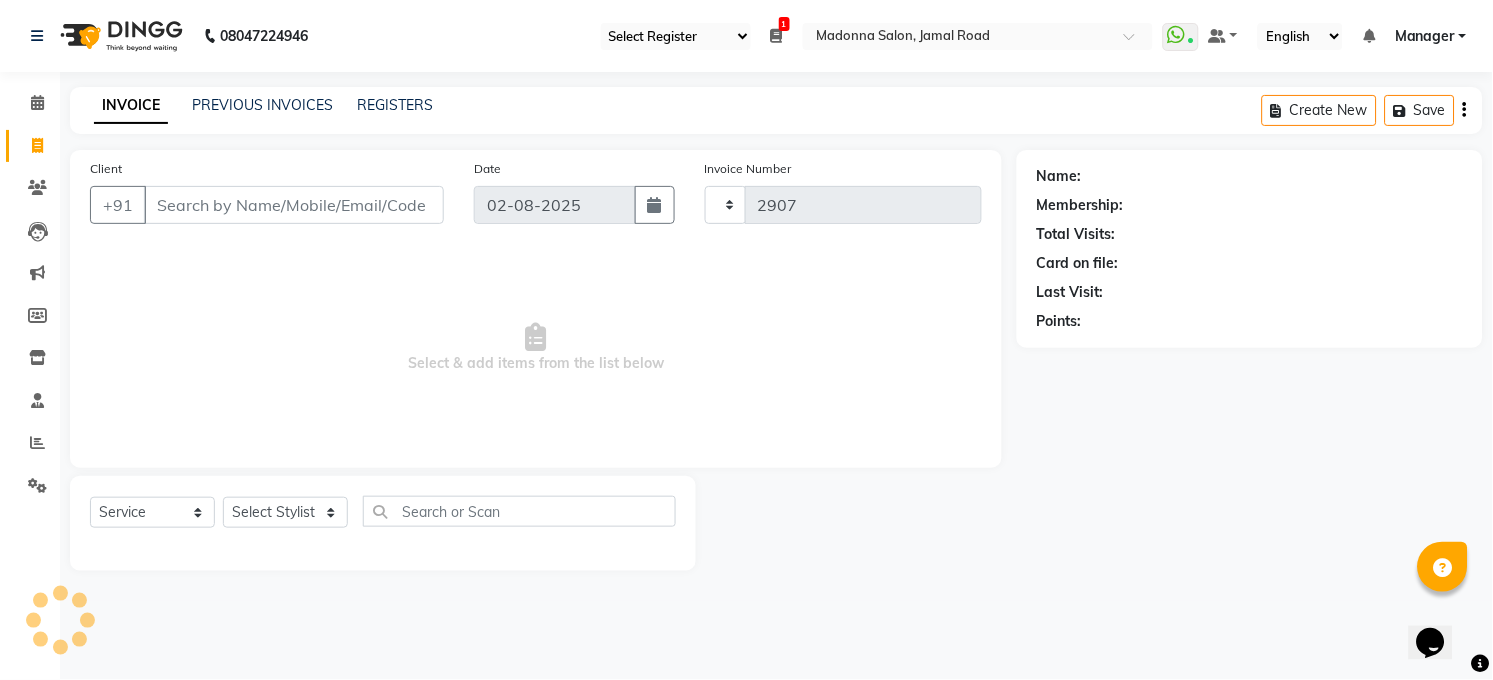 select on "5748" 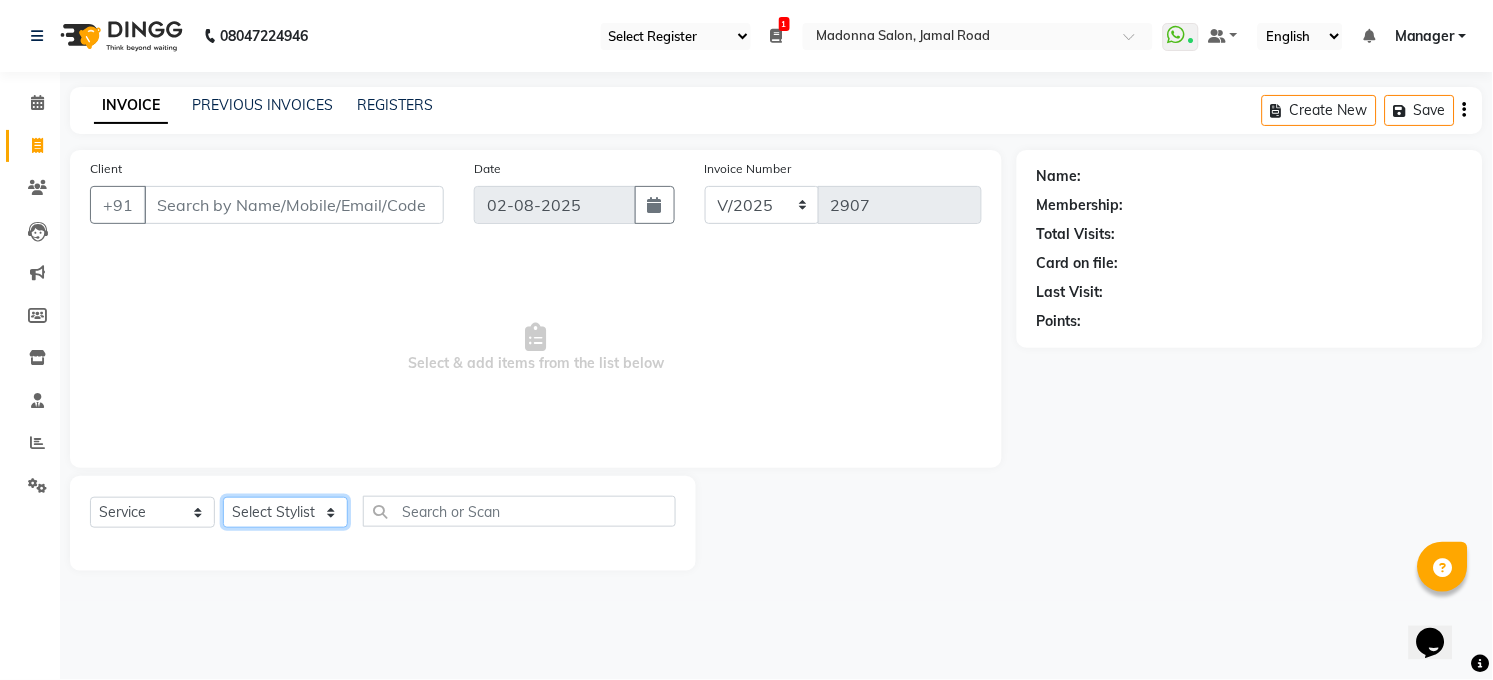 click on "Select Stylist Abhay kumar ALTAF ANKITA ARJUN Chandan COUNTER  Manager Manish Kumar Neetu Mam PRINCE Priyanka Raju Ravi Thakur RINKI Roshan Santosh SAURABH SUJEET THAKUR SUNITA Veer Vinod Kumar" 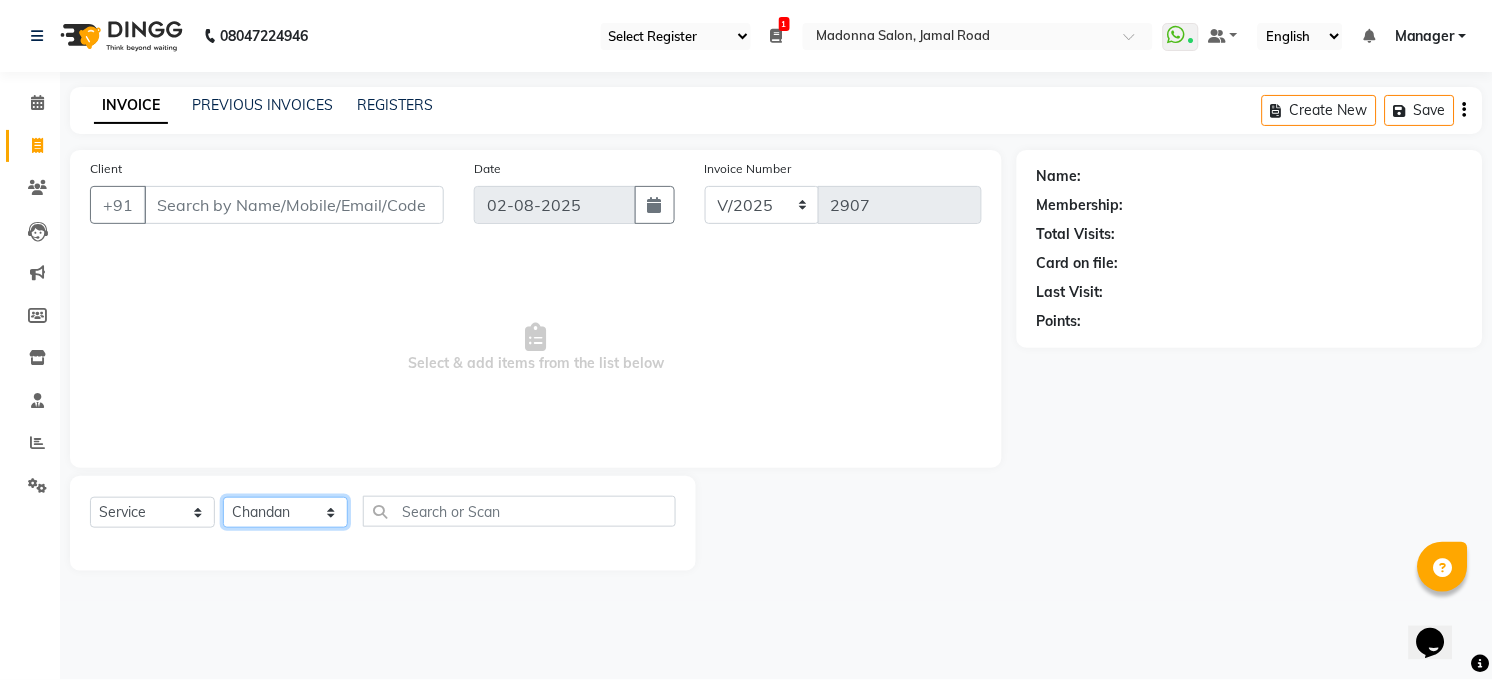 click on "Select Stylist Abhay kumar ALTAF ANKITA ARJUN Chandan COUNTER  Manager Manish Kumar Neetu Mam PRINCE Priyanka Raju Ravi Thakur RINKI Roshan Santosh SAURABH SUJEET THAKUR SUNITA Veer Vinod Kumar" 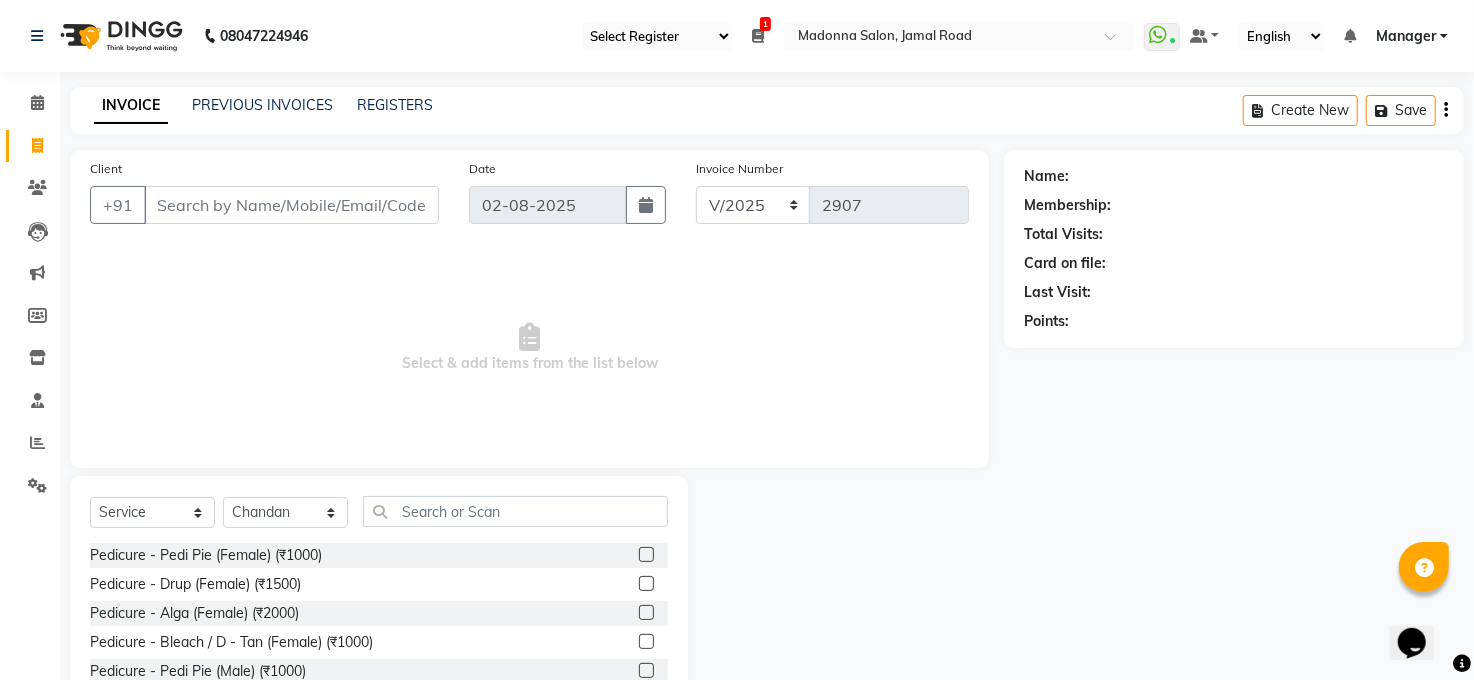 click on "Select  Service  Product  Membership  Package Voucher Prepaid Gift Card  Select Stylist Abhay kumar ALTAF ANKITA ARJUN Chandan COUNTER  Manager Manish Kumar Neetu Mam PRINCE Priyanka Raju Ravi Thakur RINKI Roshan Santosh SAURABH SUJEET THAKUR SUNITA Veer Vinod Kumar Pedicure - Pedi Pie (Female) (₹1000)  Pedicure - Drup (Female) (₹1500)  Pedicure - Alga (Female) (₹2000)  Pedicure - Bleach / D - Tan (Female) (₹1000)  Pedicure - Pedi Pie (Male) (₹1000)  Pedicure - Drup (Male) (₹1500)  Pedicure - Alga (Male) (₹2000)  Pedicure - Bleach / D - Tan (Male) (₹1000)  H&F CAFE PEDICURE (Male) (₹1000)  AVL PEDICURE /MANICURE (₹2000)  Bombini Pedicure/Manicure (₹1500)  Pedicure - Bombini Male (₹1500)  H&F CAFE PEDICURE (Female) (₹1000)  glow mask  (₹500)  exqcuise pedicure (₹2500)  Hair - Wash (Female) (₹300)  Hair - Easy Cut (Female) (₹600)  Hair - Creative Cut (Female) (₹900)  Hair - Blow Dry (Female) (₹500)  Hair - Iron Curls (Female) (₹700)  Hair - Hair - Do - (Female) (₹1000)" 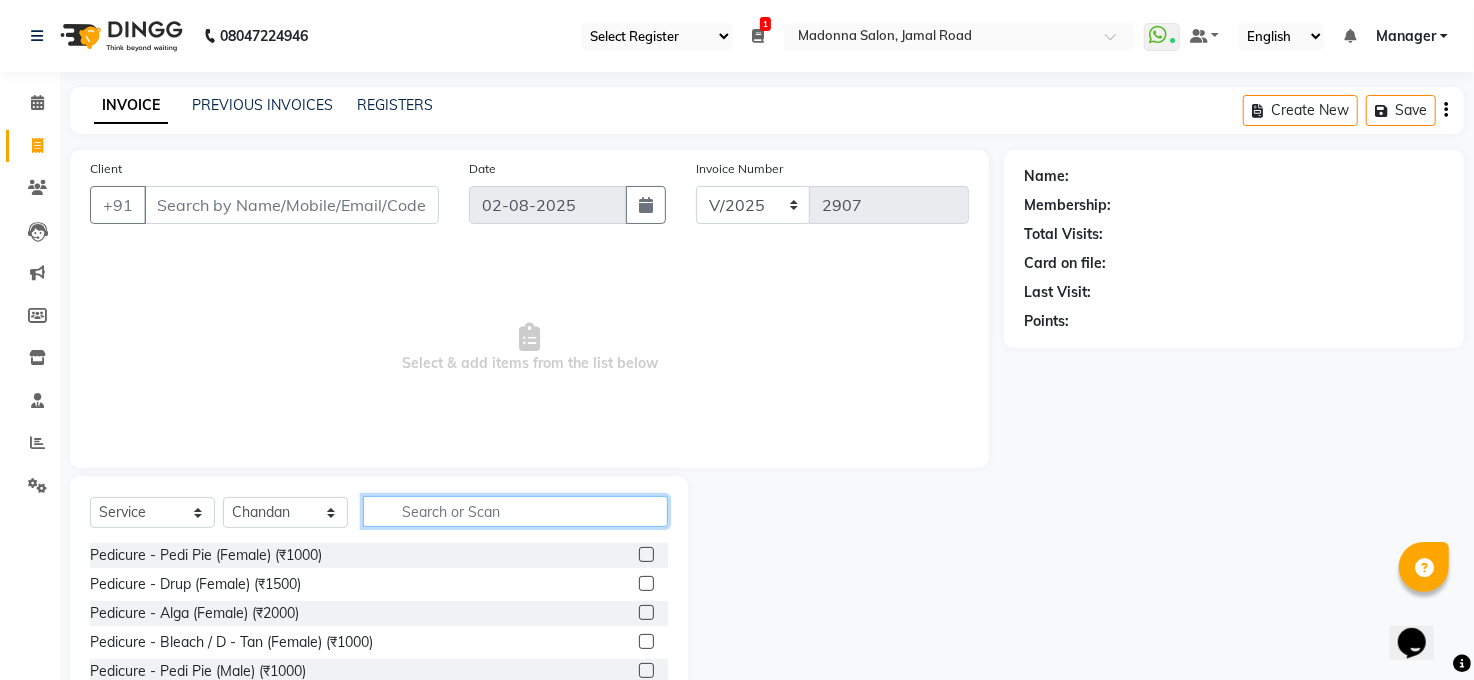 click 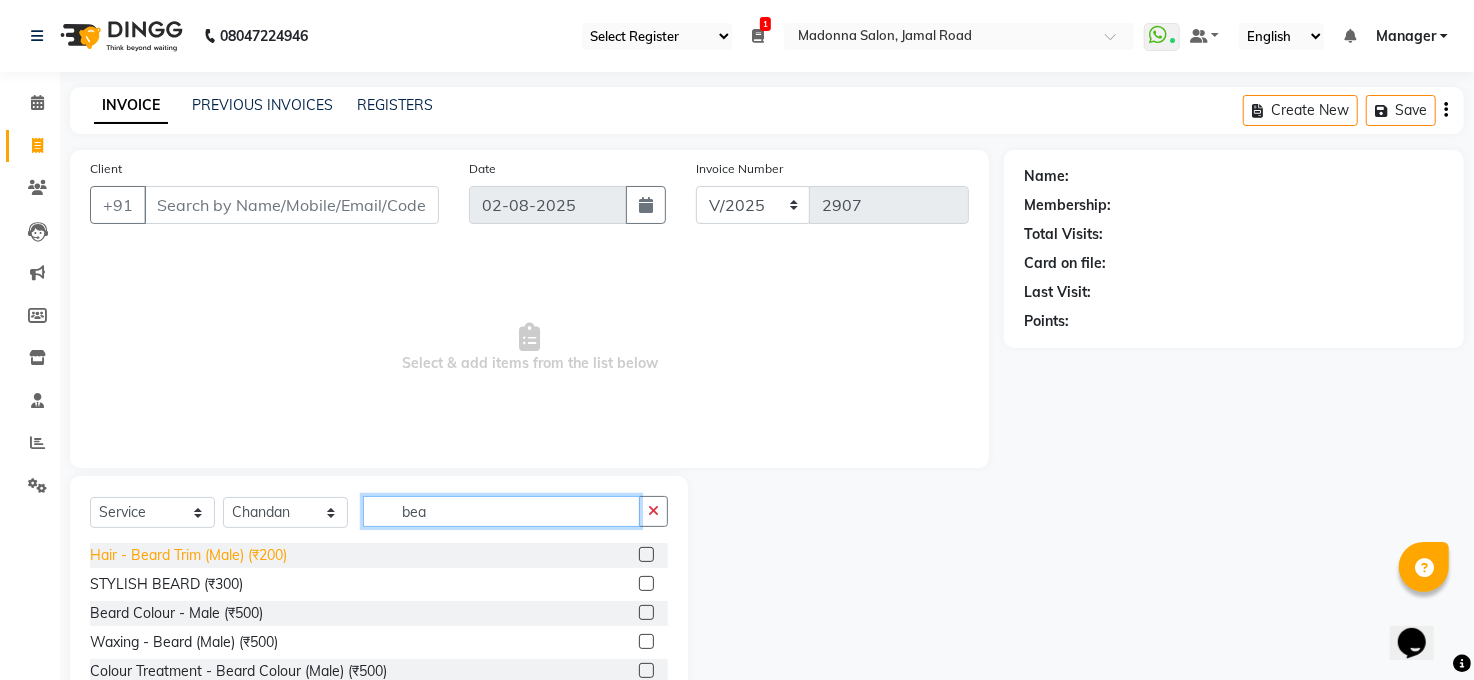 type on "bea" 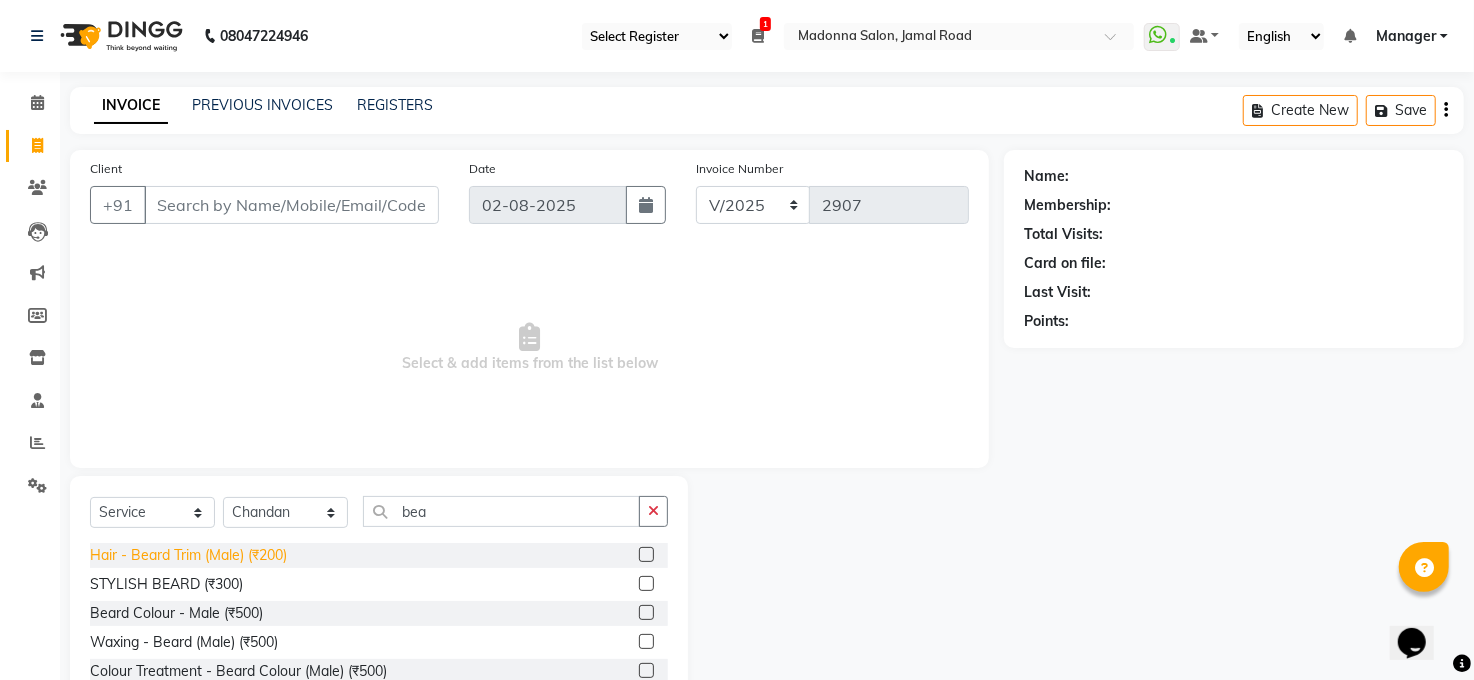 click on "Hair - Beard Trim (Male) (₹200)" 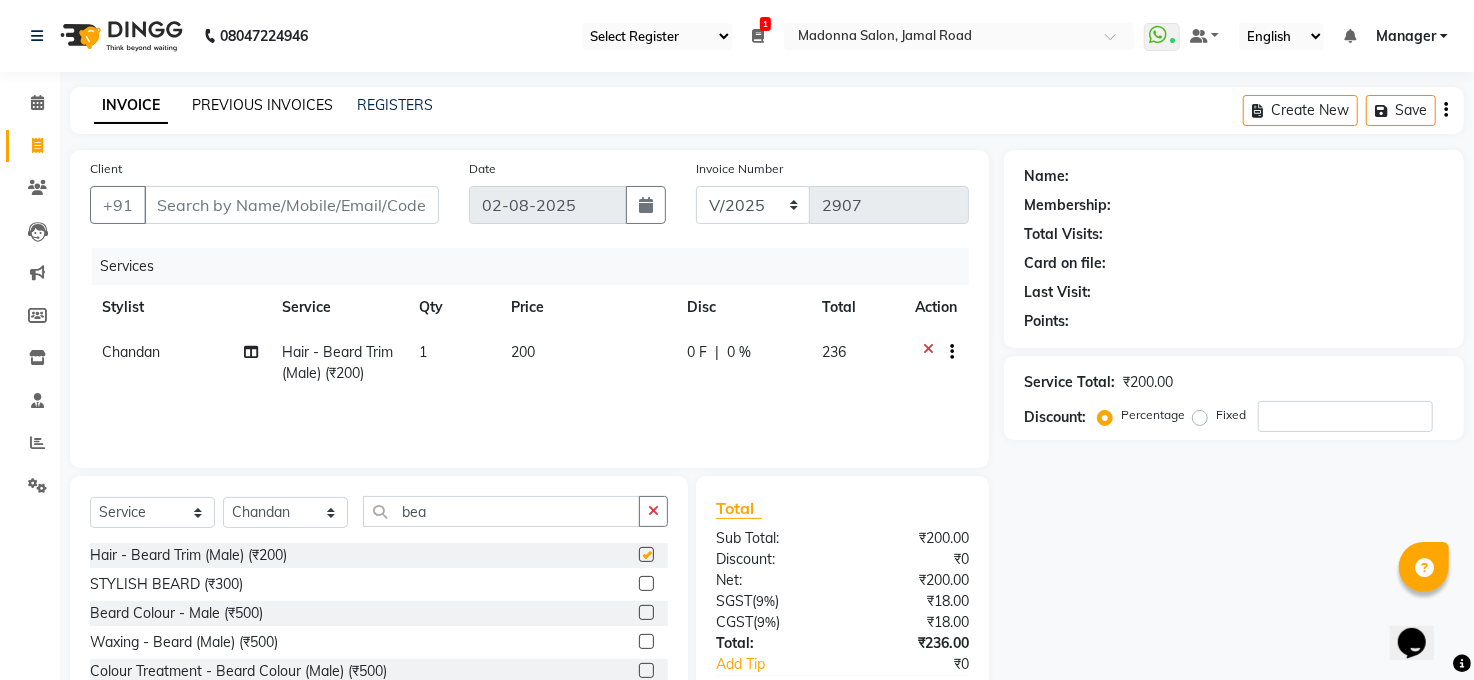 checkbox on "false" 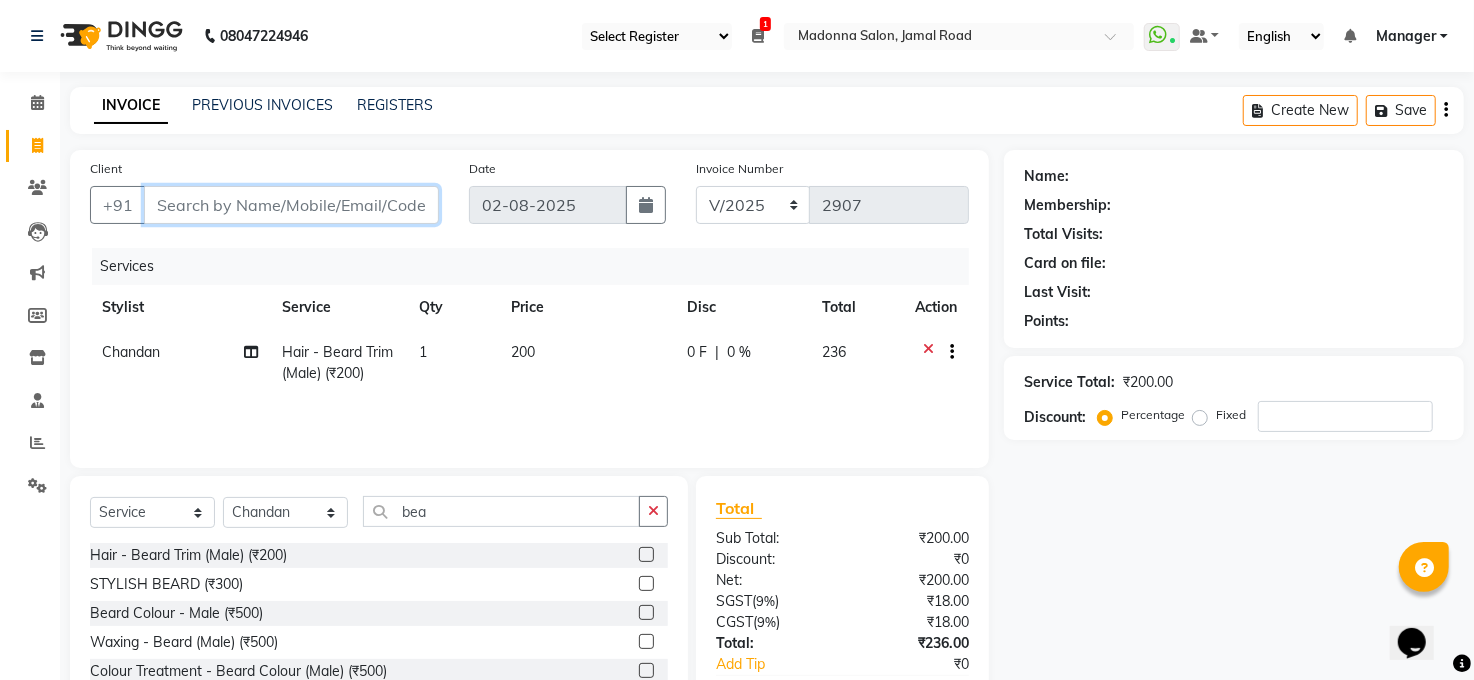 click on "Client" at bounding box center (291, 205) 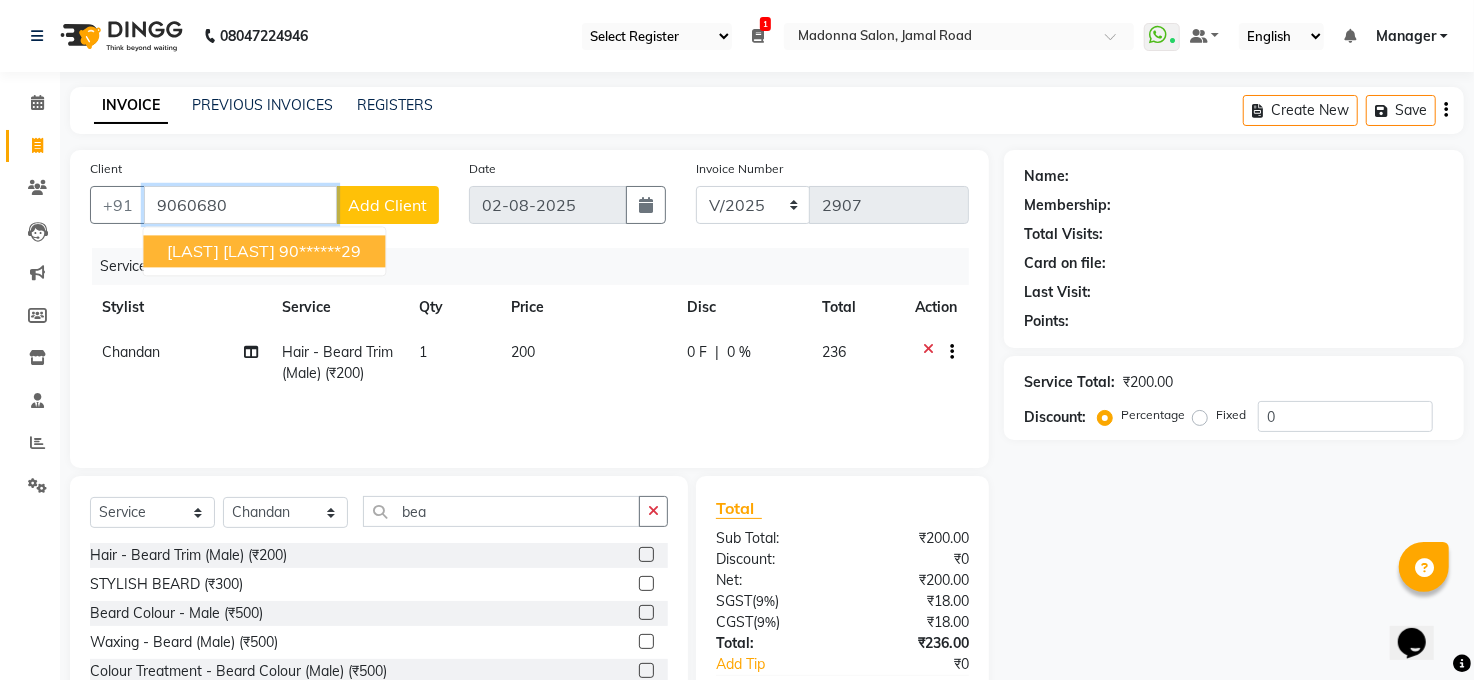 click on "Momin Khan" at bounding box center (221, 251) 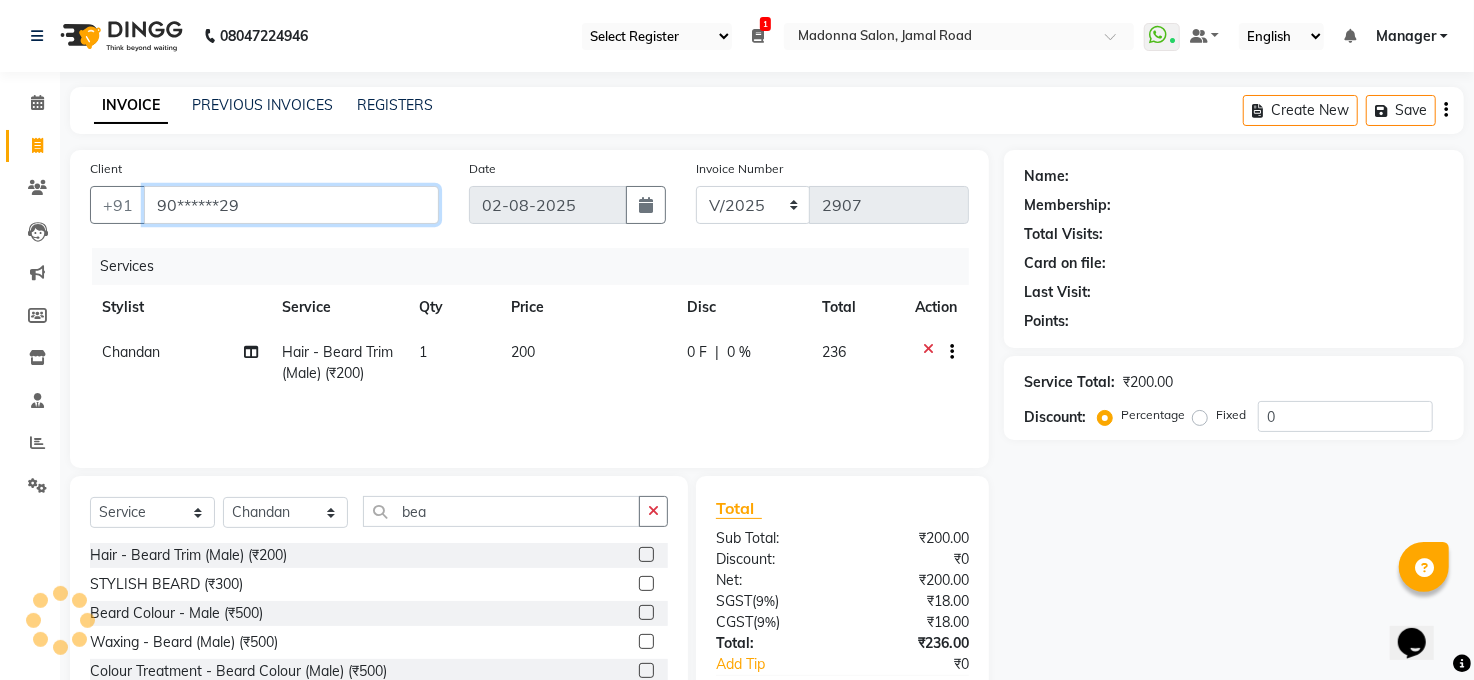 type on "90******29" 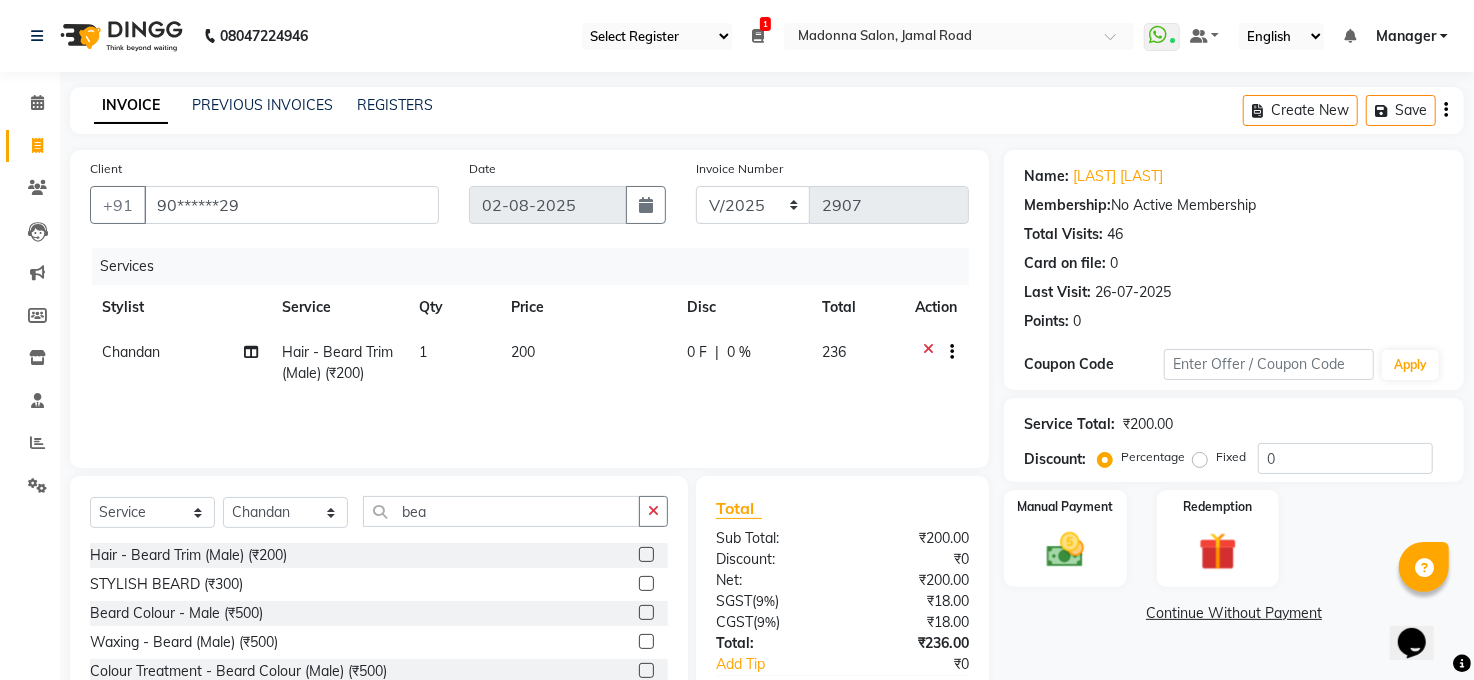 scroll, scrollTop: 119, scrollLeft: 0, axis: vertical 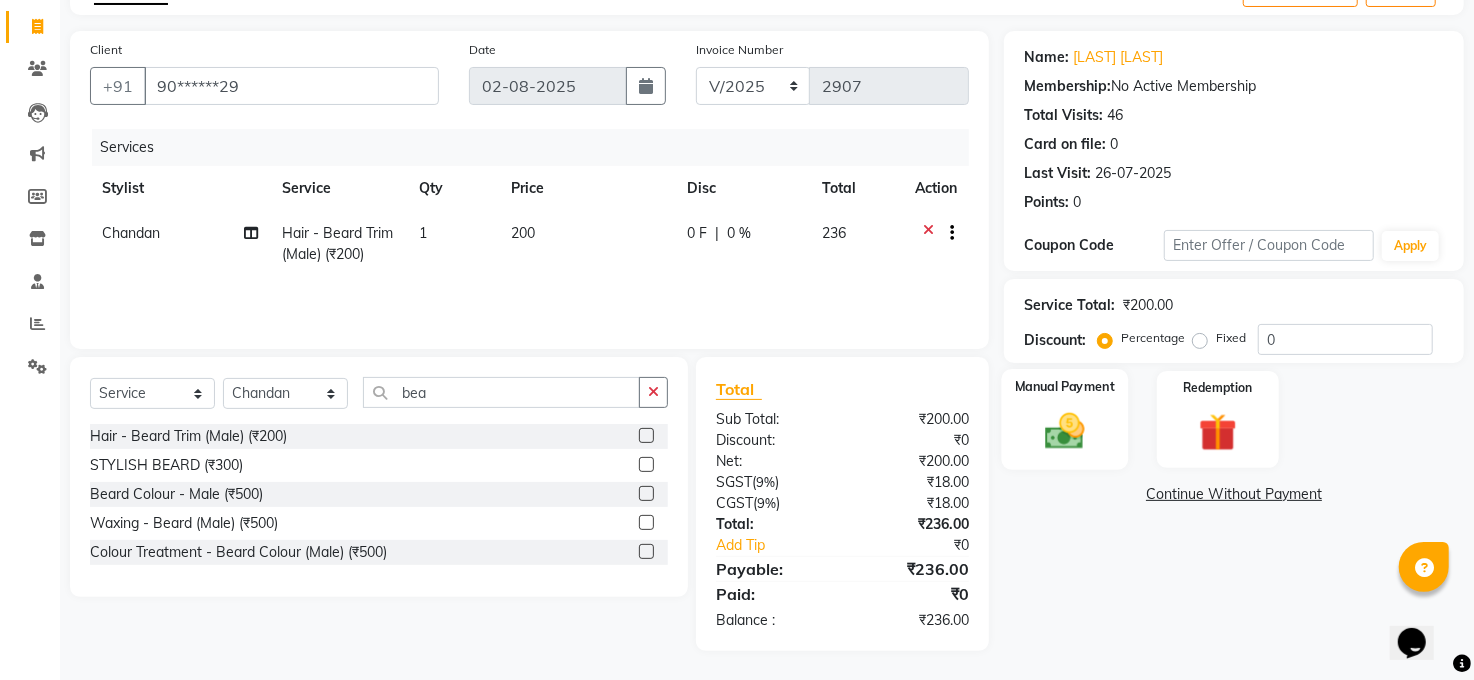 click 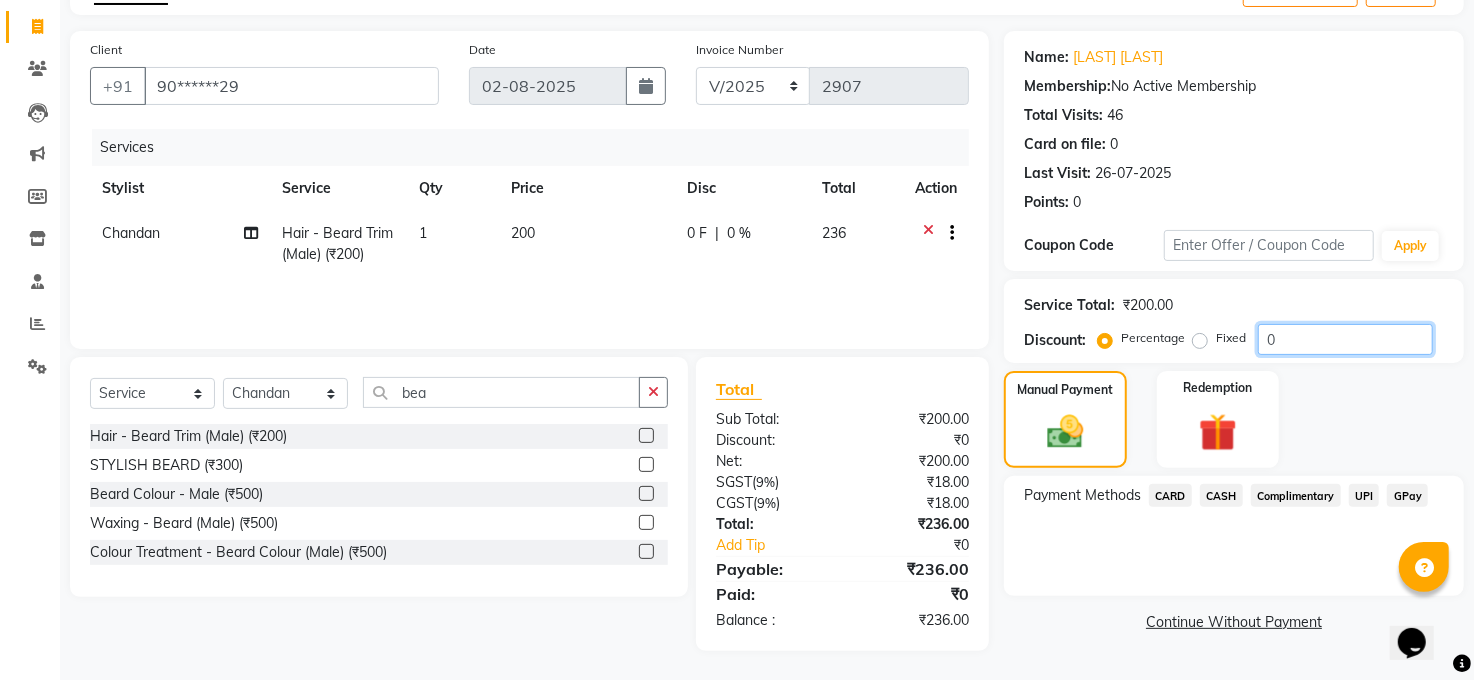click on "0" 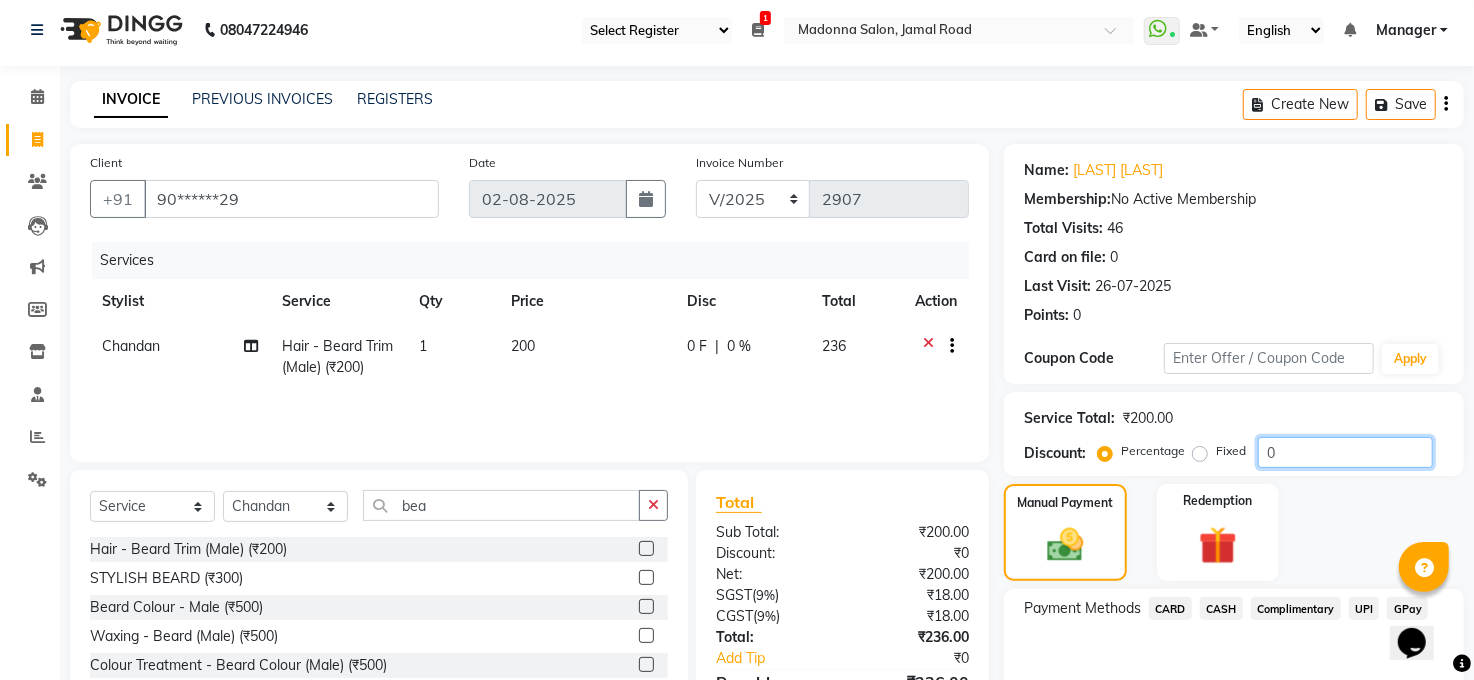 scroll, scrollTop: 119, scrollLeft: 0, axis: vertical 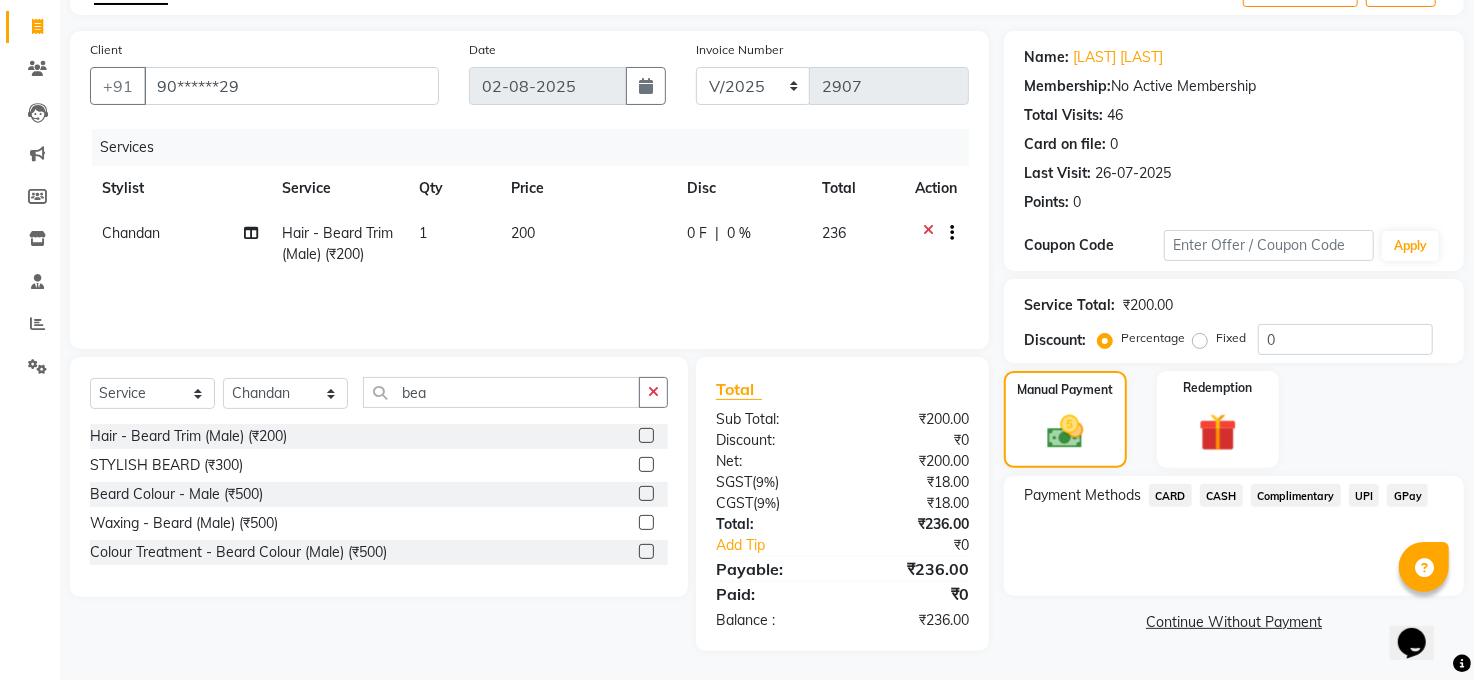 click on "CASH" 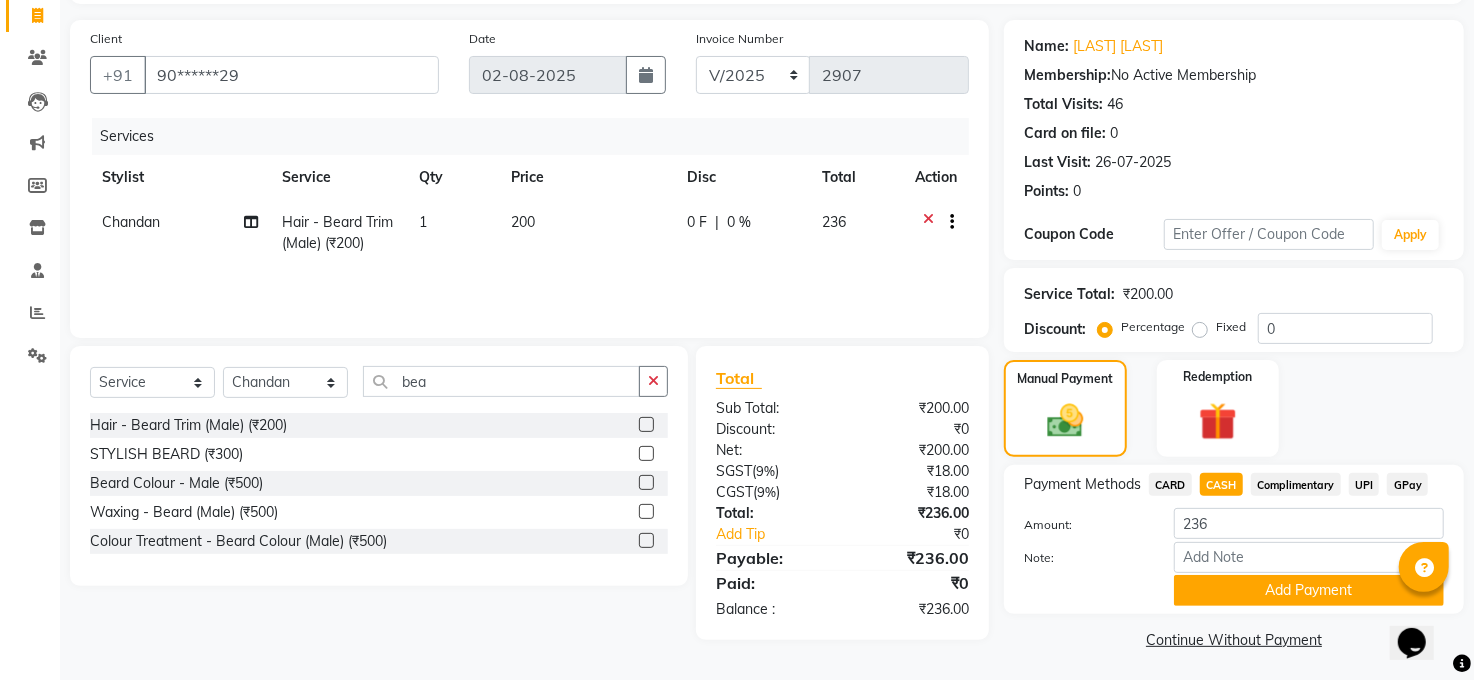 scroll, scrollTop: 135, scrollLeft: 0, axis: vertical 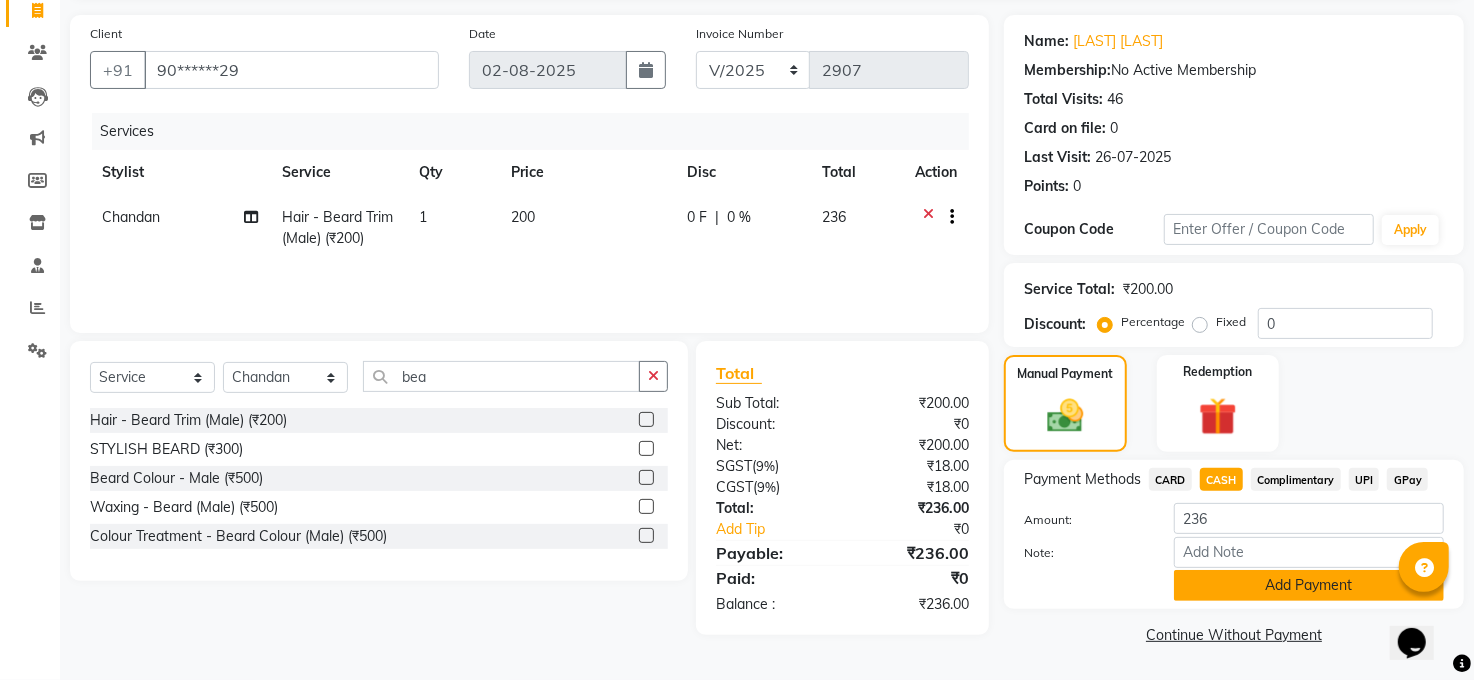 click on "Add Payment" 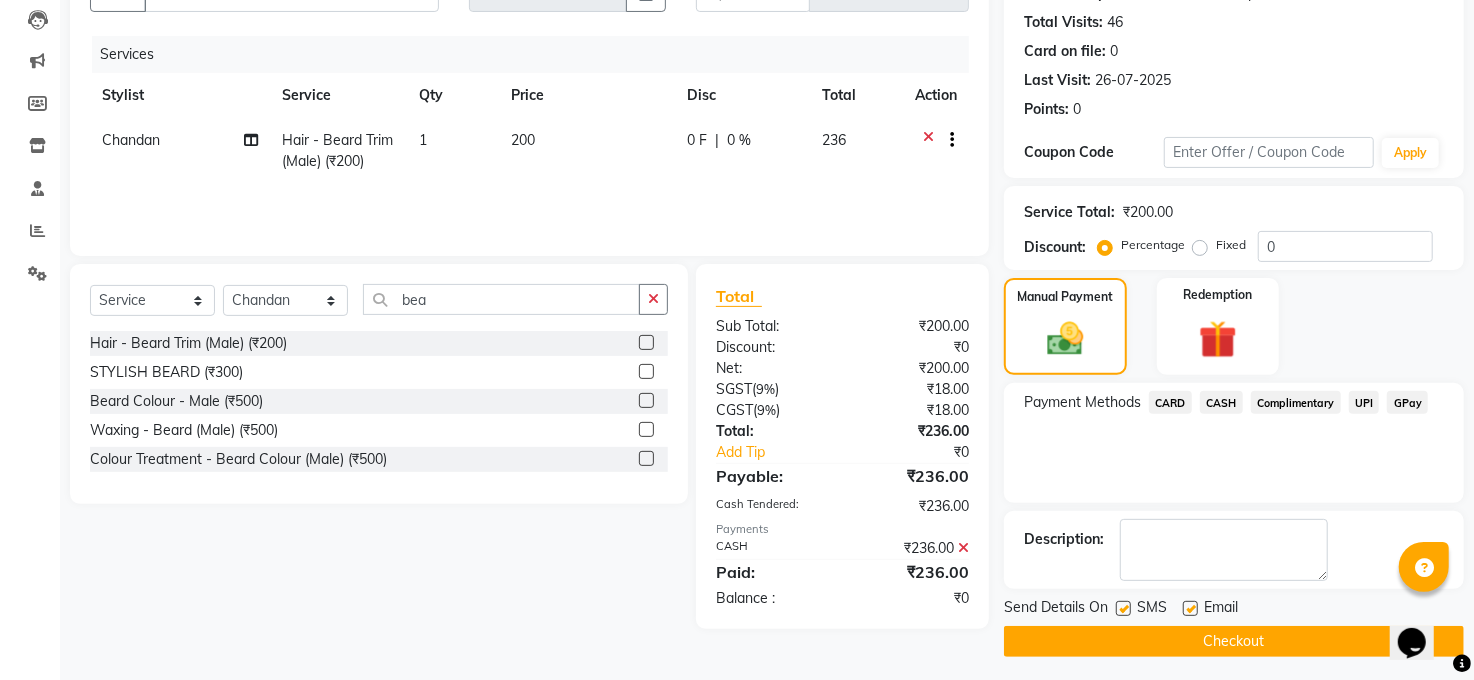 scroll, scrollTop: 218, scrollLeft: 0, axis: vertical 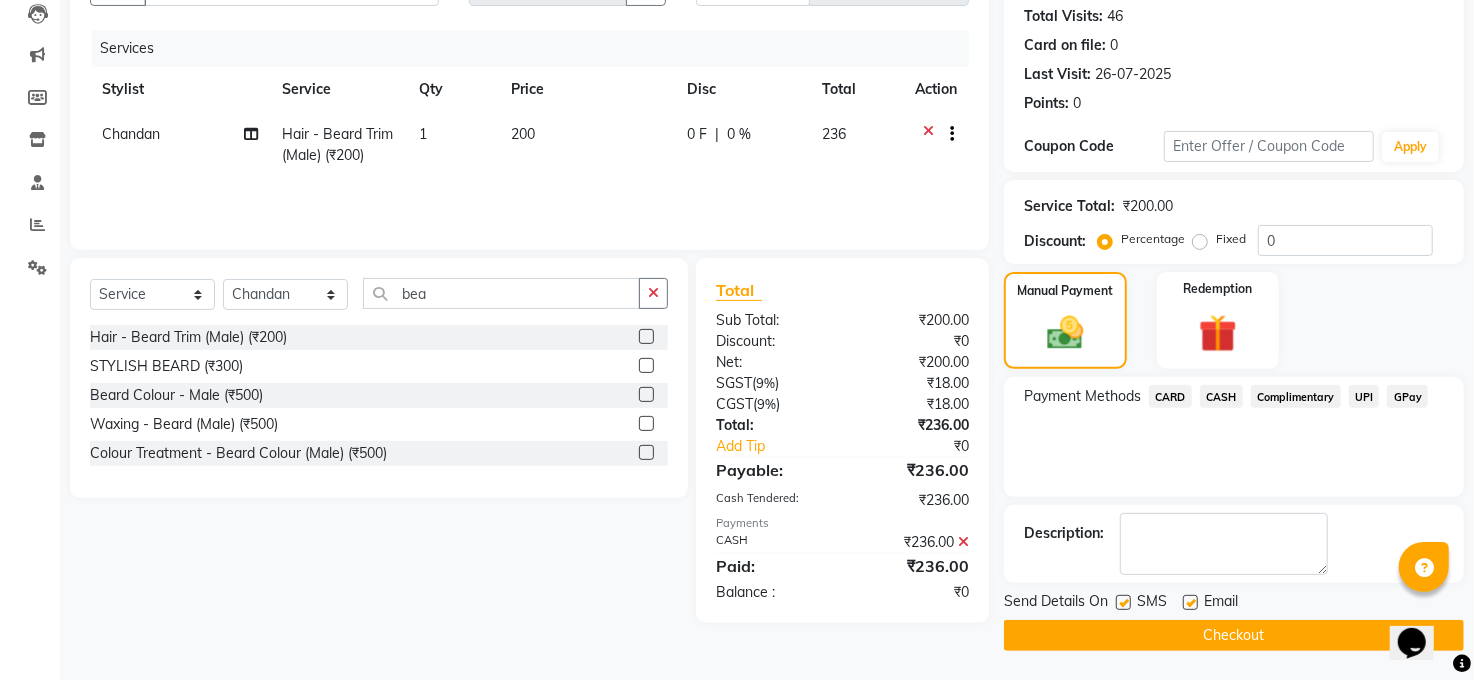 click on "Checkout" 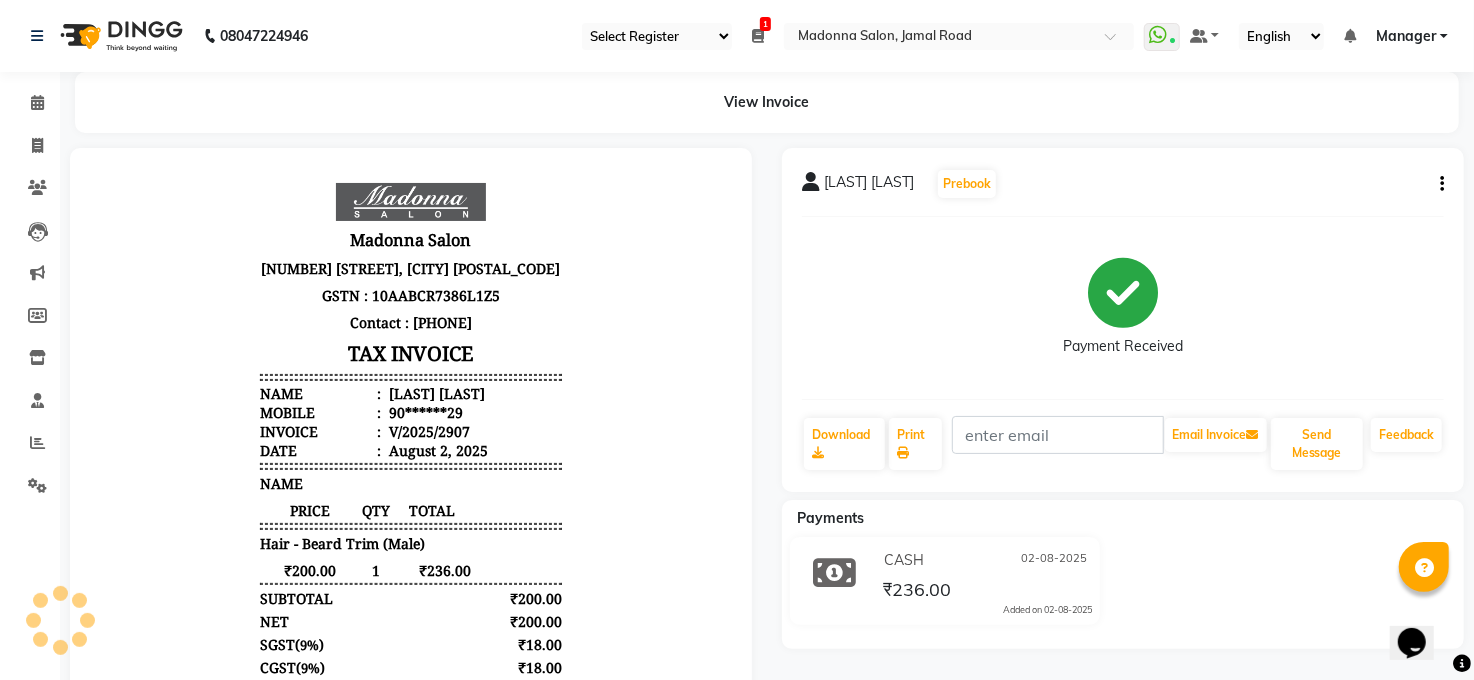 scroll, scrollTop: 0, scrollLeft: 0, axis: both 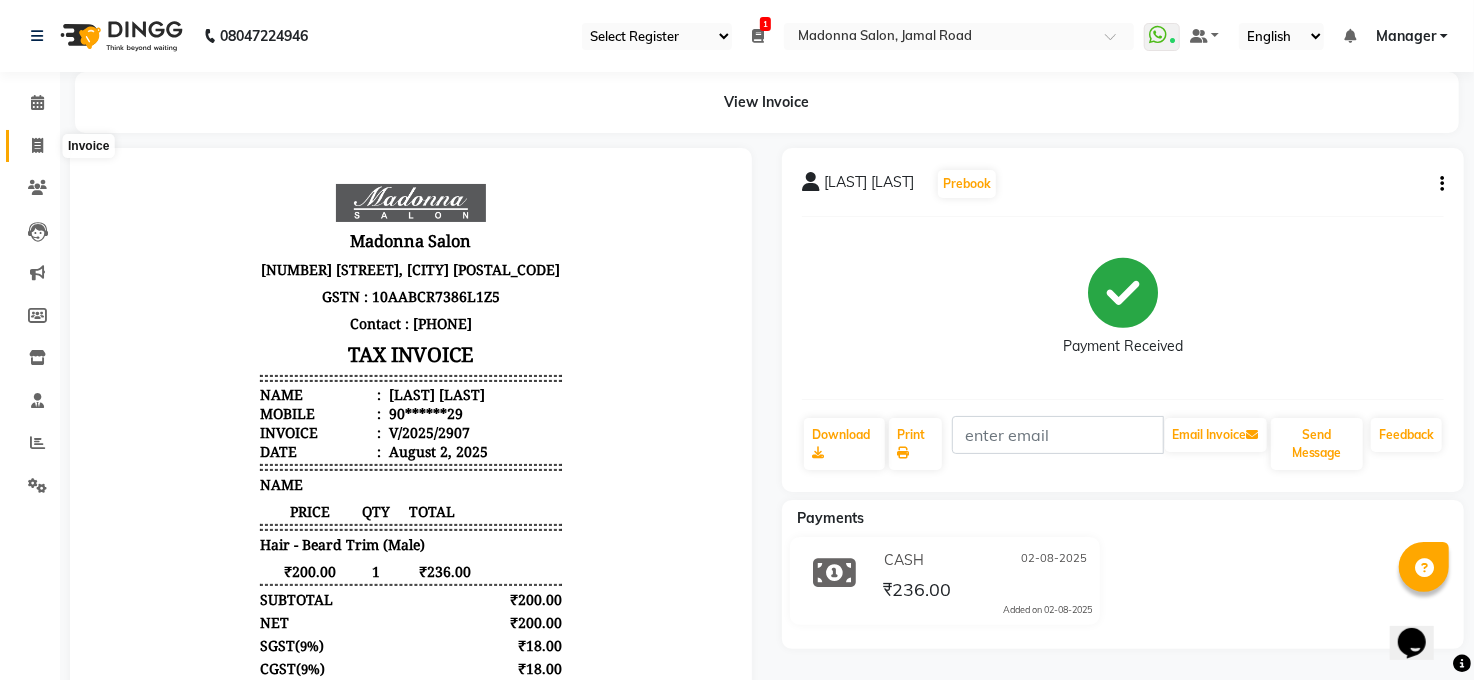 drag, startPoint x: 40, startPoint y: 139, endPoint x: 50, endPoint y: 176, distance: 38.327538 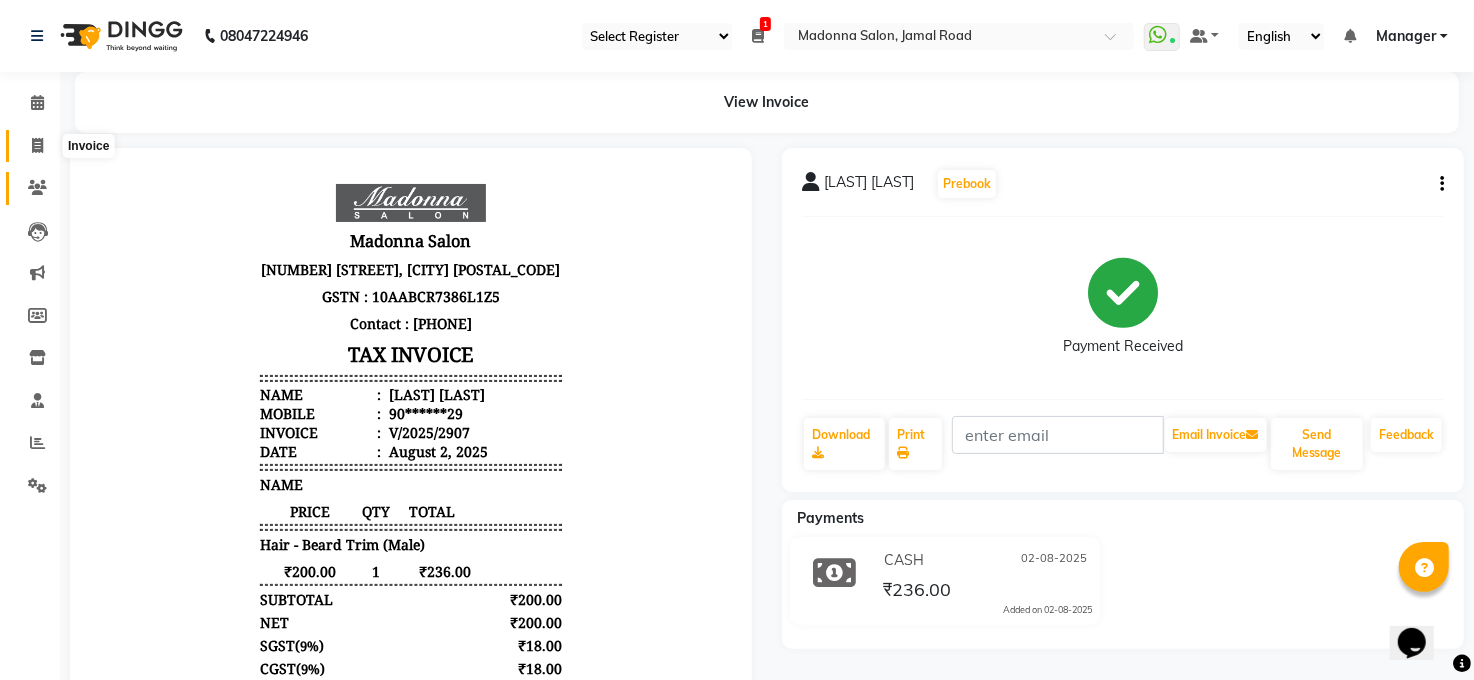 click 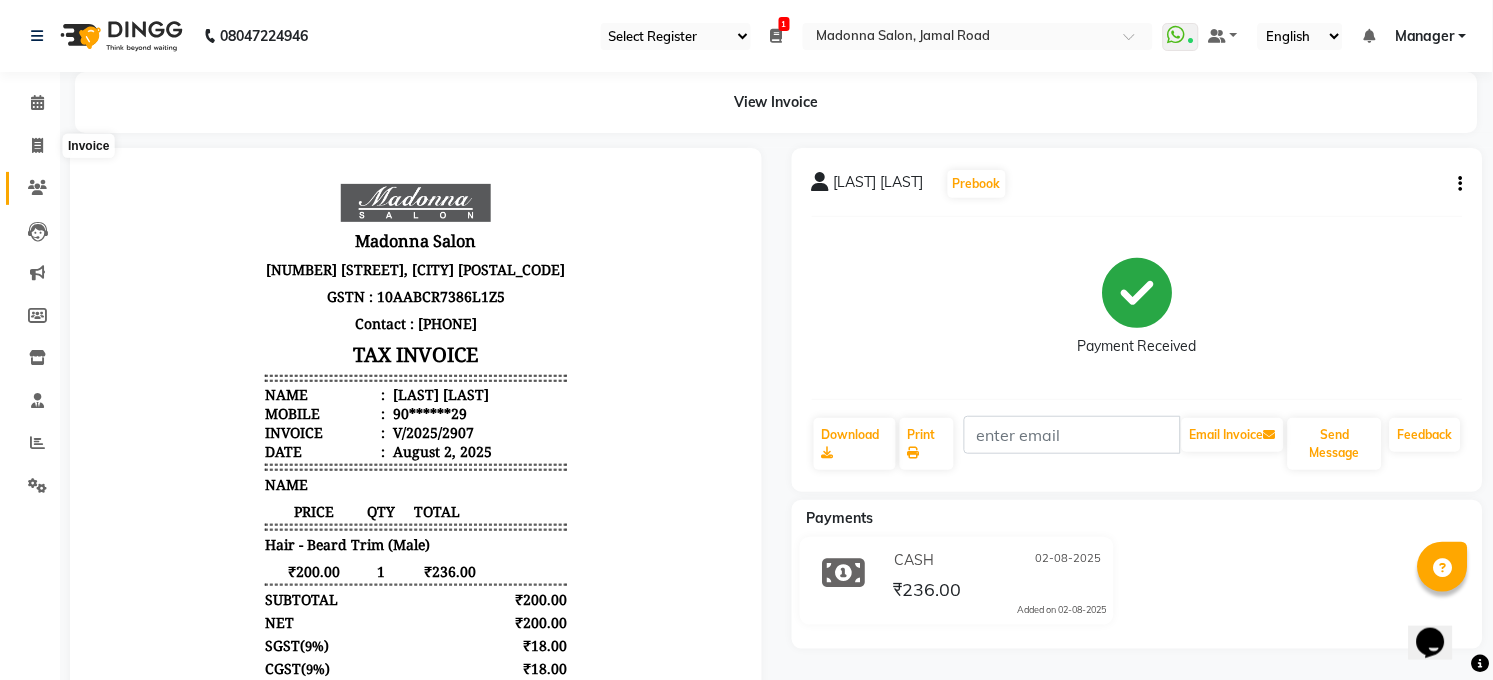select on "service" 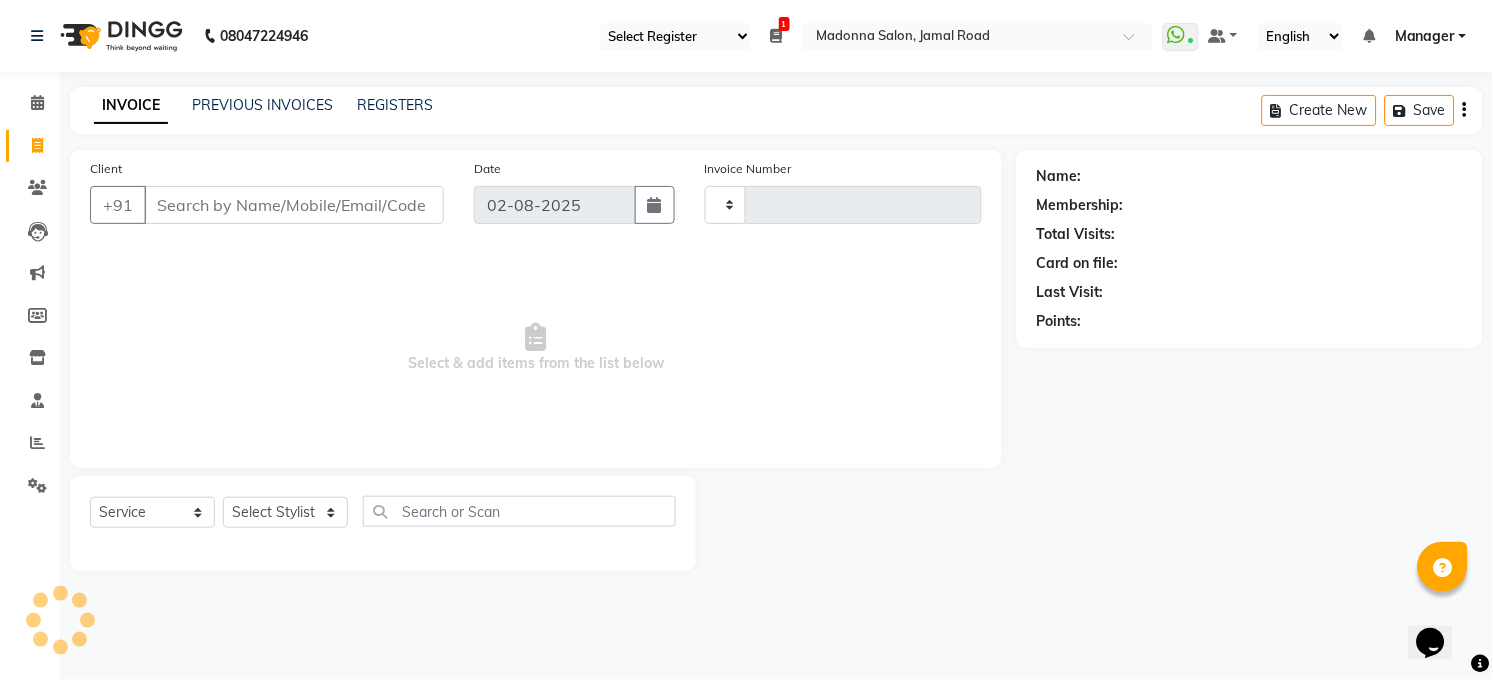 type on "2908" 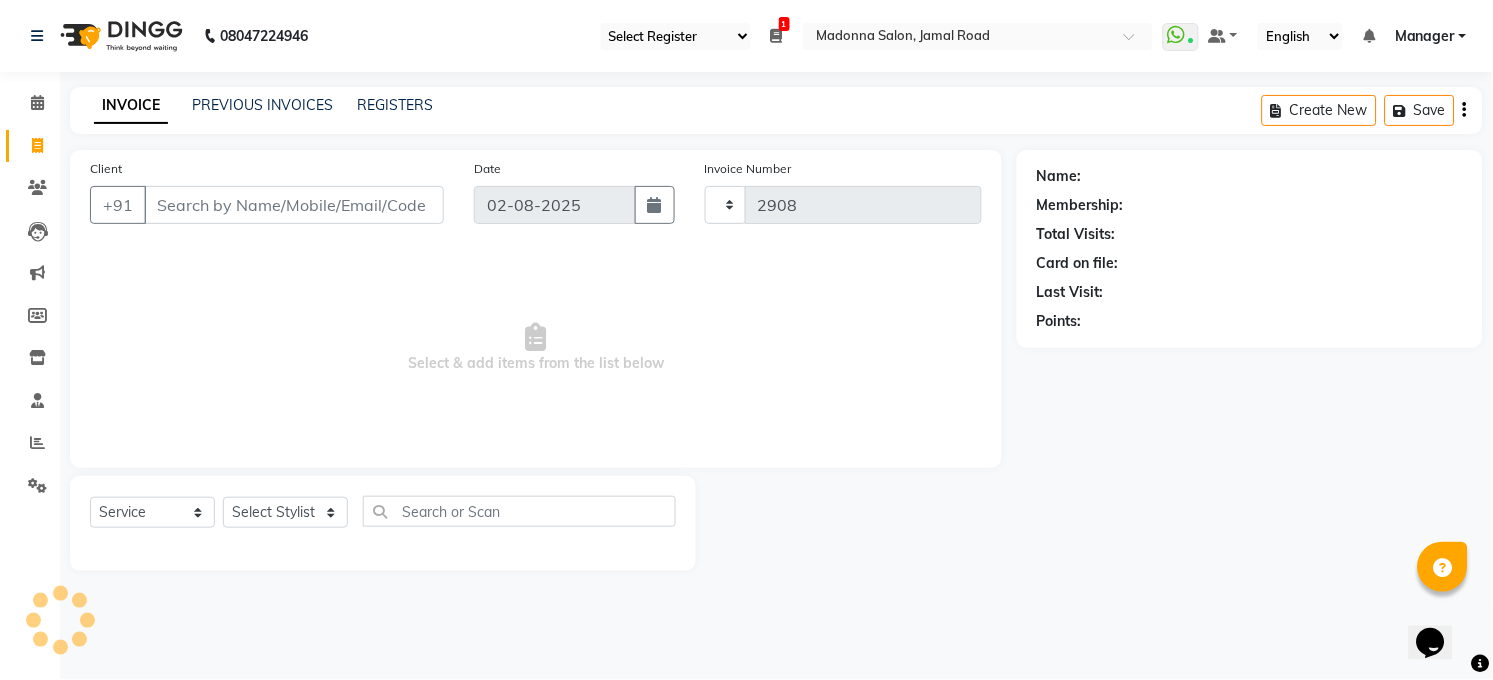 select on "5748" 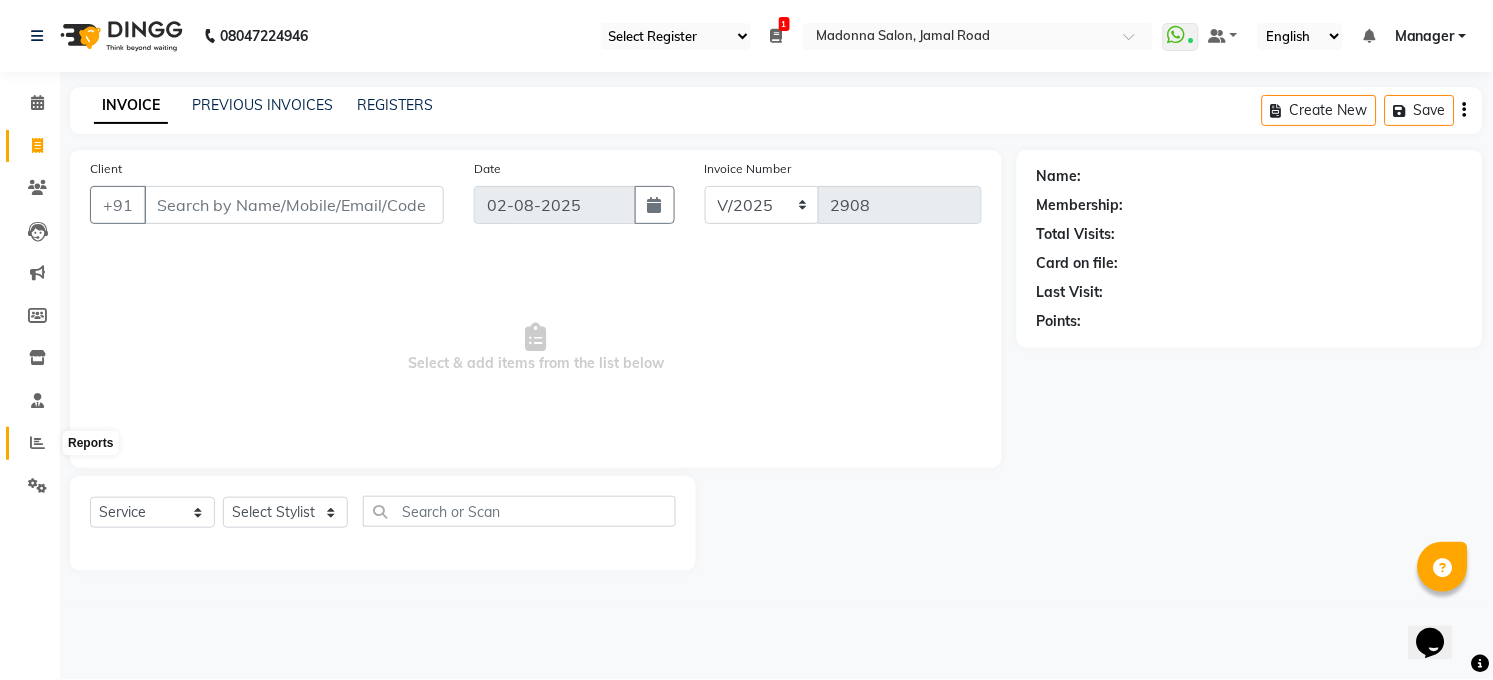 click 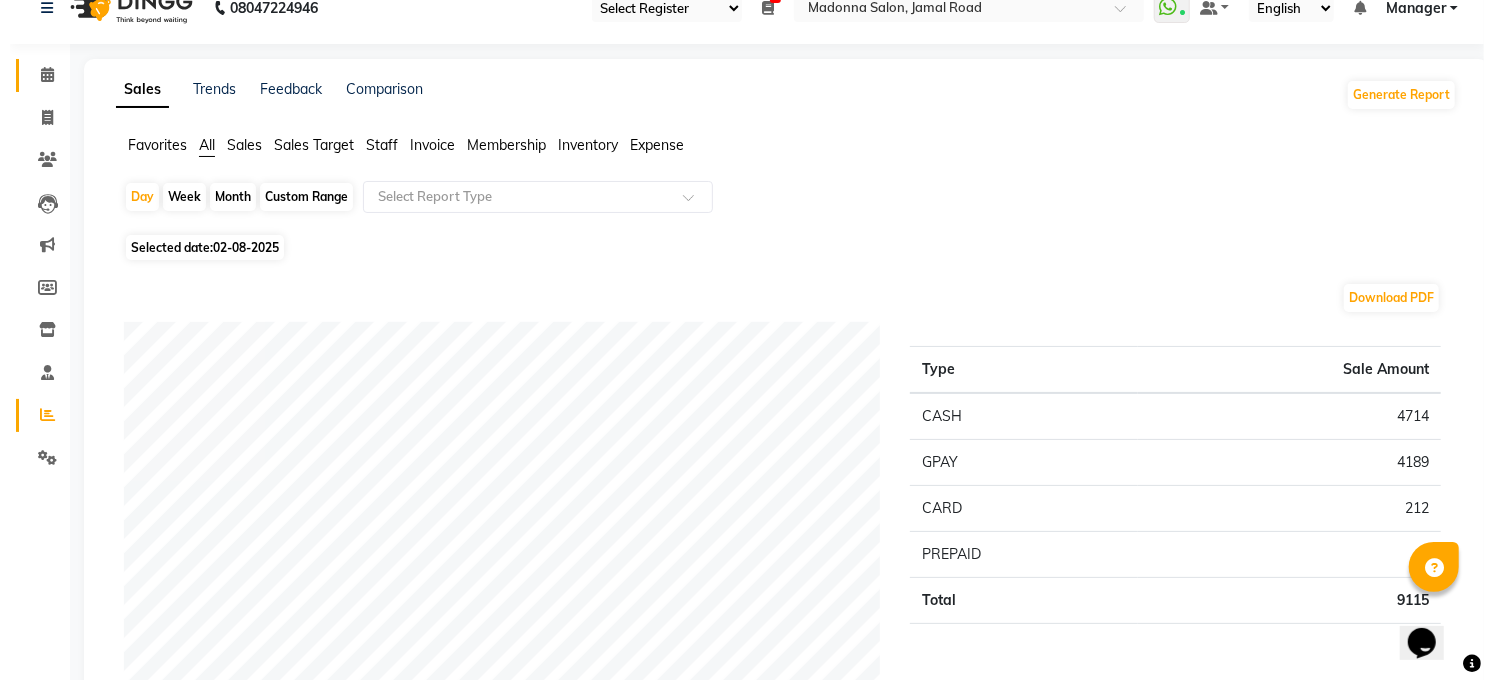 scroll, scrollTop: 0, scrollLeft: 0, axis: both 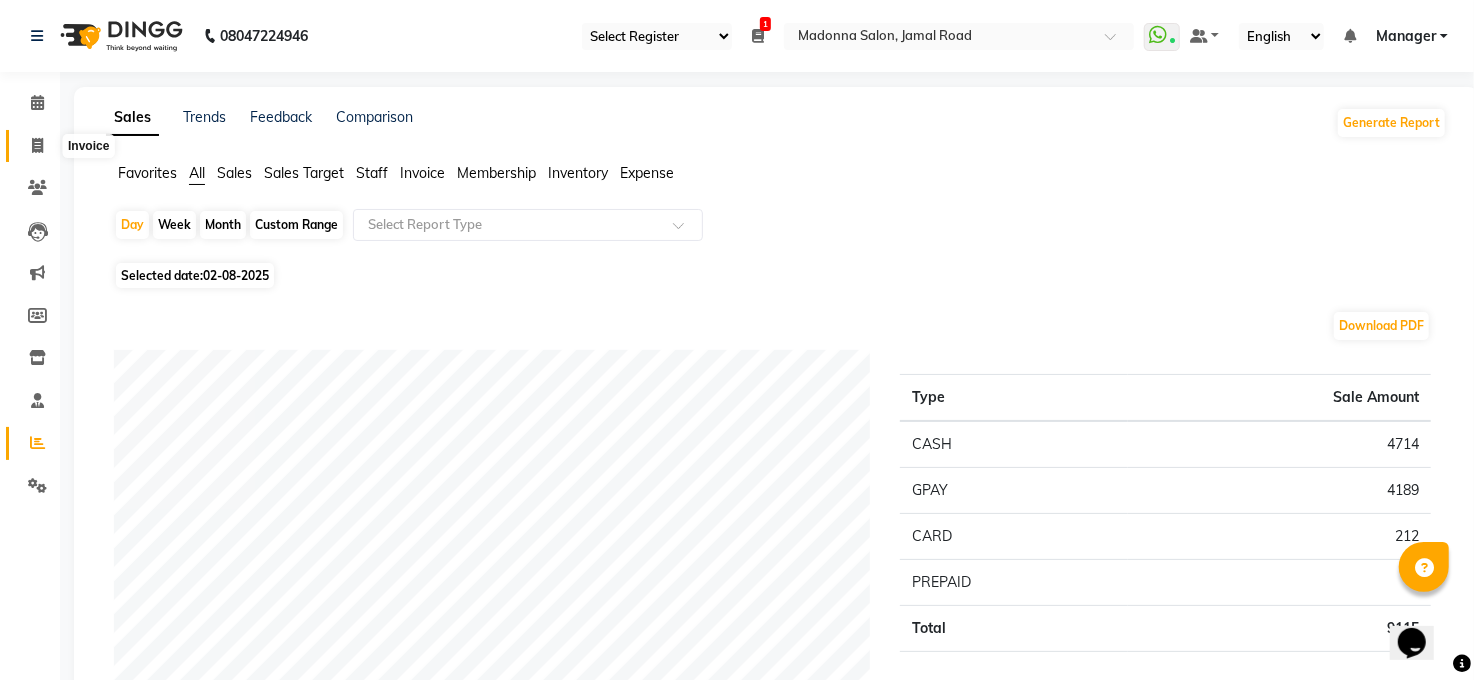 click 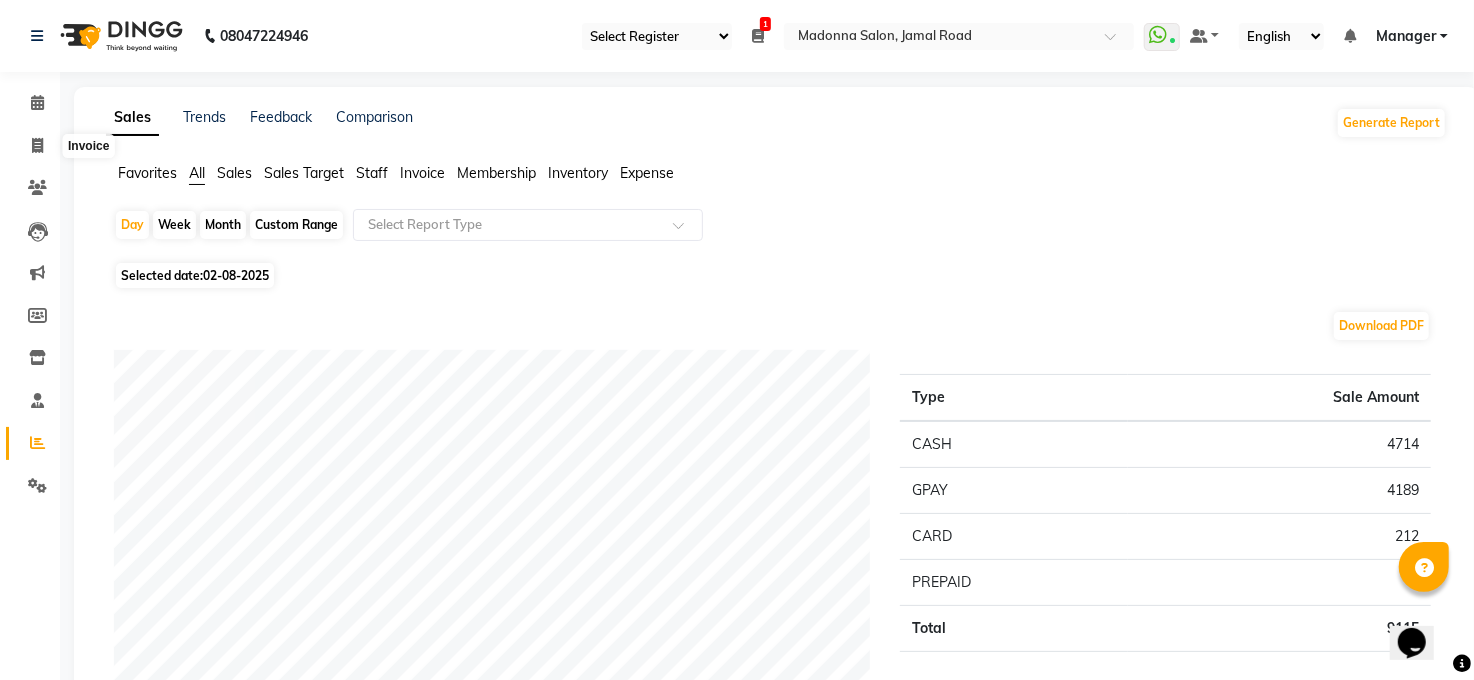select on "service" 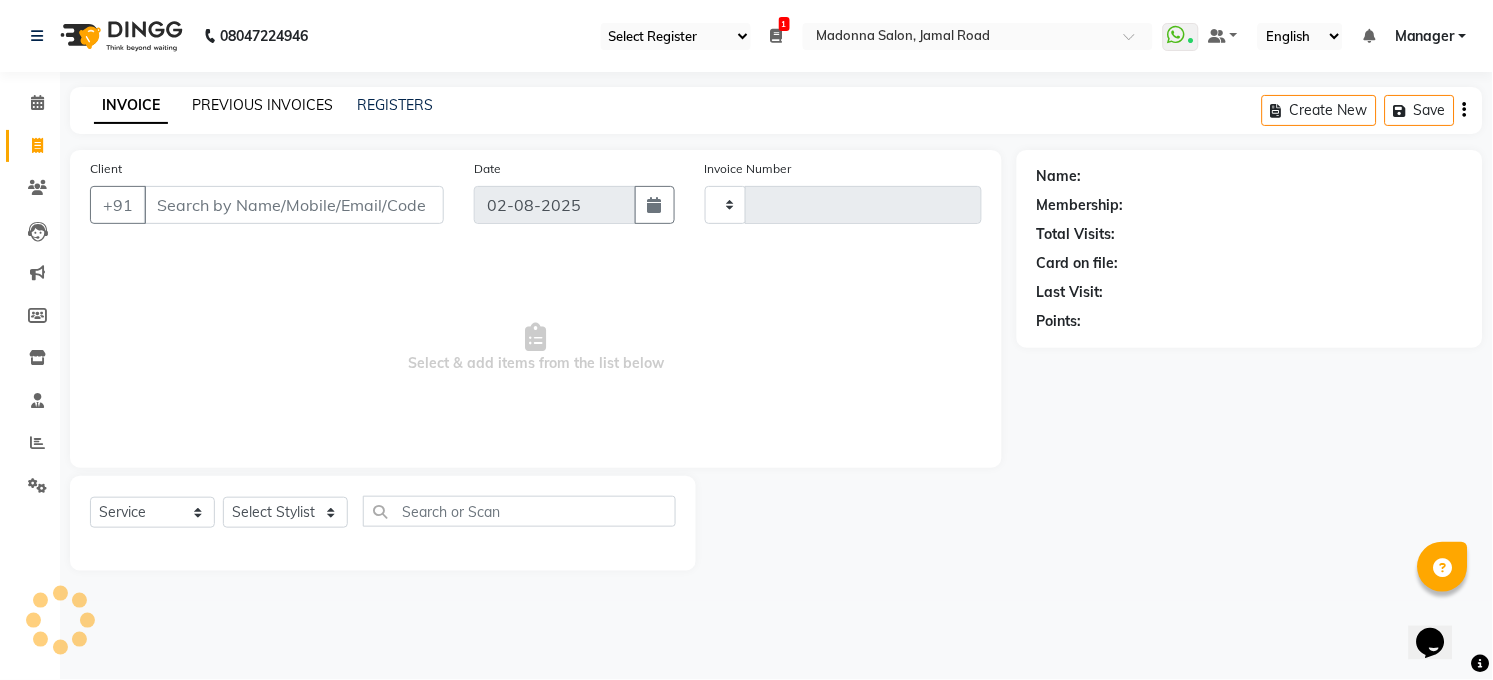 type on "2908" 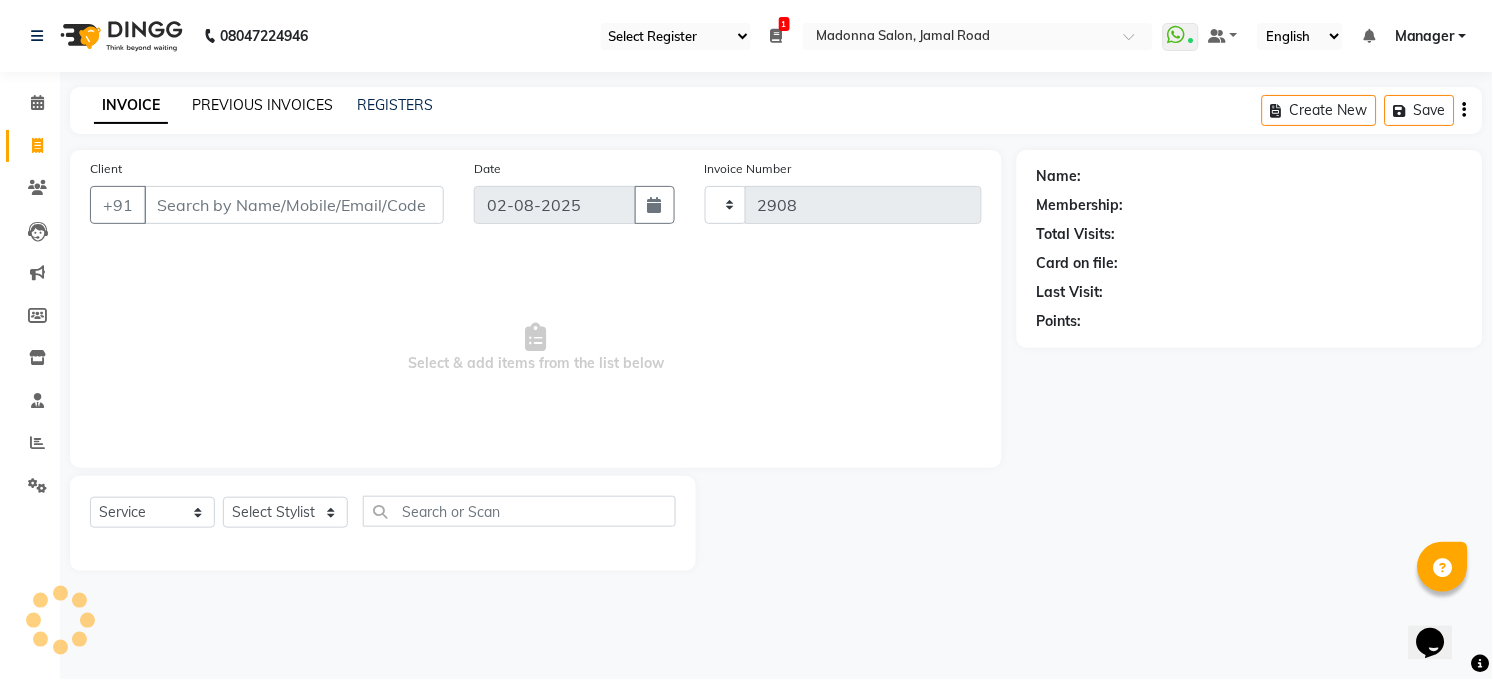select on "5748" 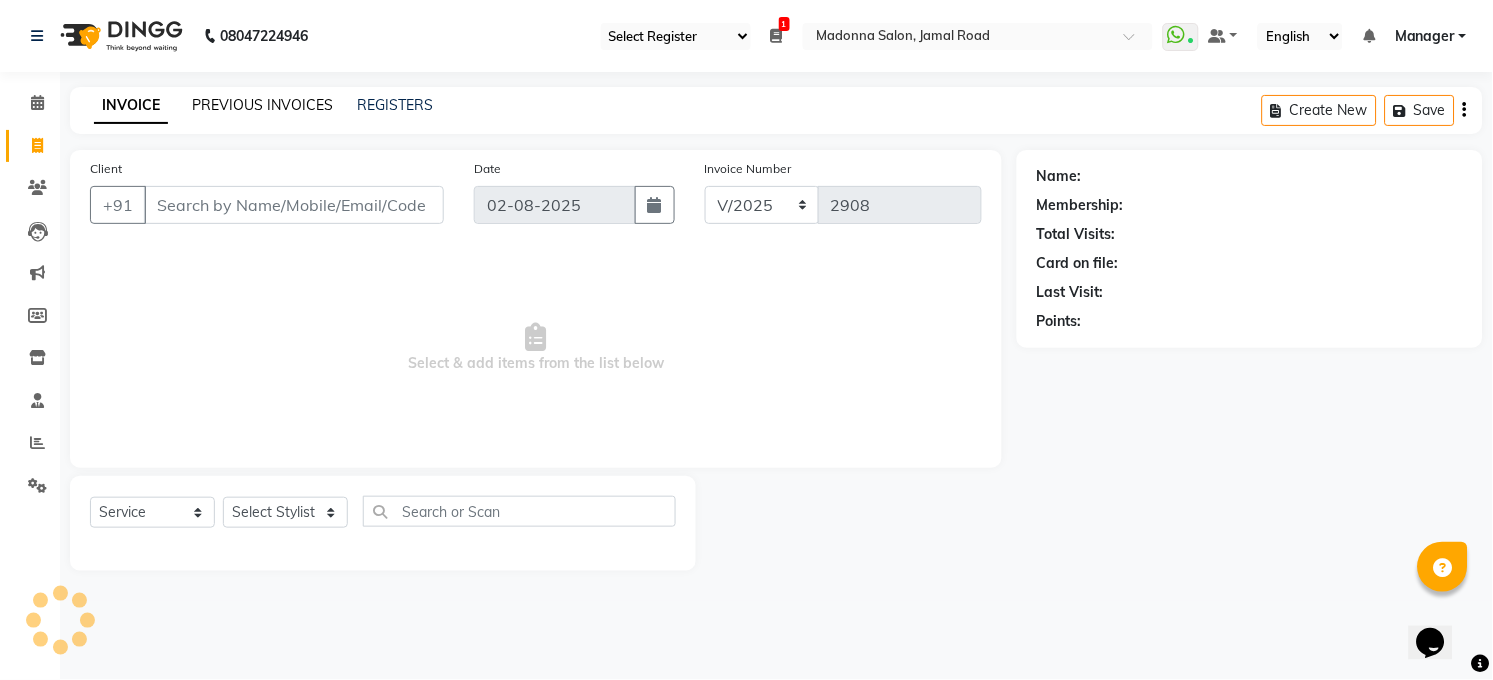click on "PREVIOUS INVOICES" 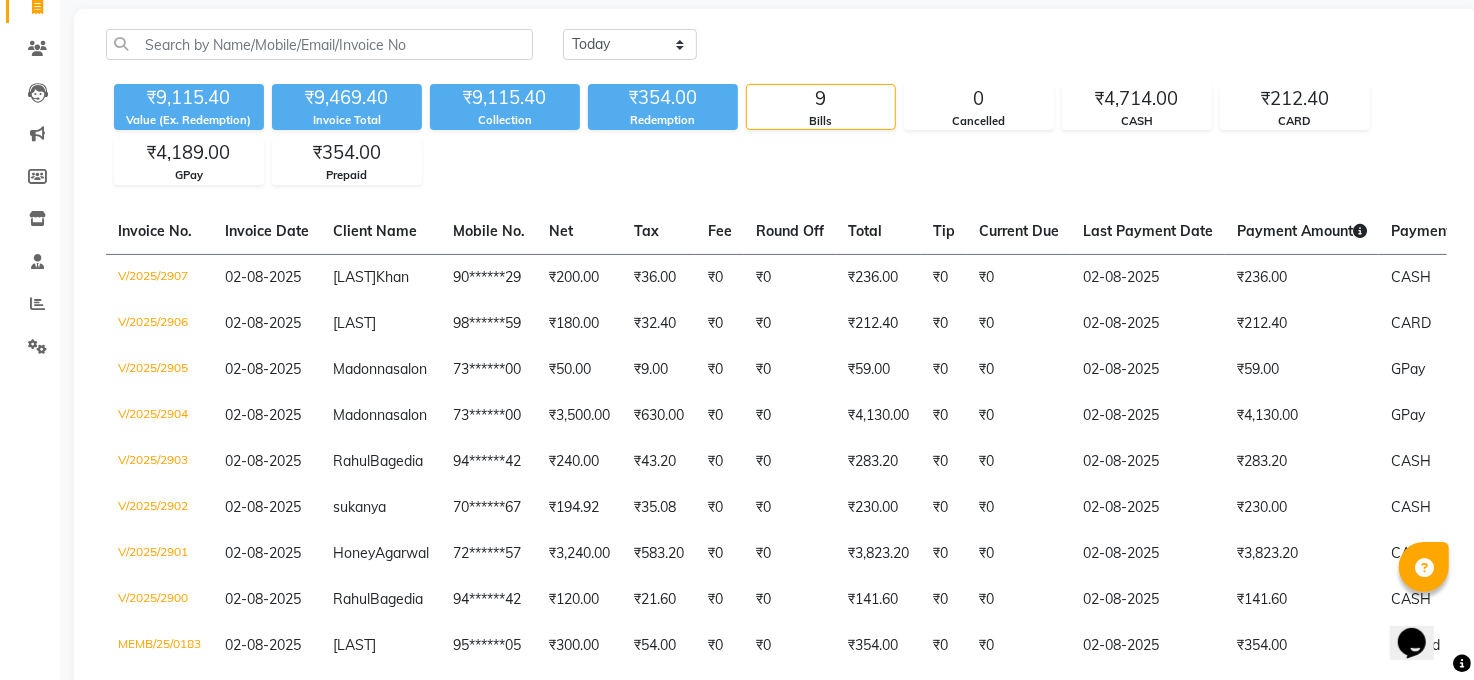 scroll, scrollTop: 133, scrollLeft: 0, axis: vertical 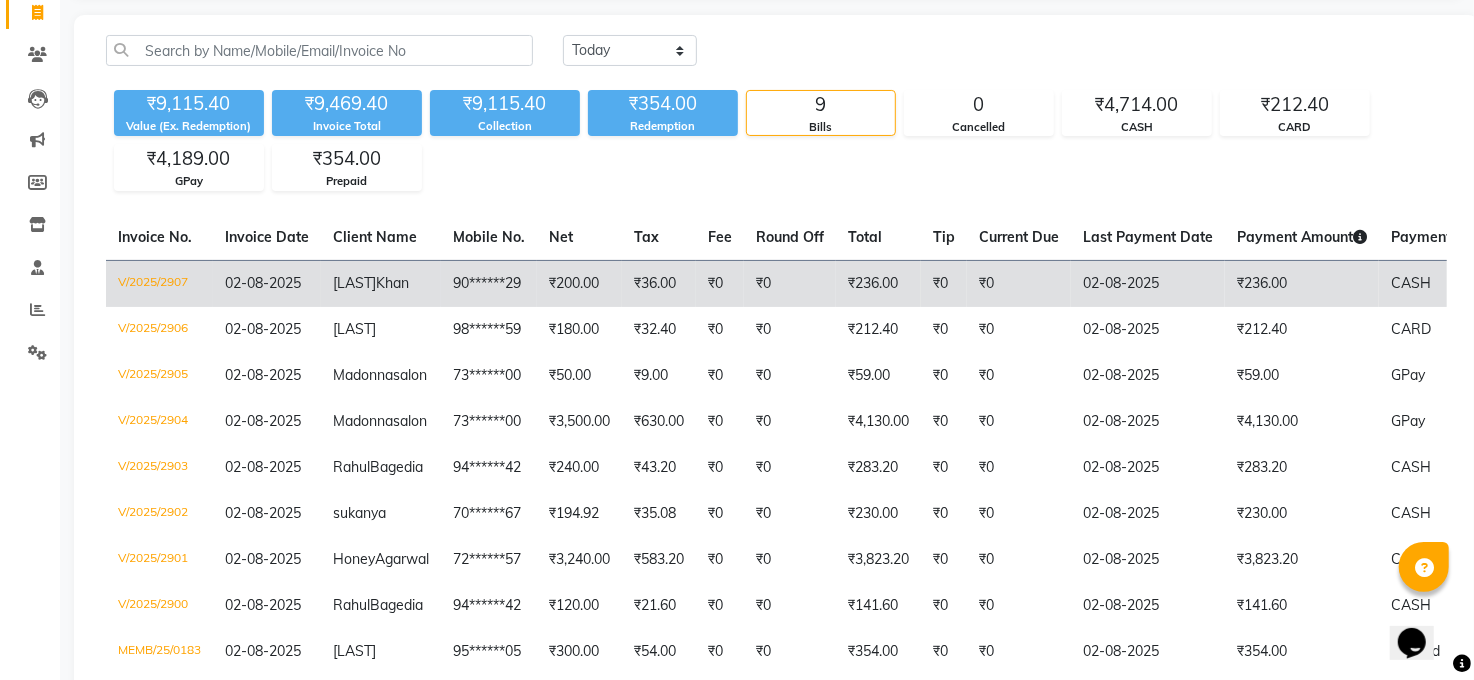 click on "₹0" 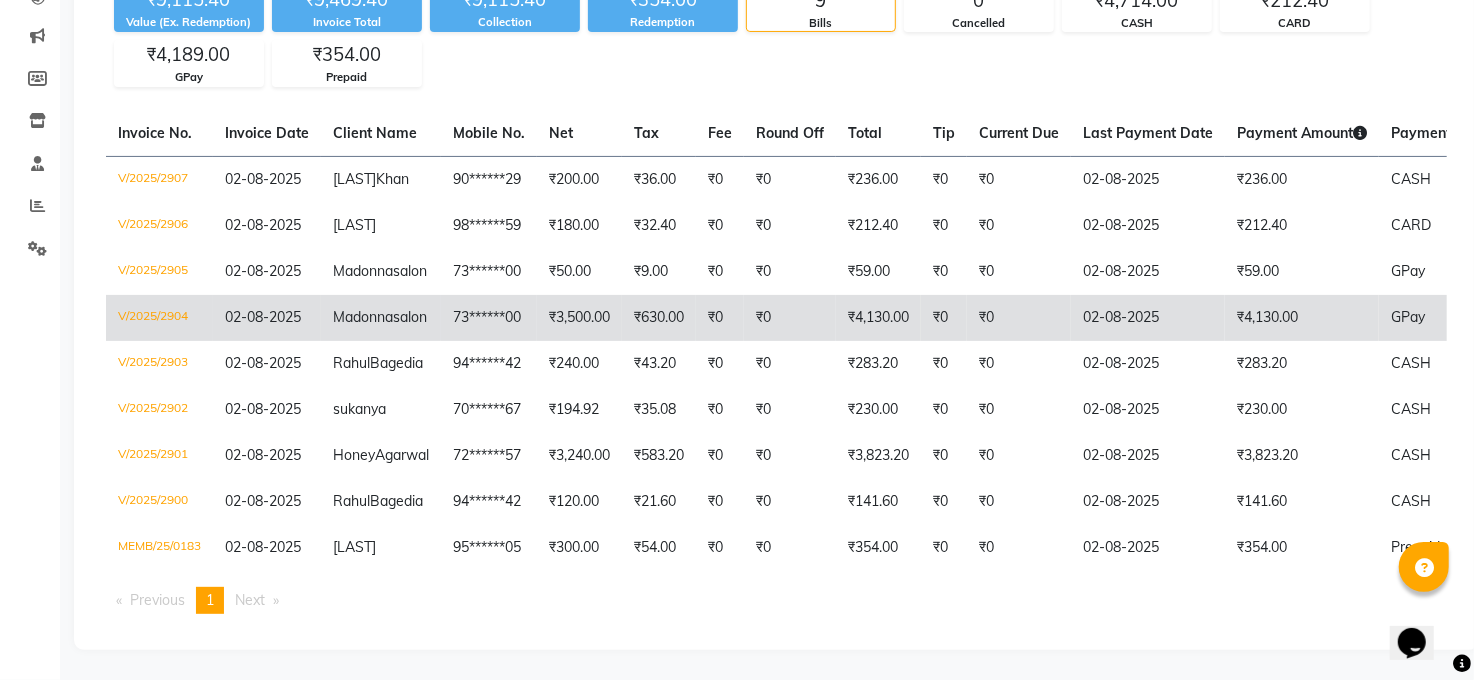 scroll, scrollTop: 311, scrollLeft: 0, axis: vertical 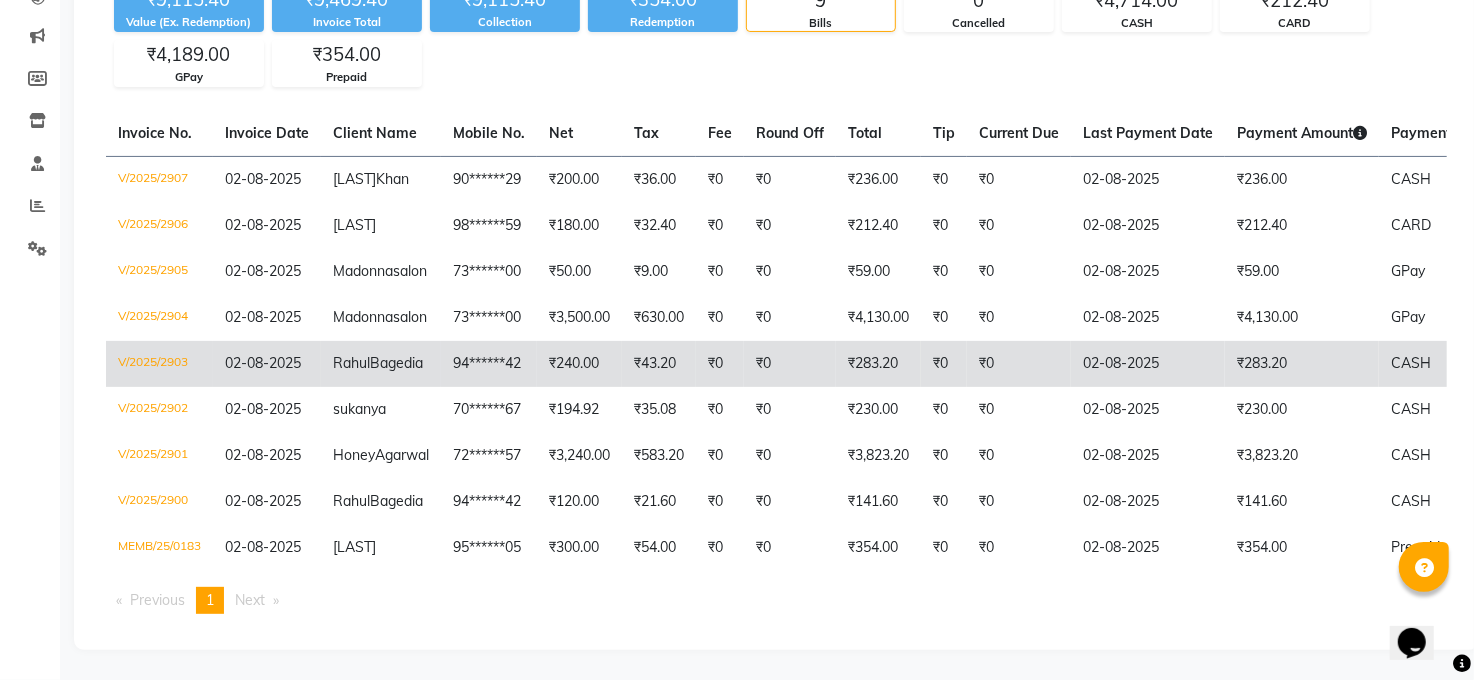 click on "₹283.20" 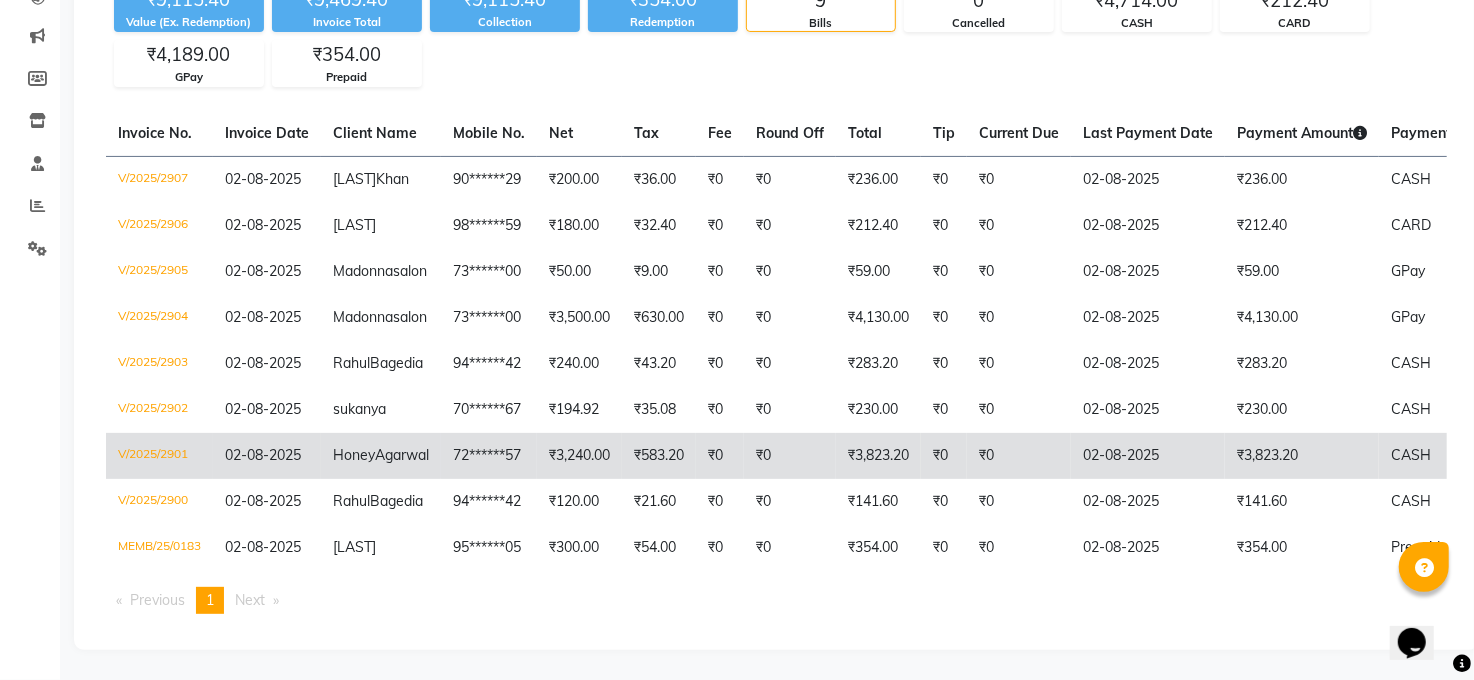 scroll, scrollTop: 266, scrollLeft: 0, axis: vertical 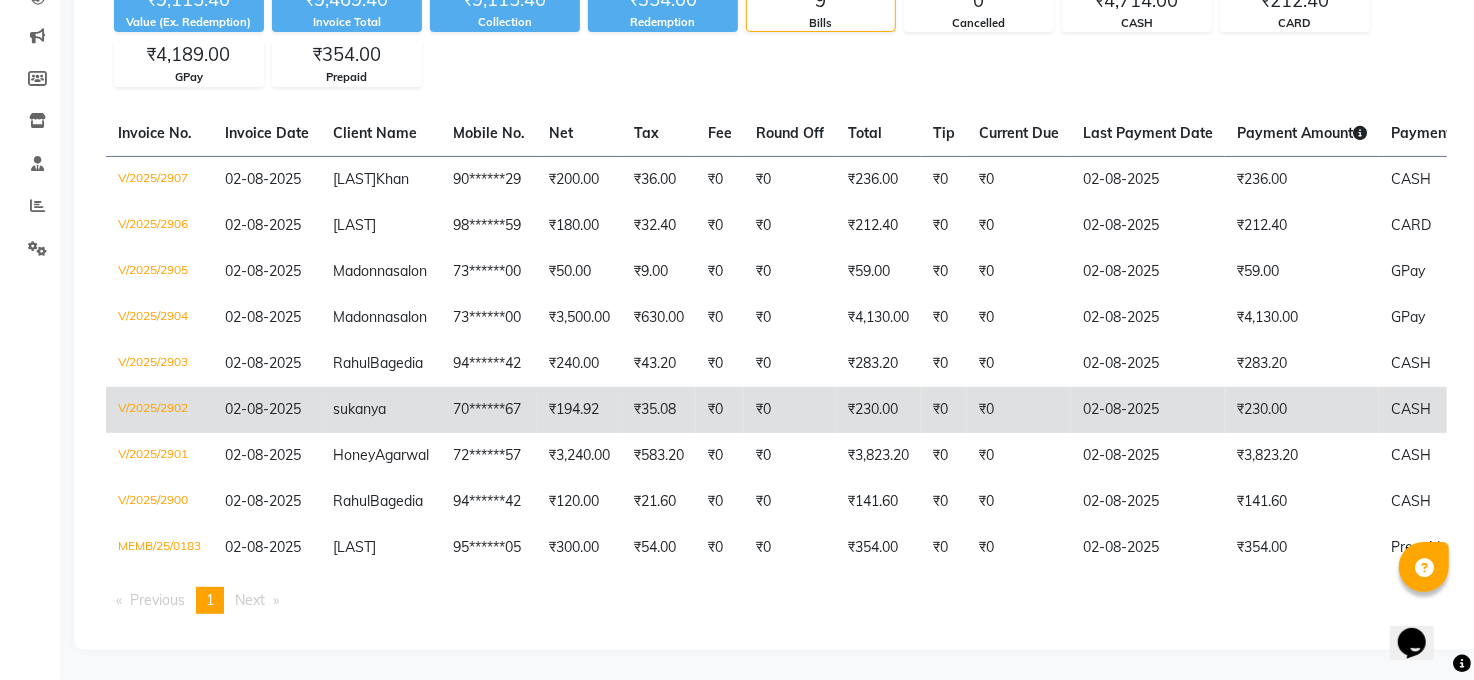 click on "₹230.00" 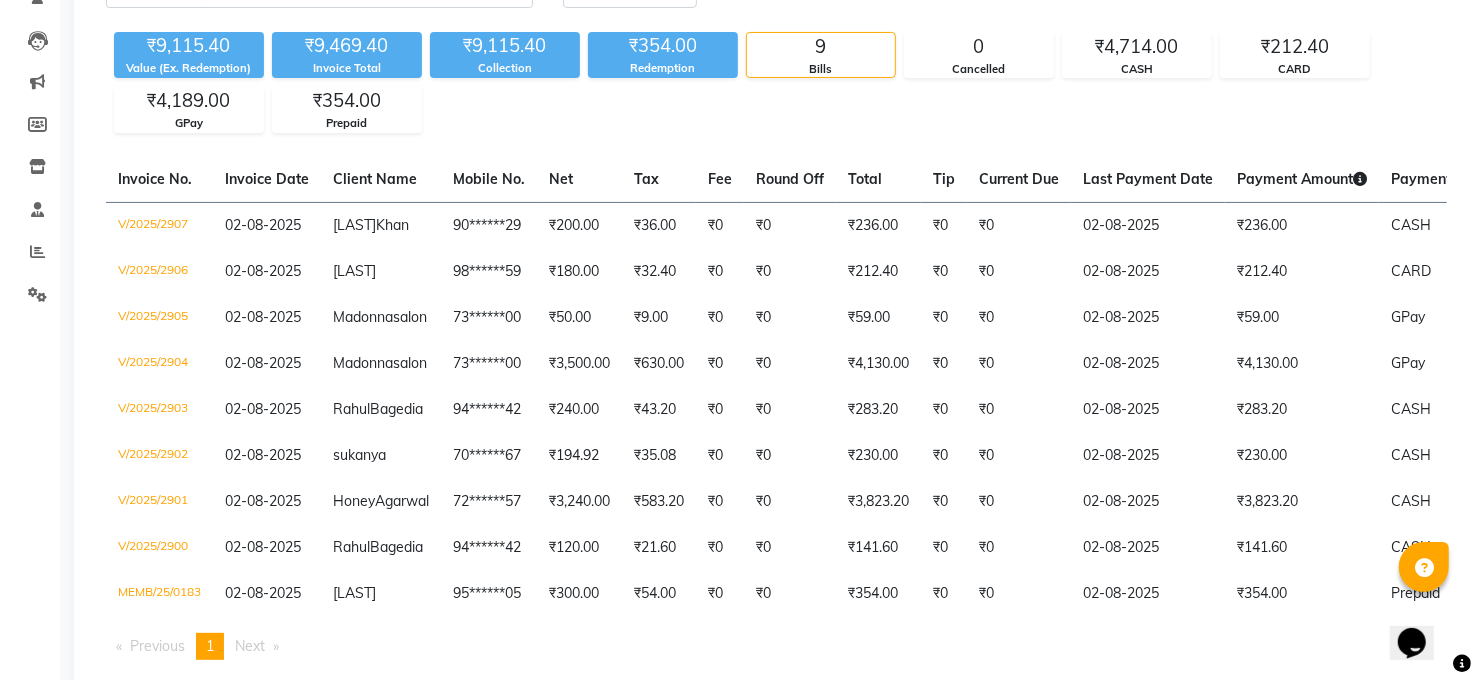 scroll, scrollTop: 0, scrollLeft: 0, axis: both 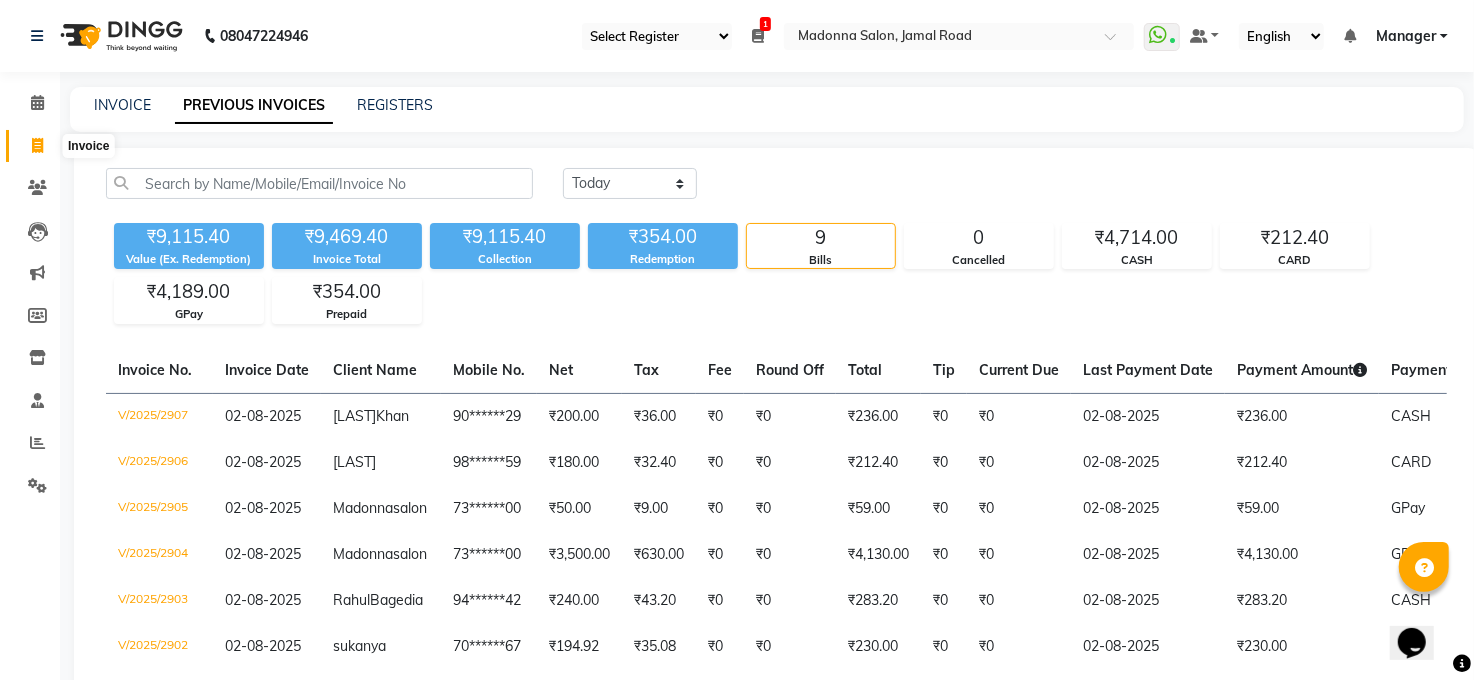 click 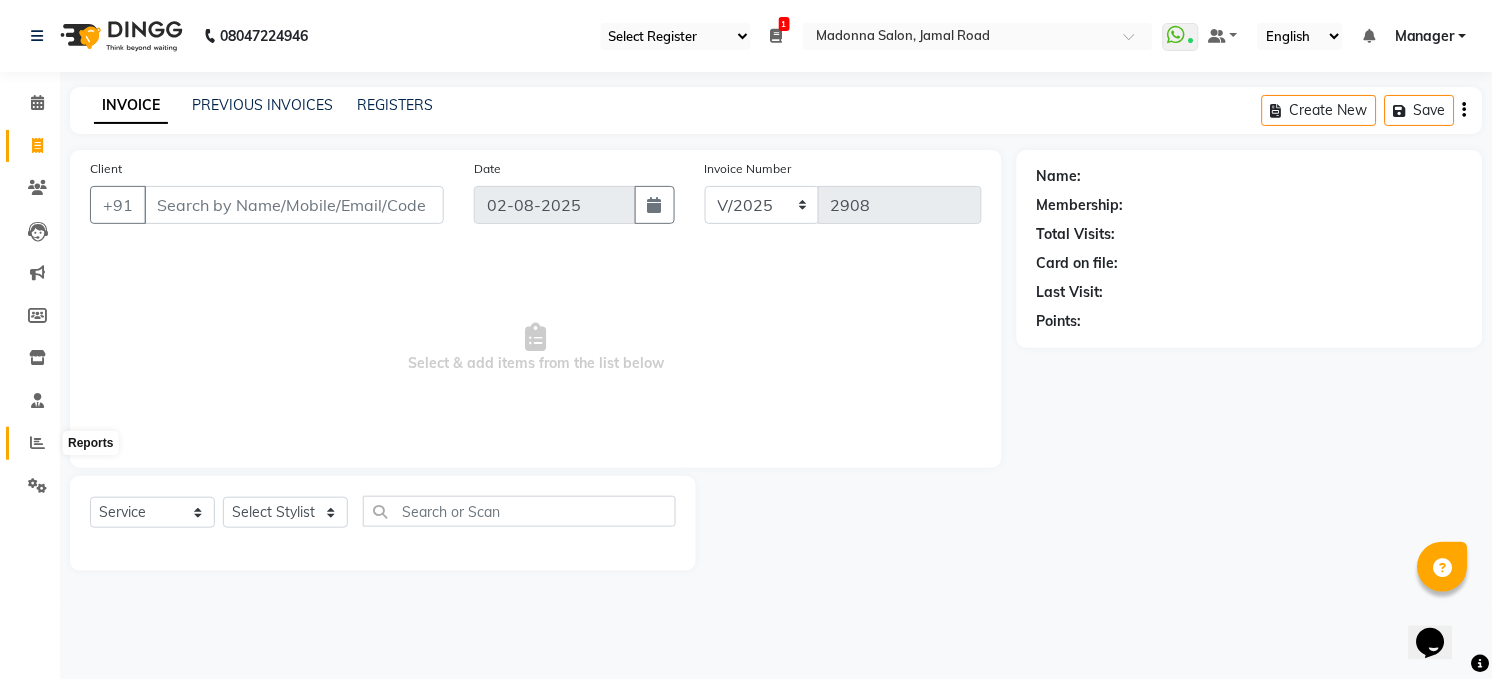 click 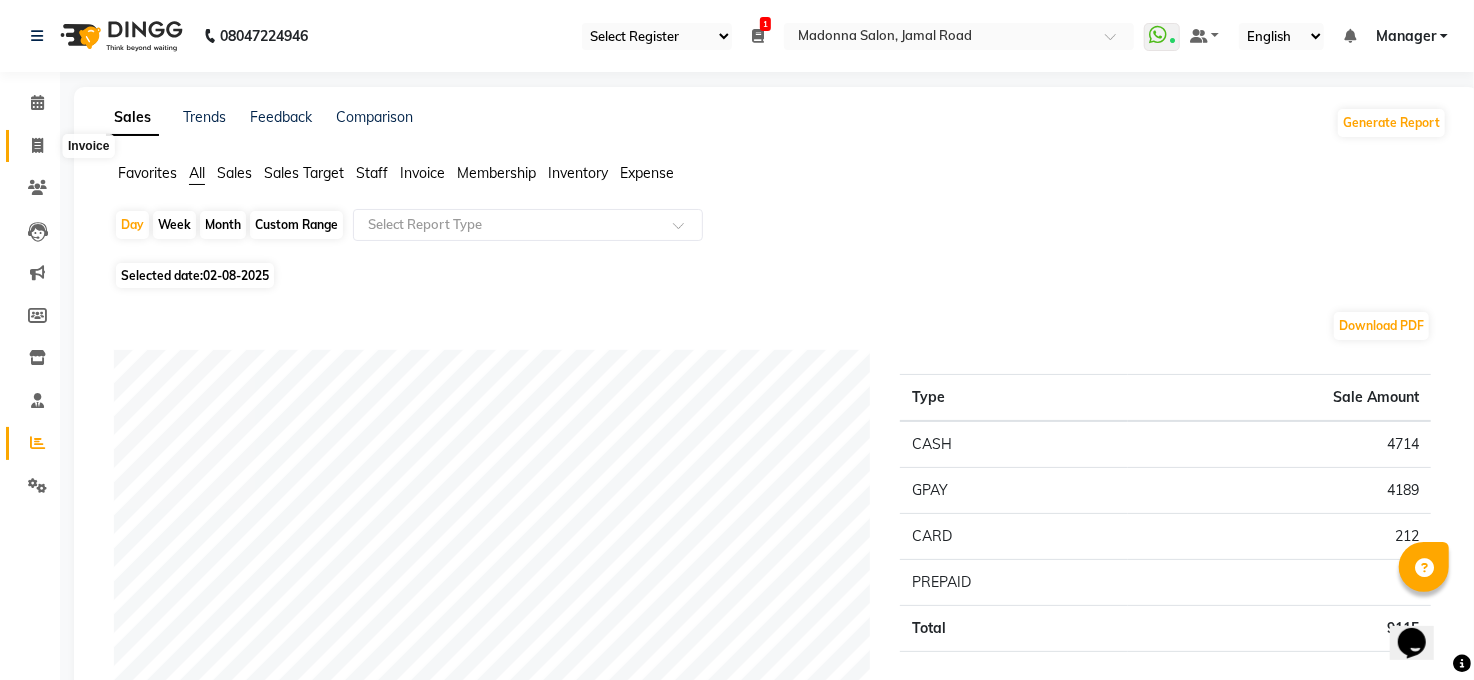 click 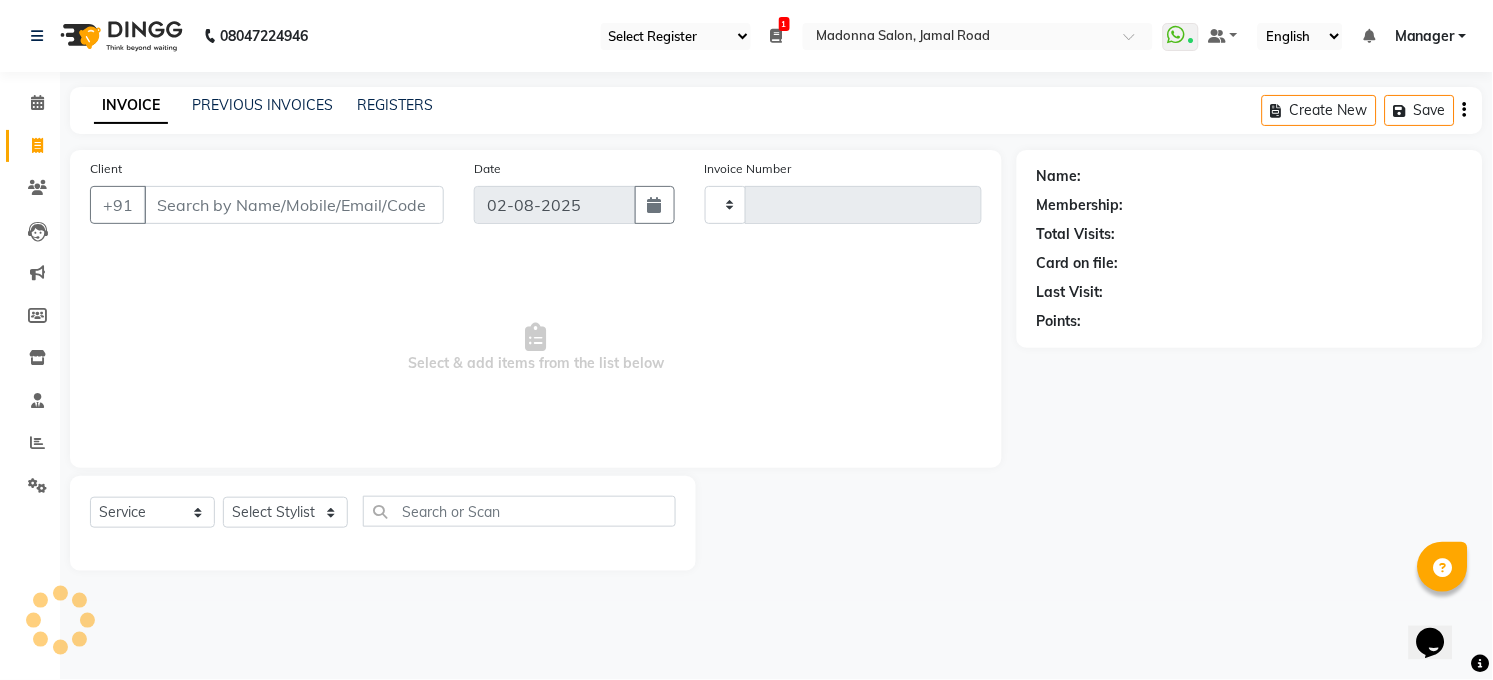type on "2908" 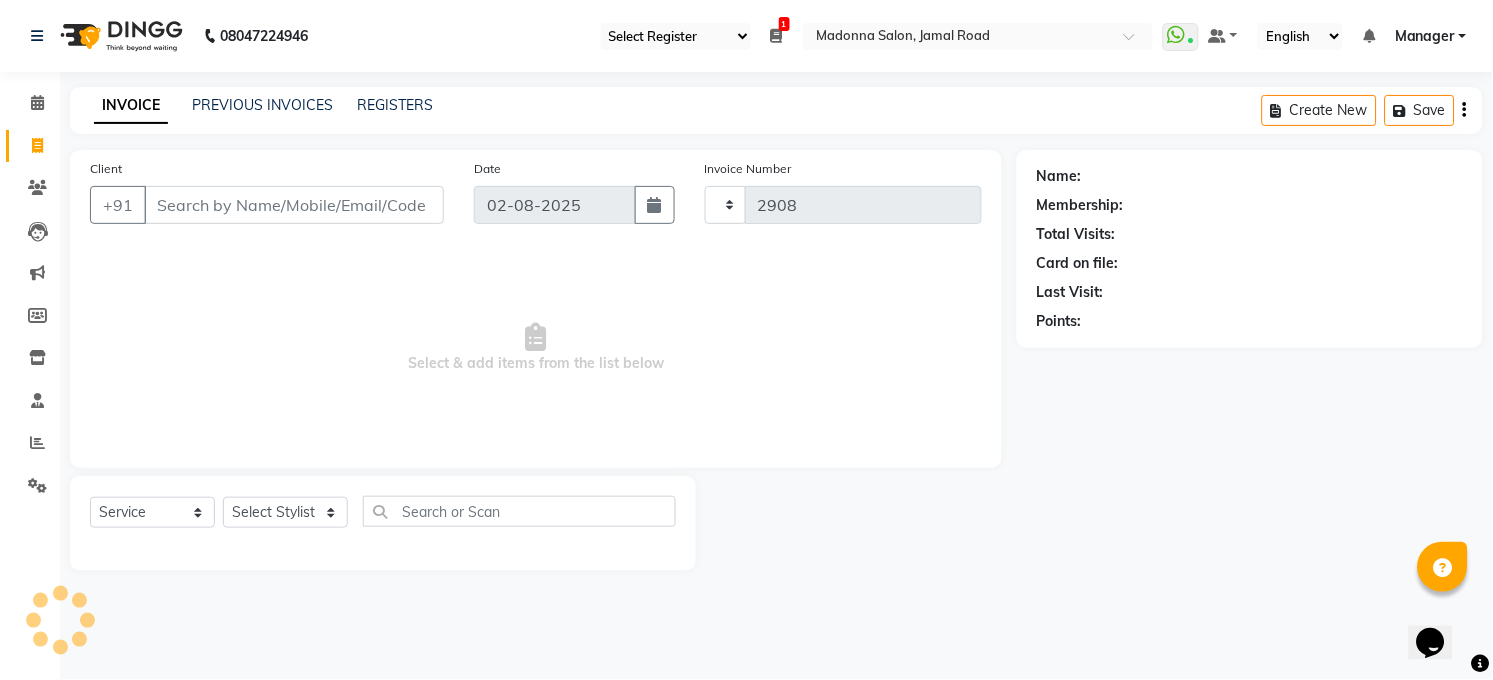 select on "5748" 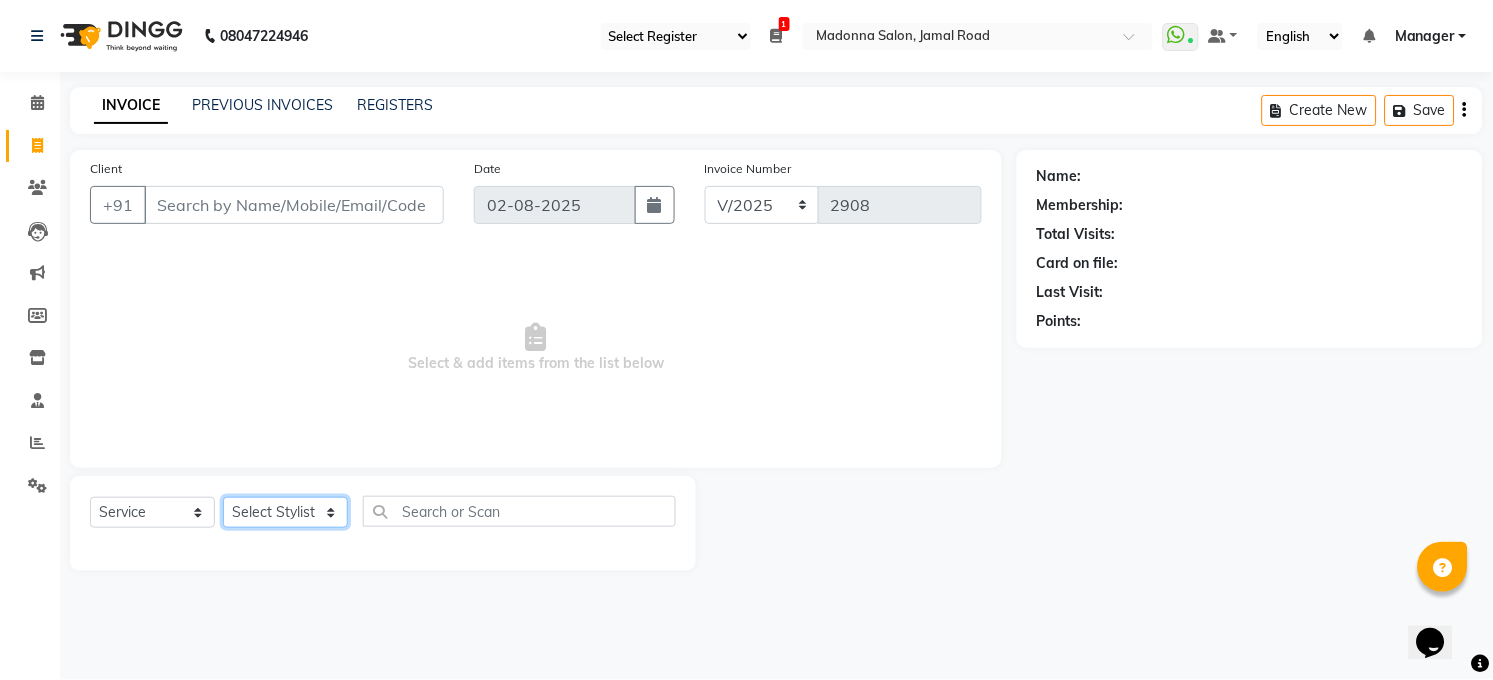 click on "Select Stylist Abhay kumar ALTAF ANKITA ARJUN Chandan COUNTER  Manager Manish Kumar Neetu Mam PRINCE Priyanka Raju Ravi Thakur RINKI Roshan Santosh SAURABH SUJEET THAKUR SUNITA Veer Vinod Kumar" 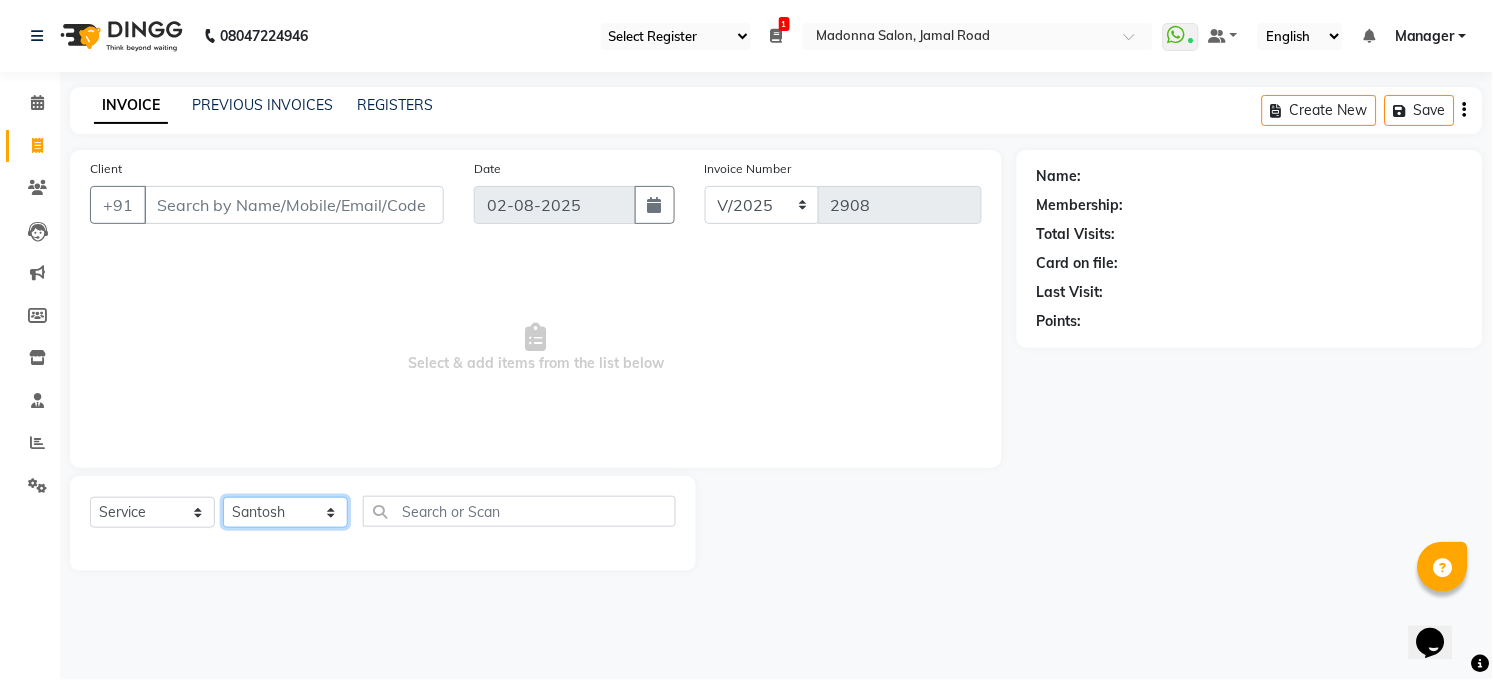 click on "Select Stylist Abhay kumar ALTAF ANKITA ARJUN Chandan COUNTER  Manager Manish Kumar Neetu Mam PRINCE Priyanka Raju Ravi Thakur RINKI Roshan Santosh SAURABH SUJEET THAKUR SUNITA Veer Vinod Kumar" 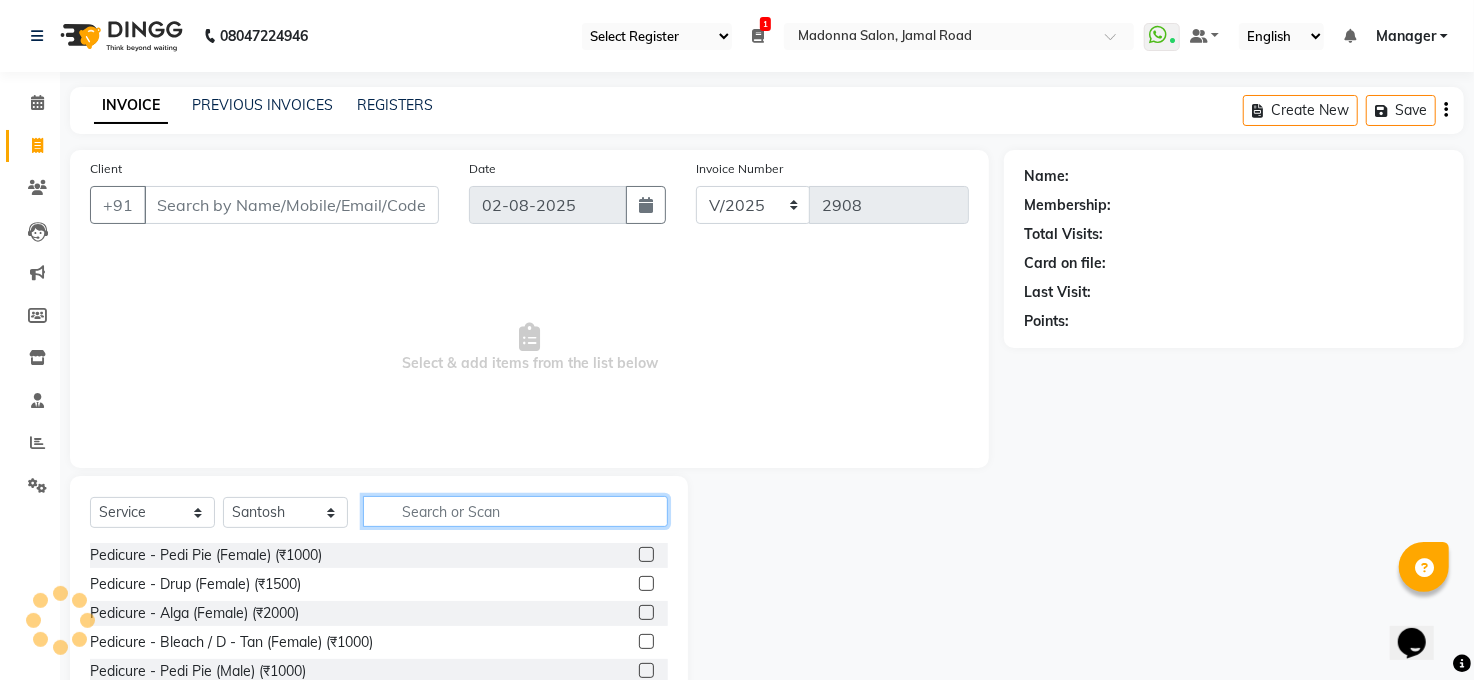 drag, startPoint x: 427, startPoint y: 516, endPoint x: 456, endPoint y: 521, distance: 29.427877 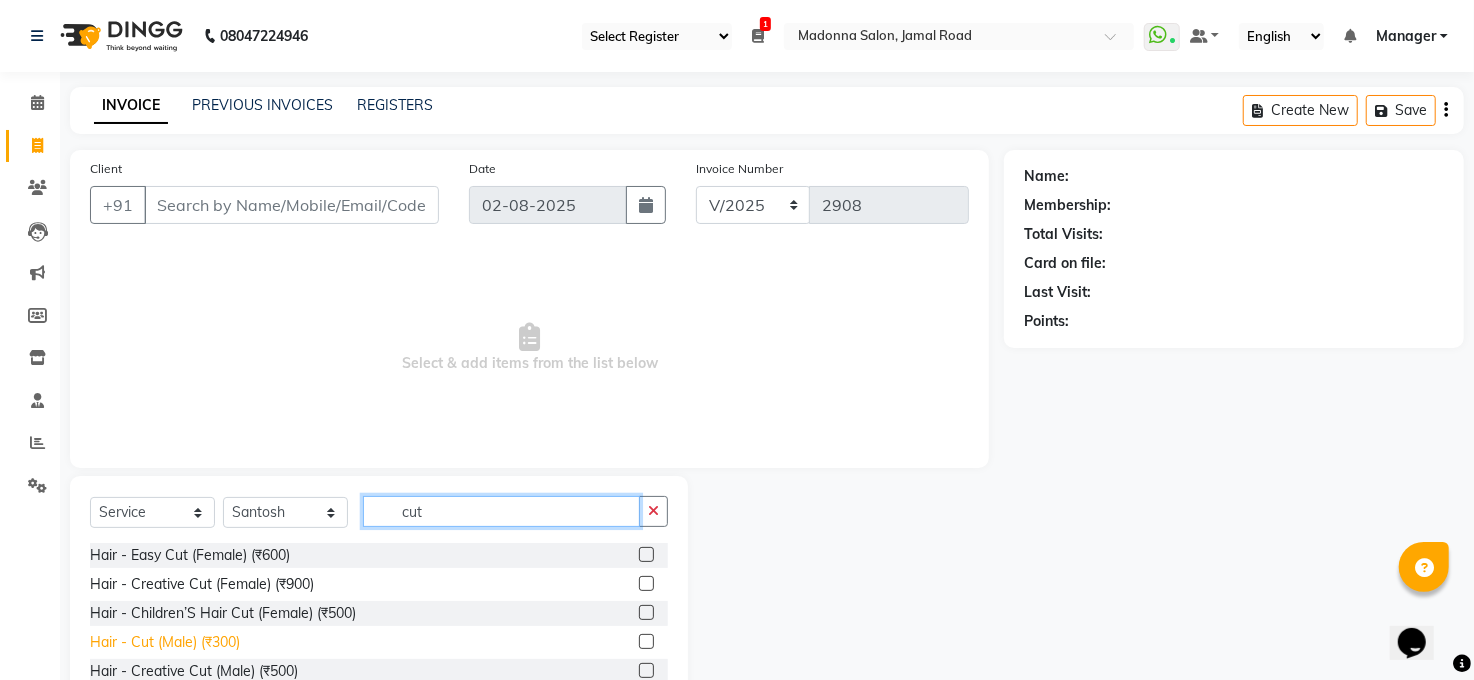 type on "cut" 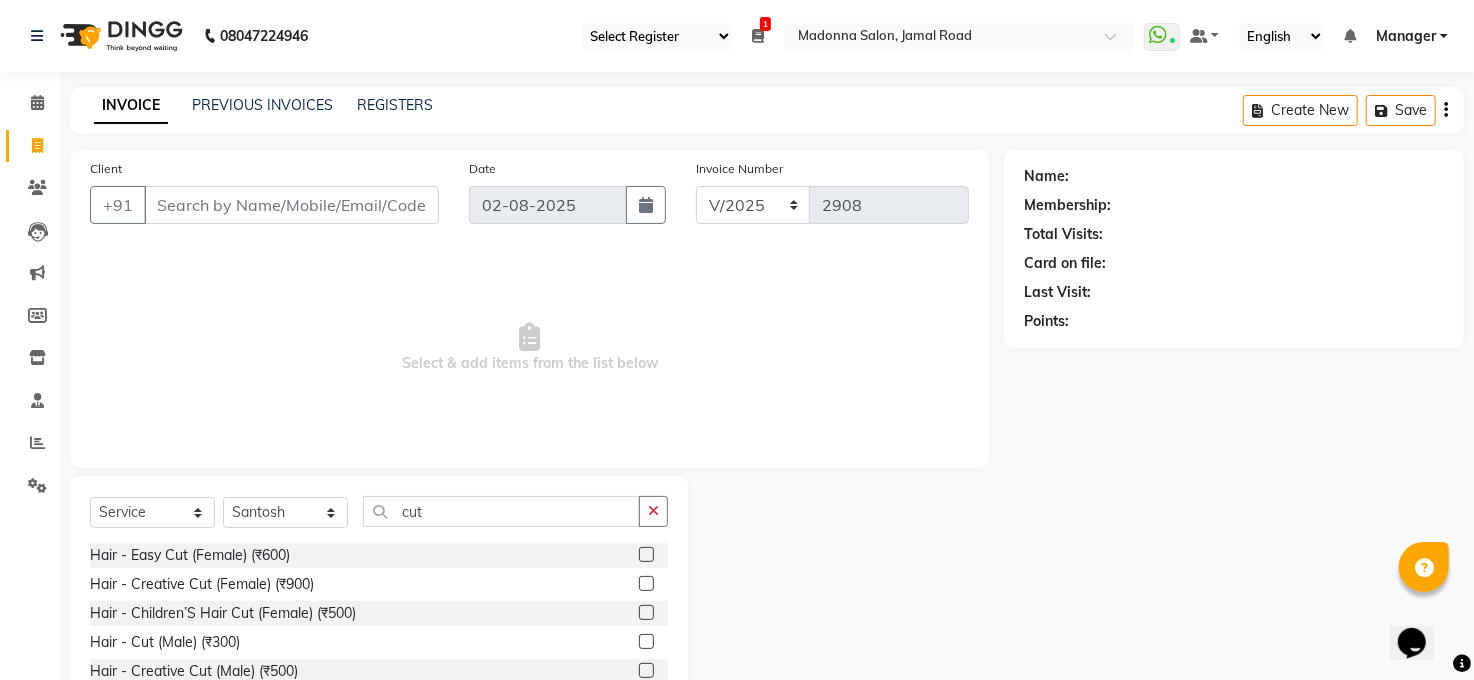 drag, startPoint x: 225, startPoint y: 639, endPoint x: 380, endPoint y: 623, distance: 155.82362 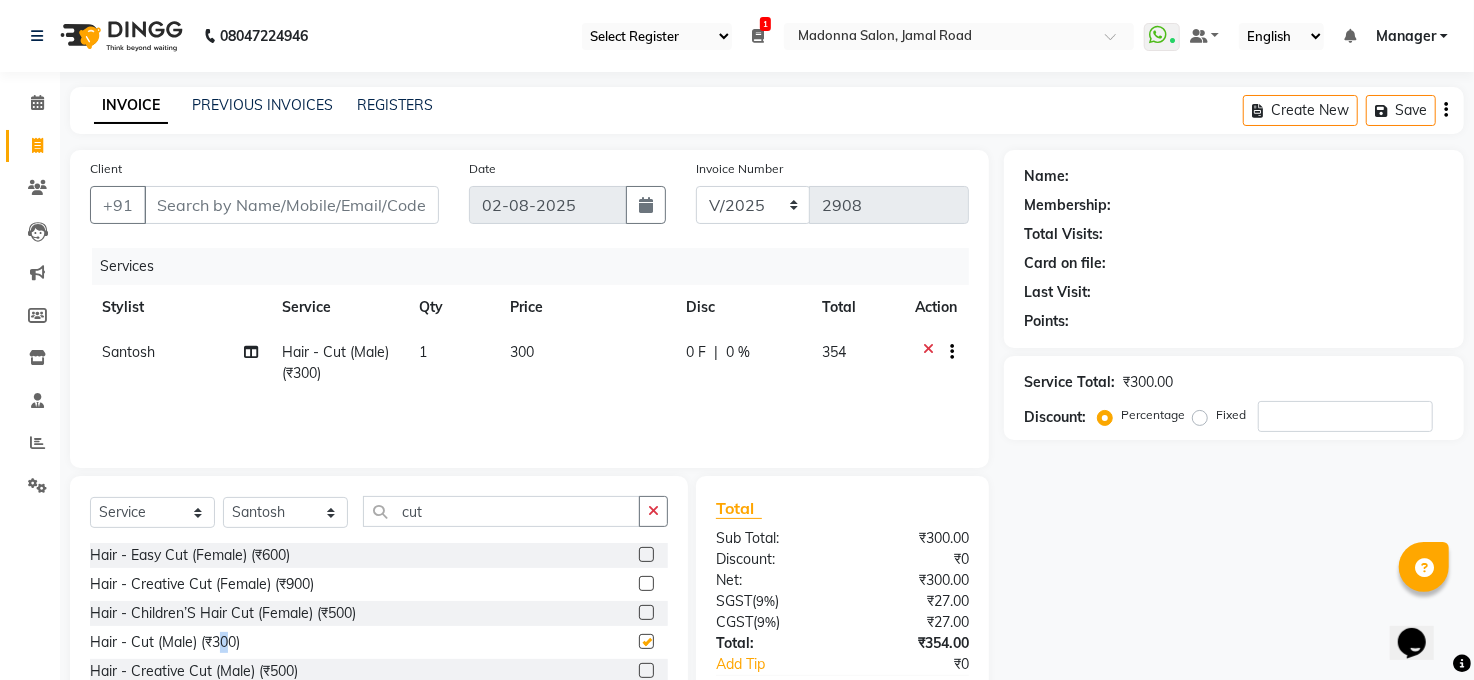 checkbox on "false" 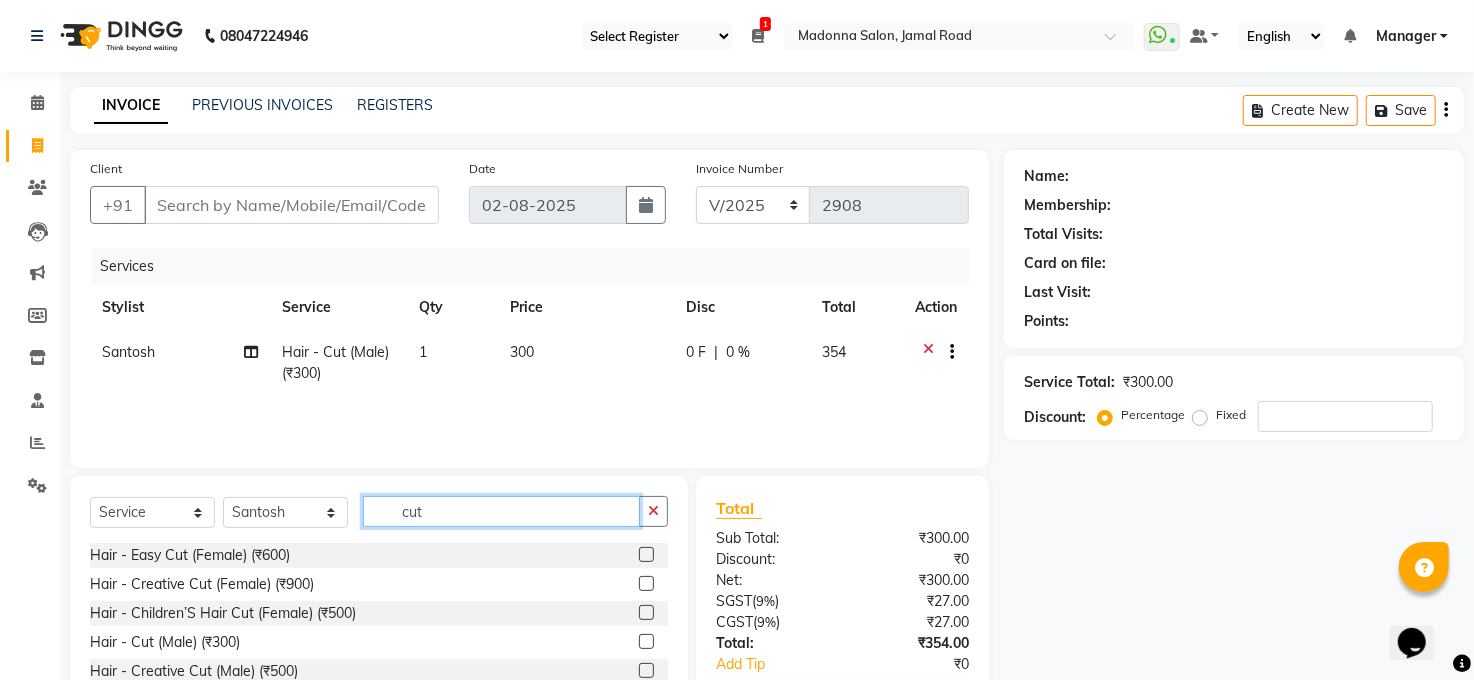 click on "cut" 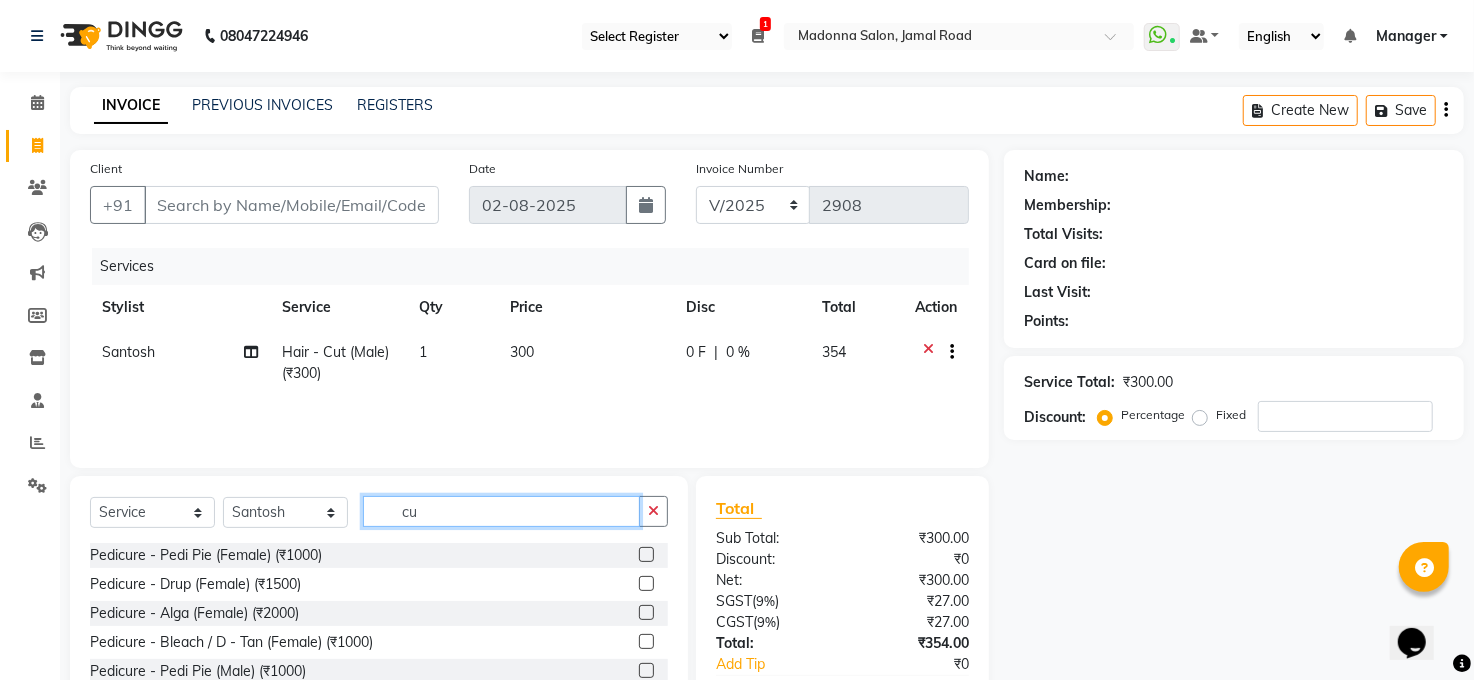 type on "c" 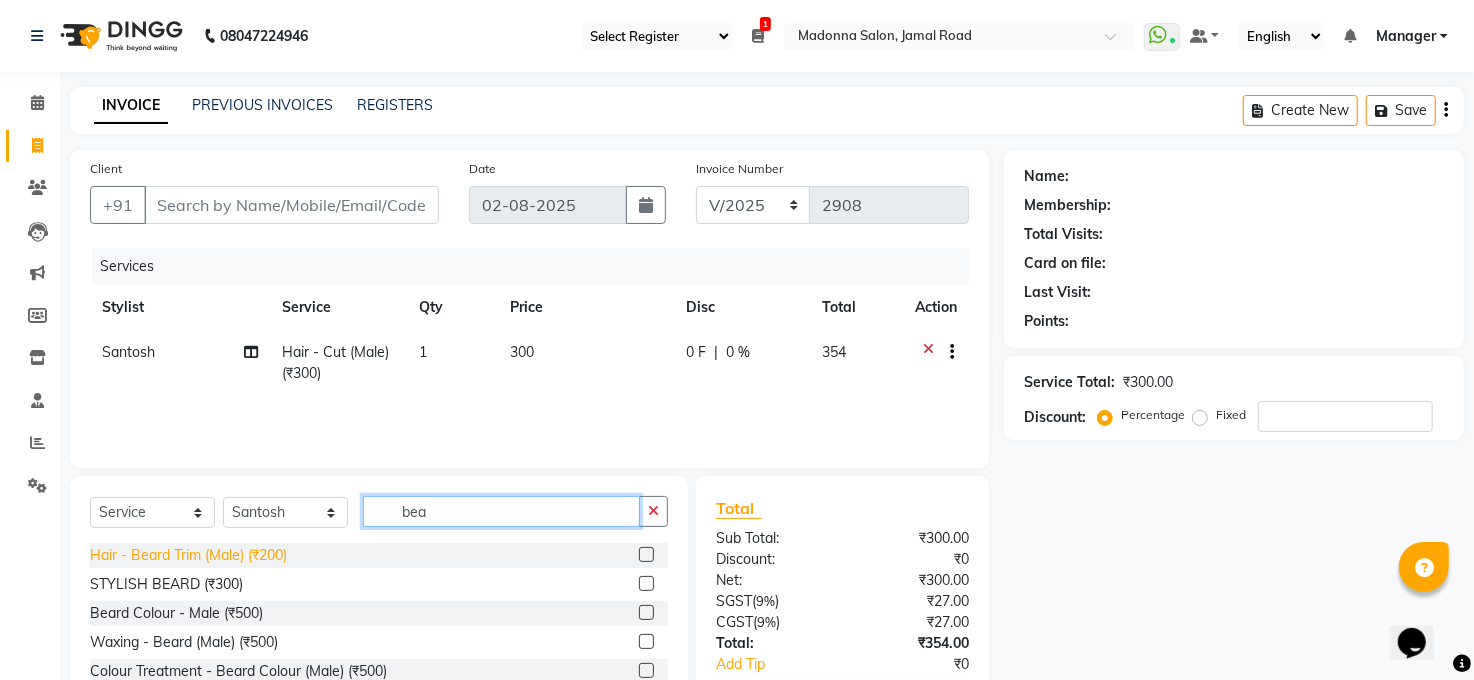 type on "bea" 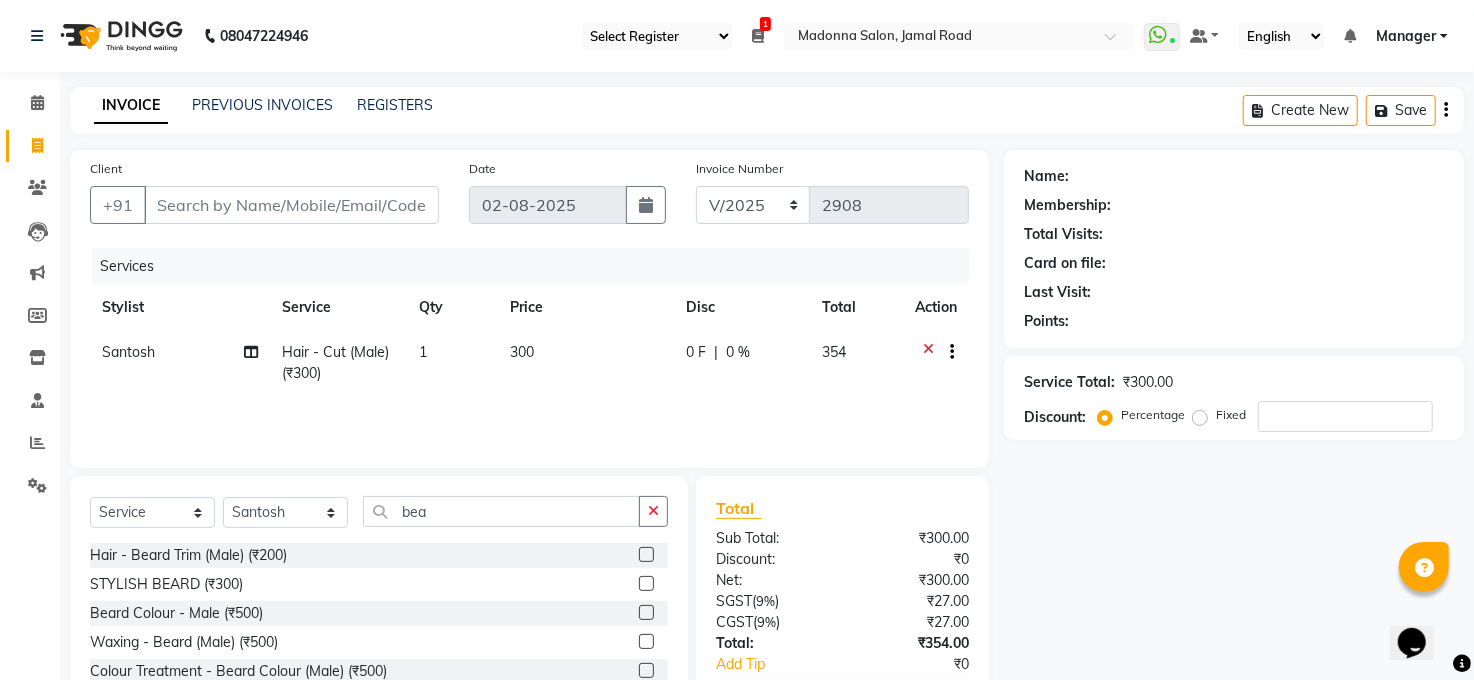 click on "Hair - Beard Trim (Male) (₹200)" 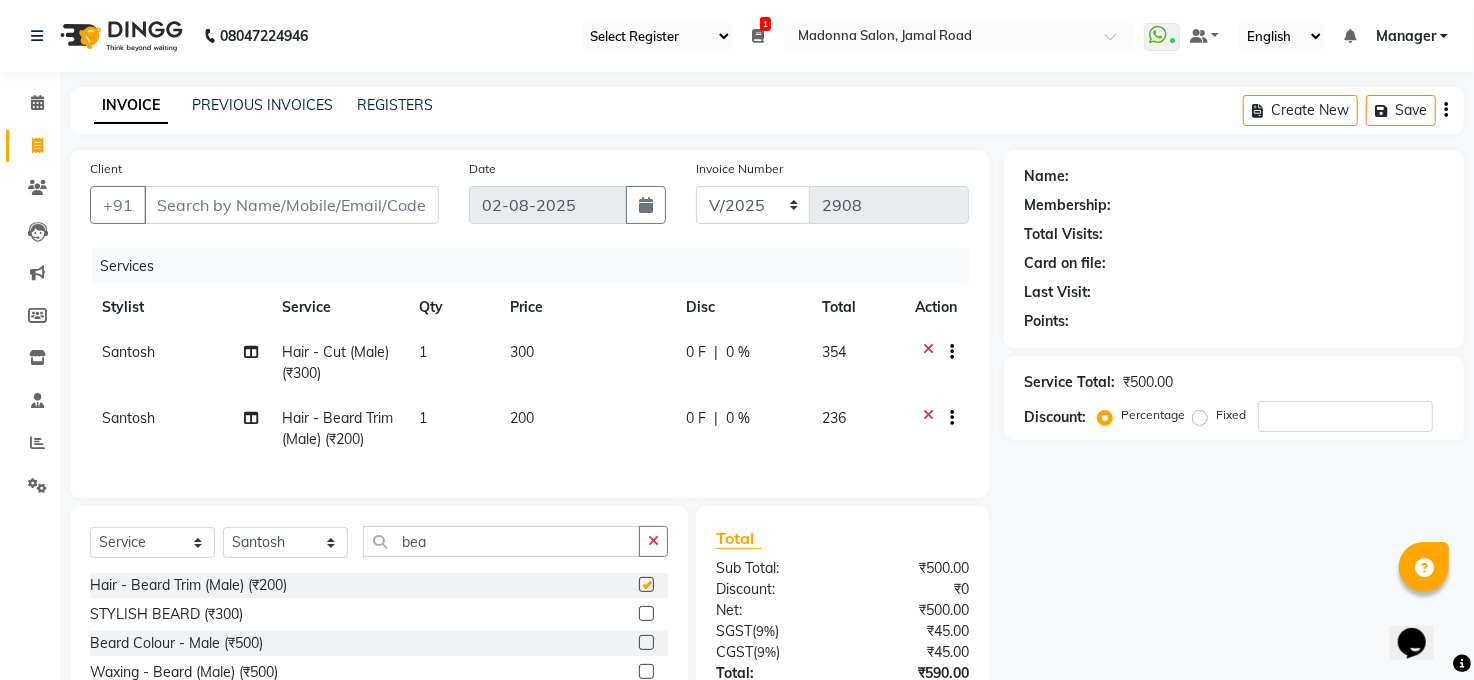 checkbox on "false" 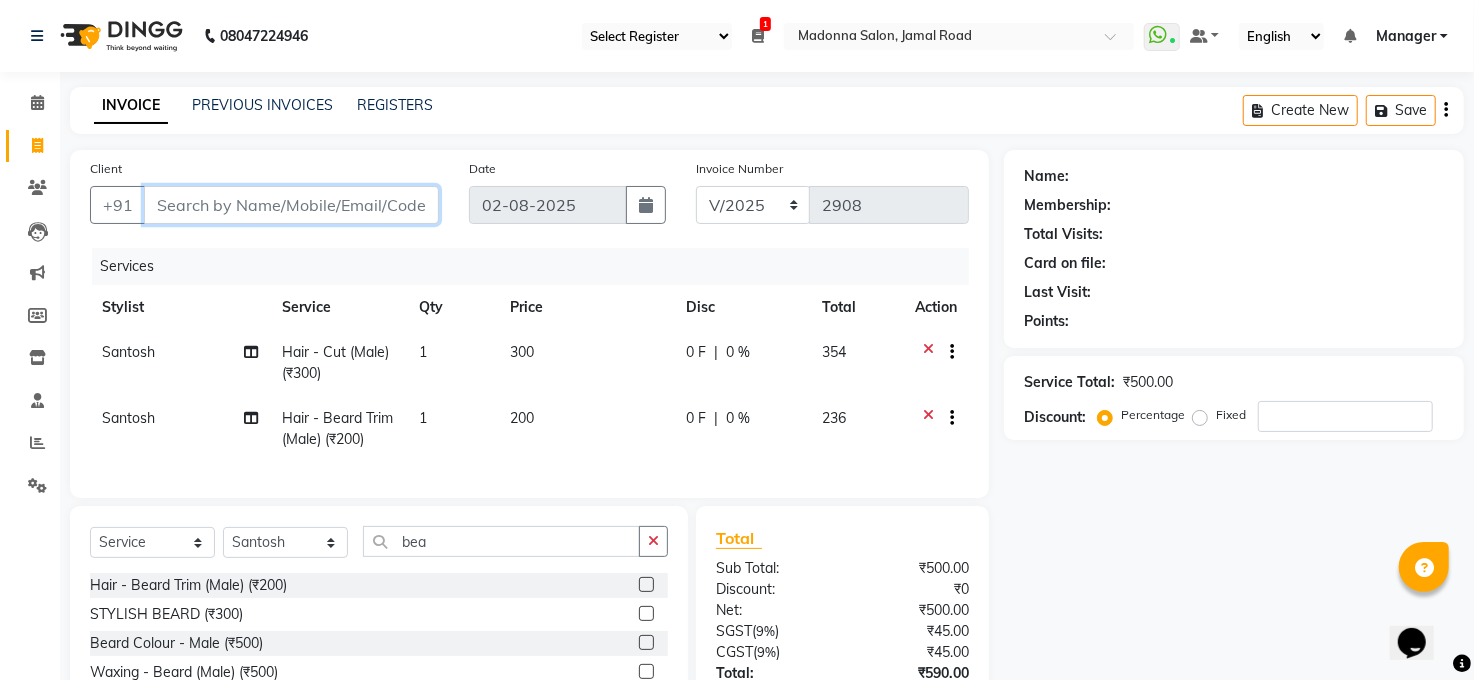 click on "Client" at bounding box center (291, 205) 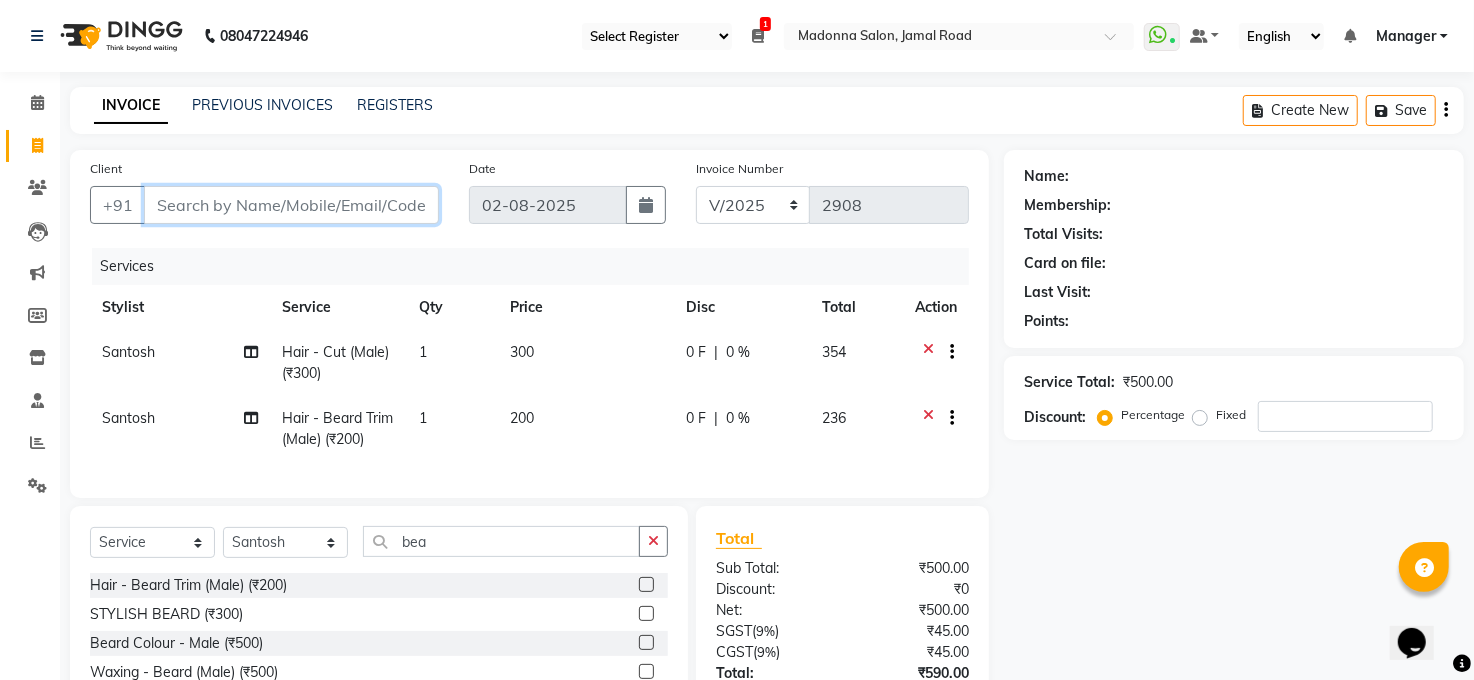 type on "9" 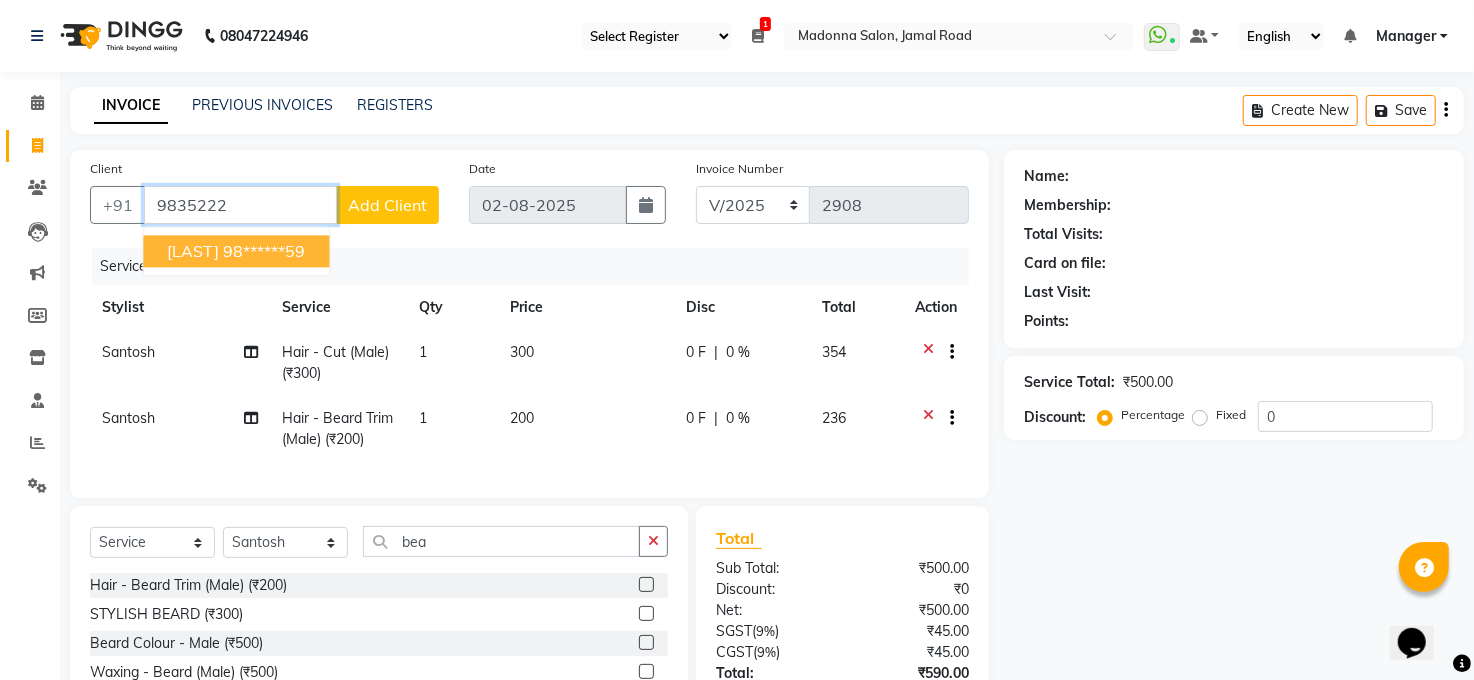 click on "98******59" at bounding box center (264, 251) 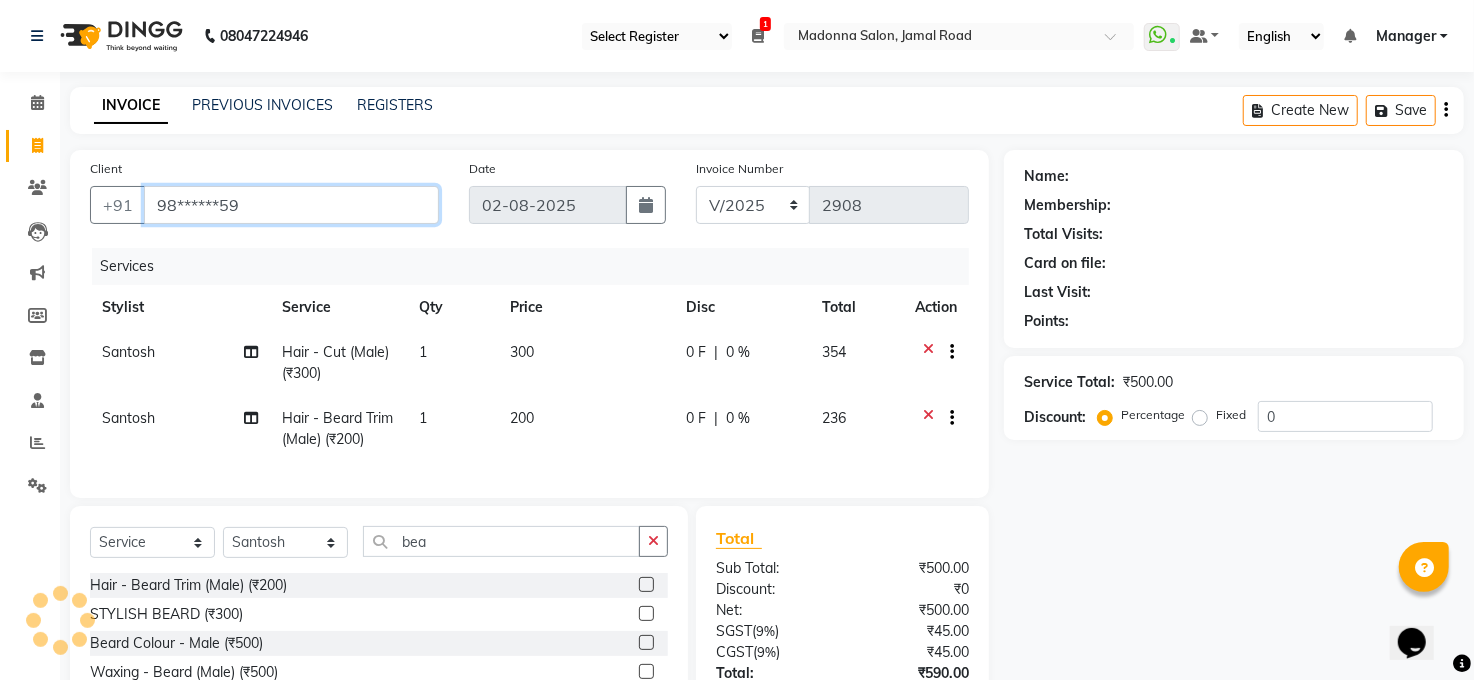 type on "98******59" 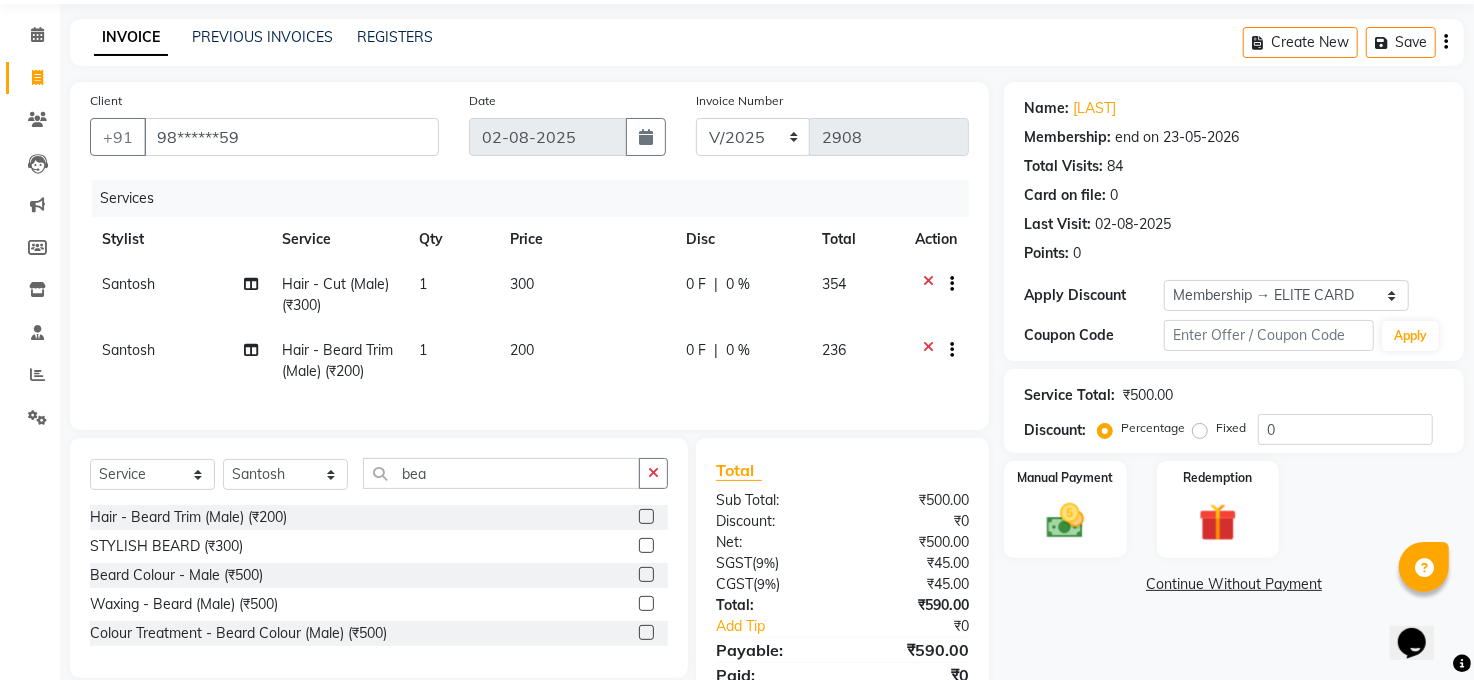 scroll, scrollTop: 169, scrollLeft: 0, axis: vertical 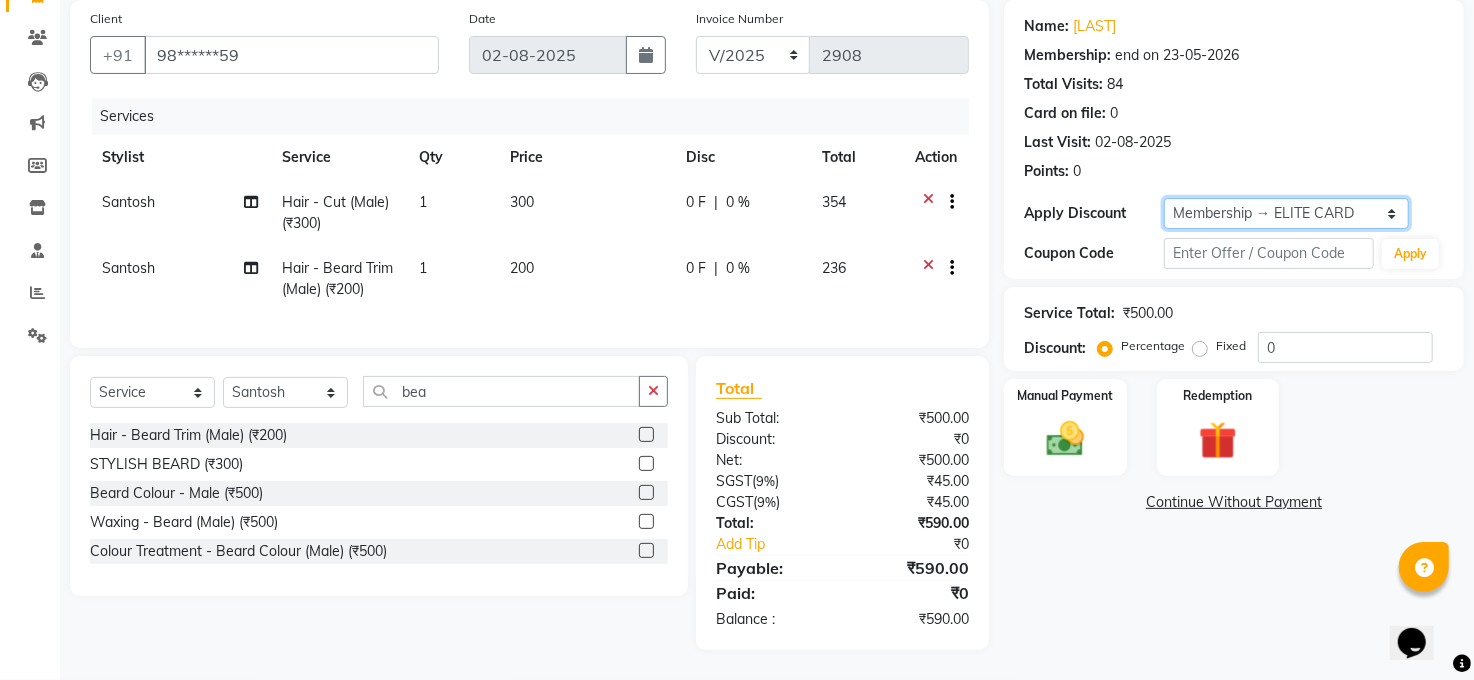 click on "Select Membership → ELITE CARD" 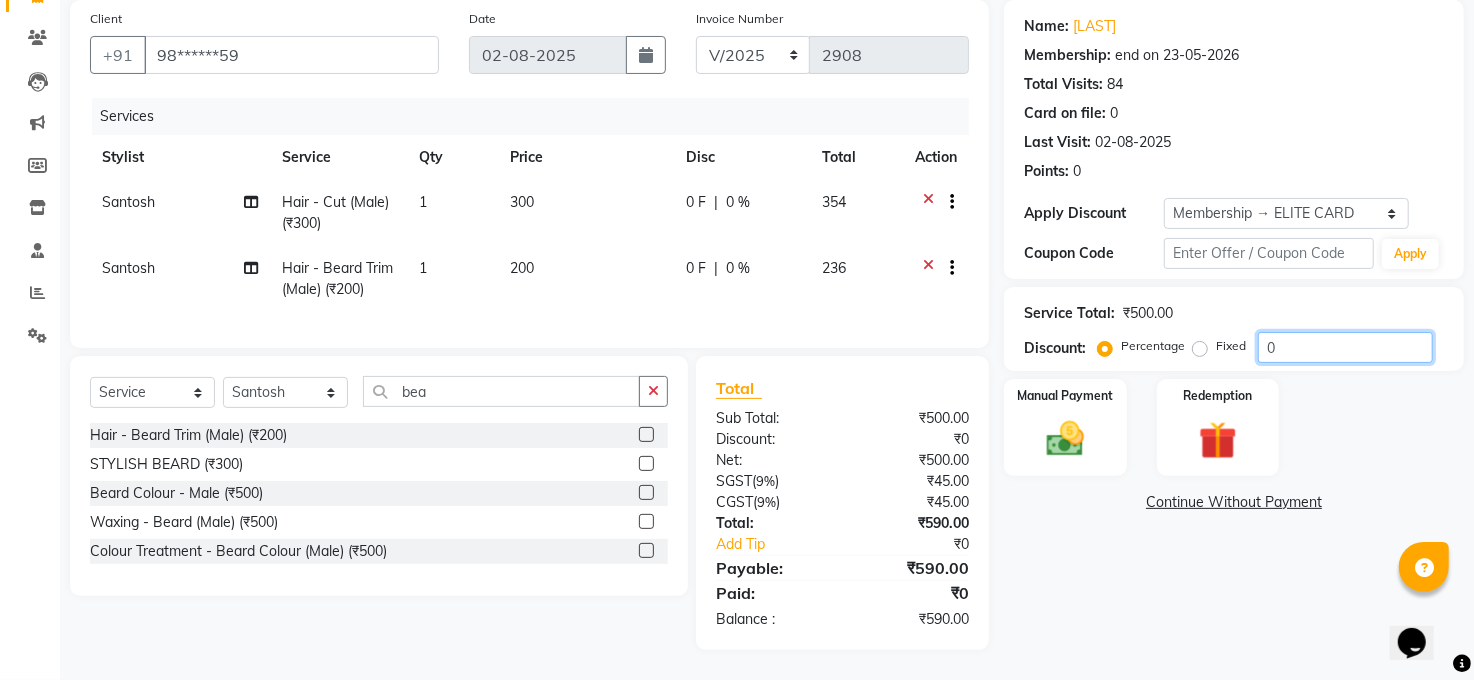 click on "0" 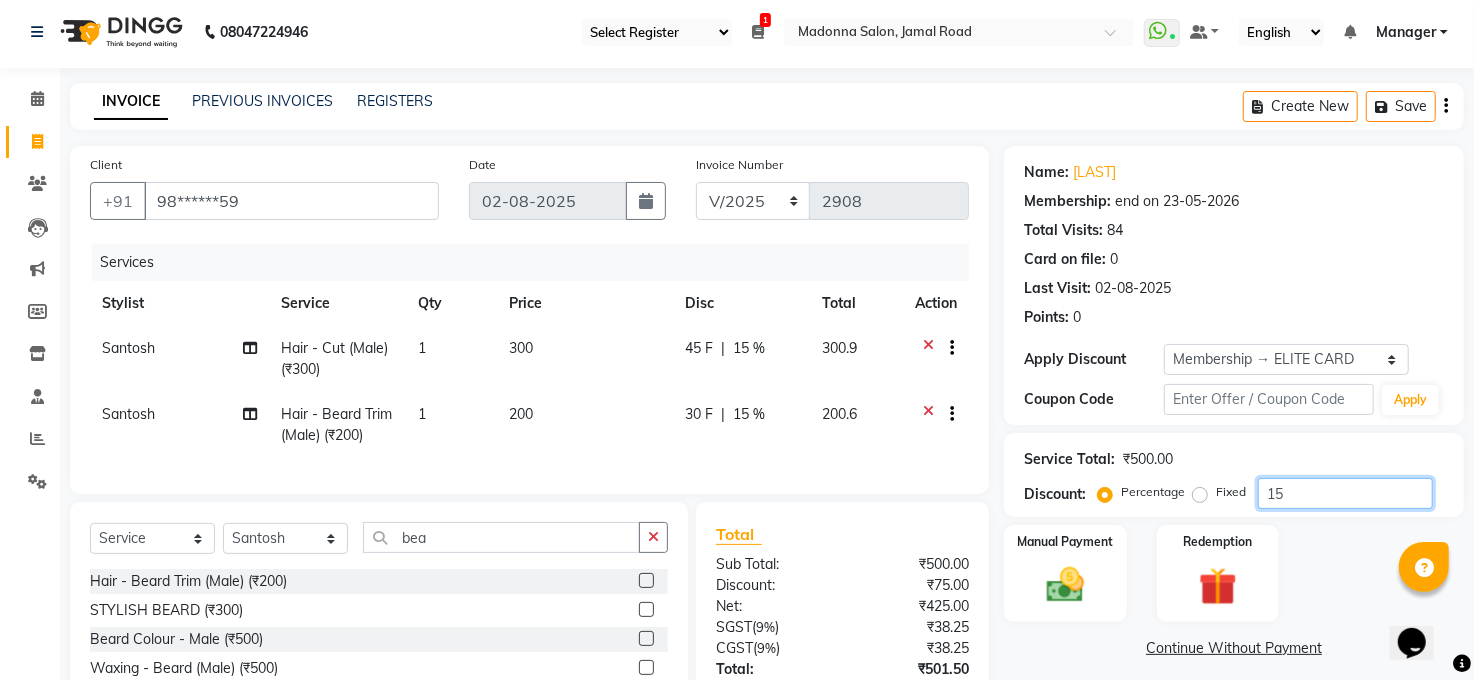 scroll, scrollTop: 0, scrollLeft: 0, axis: both 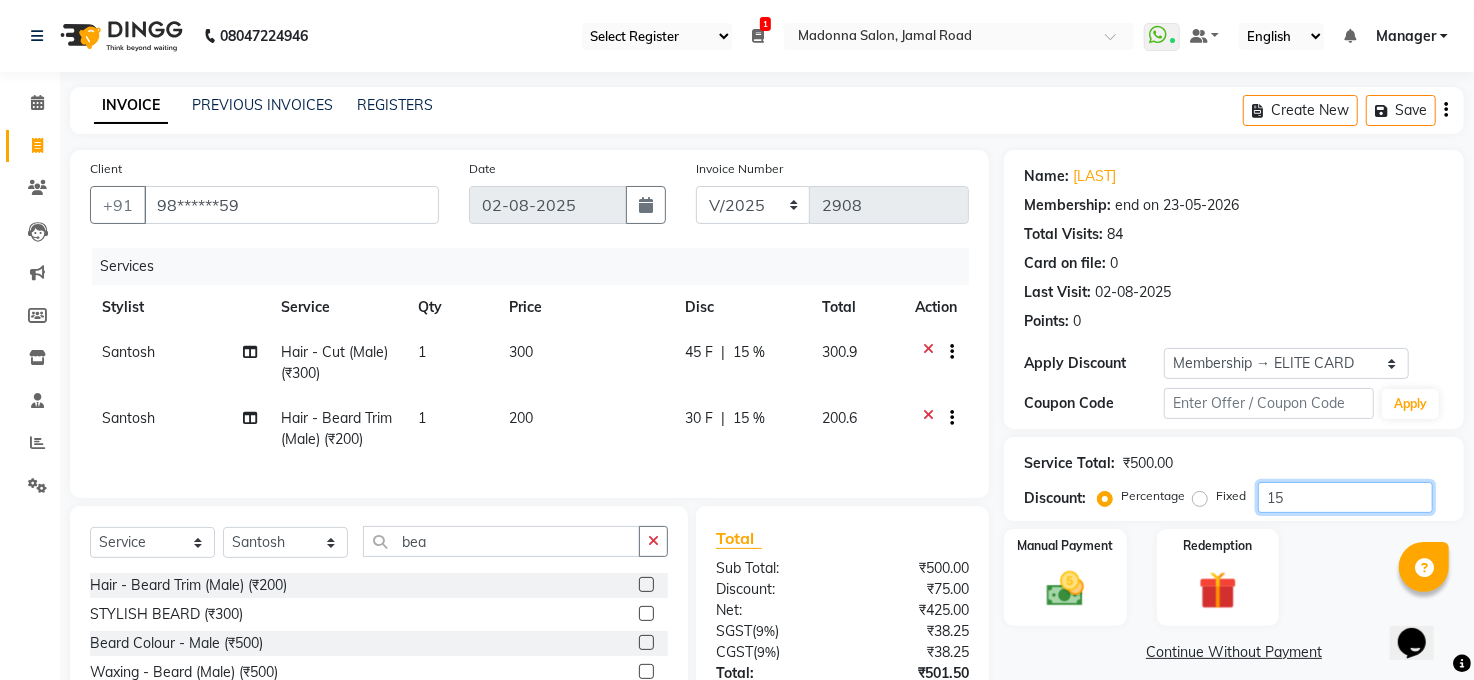 type on "15" 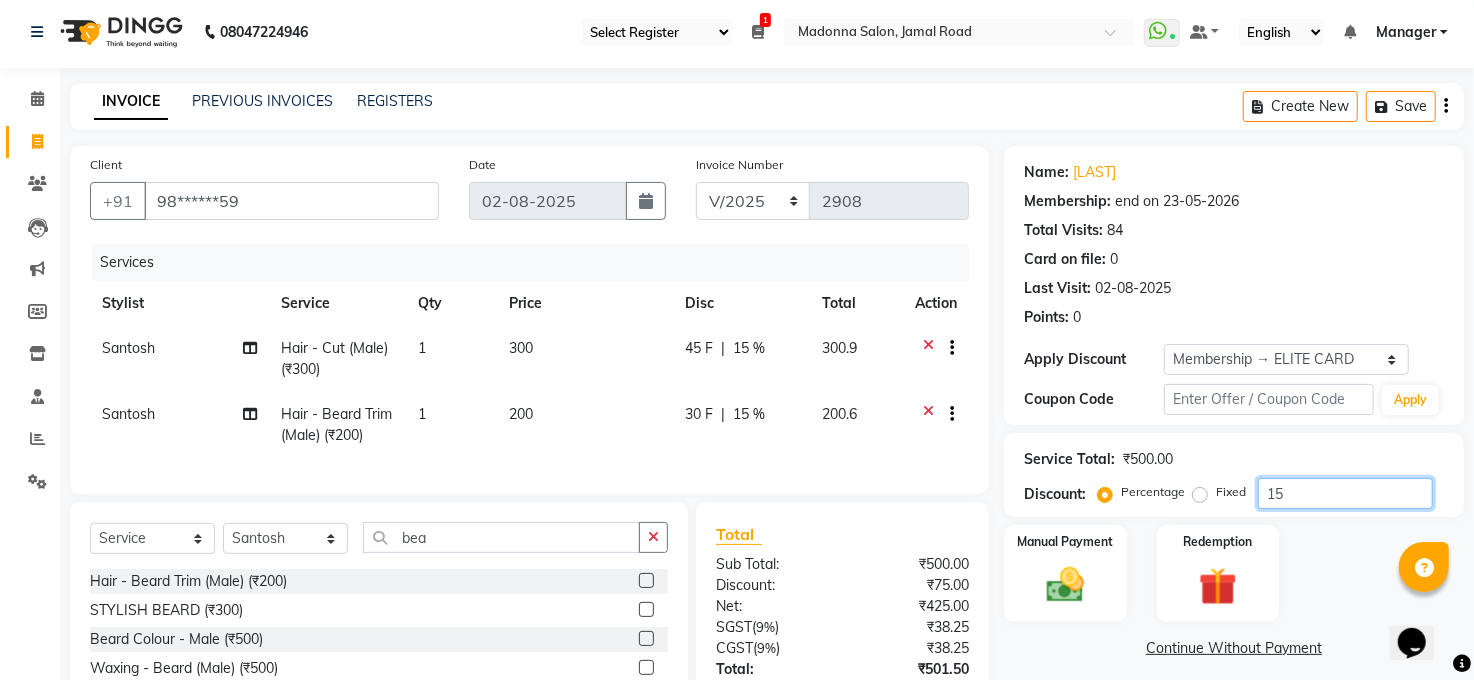 scroll, scrollTop: 0, scrollLeft: 0, axis: both 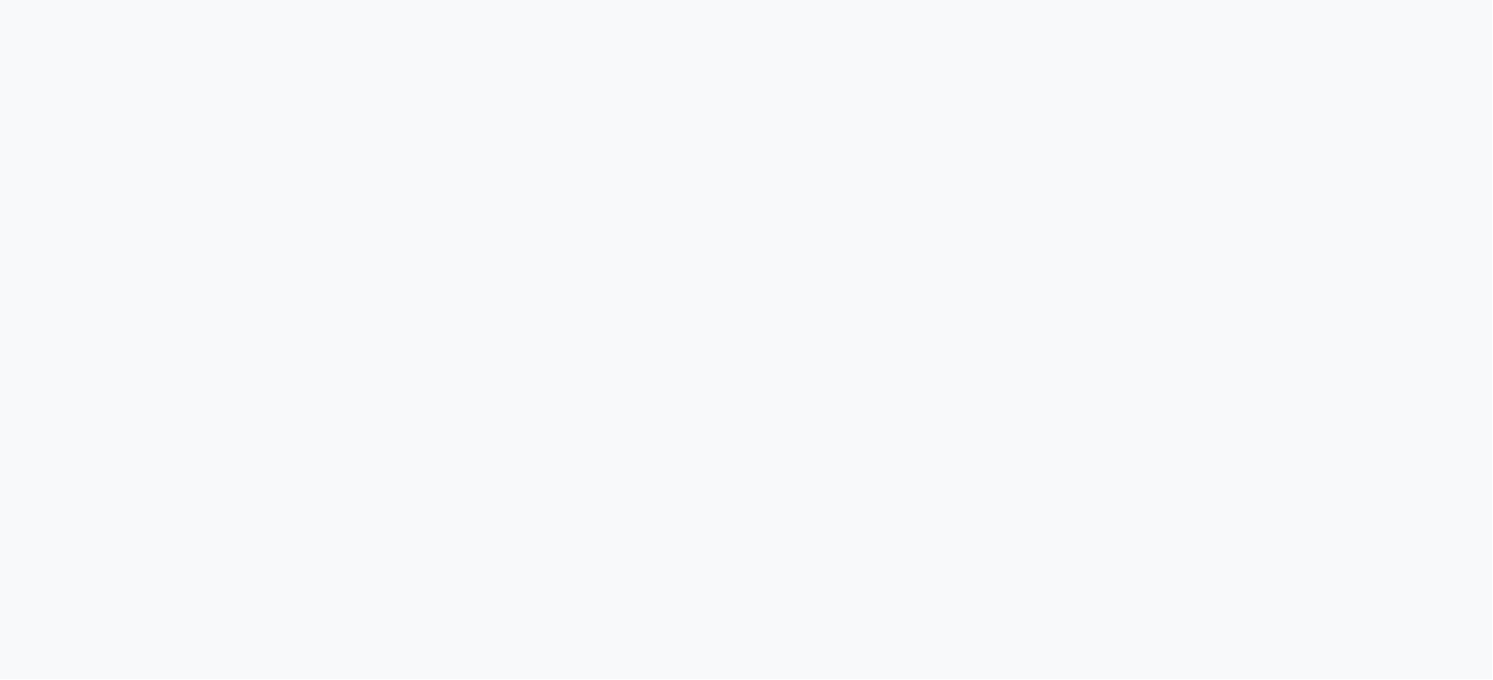 select on "35" 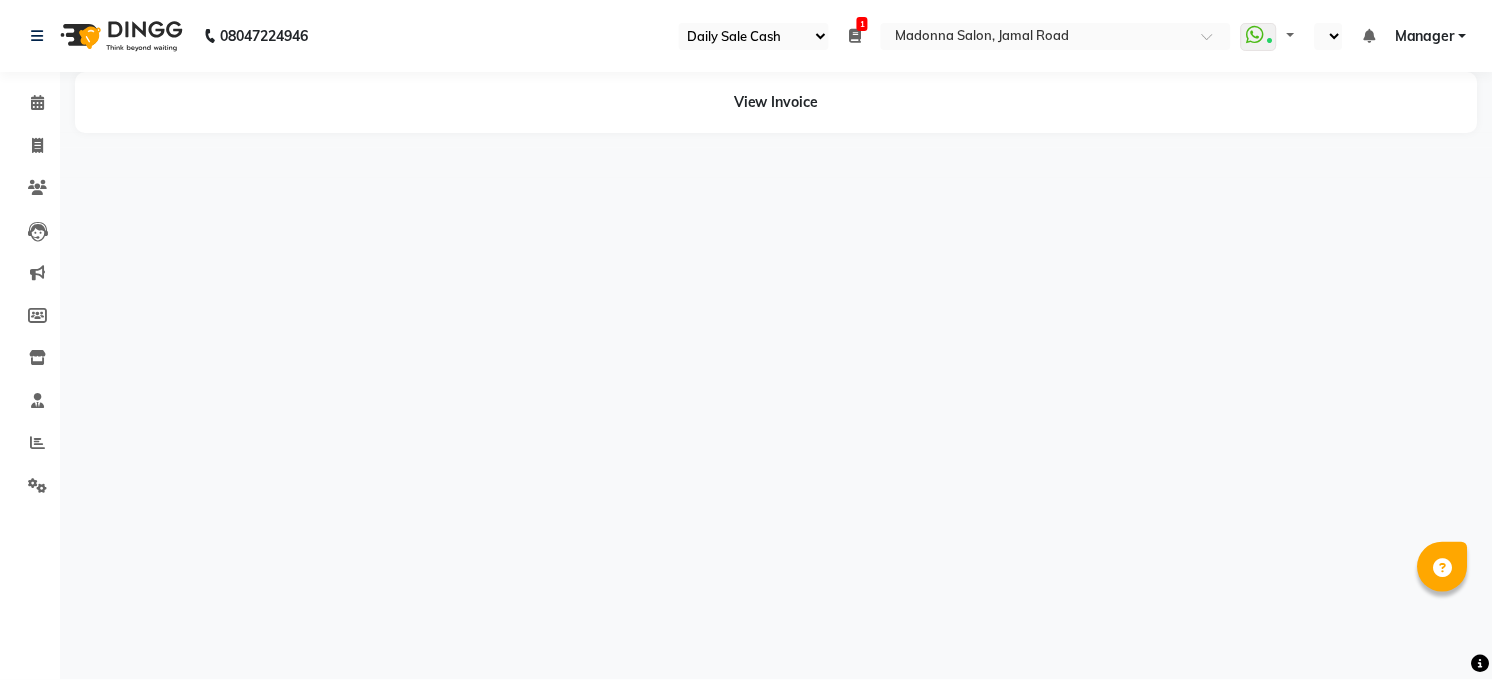 select on "en" 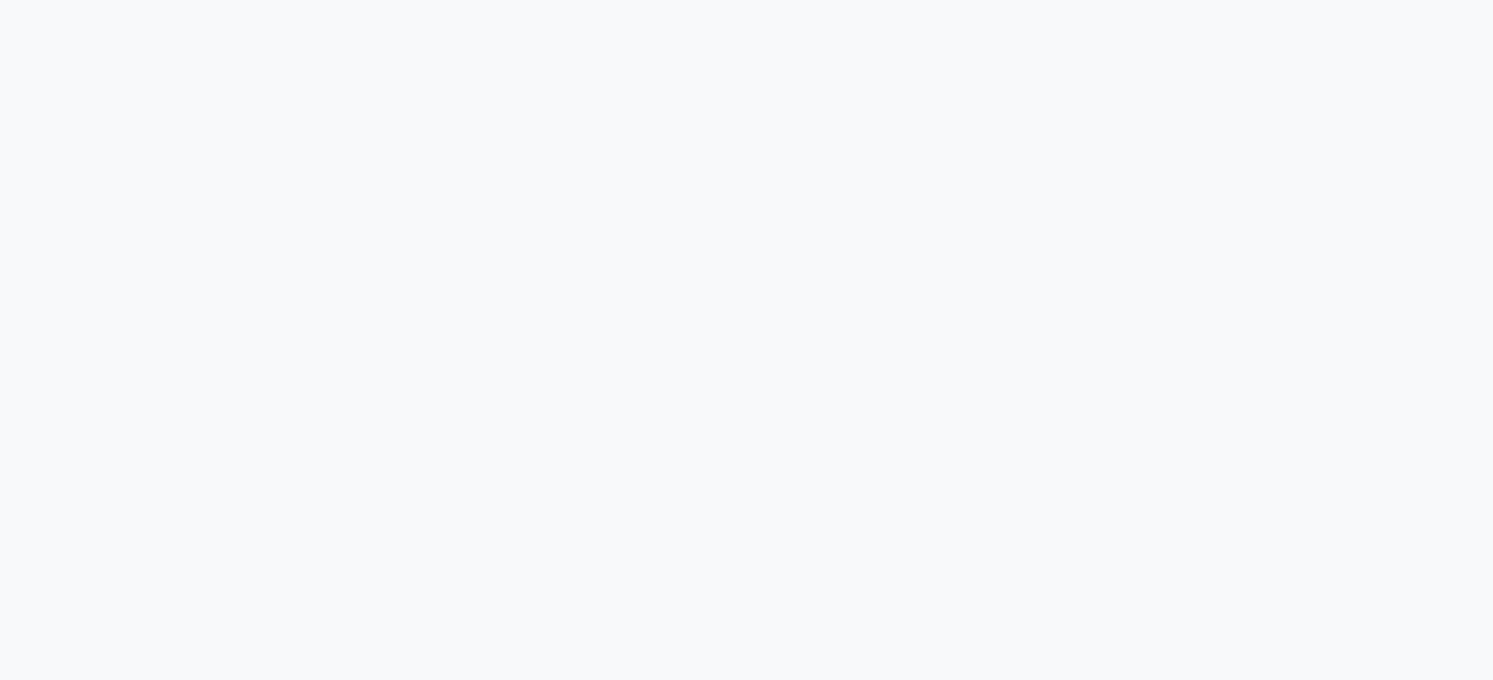 scroll, scrollTop: 0, scrollLeft: 0, axis: both 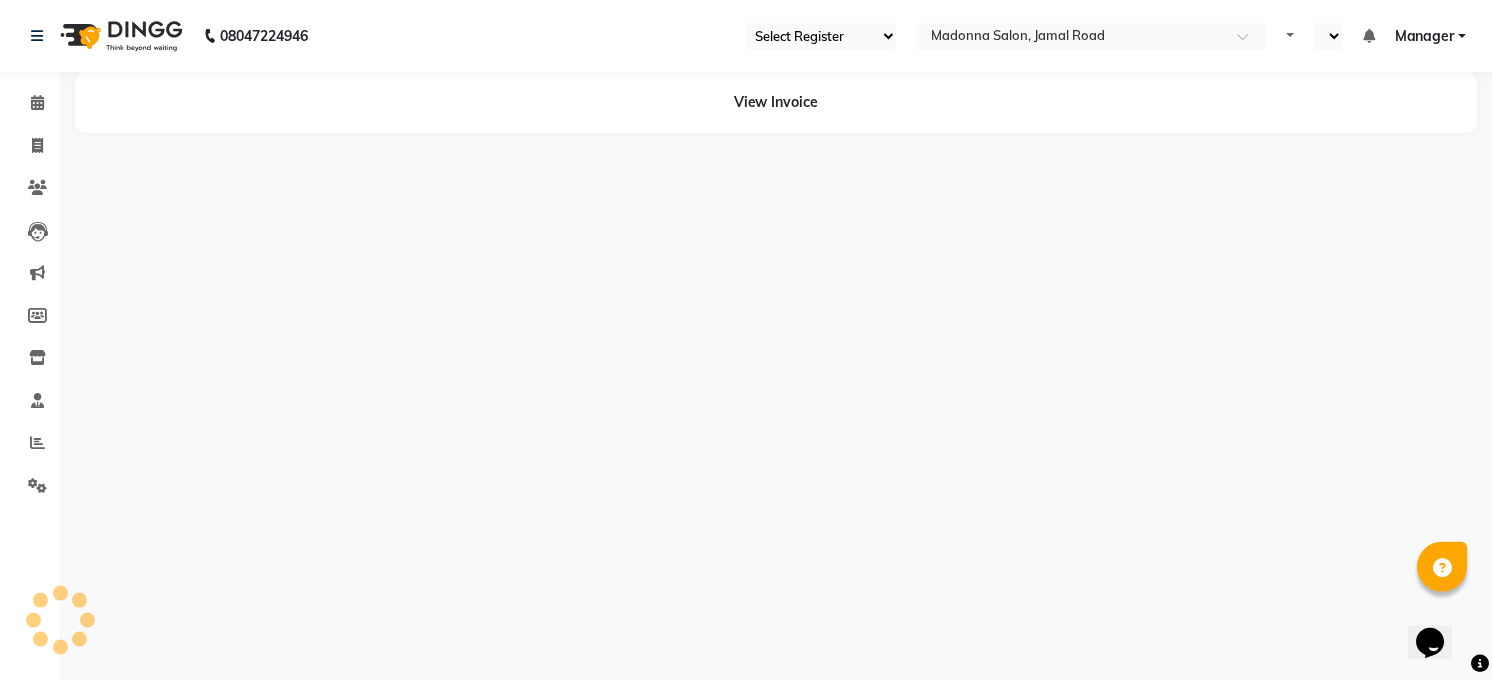 select on "35" 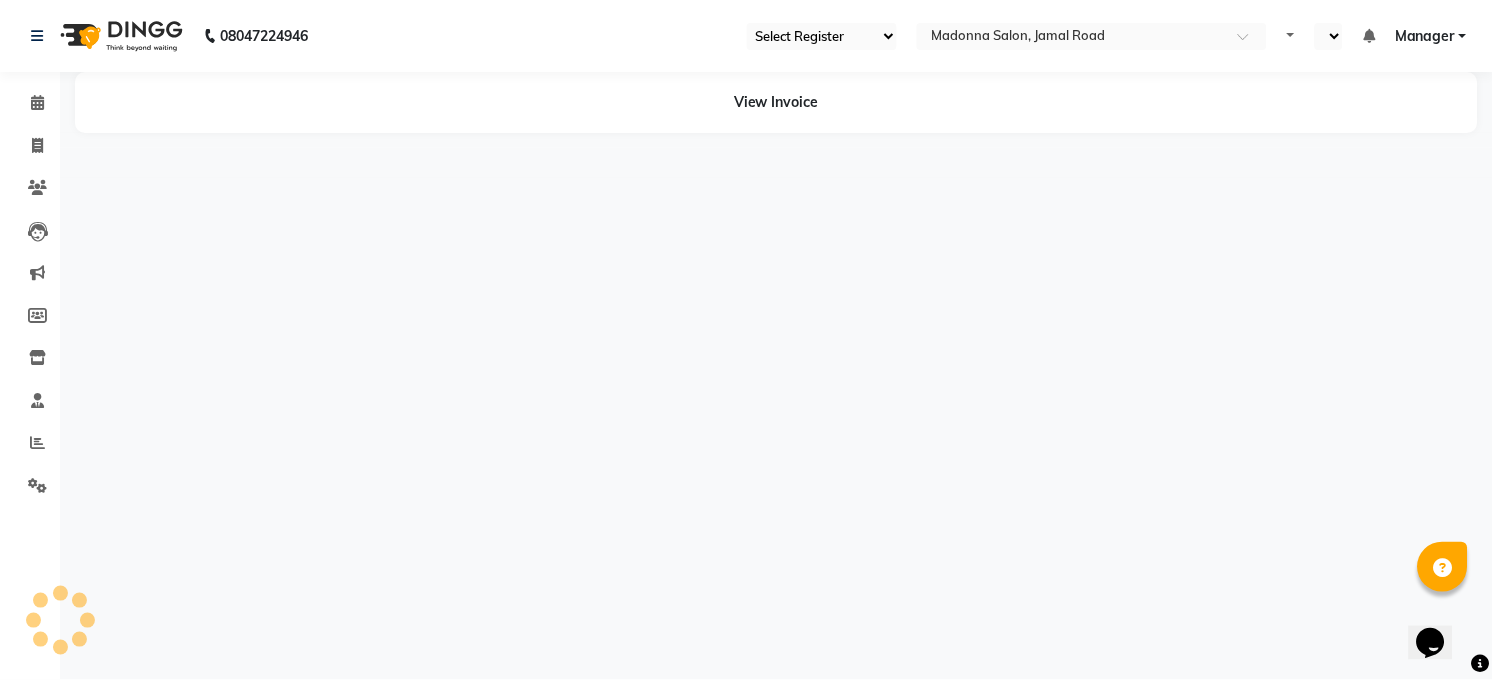 select on "en" 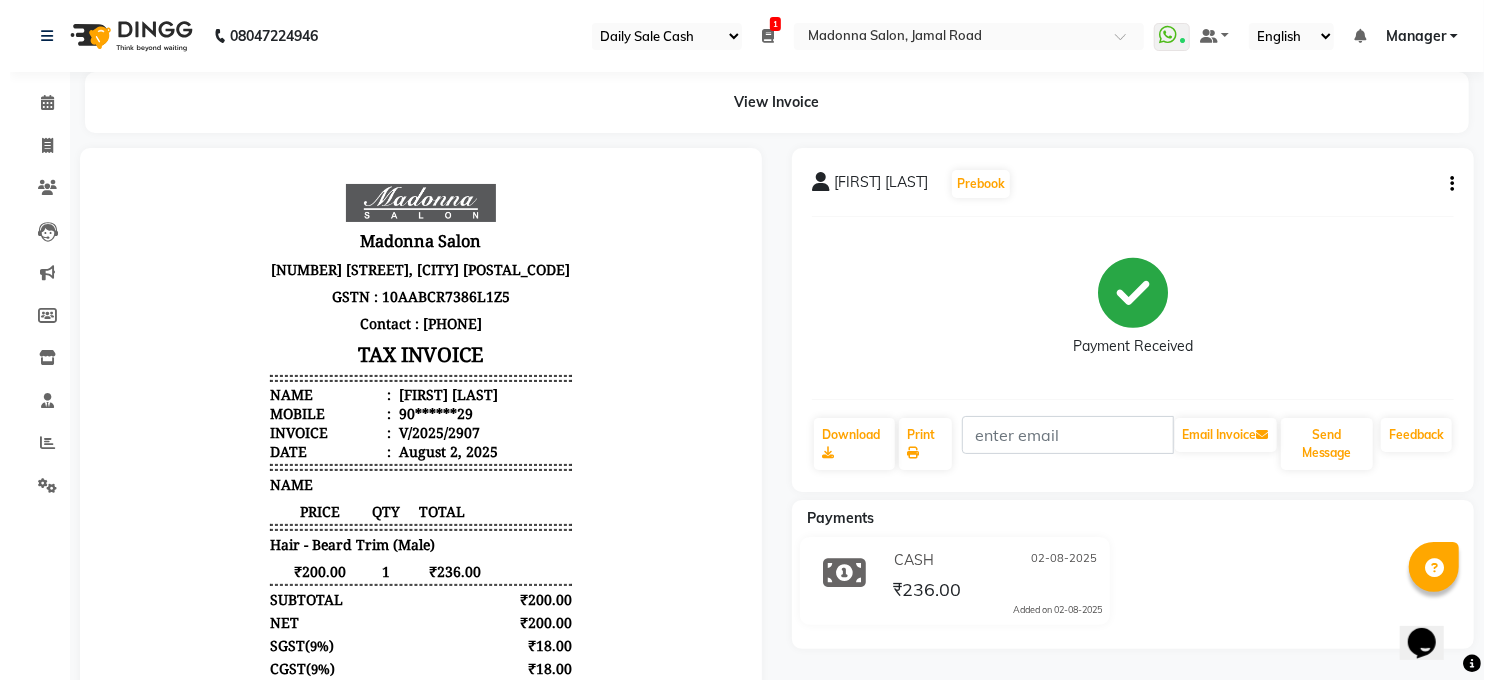 scroll, scrollTop: 0, scrollLeft: 0, axis: both 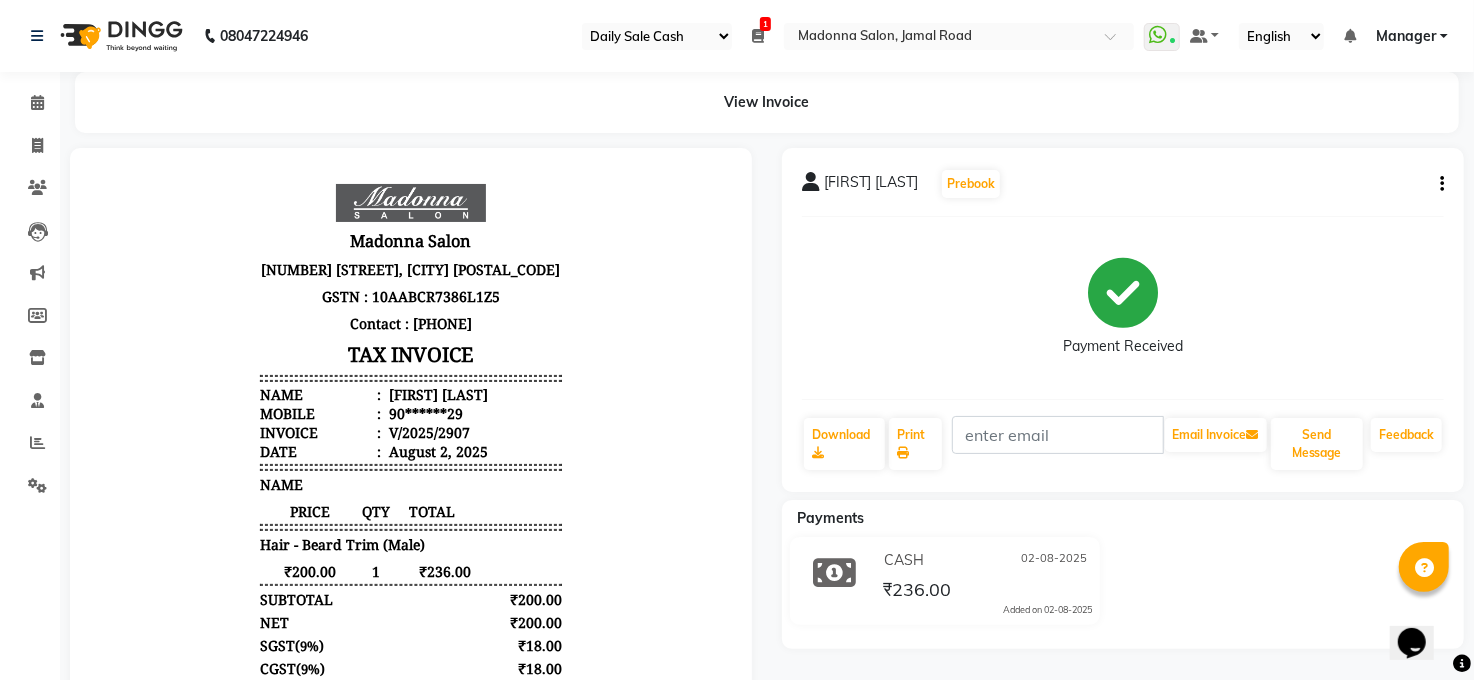 click 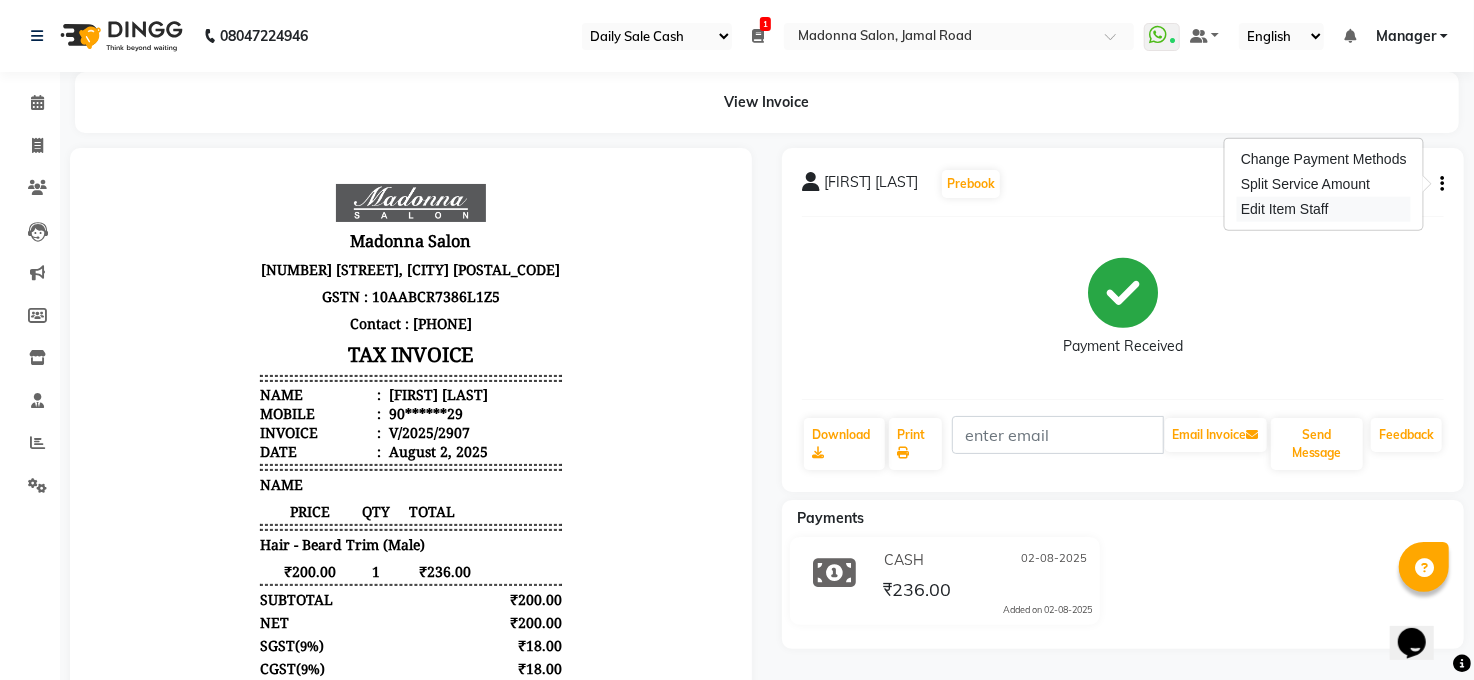 click on "Edit Item Staff" at bounding box center [1324, 209] 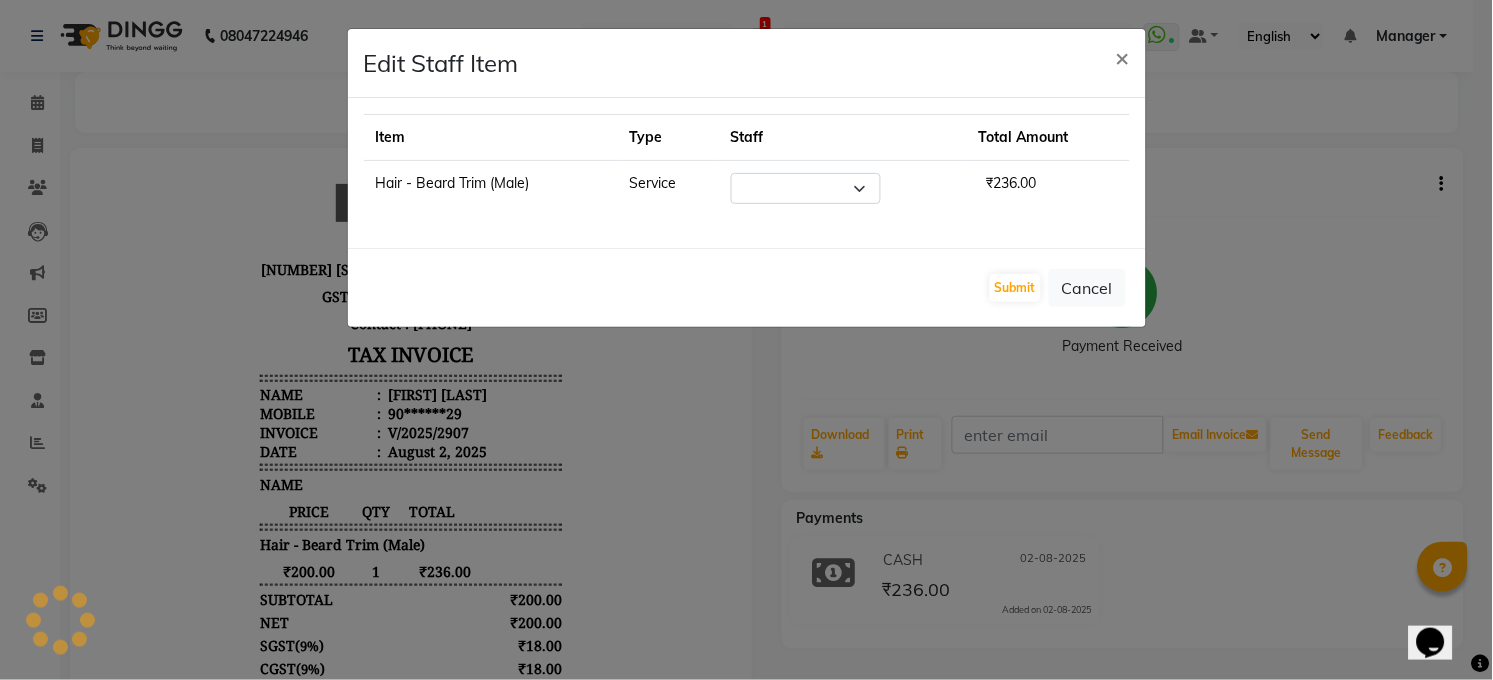 select on "40299" 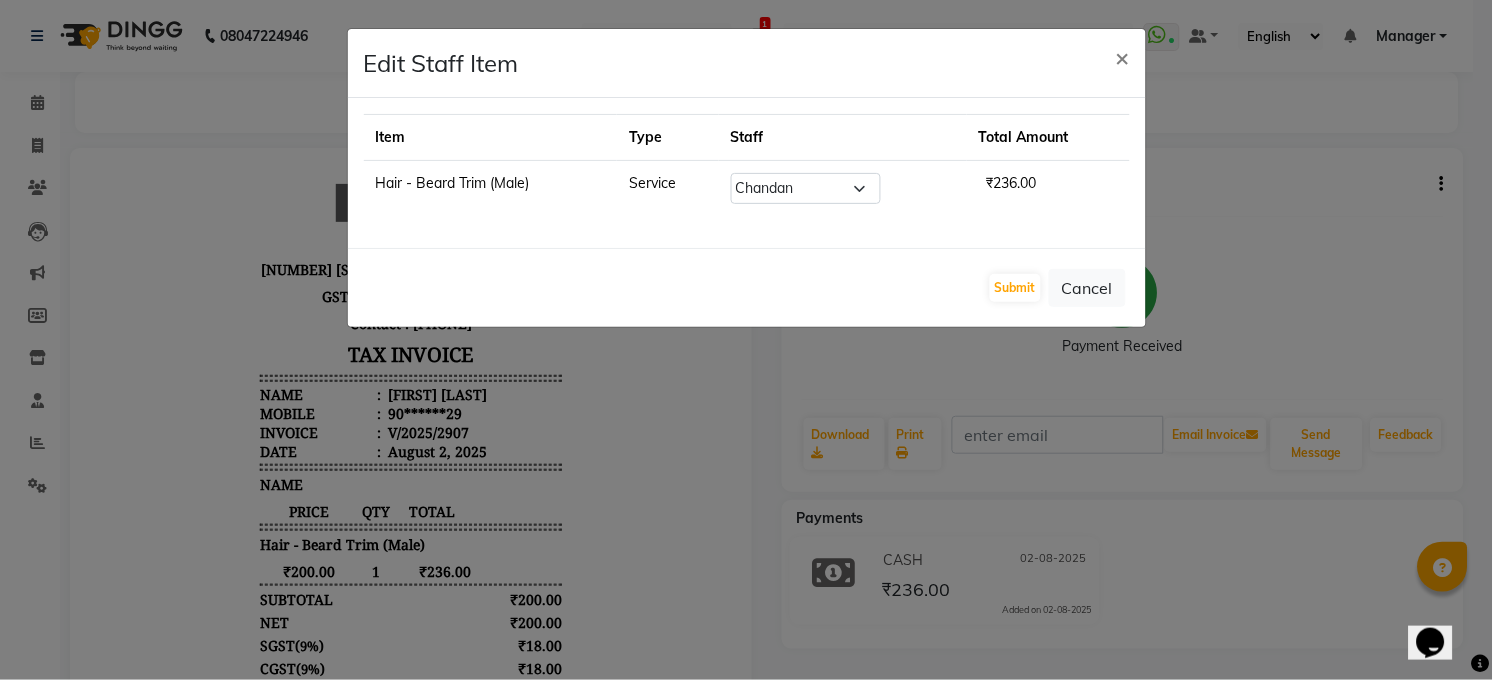 type 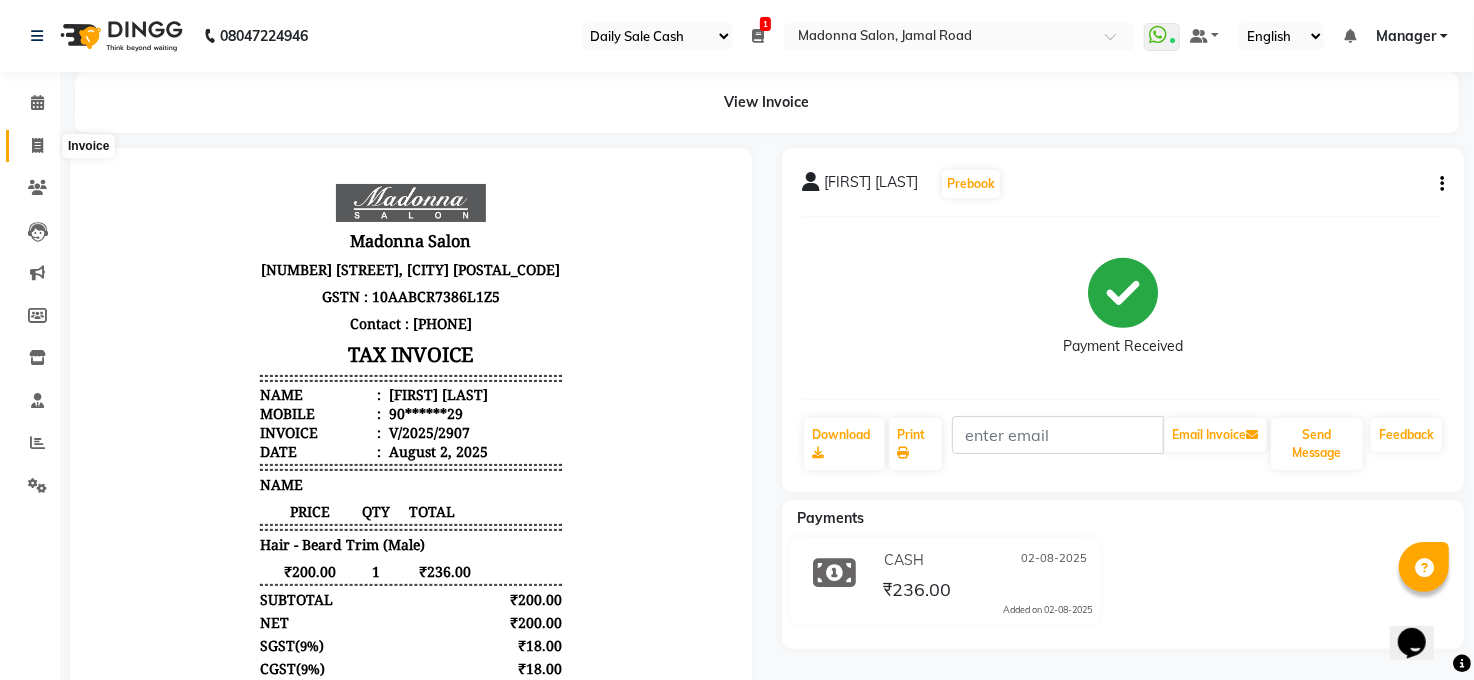 click 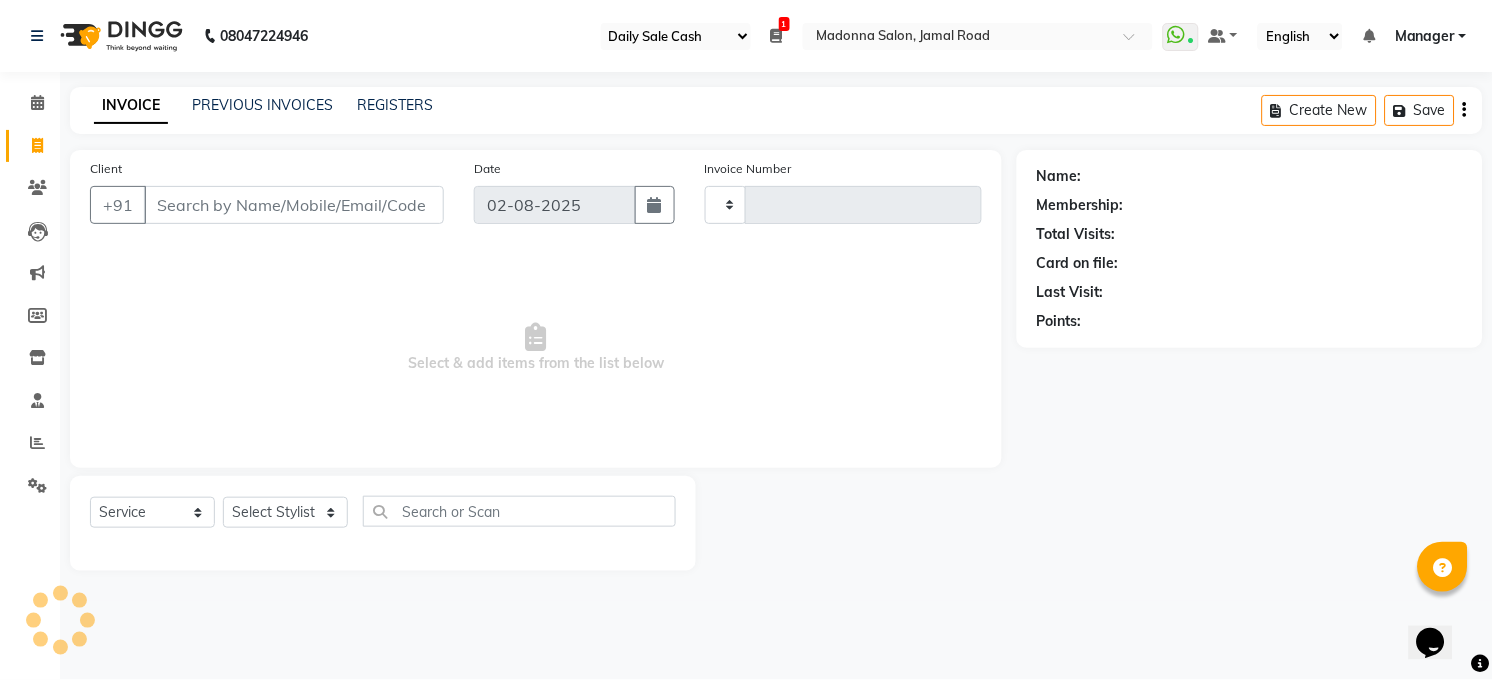 type on "2908" 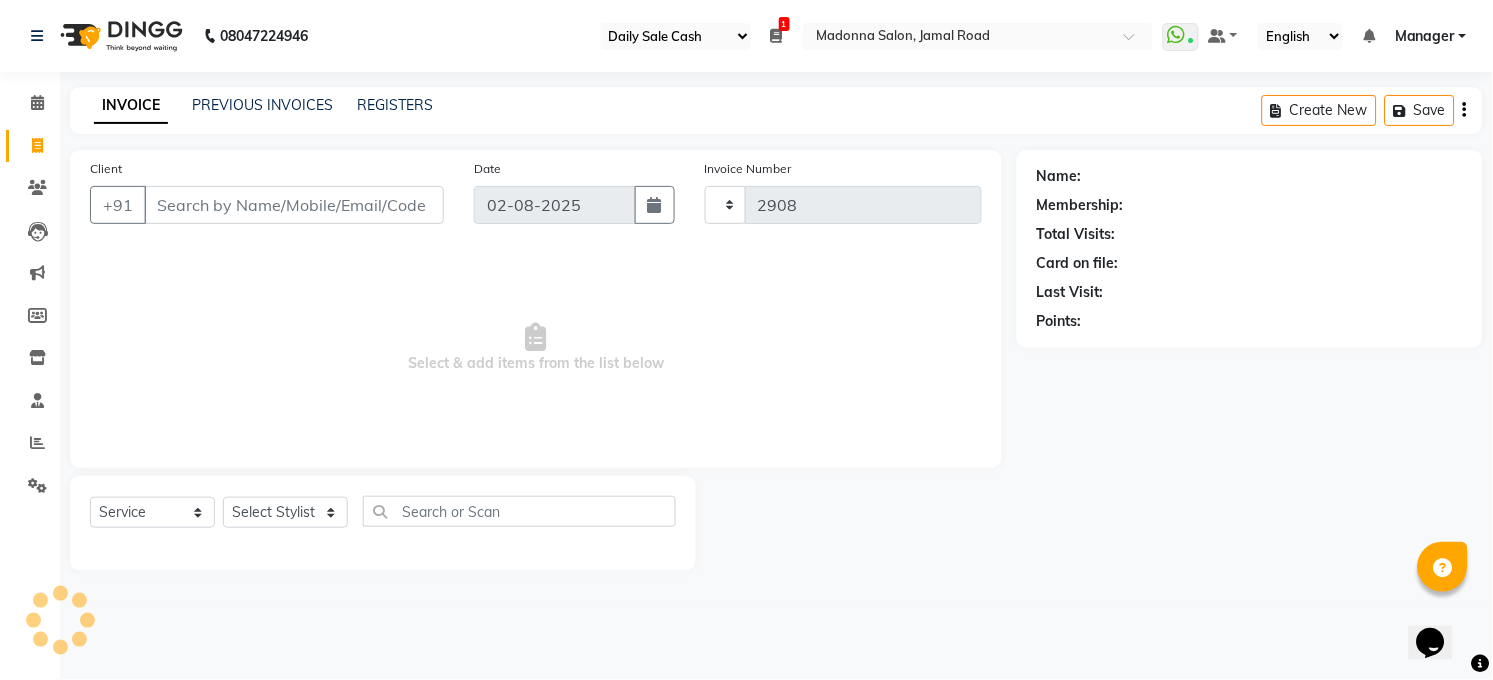 select on "5748" 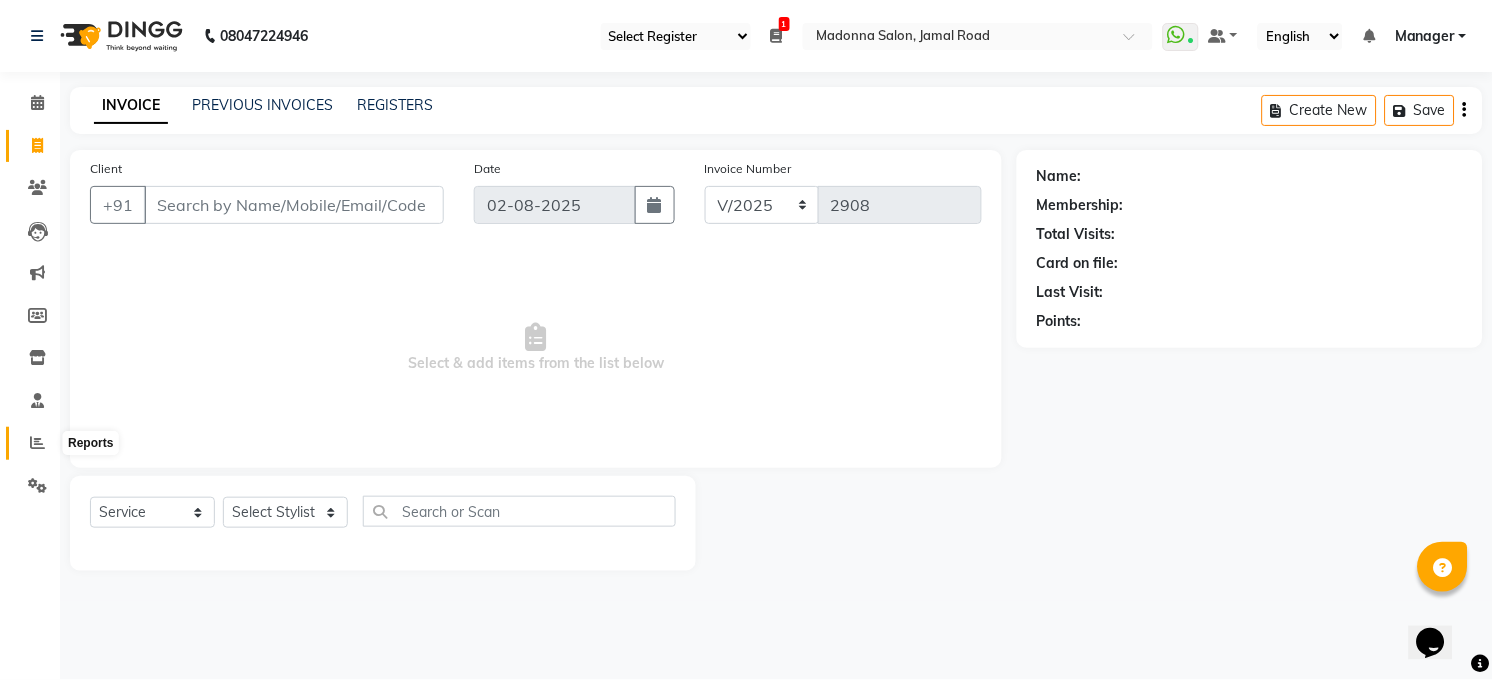 click 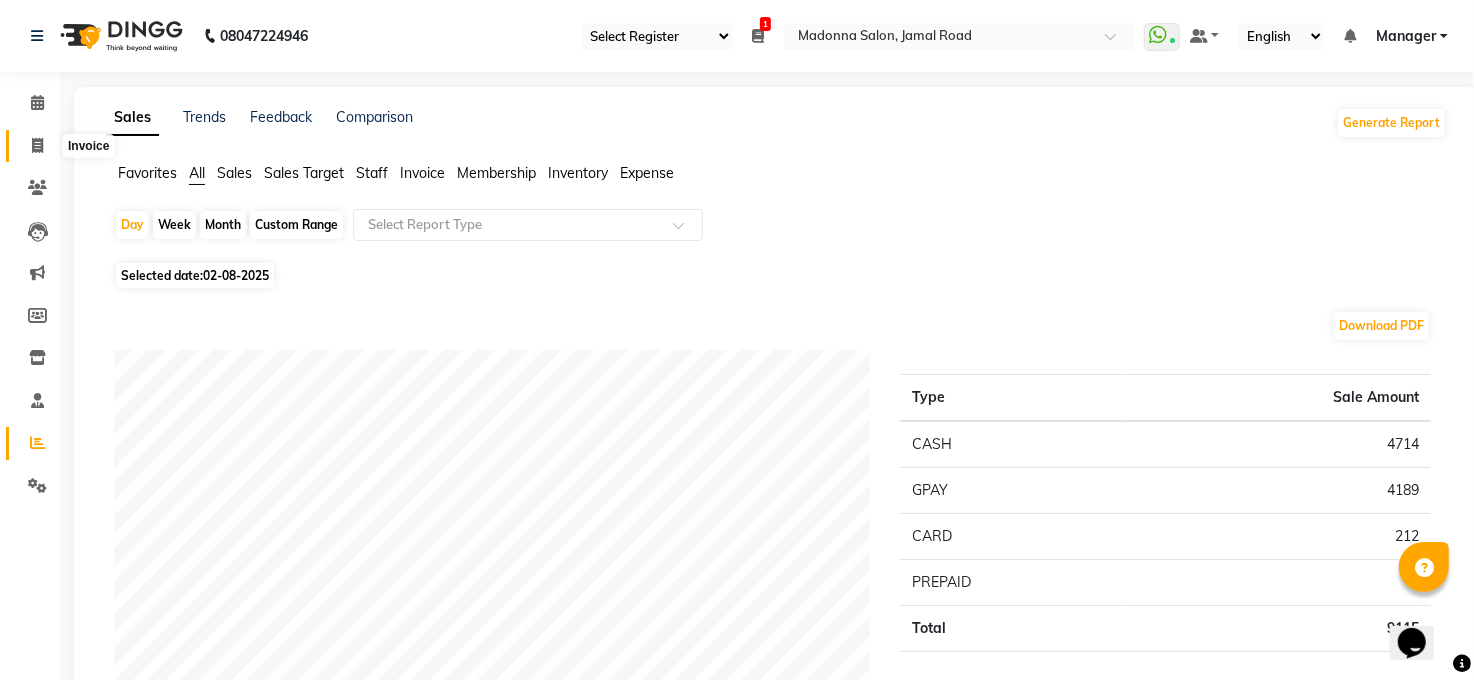 click 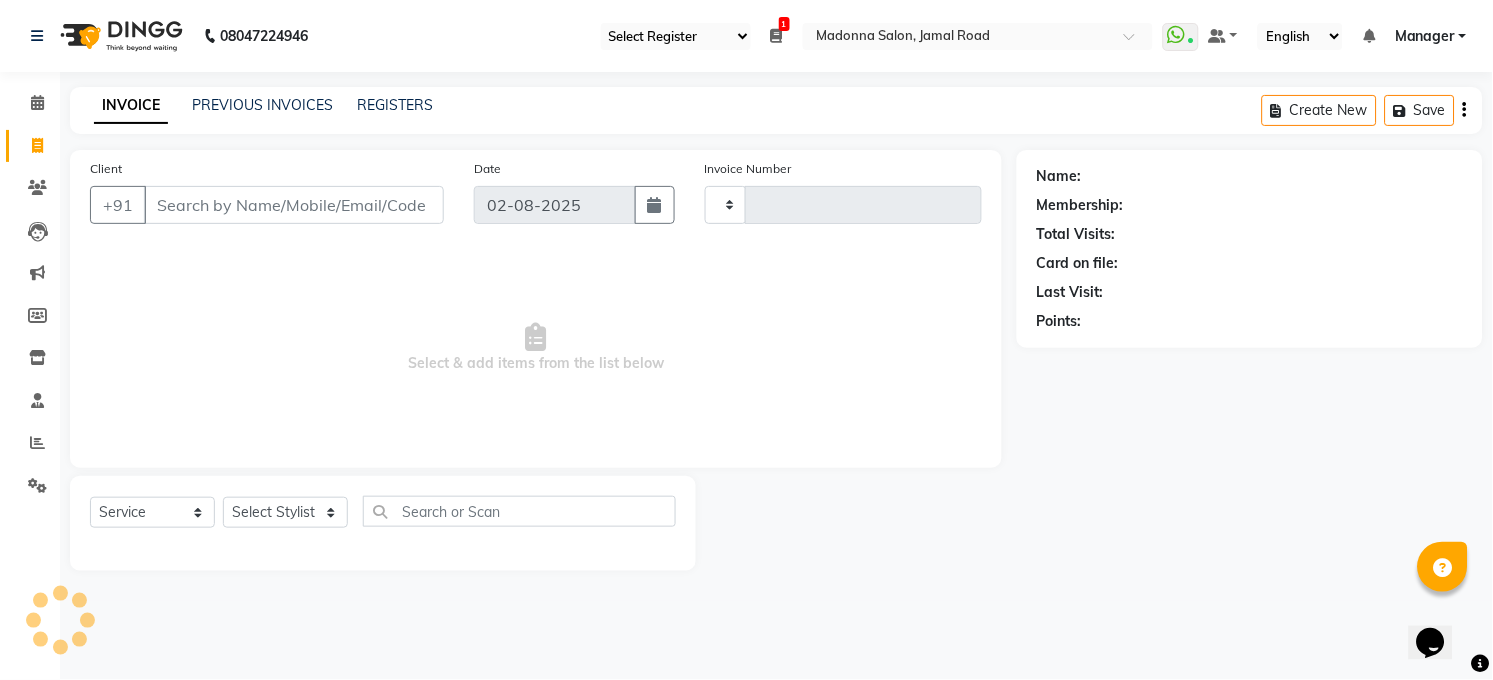 type on "2908" 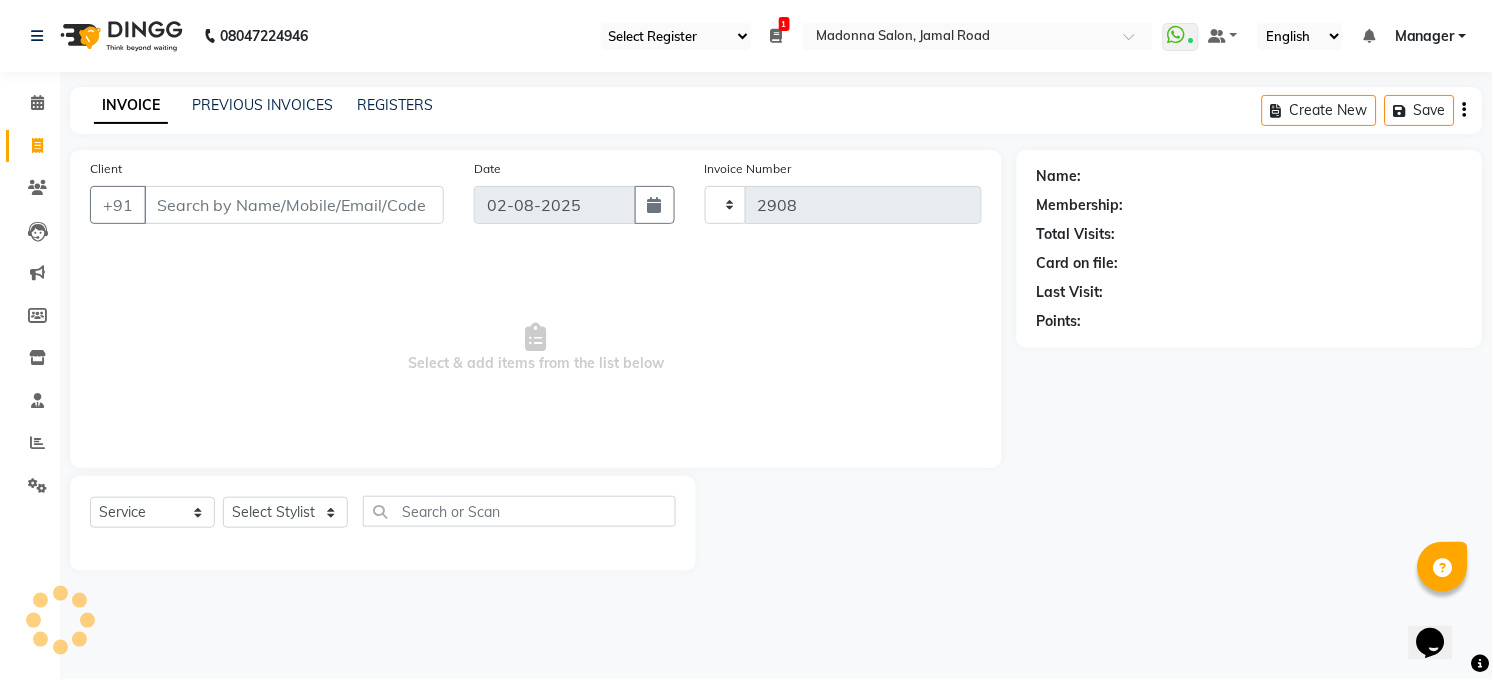 select on "5748" 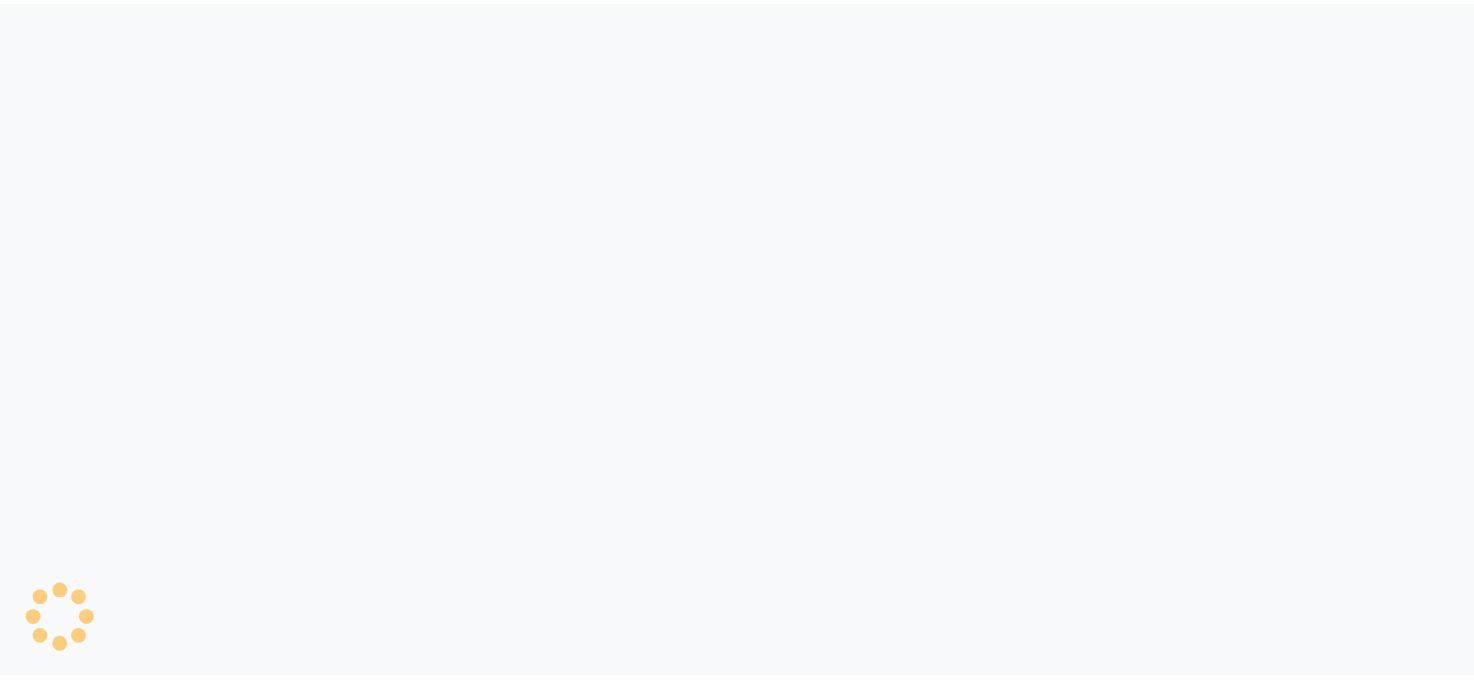 scroll, scrollTop: 0, scrollLeft: 0, axis: both 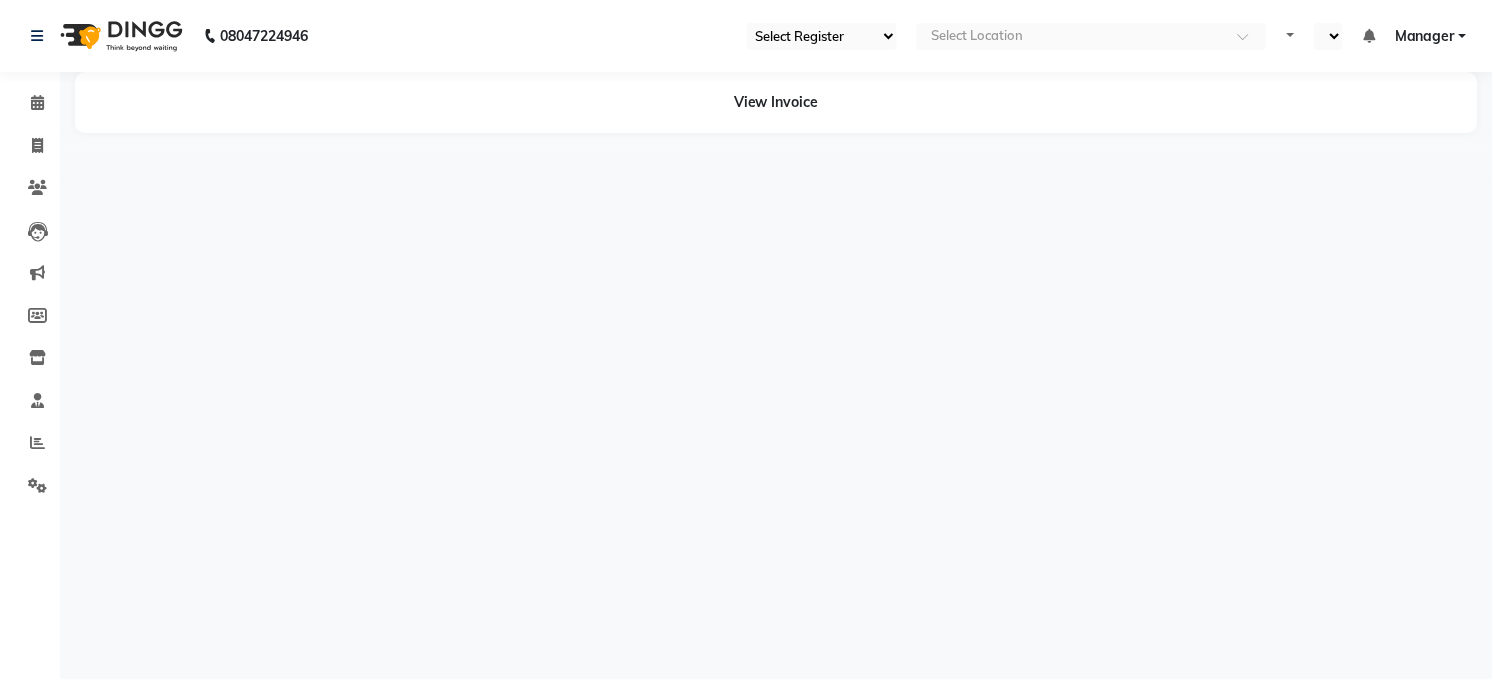 select on "35" 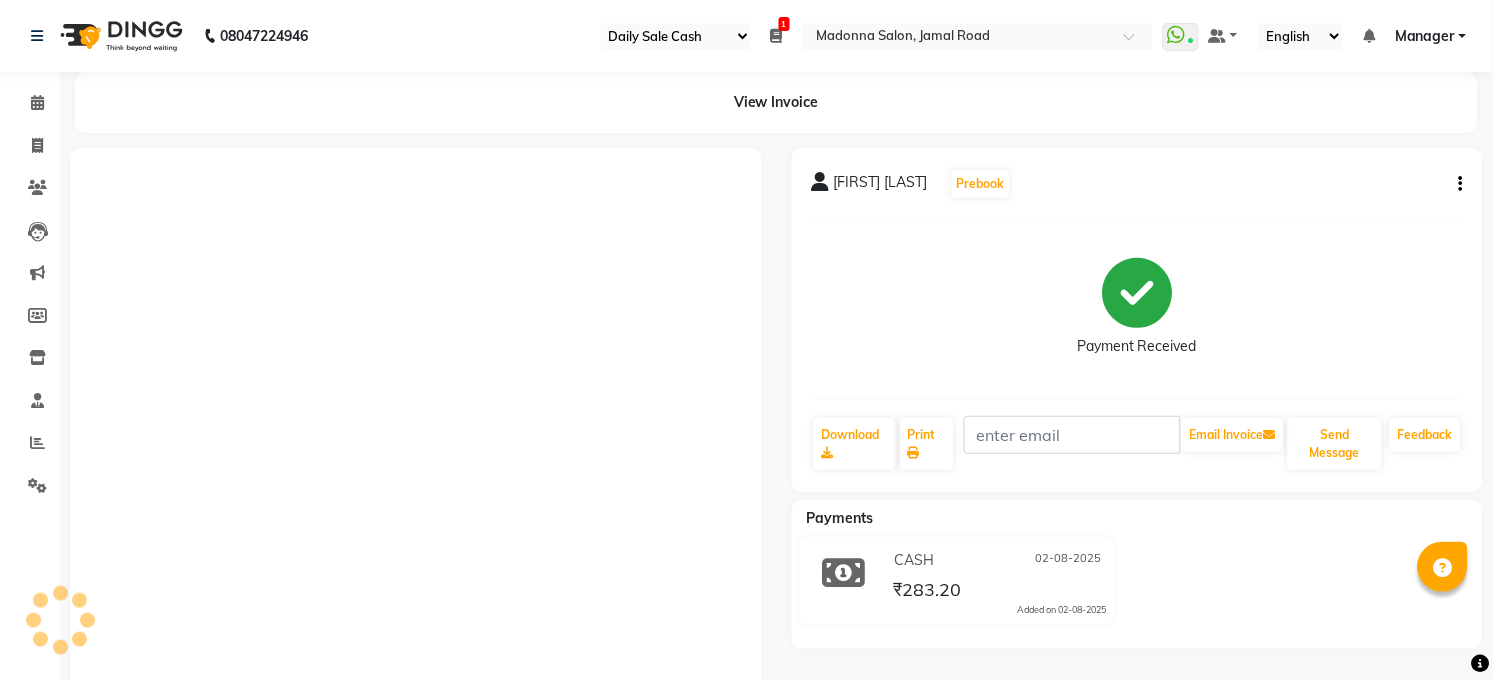 click on "[FIRST] [LAST]  Prebook   Payment Received  Download  Print   Email Invoice   Send Message Feedback" 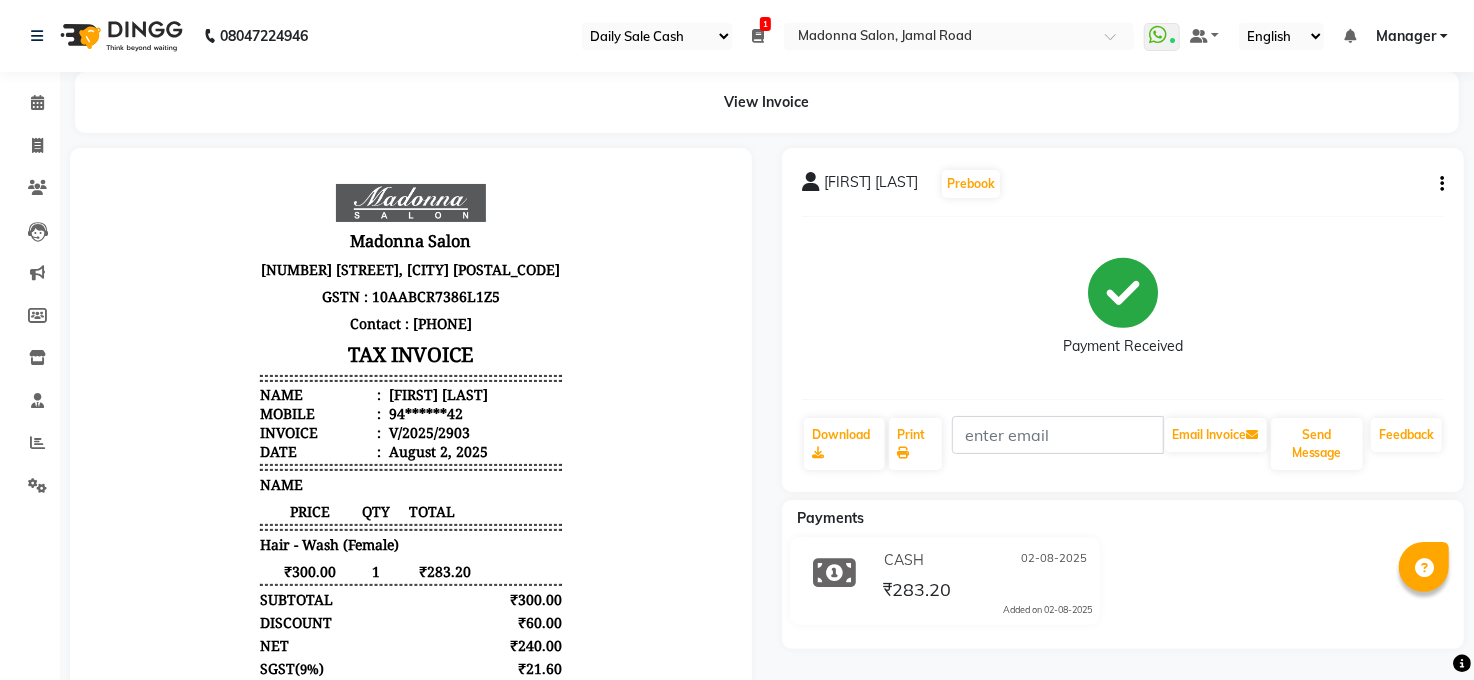 scroll, scrollTop: 0, scrollLeft: 0, axis: both 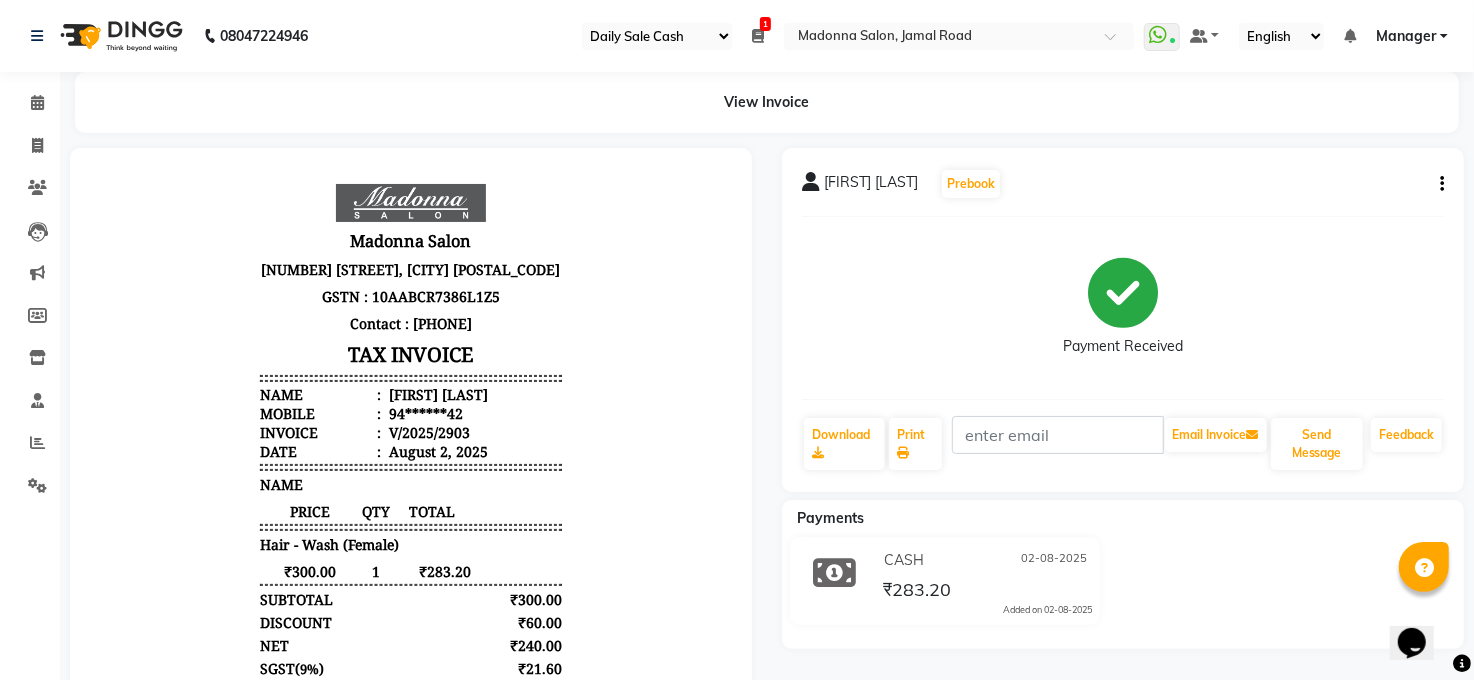 click 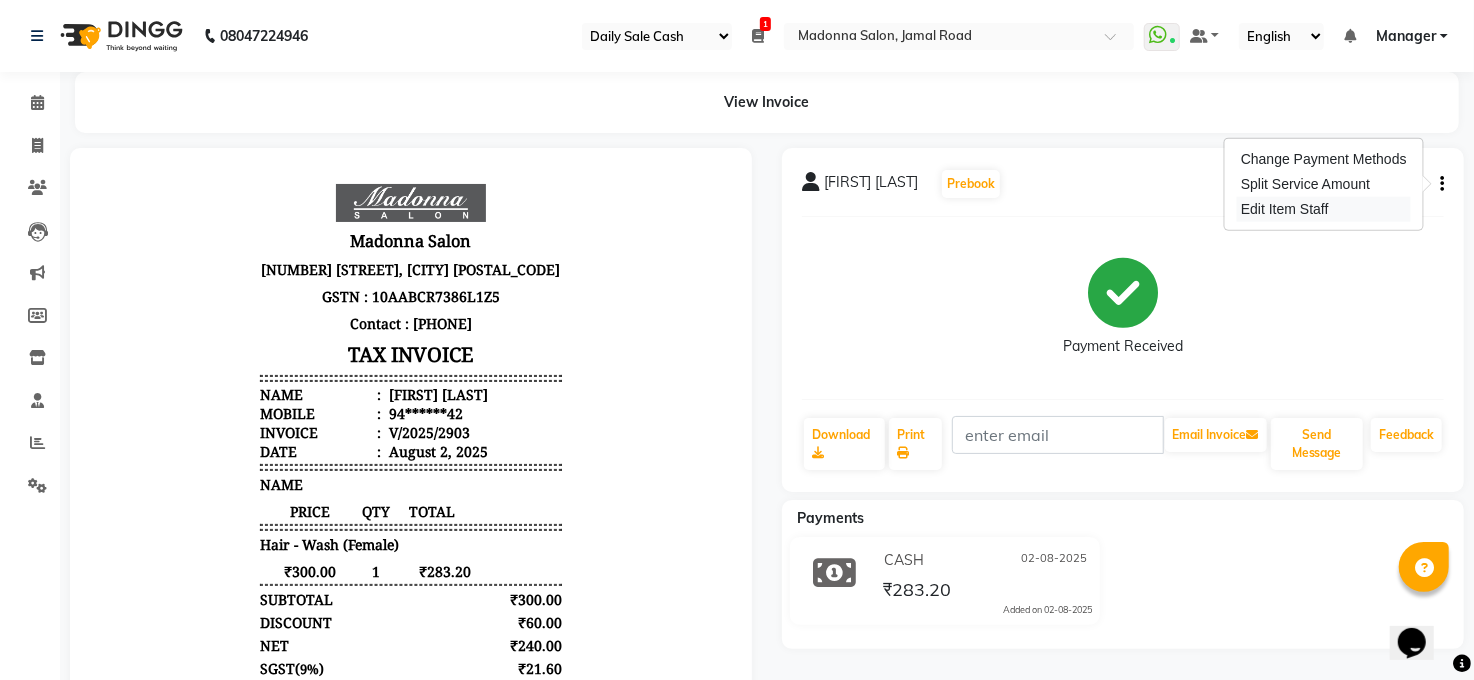 click on "Edit Item Staff" at bounding box center (1324, 209) 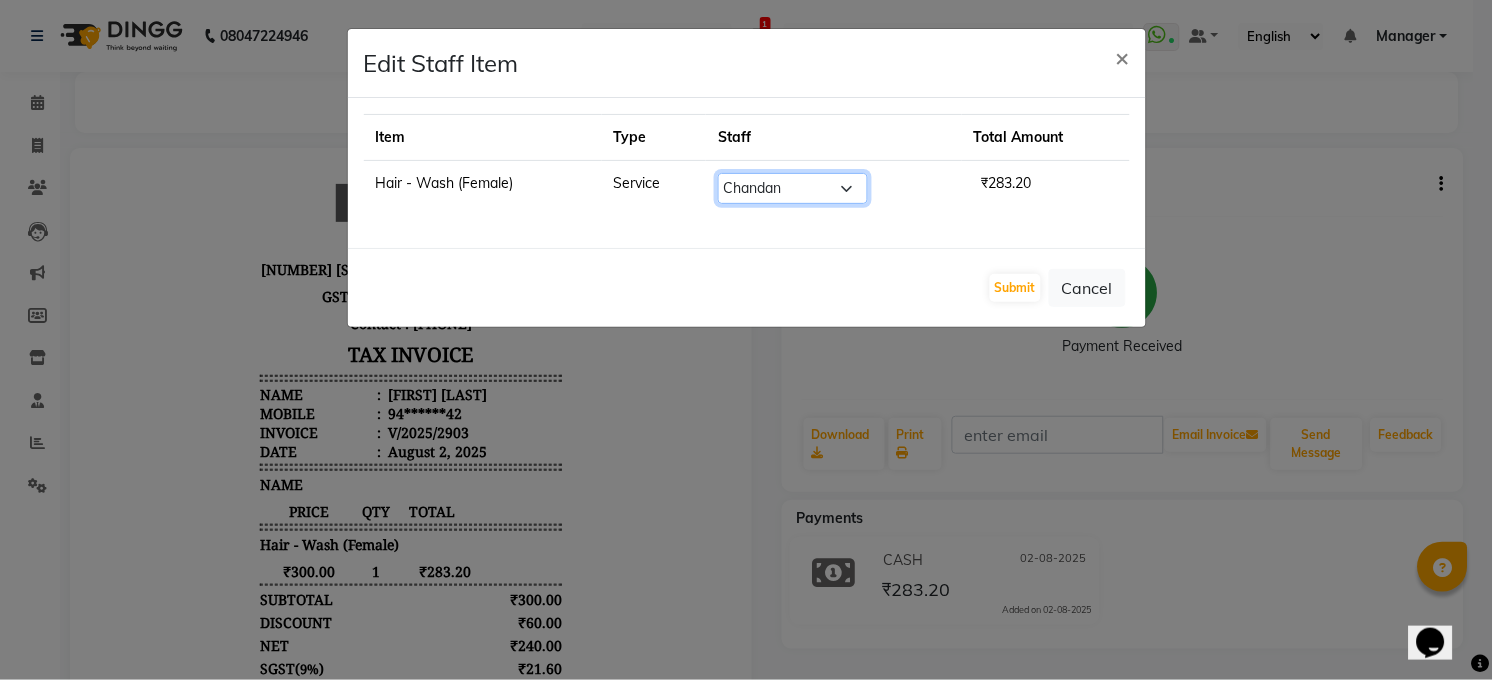 click on "Select  [FIRST] [LAST]   ALTAF   ANKITA   ARJUN   Chandan   COUNTER    Manager   [FIRST] [LAST]   Neetu Mam   PRINCE   Priyanka   Raju   [FIRST] [LAST]   RINKI   Roshan   Santosh   SAURABH   [FIRST] [LAST]   SUNITA   Veer   [FIRST] [LAST]" 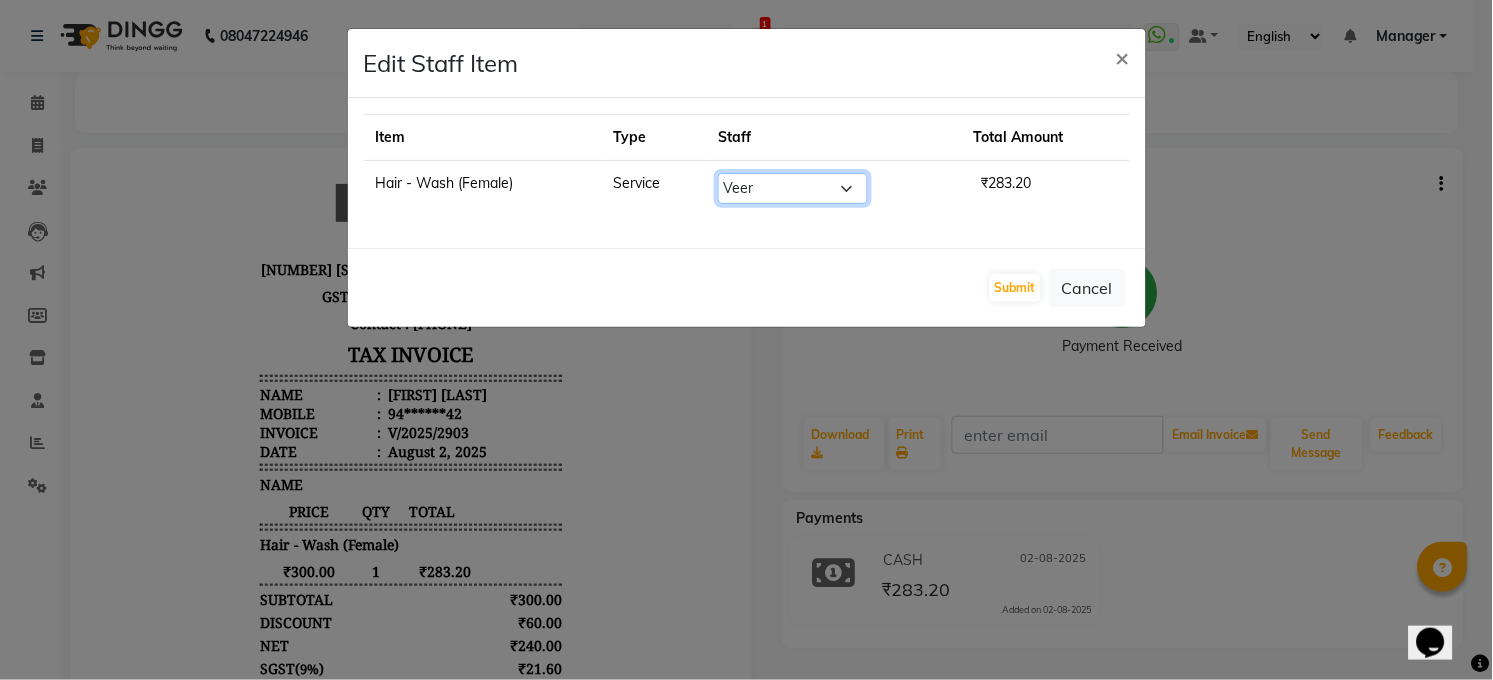 click on "Select  [FIRST] [LAST]   ALTAF   ANKITA   ARJUN   Chandan   COUNTER    Manager   [FIRST] [LAST]   Neetu Mam   PRINCE   Priyanka   Raju   [FIRST] [LAST]   RINKI   Roshan   Santosh   SAURABH   [FIRST] [LAST]   SUNITA   Veer   [FIRST] [LAST]" 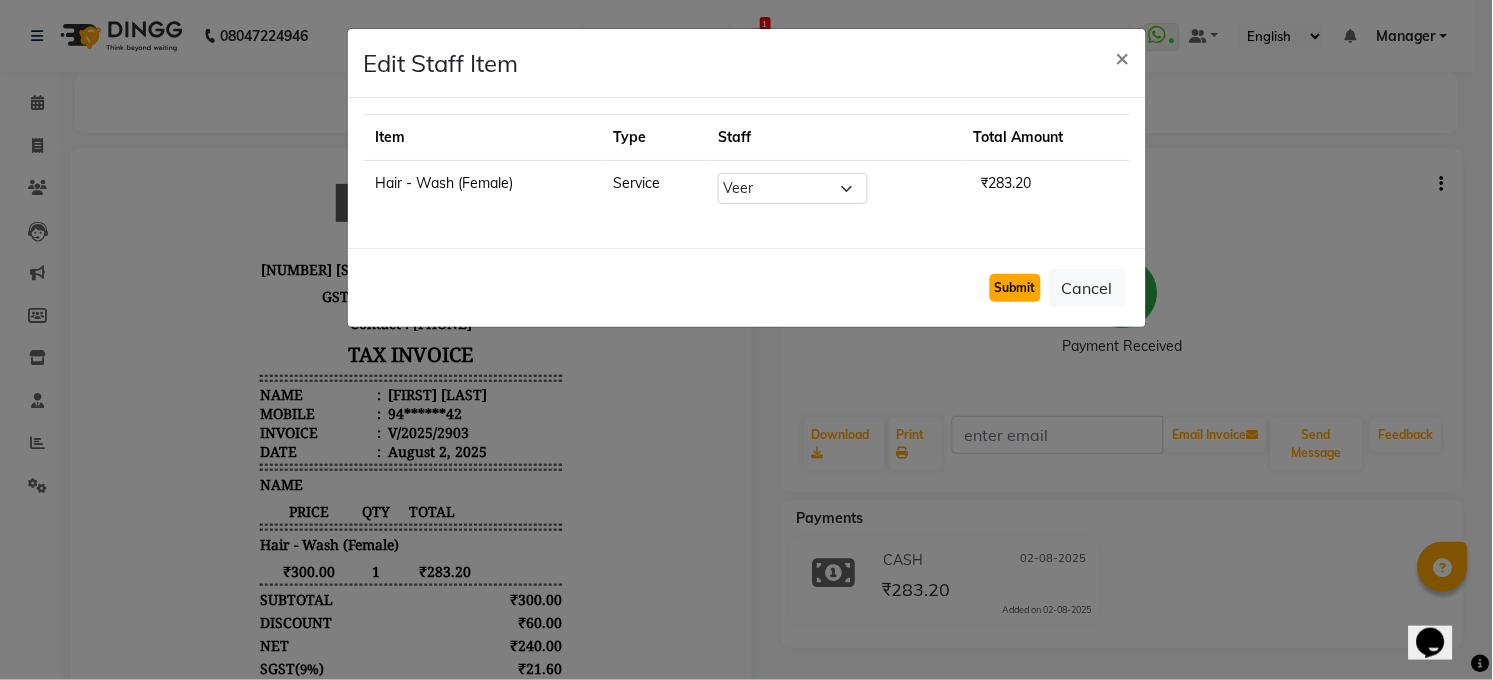click on "Submit" 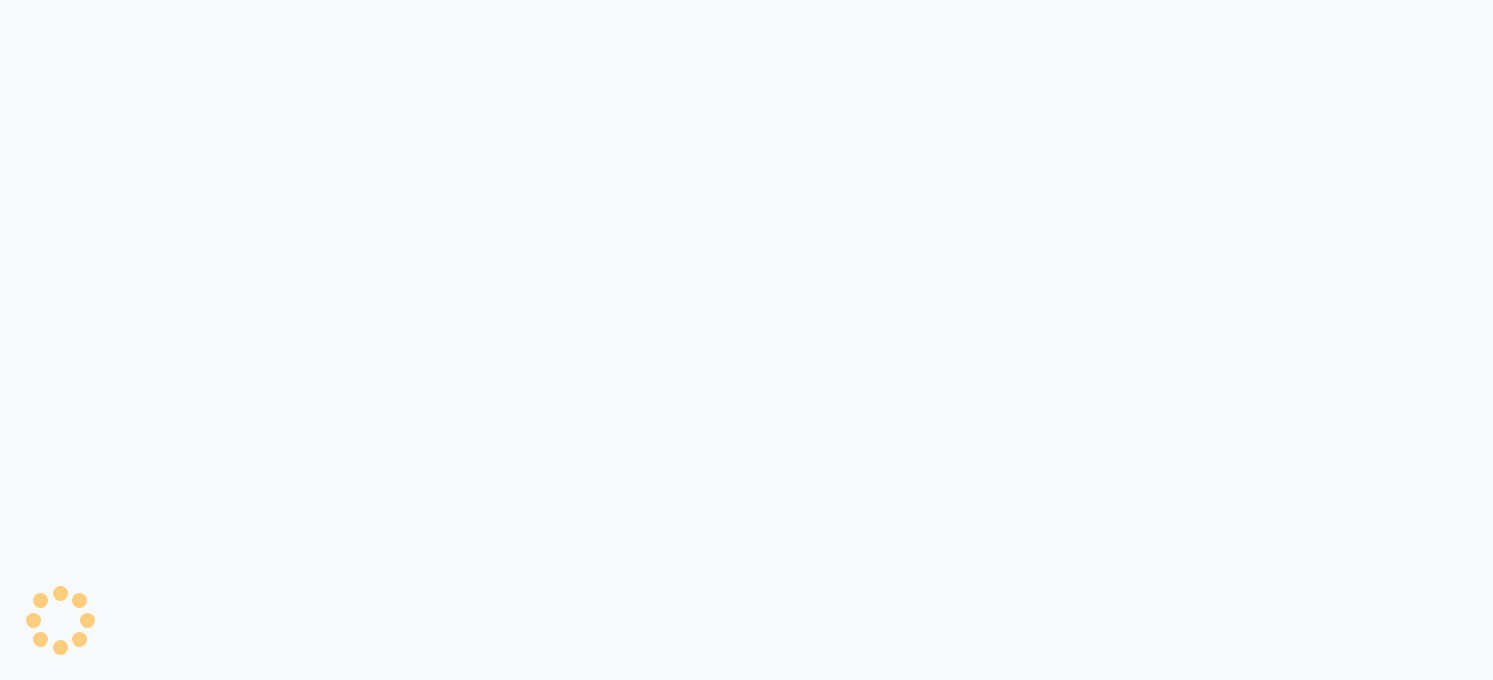 scroll, scrollTop: 0, scrollLeft: 0, axis: both 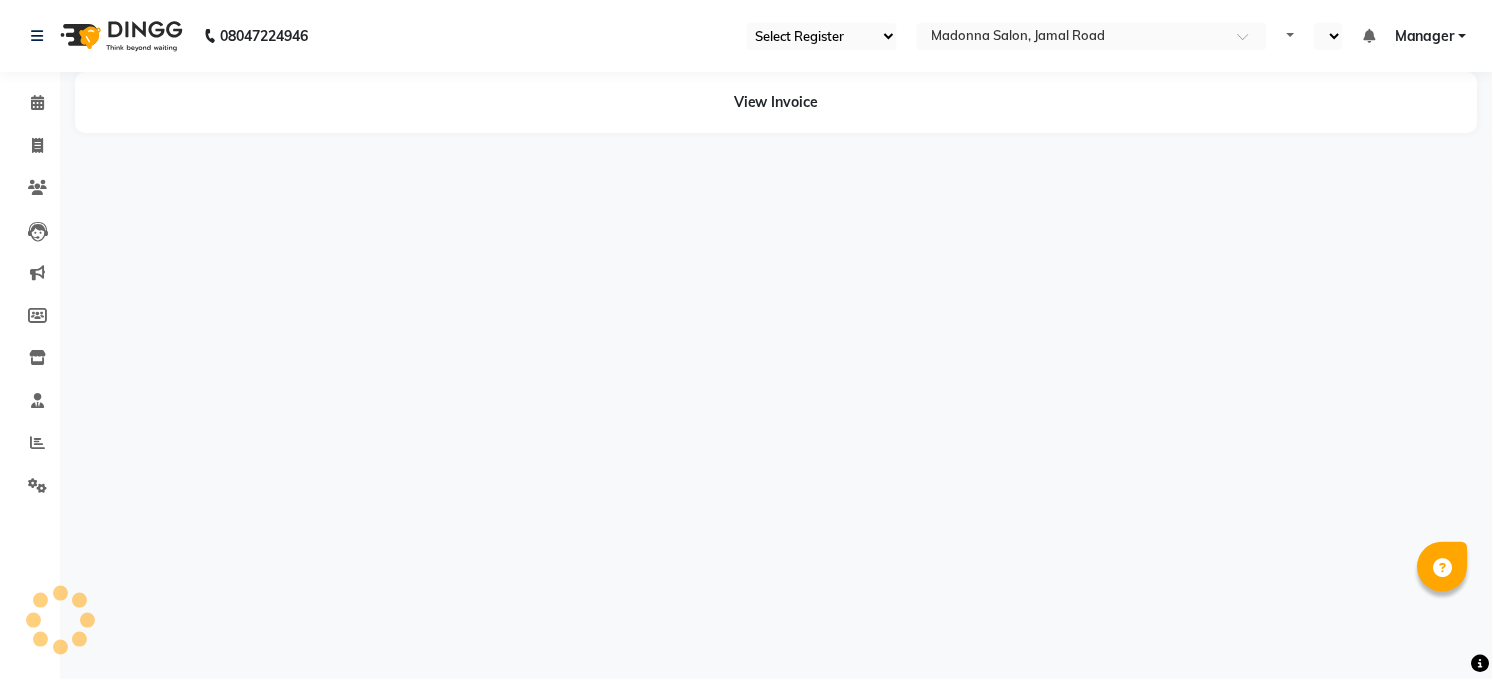 select on "35" 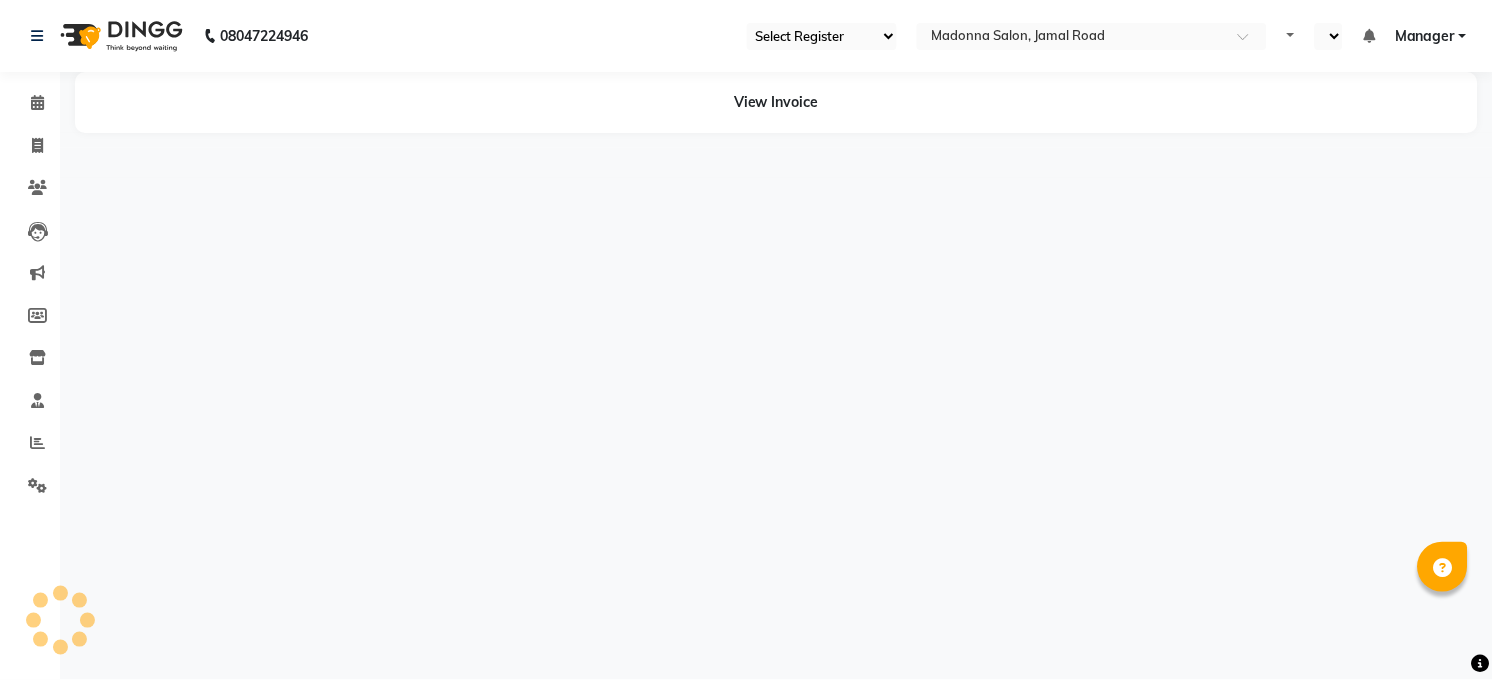 select on "en" 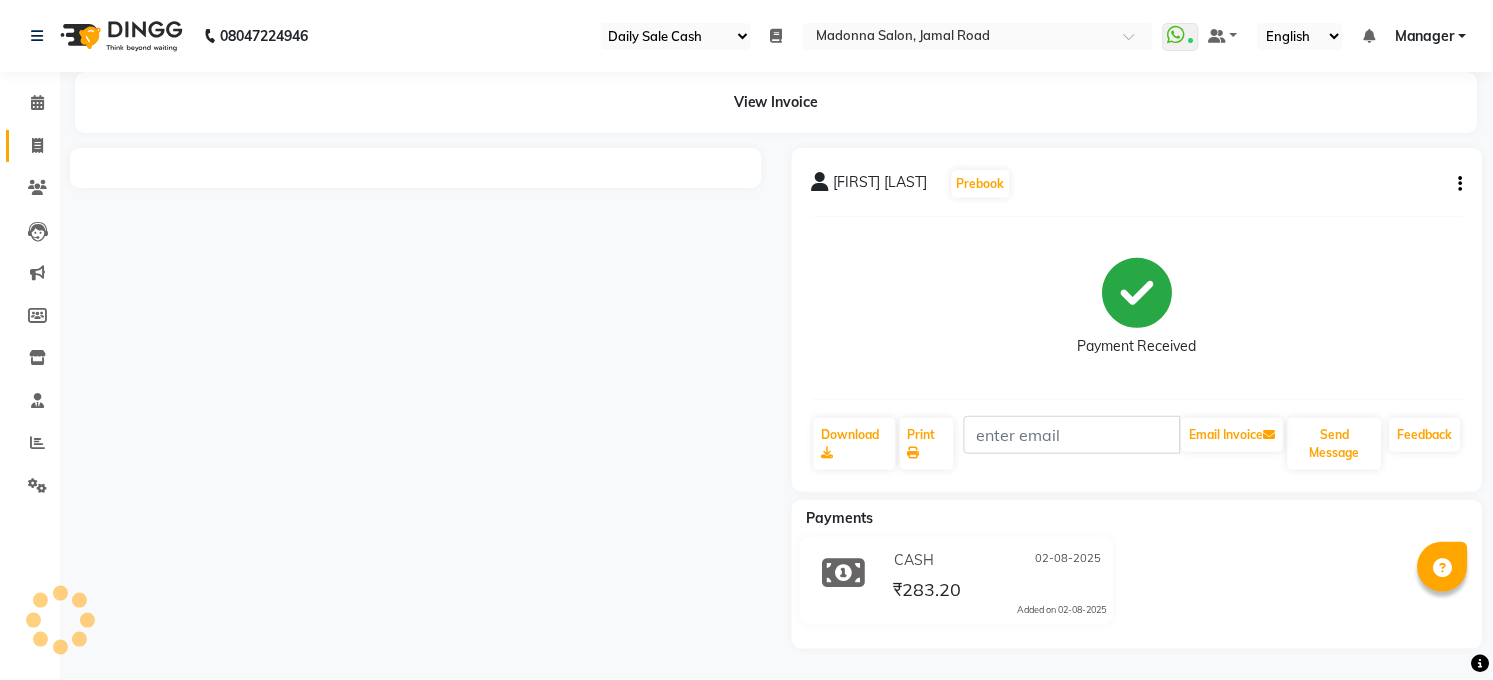 click 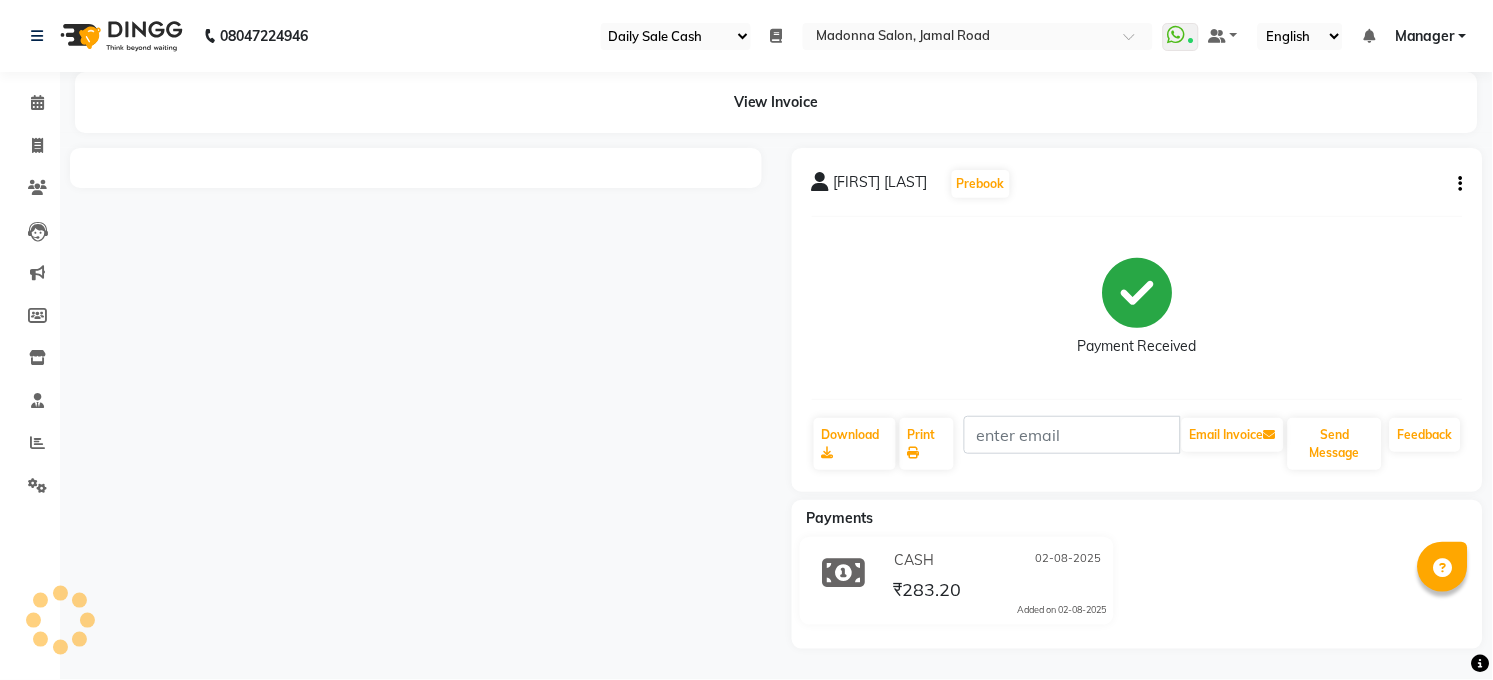 select on "service" 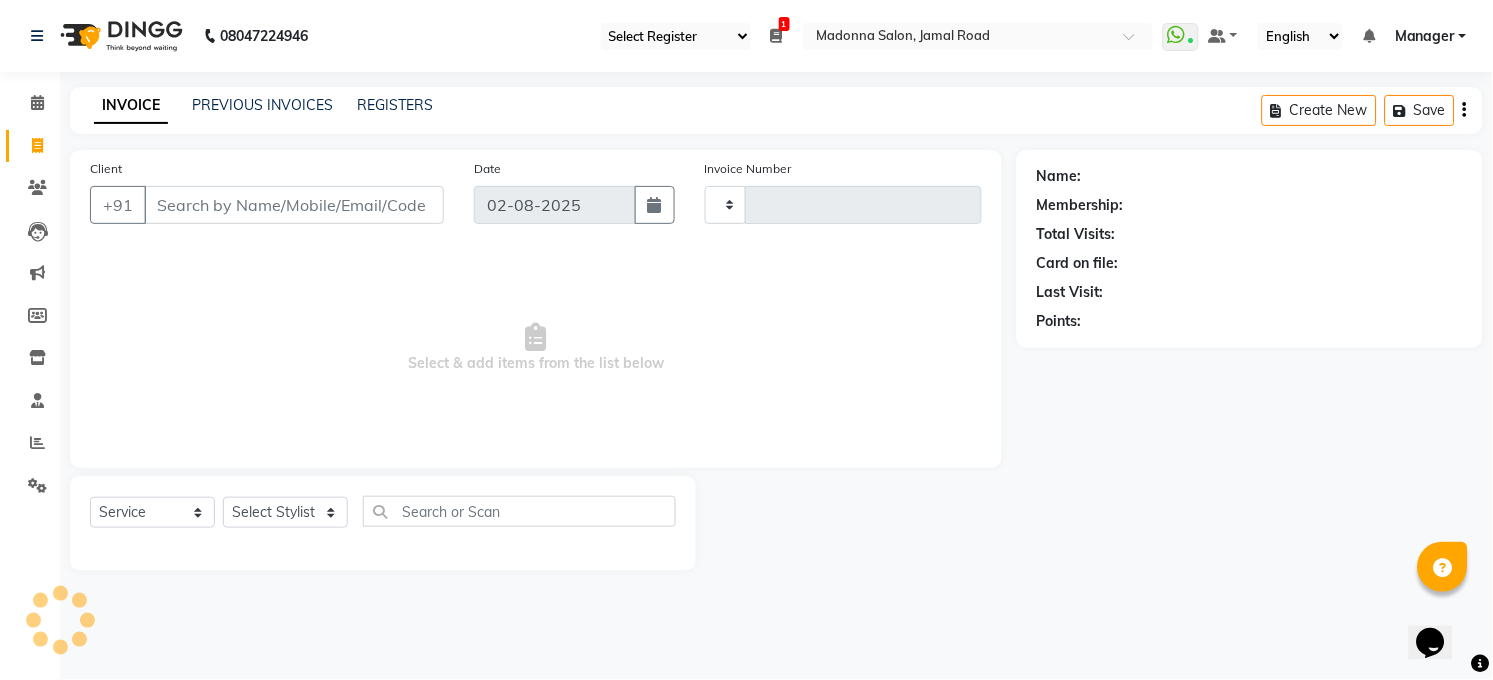 type on "2908" 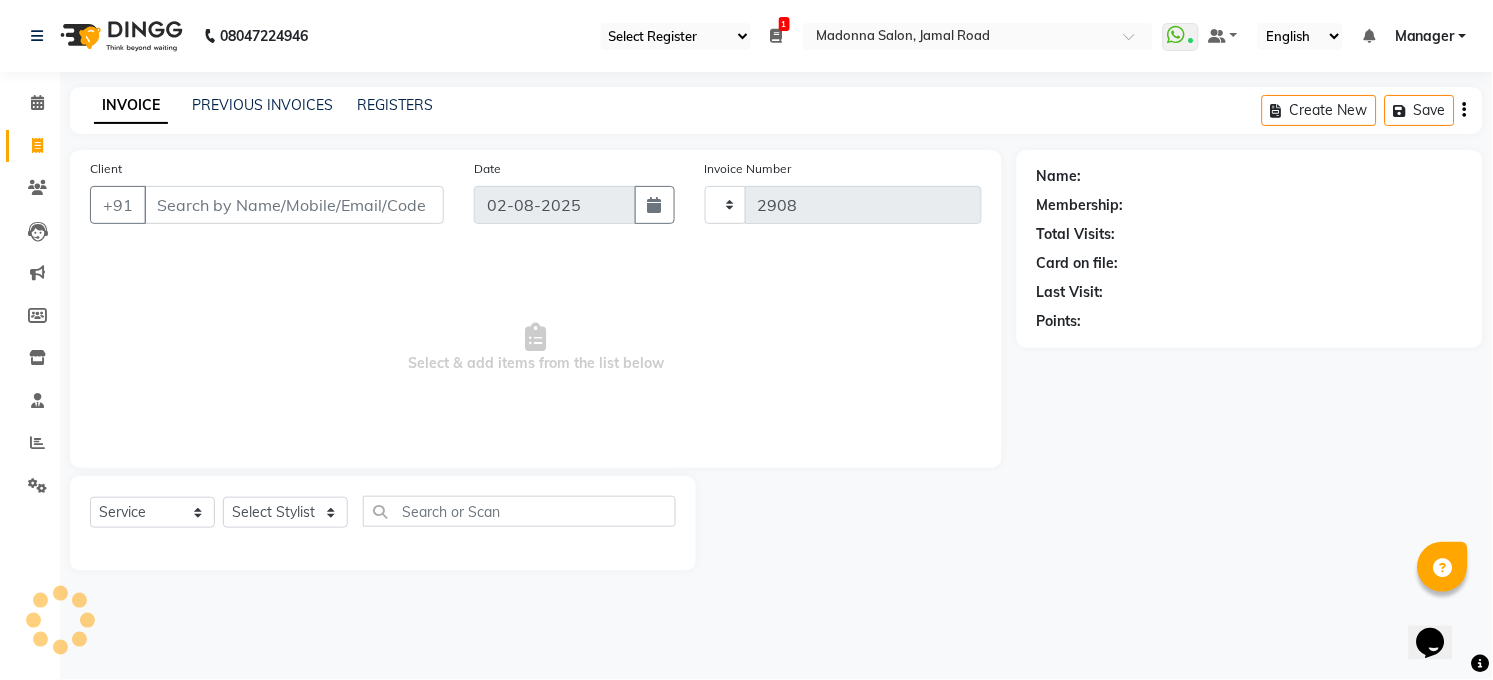 select on "5748" 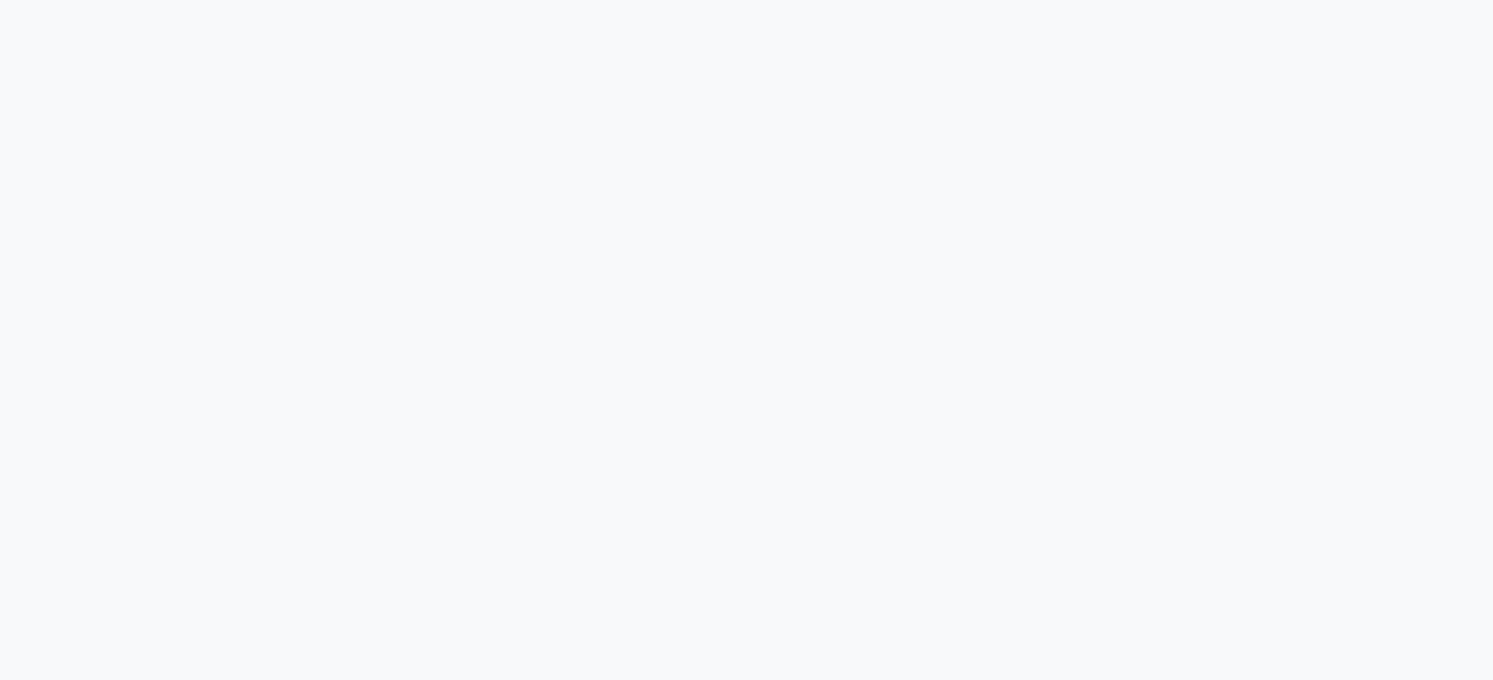 scroll, scrollTop: 0, scrollLeft: 0, axis: both 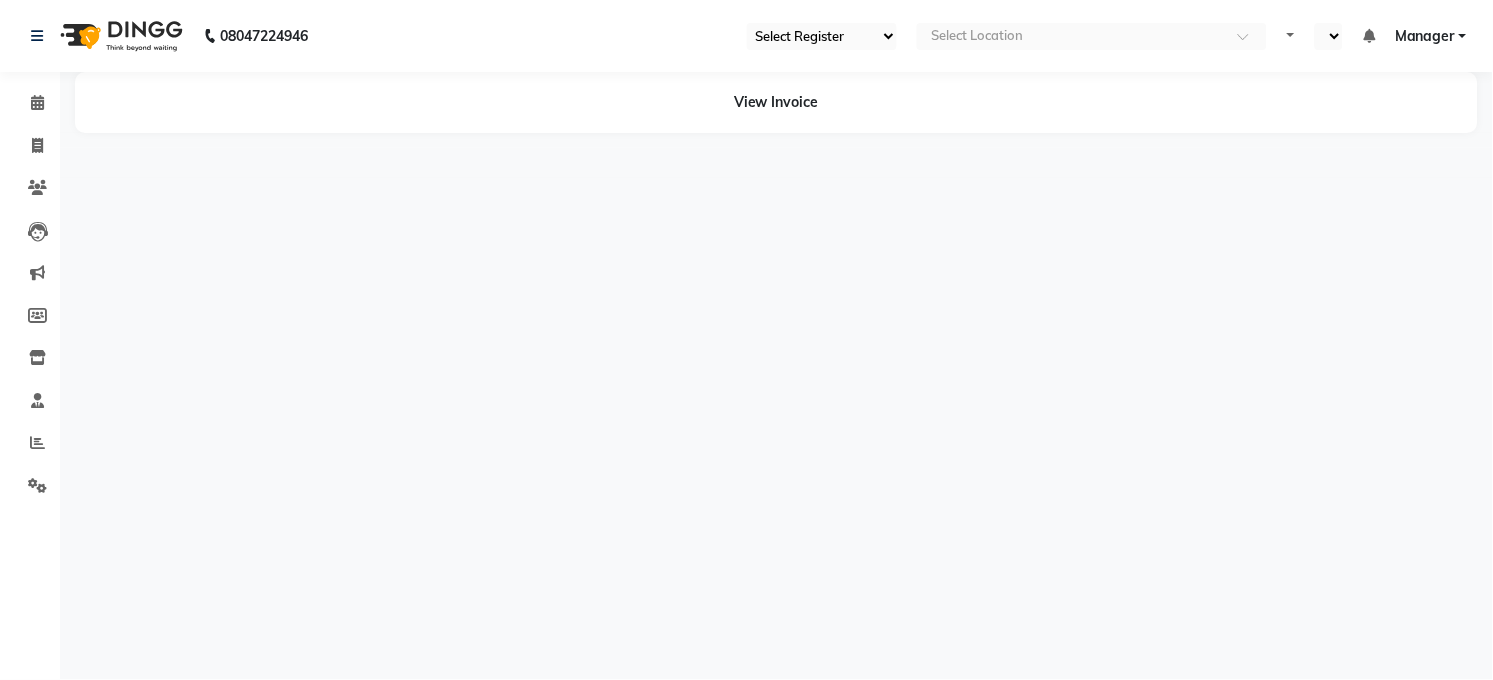 select on "en" 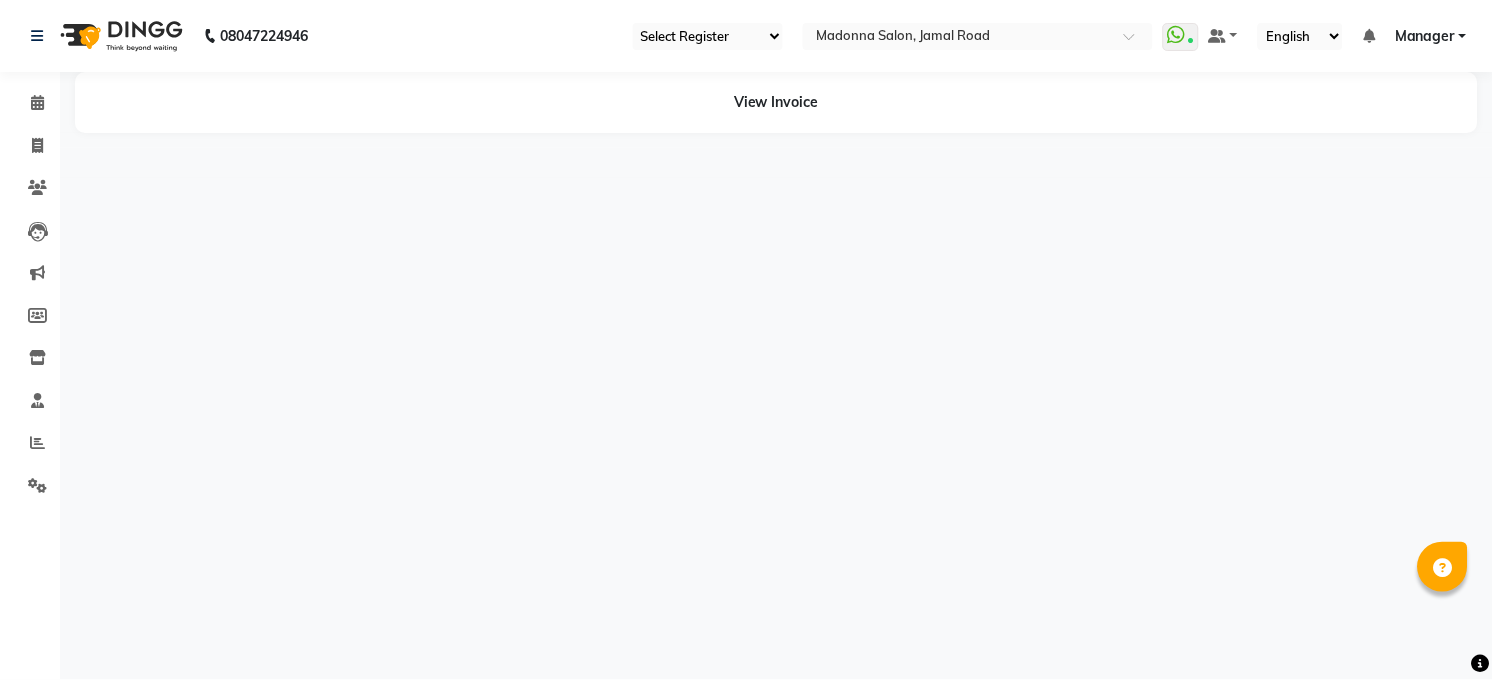 select on "35" 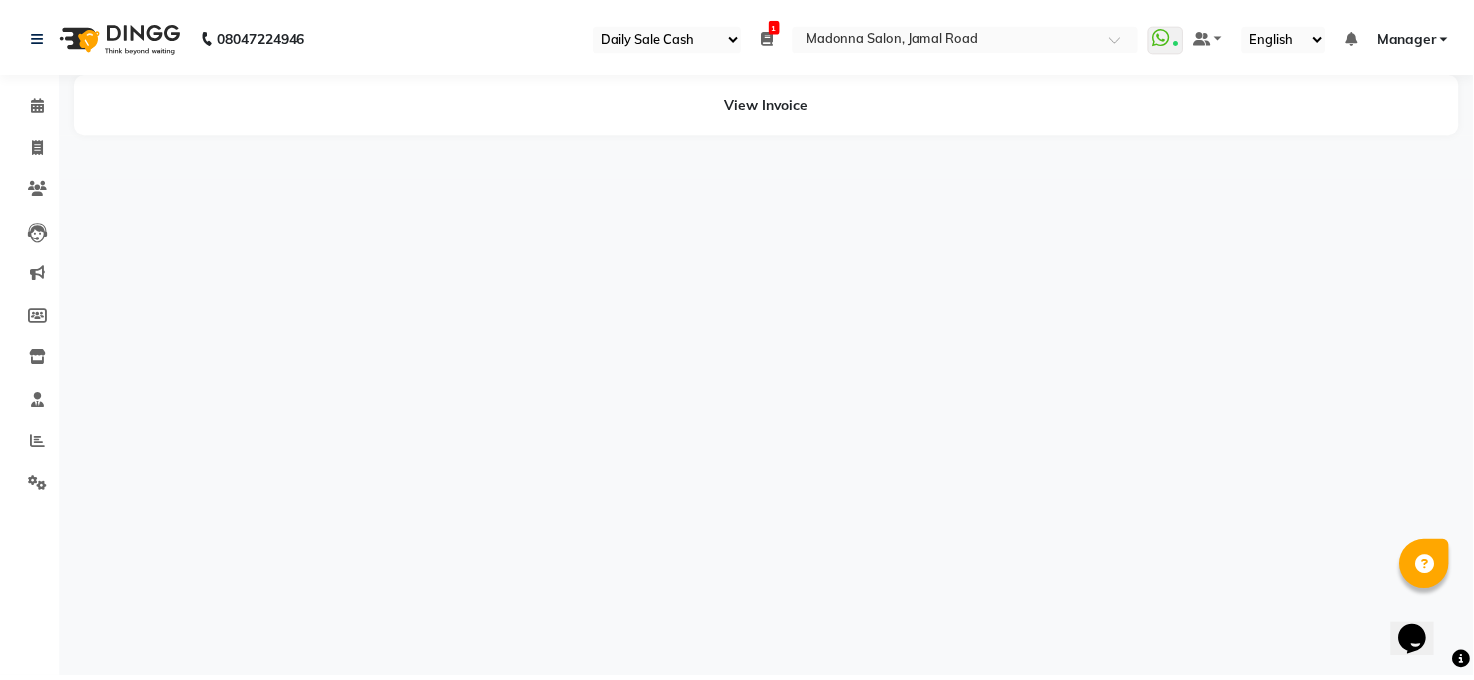 scroll, scrollTop: 0, scrollLeft: 0, axis: both 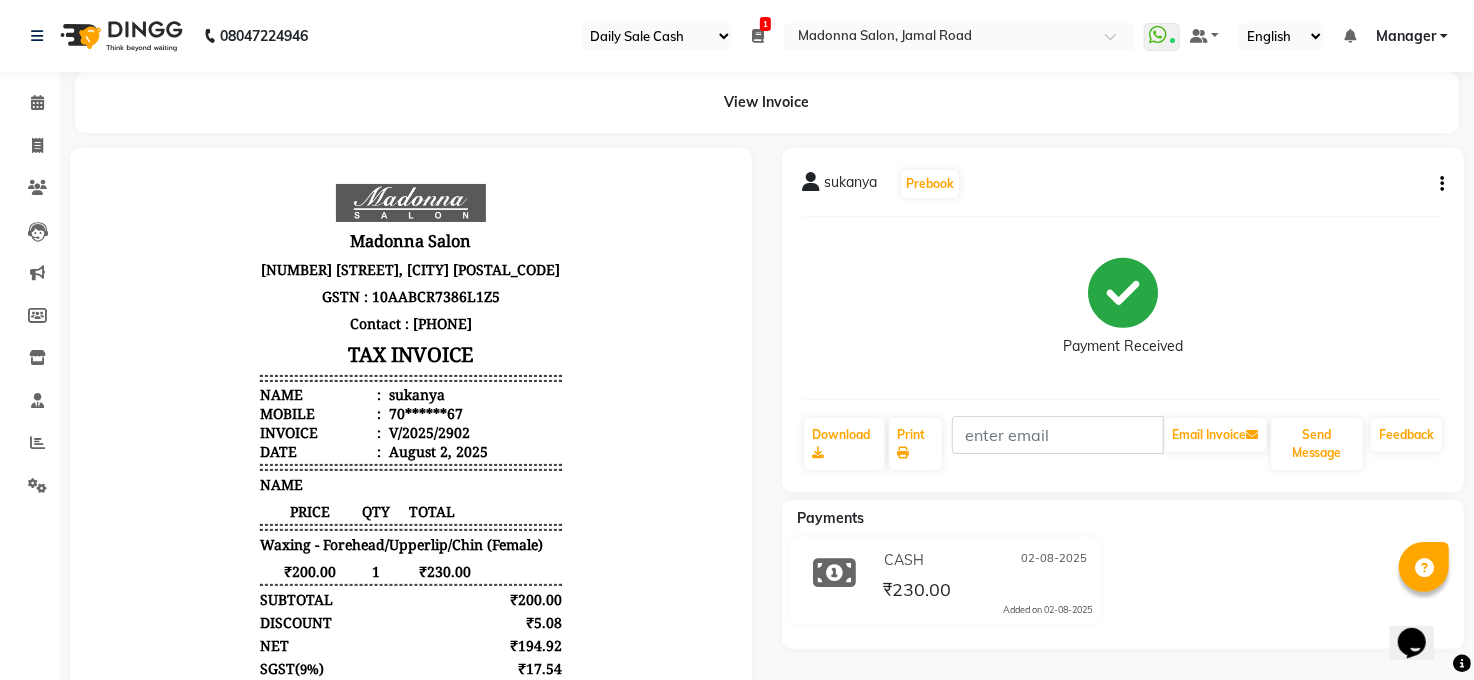 click 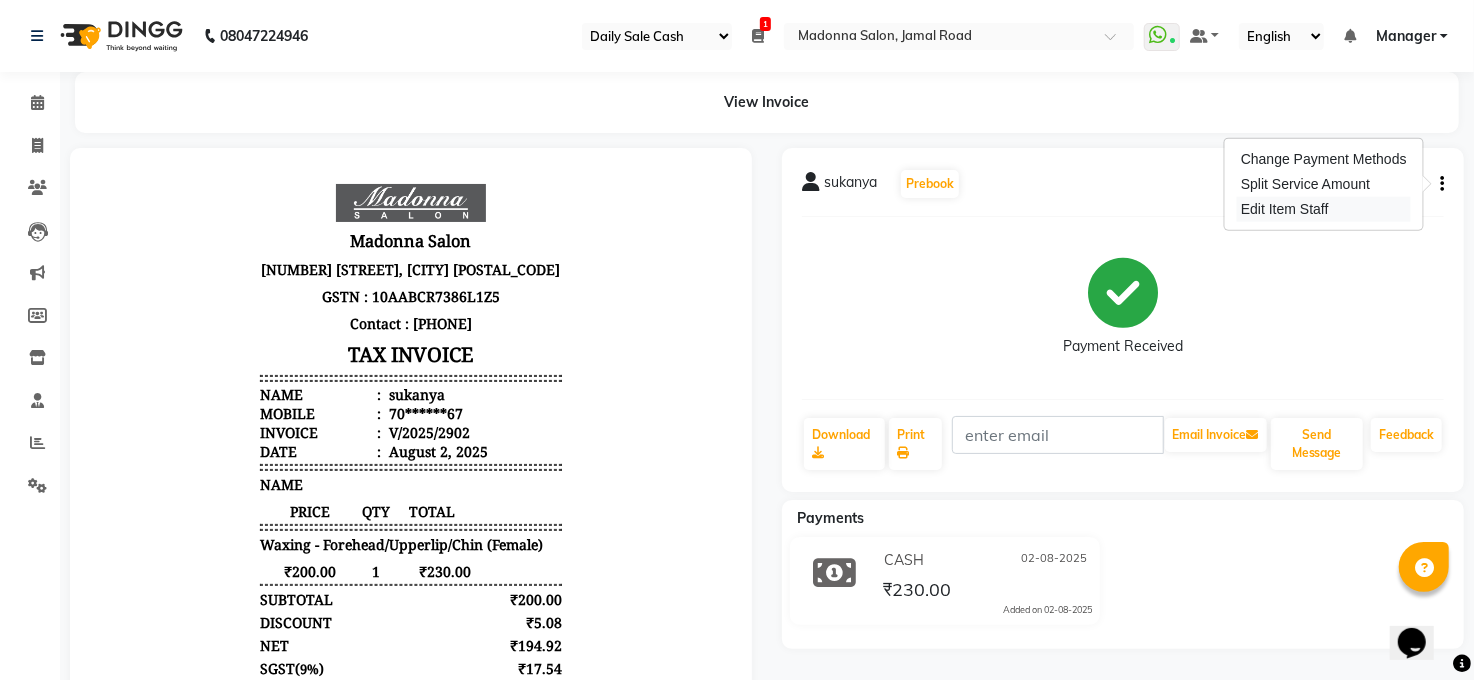 click on "Edit Item Staff" at bounding box center [1324, 209] 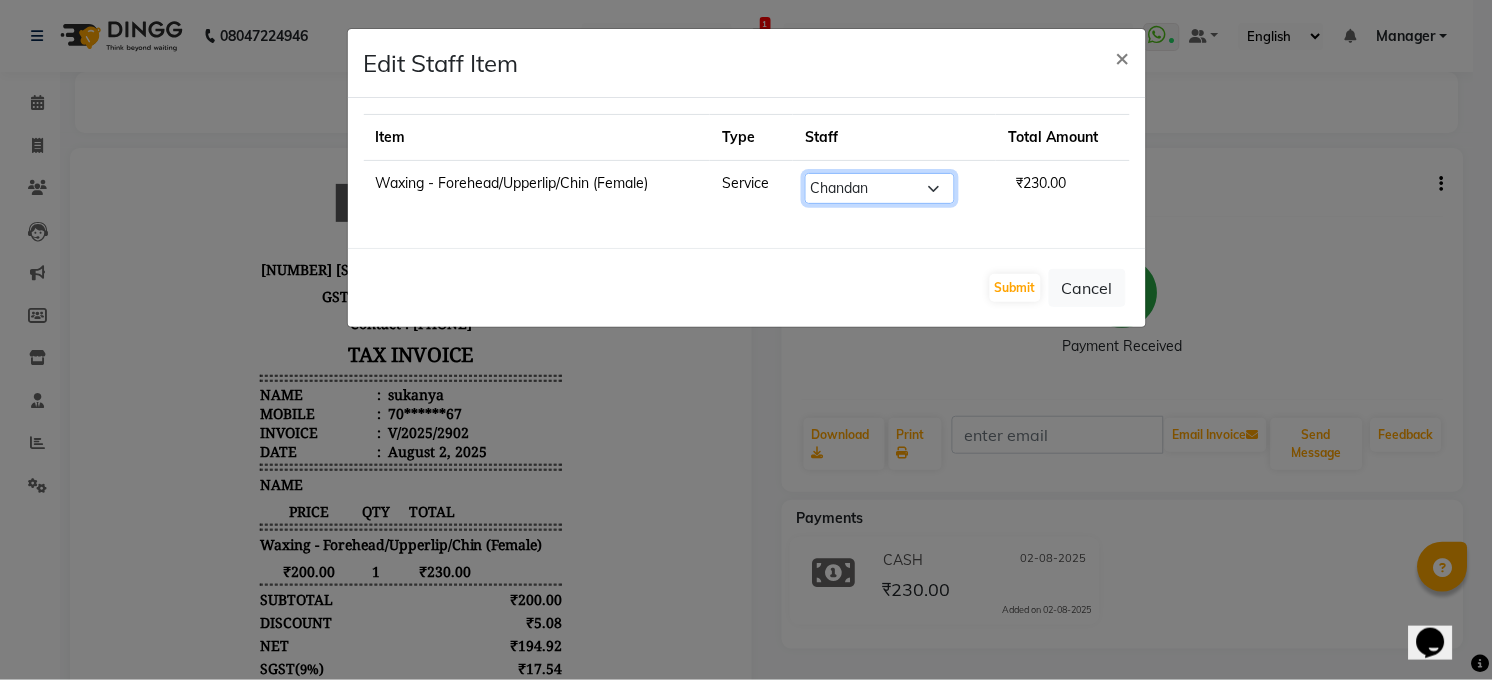 click on "Select  [FIRST] [LAST]   ALTAF   ANKITA   ARJUN   Chandan   COUNTER    Manager   [FIRST] [LAST]   Neetu Mam   PRINCE   Priyanka   Raju   [FIRST] [LAST]   RINKI   Roshan   Santosh   SAURABH   [FIRST] [LAST]   SUNITA   Veer   [FIRST] [LAST]" 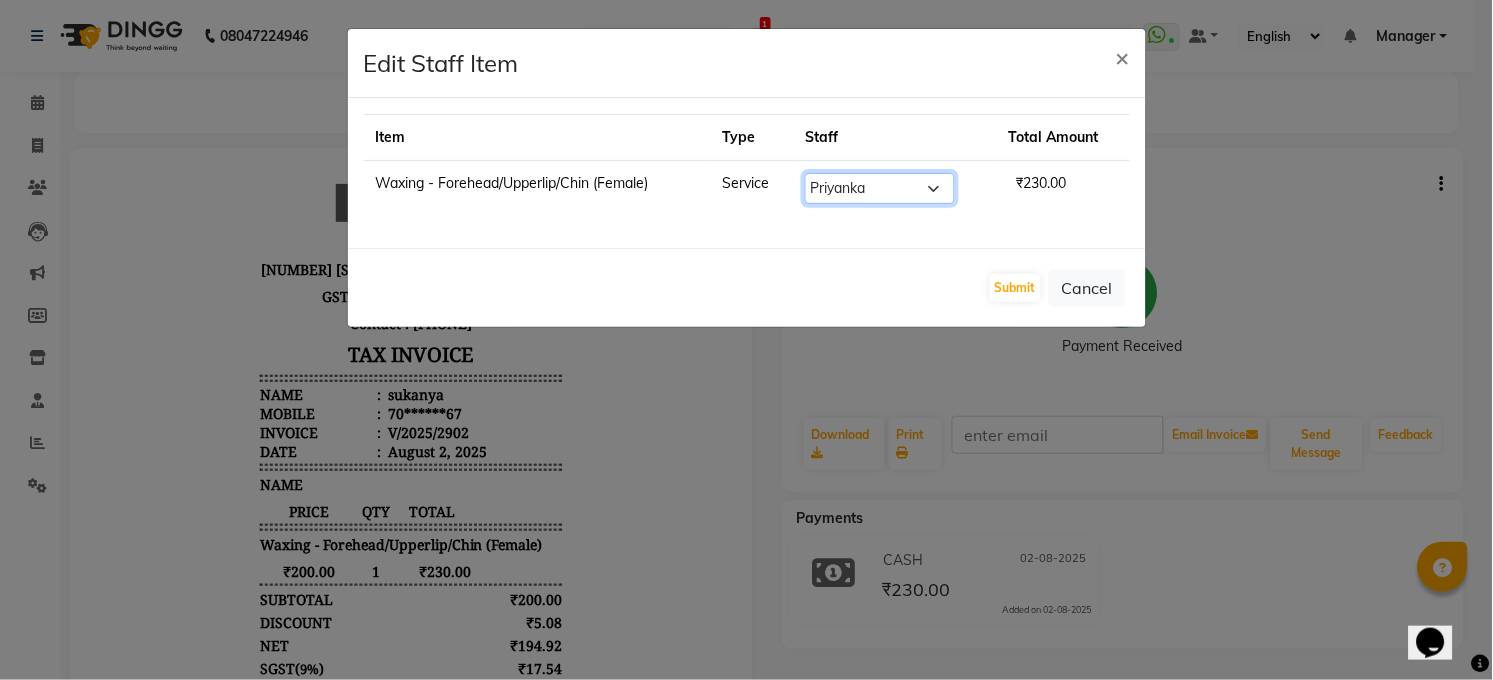 click on "Select  [FIRST] [LAST]   ALTAF   ANKITA   ARJUN   Chandan   COUNTER    Manager   [FIRST] [LAST]   Neetu Mam   PRINCE   Priyanka   Raju   [FIRST] [LAST]   RINKI   Roshan   Santosh   SAURABH   [FIRST] [LAST]   SUNITA   Veer   [FIRST] [LAST]" 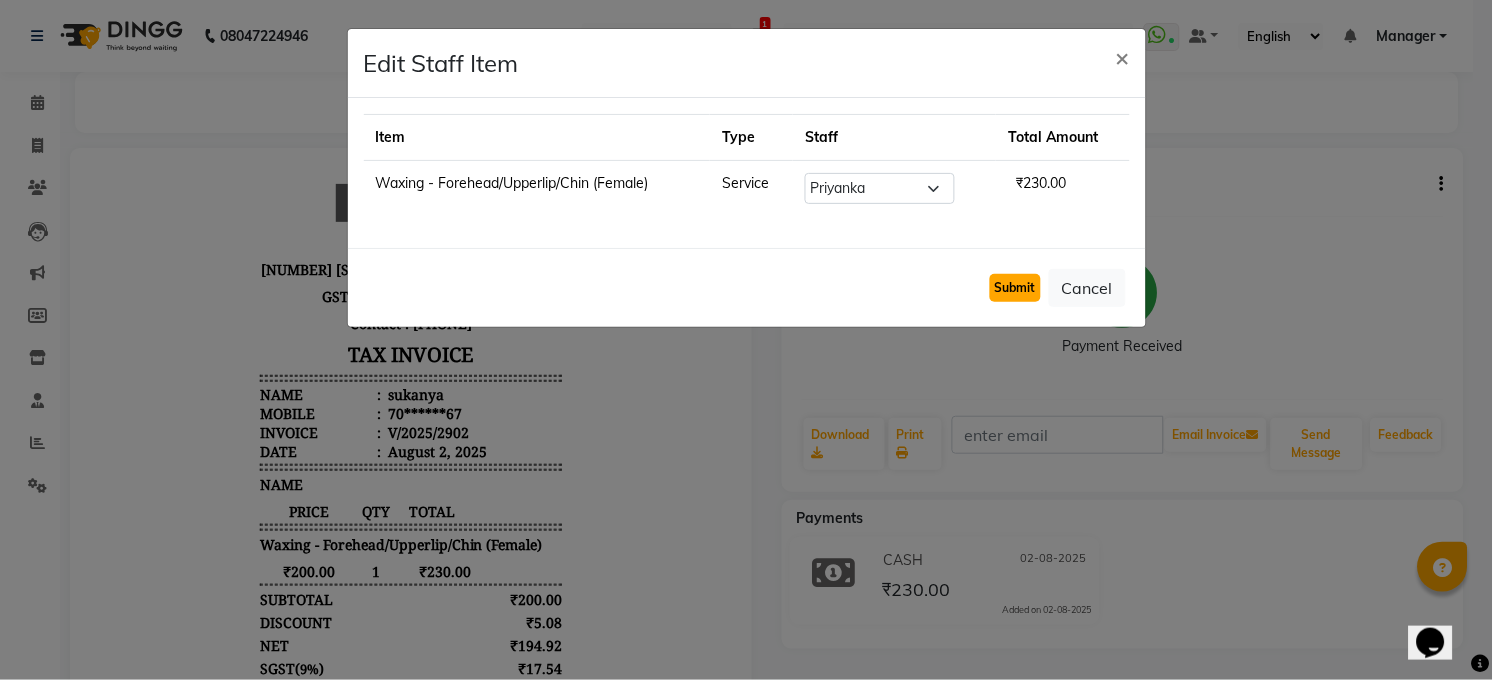 click on "Submit" 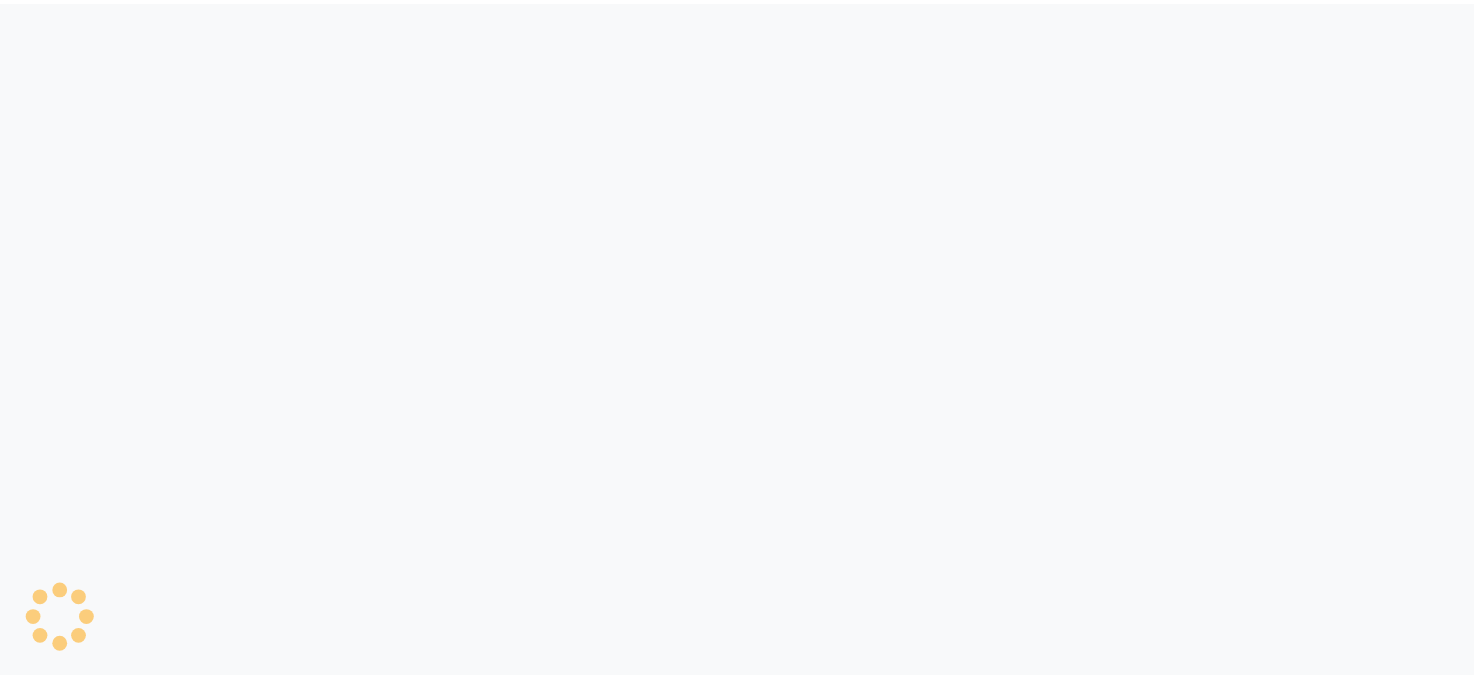scroll, scrollTop: 0, scrollLeft: 0, axis: both 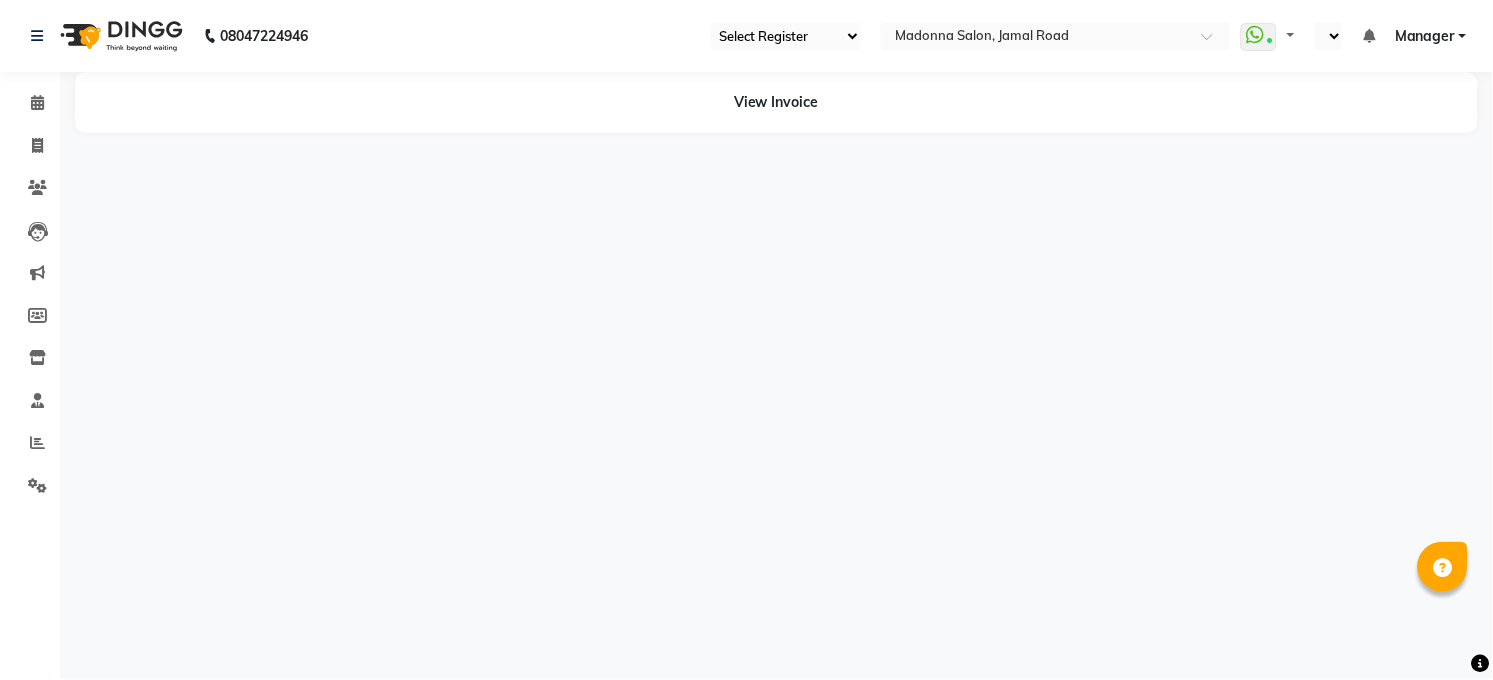 select on "35" 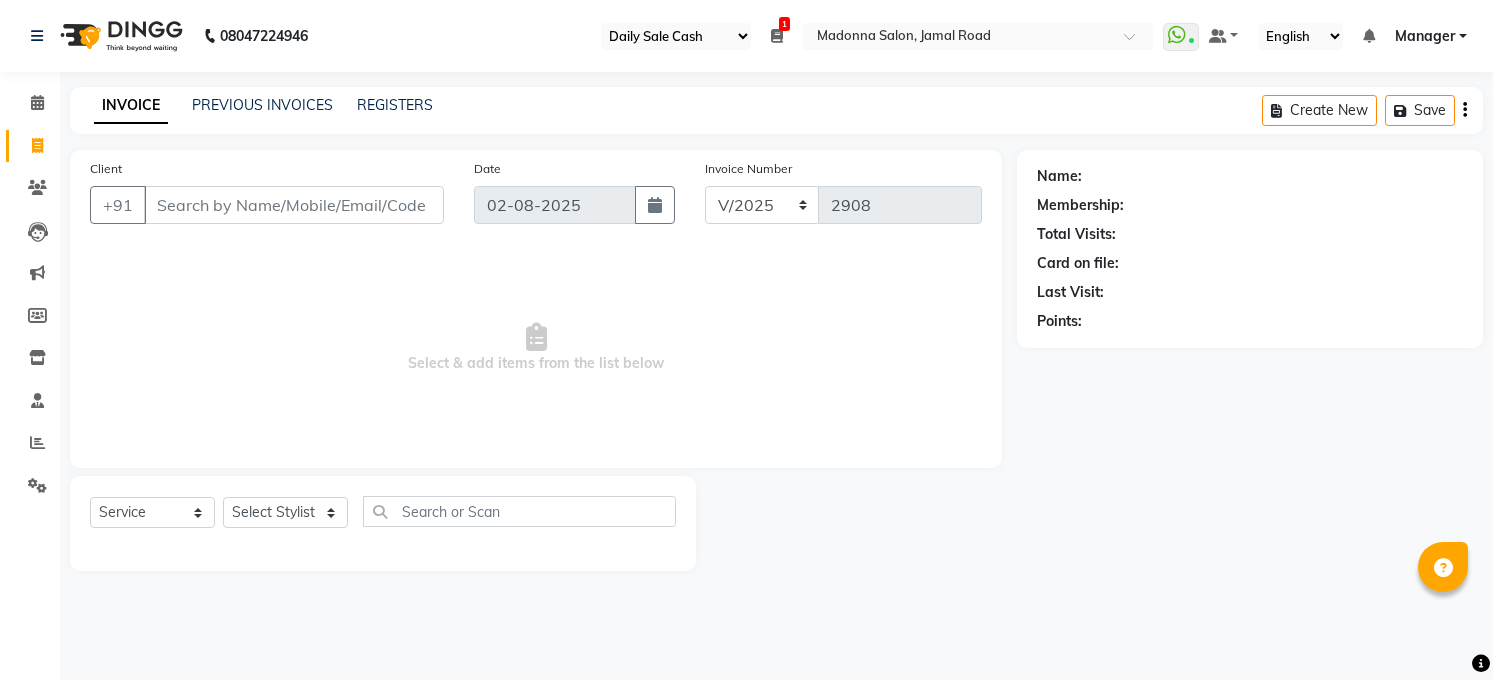 select on "35" 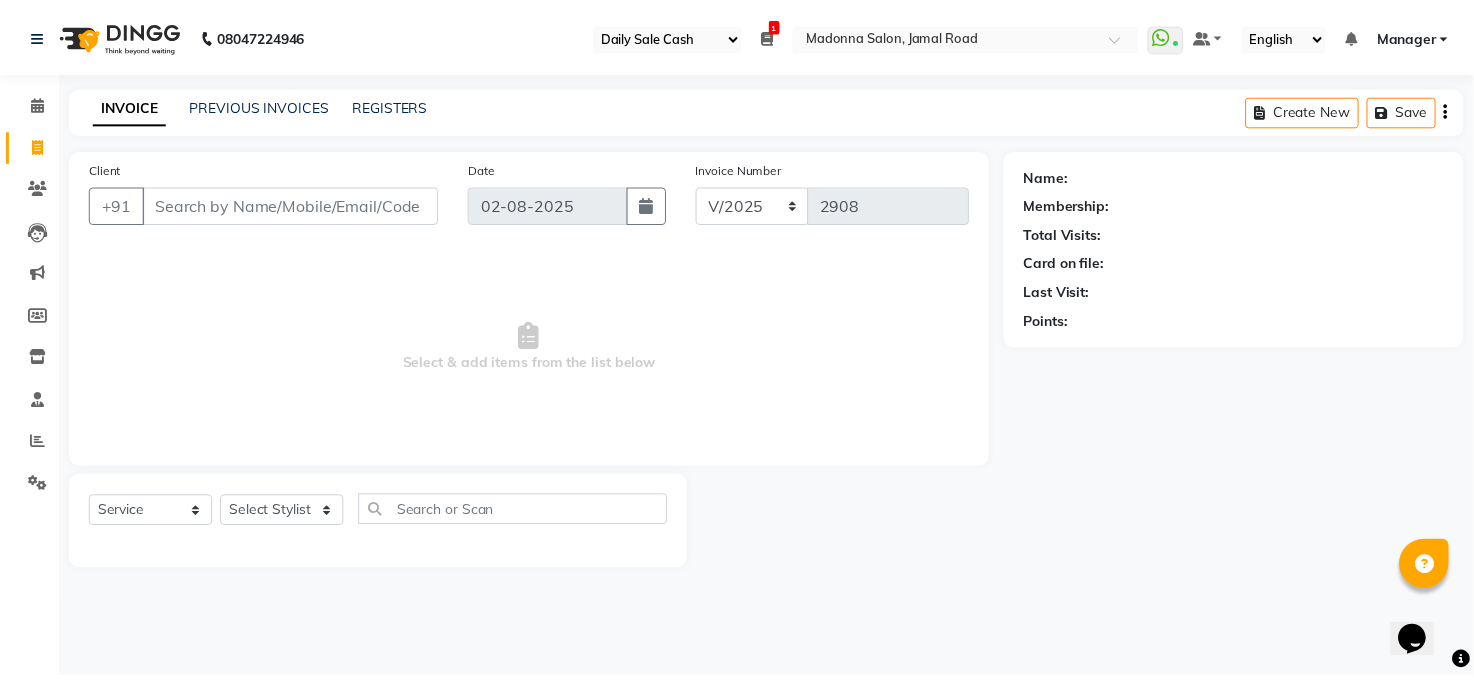 scroll, scrollTop: 0, scrollLeft: 0, axis: both 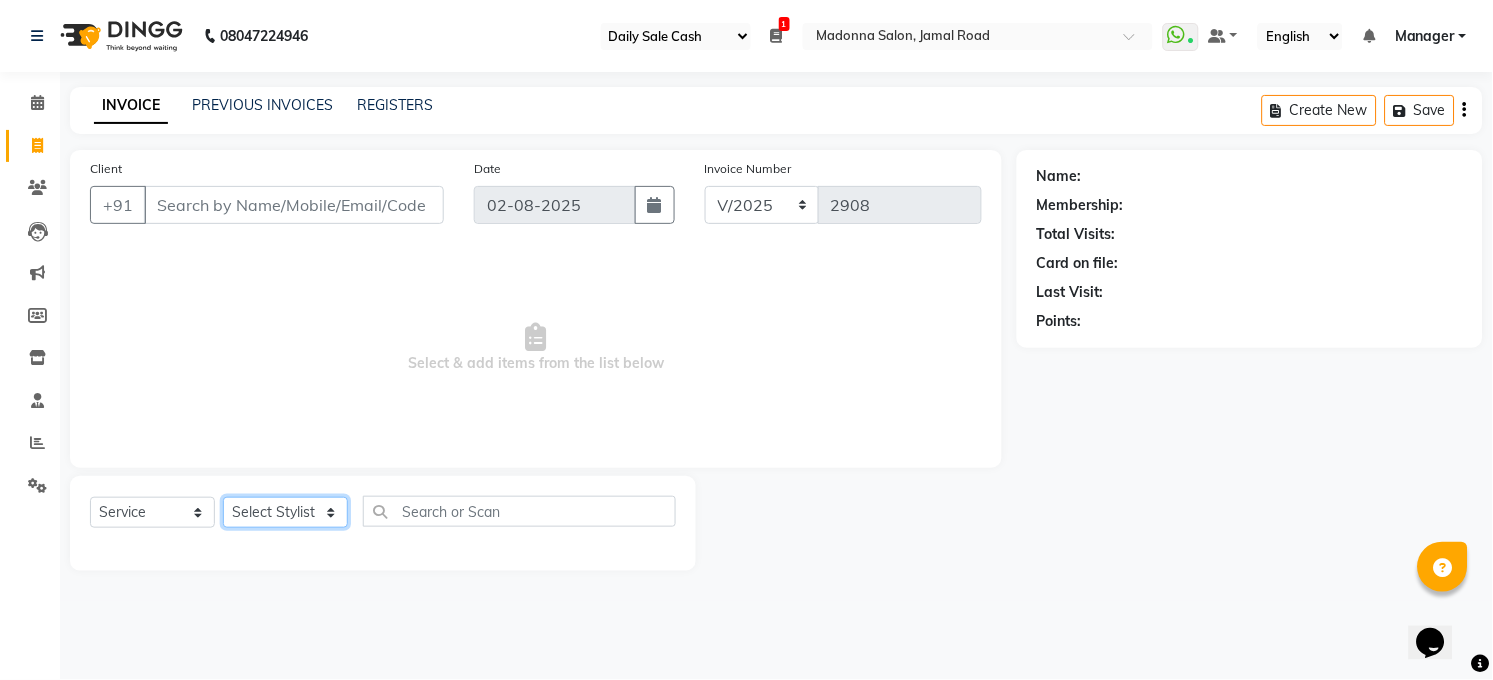 click on "Select Stylist Abhay kumar ALTAF ANKITA ARJUN Chandan COUNTER  Manager Manish Kumar Neetu Mam PRINCE Priyanka Raju Ravi Thakur RINKI Roshan Santosh SAURABH SUJEET THAKUR SUNITA Veer Vinod Kumar" 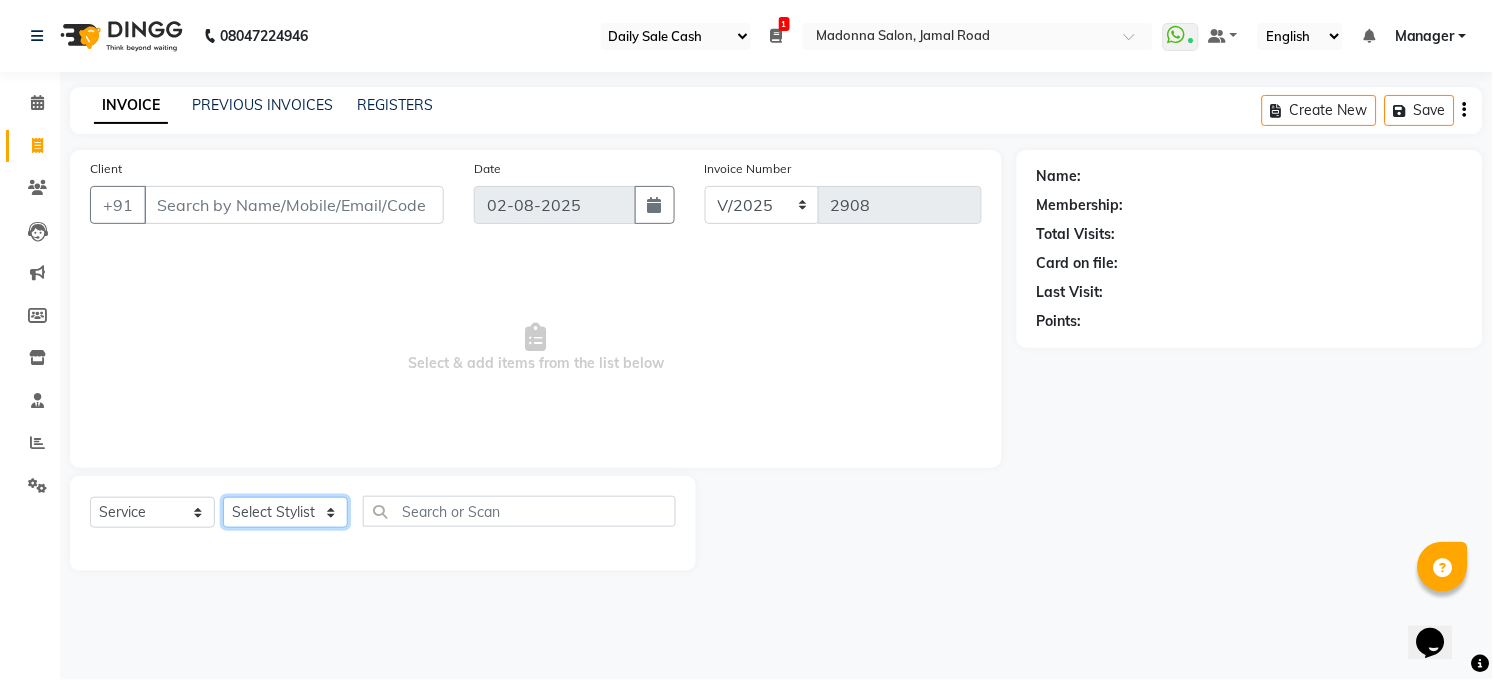 select on "[NUMBER]" 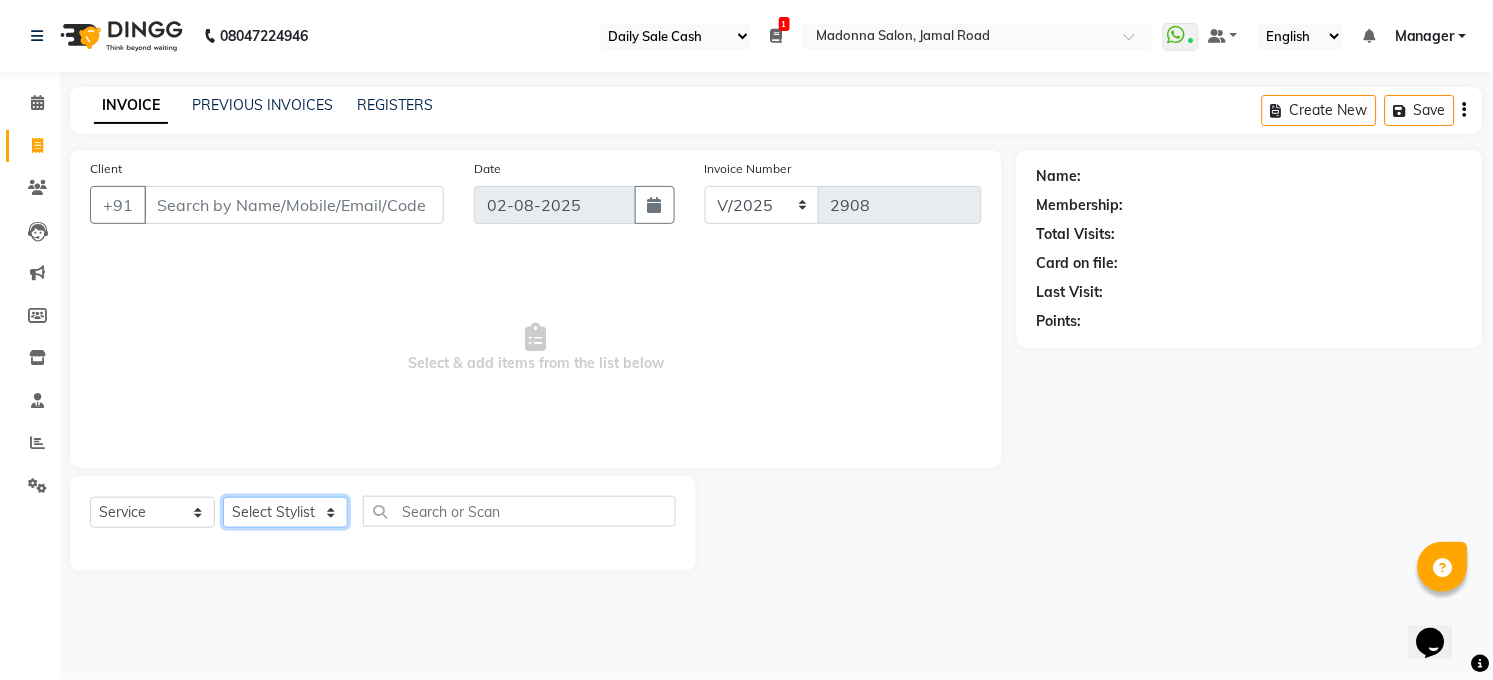 click on "Select Stylist Abhay kumar ALTAF ANKITA ARJUN Chandan COUNTER  Manager Manish Kumar Neetu Mam PRINCE Priyanka Raju Ravi Thakur RINKI Roshan Santosh SAURABH SUJEET THAKUR SUNITA Veer Vinod Kumar" 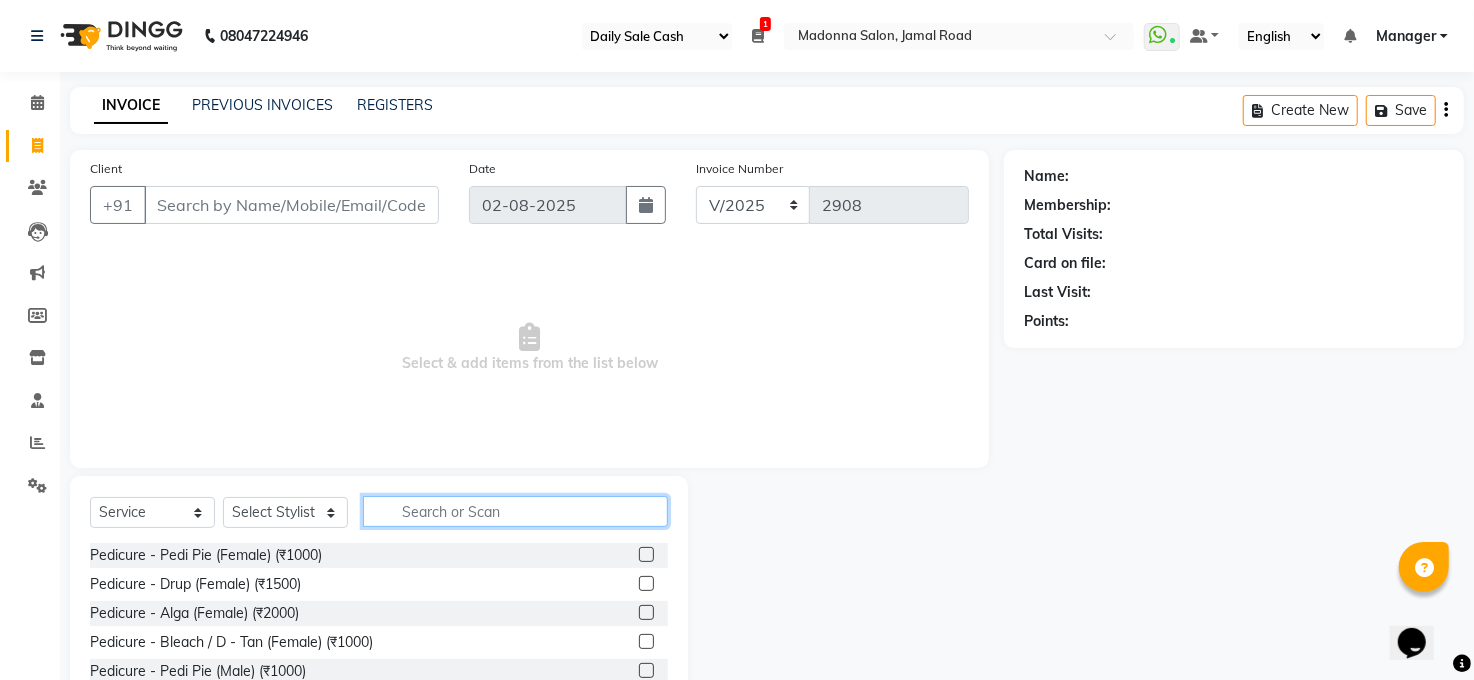 drag, startPoint x: 443, startPoint y: 501, endPoint x: 523, endPoint y: 557, distance: 97.65244 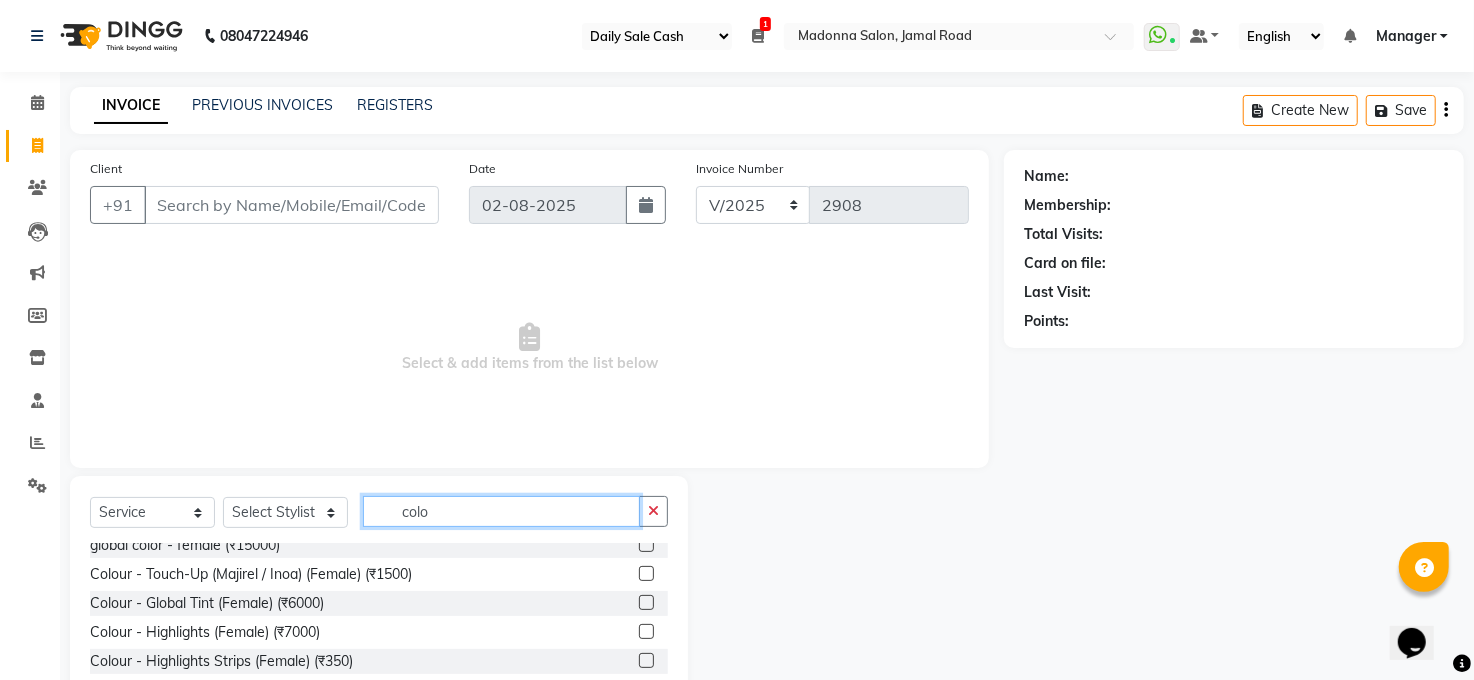 scroll, scrollTop: 0, scrollLeft: 0, axis: both 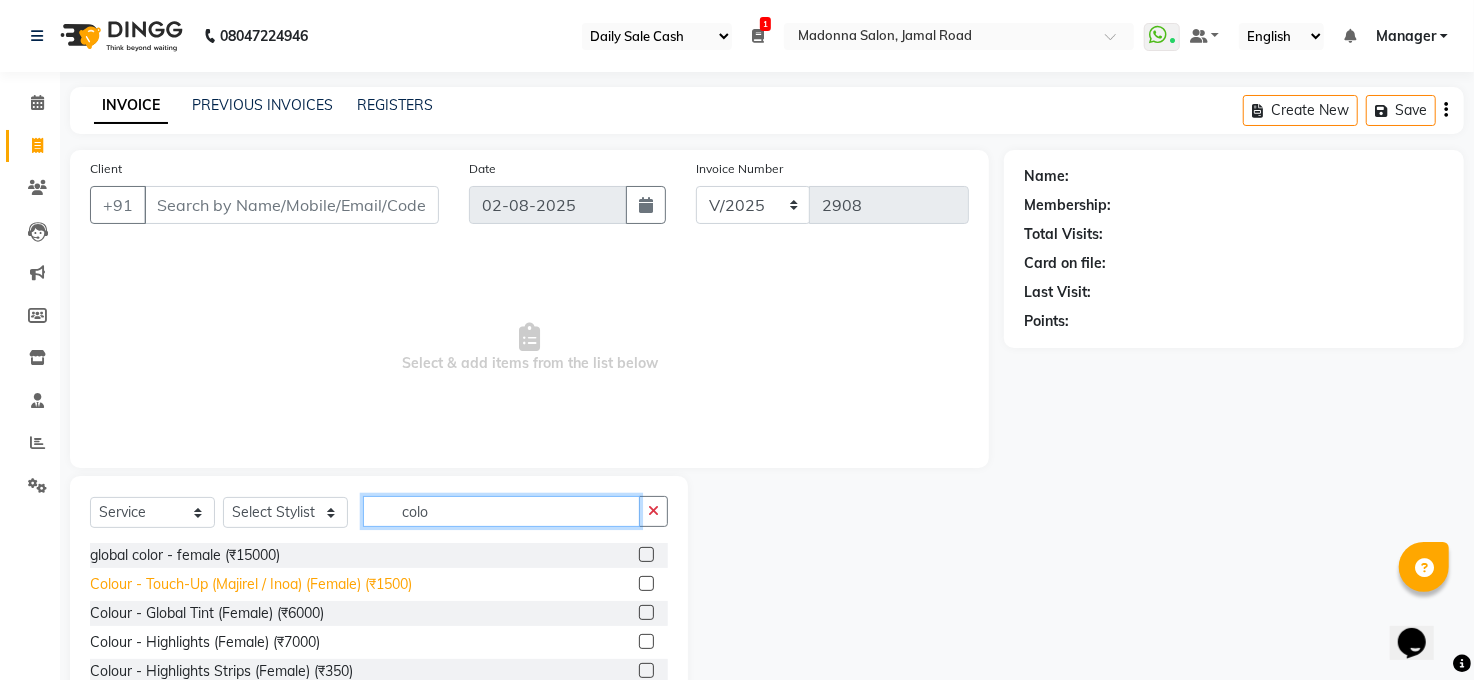 type on "colo" 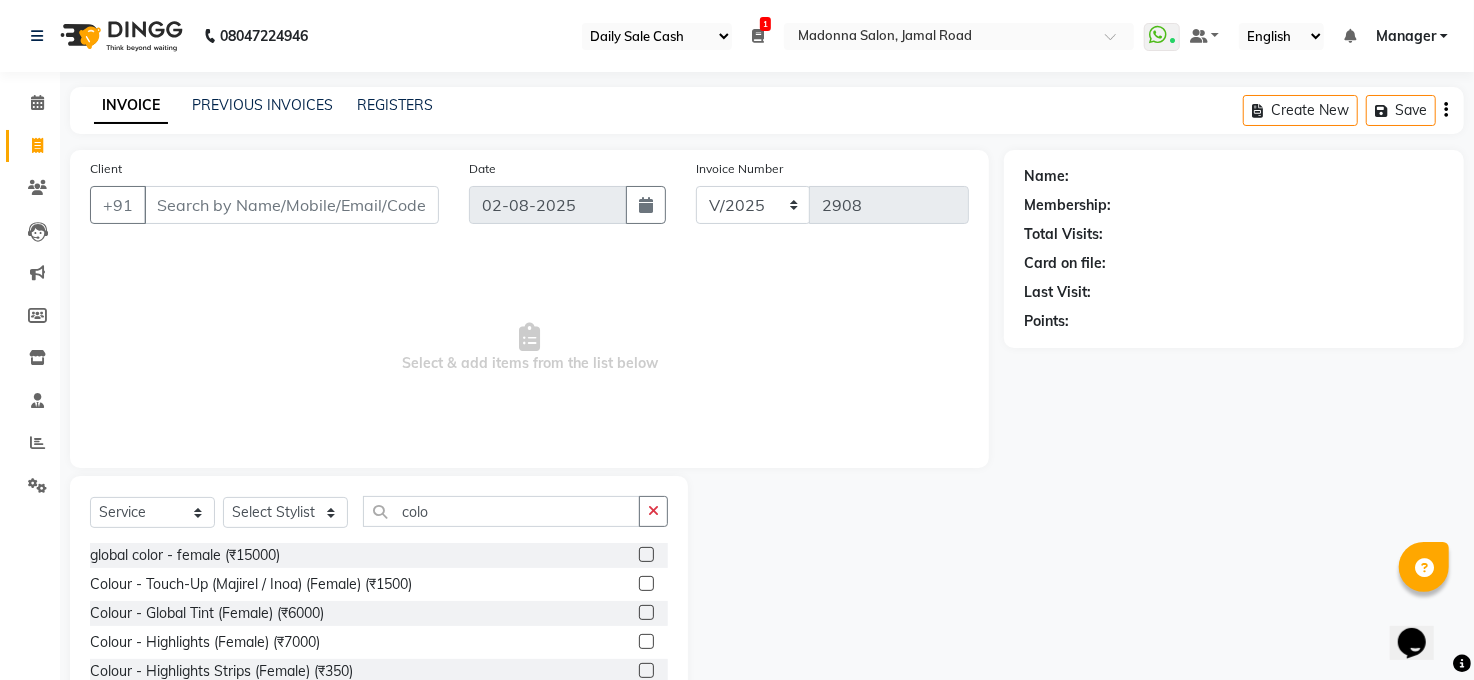 drag, startPoint x: 392, startPoint y: 583, endPoint x: 441, endPoint y: 573, distance: 50.01 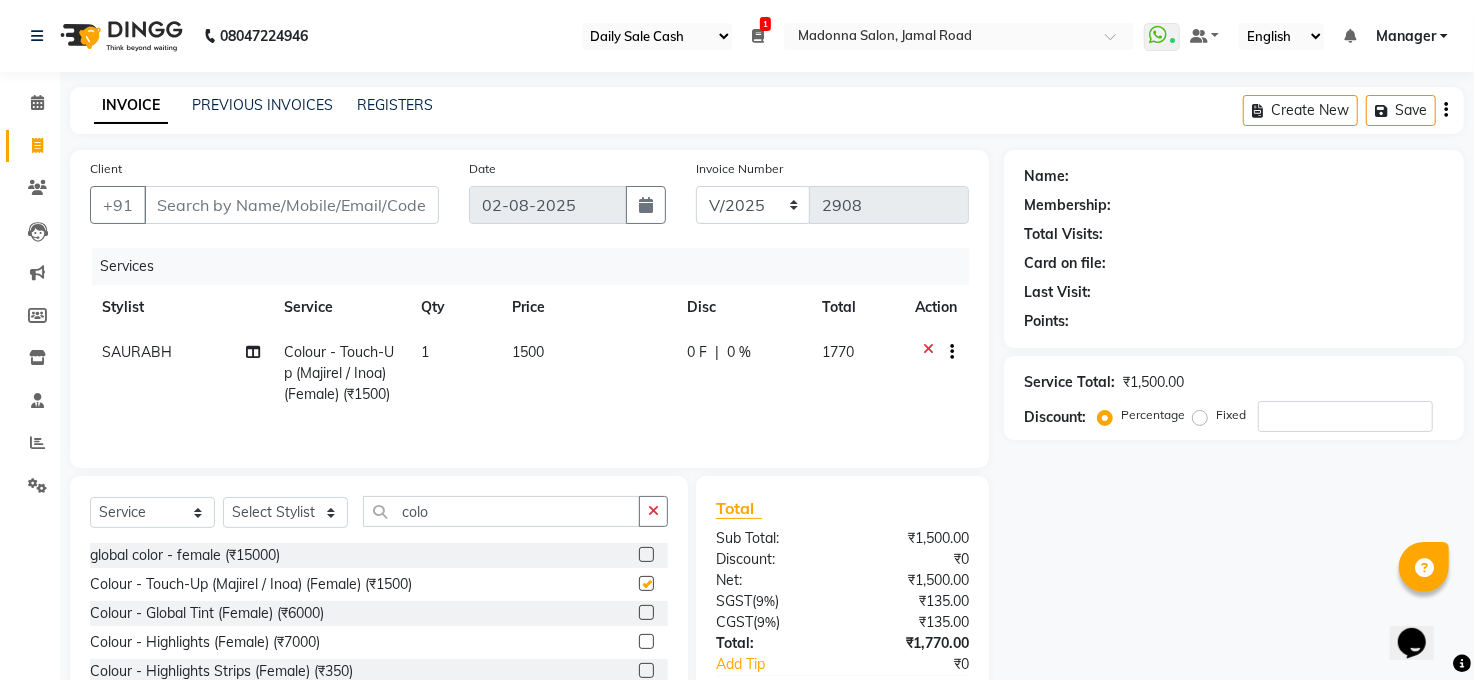 checkbox on "false" 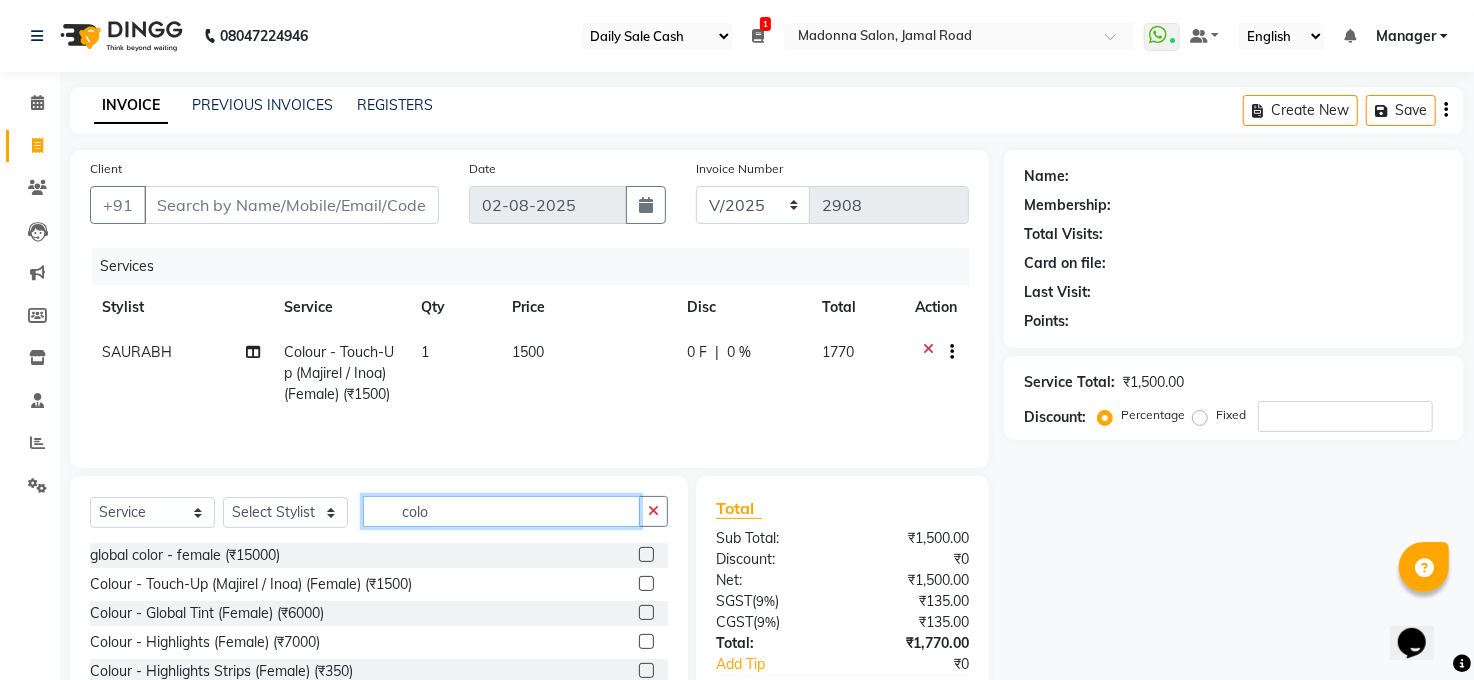 drag, startPoint x: 484, startPoint y: 521, endPoint x: 510, endPoint y: 517, distance: 26.305893 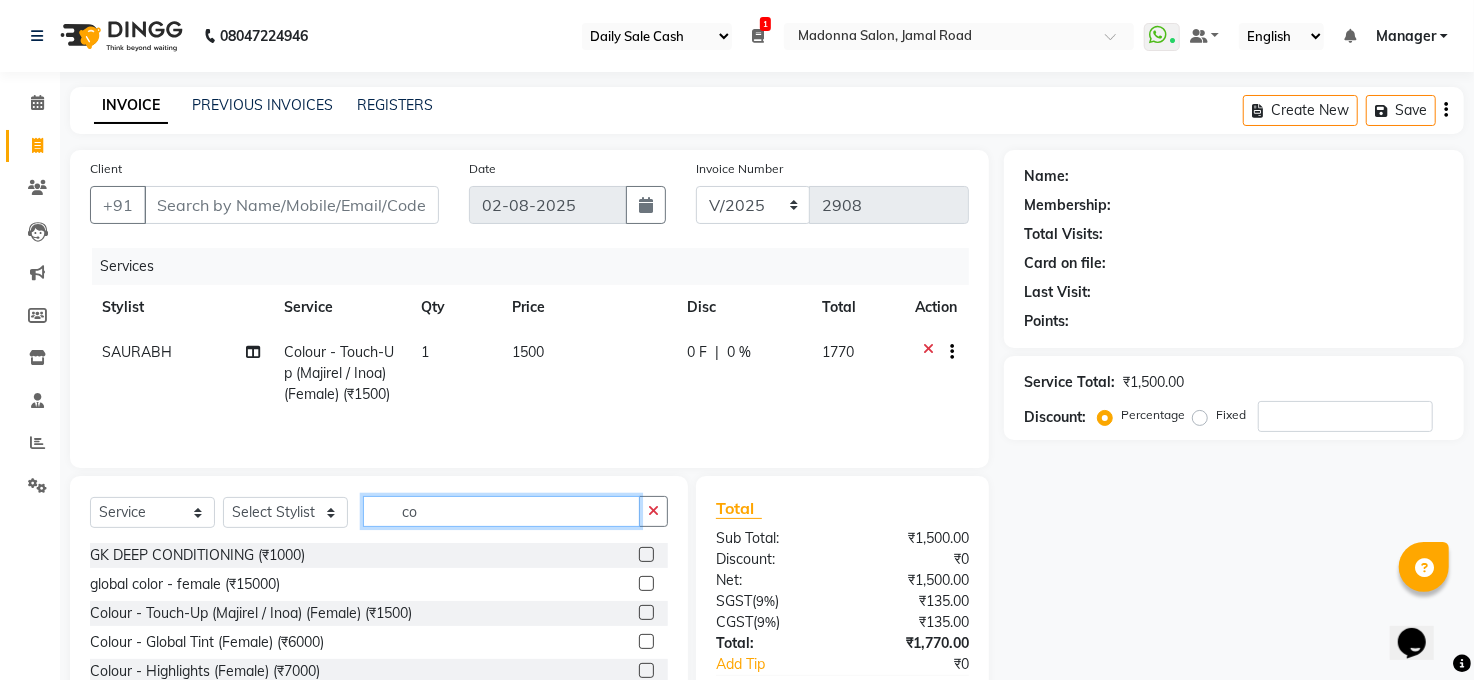 type on "c" 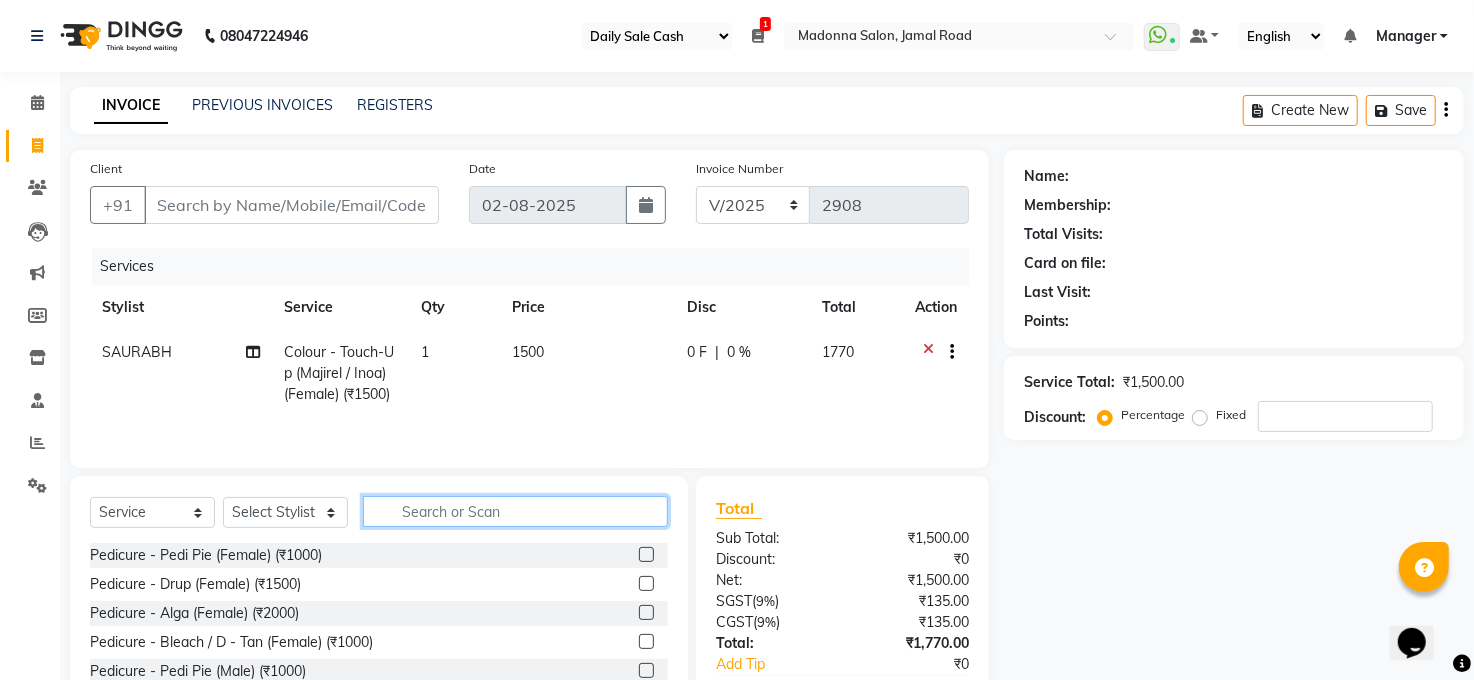 type 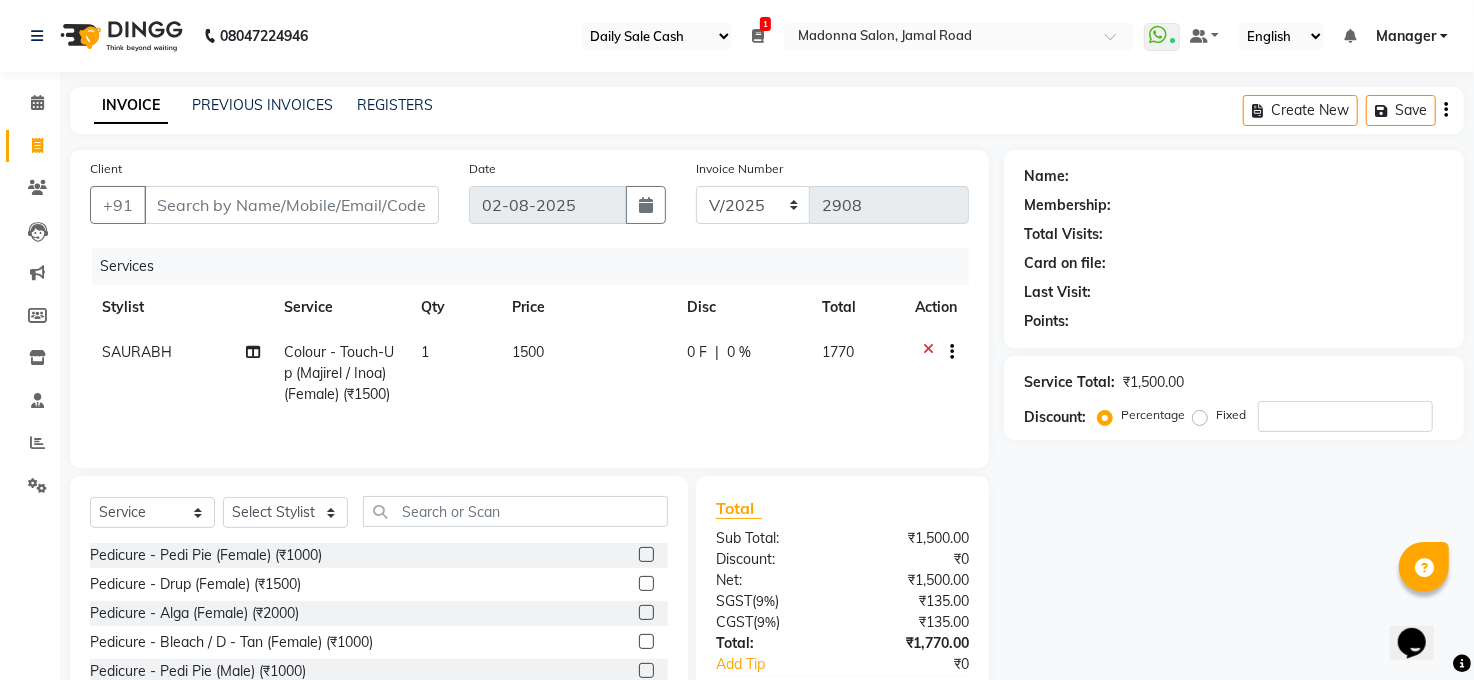drag, startPoint x: 293, startPoint y: 502, endPoint x: 299, endPoint y: 533, distance: 31.575306 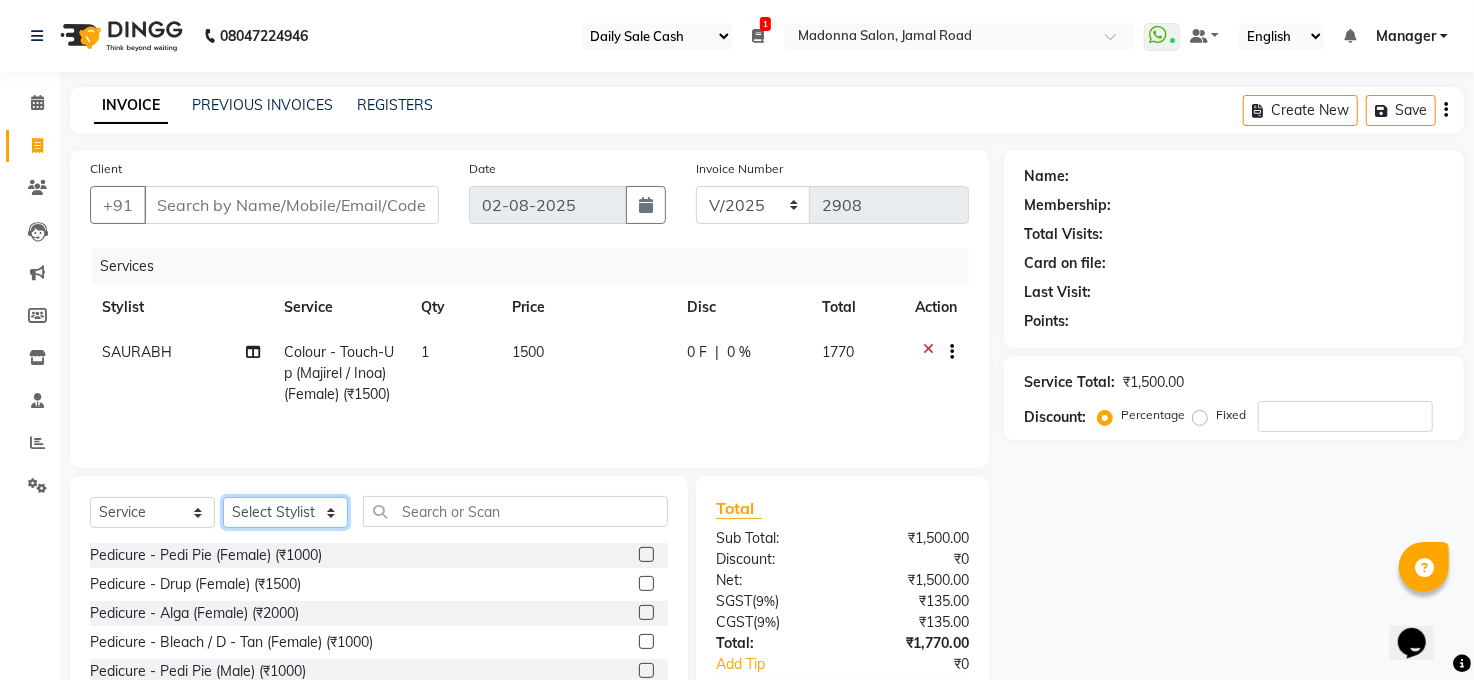 click on "Select Stylist Abhay kumar ALTAF ANKITA ARJUN Chandan COUNTER  Manager Manish Kumar Neetu Mam PRINCE Priyanka Raju Ravi Thakur RINKI Roshan Santosh SAURABH SUJEET THAKUR SUNITA Veer Vinod Kumar" 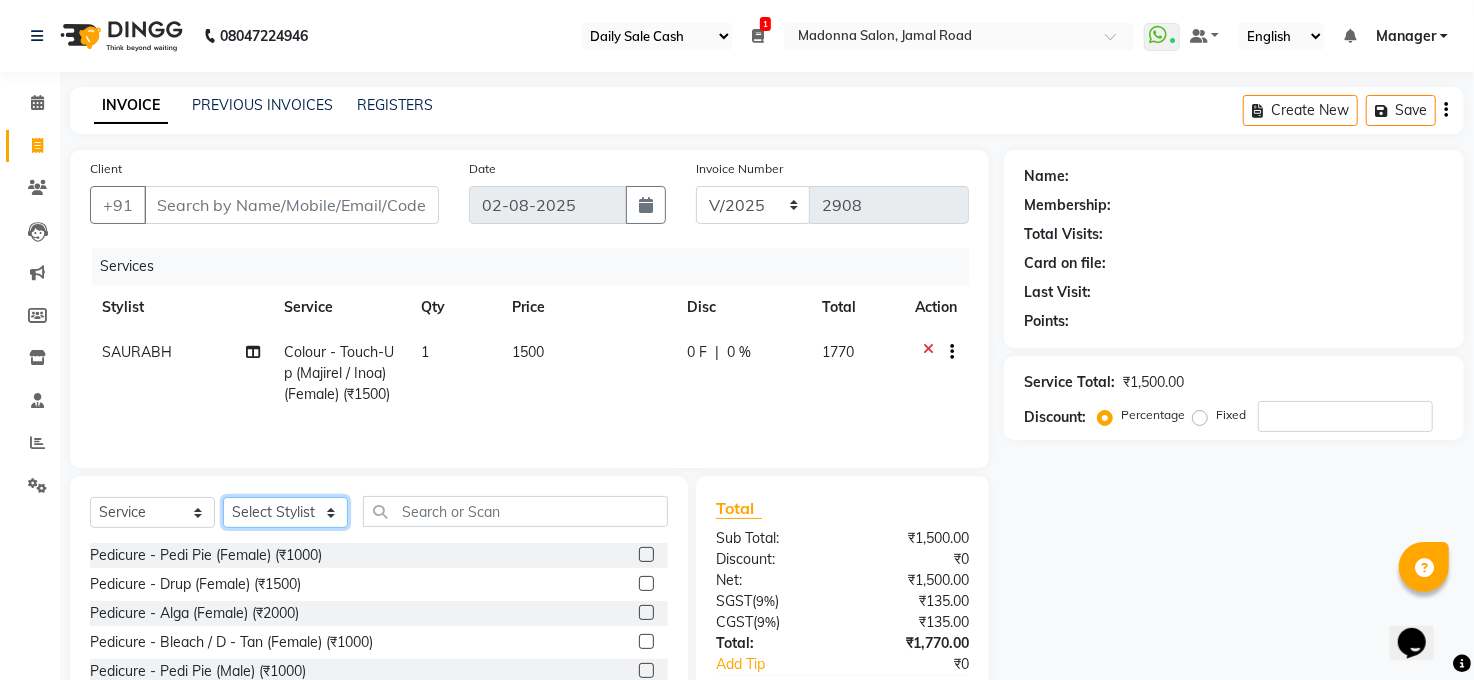 select on "65024" 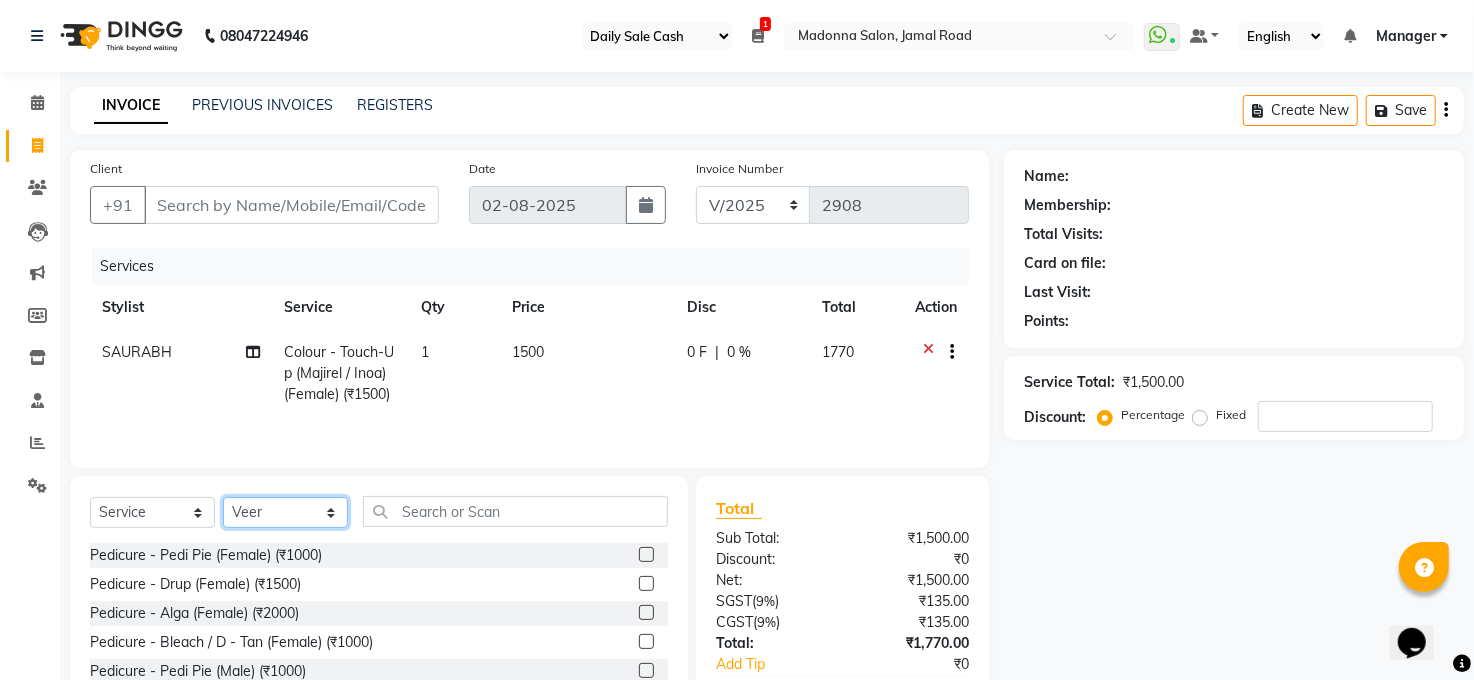 click on "Select Stylist Abhay kumar ALTAF ANKITA ARJUN Chandan COUNTER  Manager Manish Kumar Neetu Mam PRINCE Priyanka Raju Ravi Thakur RINKI Roshan Santosh SAURABH SUJEET THAKUR SUNITA Veer Vinod Kumar" 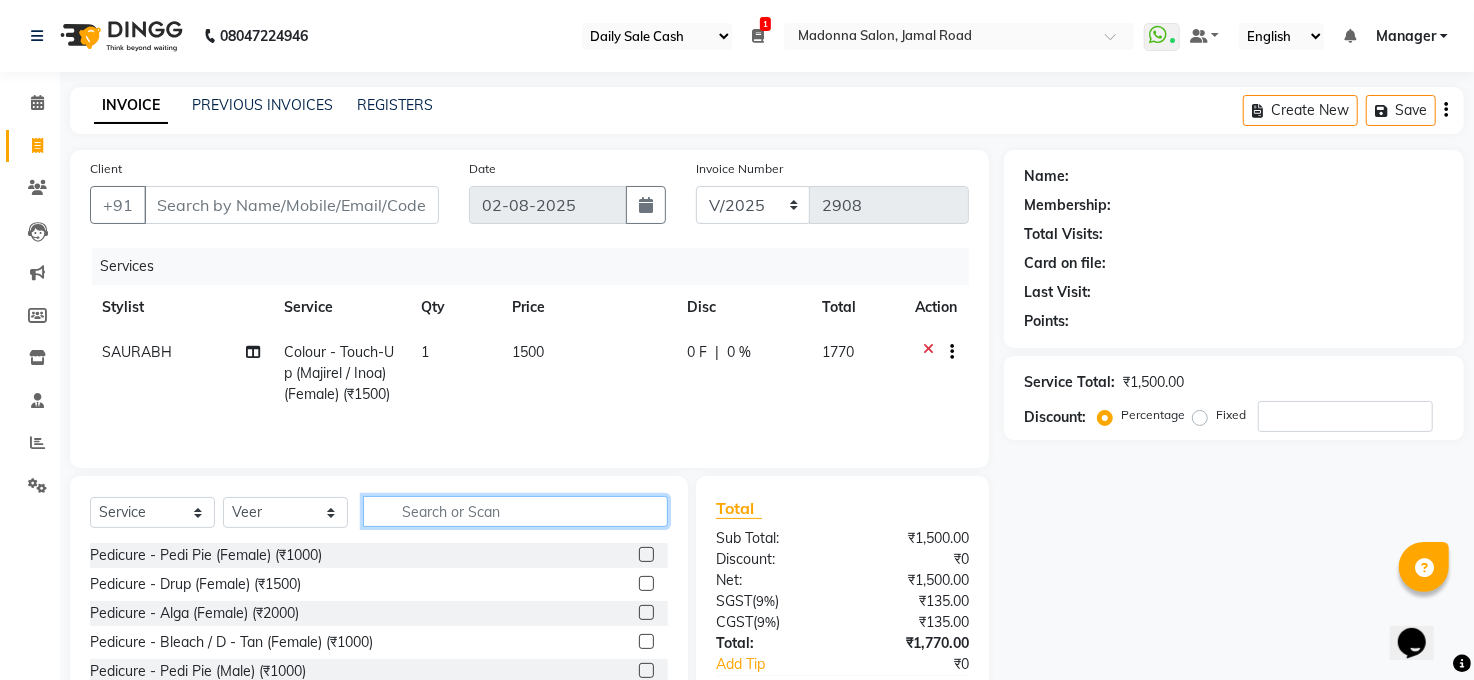 click 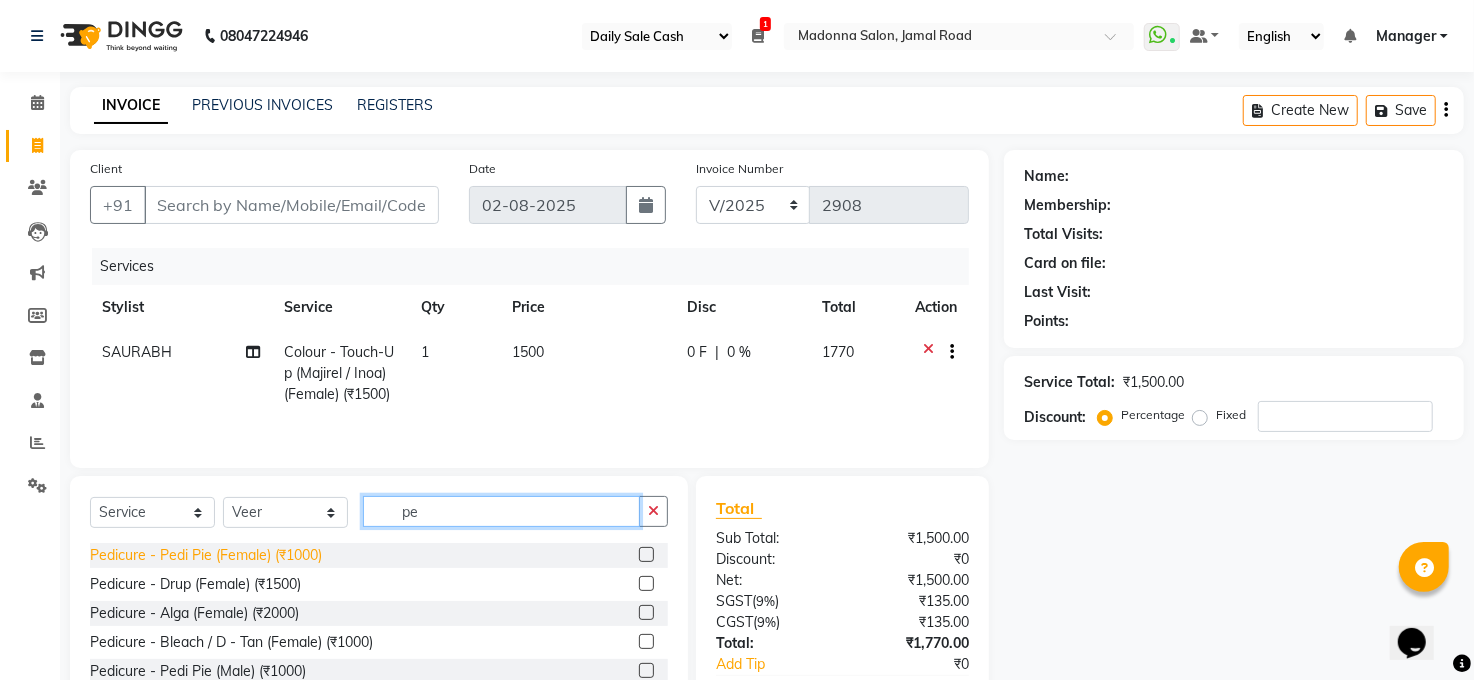 type on "pe" 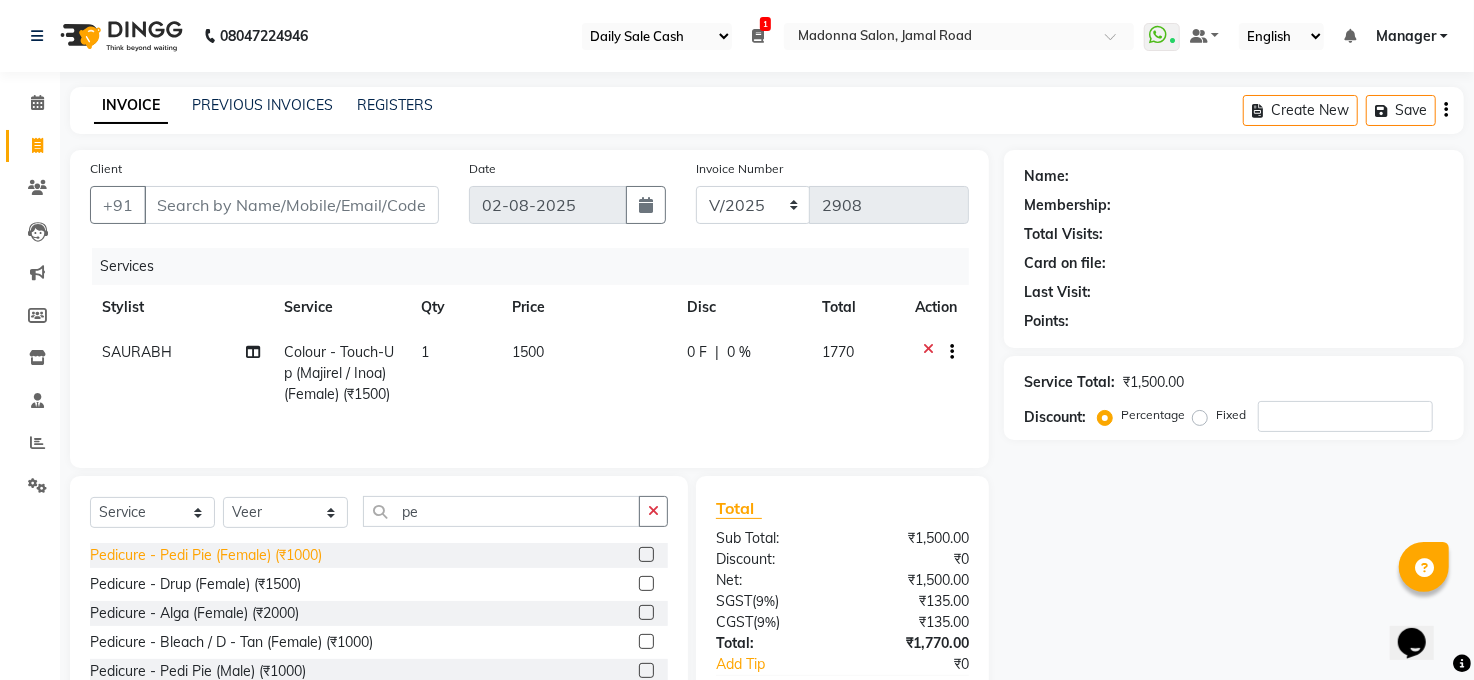 click on "Pedicure - Pedi Pie (Female) (₹1000)" 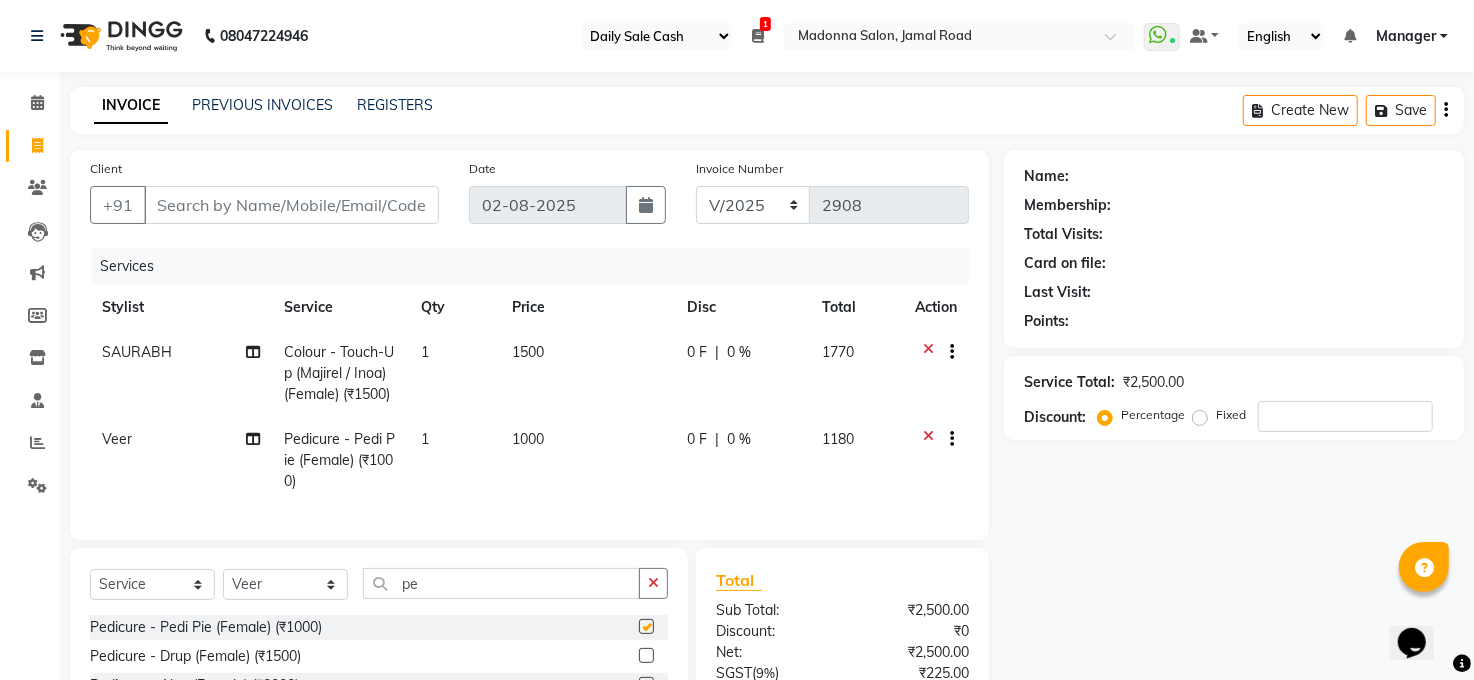 checkbox on "false" 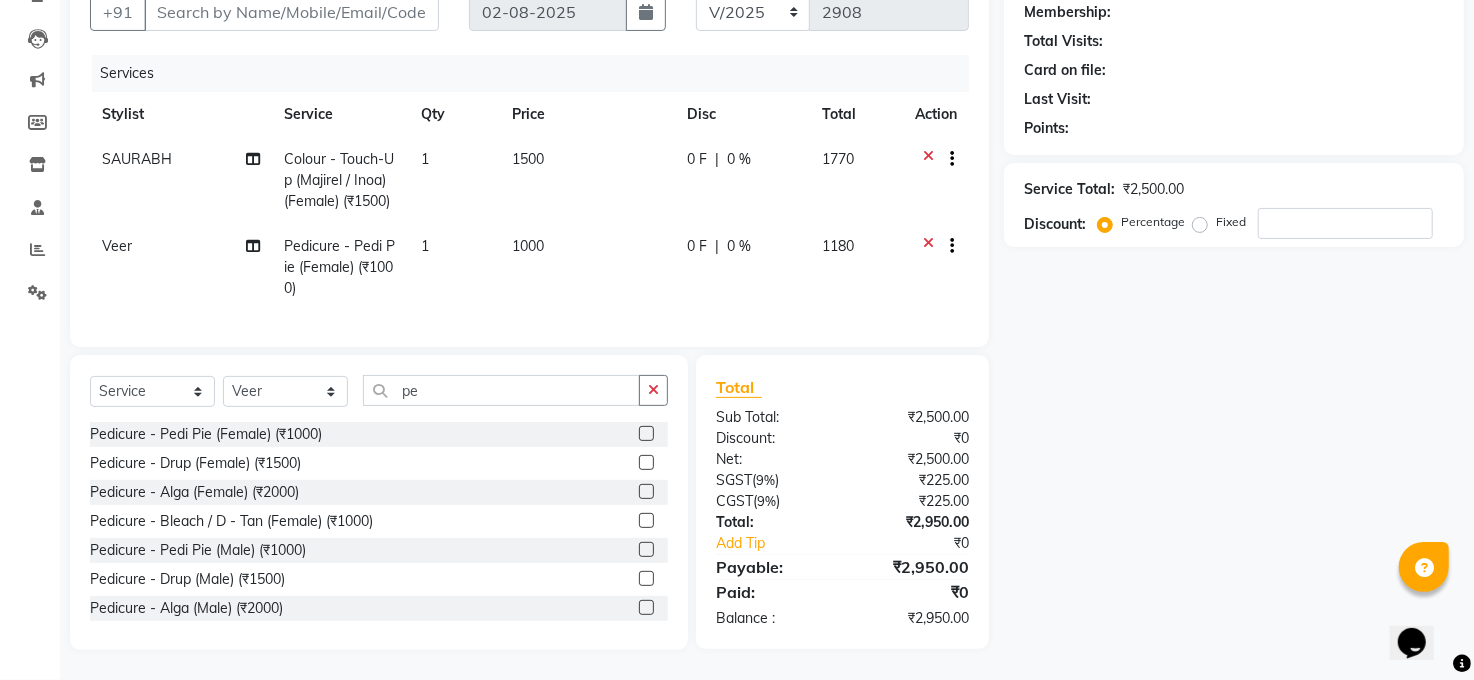 scroll, scrollTop: 212, scrollLeft: 0, axis: vertical 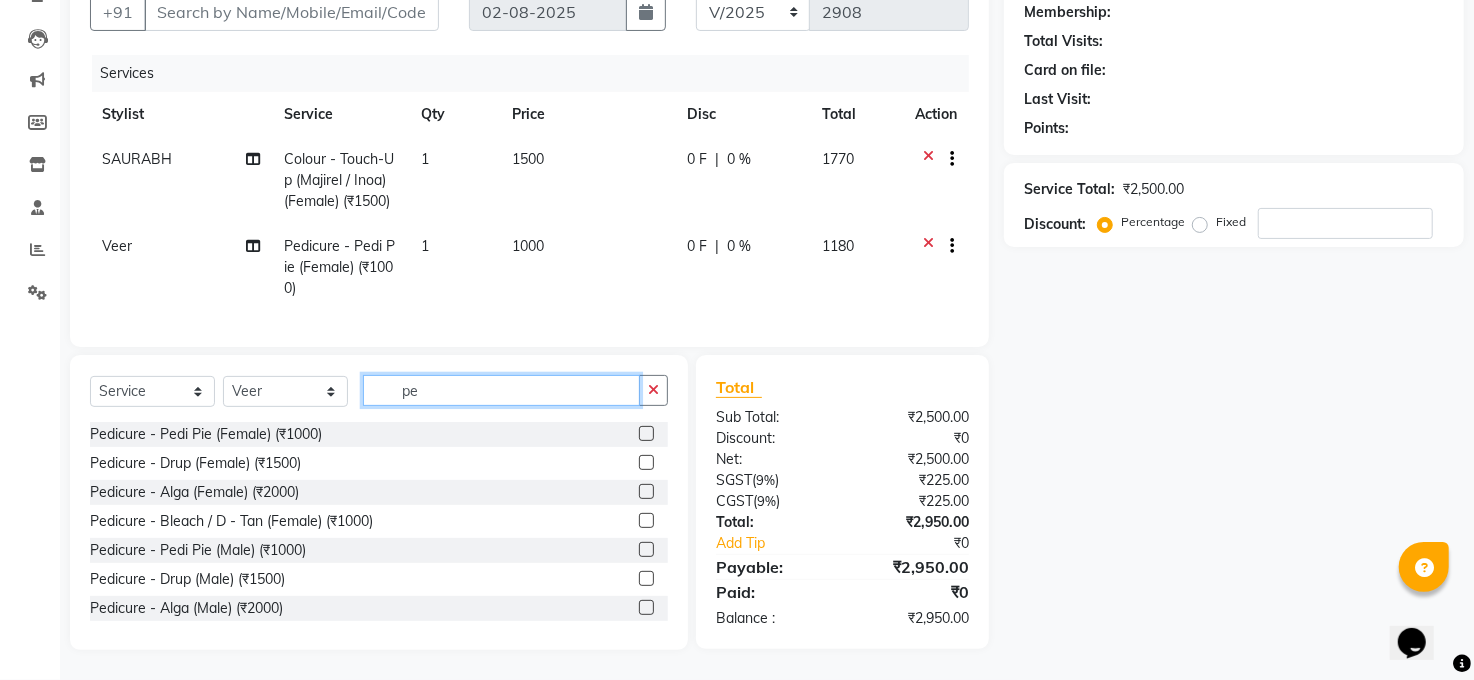 click on "pe" 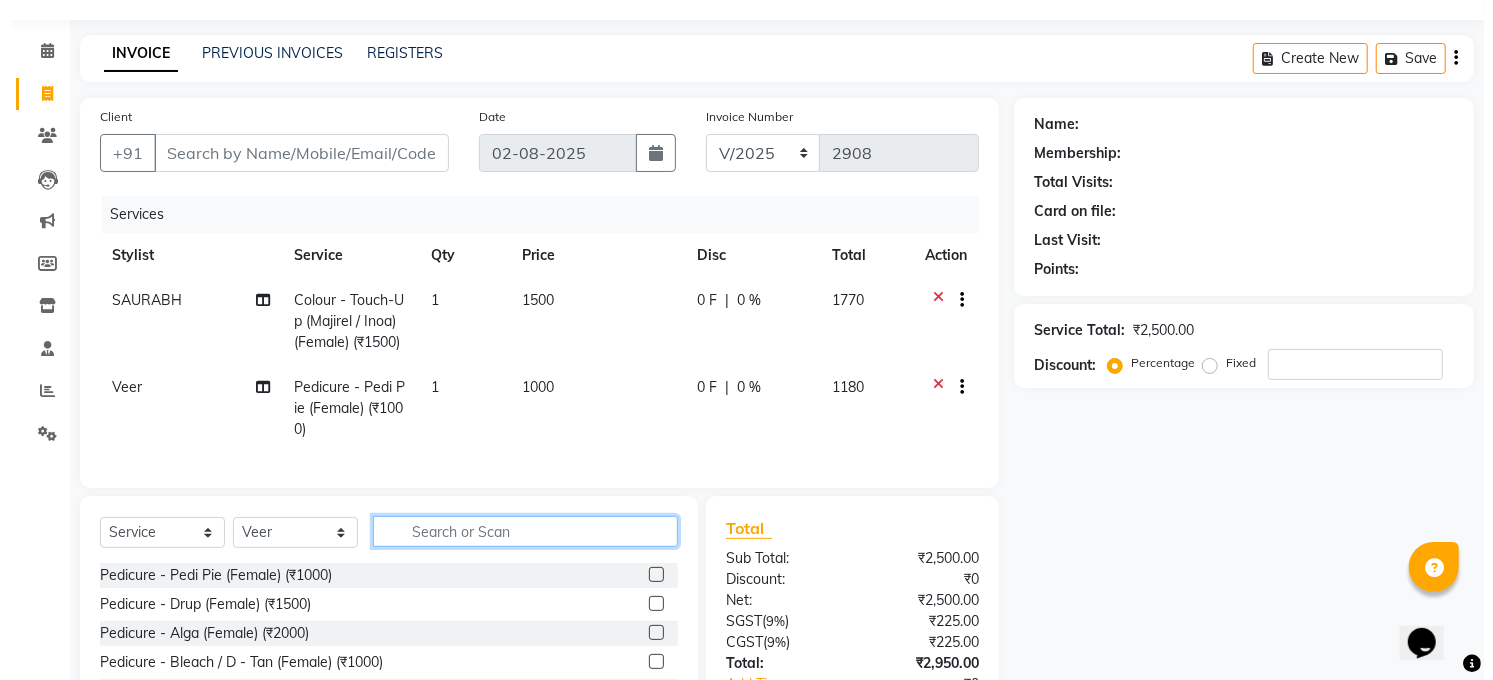 scroll, scrollTop: 0, scrollLeft: 0, axis: both 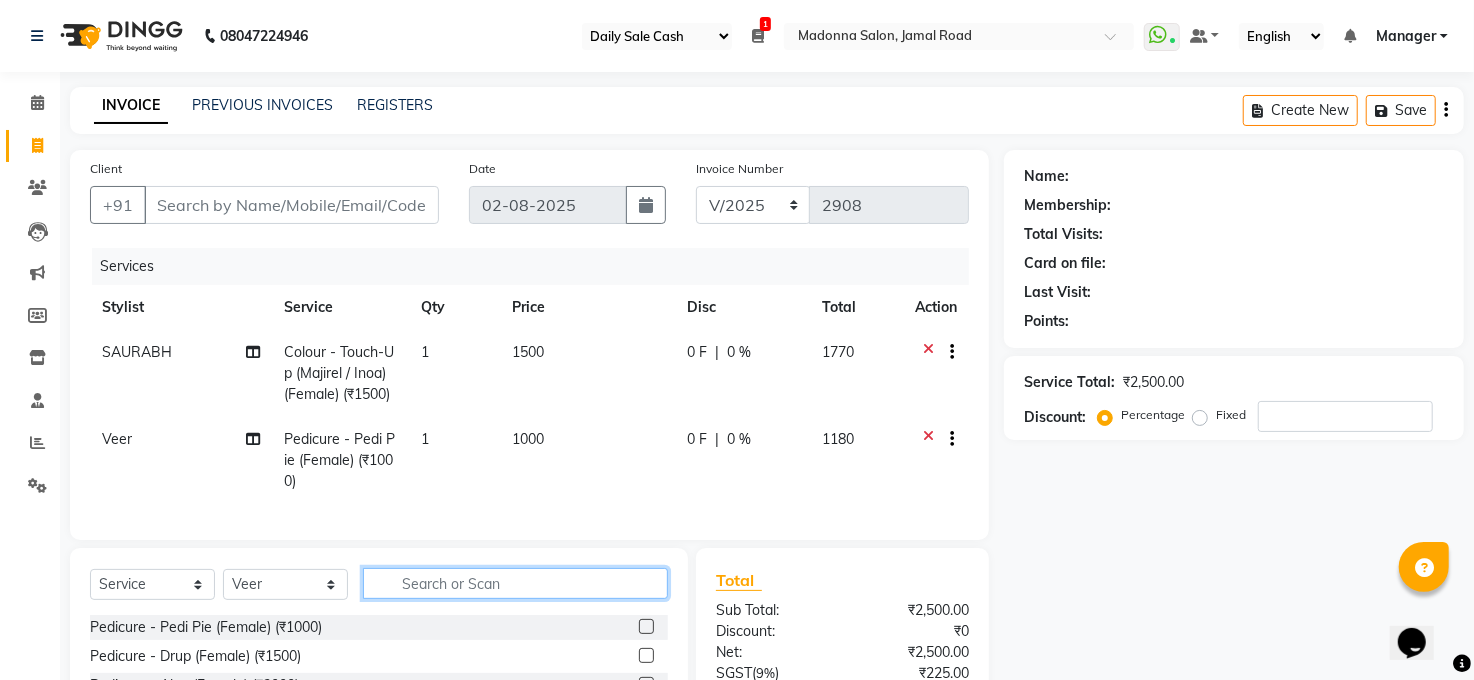 type 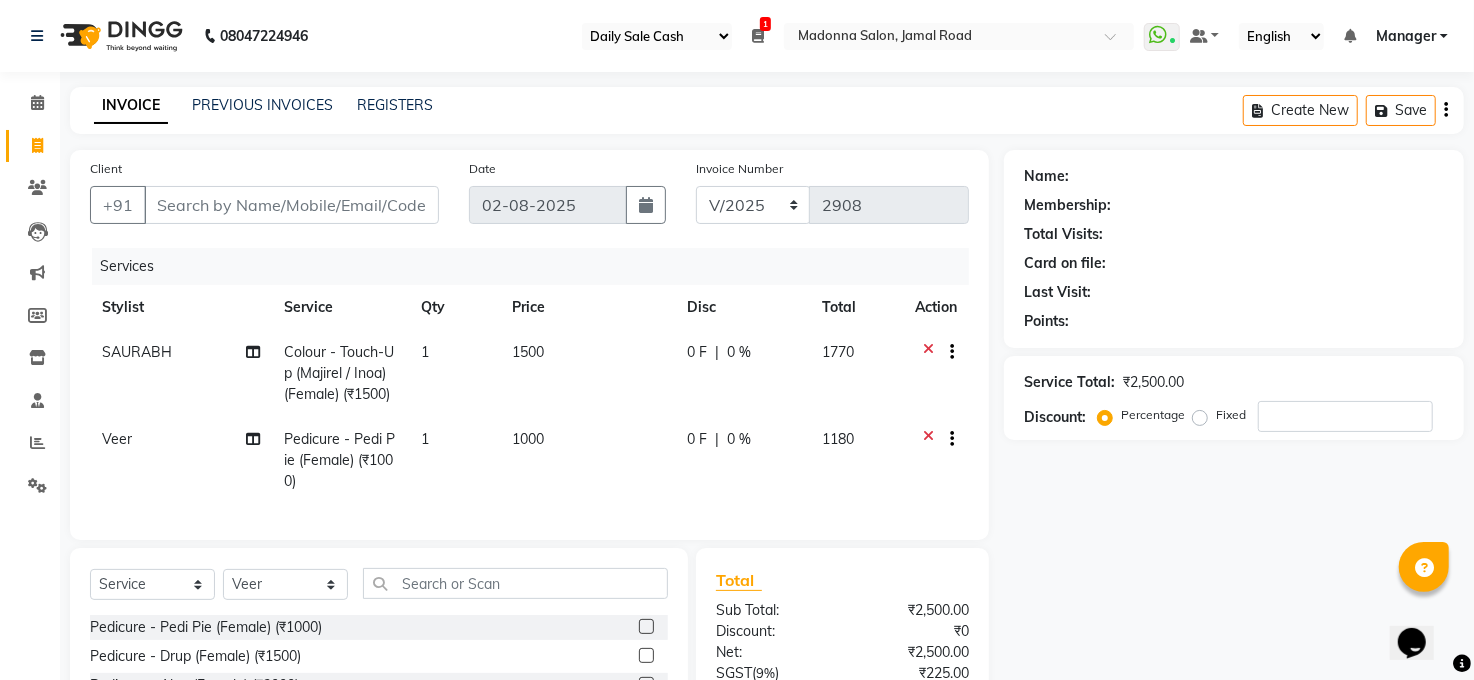click on "Client +91" 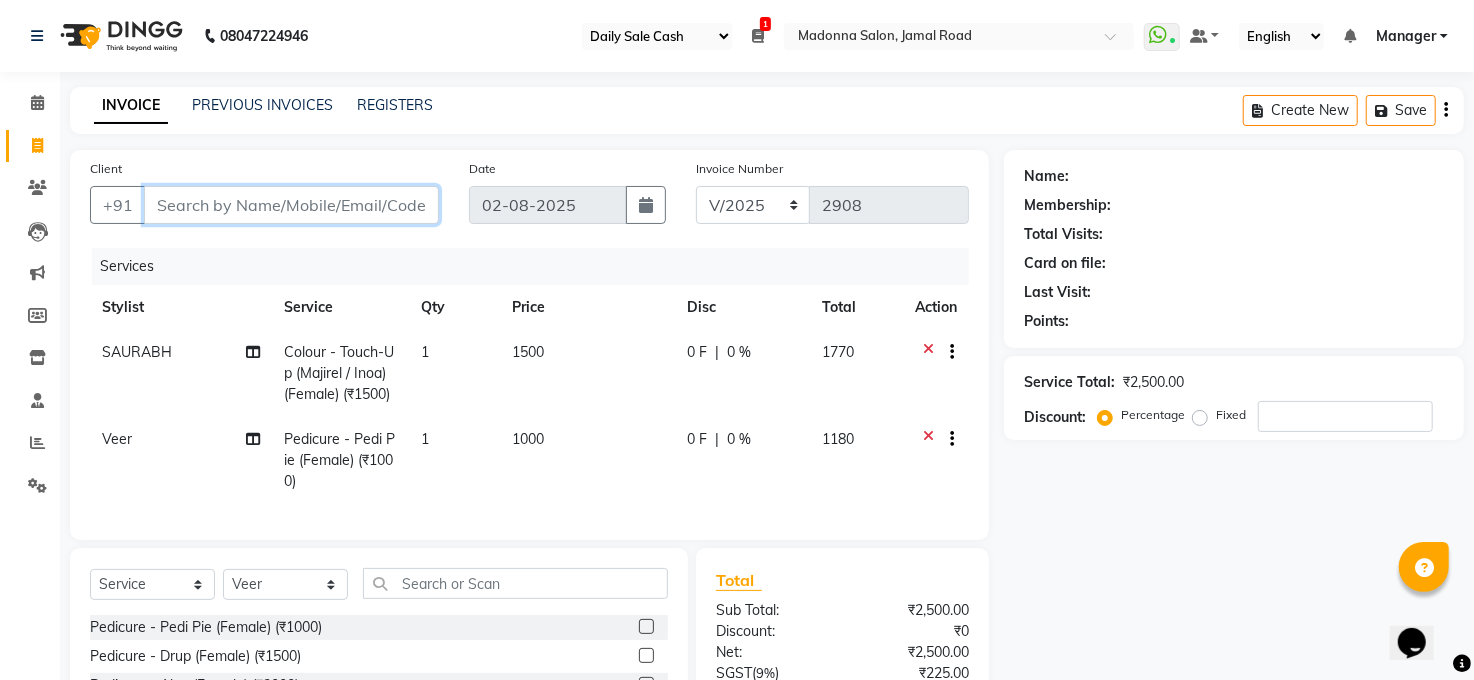 click on "Client" at bounding box center [291, 205] 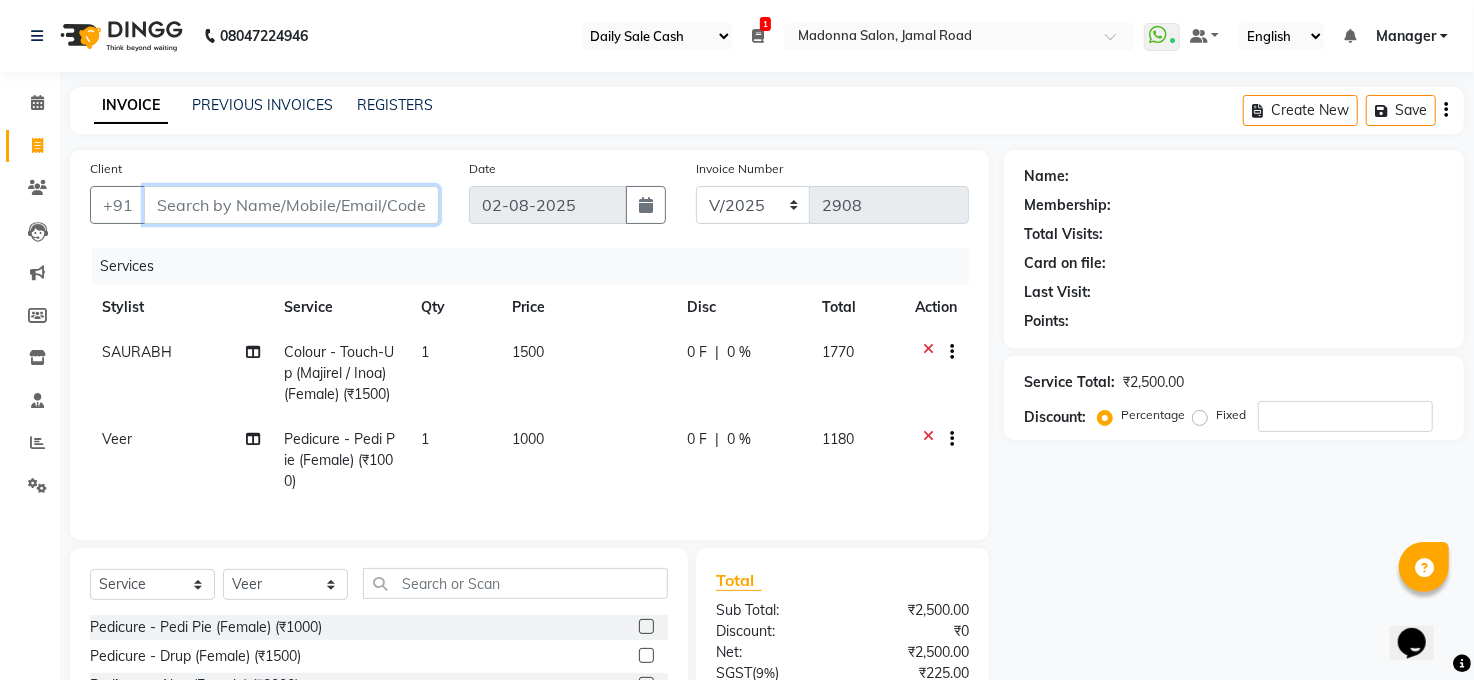 type on "9" 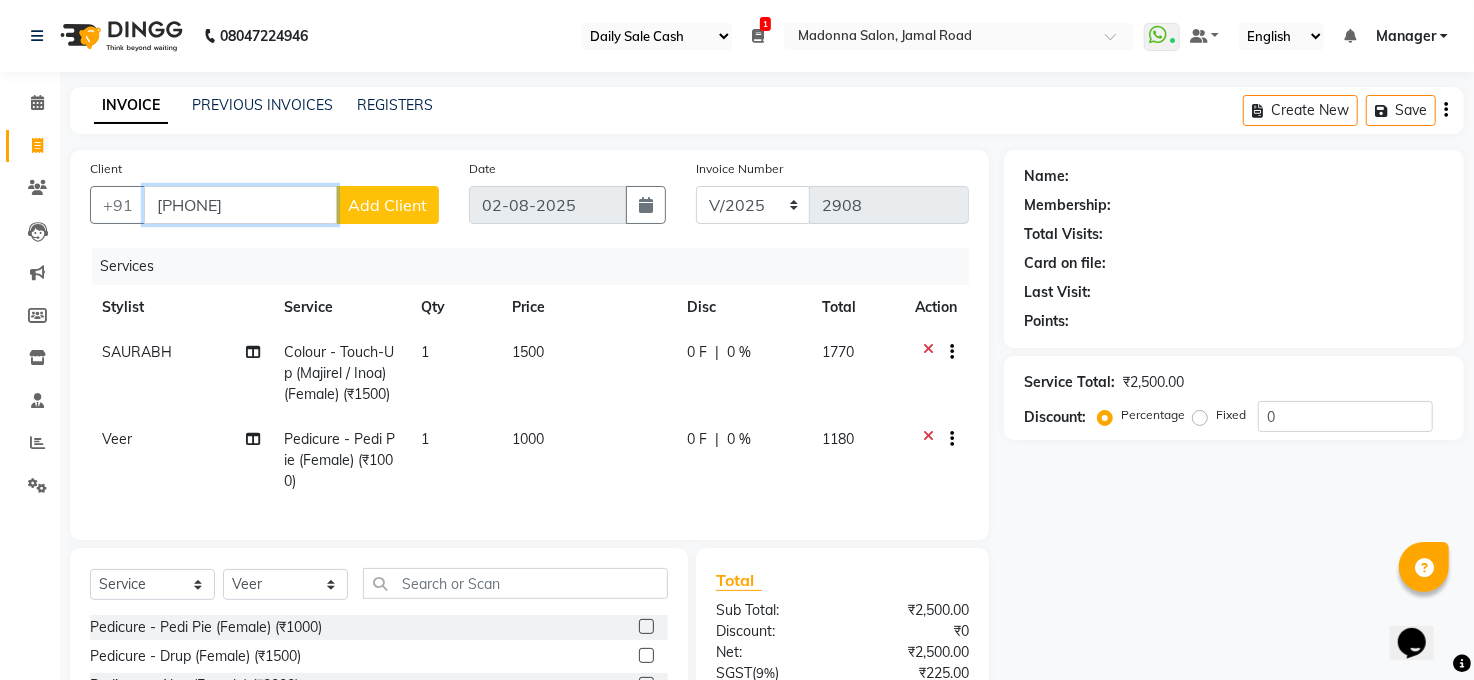 type on "[PHONE]" 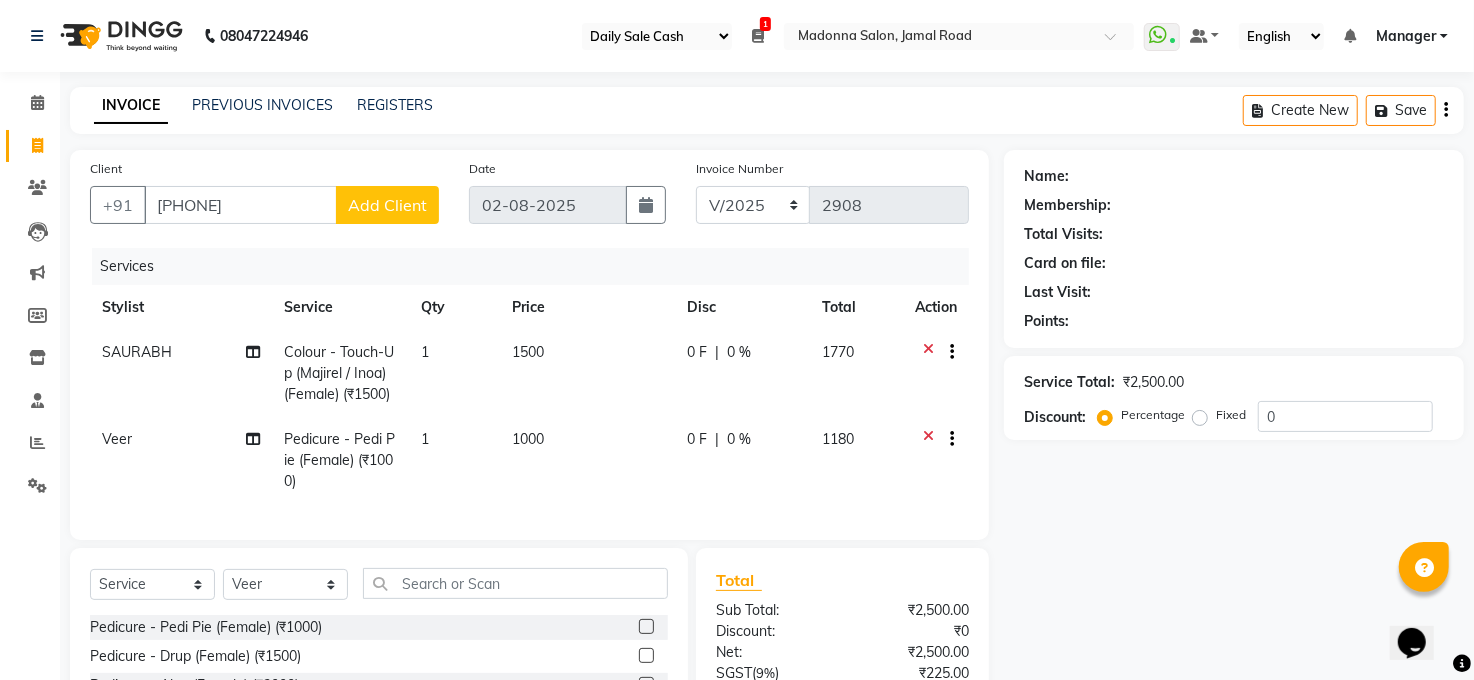 click on "Add Client" 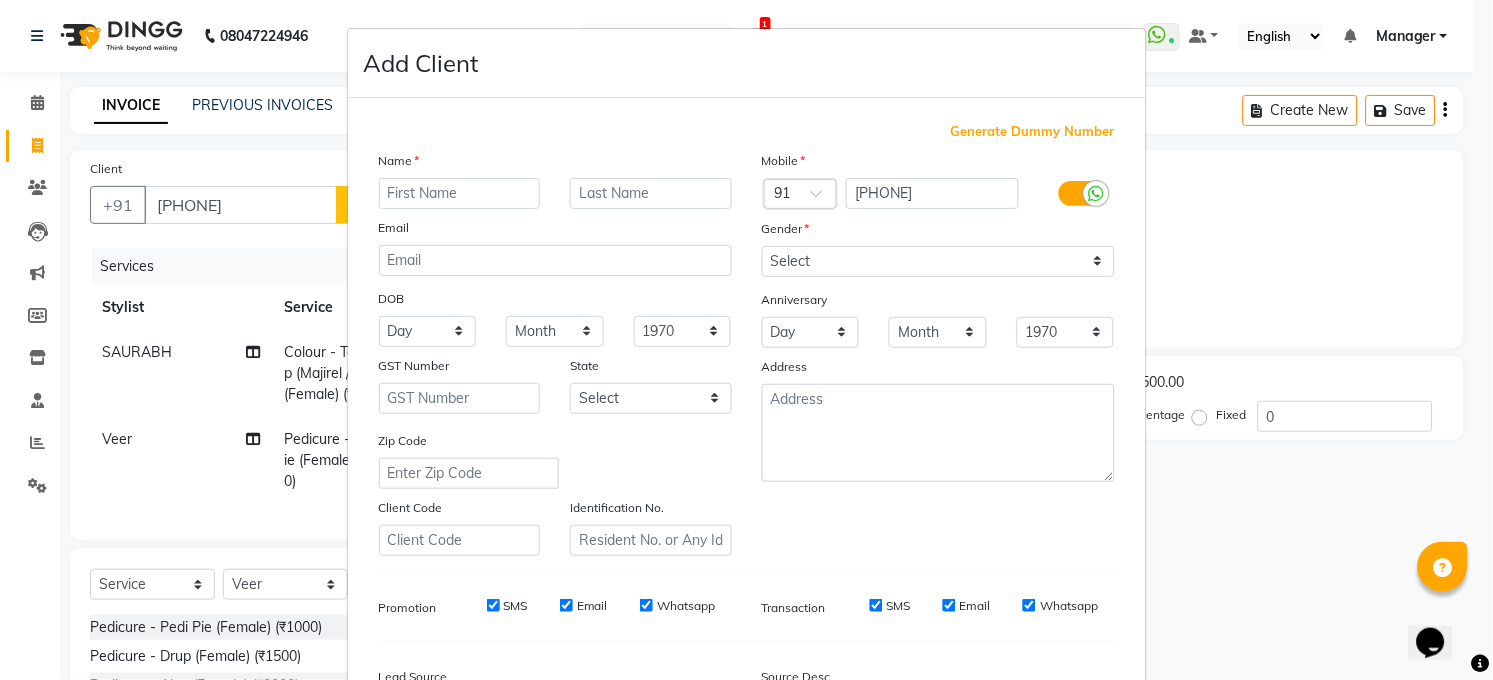 click at bounding box center (460, 193) 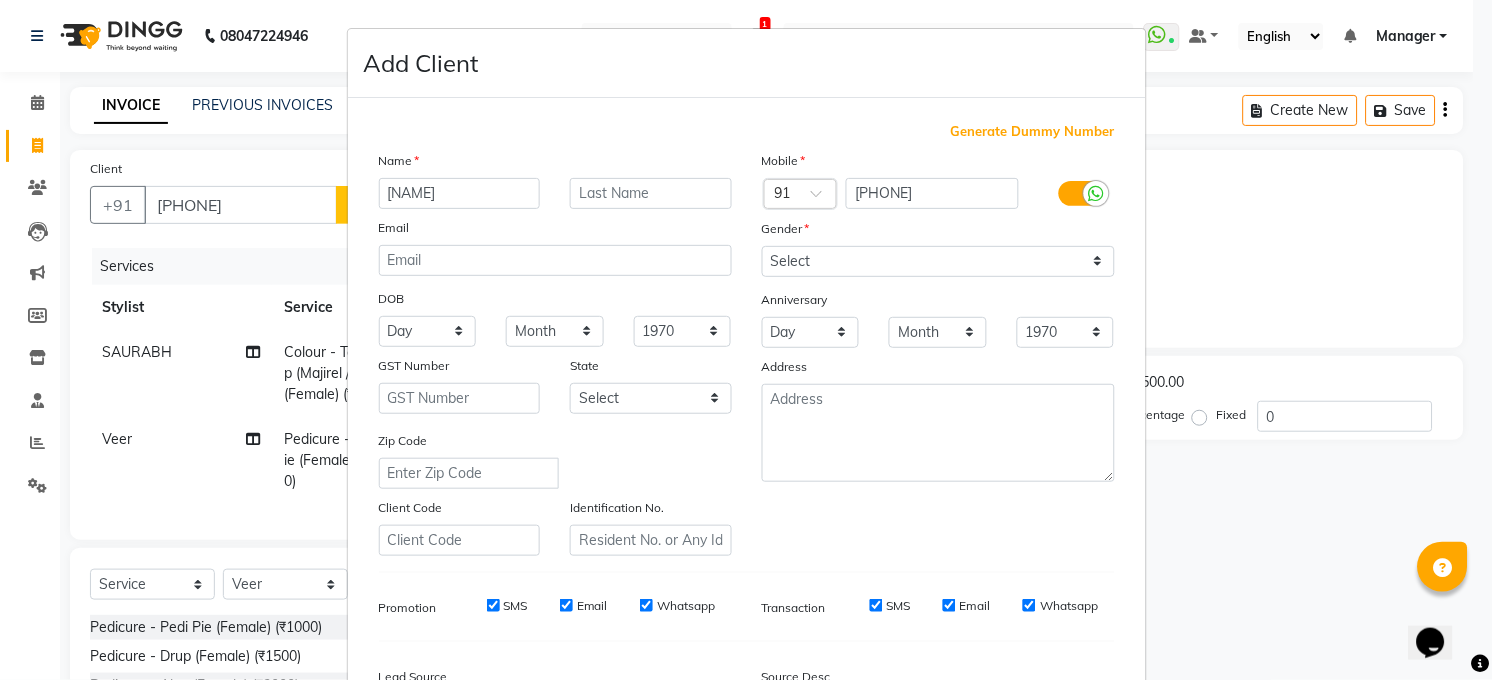 type on "[NAME]" 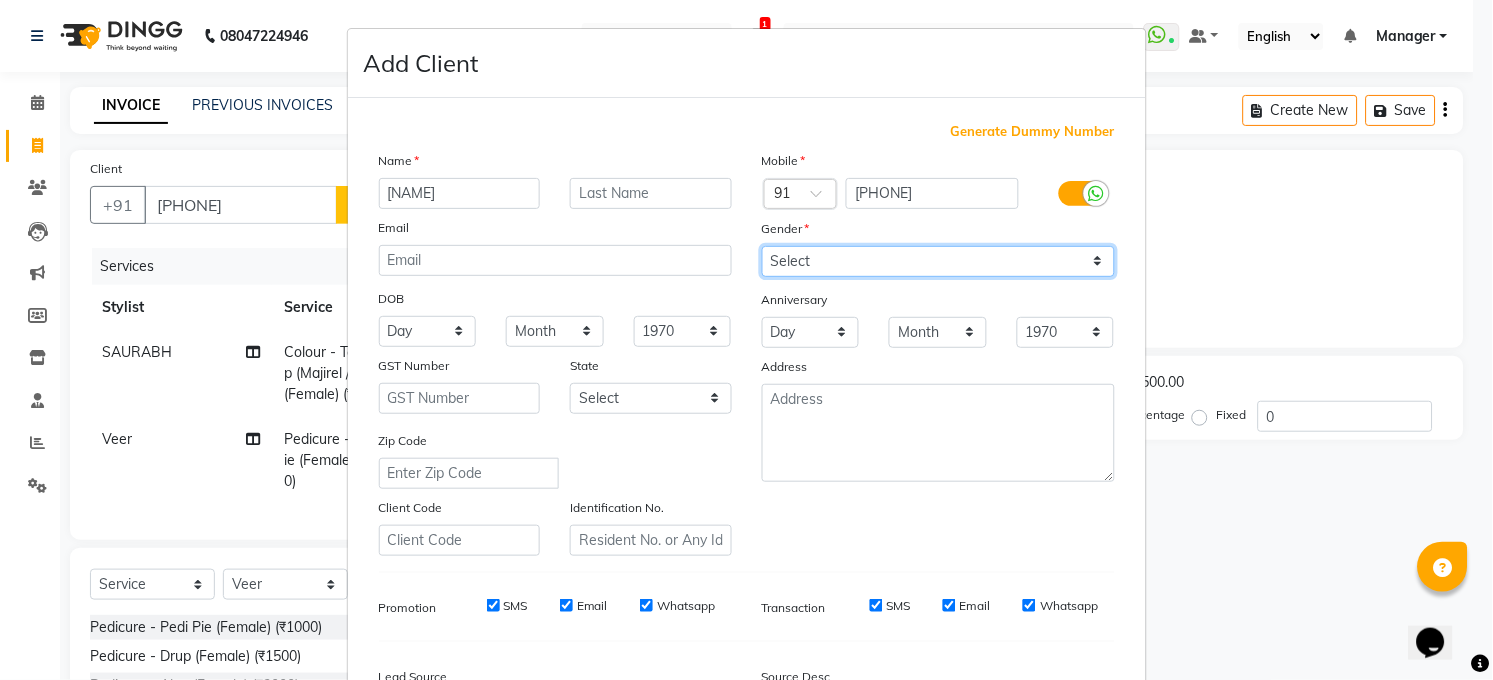 drag, startPoint x: 961, startPoint y: 259, endPoint x: 951, endPoint y: 271, distance: 15.6205 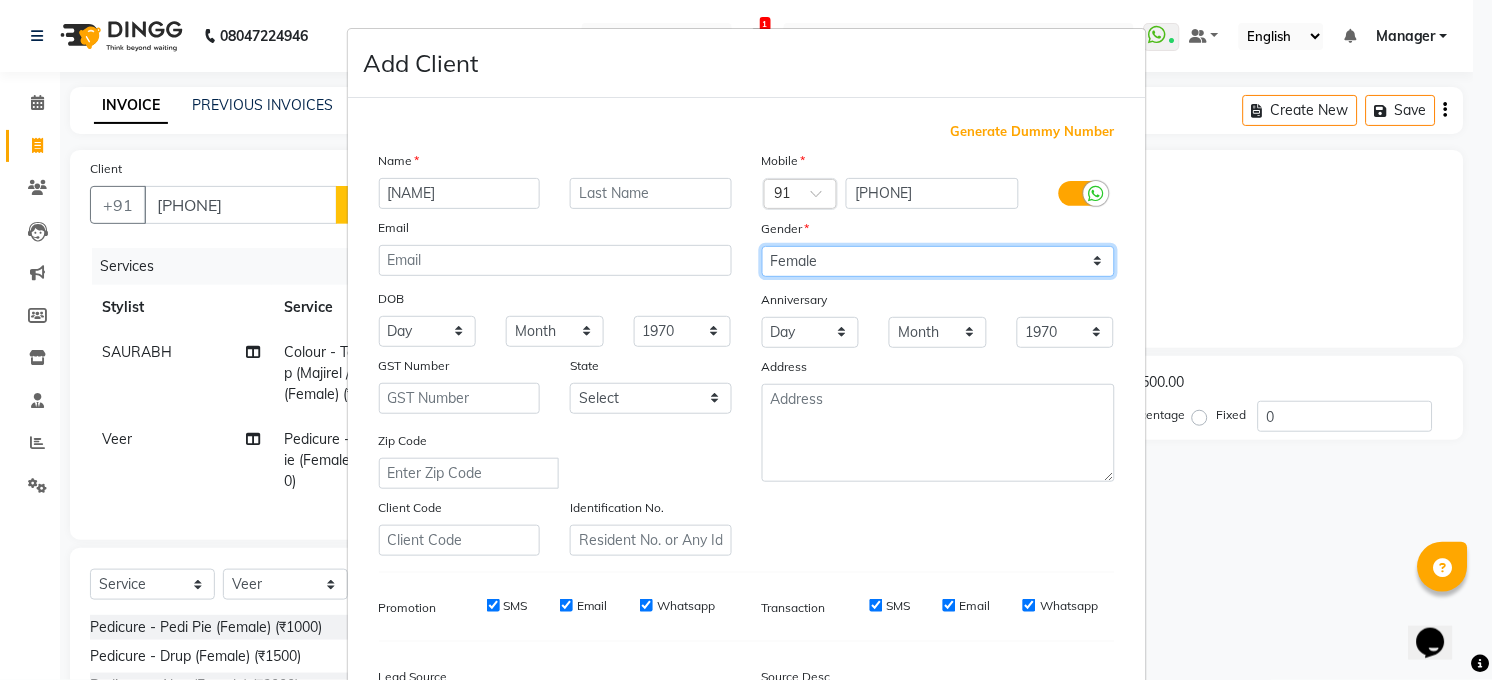 click on "Select Male Female Other Prefer Not To Say" at bounding box center (938, 261) 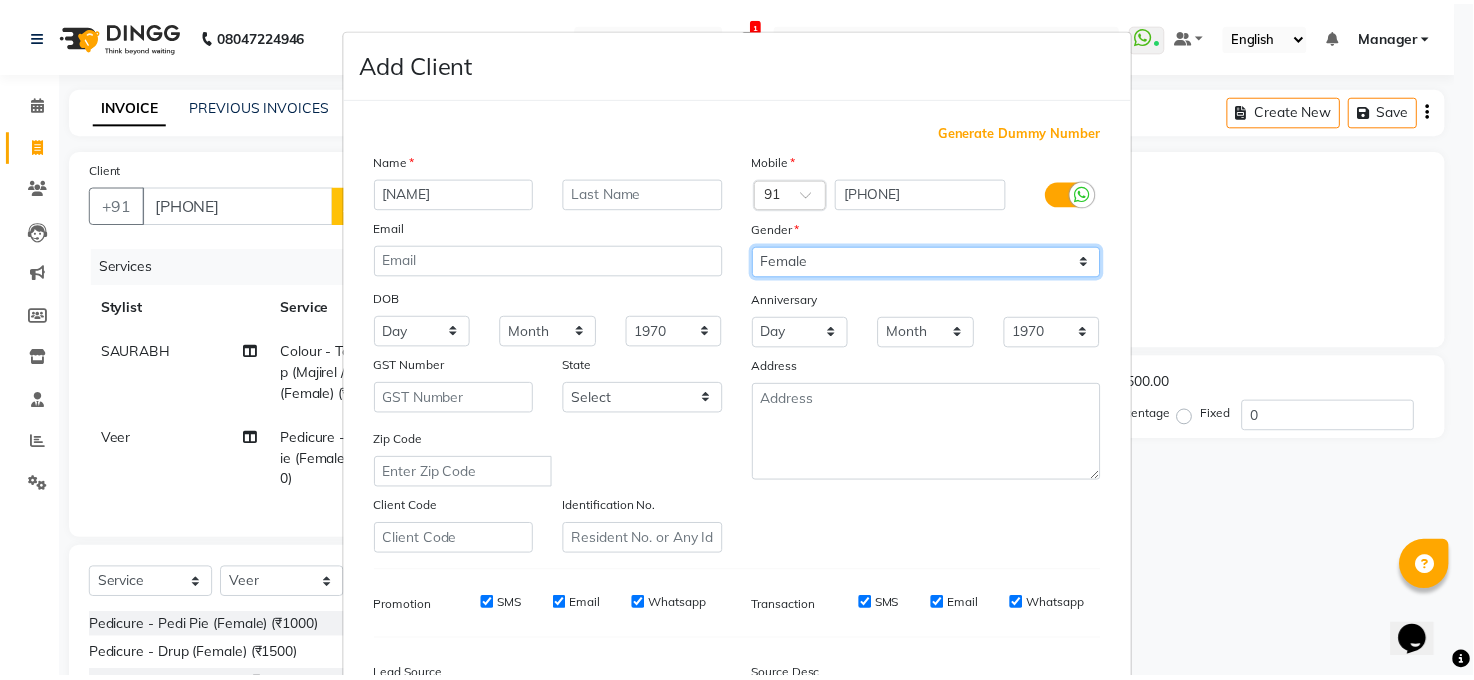 scroll, scrollTop: 243, scrollLeft: 0, axis: vertical 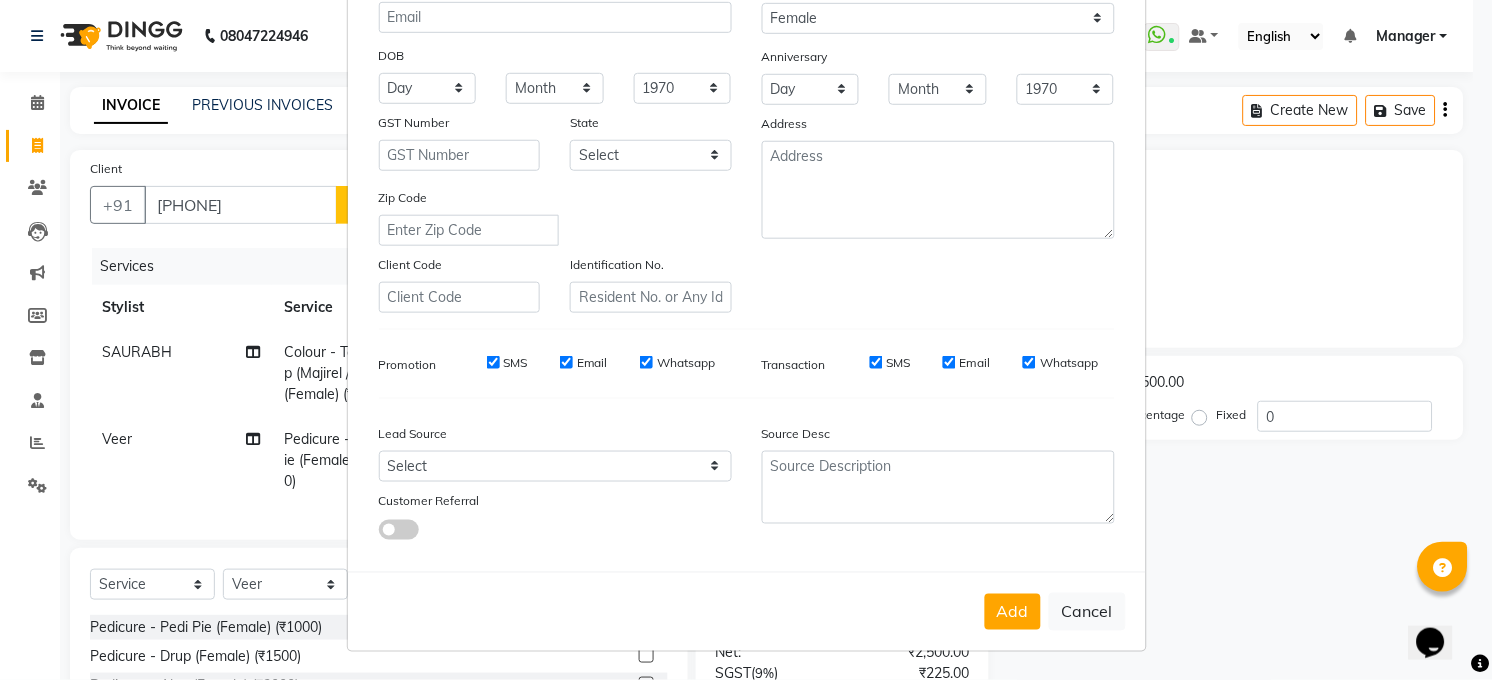 click on "Add" at bounding box center [1013, 612] 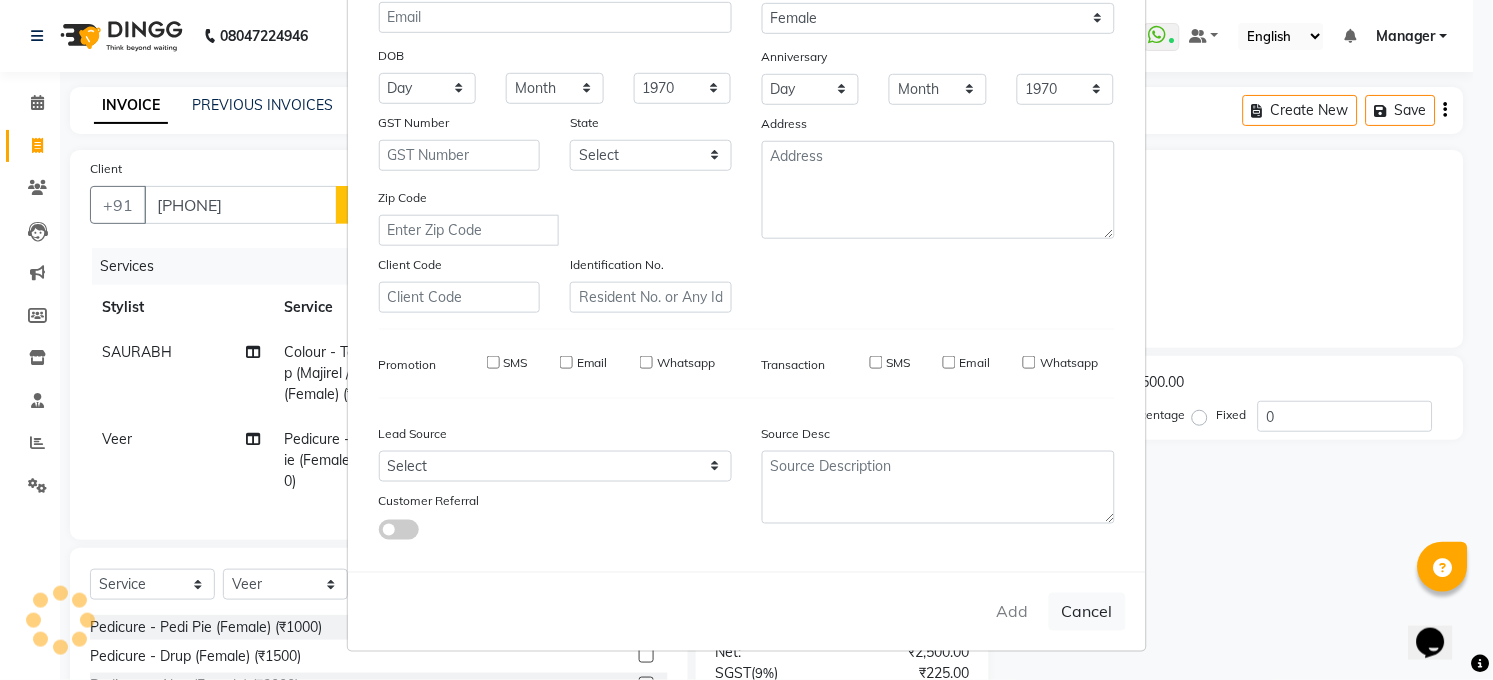 type on "98******08" 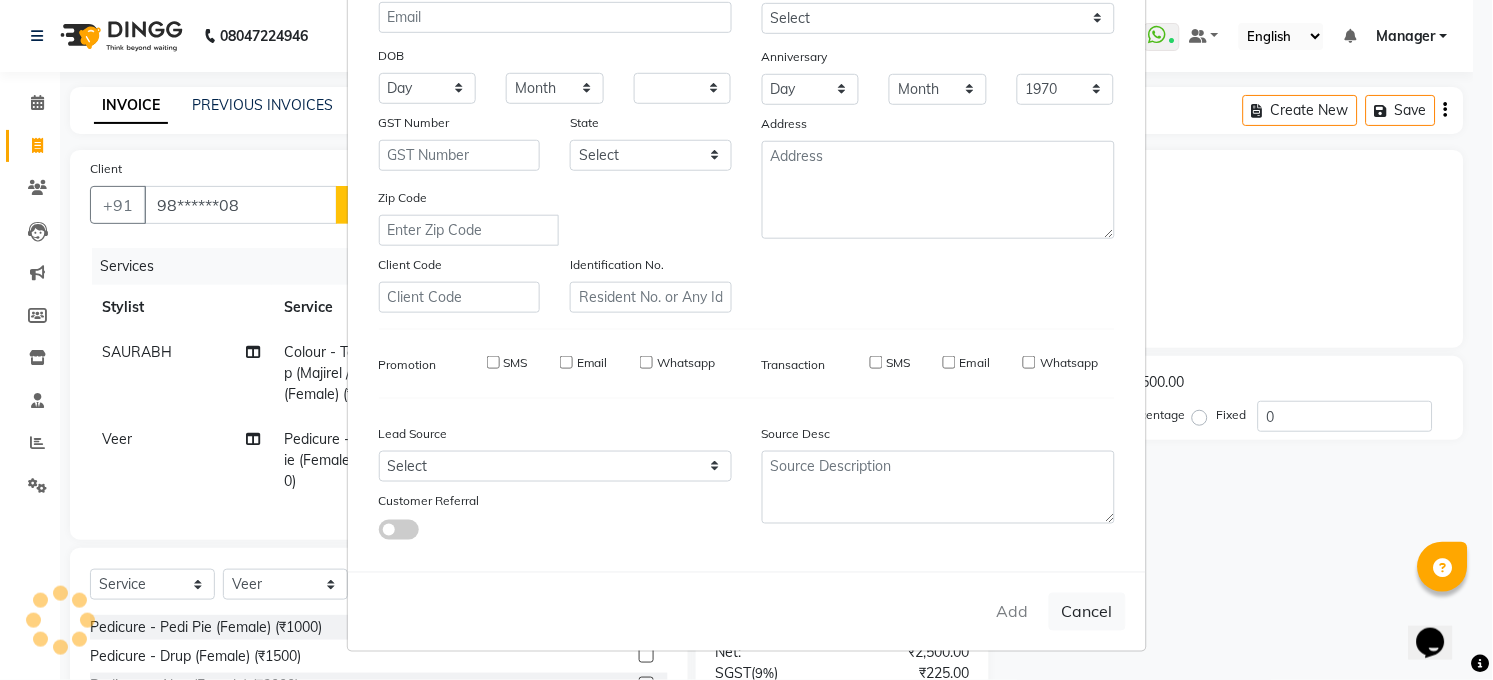 select 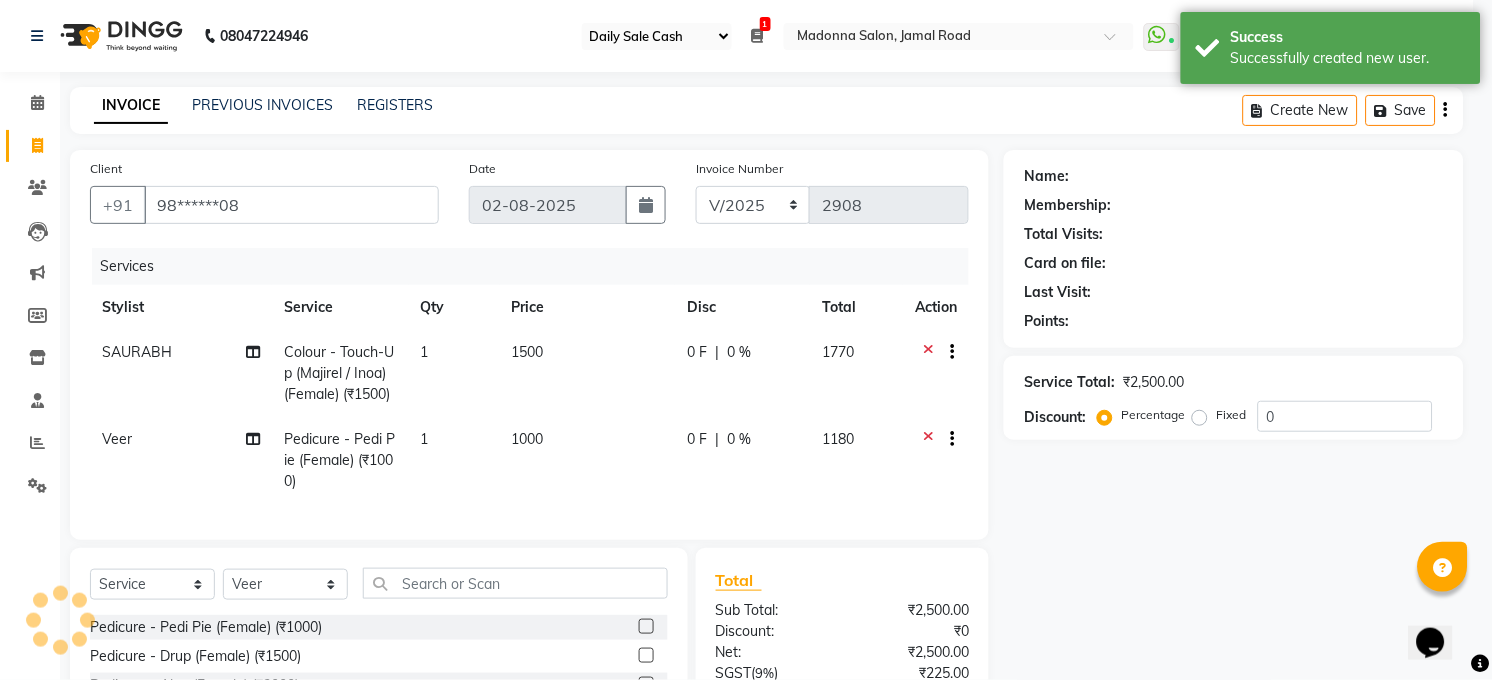 select on "1: Object" 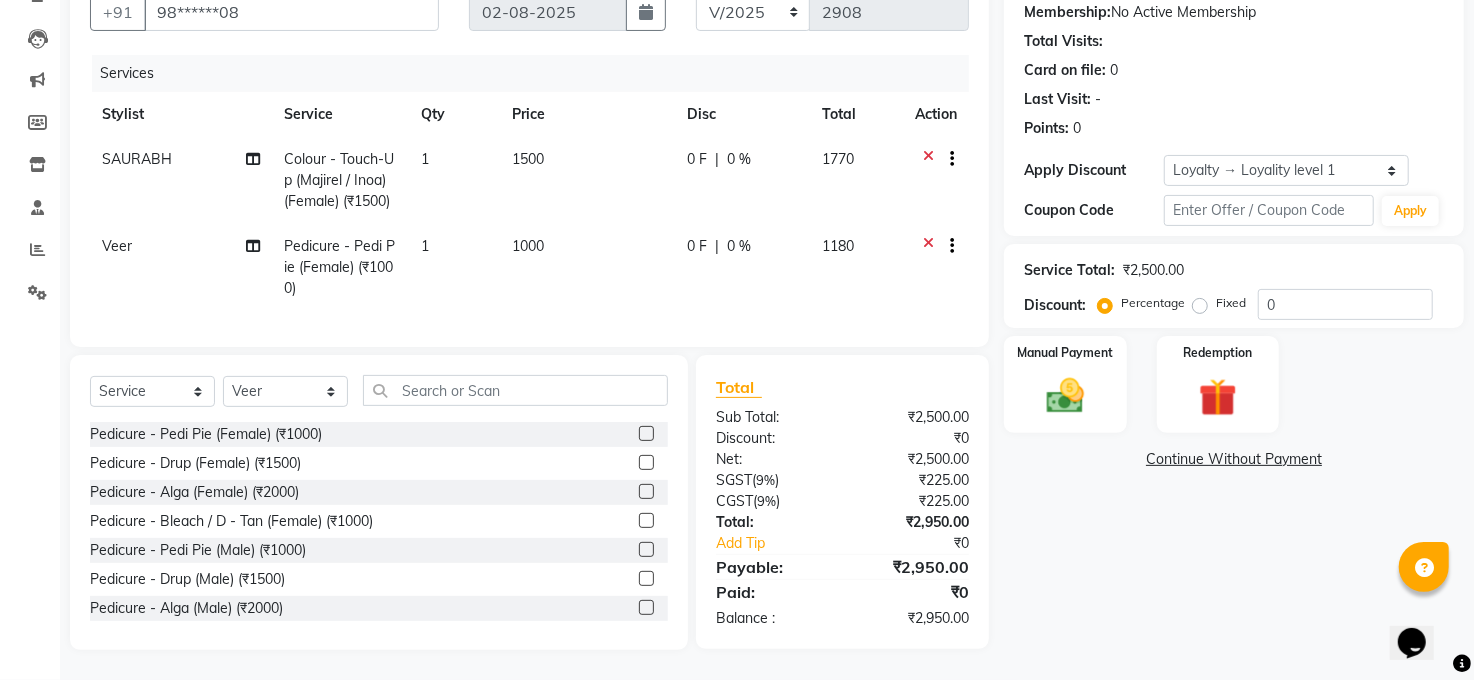 scroll, scrollTop: 212, scrollLeft: 0, axis: vertical 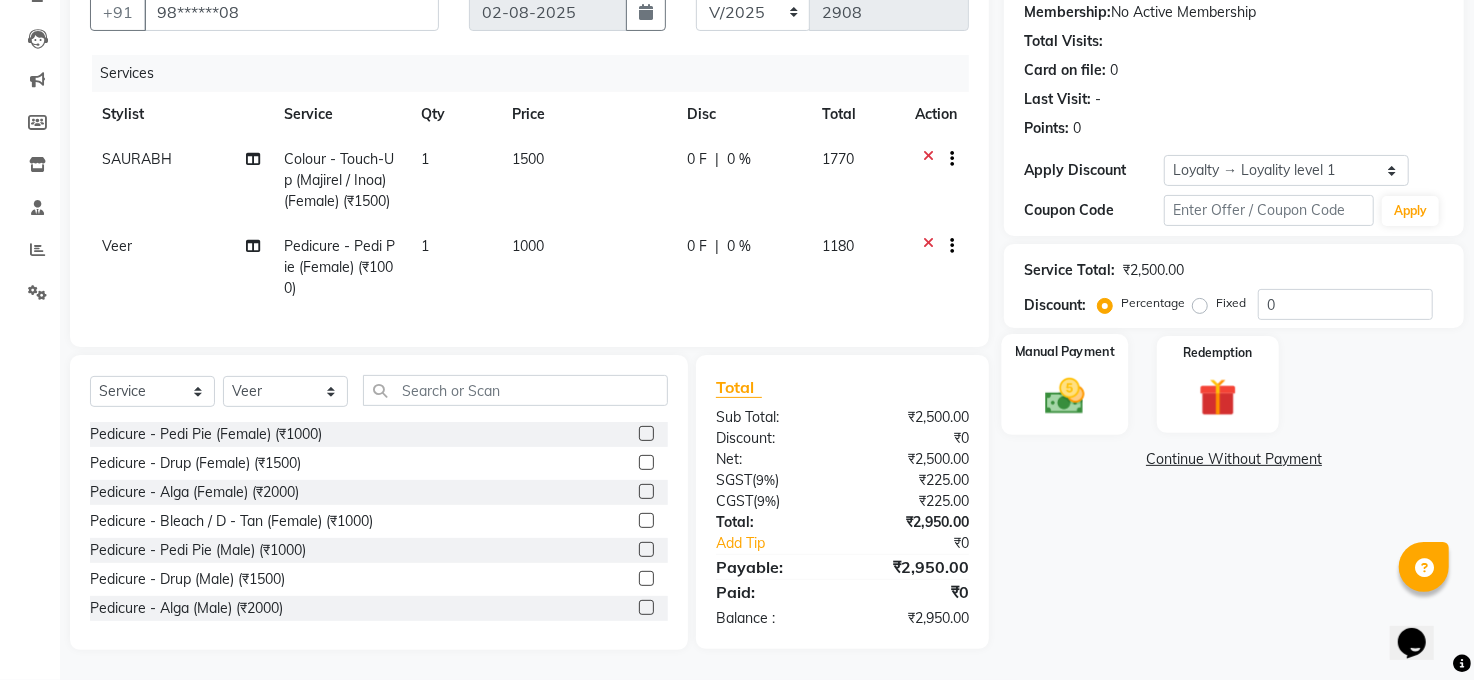 click 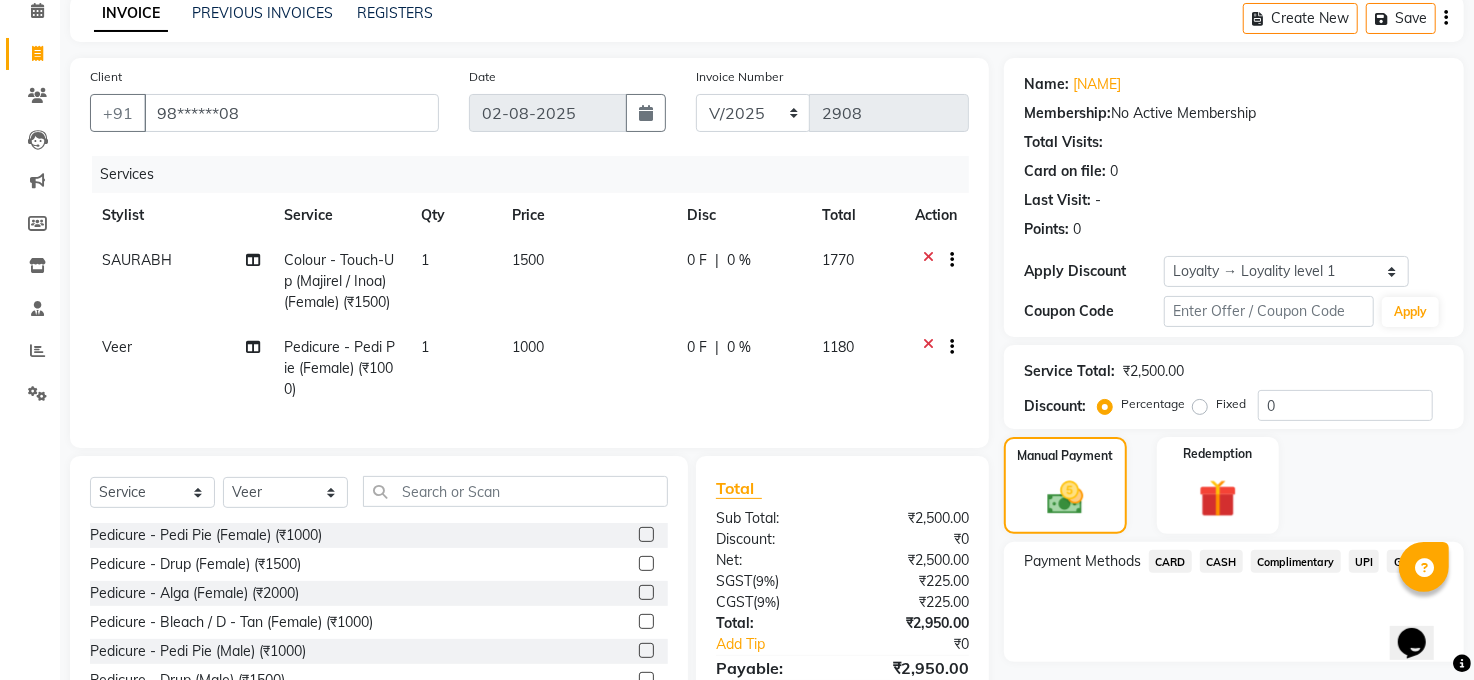 scroll, scrollTop: 212, scrollLeft: 0, axis: vertical 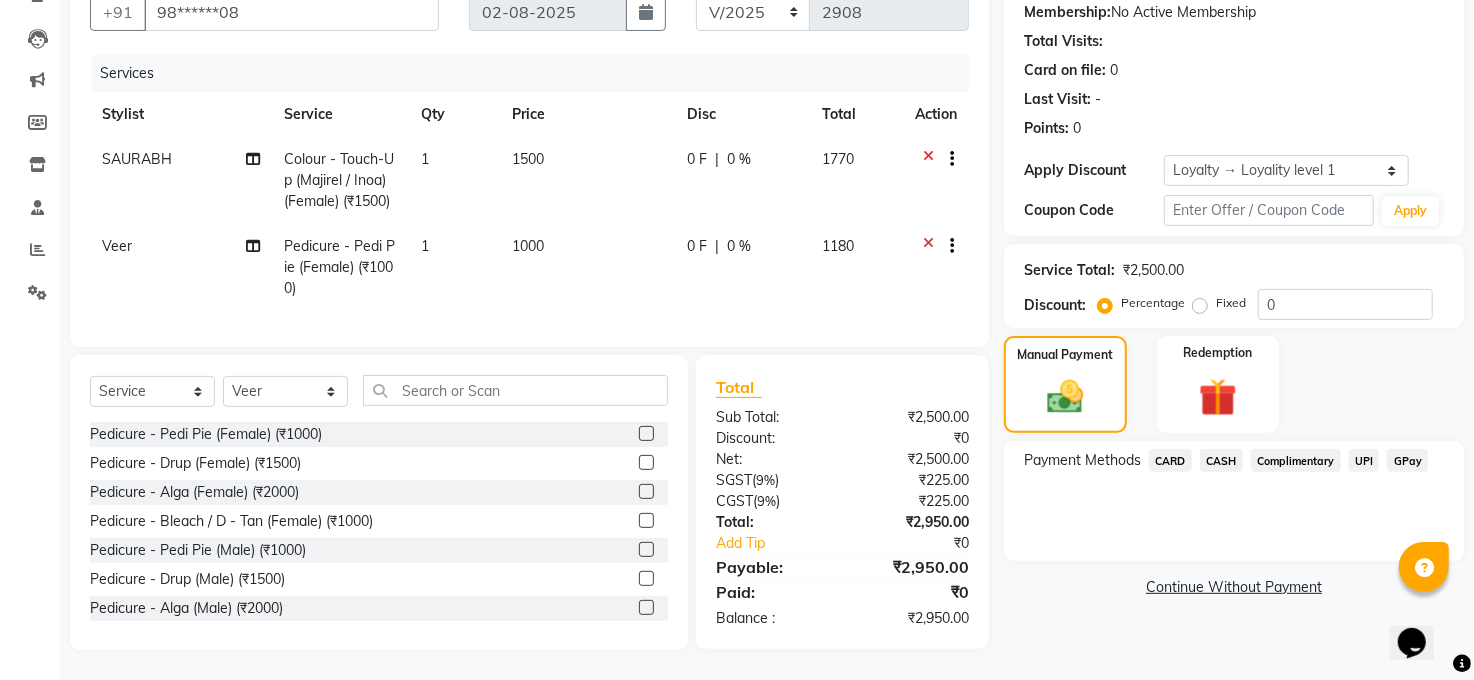 click on "GPay" 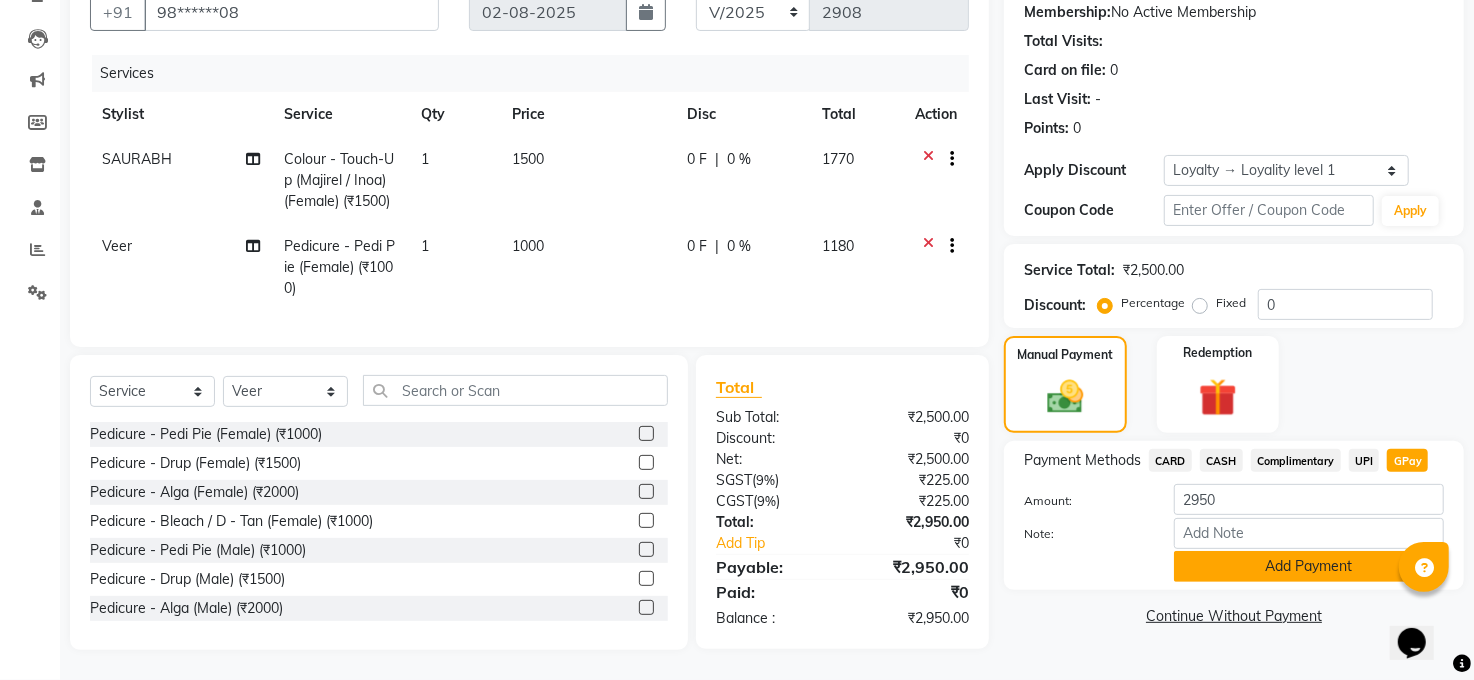 click on "Add Payment" 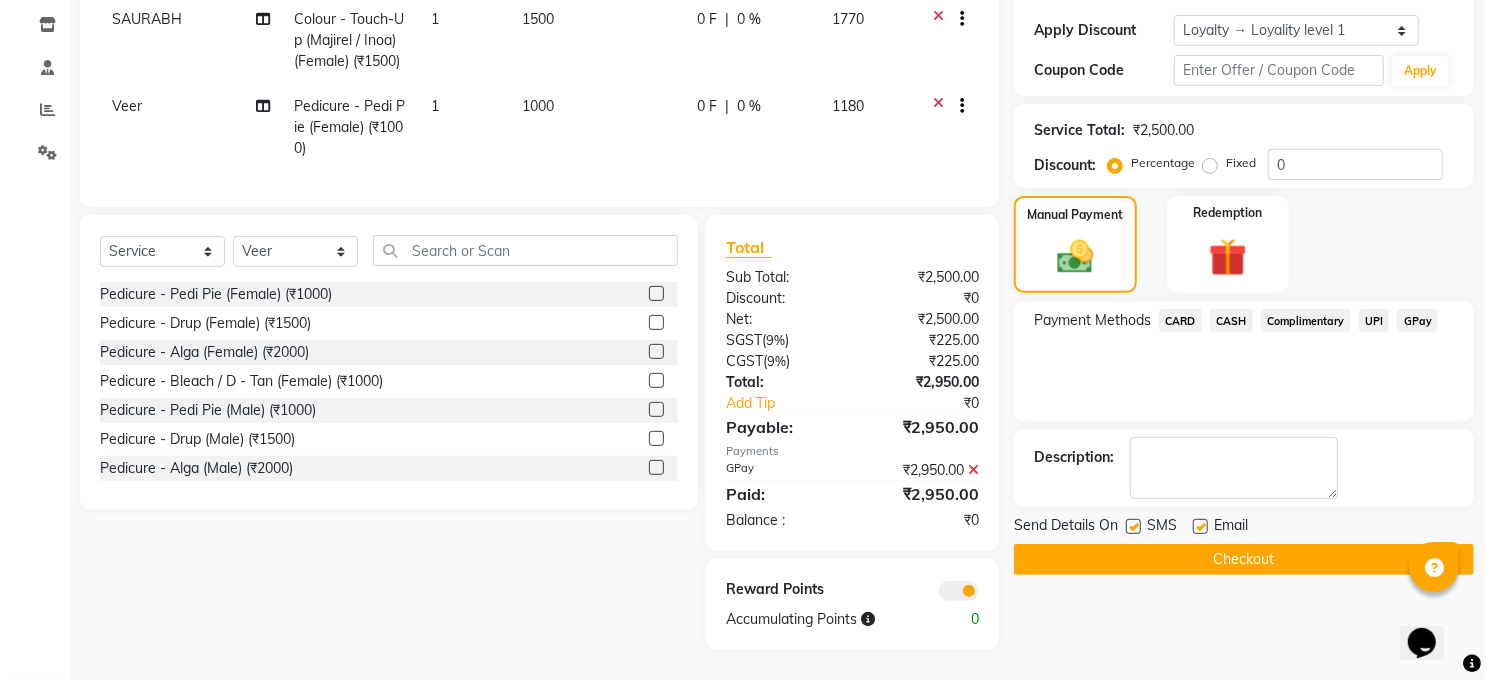 scroll, scrollTop: 351, scrollLeft: 0, axis: vertical 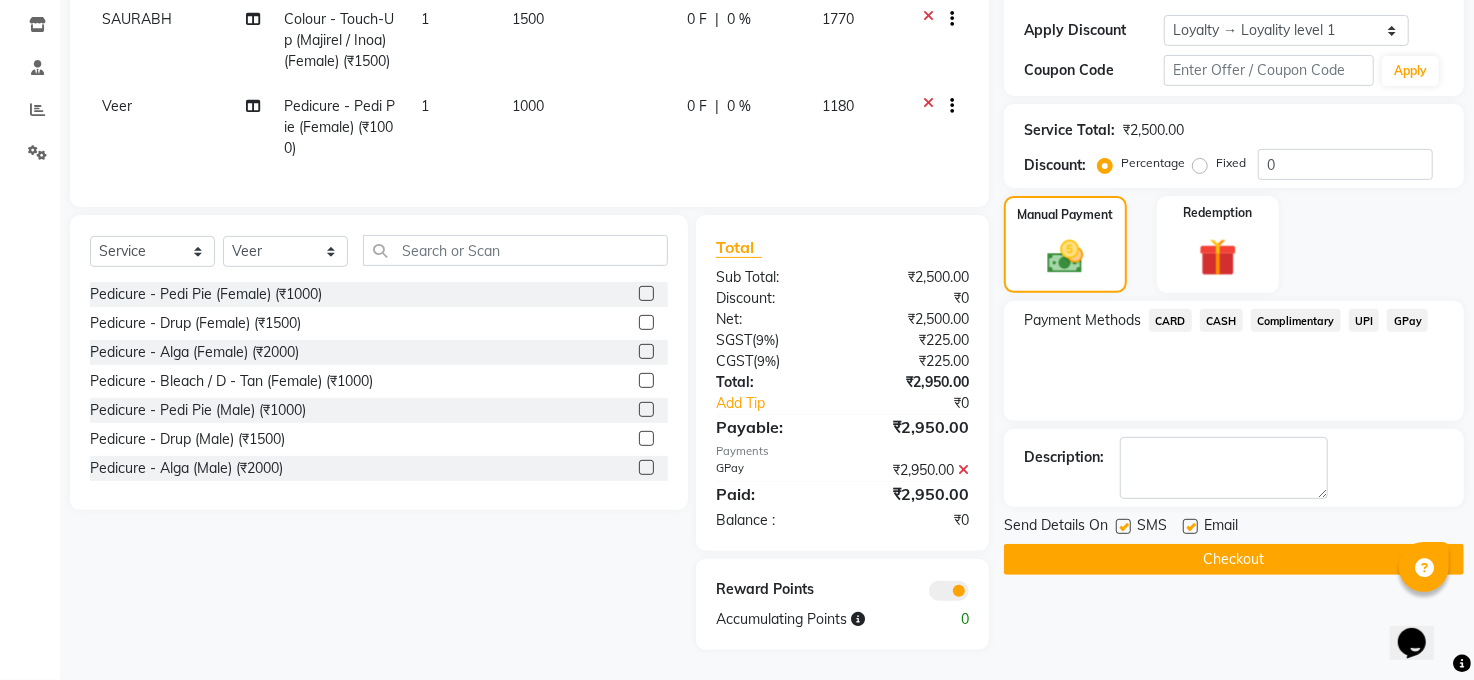 click 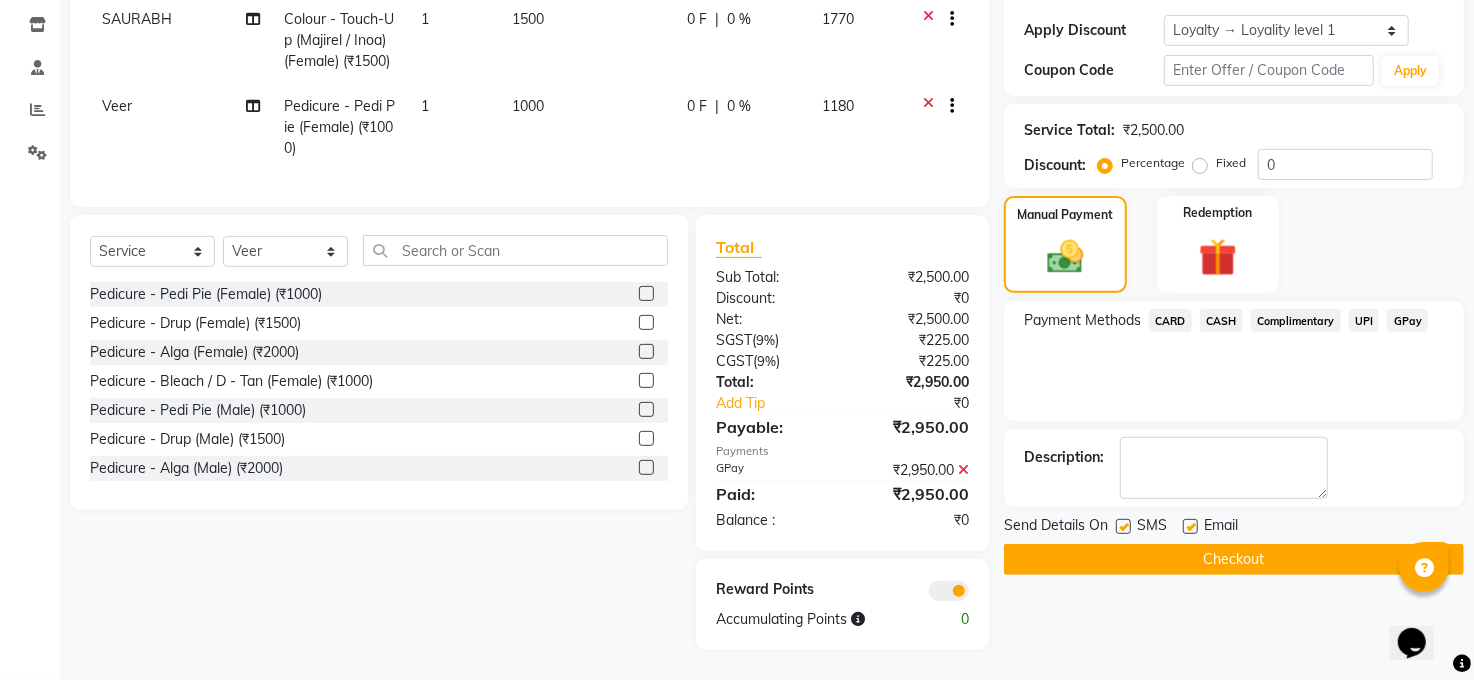 click 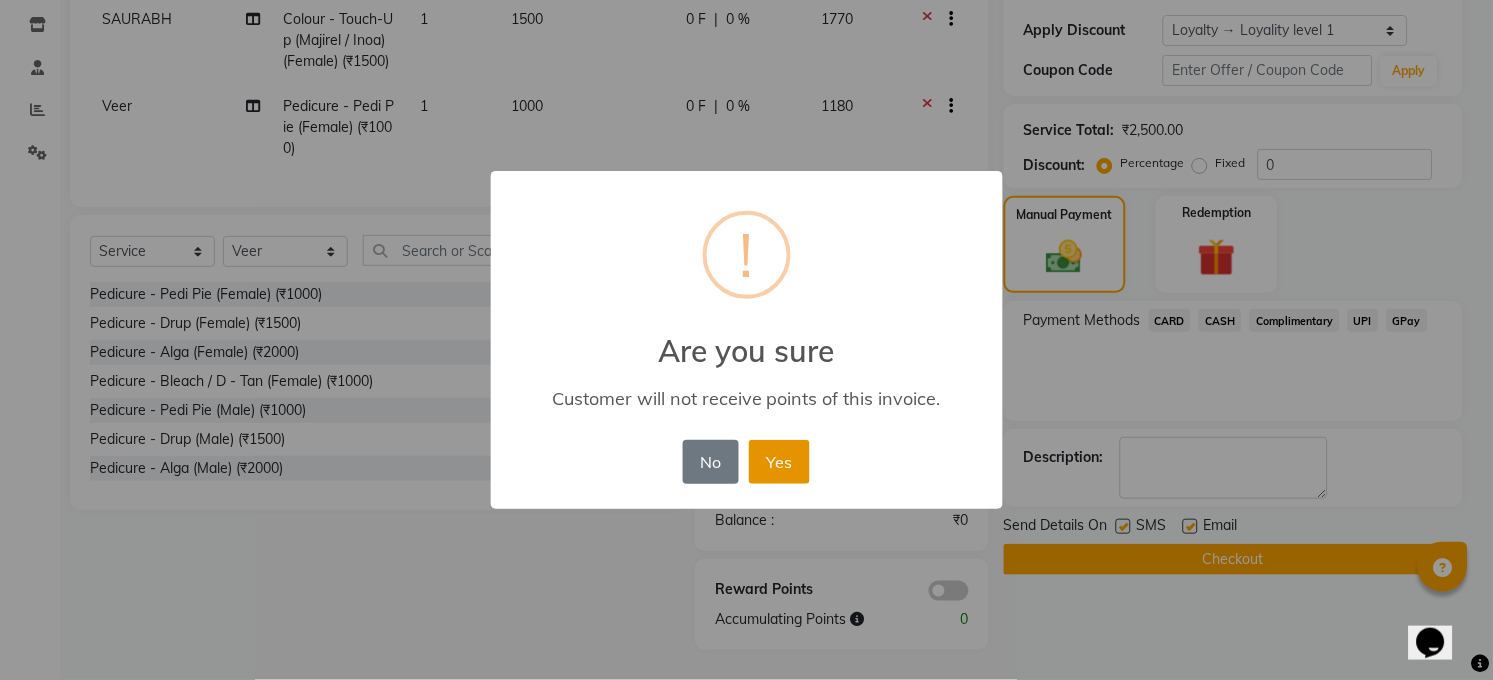 click on "Yes" at bounding box center [779, 462] 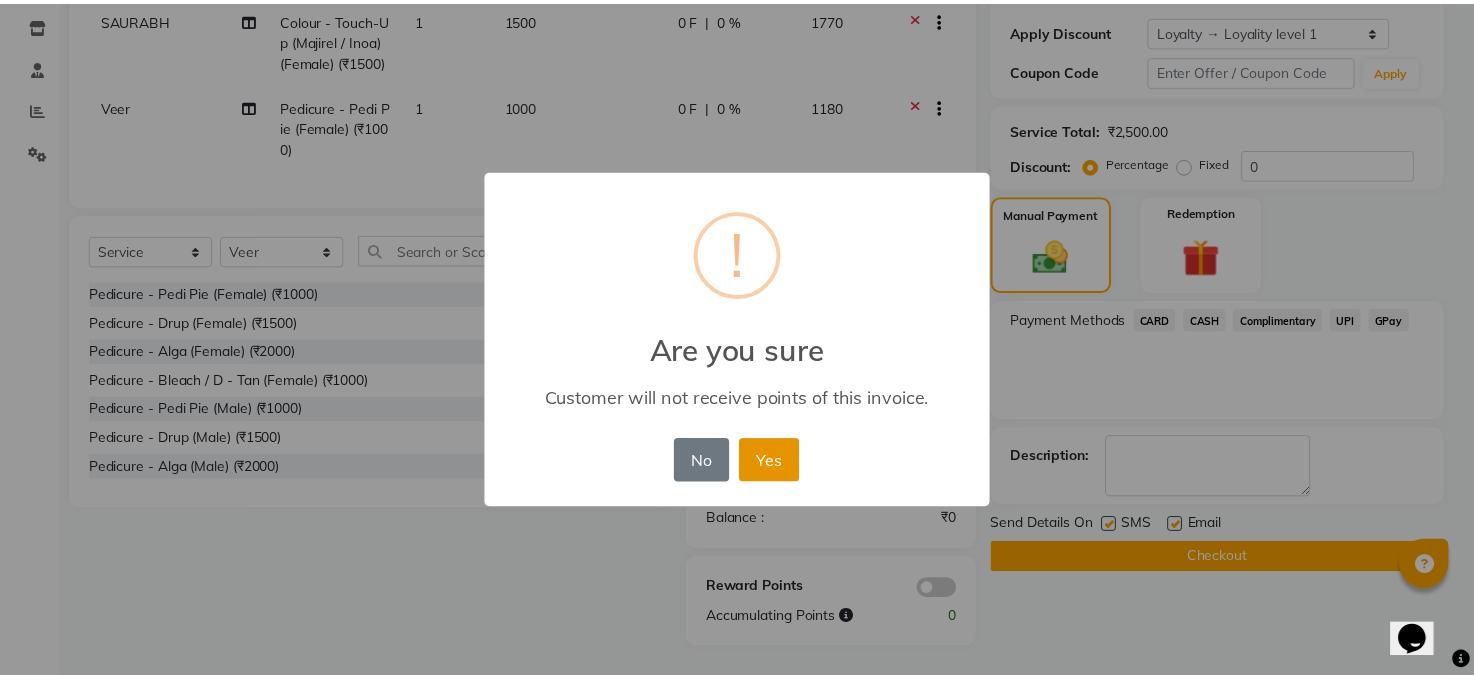 scroll, scrollTop: 323, scrollLeft: 0, axis: vertical 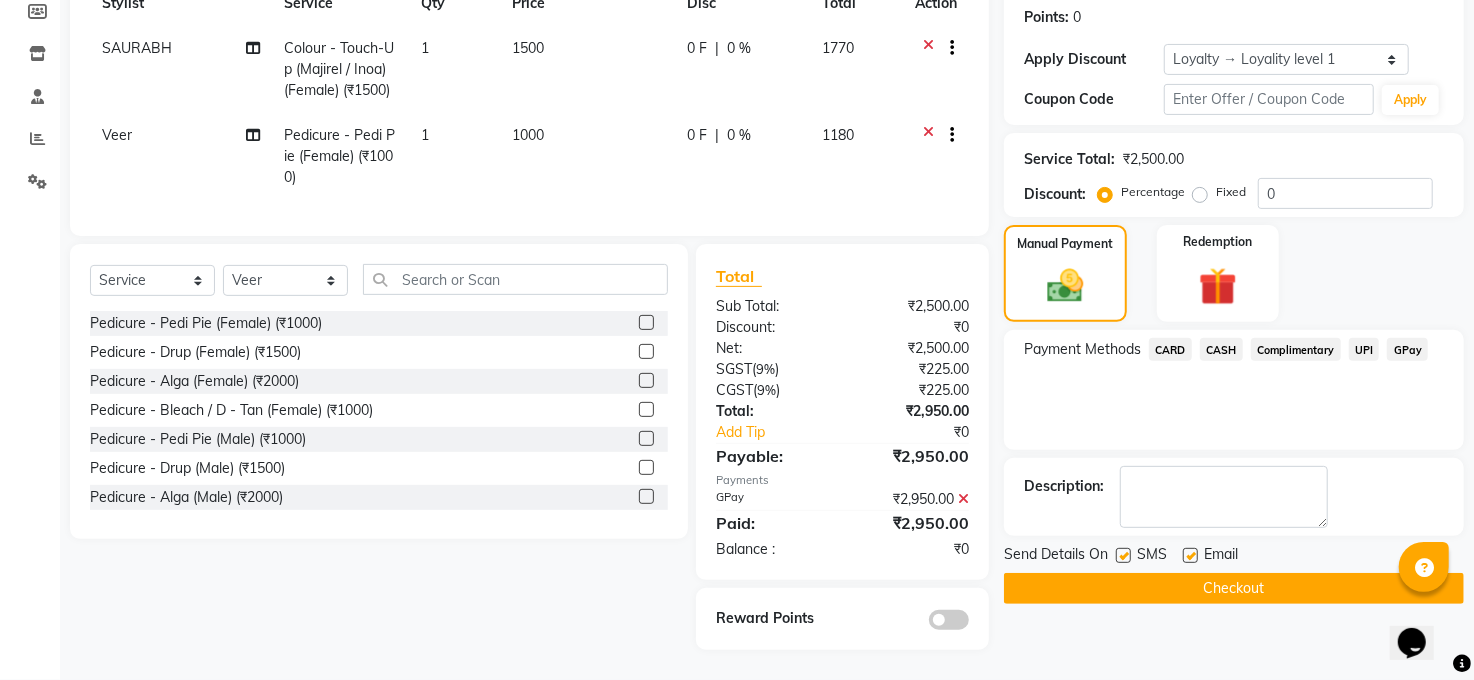 click on "Checkout" 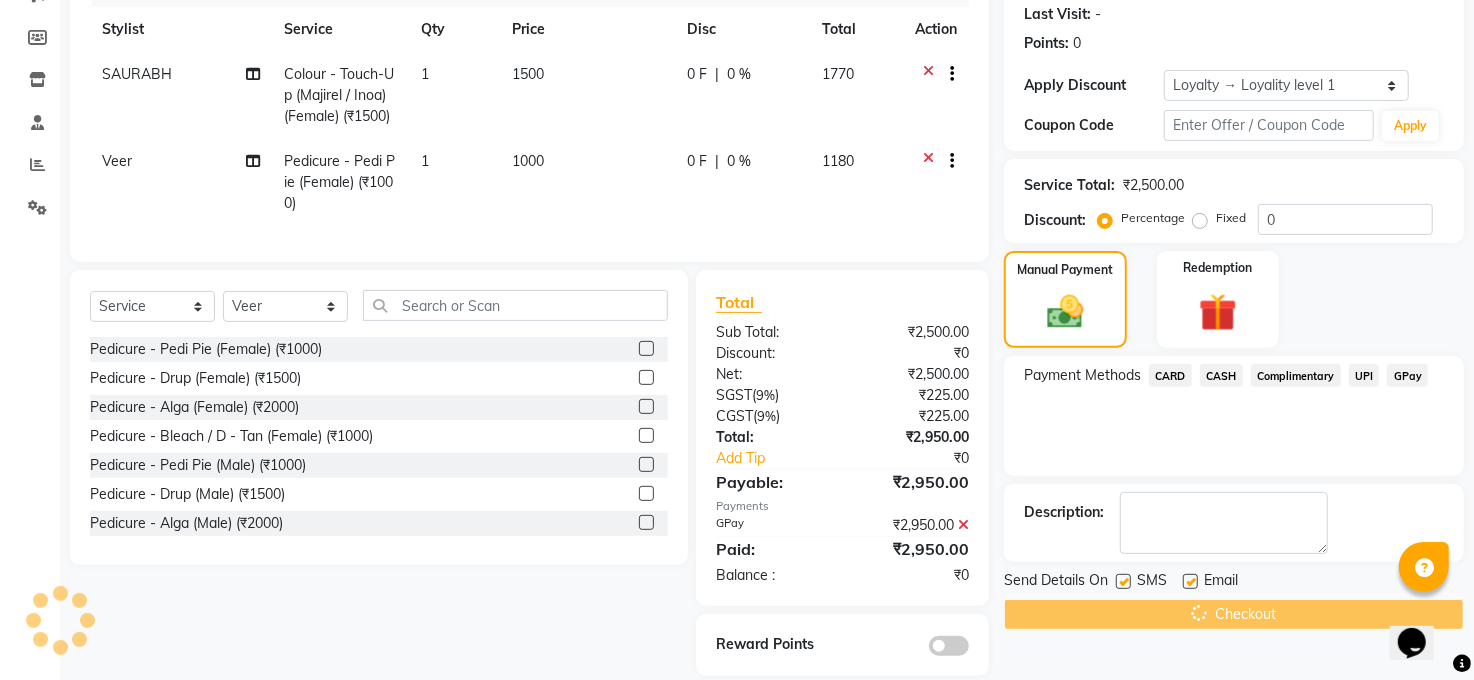 scroll, scrollTop: 145, scrollLeft: 0, axis: vertical 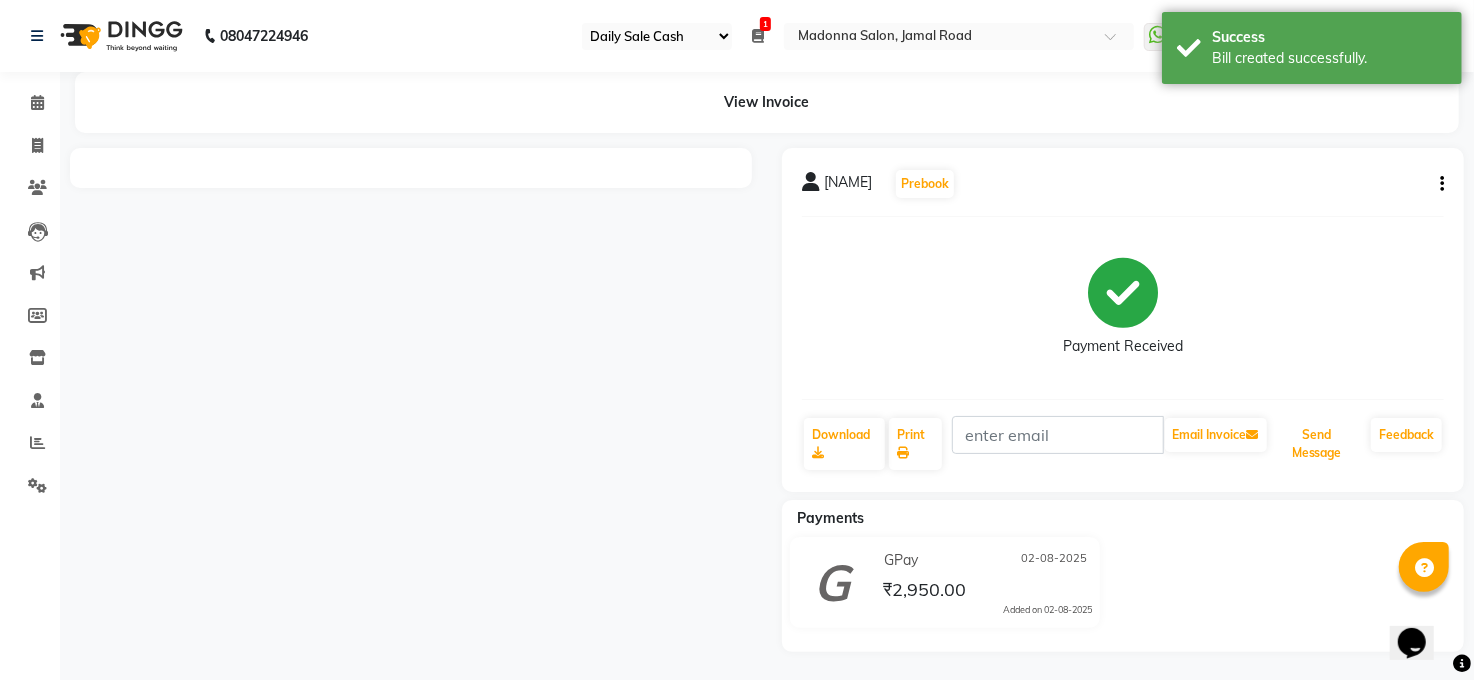 click on "Send Message" 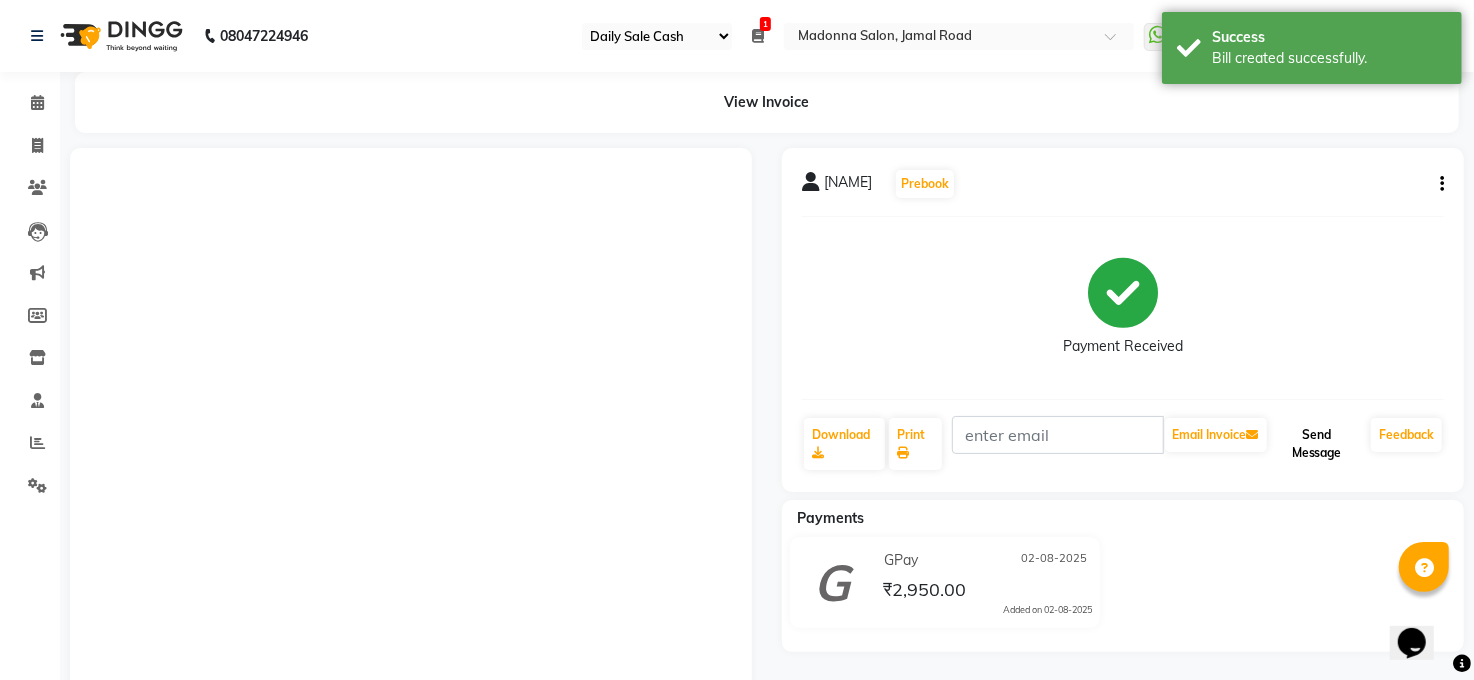 click on "Send Message" 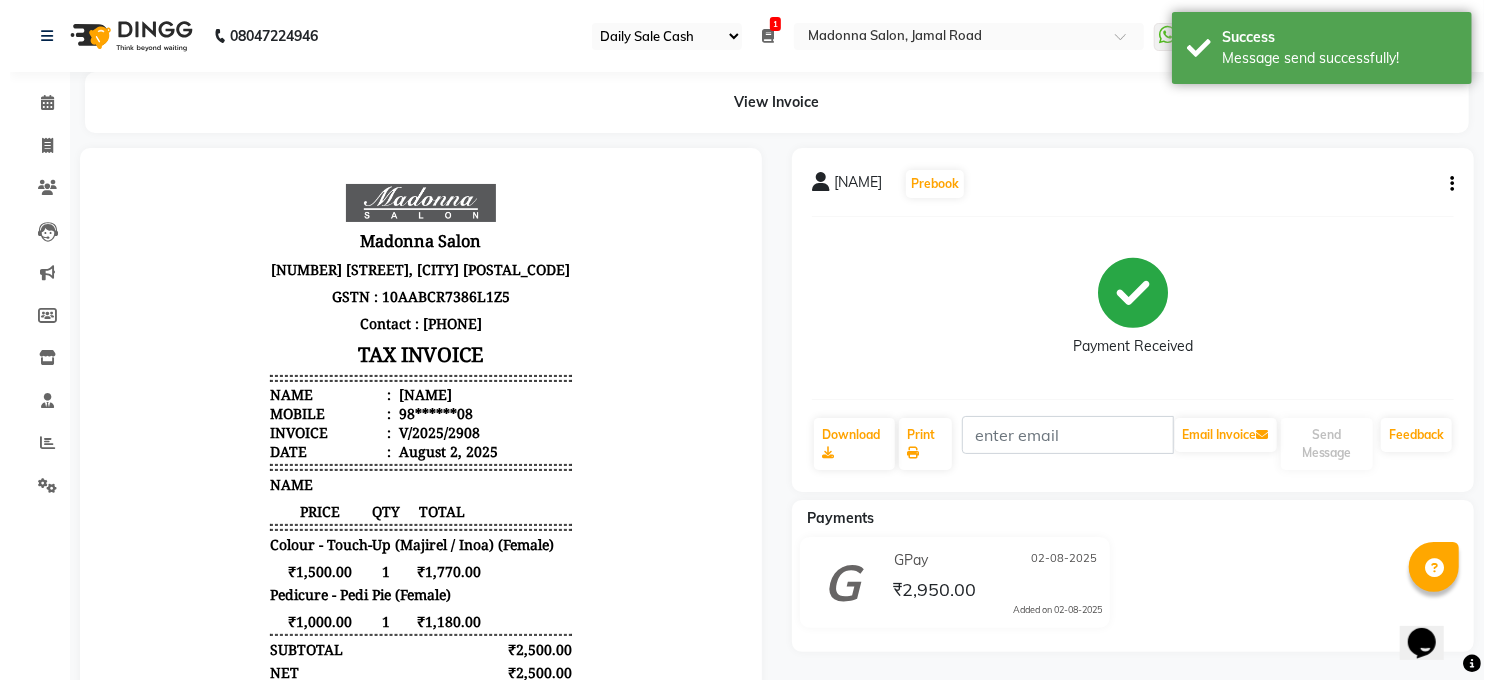 scroll, scrollTop: 0, scrollLeft: 0, axis: both 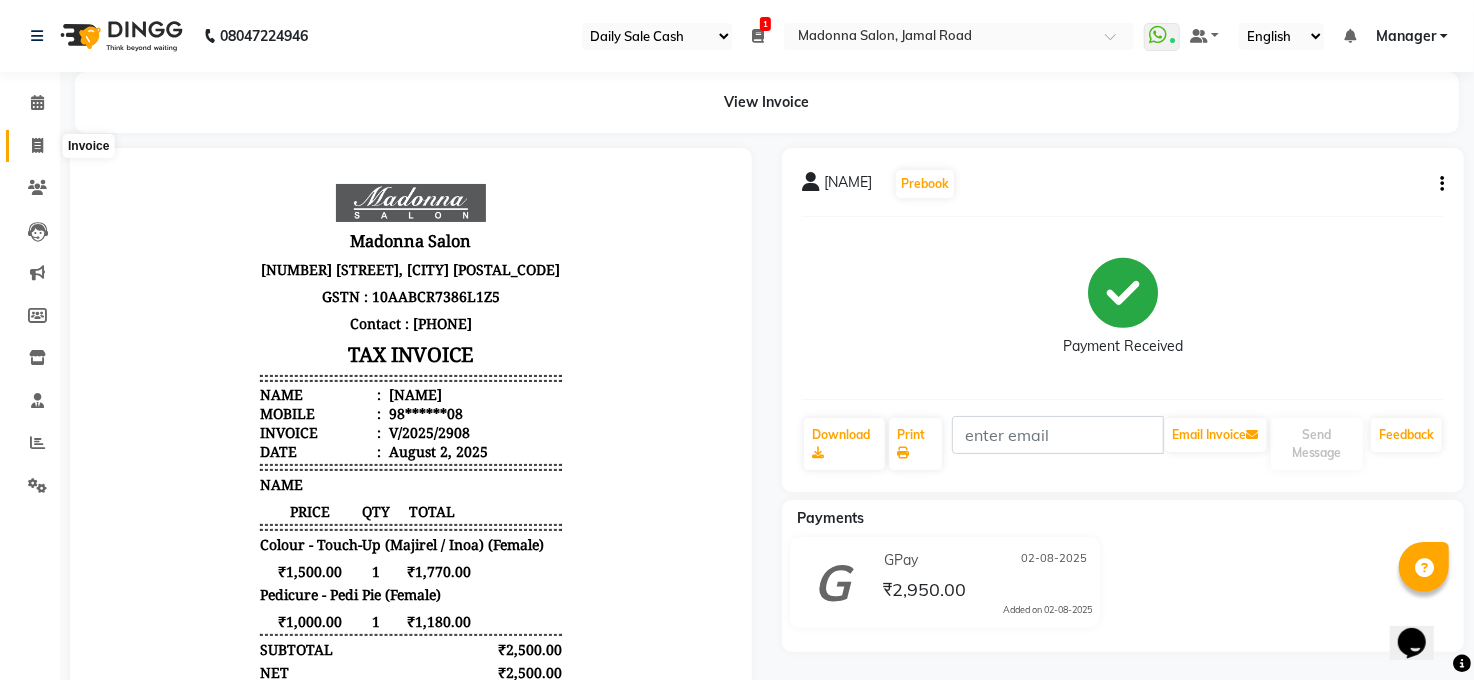 click 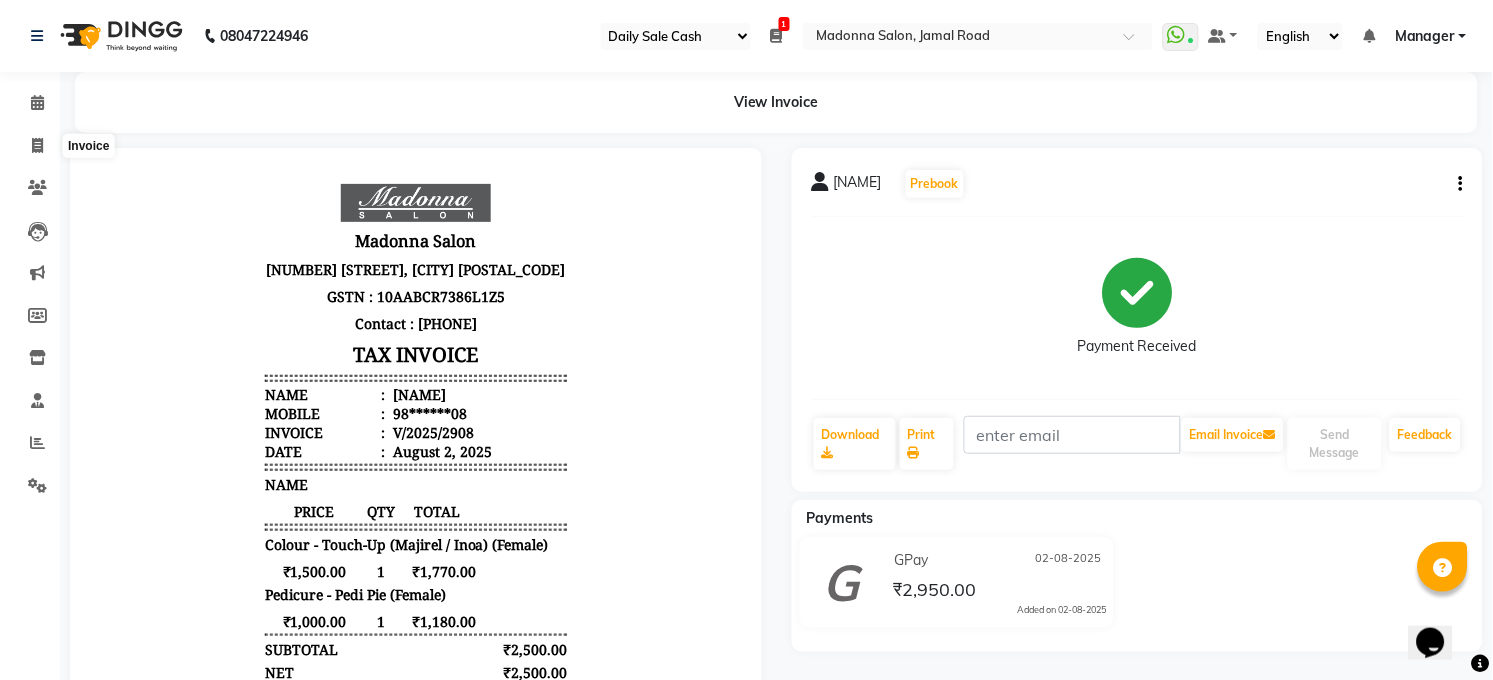 select on "service" 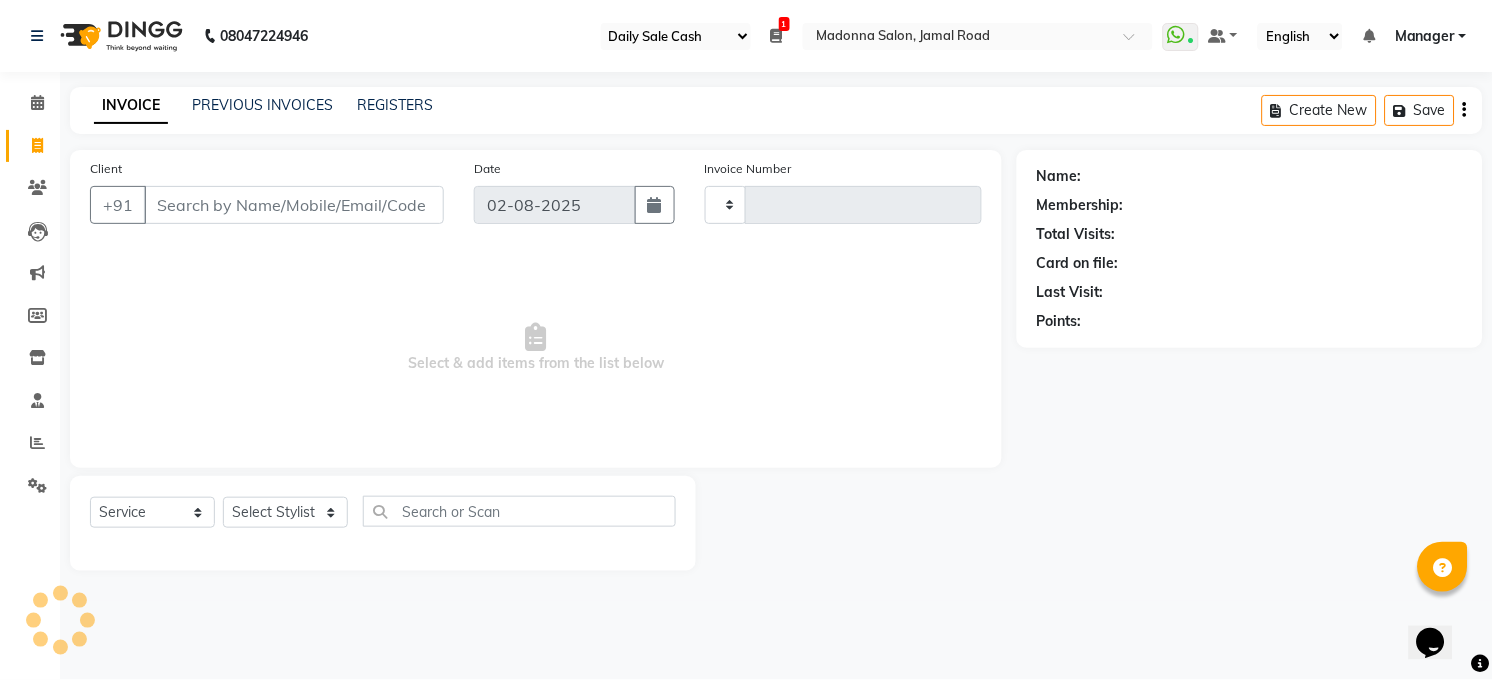 type on "2909" 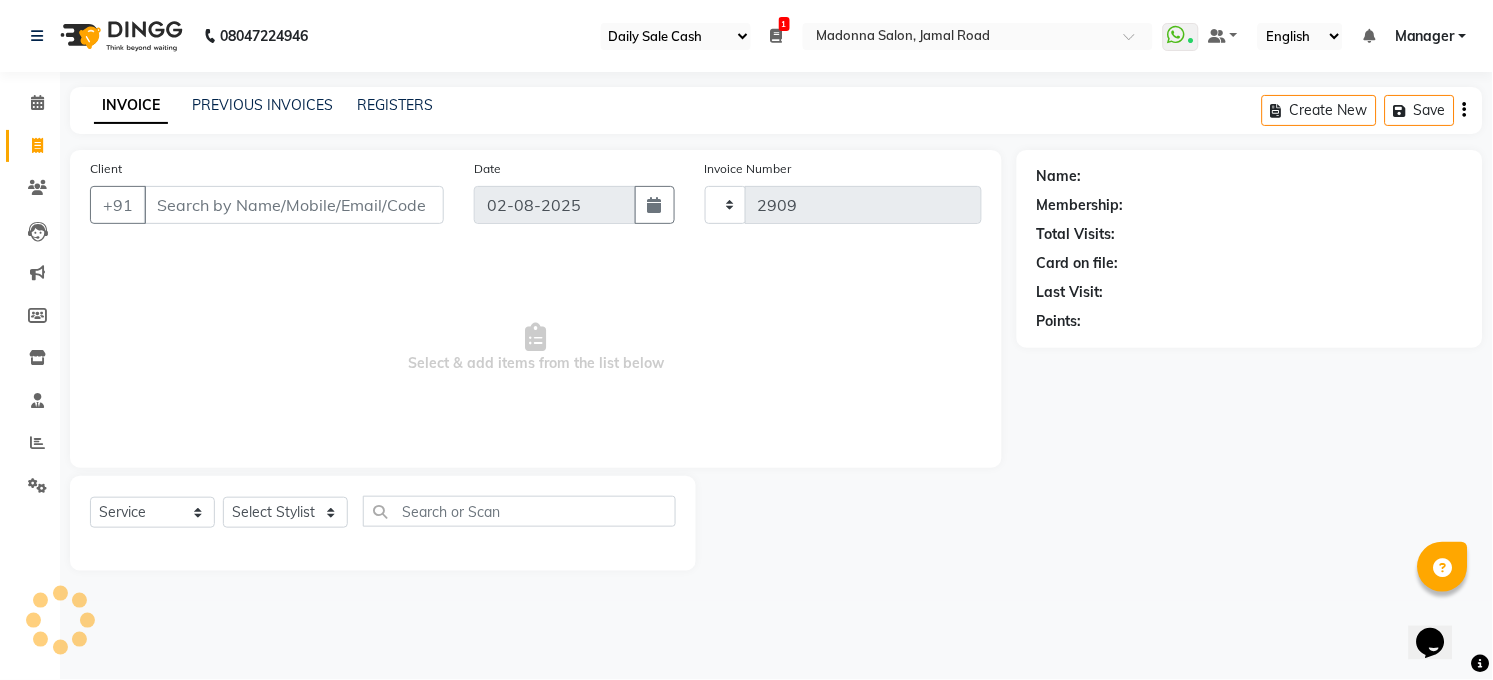 select on "5748" 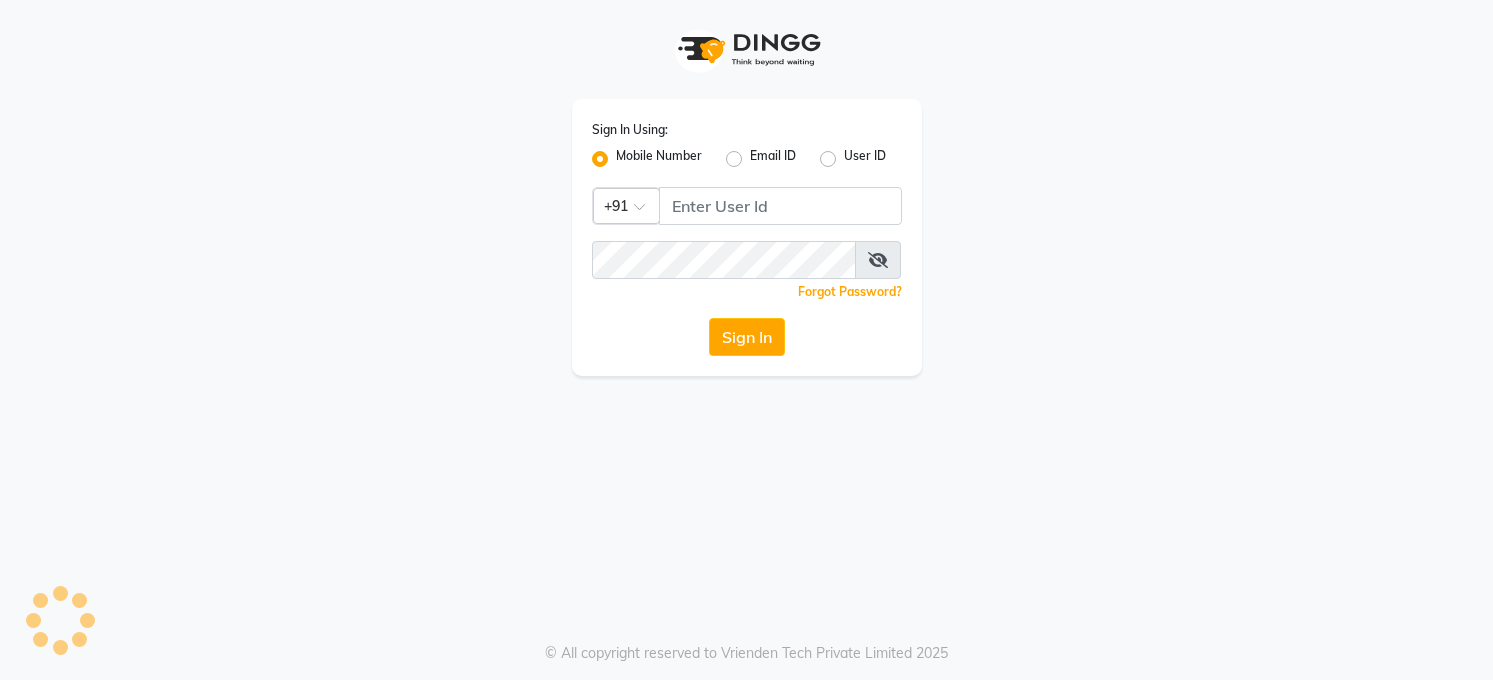 scroll, scrollTop: 0, scrollLeft: 0, axis: both 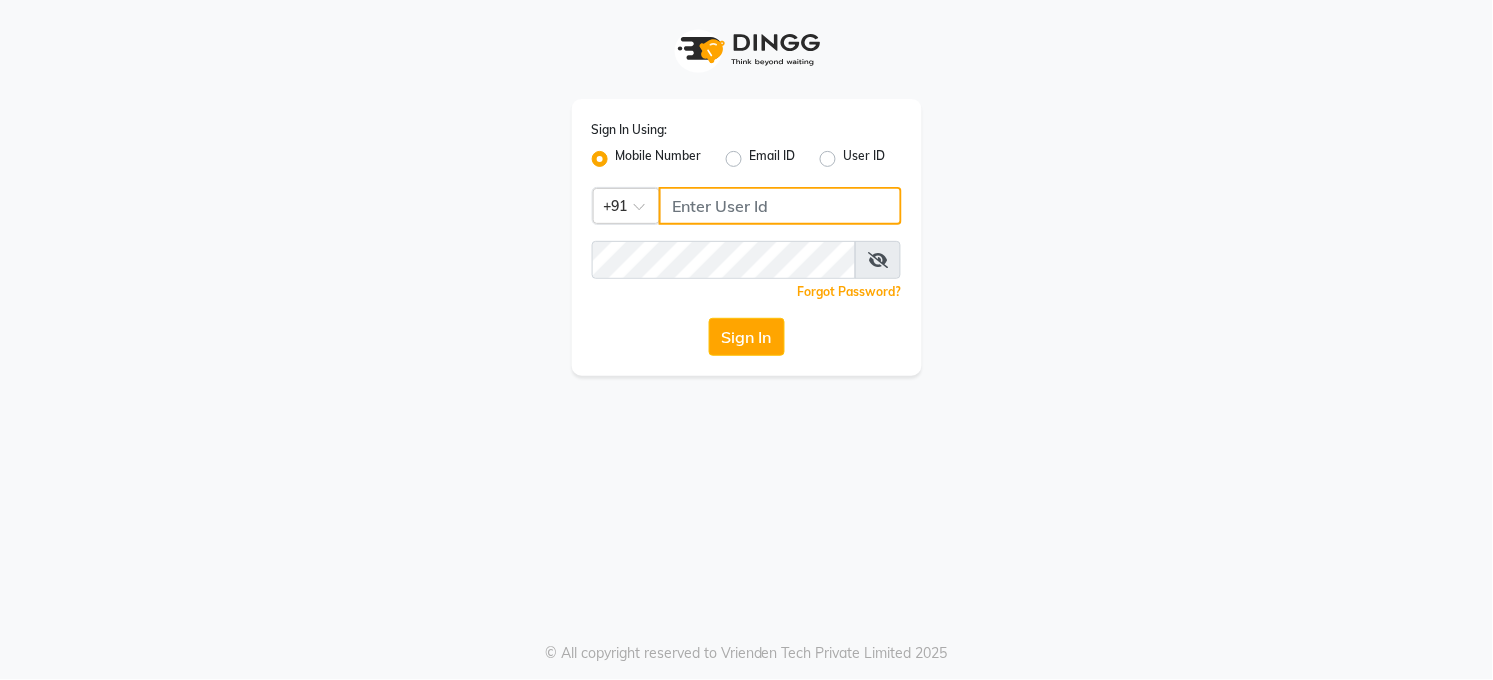 type on "7360007500" 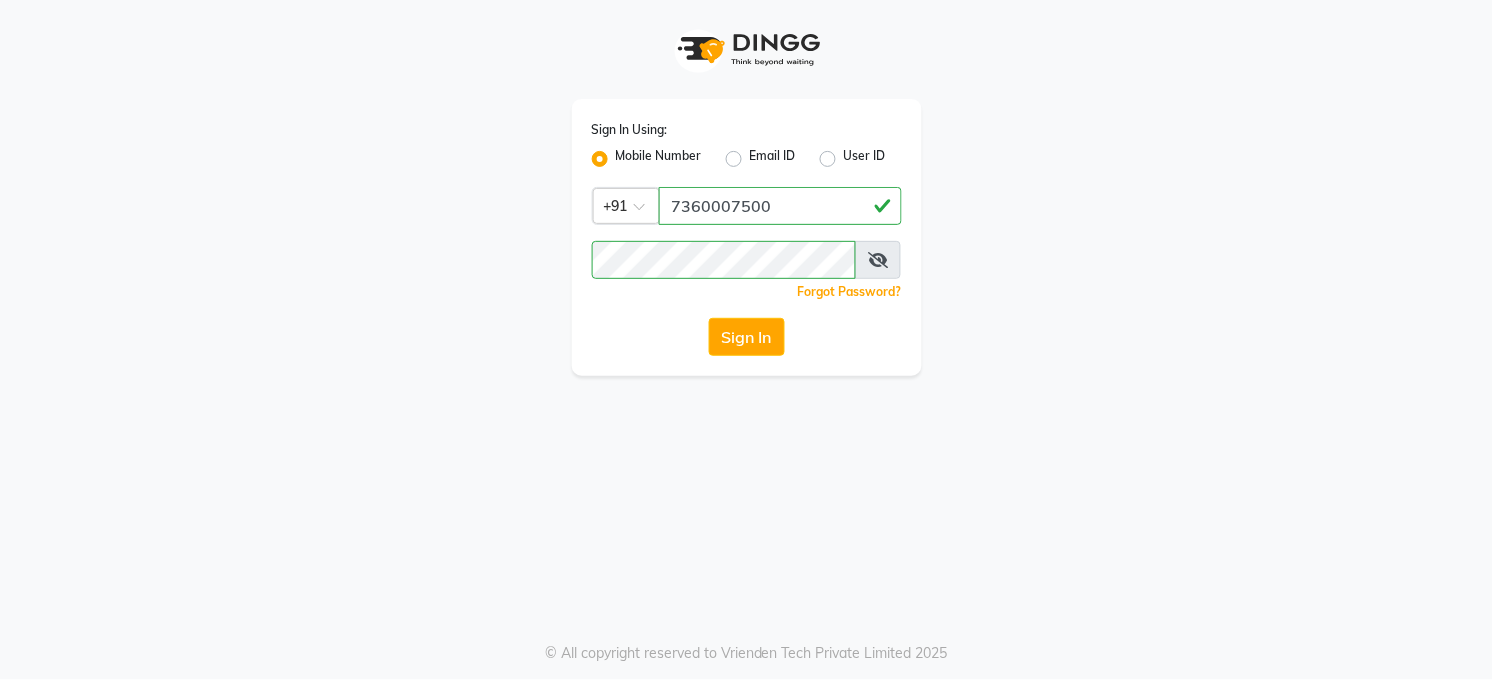 click on "Sign In Using: Mobile Number Email ID User ID Country Code × +91 [PHONE]  Remember me Forgot Password?  Sign In" 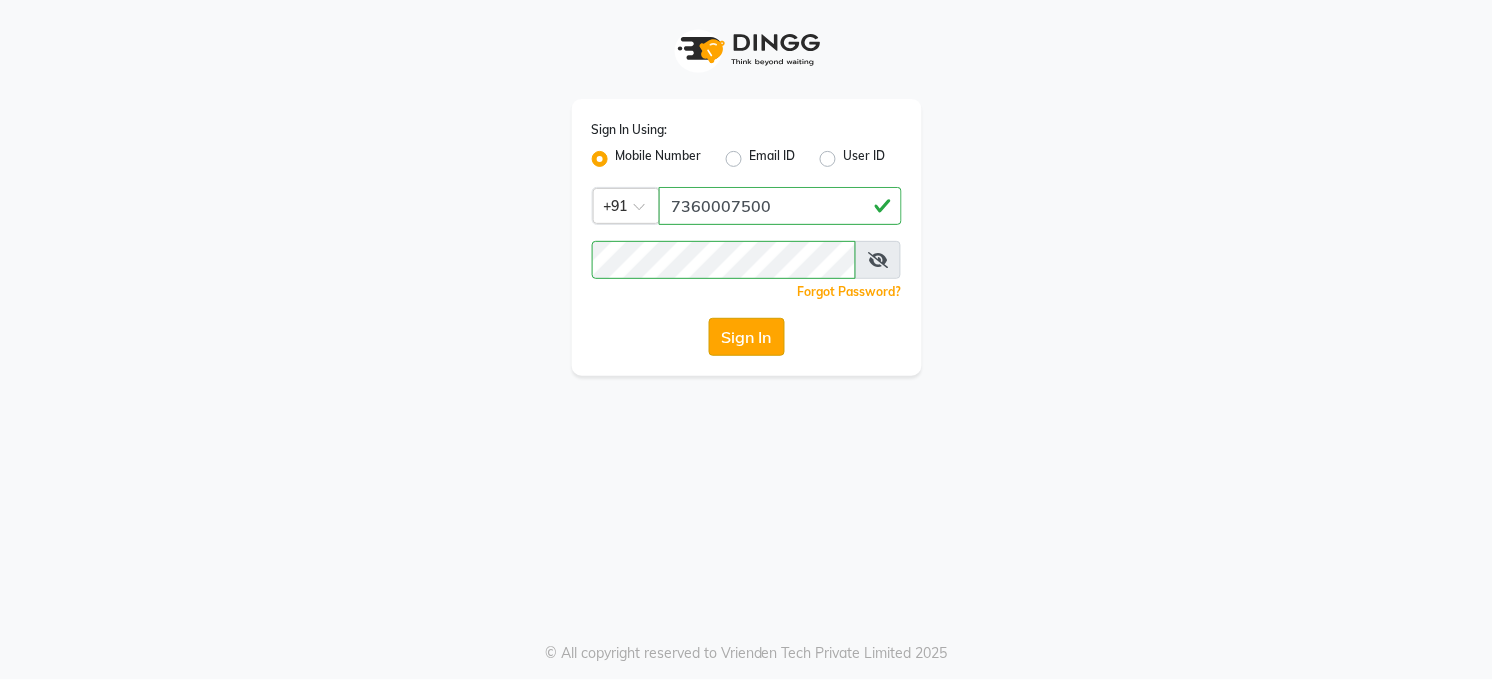 click on "Sign In" 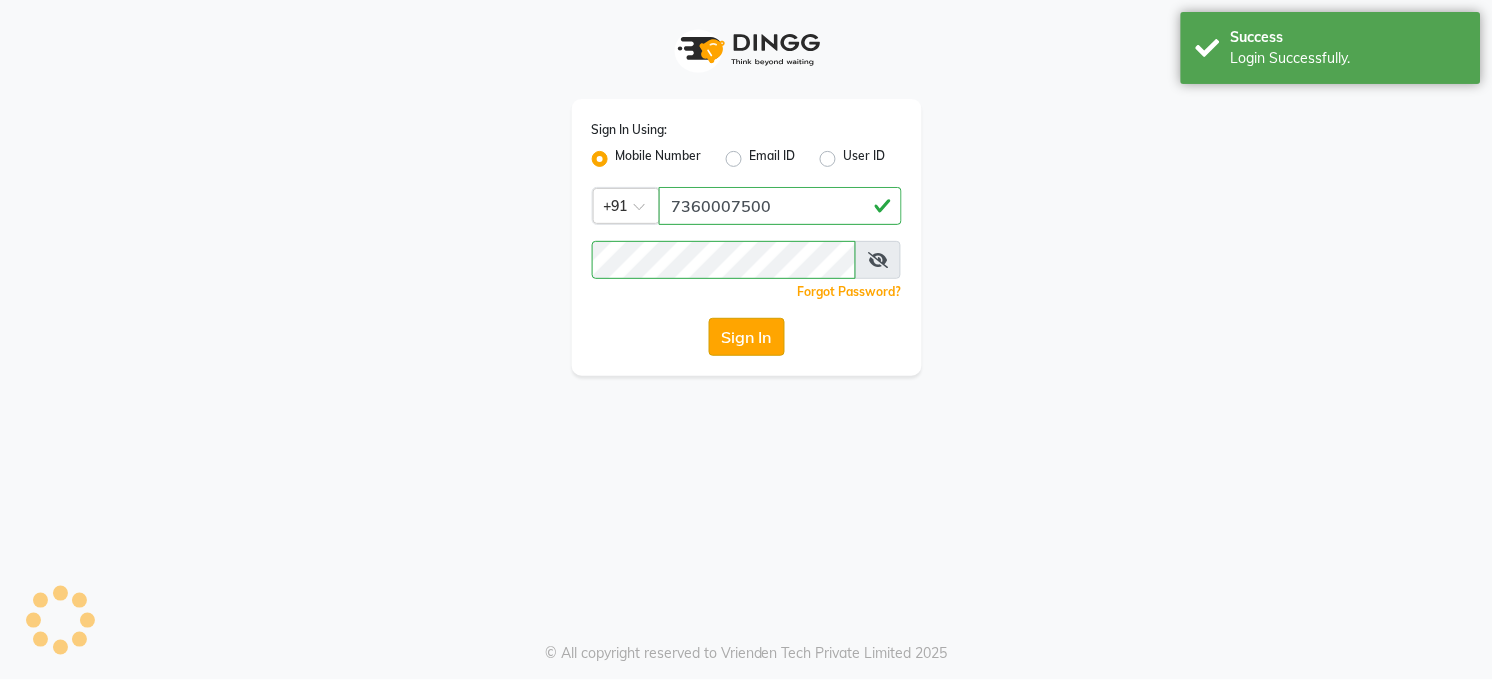 select on "35" 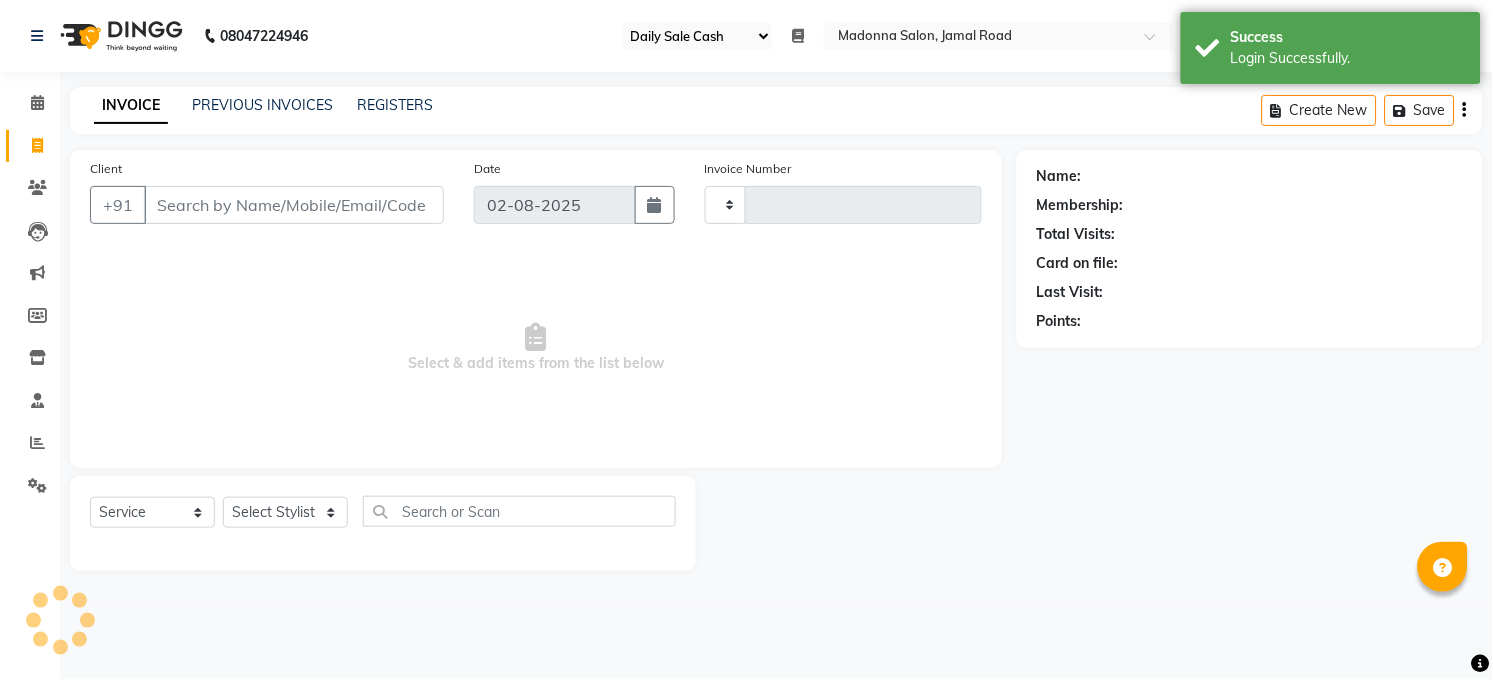 type on "2909" 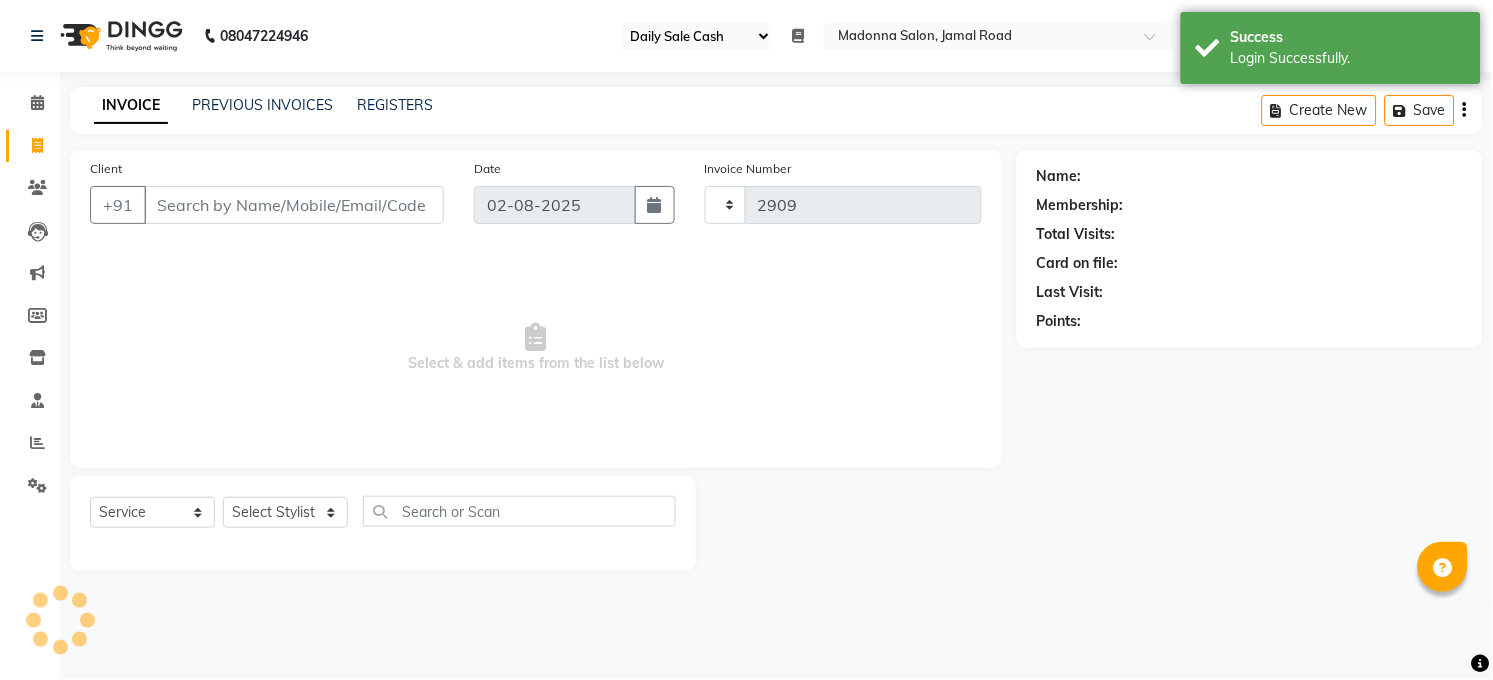 select on "5748" 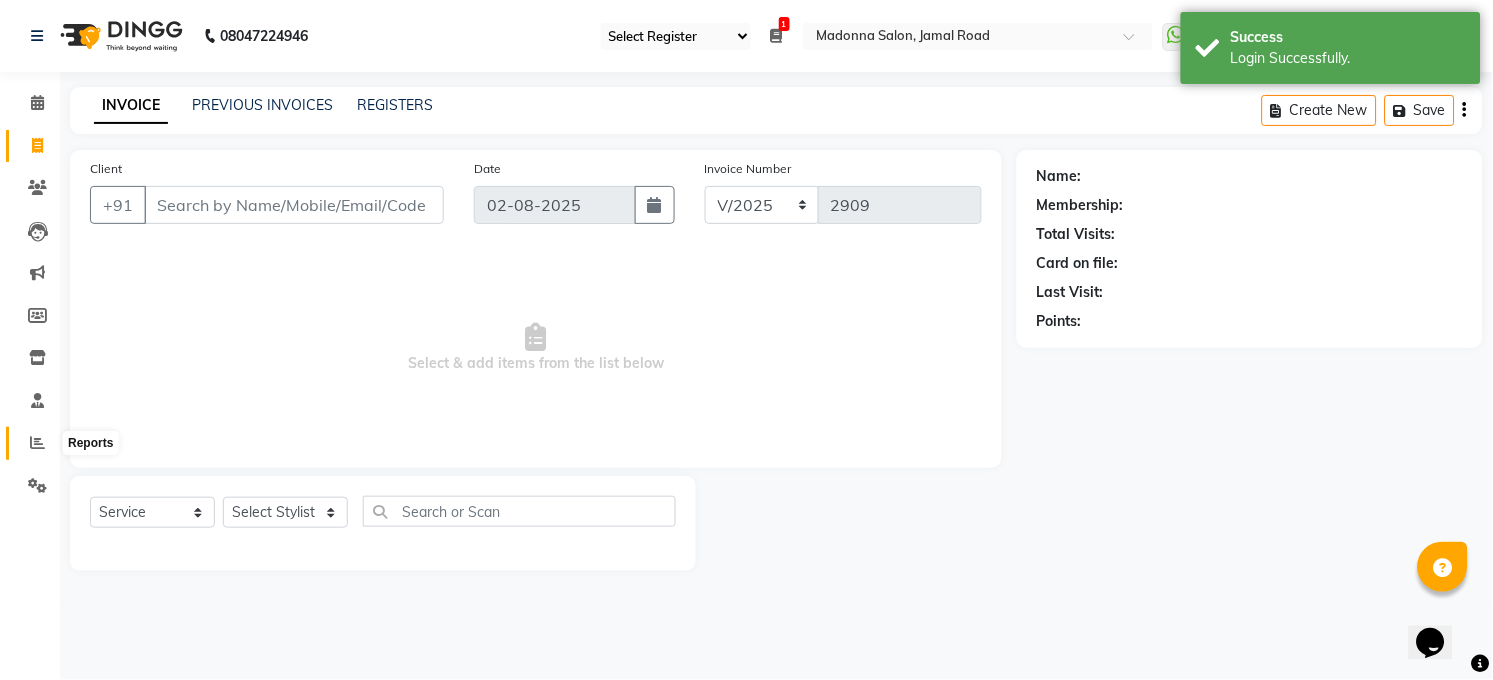 scroll, scrollTop: 0, scrollLeft: 0, axis: both 